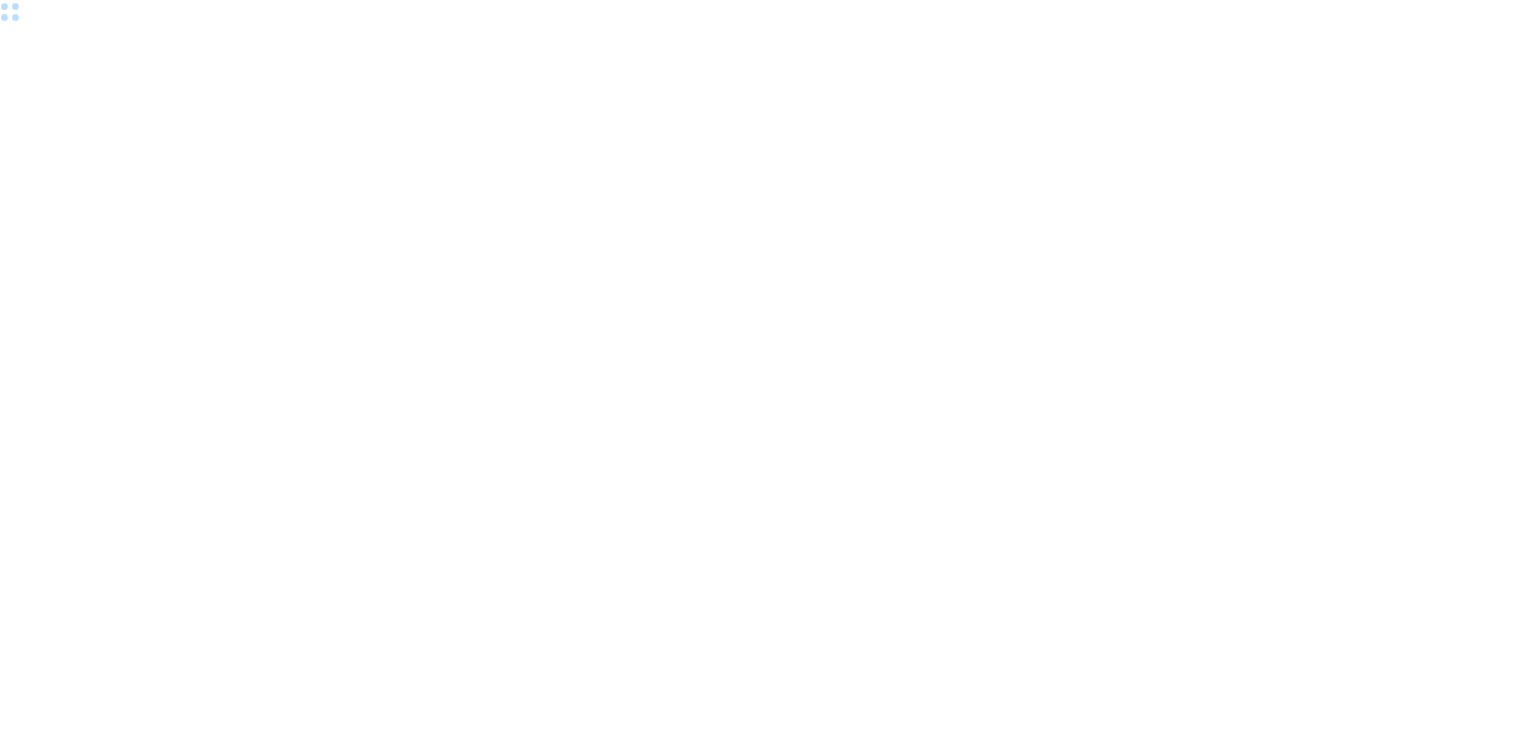 scroll, scrollTop: 0, scrollLeft: 0, axis: both 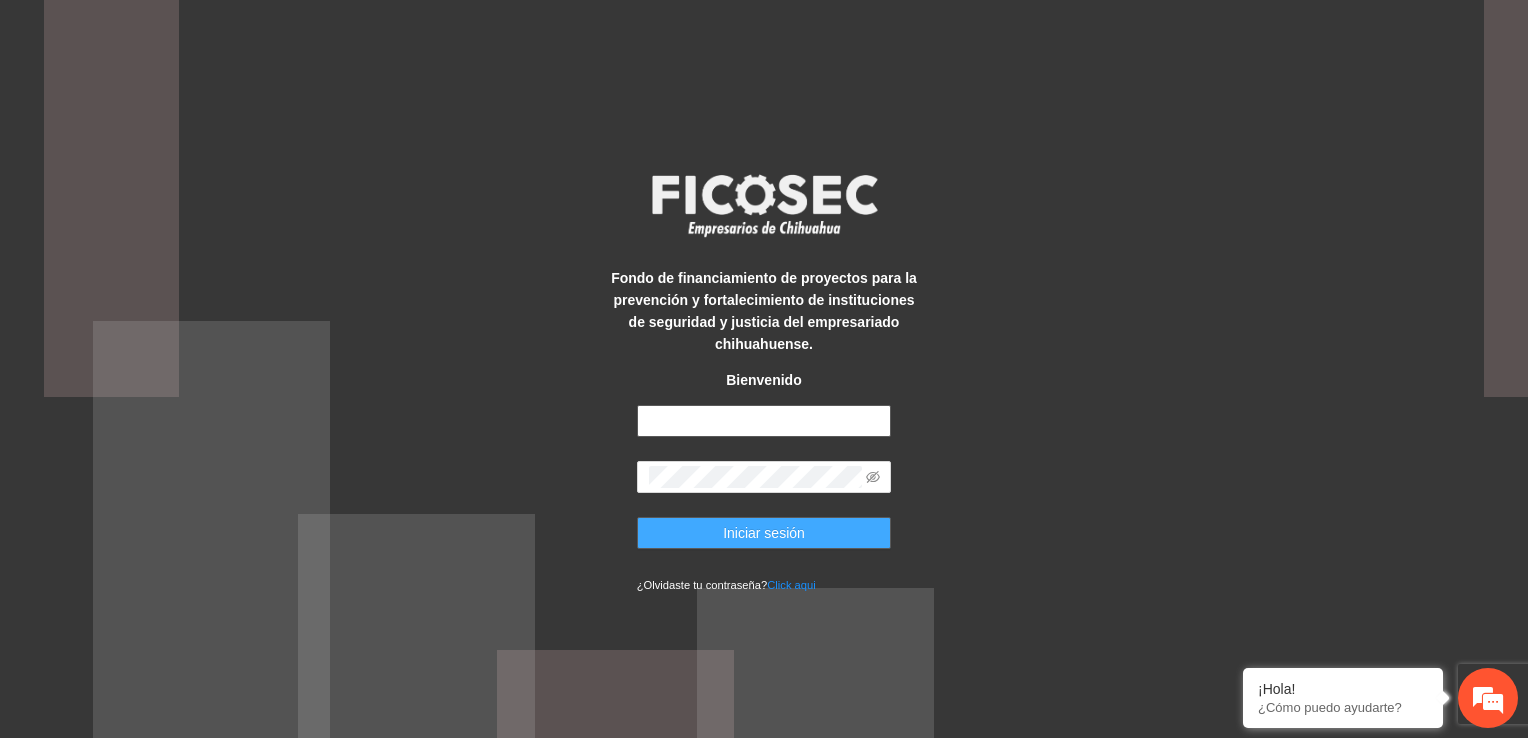 type on "**********" 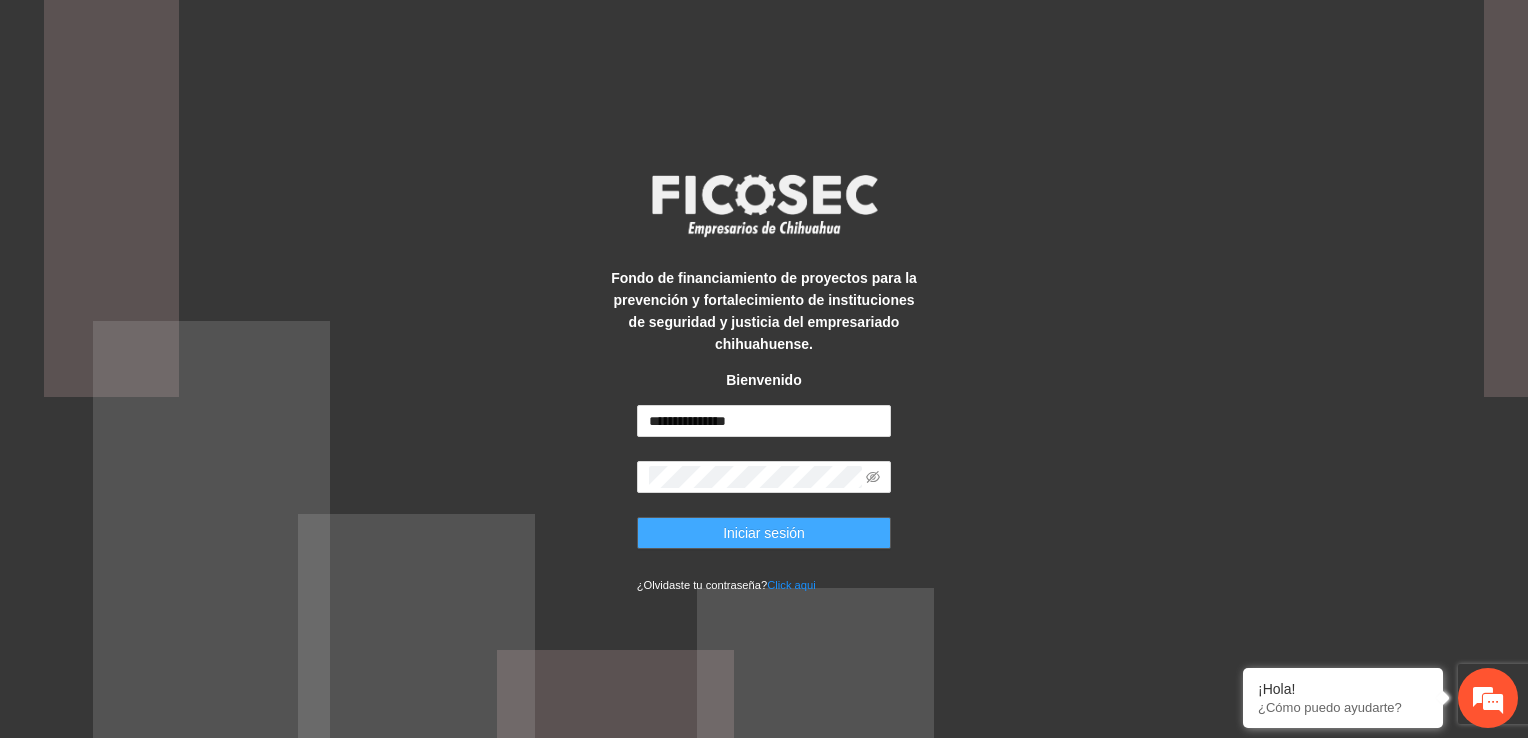 click on "Iniciar sesión" at bounding box center (764, 533) 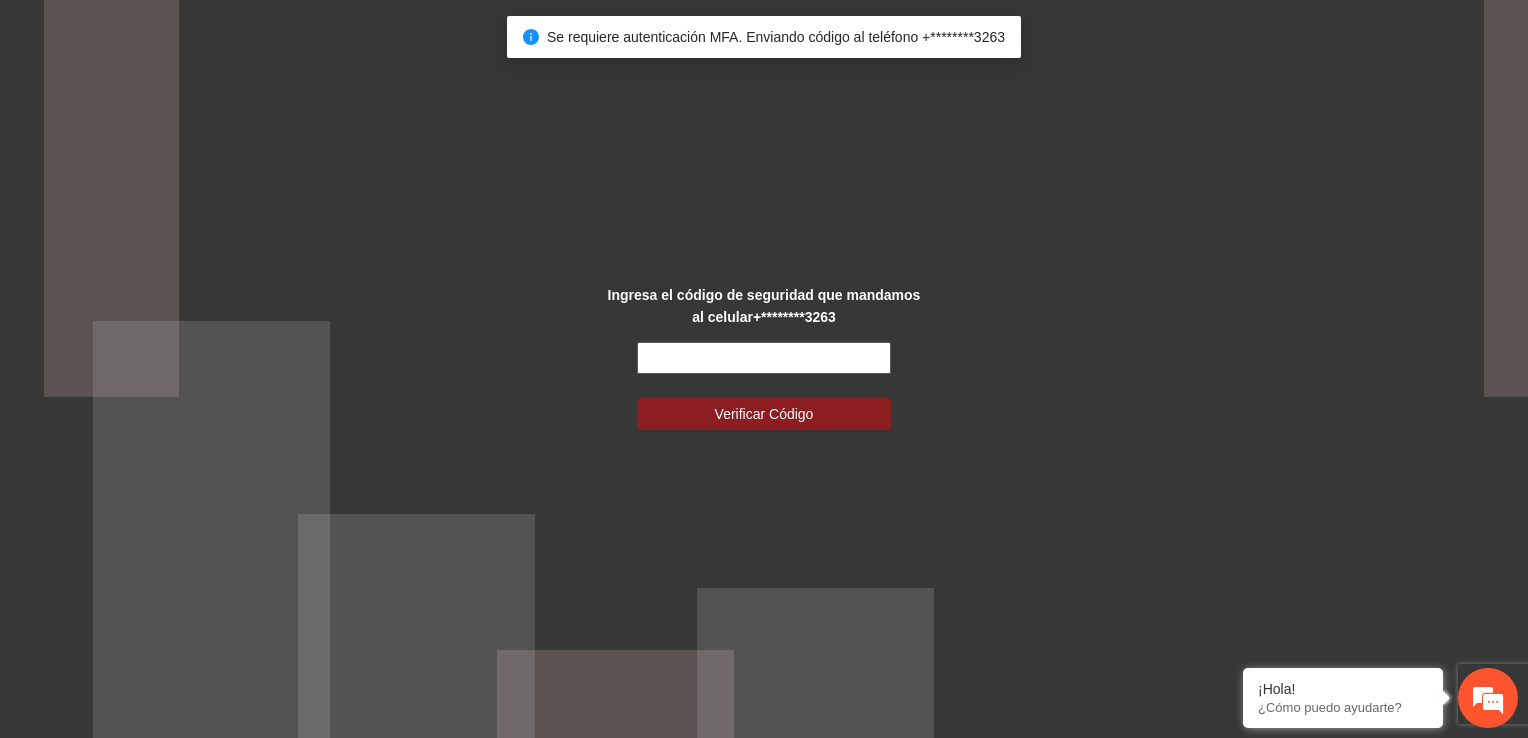 click at bounding box center (764, 358) 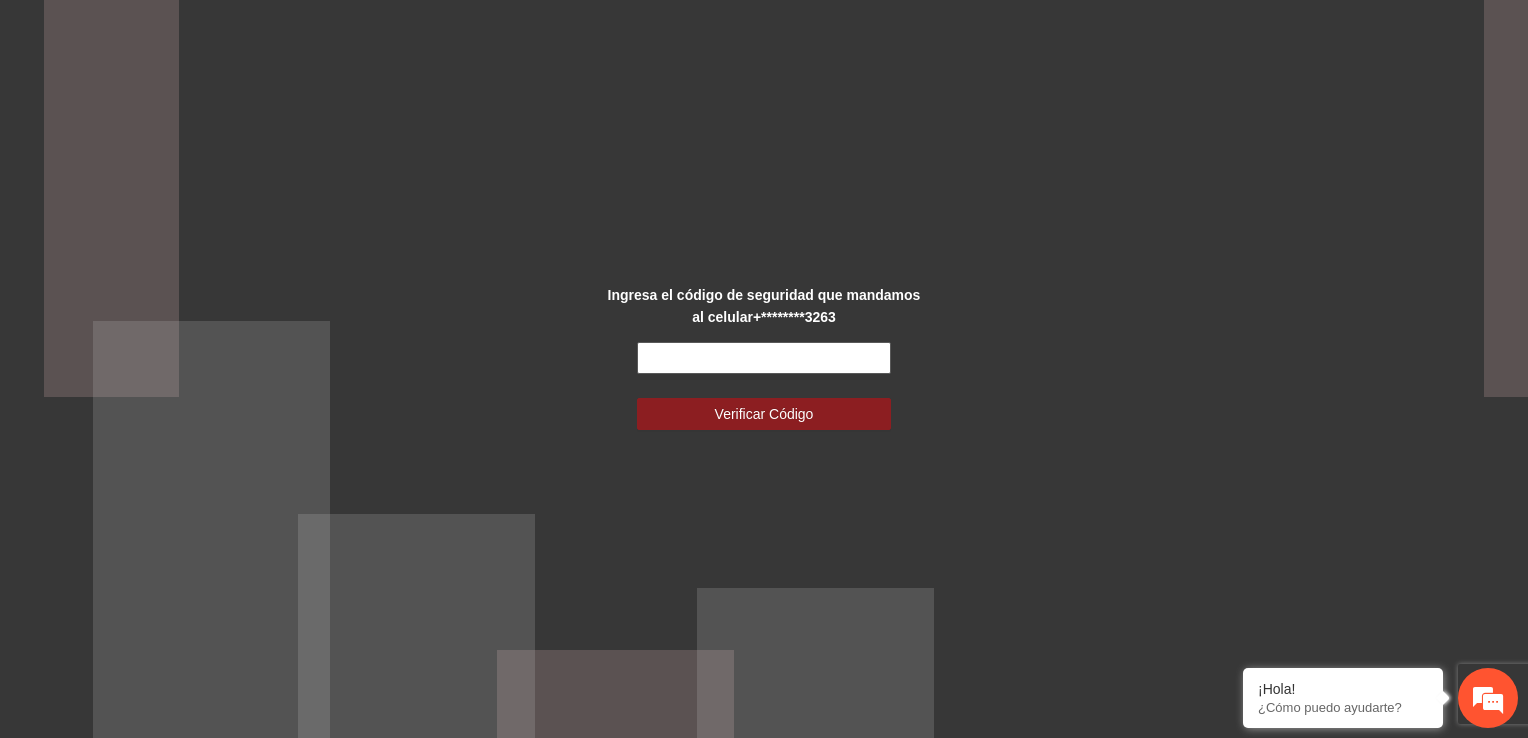 click at bounding box center [764, 358] 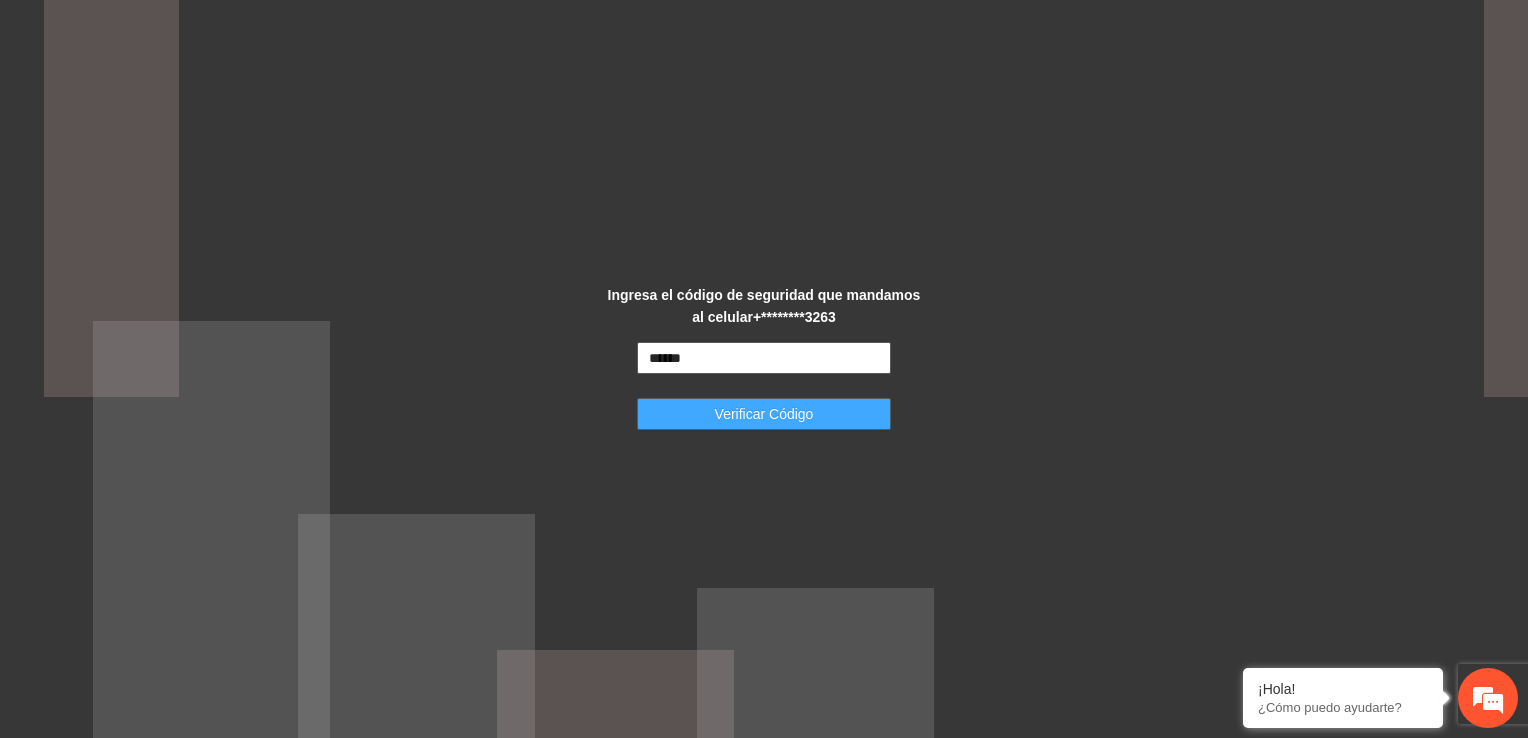 type on "******" 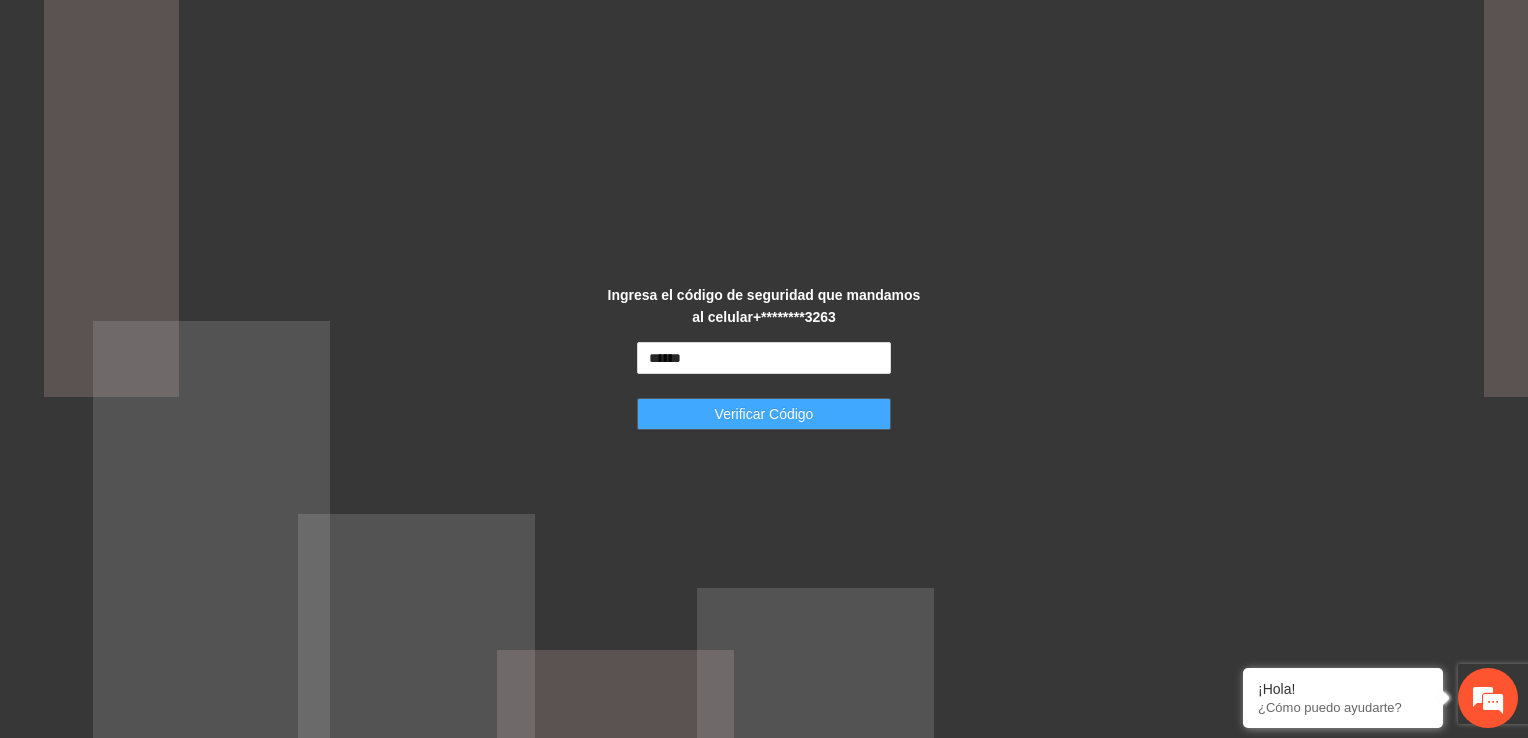 click on "Verificar Código" at bounding box center (764, 414) 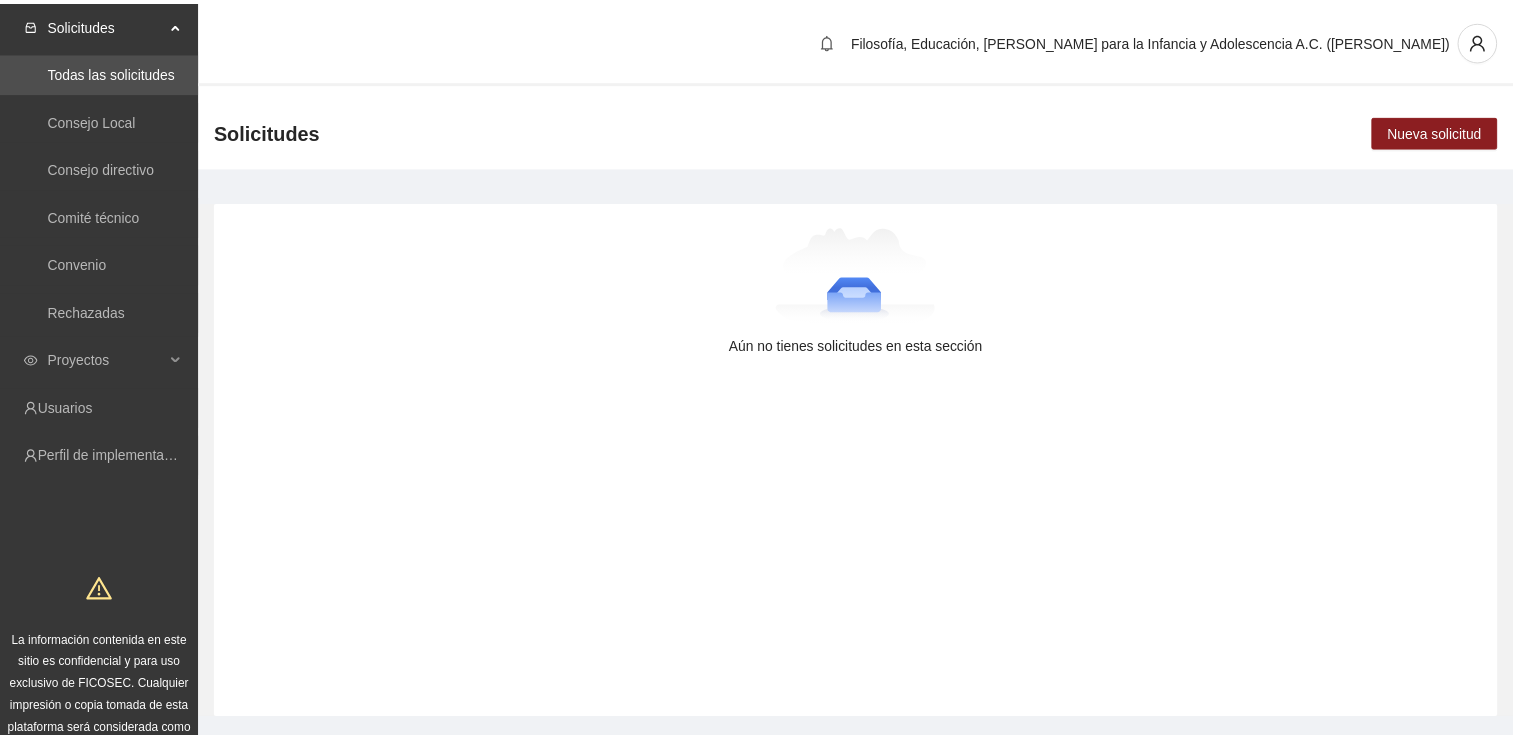 scroll, scrollTop: 0, scrollLeft: 0, axis: both 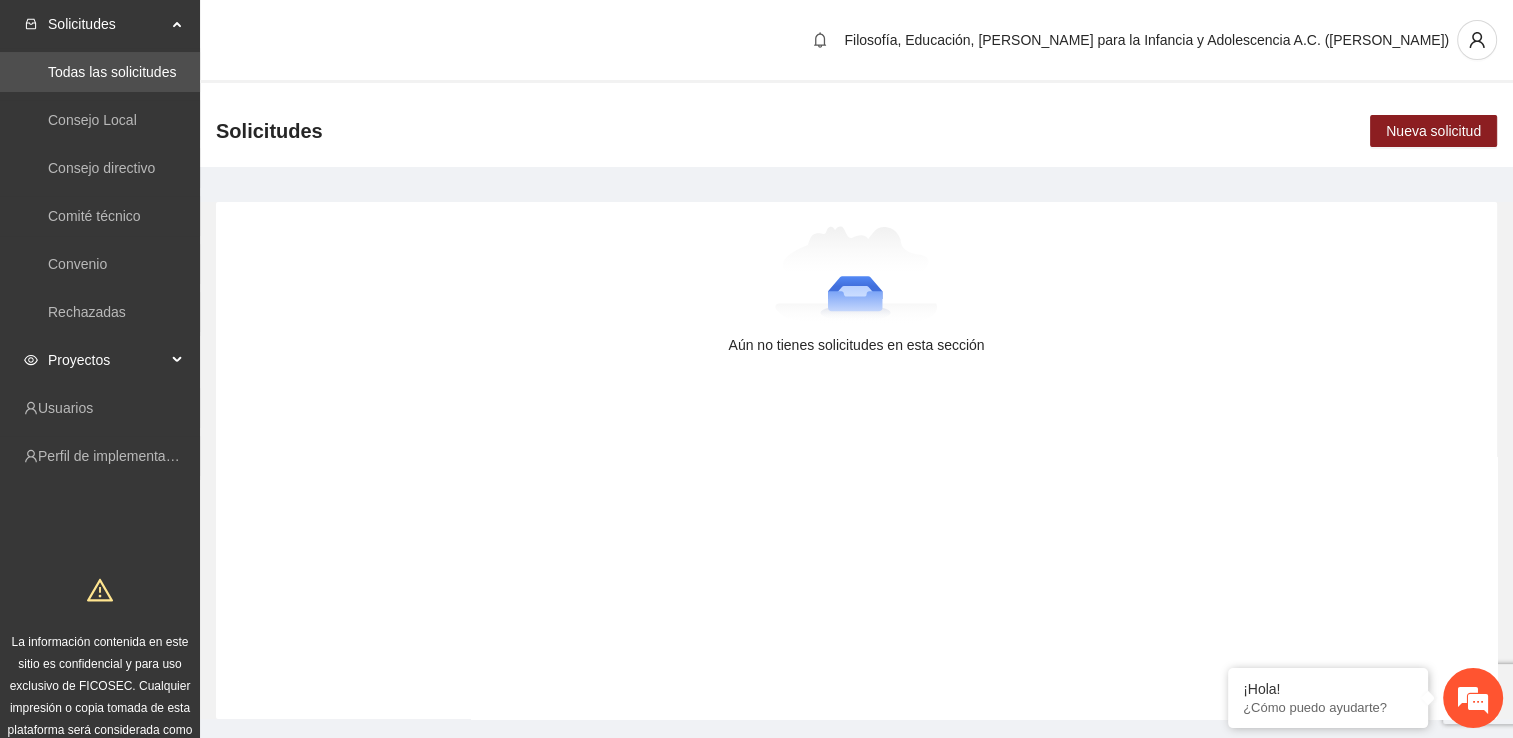 click on "Proyectos" at bounding box center [107, 360] 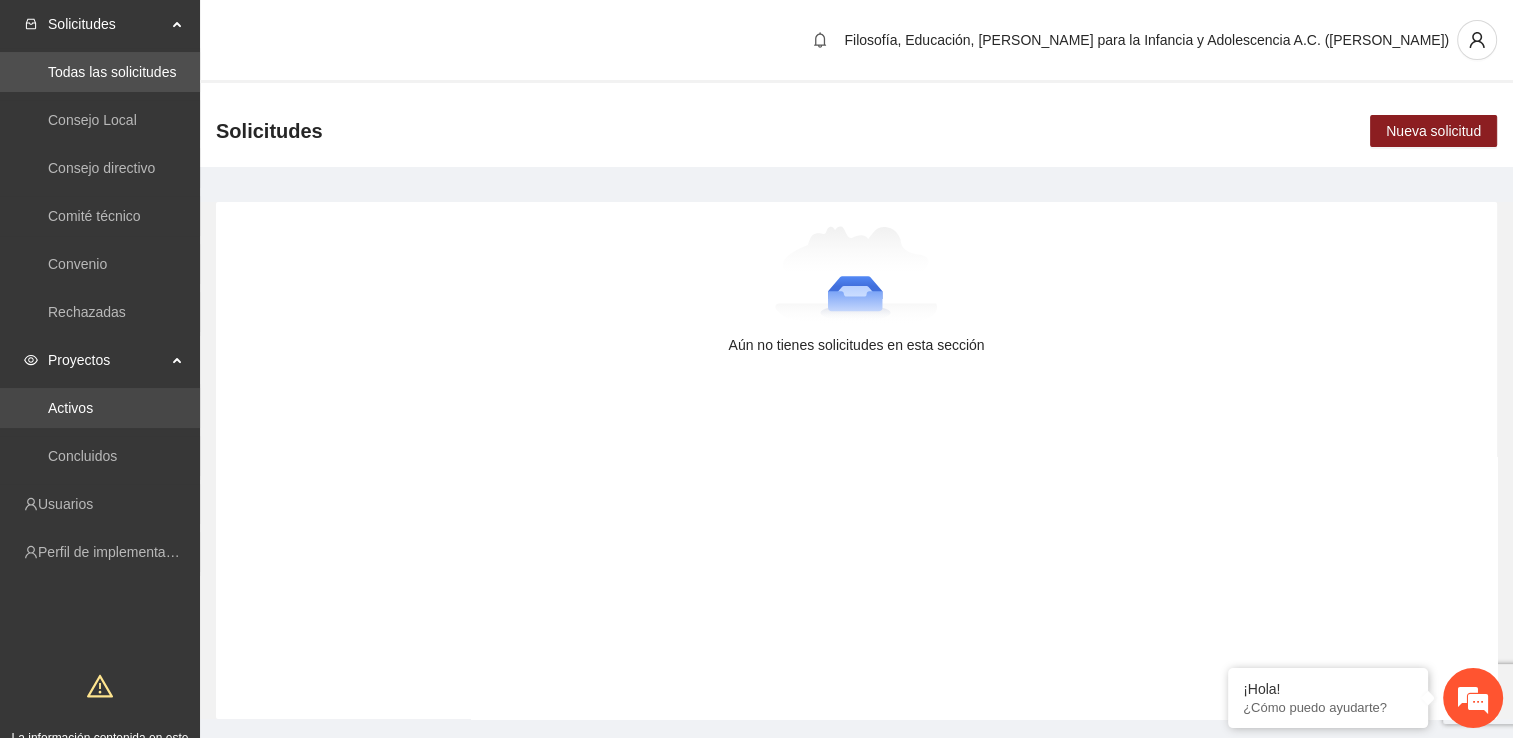 click on "Activos" at bounding box center [70, 408] 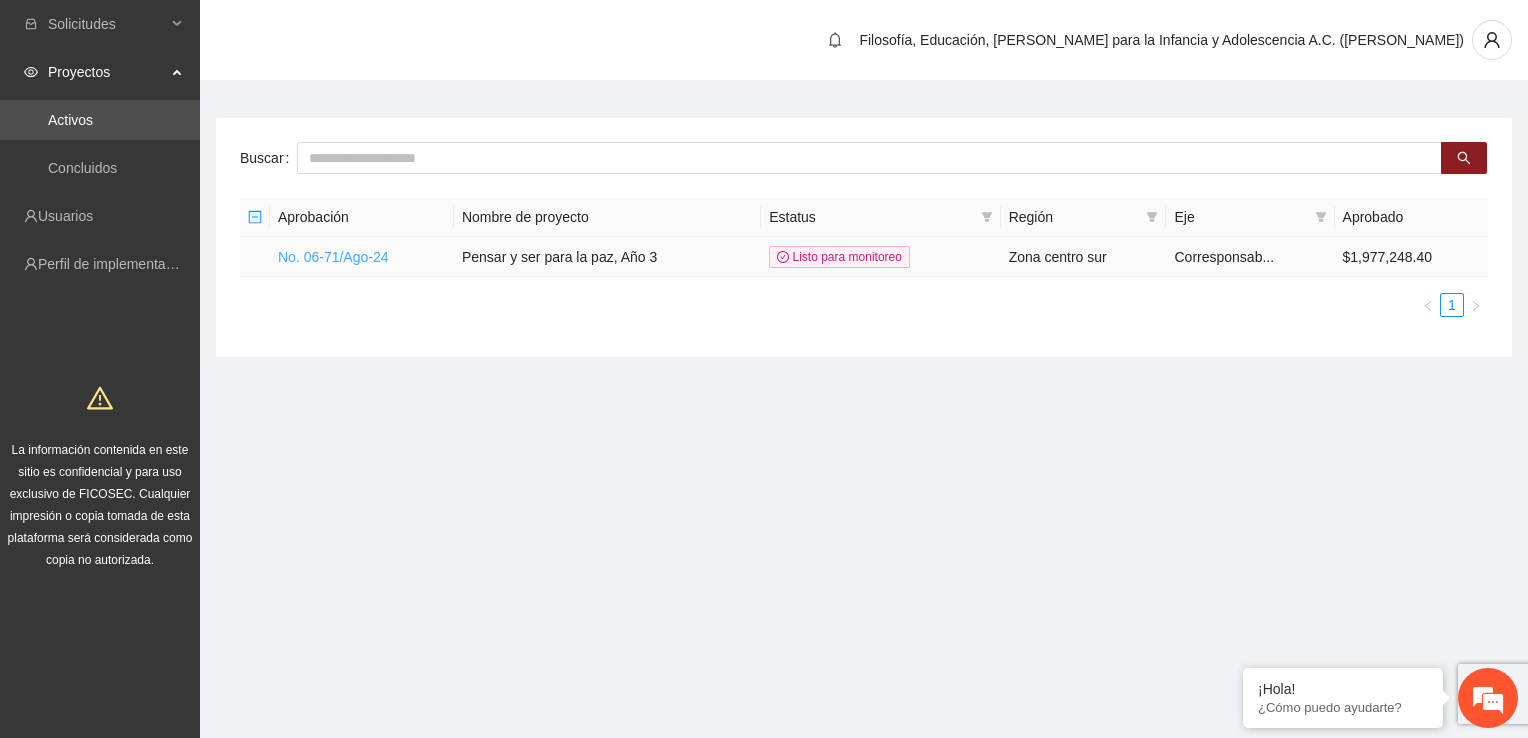 click on "No. 06-71/Ago-24" at bounding box center (333, 257) 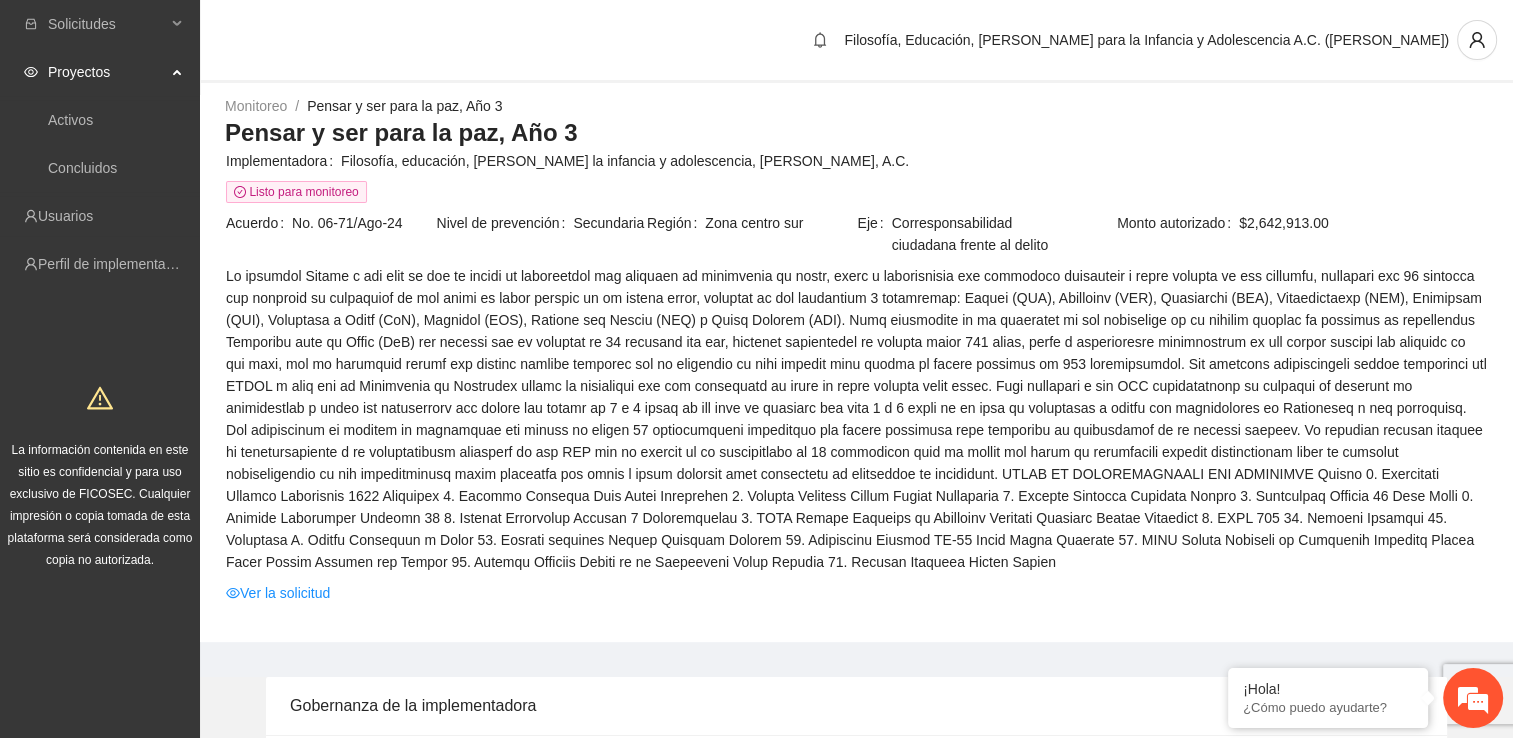 scroll, scrollTop: 0, scrollLeft: 0, axis: both 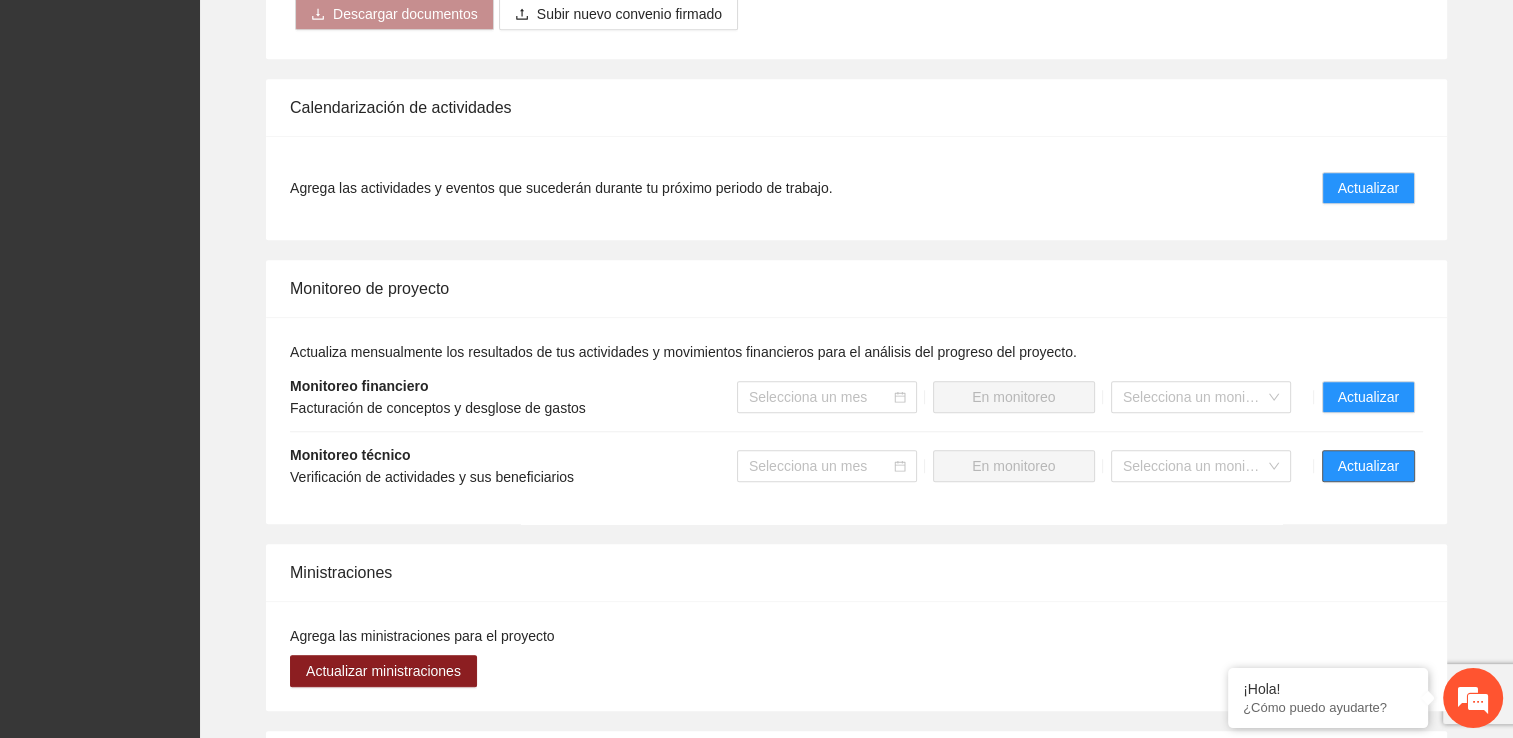 click on "Actualizar" at bounding box center [1368, 466] 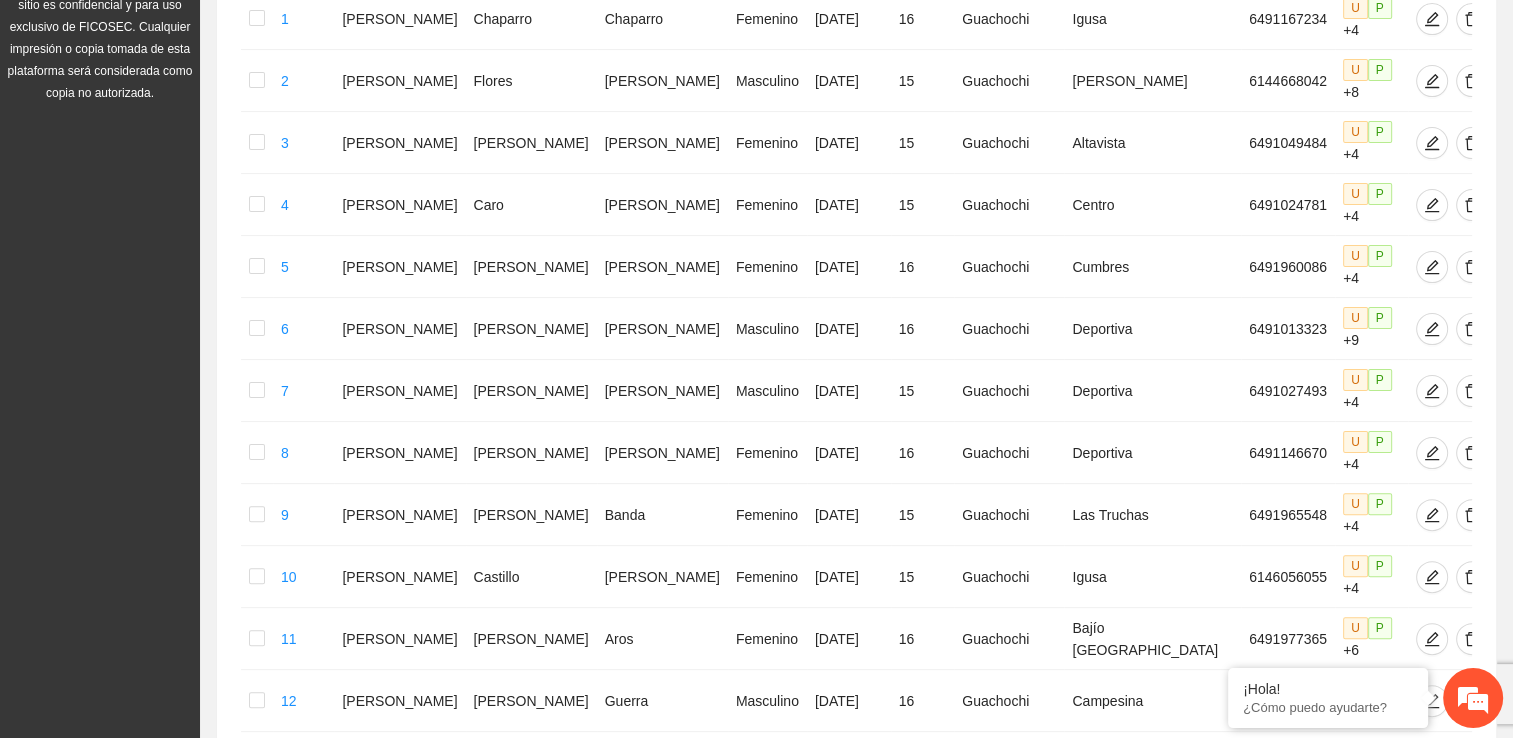 scroll, scrollTop: 988, scrollLeft: 0, axis: vertical 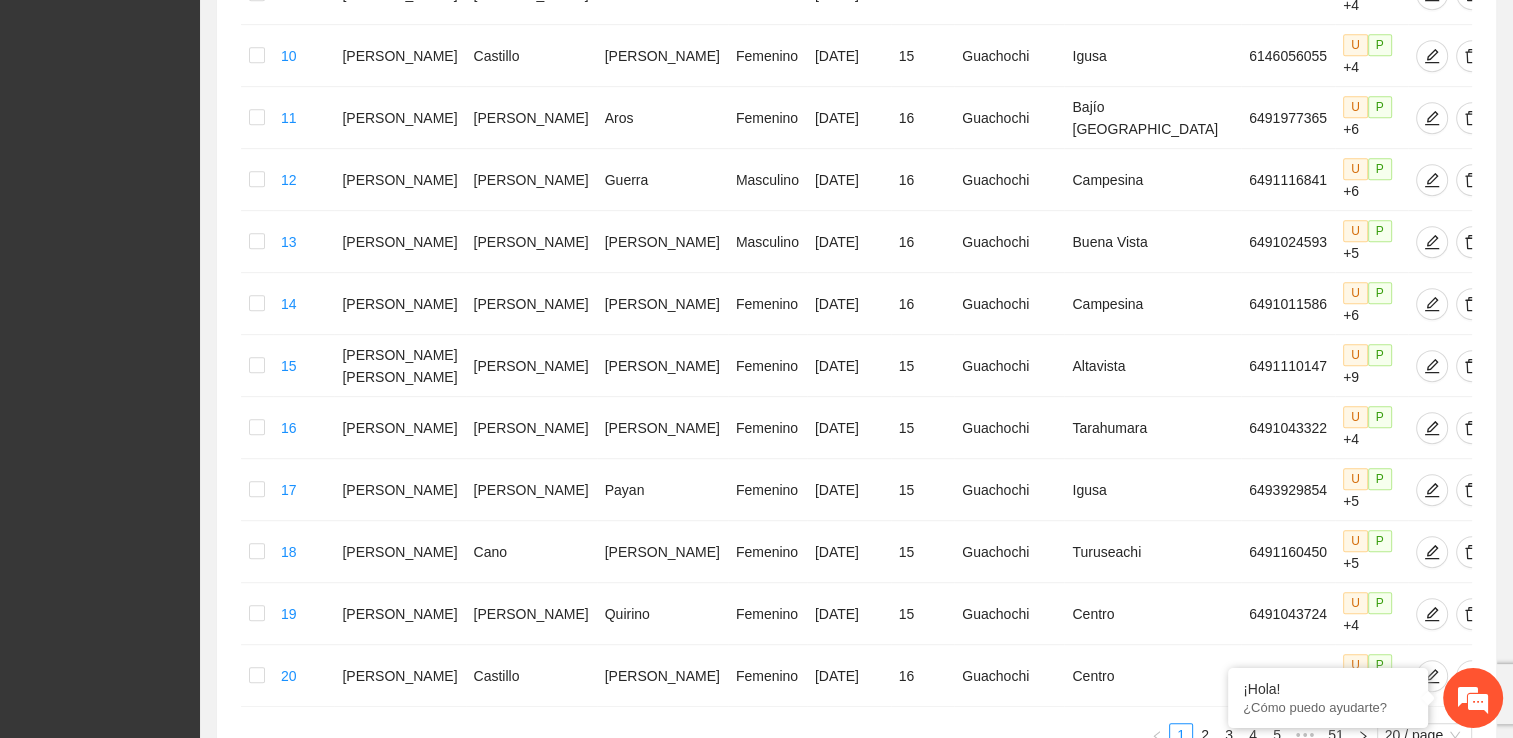 click at bounding box center (0, 0) 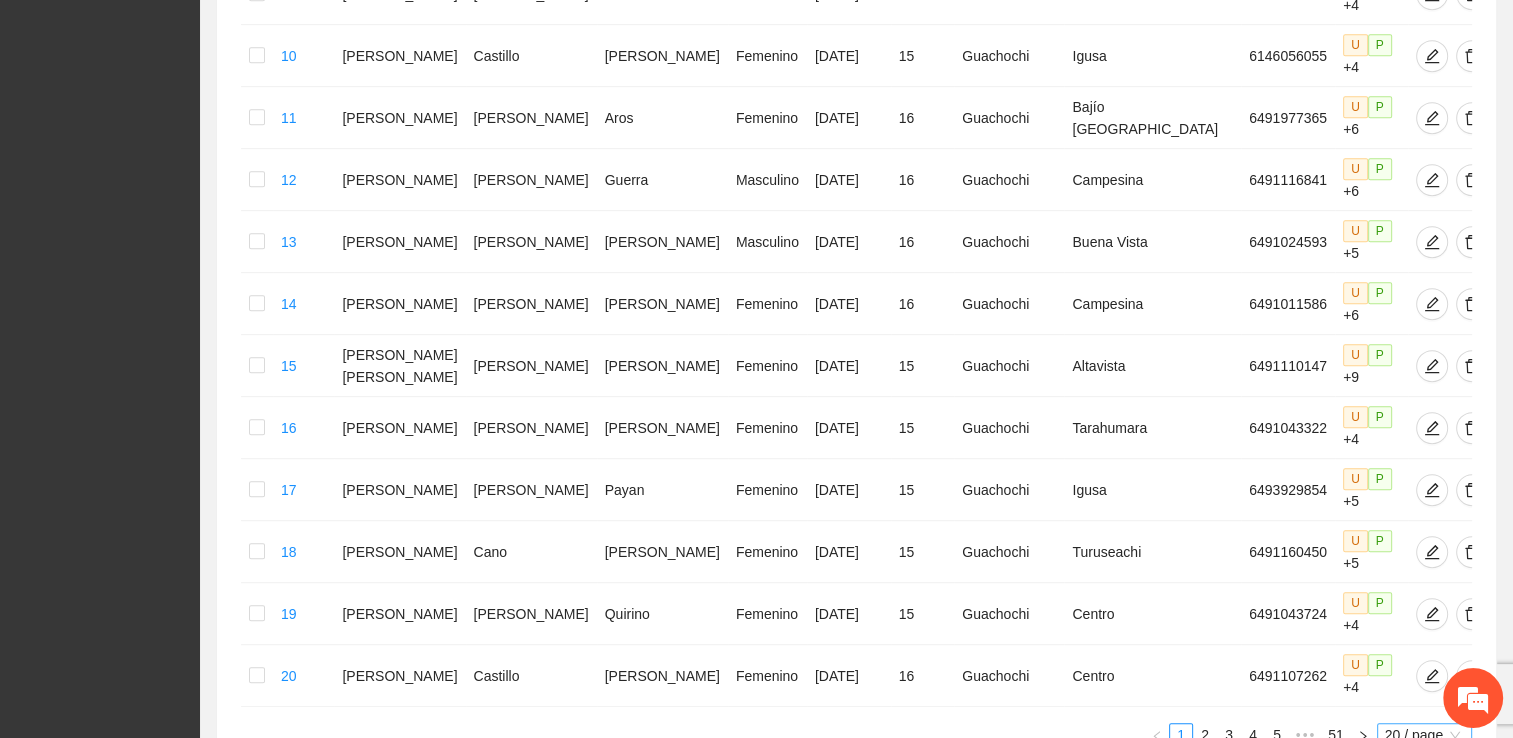 click on "20 / page" at bounding box center (1424, 735) 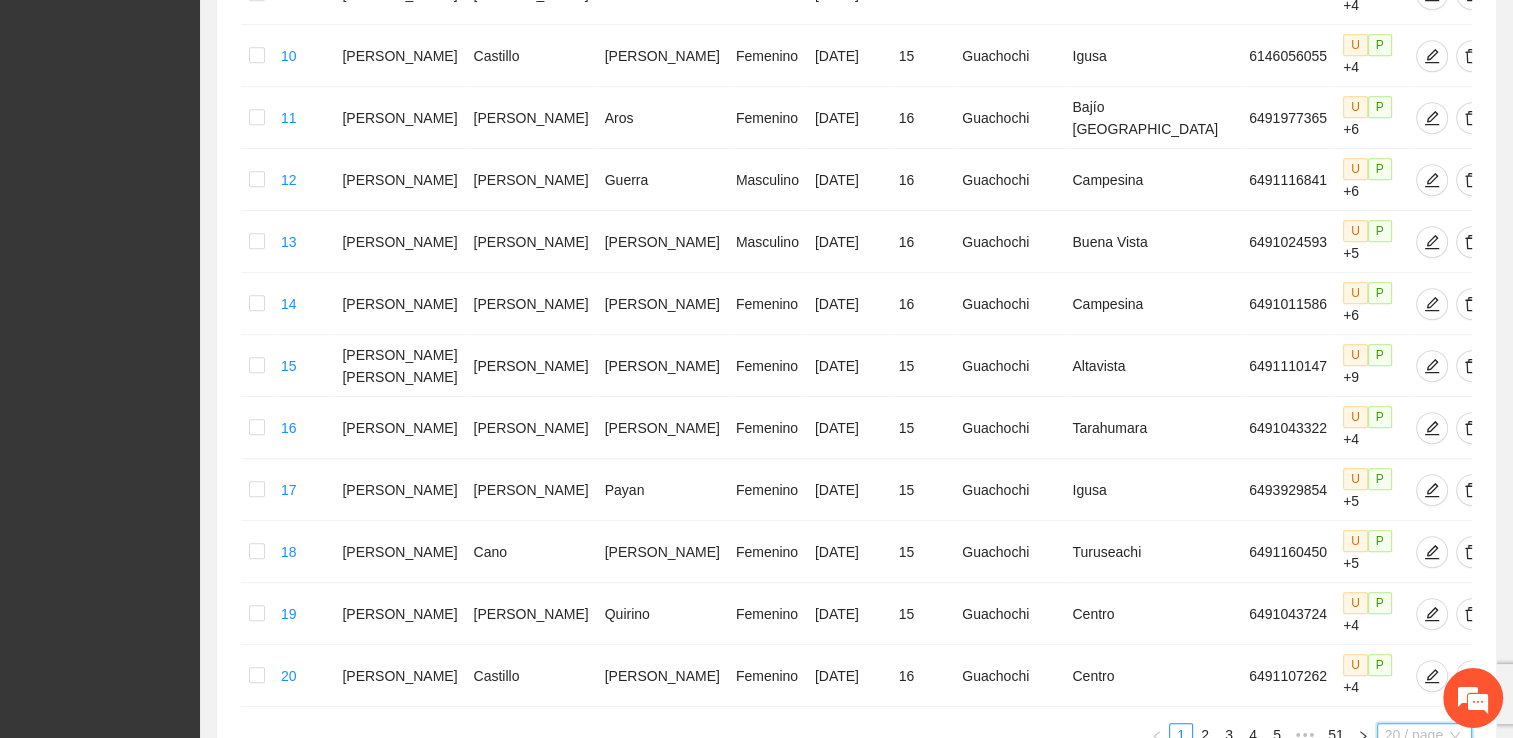 click on "100 / page" at bounding box center (1425, 867) 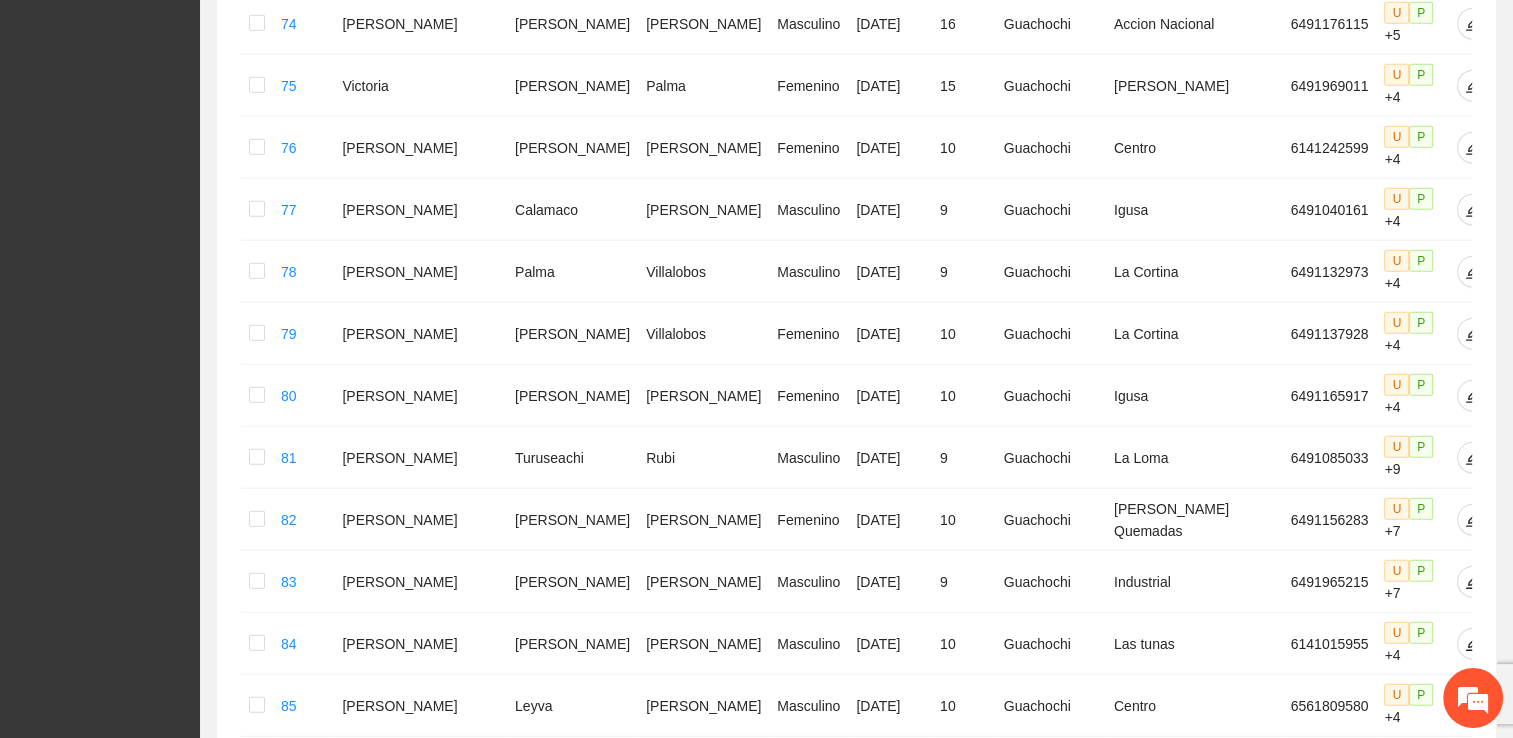 scroll, scrollTop: 5334, scrollLeft: 0, axis: vertical 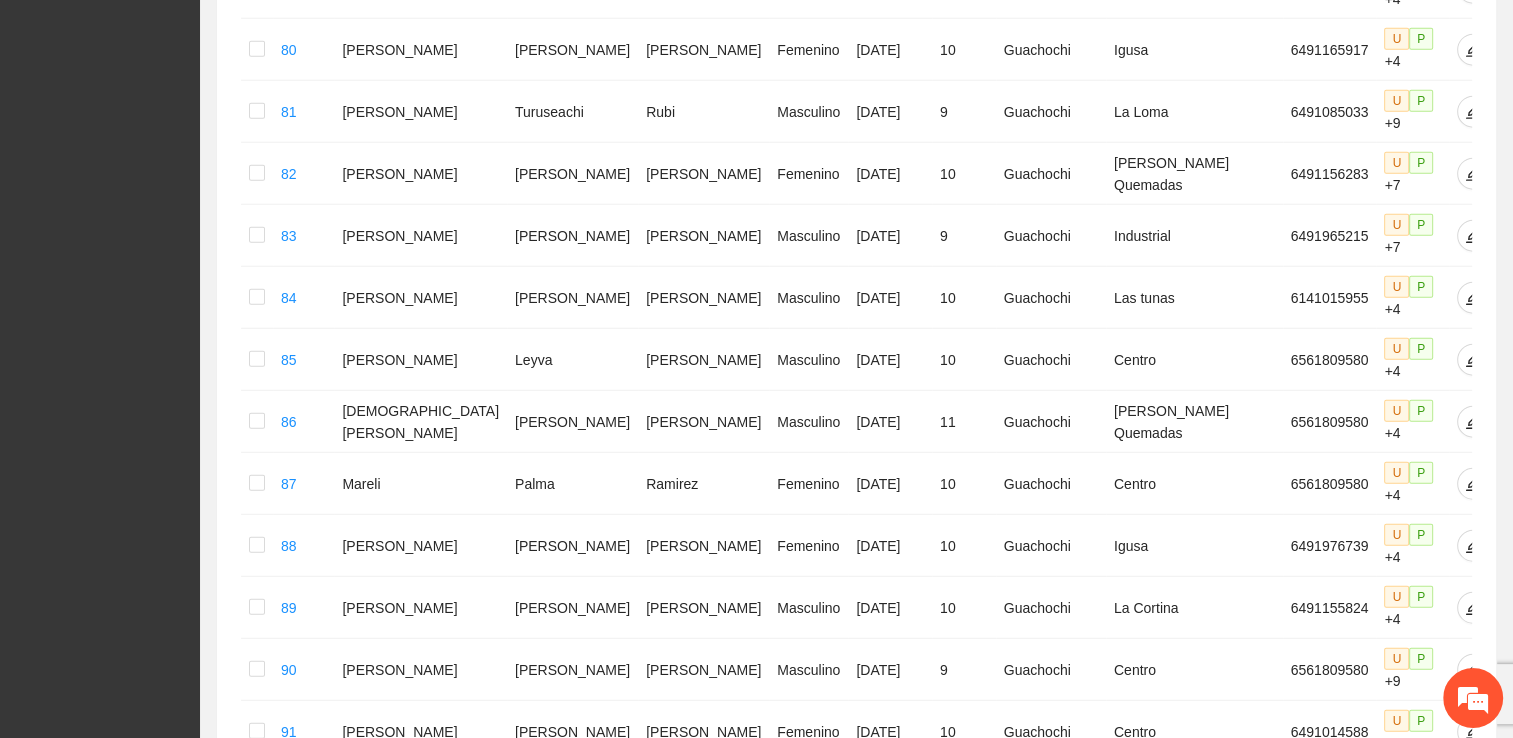 click on "5" at bounding box center (1269, 1349) 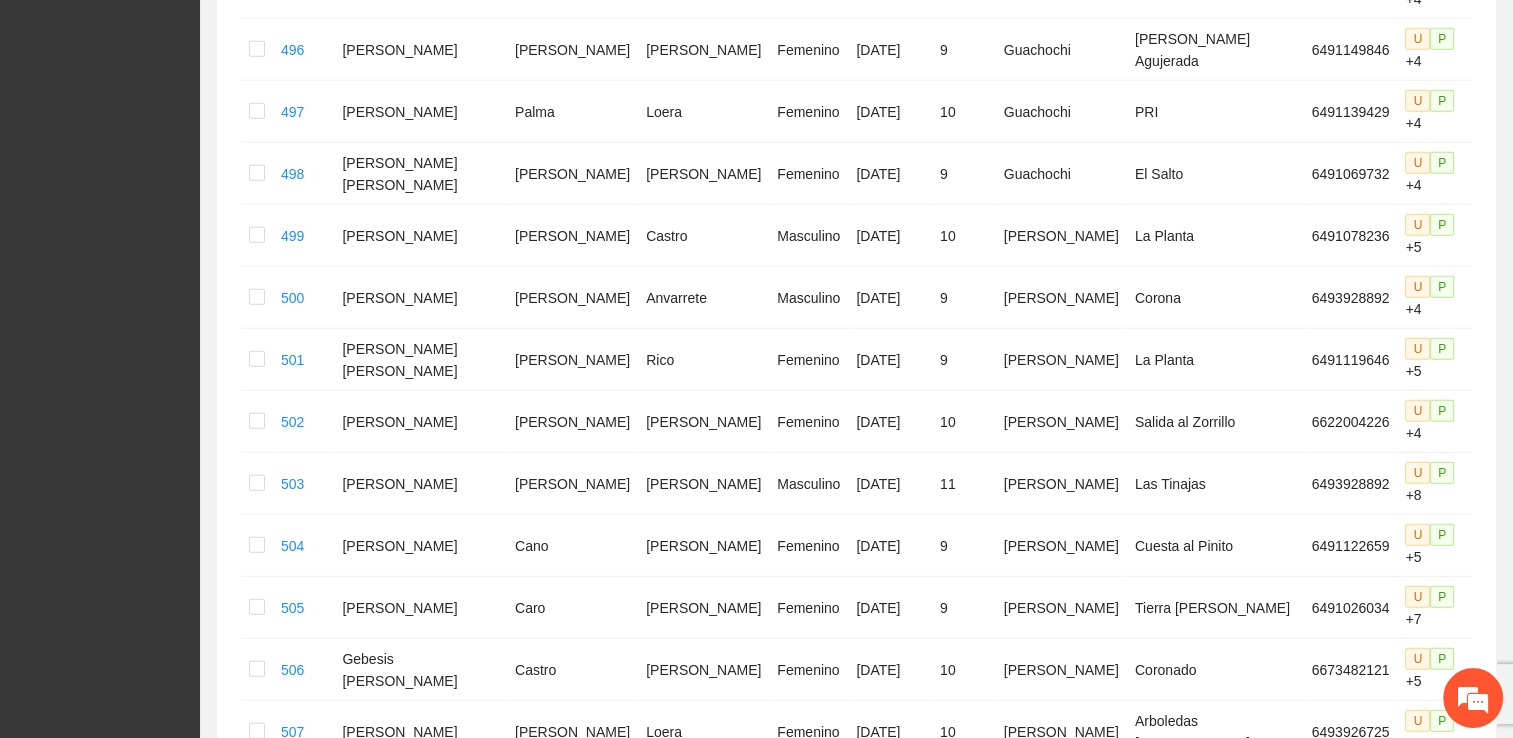 click on "6" at bounding box center (1245, 1349) 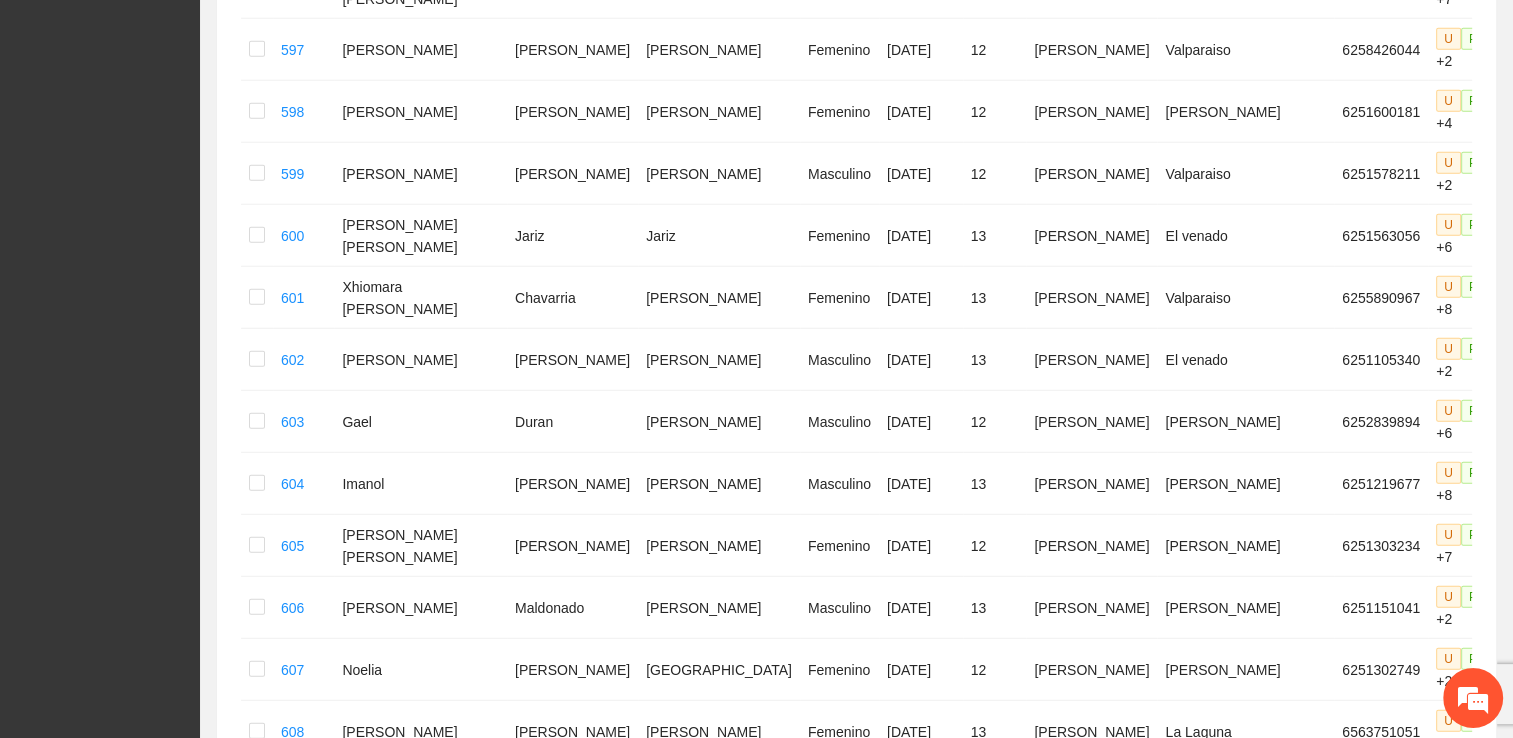 scroll, scrollTop: 5228, scrollLeft: 0, axis: vertical 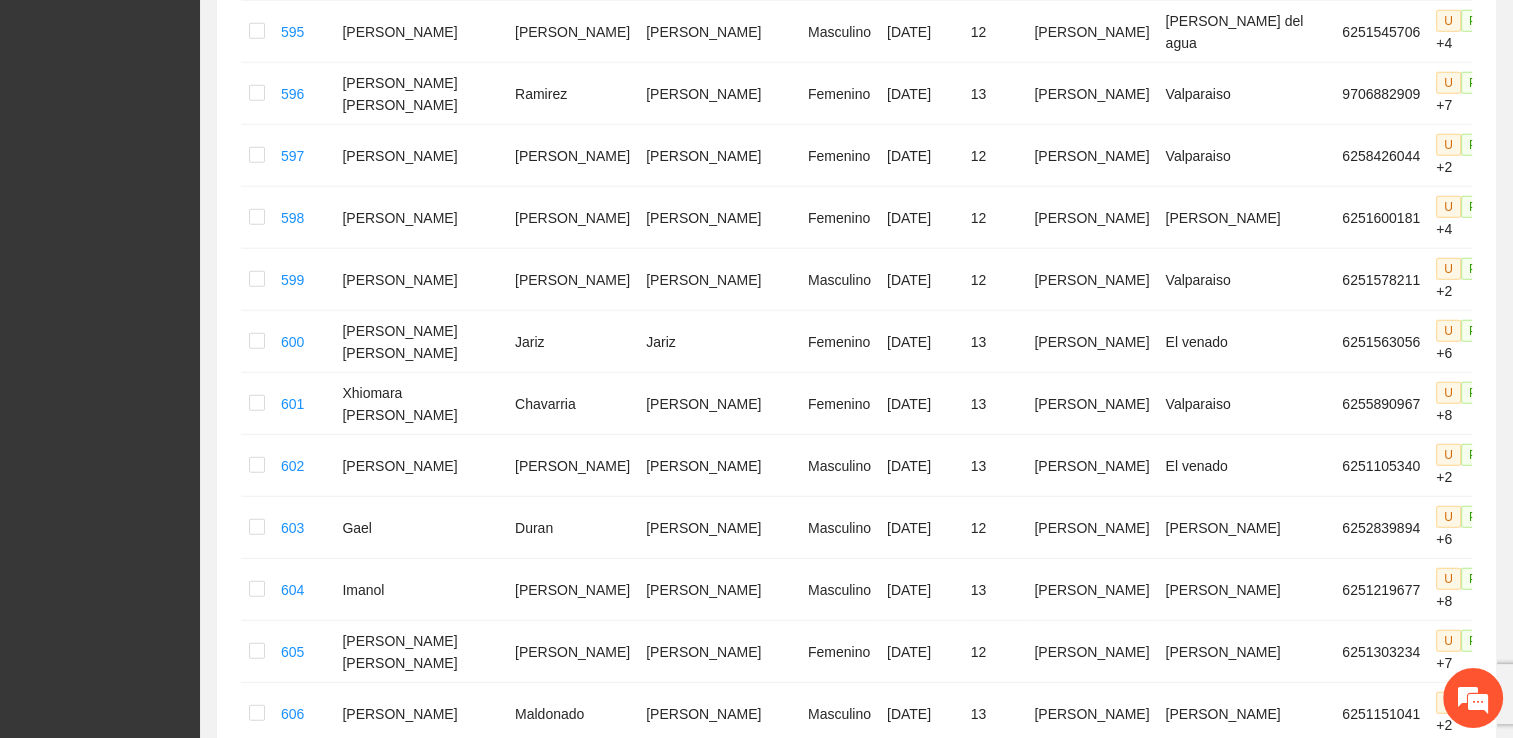 click on "7" at bounding box center [1245, 1455] 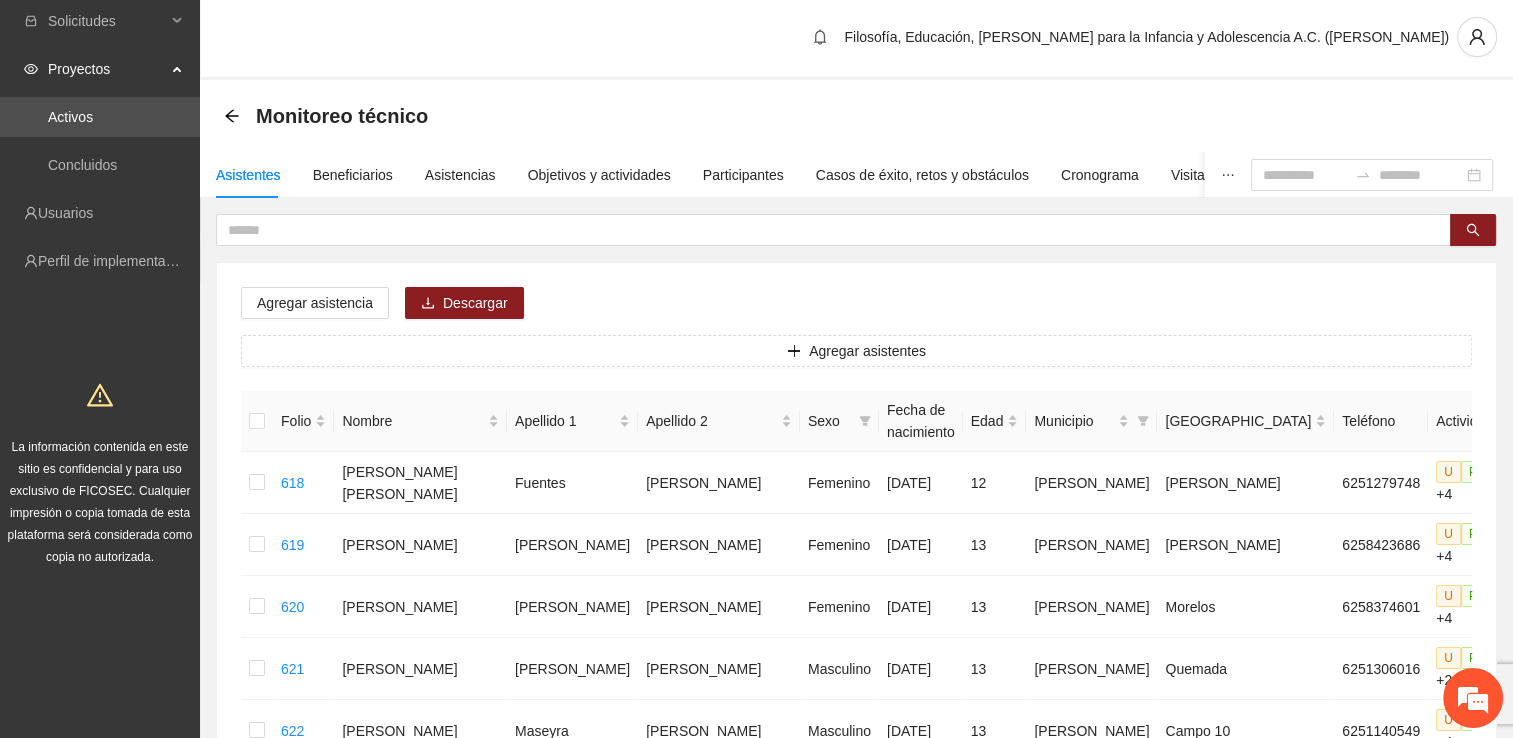 scroll, scrollTop: 0, scrollLeft: 0, axis: both 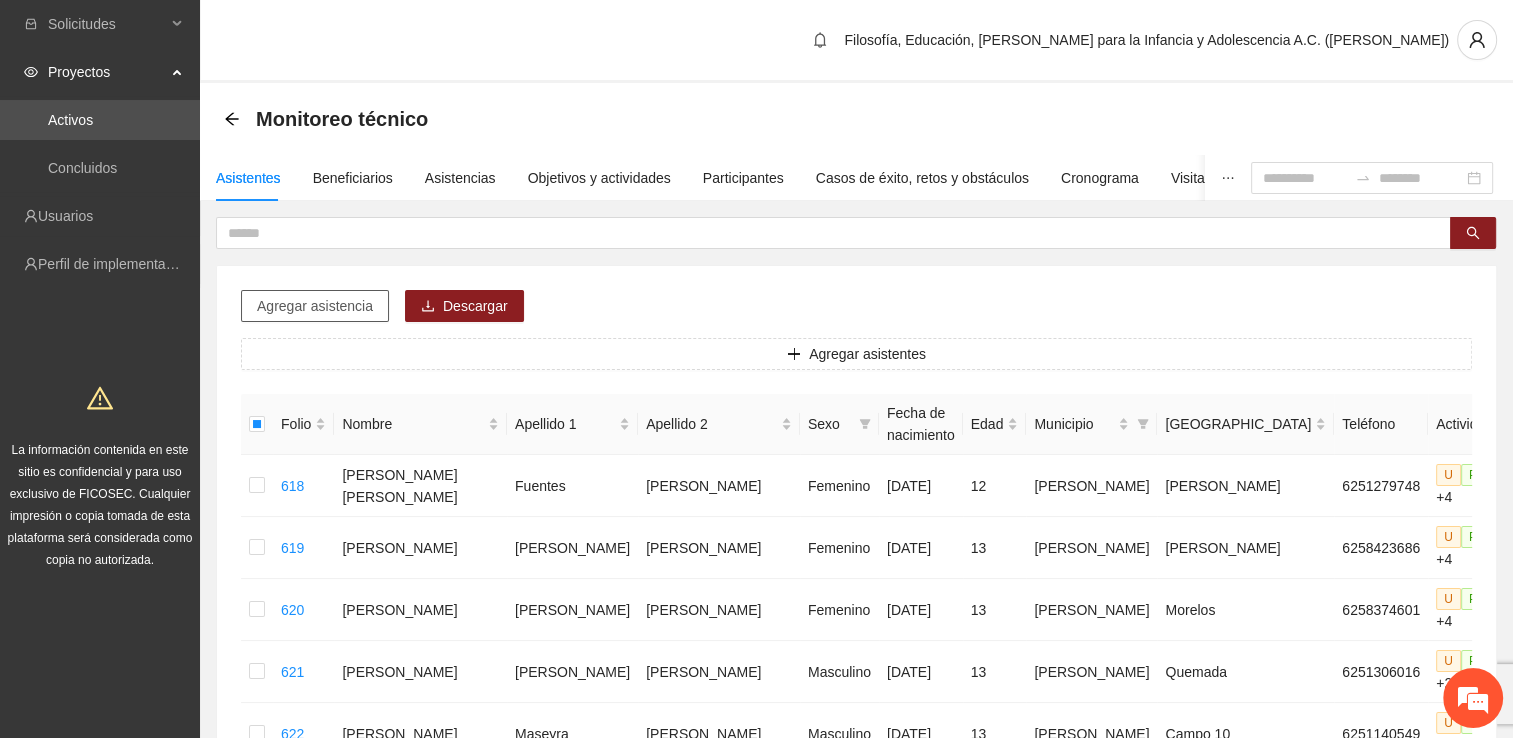 click on "Agregar asistencia" at bounding box center (315, 306) 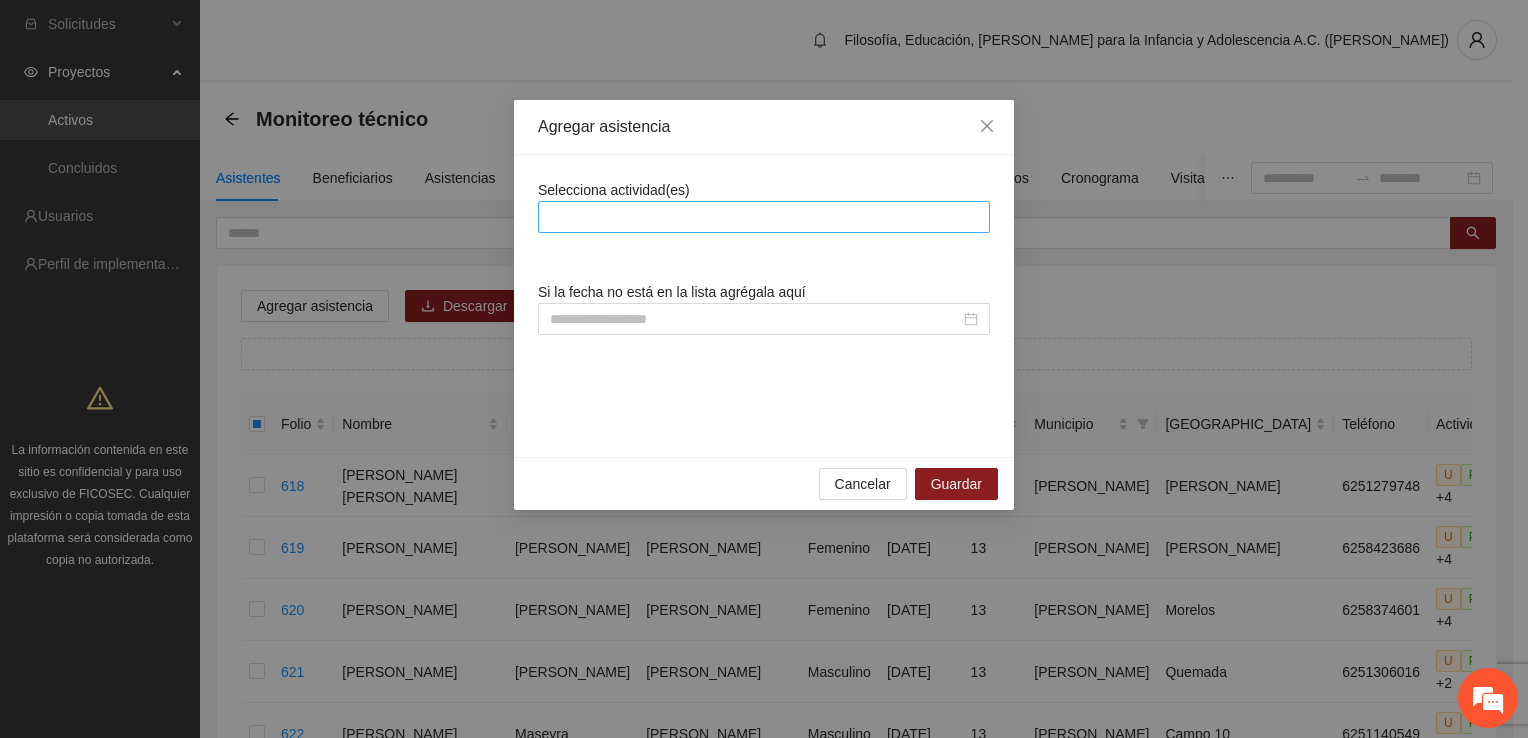 click at bounding box center (764, 217) 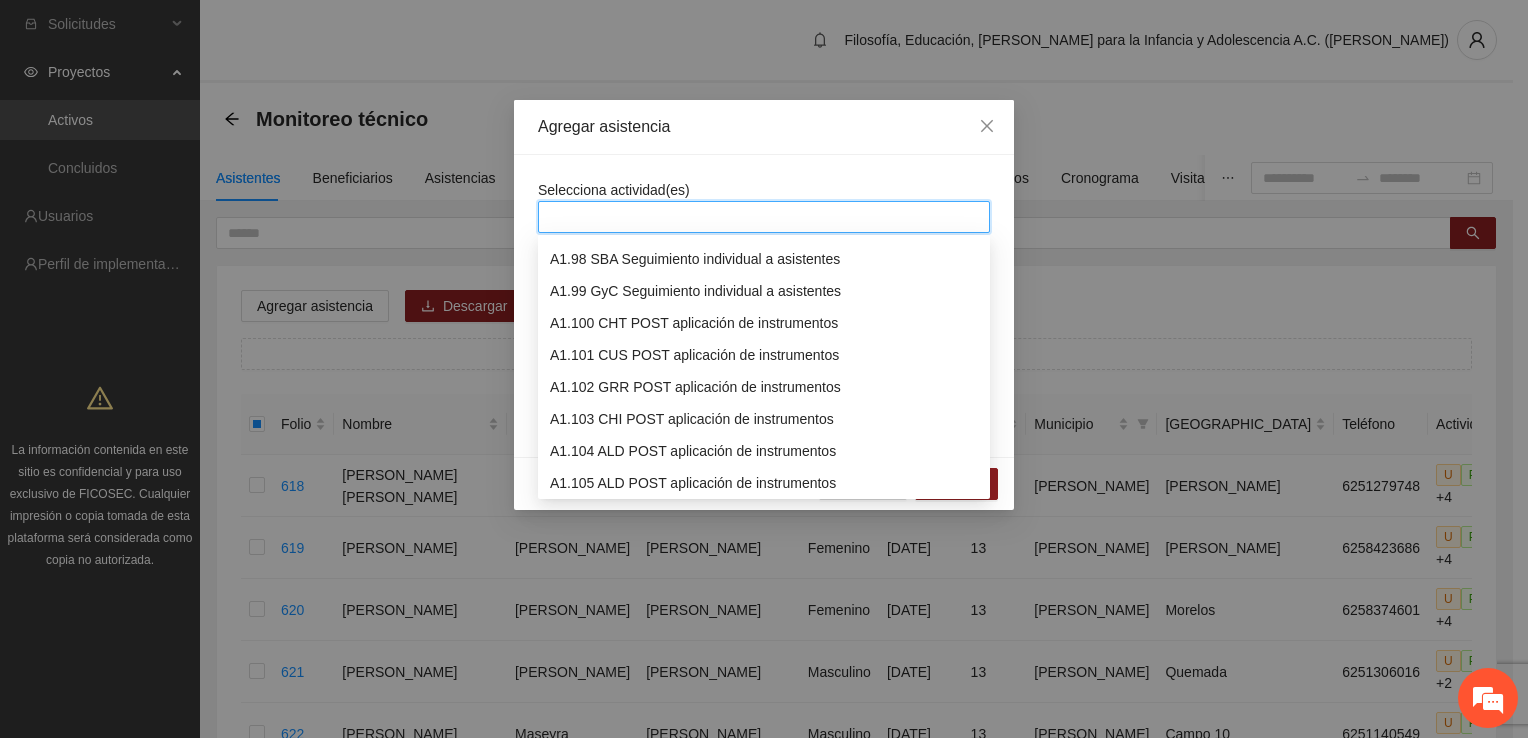 scroll, scrollTop: 3200, scrollLeft: 0, axis: vertical 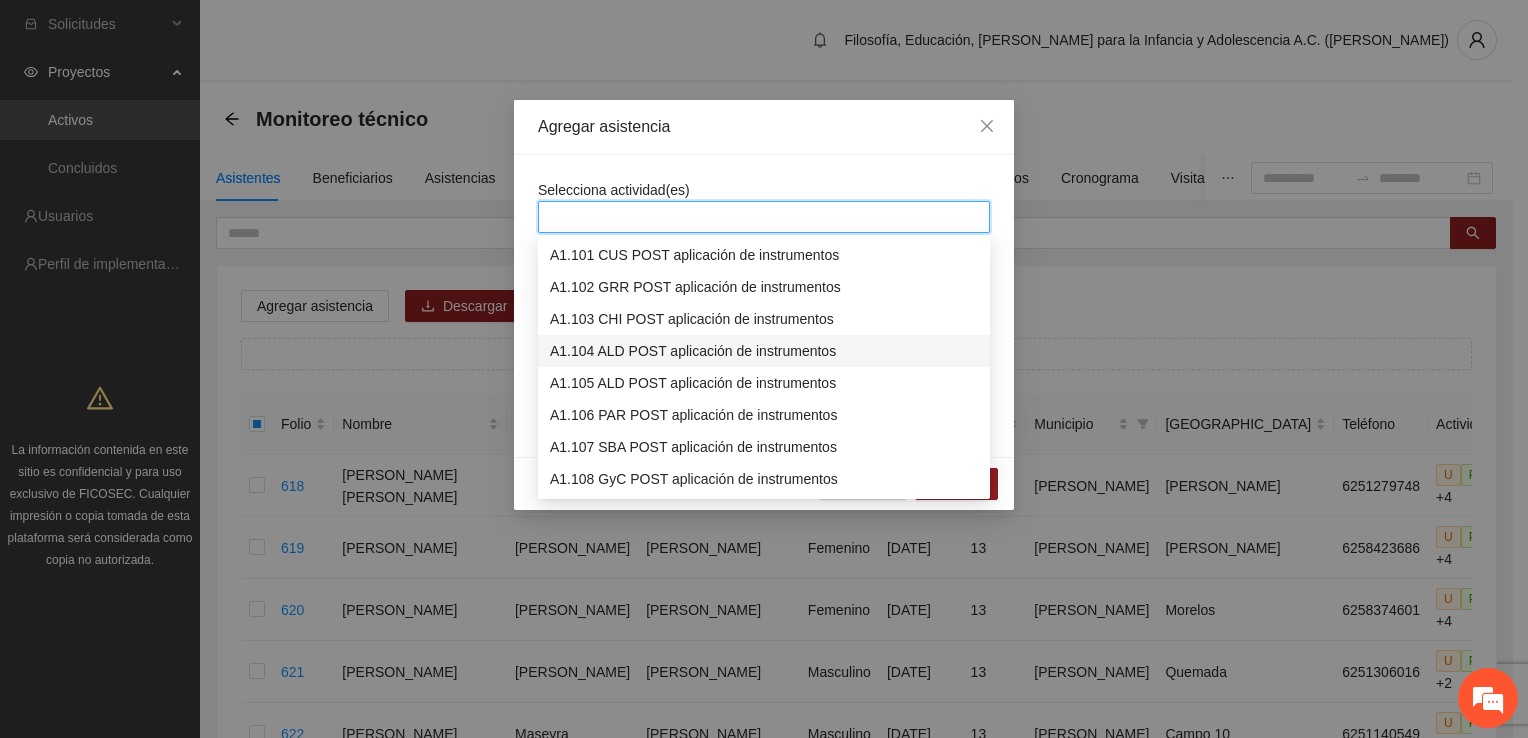 click on "A1.104 ALD POST aplicación de instrumentos" at bounding box center [764, 351] 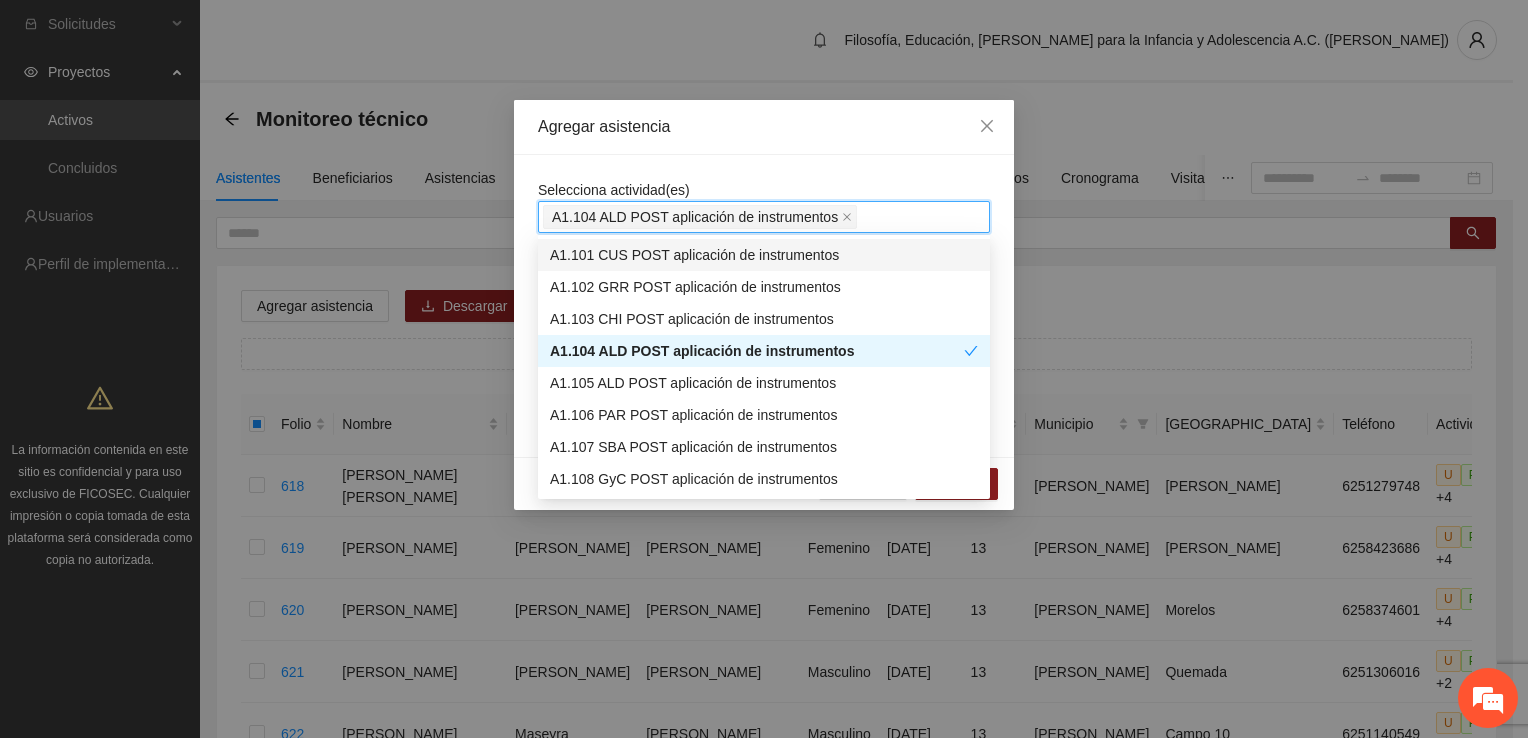 click on "Selecciona actividad(es) A1.104 ALD POST aplicación de instrumentos A1.104 ALD POST aplicación de instrumentos" at bounding box center (764, 206) 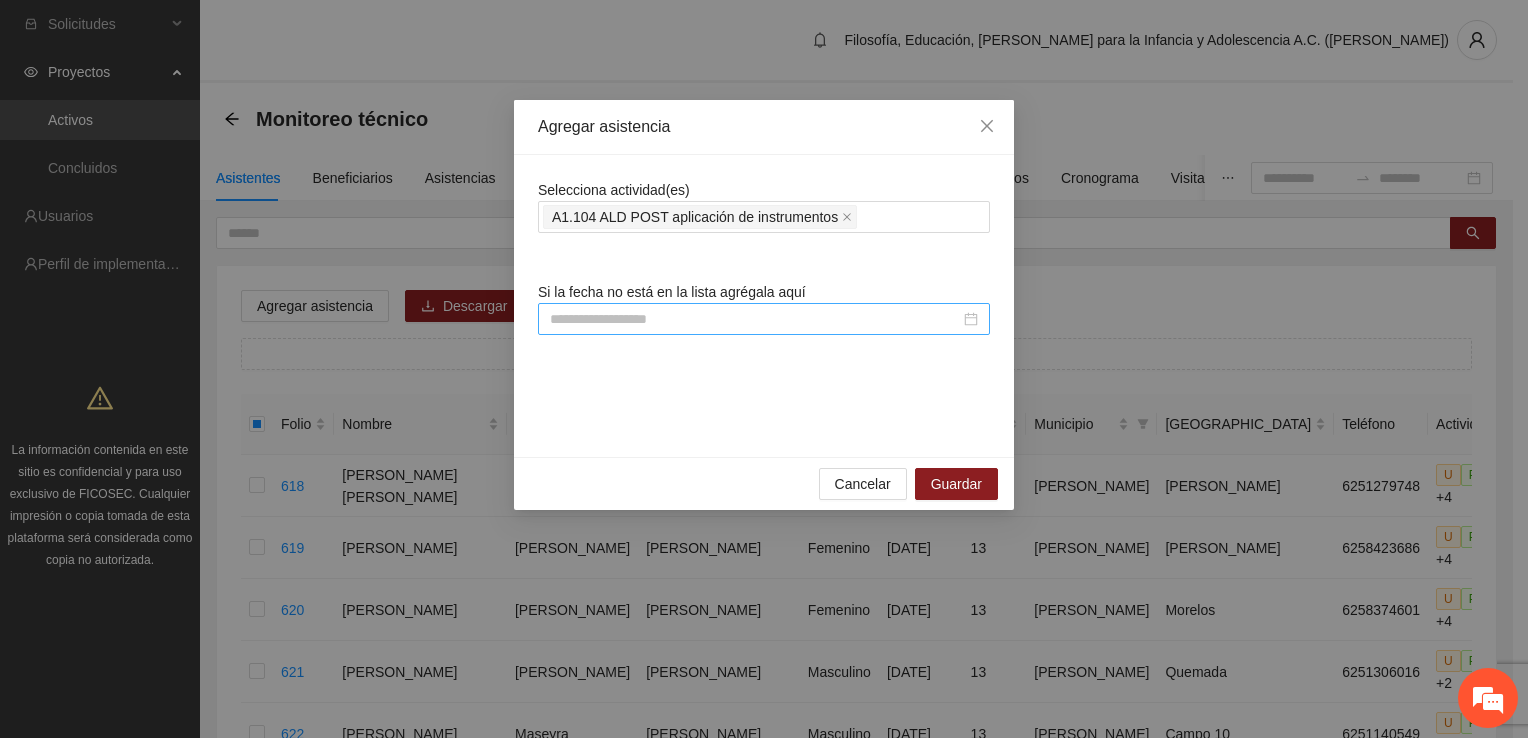 click at bounding box center (764, 319) 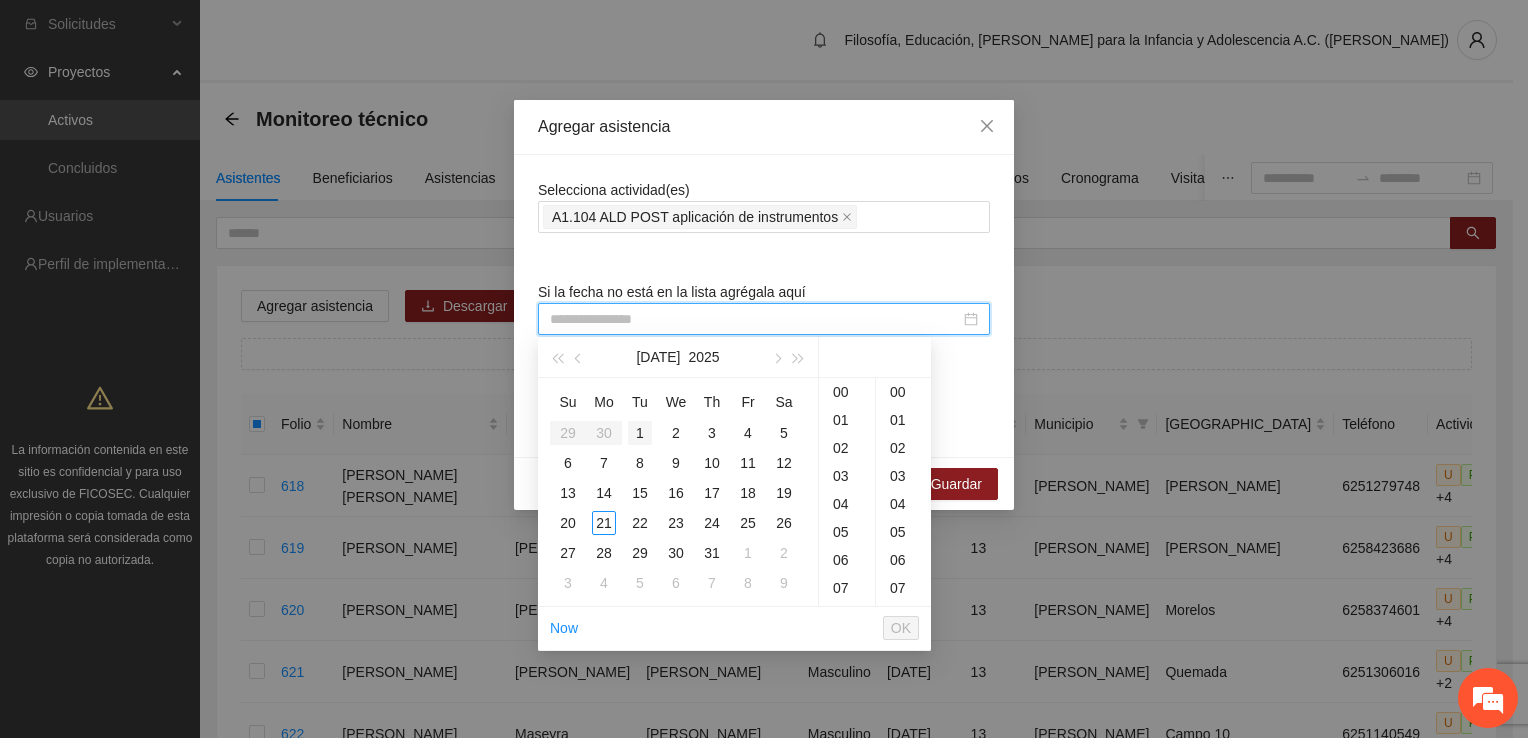 click on "1" at bounding box center [640, 433] 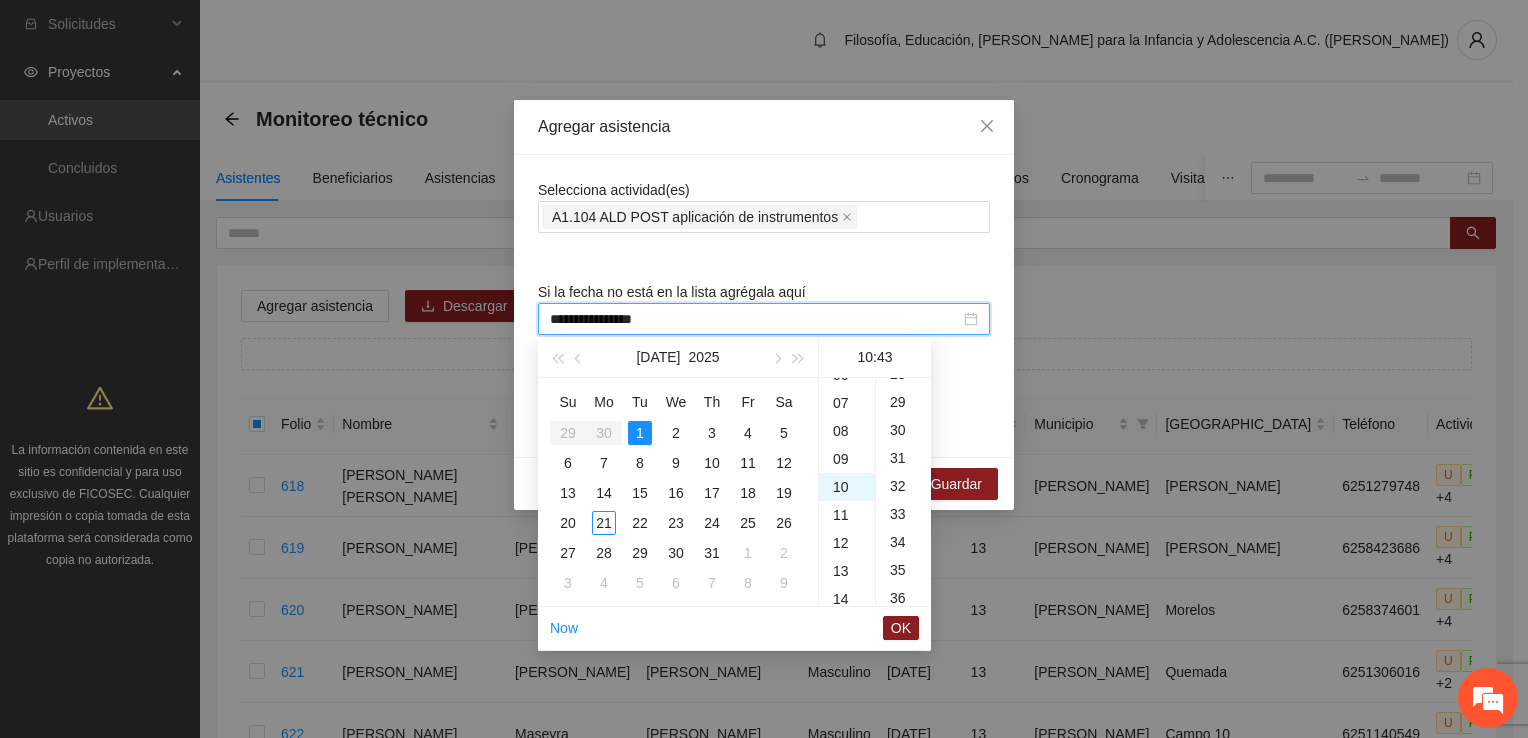 scroll, scrollTop: 280, scrollLeft: 0, axis: vertical 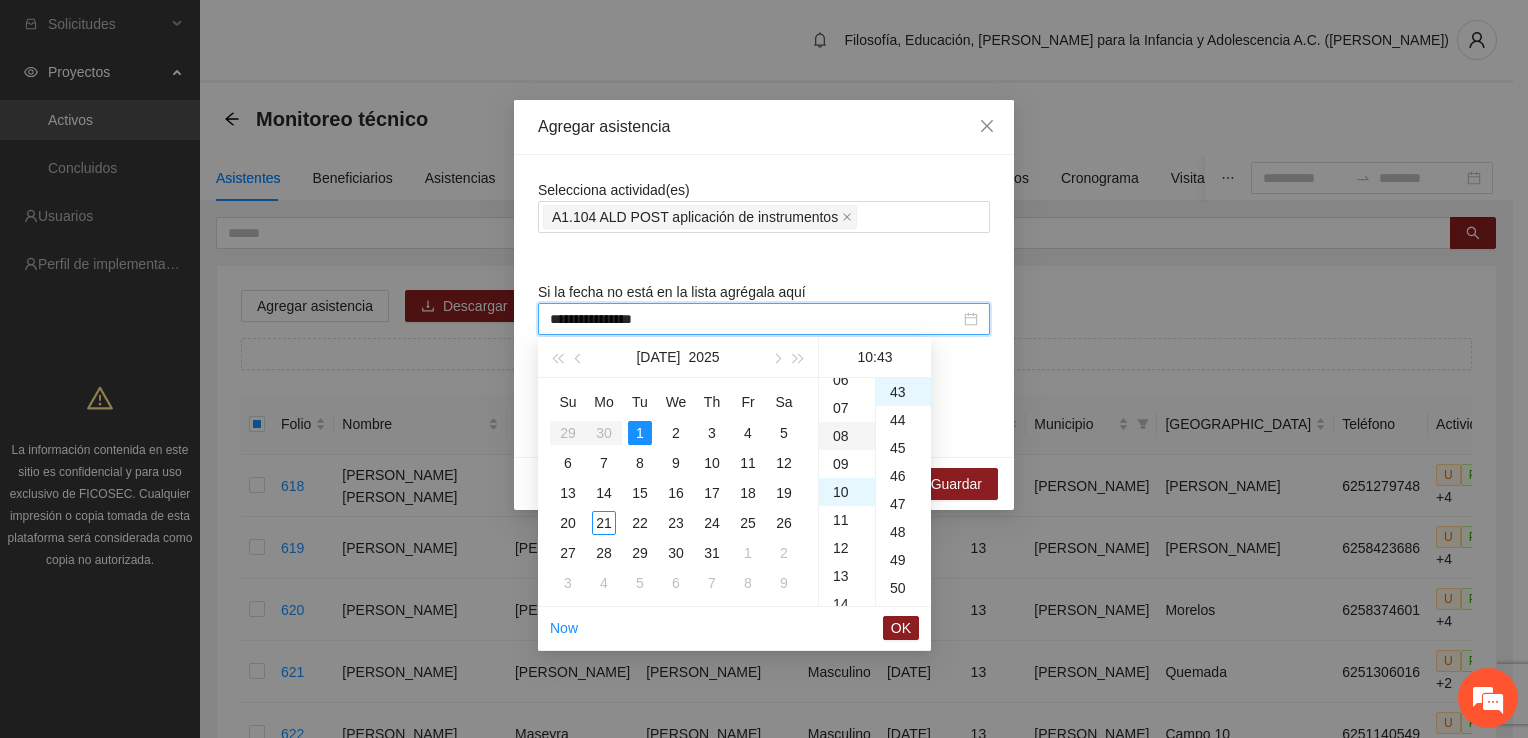 click on "08" at bounding box center [847, 436] 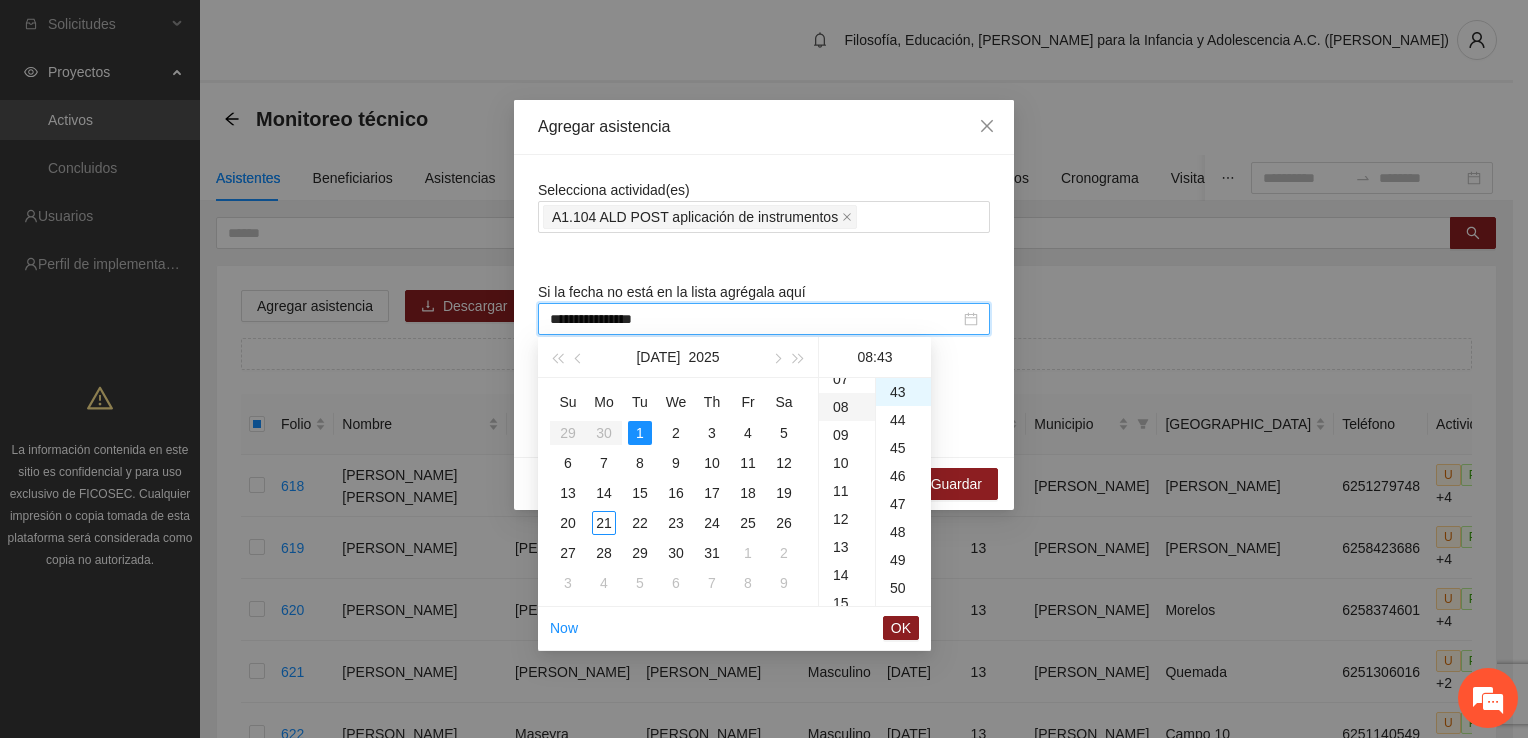 scroll, scrollTop: 224, scrollLeft: 0, axis: vertical 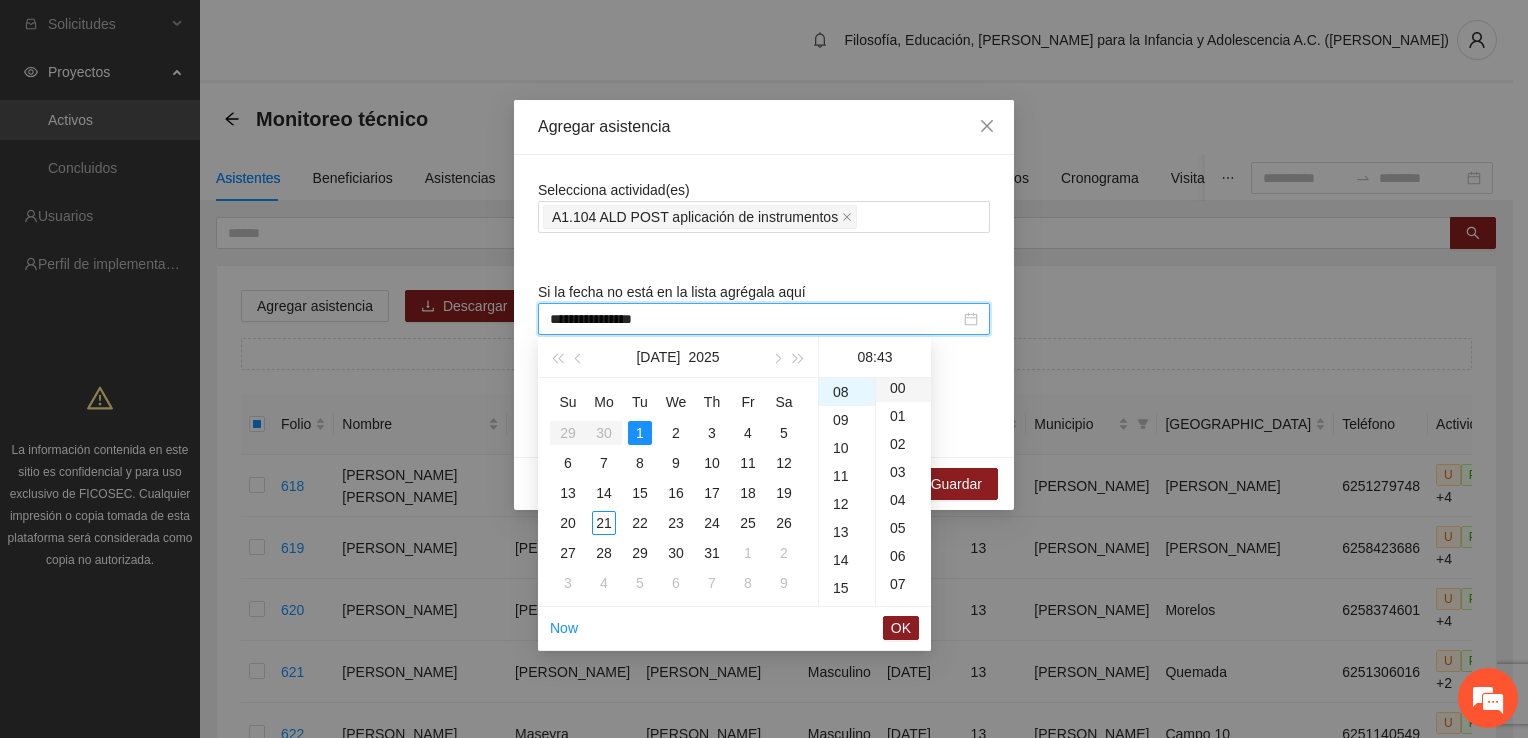 click on "00" at bounding box center [903, 388] 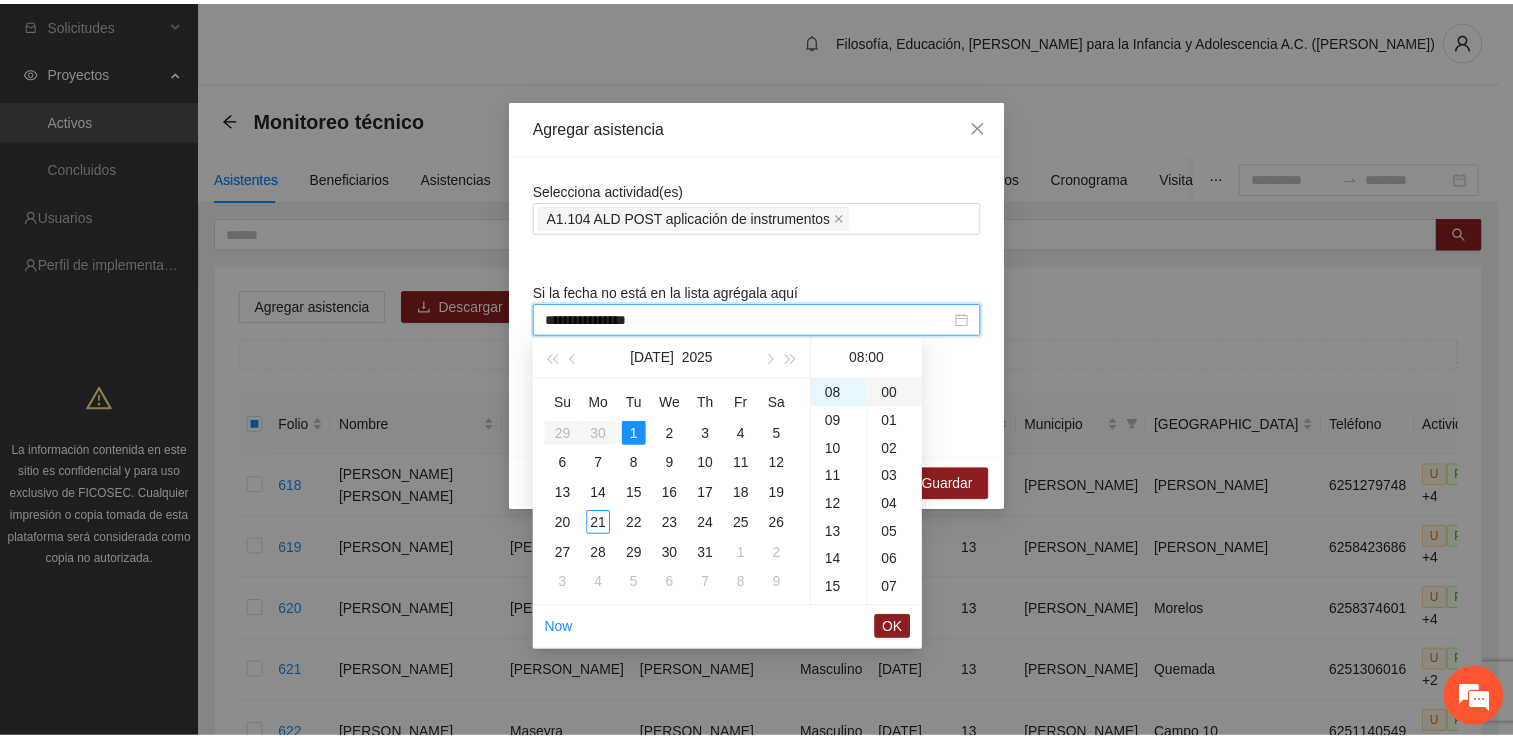 scroll, scrollTop: 0, scrollLeft: 0, axis: both 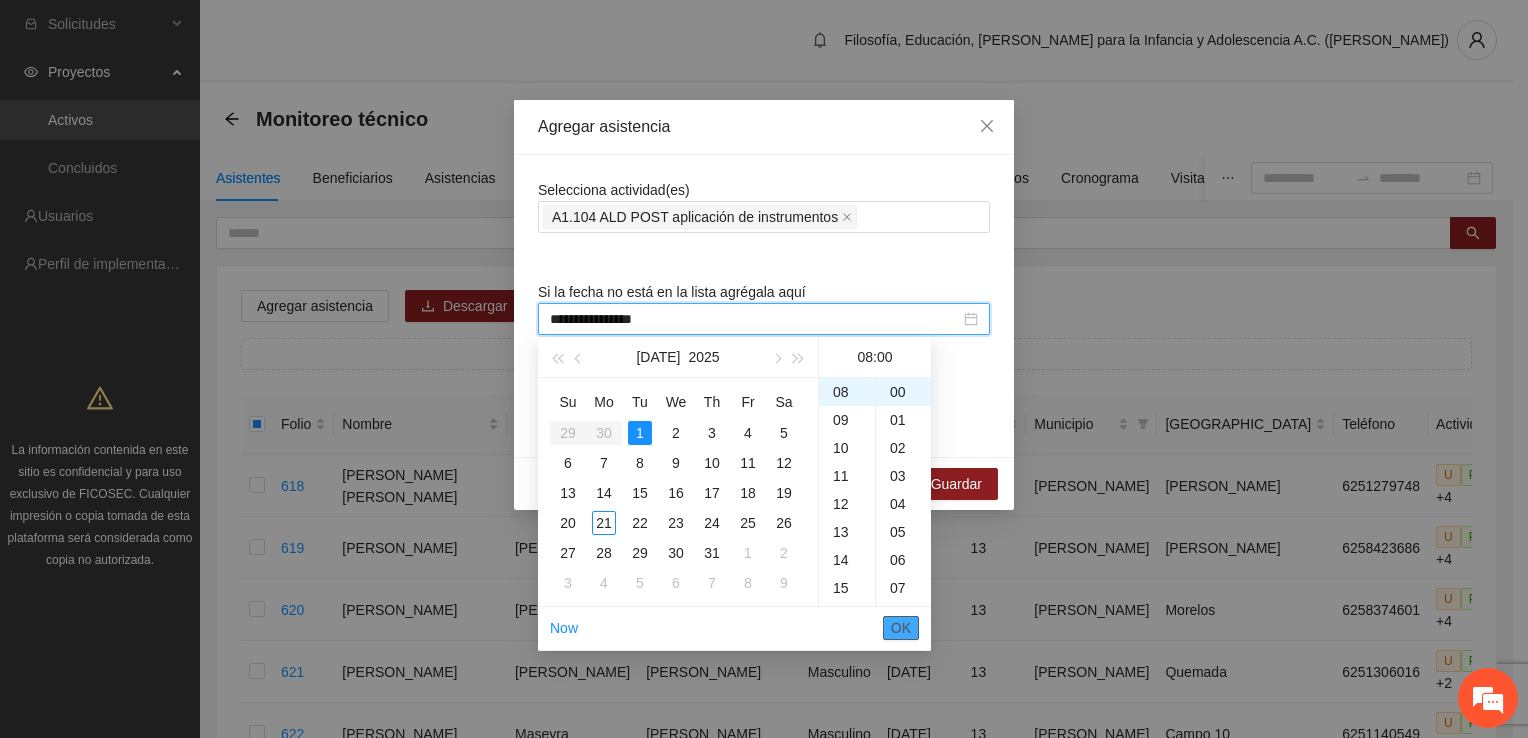 click on "OK" at bounding box center (901, 628) 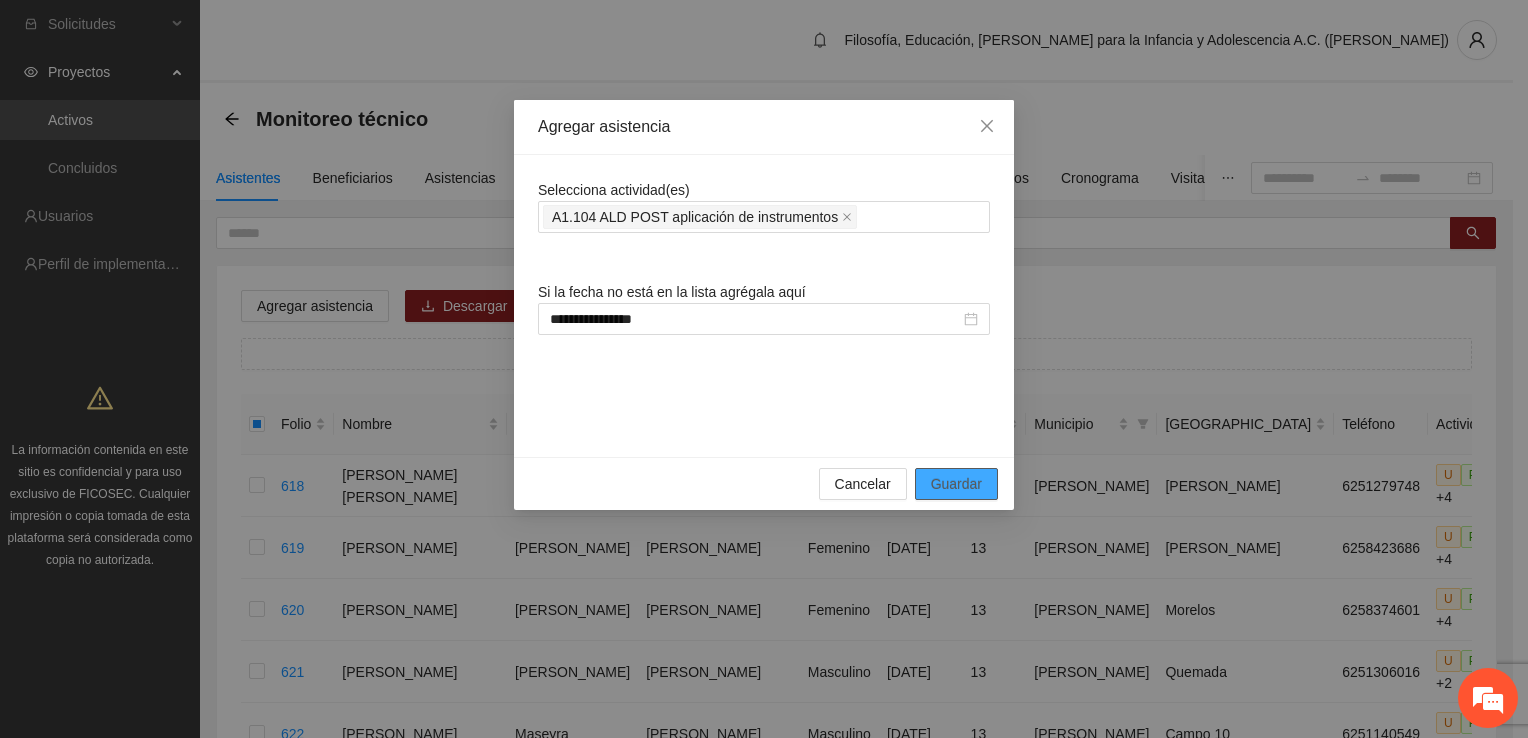 click on "Guardar" at bounding box center [956, 484] 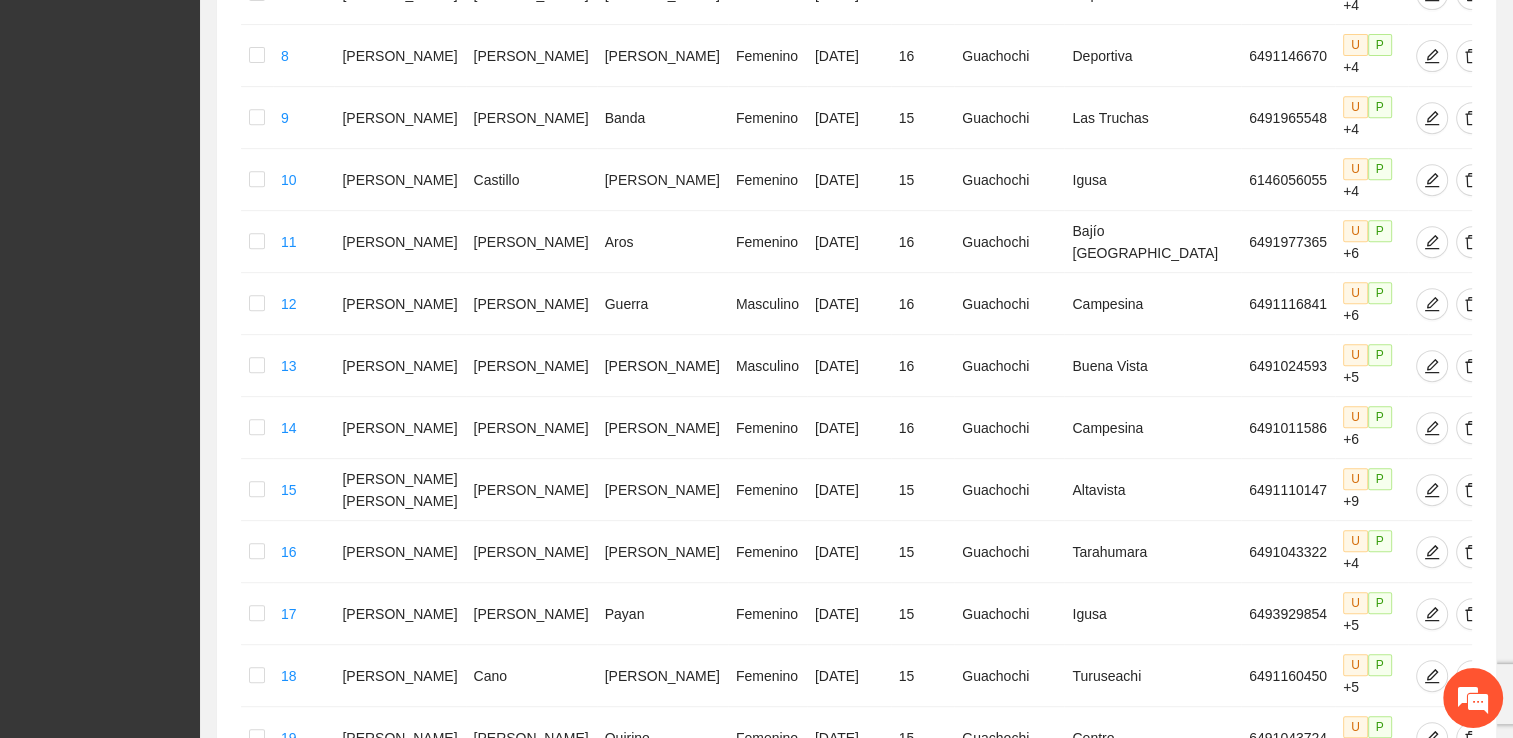 scroll, scrollTop: 988, scrollLeft: 0, axis: vertical 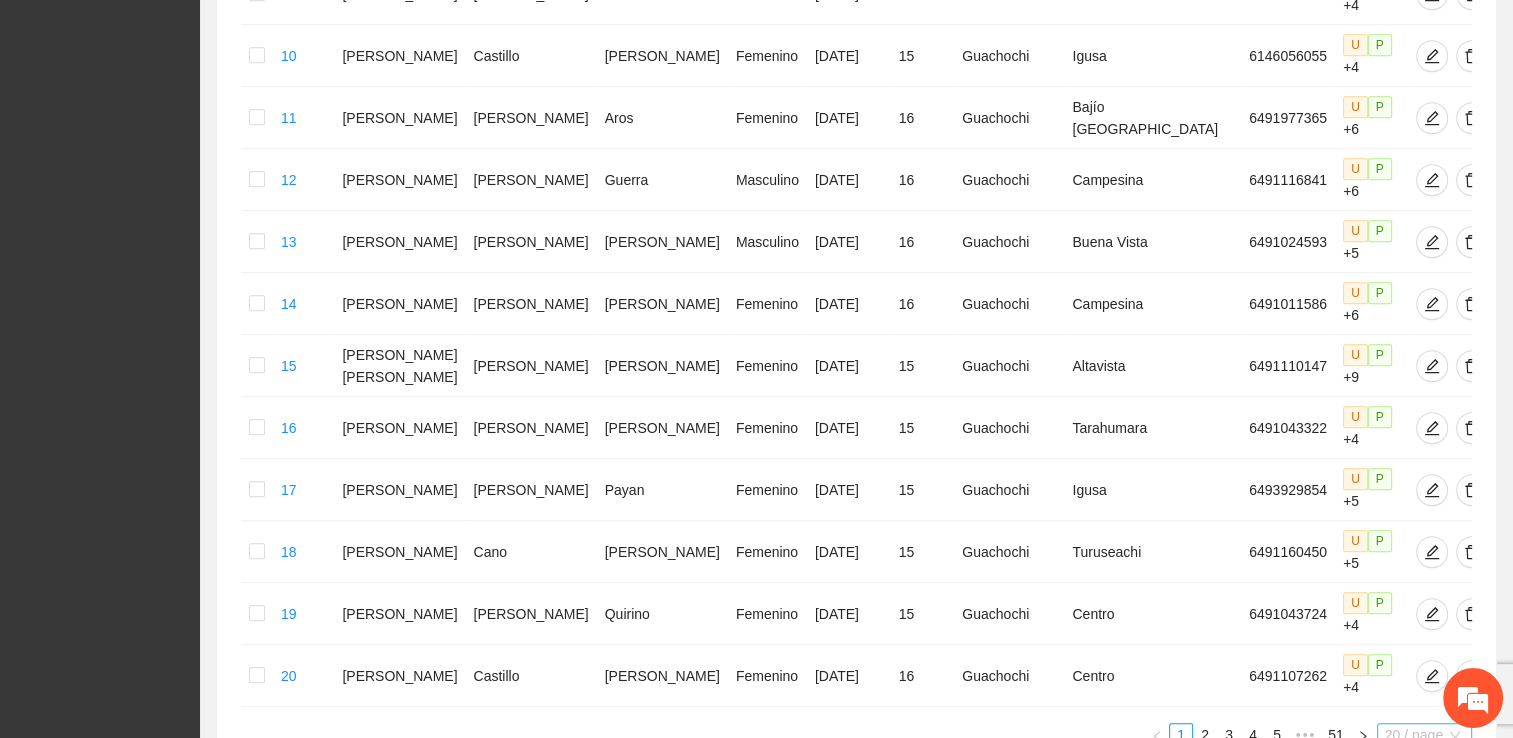 click on "20 / page" at bounding box center [1424, 735] 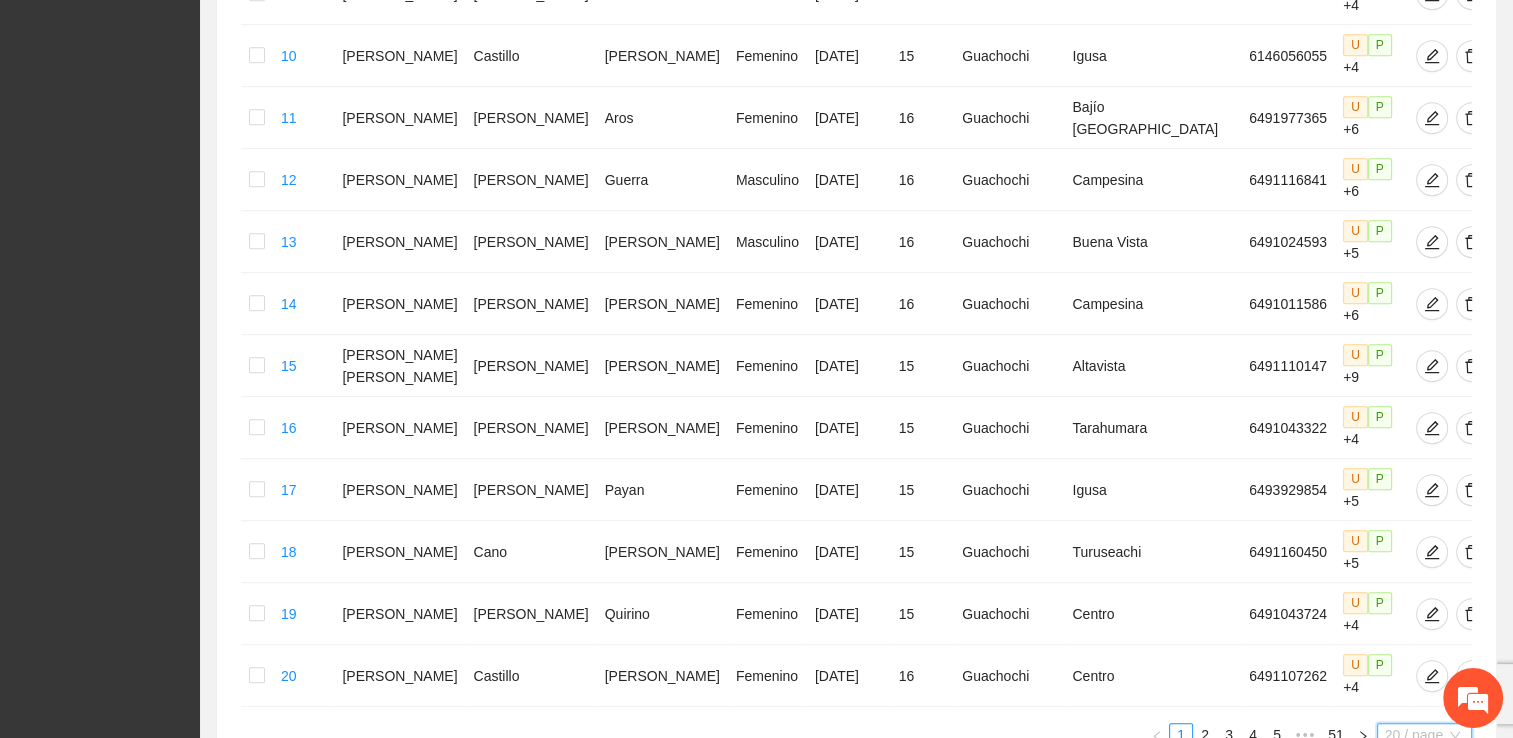click on "100 / page" at bounding box center [1425, 867] 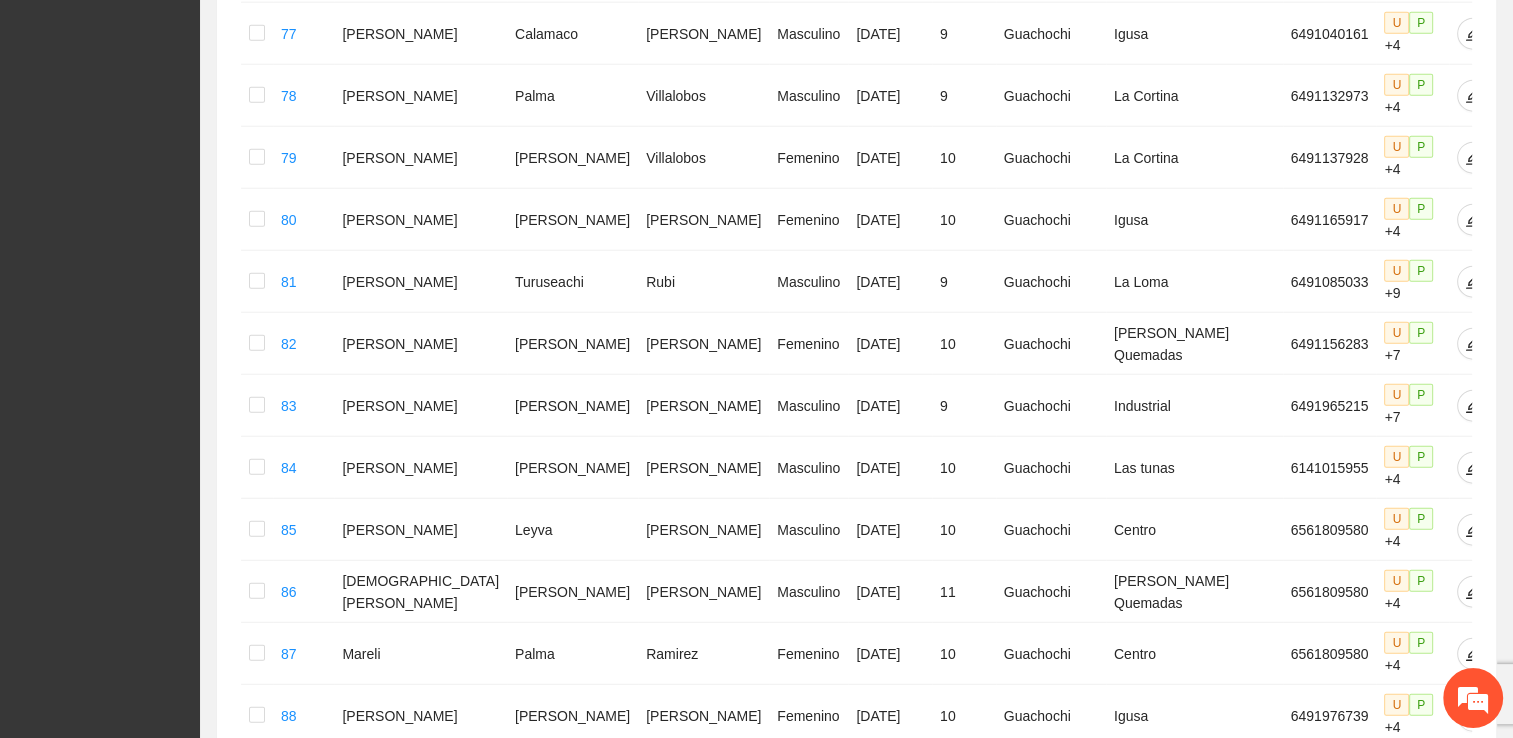 scroll, scrollTop: 5334, scrollLeft: 0, axis: vertical 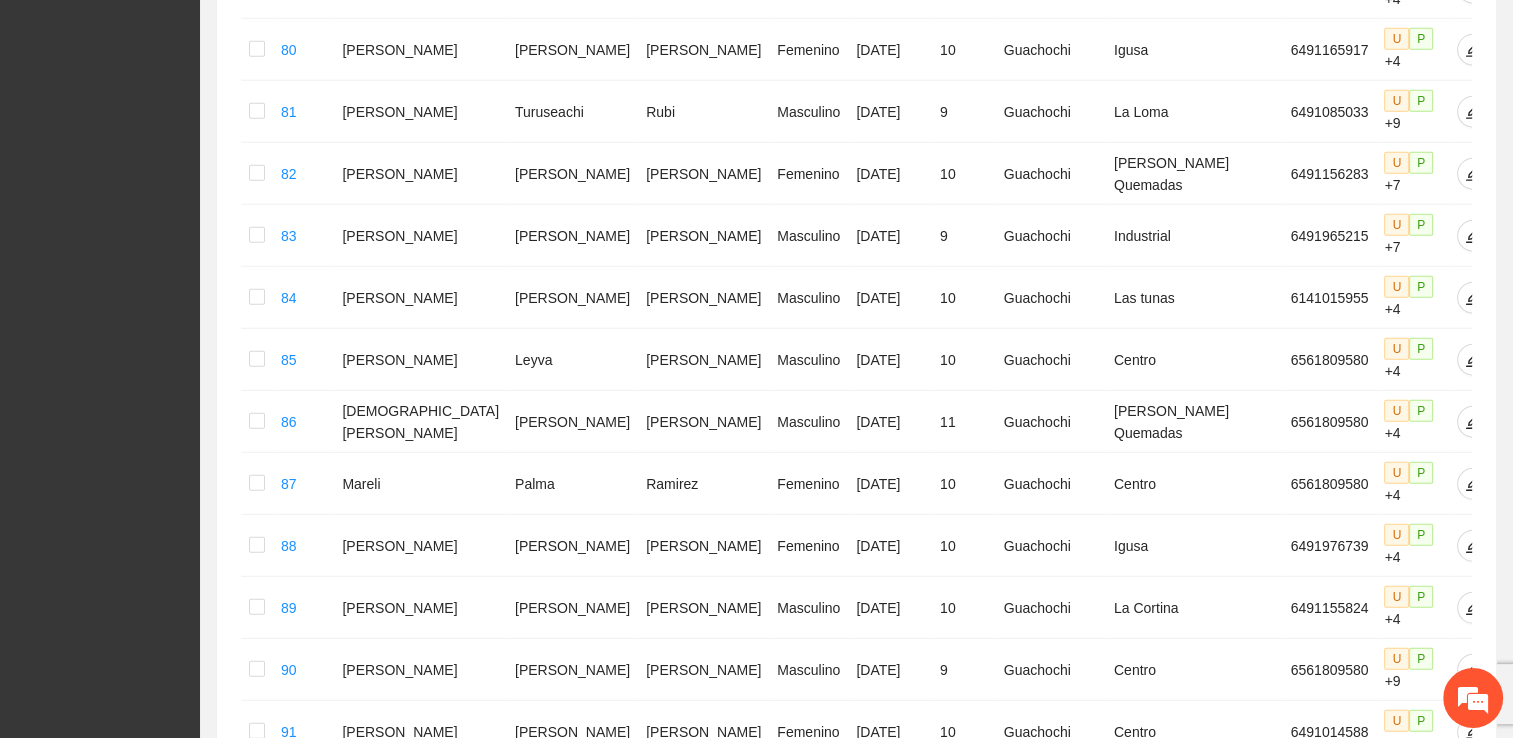 click on "5" at bounding box center (1269, 1349) 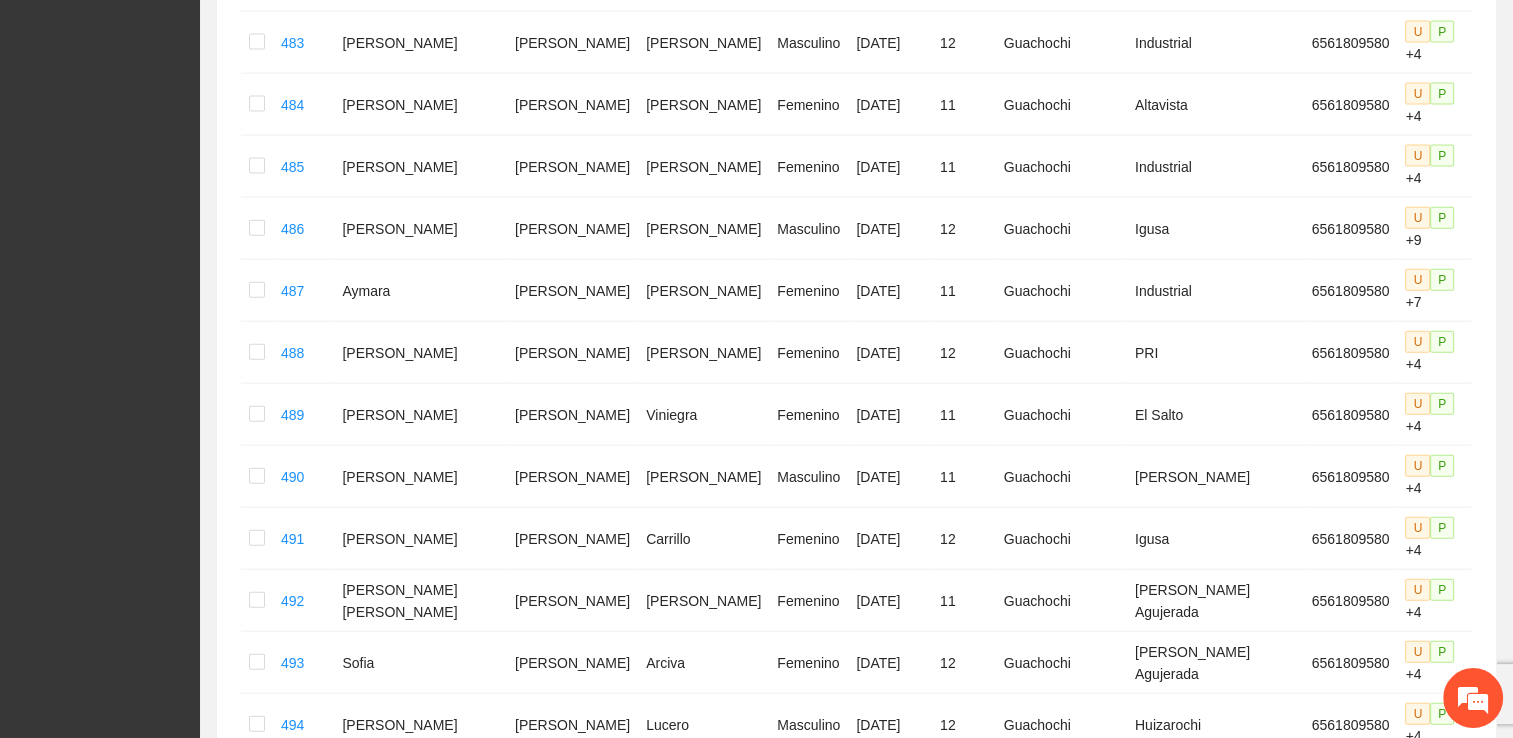 scroll, scrollTop: 4534, scrollLeft: 0, axis: vertical 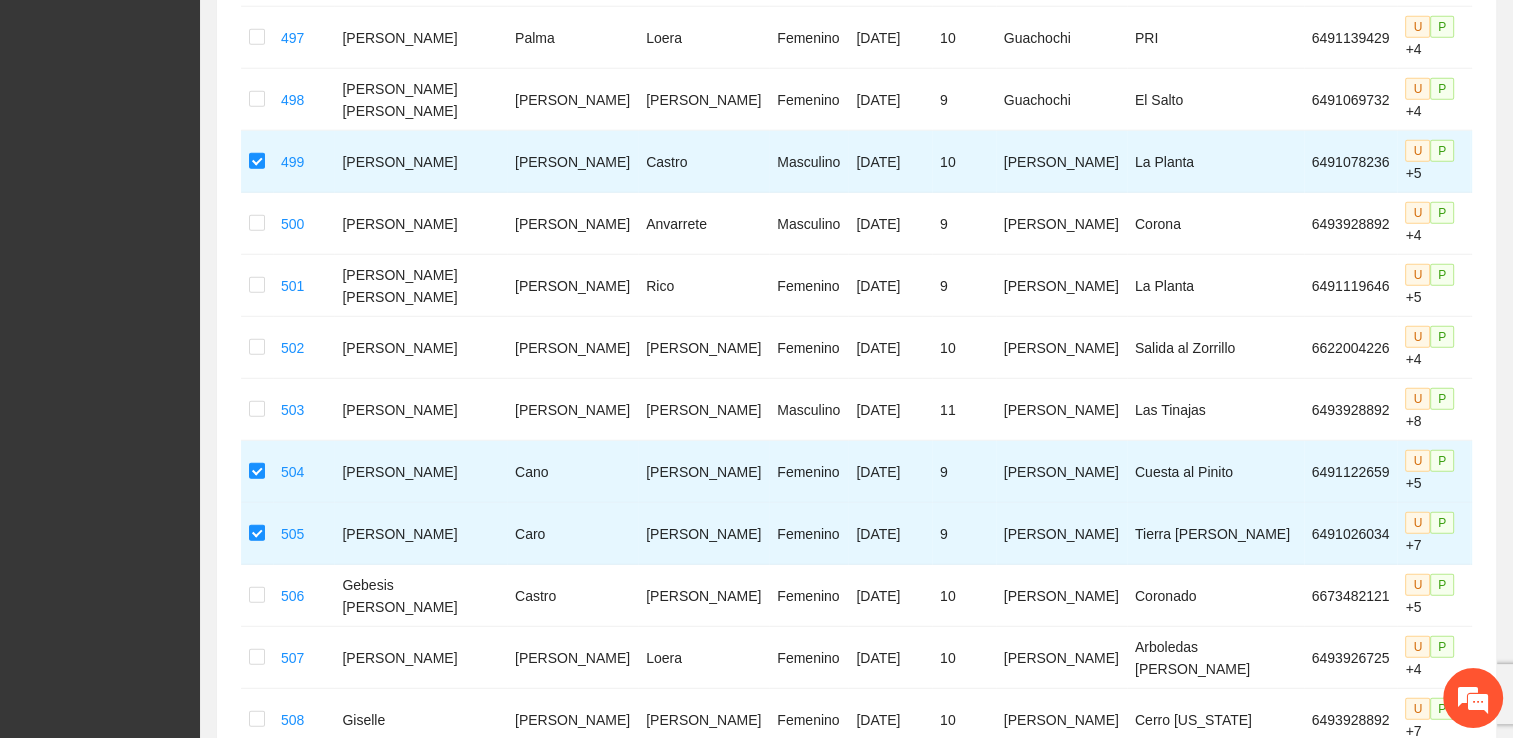 click on "6" at bounding box center (1245, 1275) 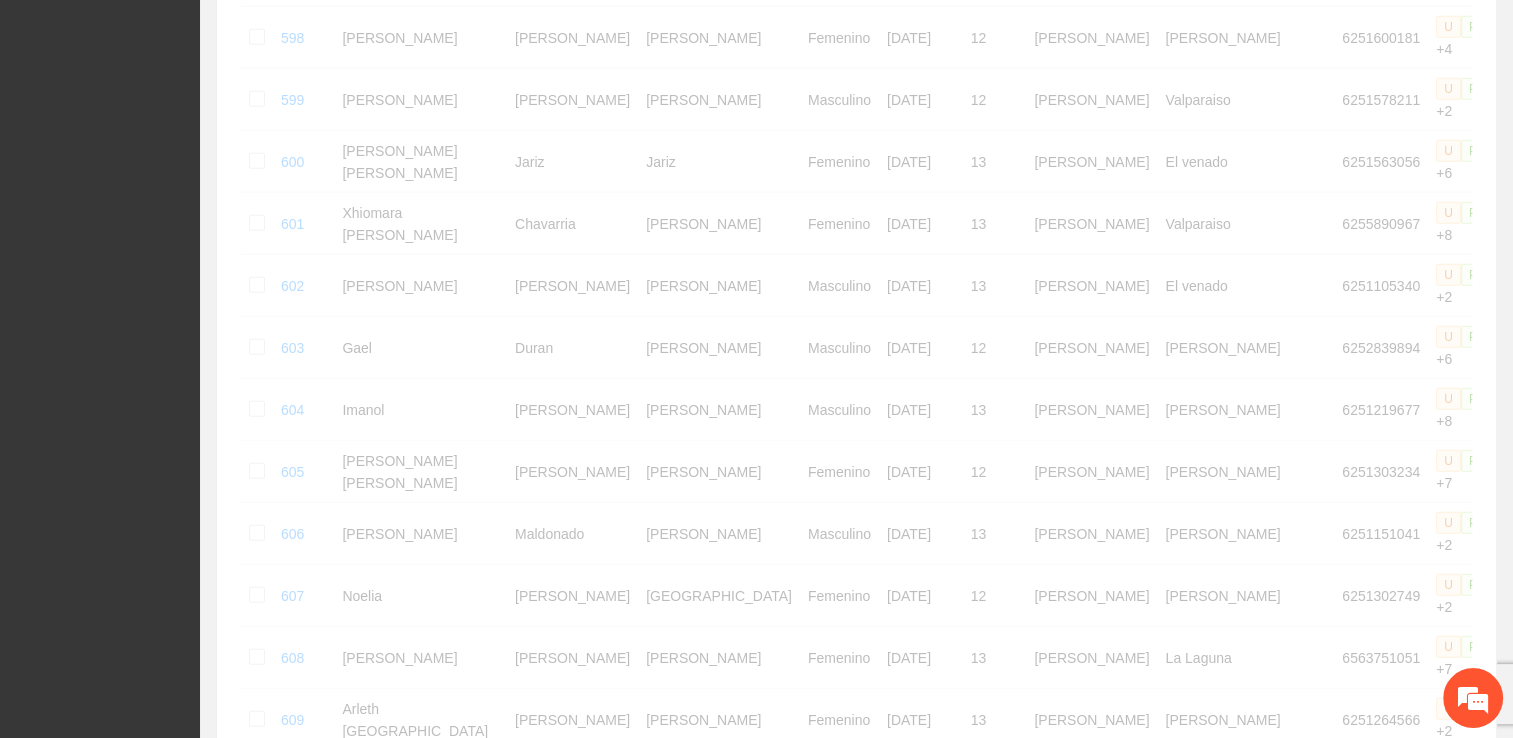 scroll, scrollTop: 5228, scrollLeft: 0, axis: vertical 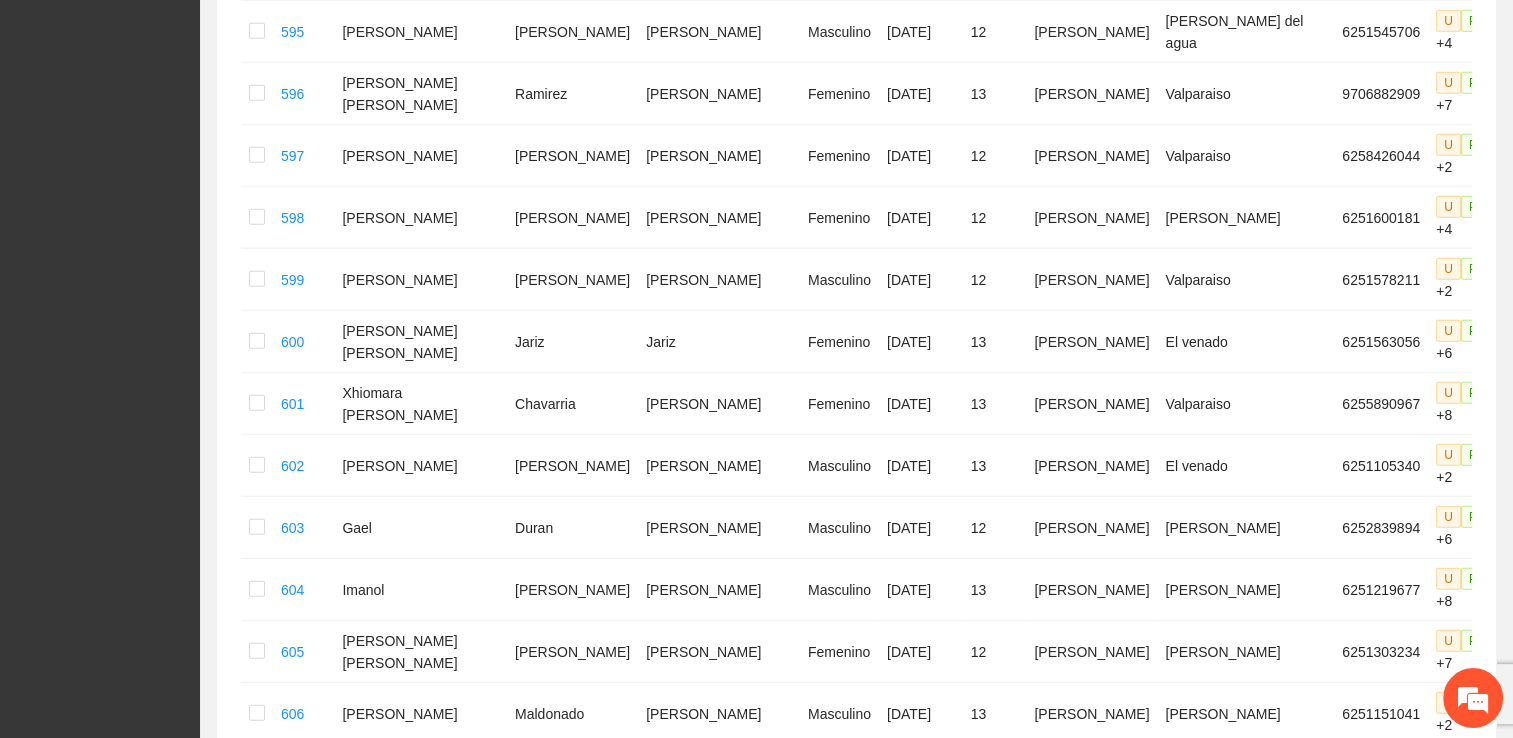 click on "5" at bounding box center (1197, 1455) 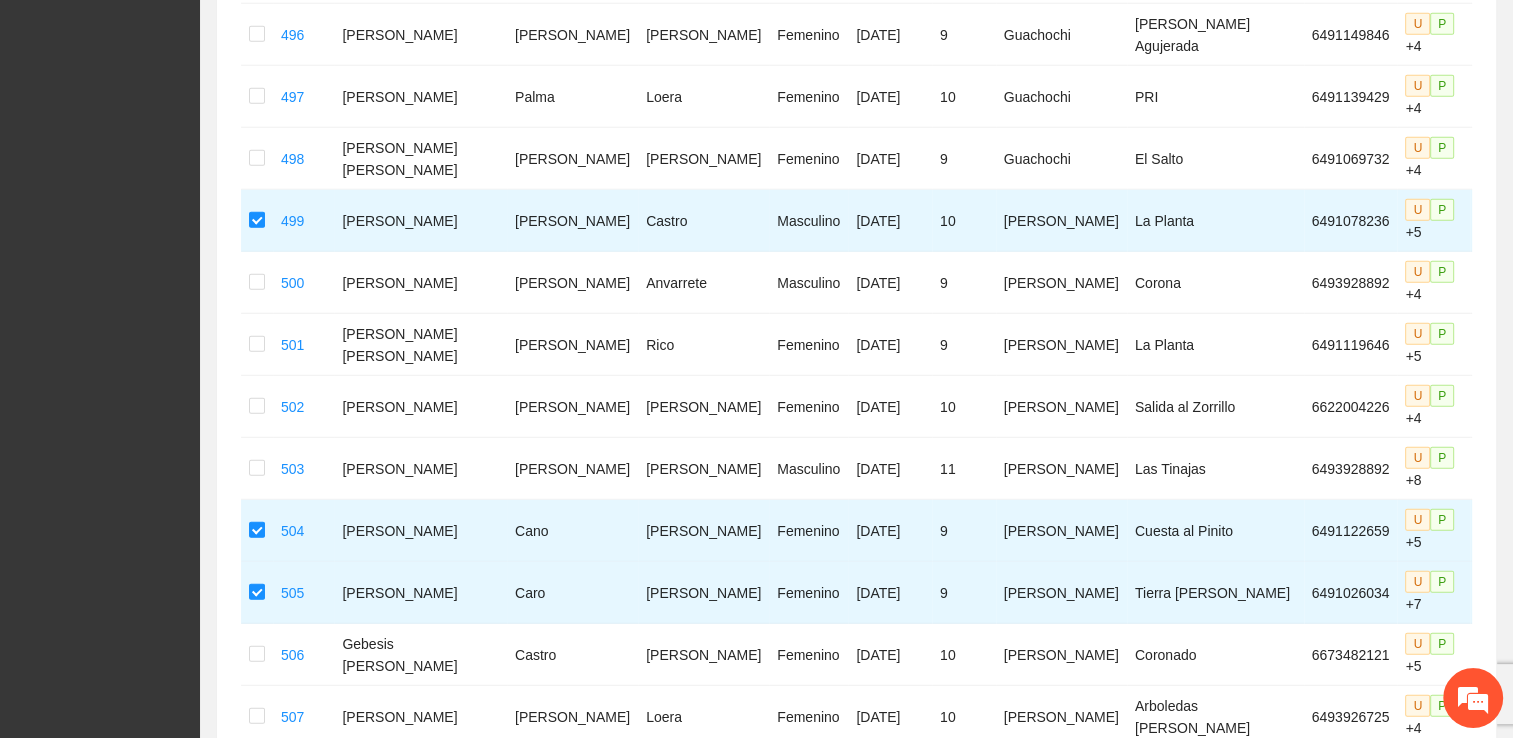 scroll, scrollTop: 5408, scrollLeft: 0, axis: vertical 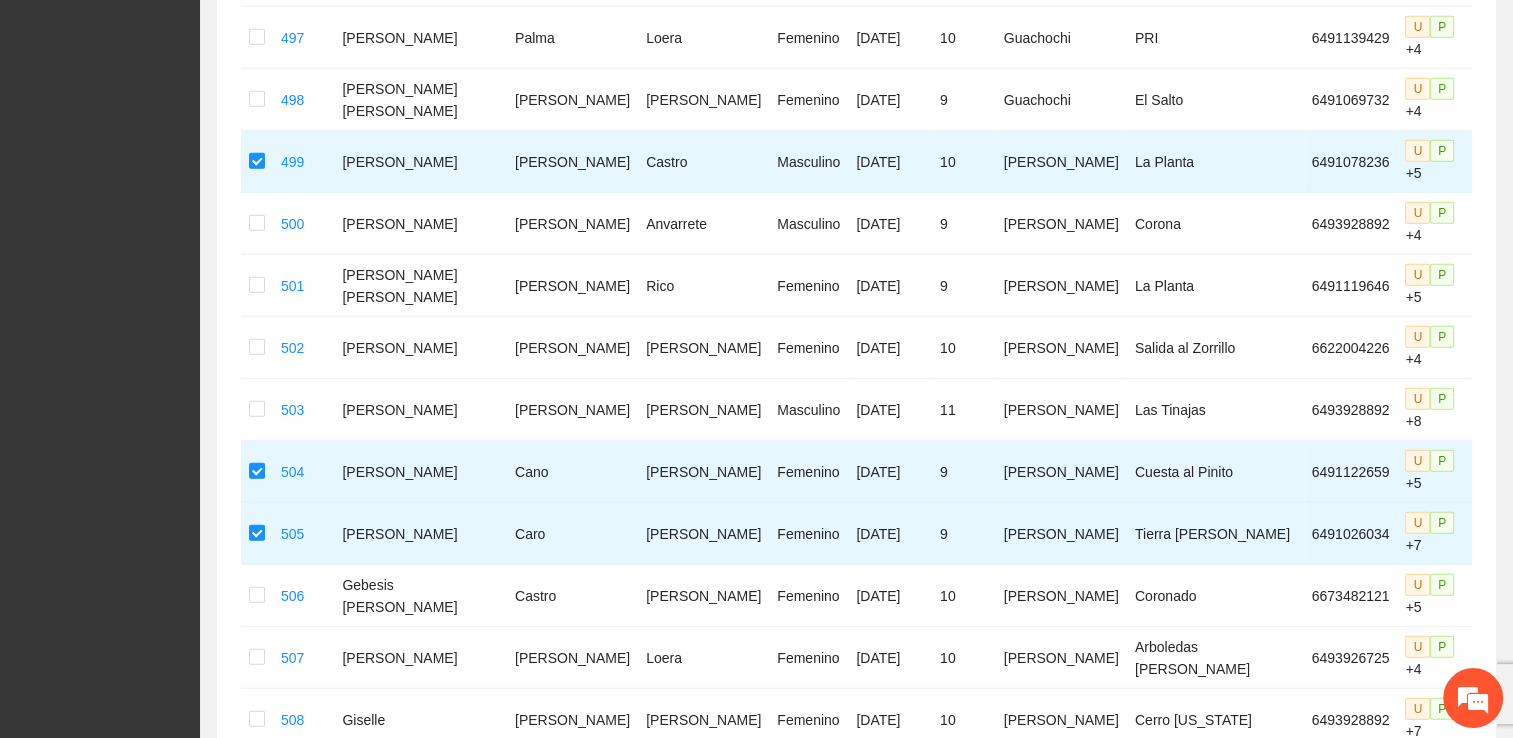 click on "6" at bounding box center [1245, 1275] 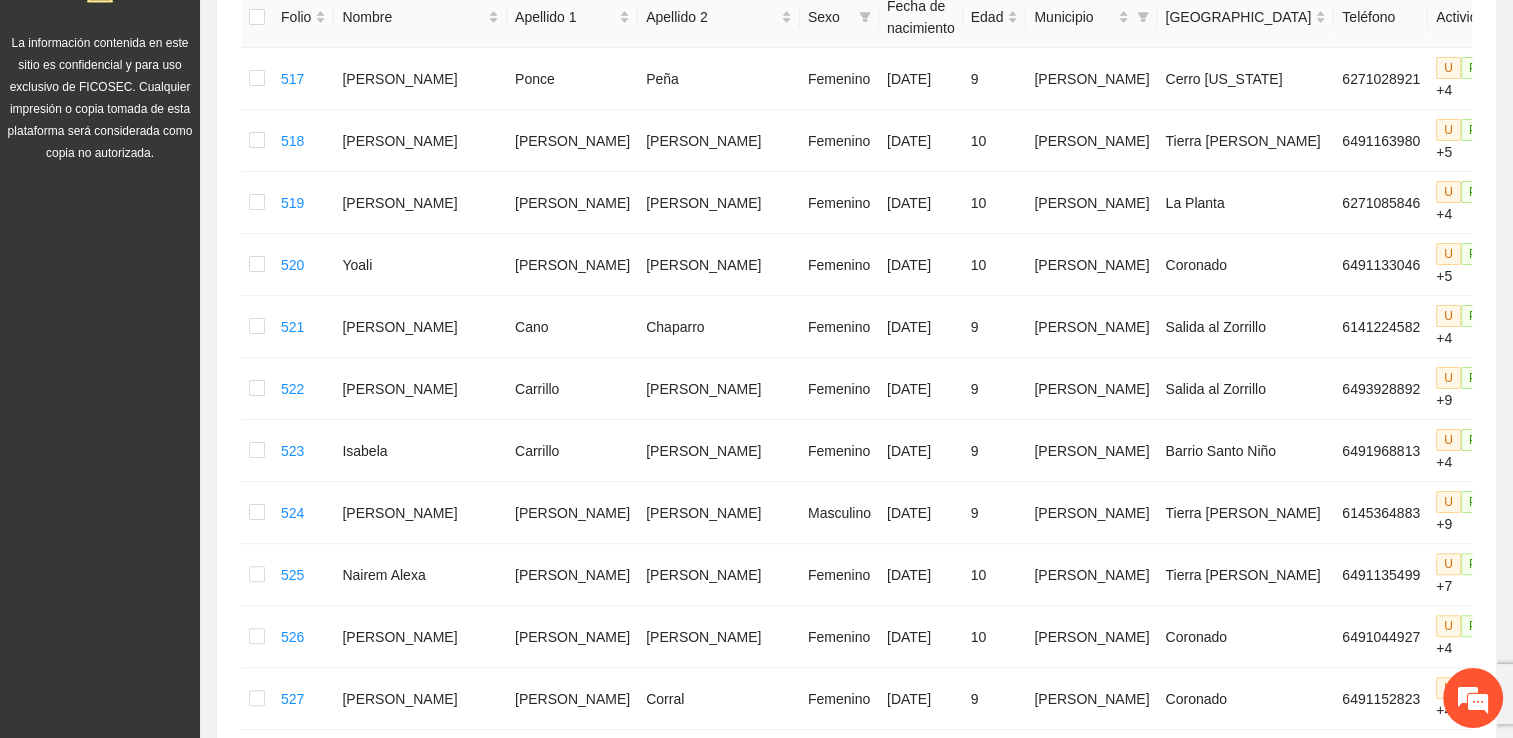 scroll, scrollTop: 228, scrollLeft: 0, axis: vertical 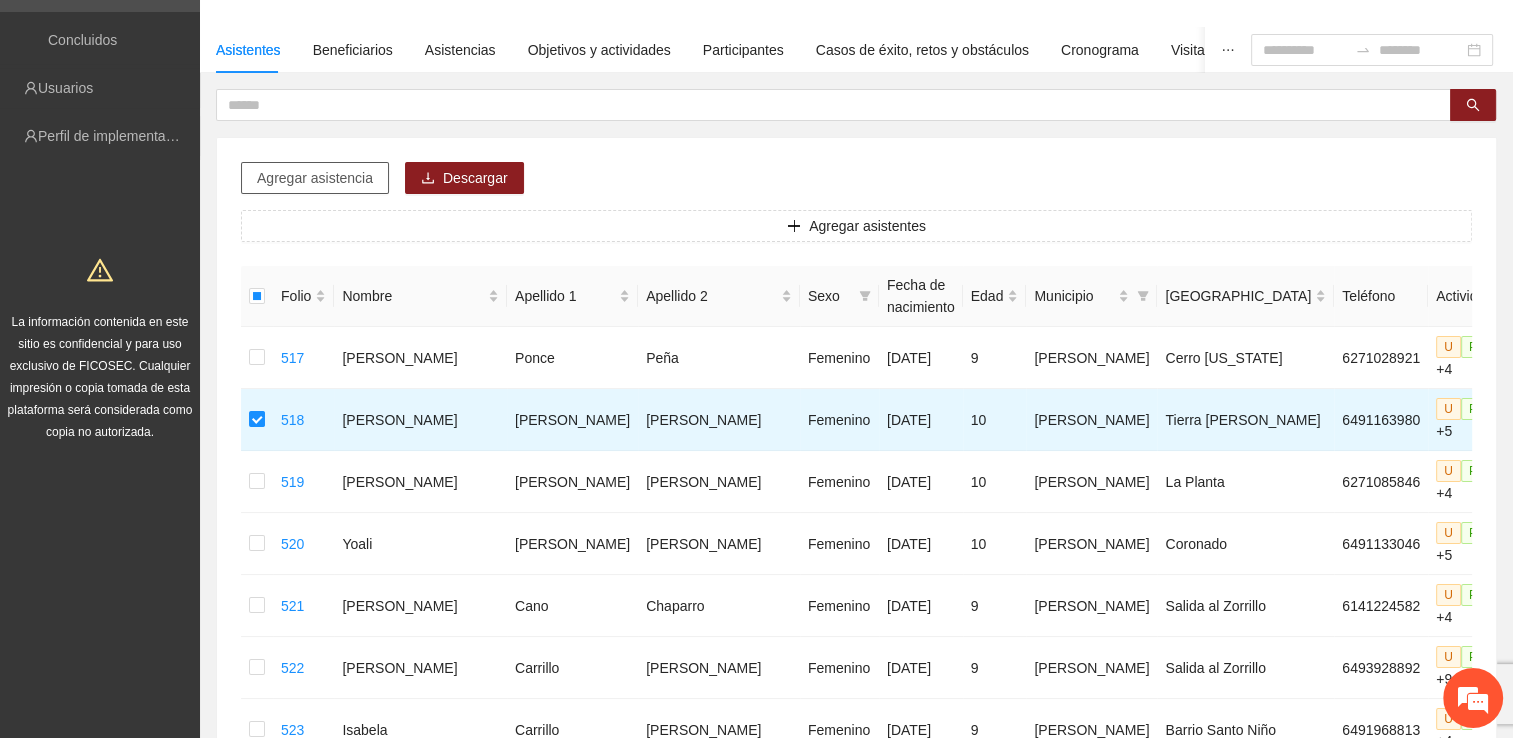 click on "Agregar asistencia" at bounding box center [315, 178] 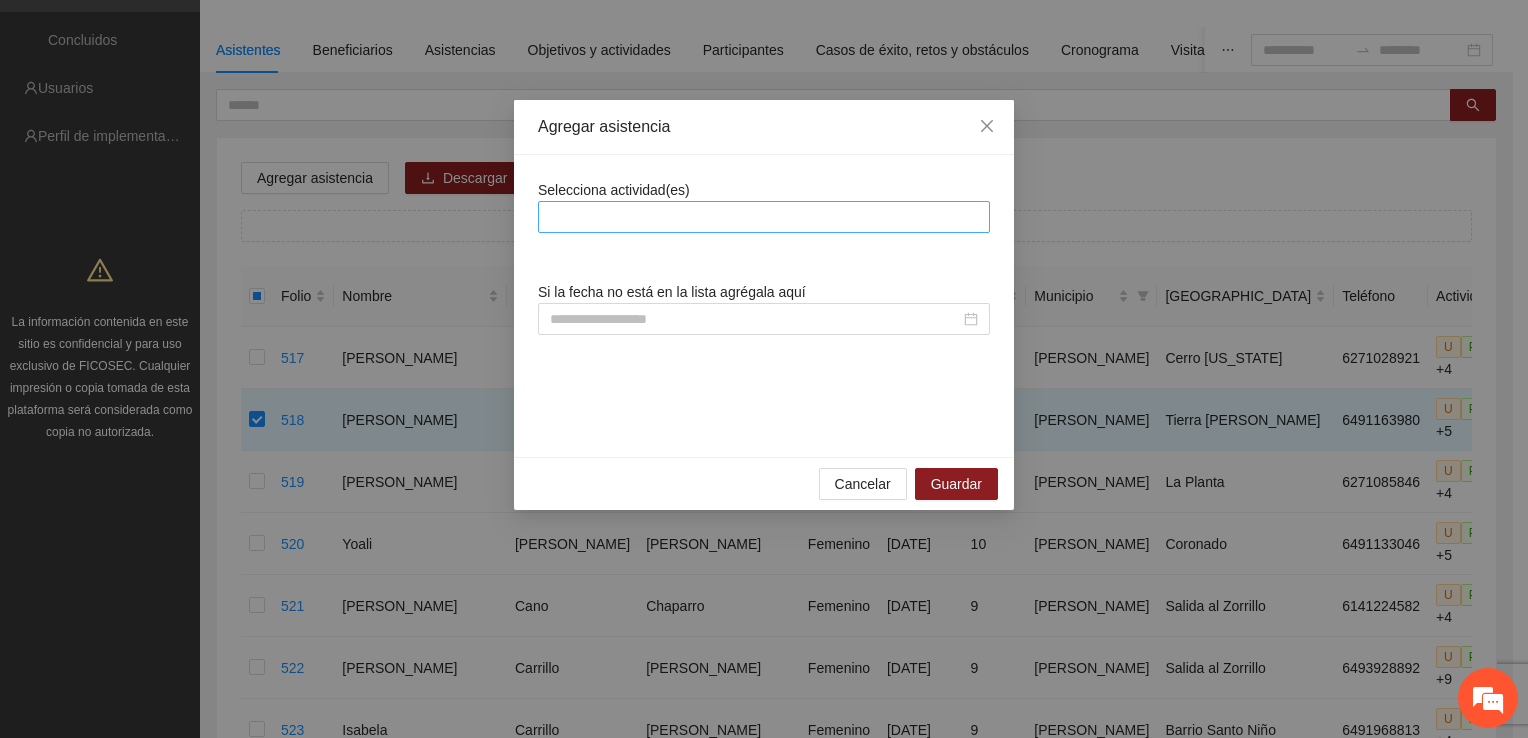 click at bounding box center [764, 217] 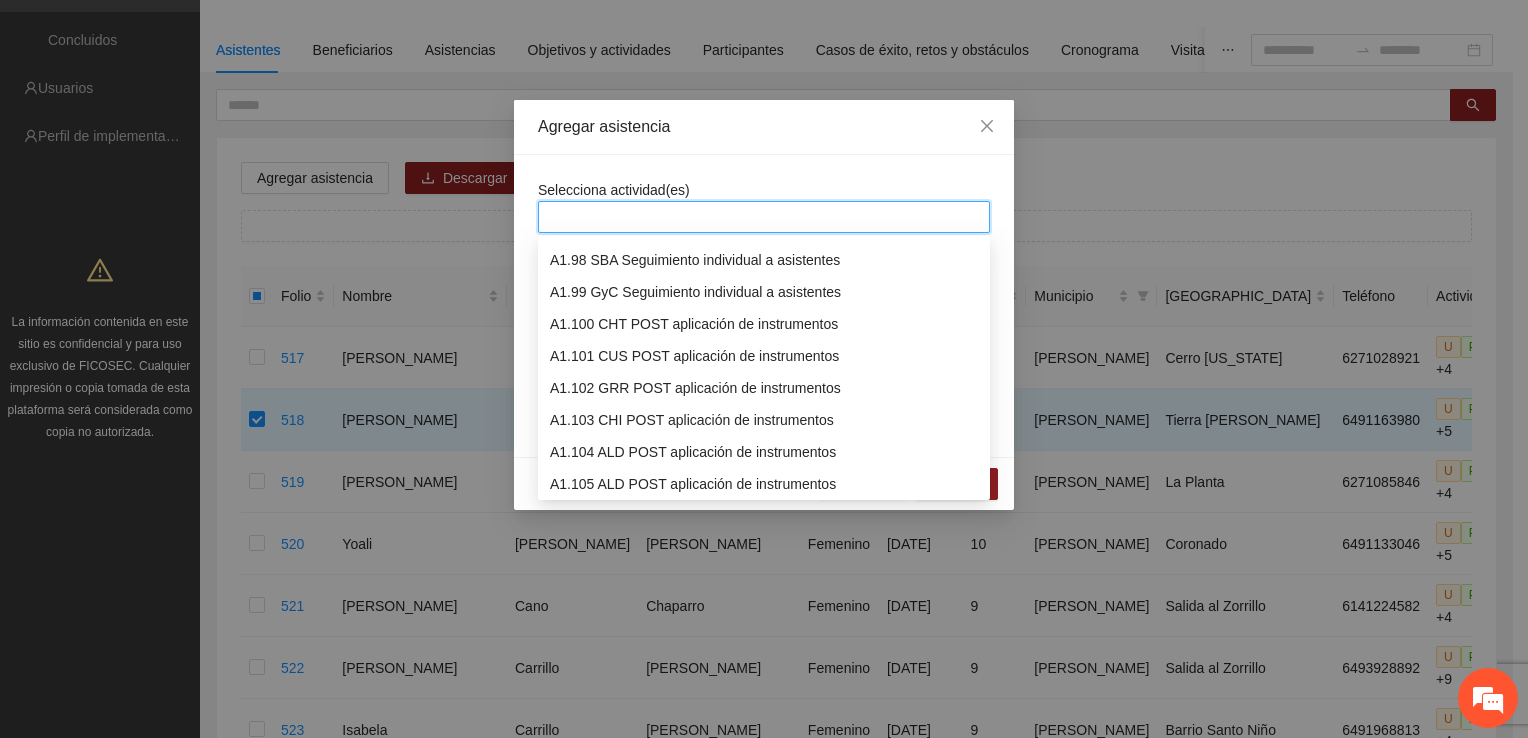 scroll, scrollTop: 3200, scrollLeft: 0, axis: vertical 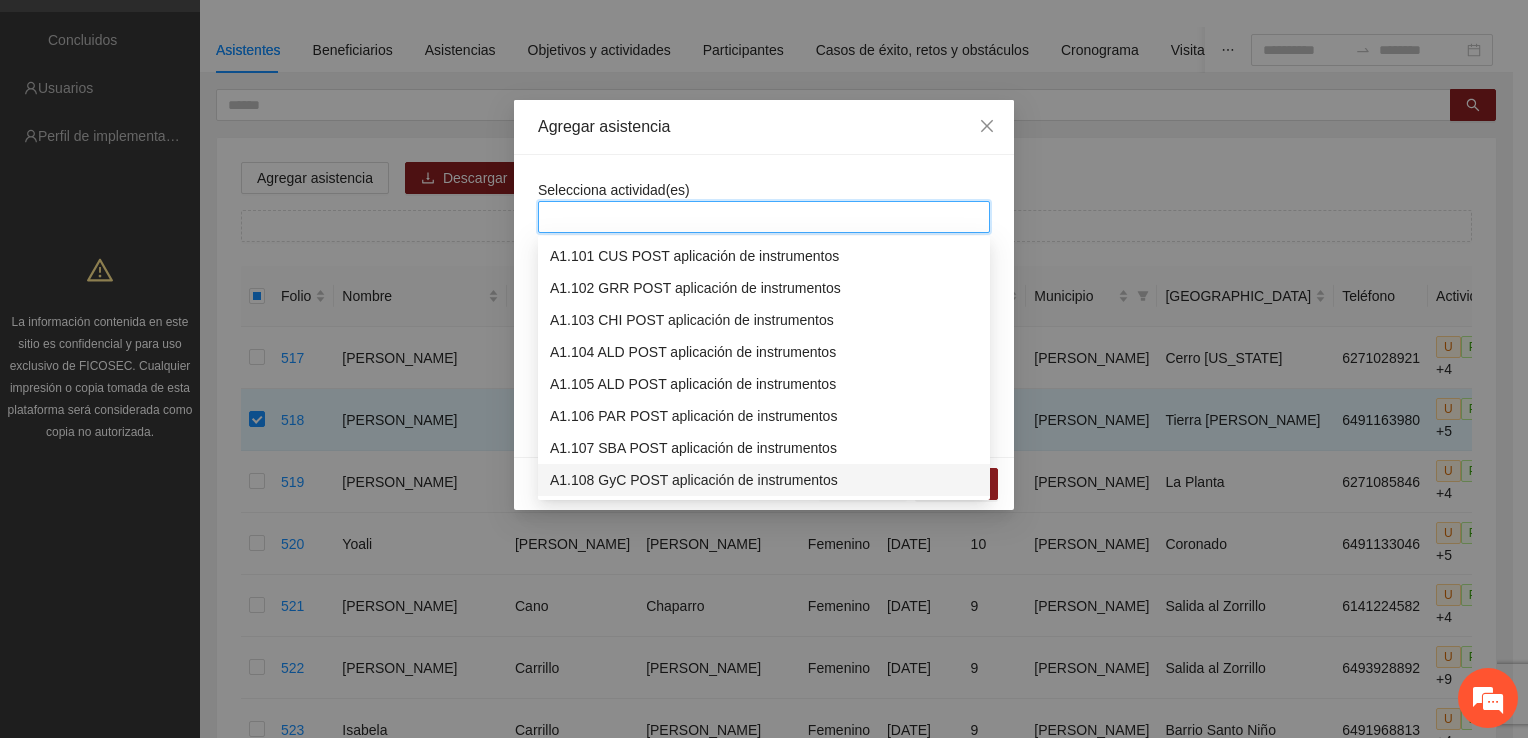 click on "A1.108 GyC POST aplicación de instrumentos" at bounding box center [764, 480] 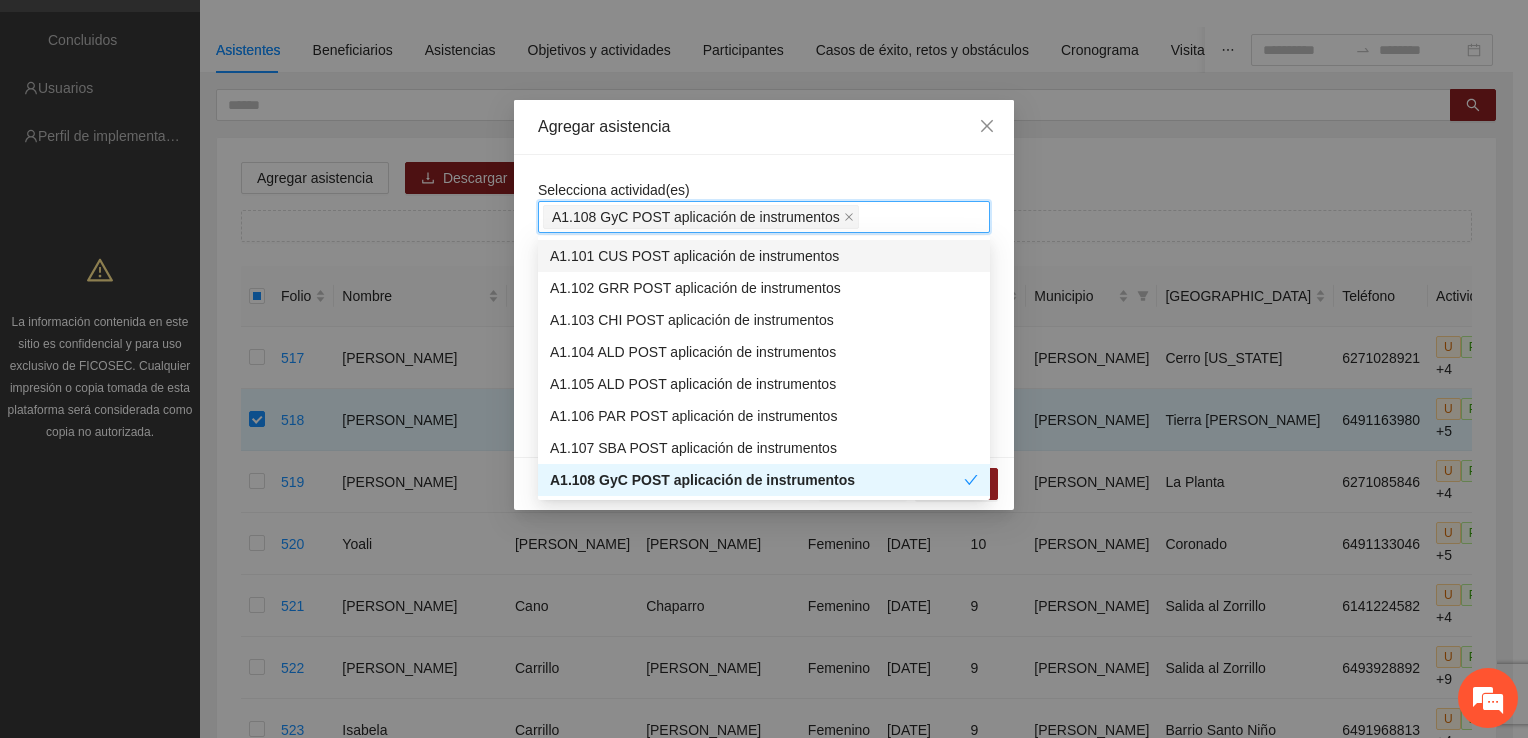 click on "A1.108 GyC POST aplicación de instrumentos" at bounding box center (764, 217) 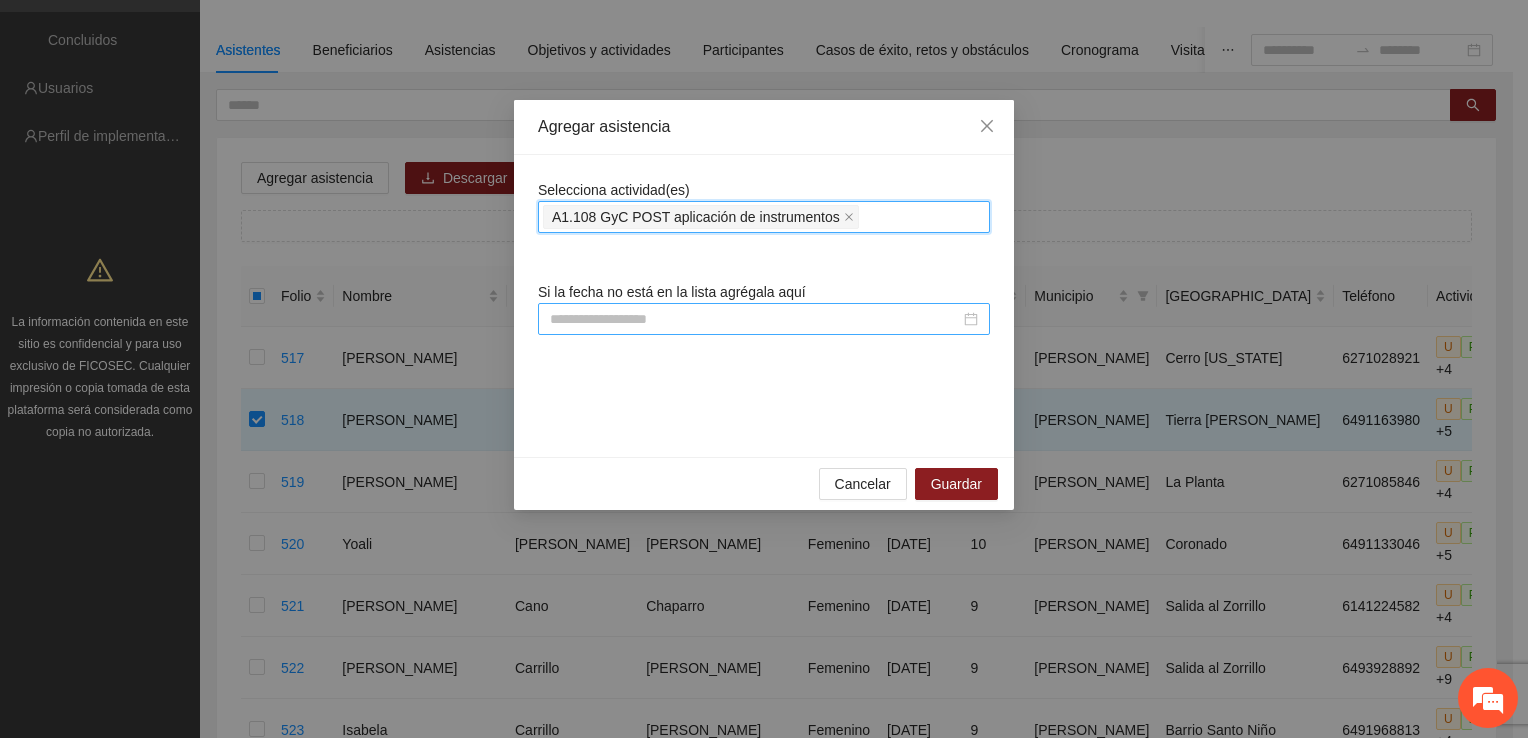 click at bounding box center [764, 319] 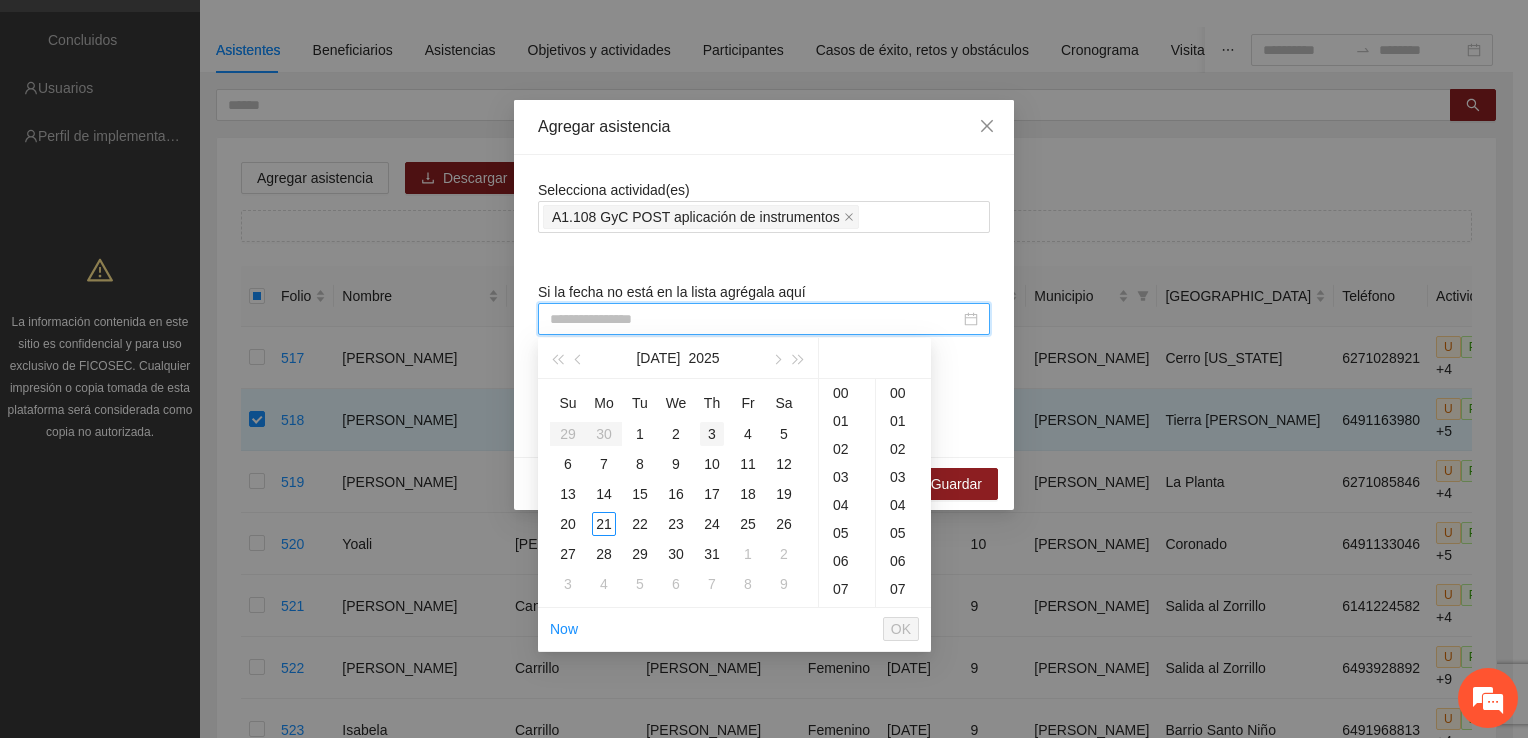 click on "3" at bounding box center [712, 434] 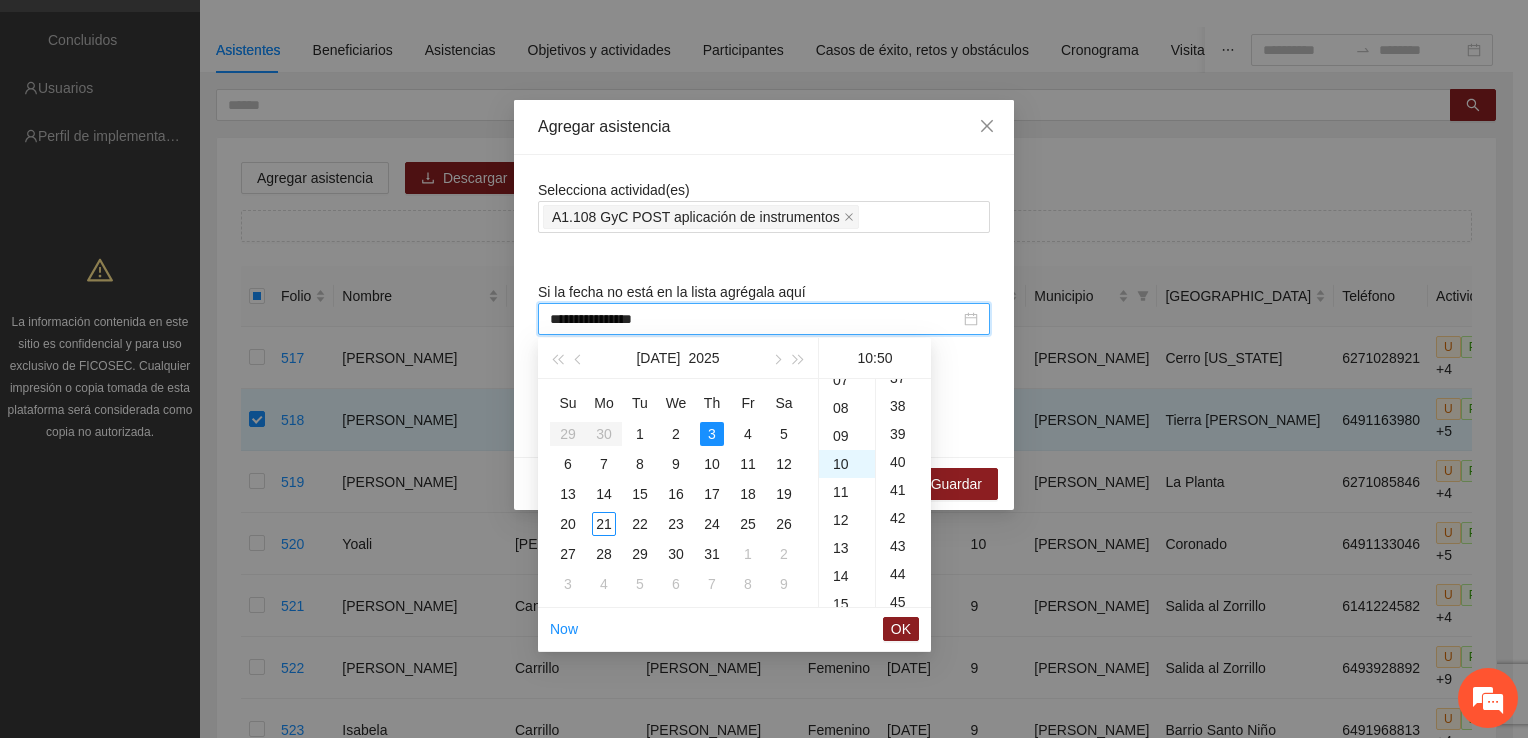 scroll, scrollTop: 280, scrollLeft: 0, axis: vertical 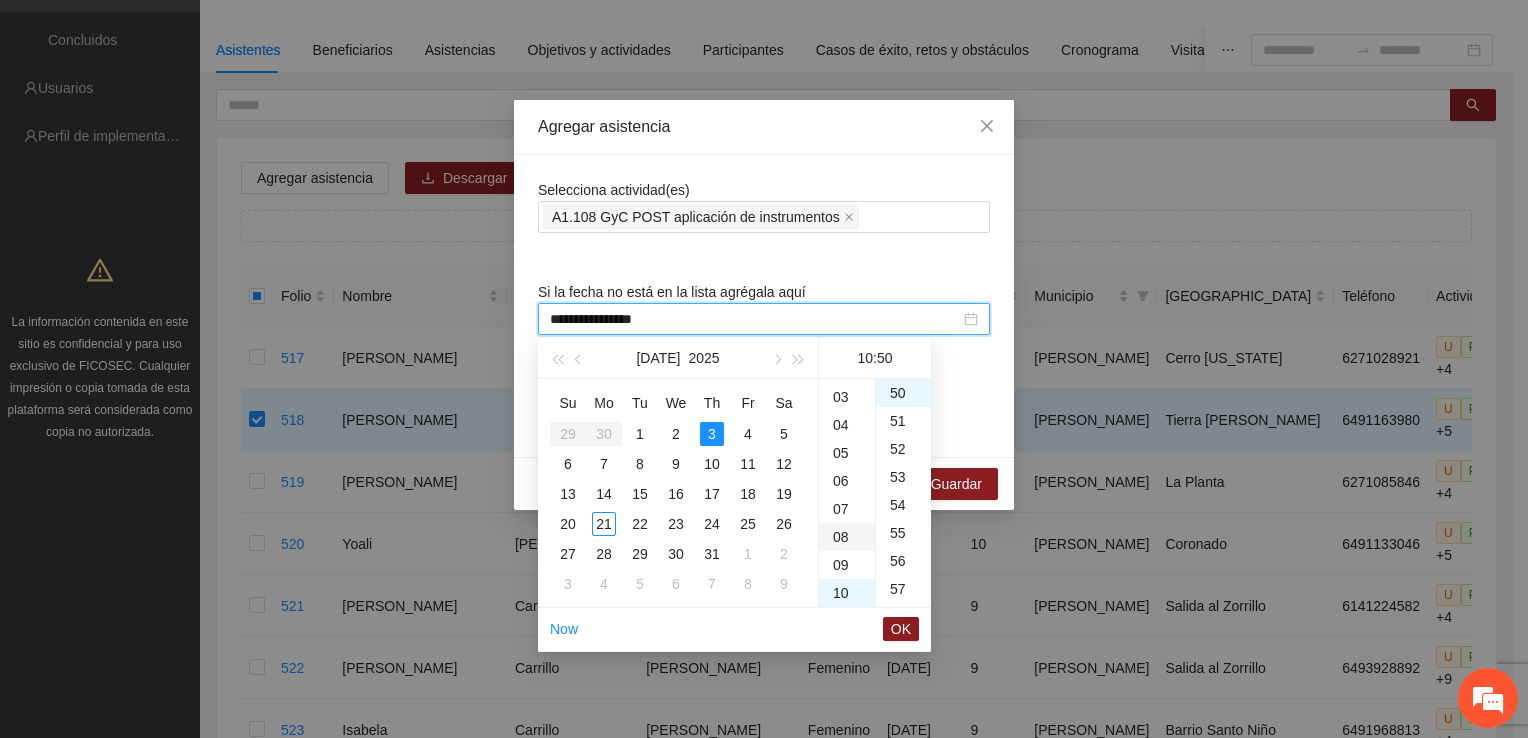 click on "08" at bounding box center [847, 537] 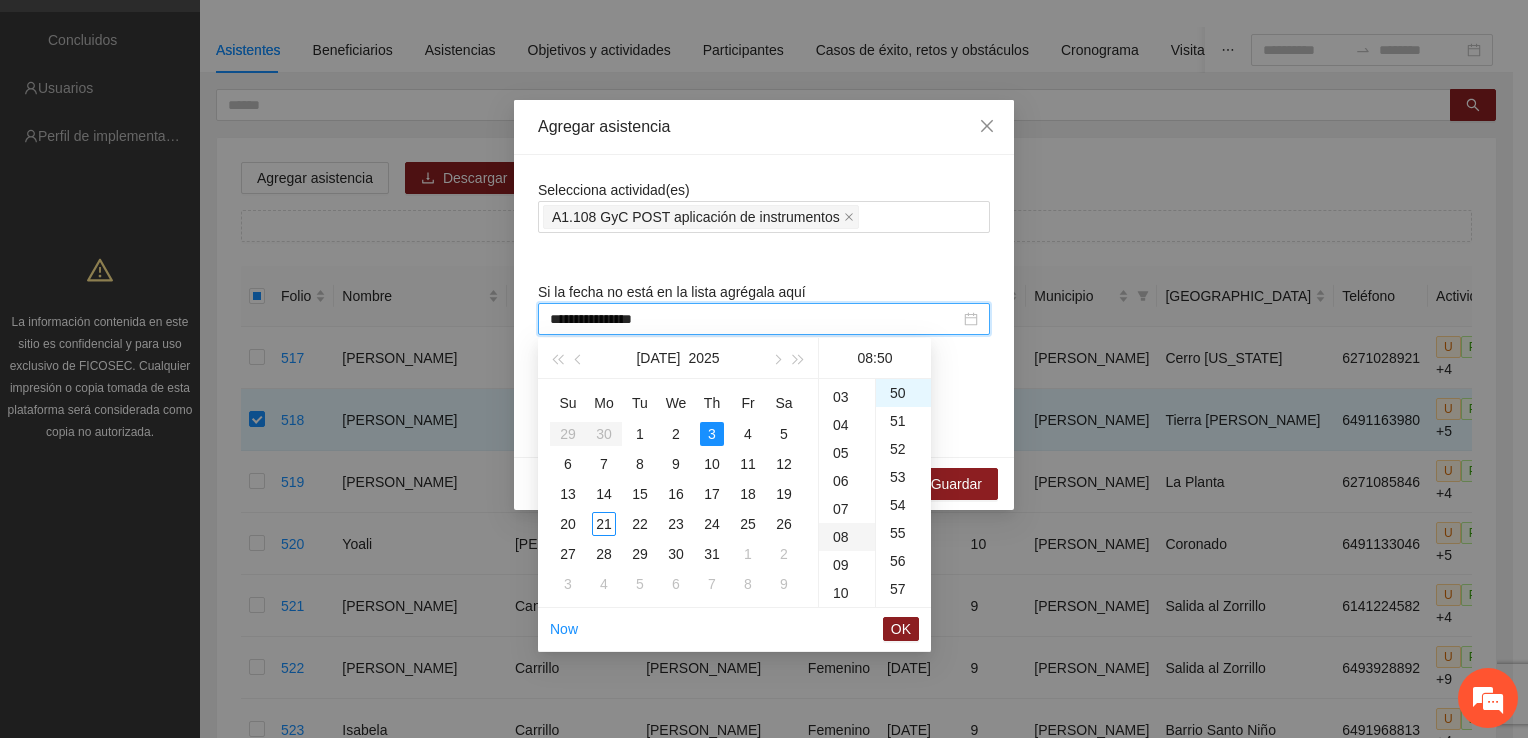 scroll, scrollTop: 224, scrollLeft: 0, axis: vertical 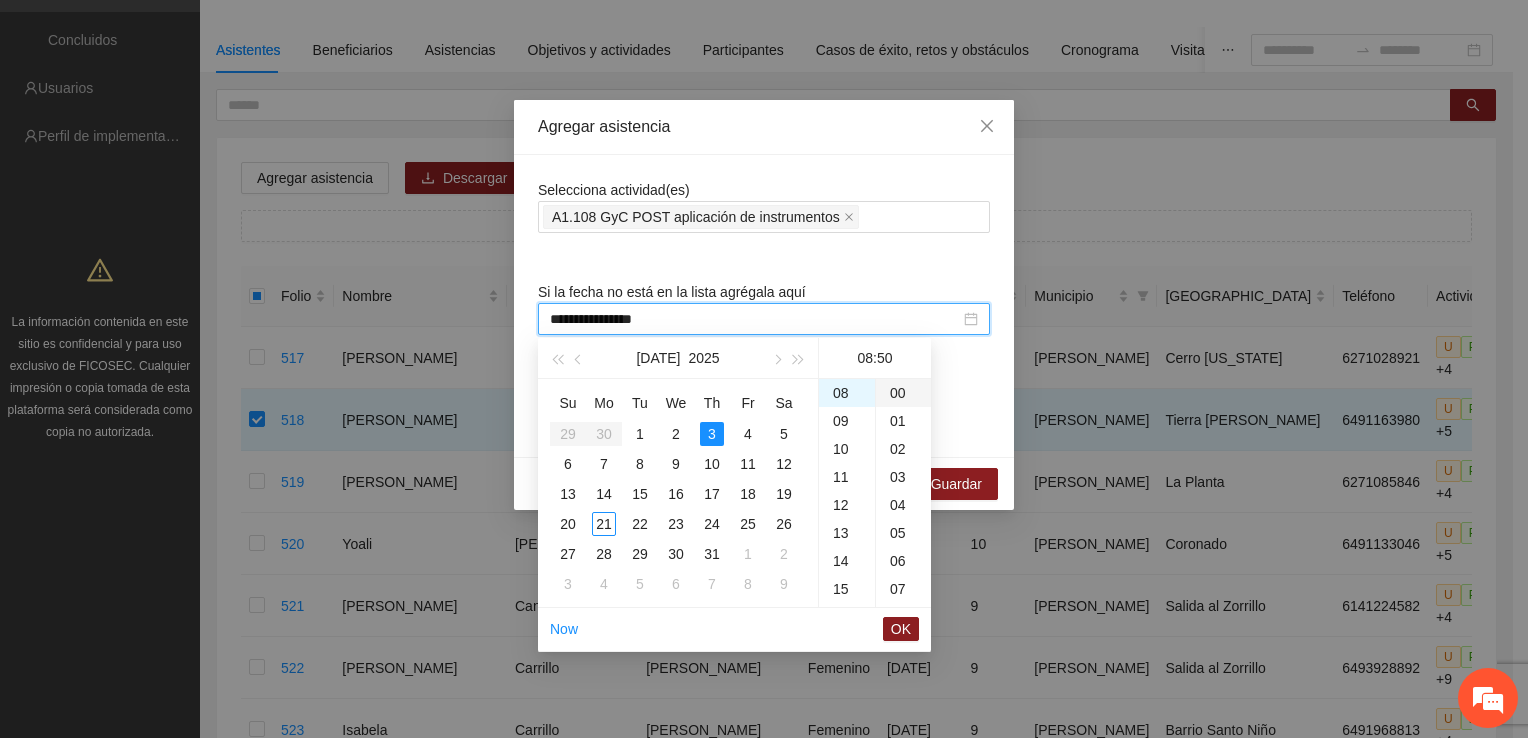 click on "00" at bounding box center (903, 393) 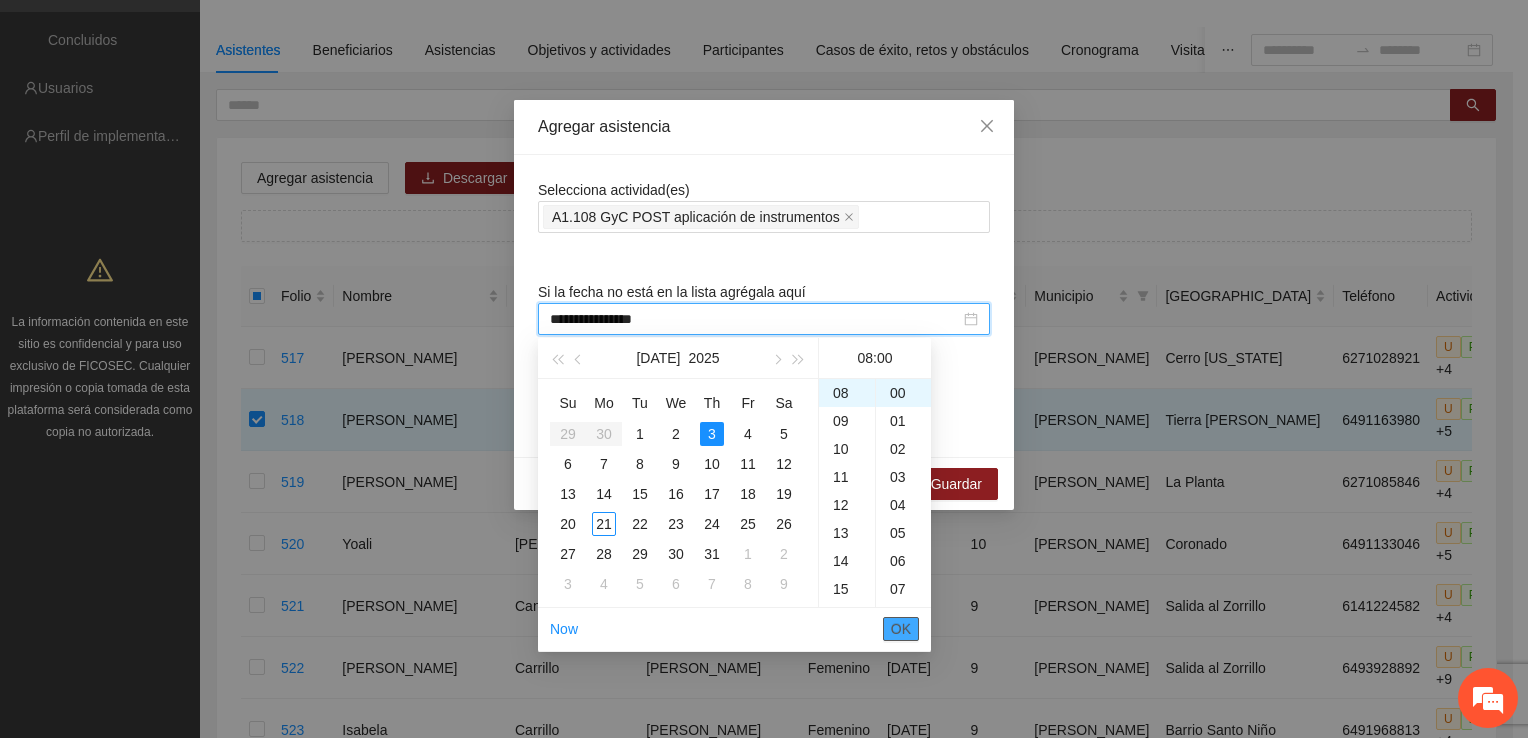 click on "OK" at bounding box center [901, 629] 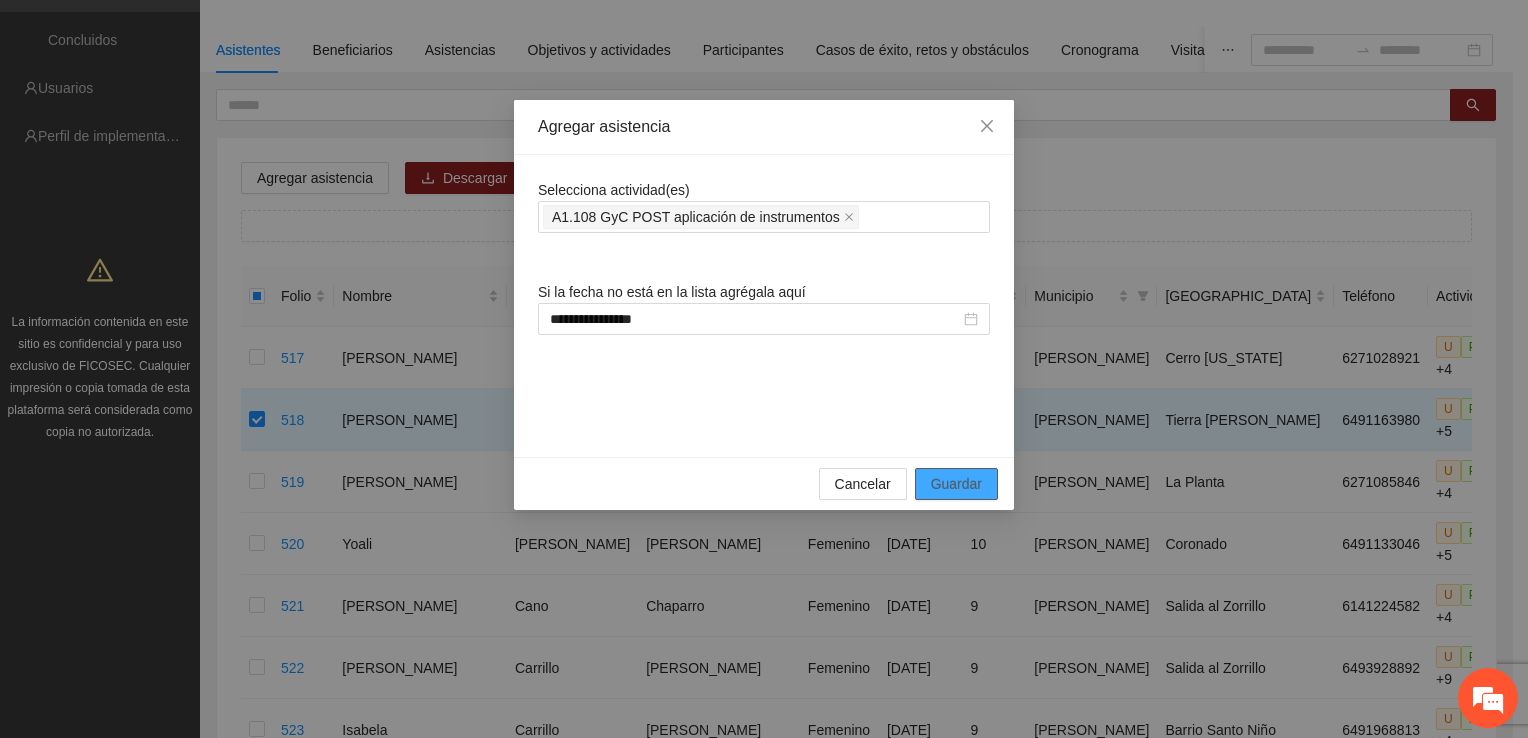 click on "Guardar" at bounding box center [956, 484] 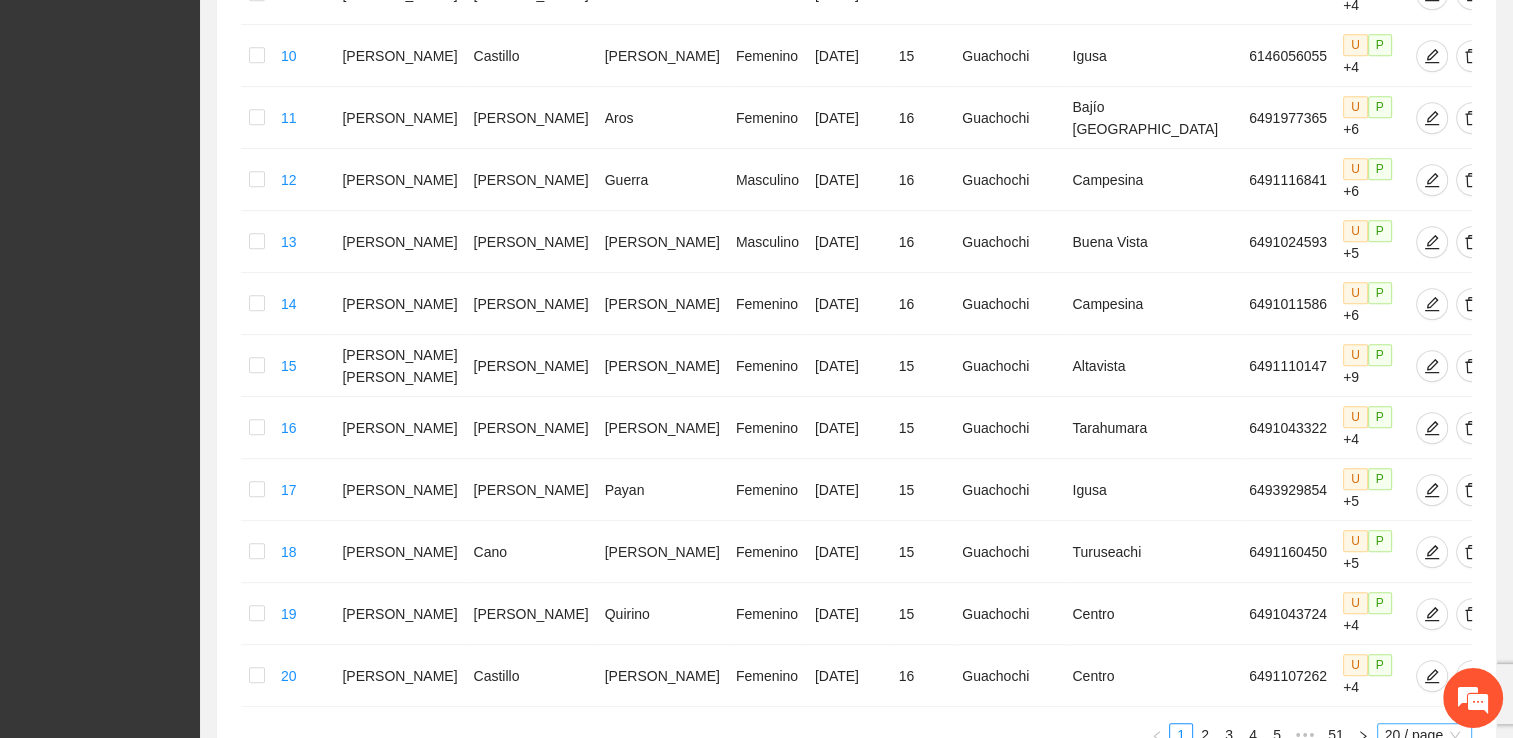scroll, scrollTop: 988, scrollLeft: 0, axis: vertical 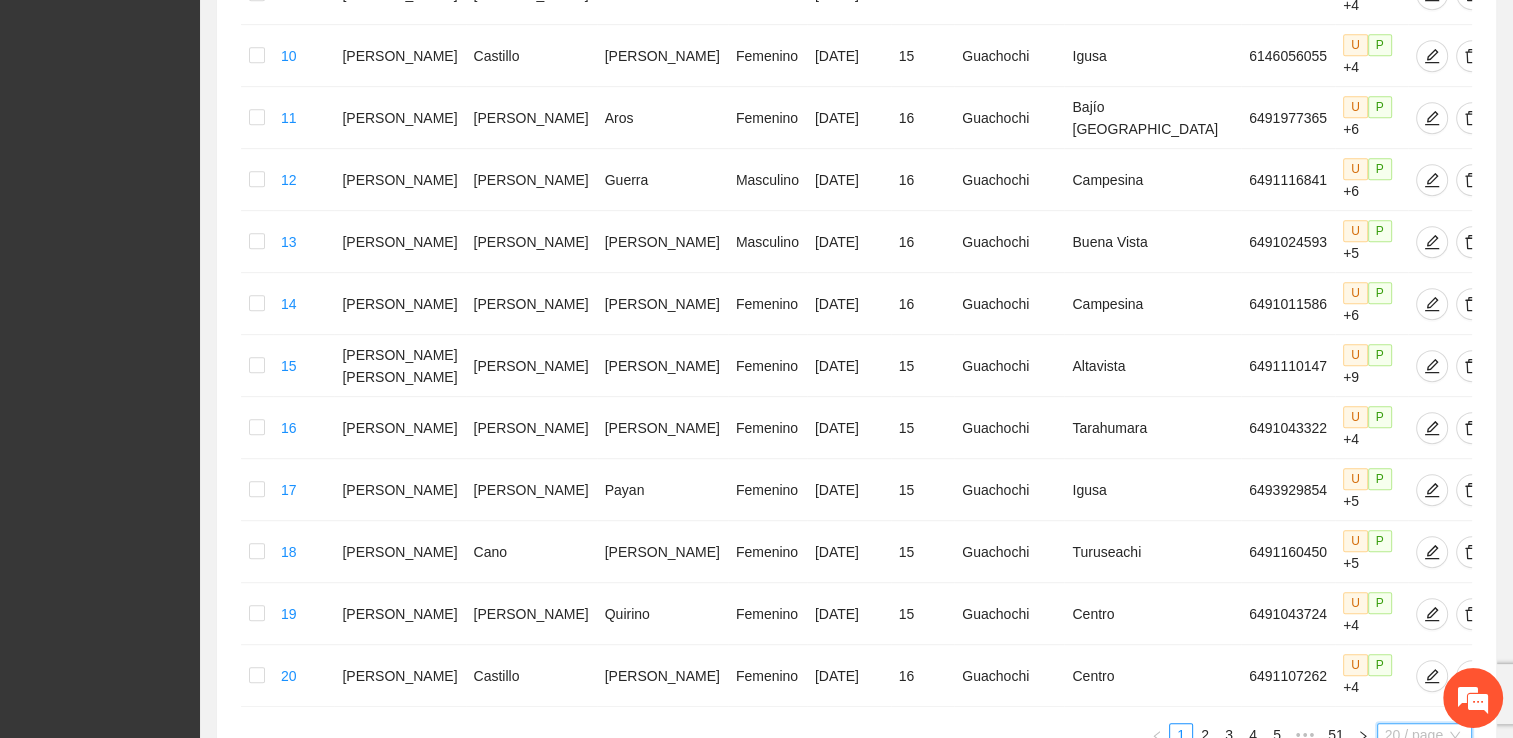click on "100 / page" at bounding box center (1425, 867) 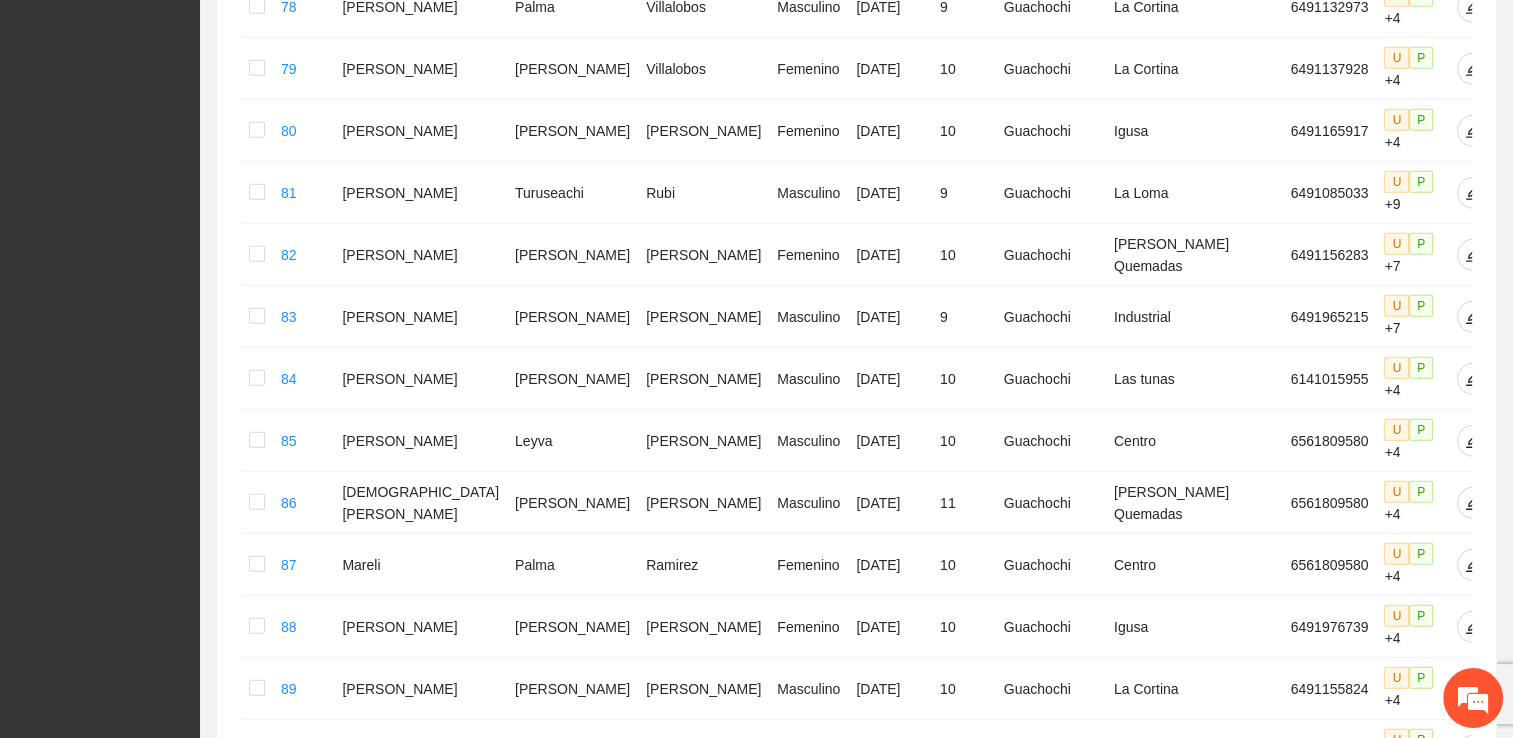 scroll, scrollTop: 5334, scrollLeft: 0, axis: vertical 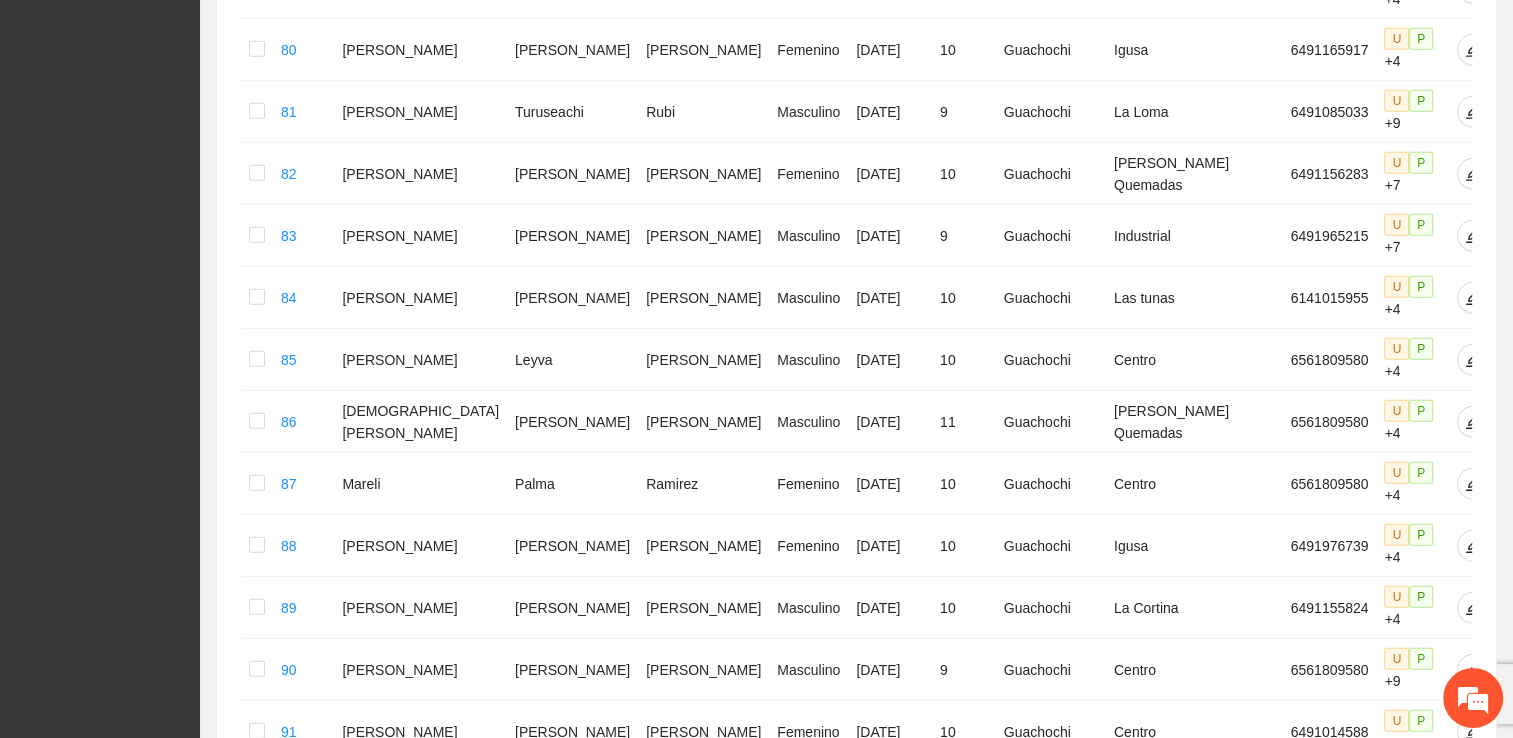 click on "5" at bounding box center [1269, 1349] 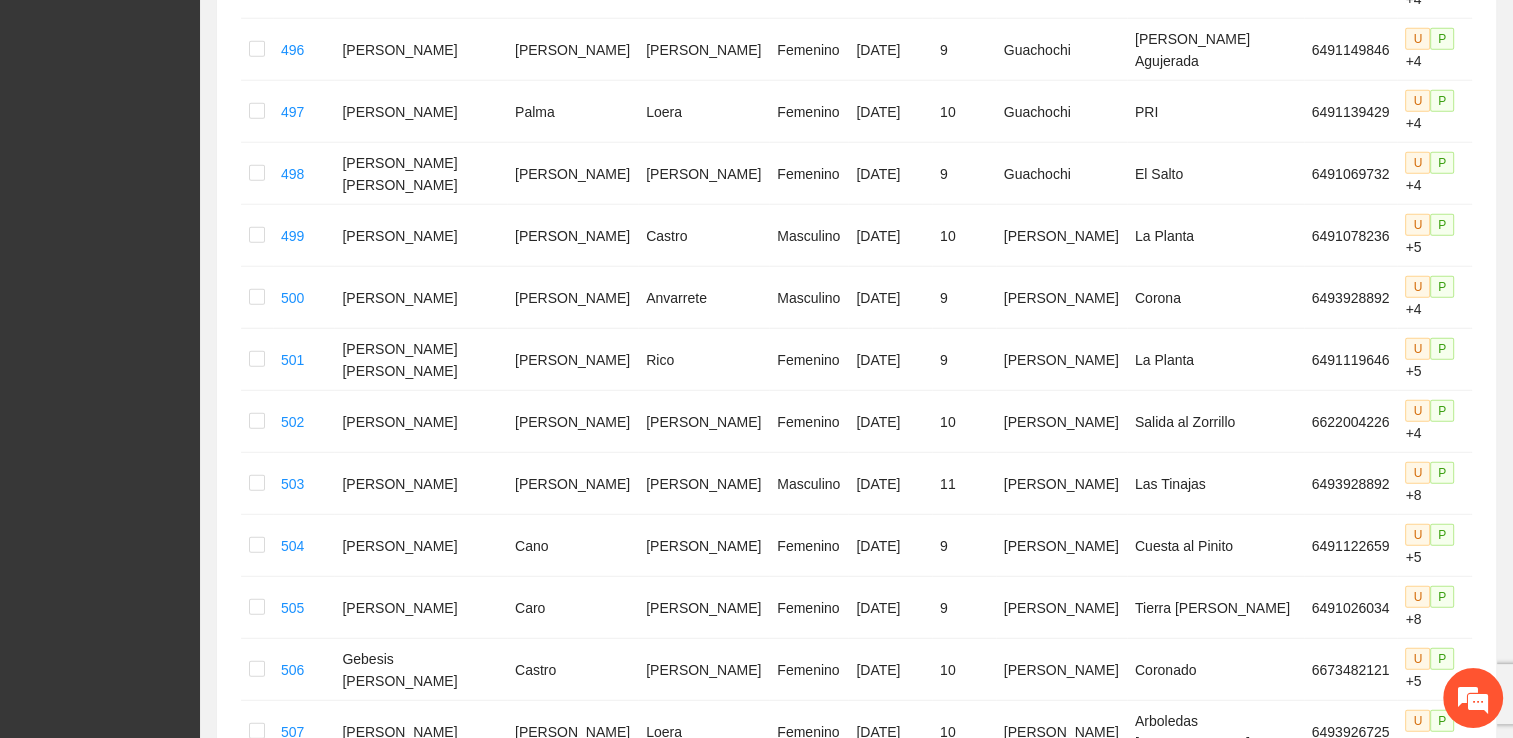 click on "7" at bounding box center [1269, 1349] 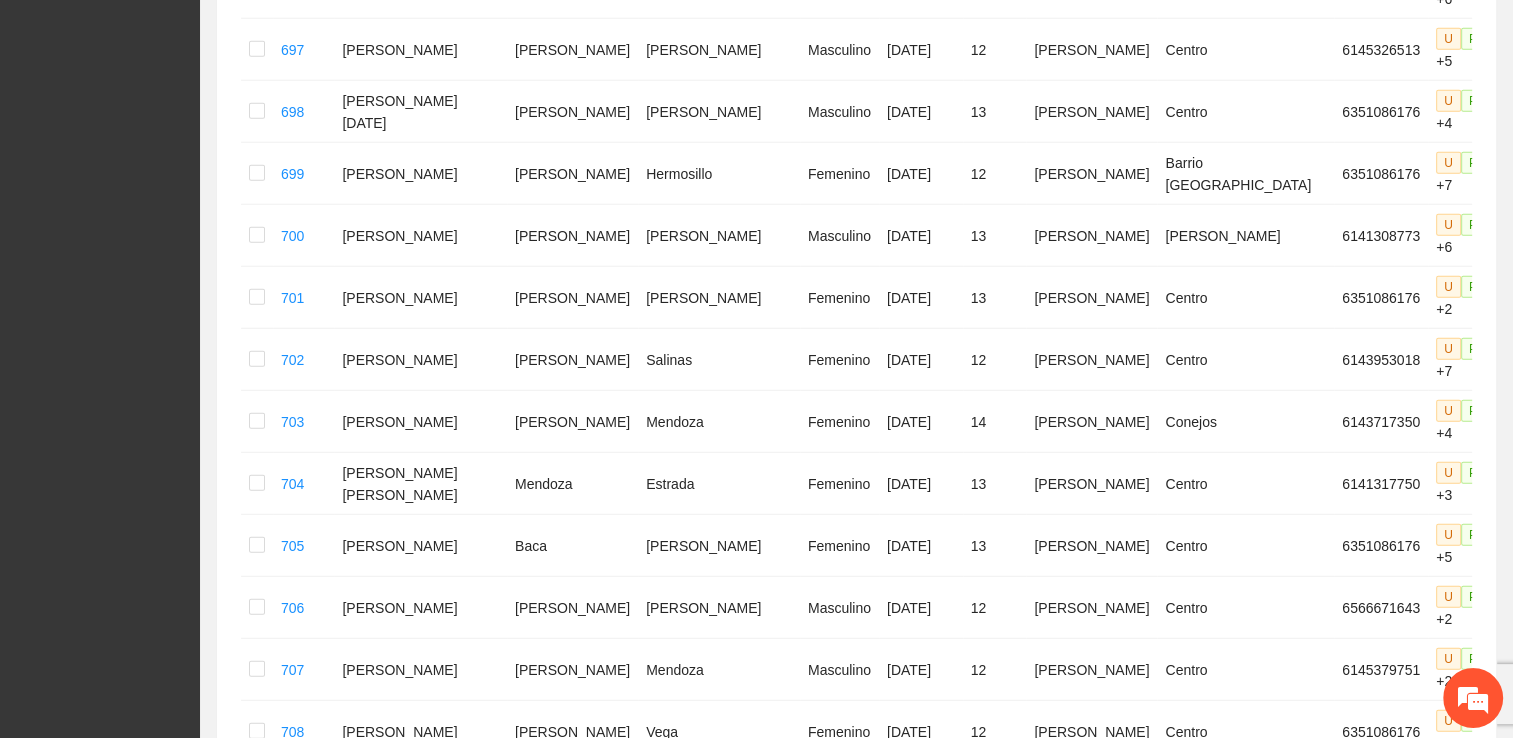 scroll, scrollTop: 5324, scrollLeft: 0, axis: vertical 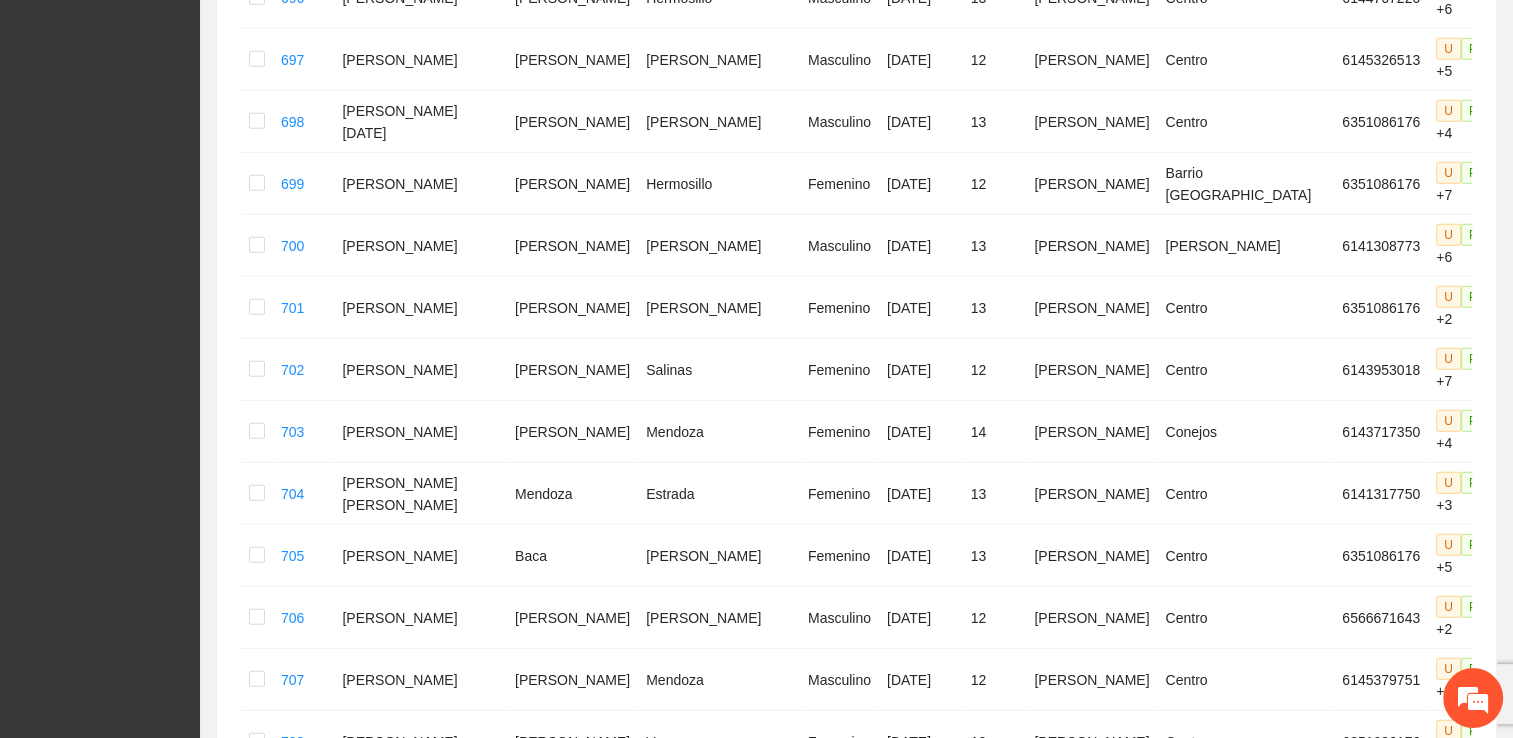 click on "9" at bounding box center [1269, 1359] 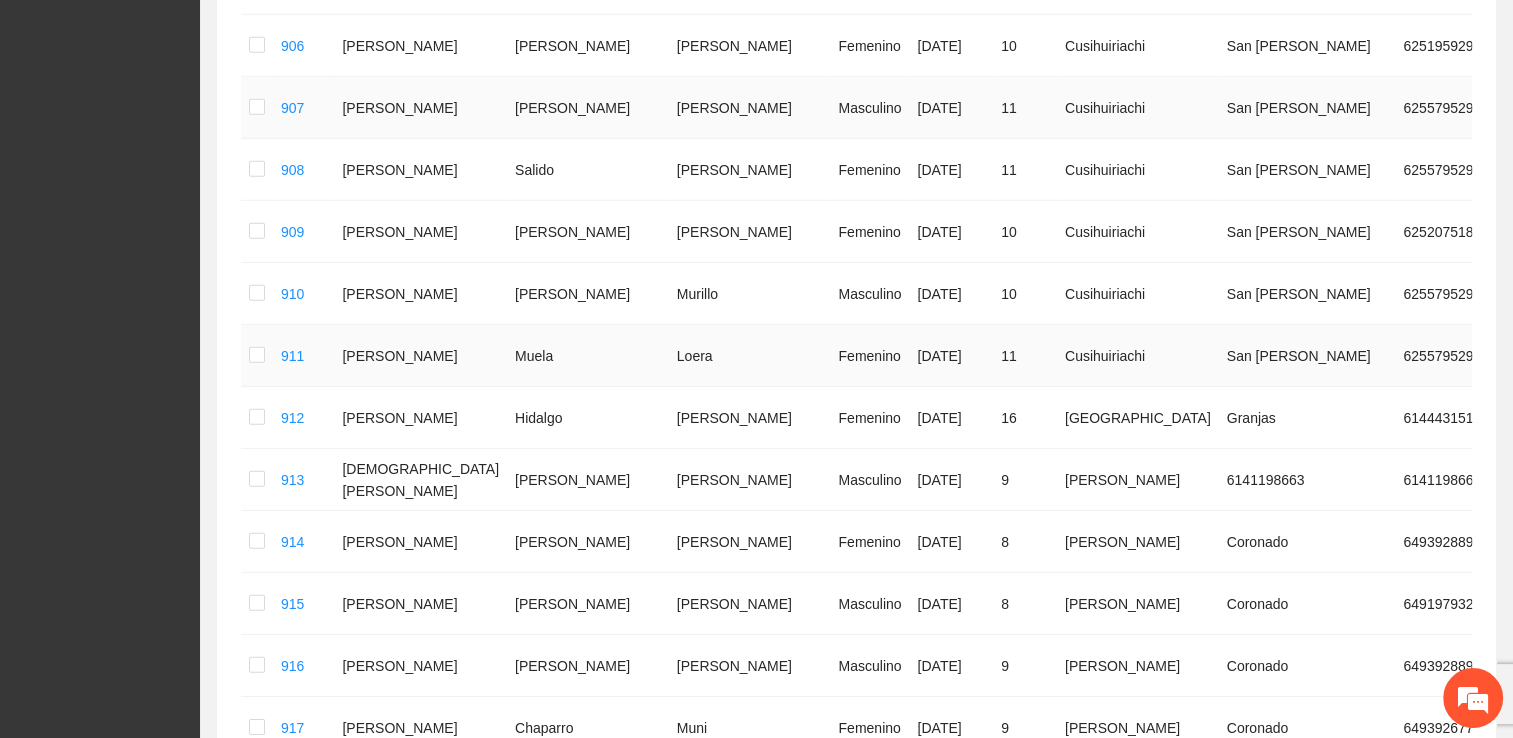 scroll, scrollTop: 6024, scrollLeft: 0, axis: vertical 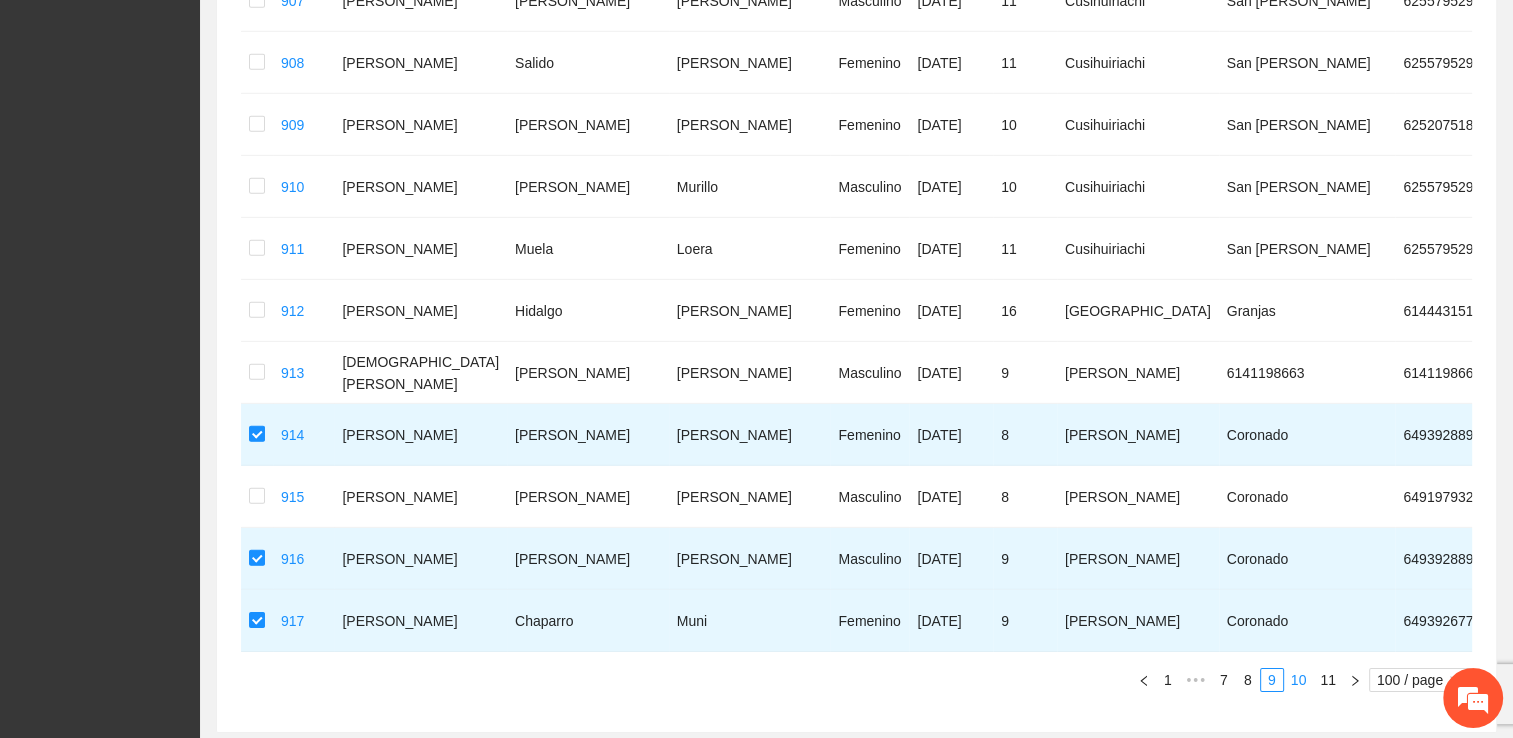 click on "10" at bounding box center (1299, 680) 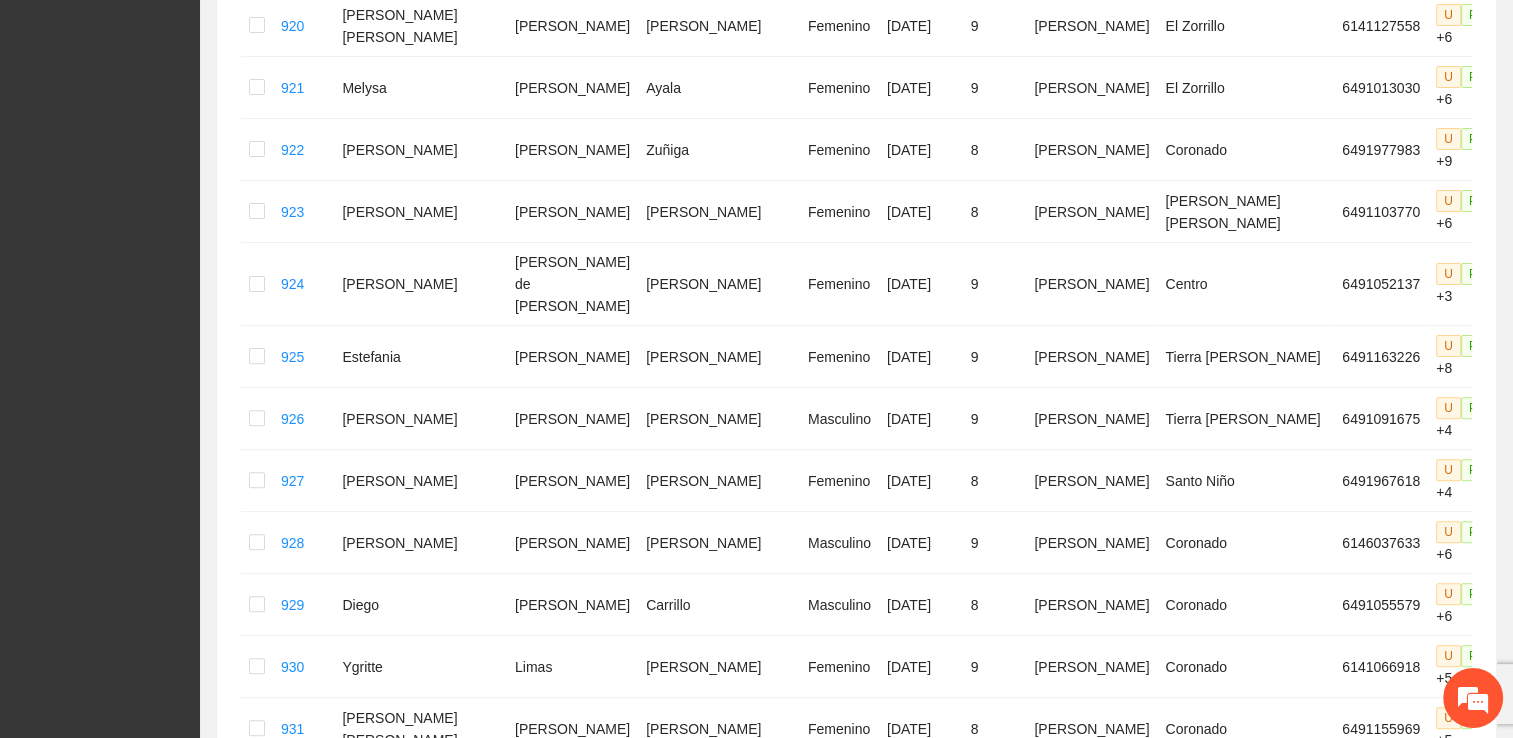 scroll, scrollTop: 0, scrollLeft: 0, axis: both 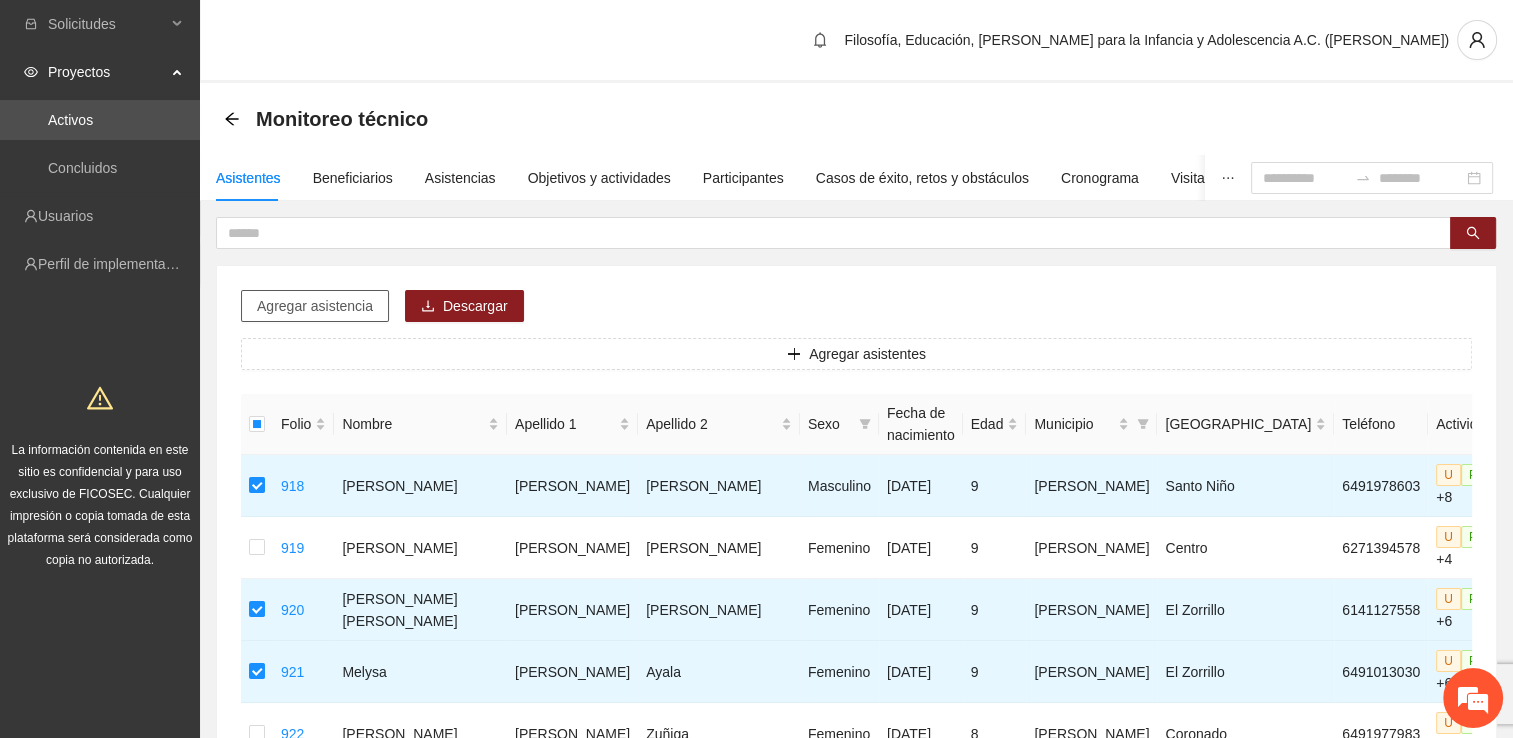 click on "Agregar asistencia" at bounding box center [315, 306] 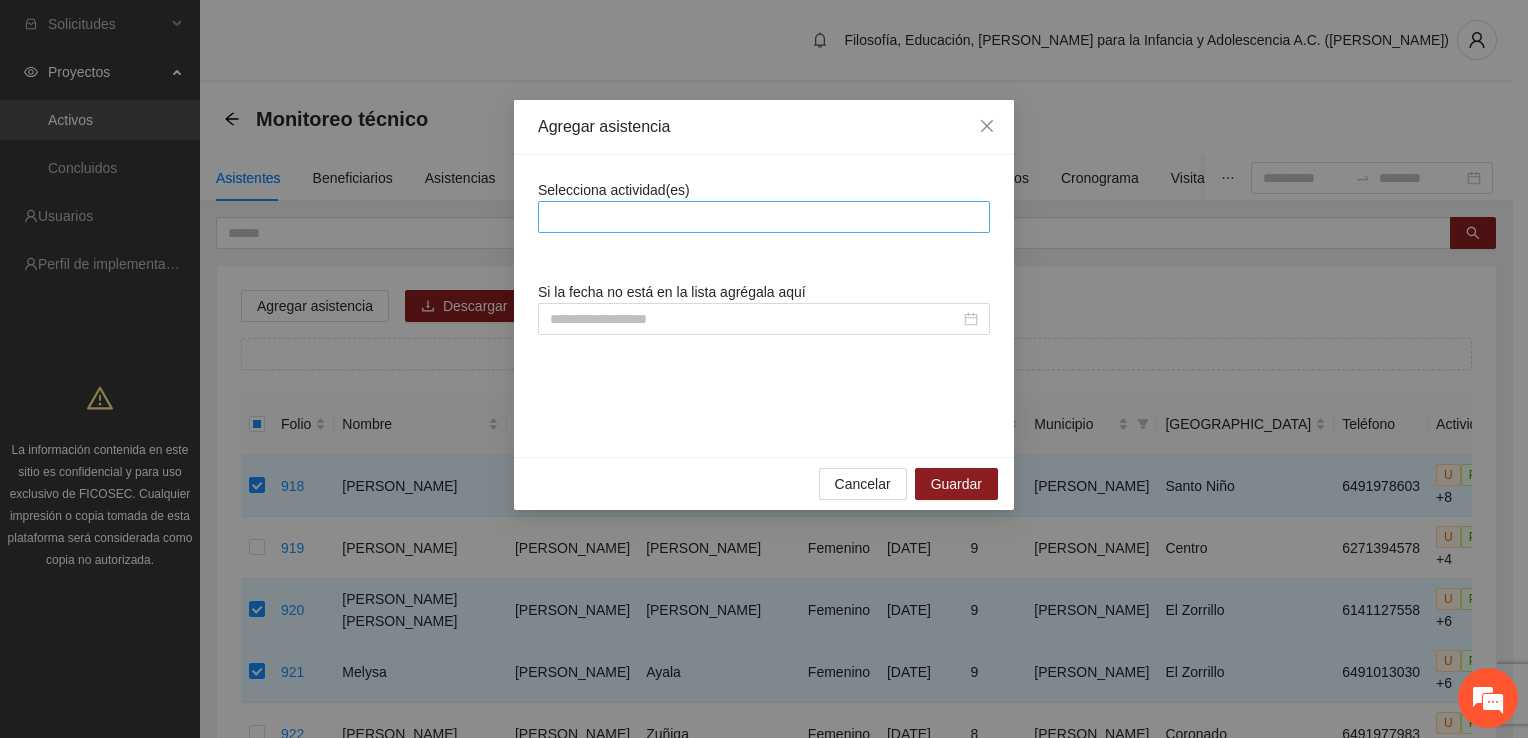 click at bounding box center [764, 217] 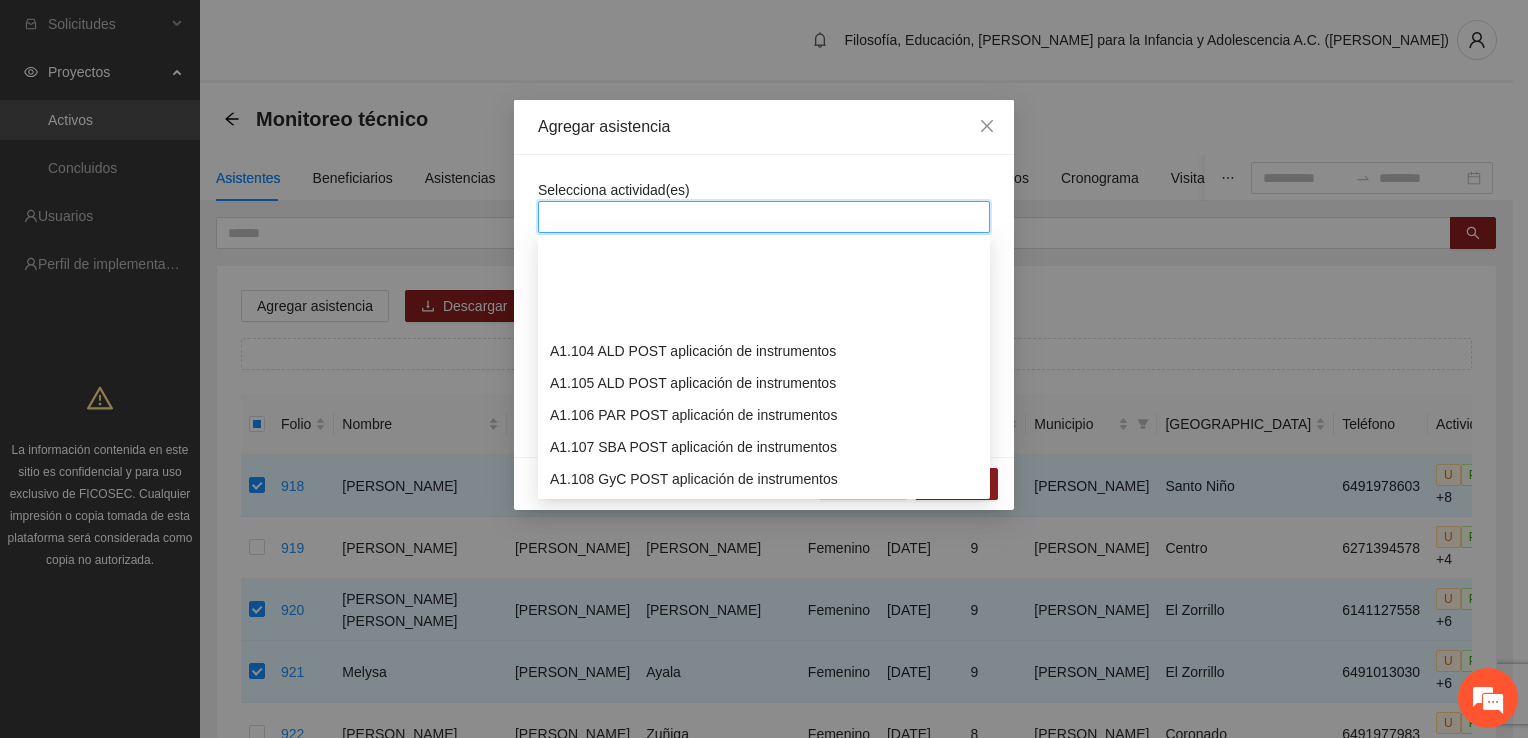 scroll, scrollTop: 3300, scrollLeft: 0, axis: vertical 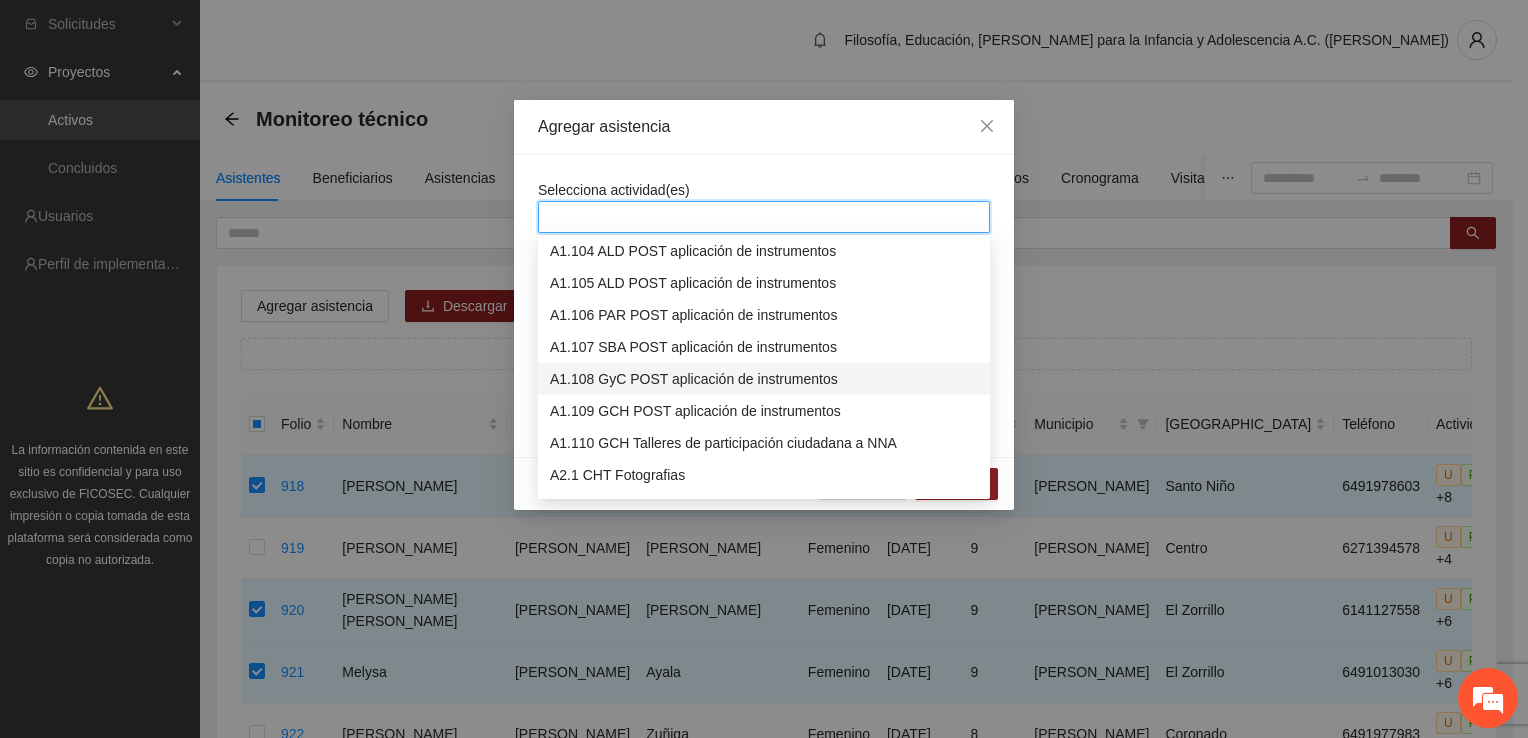 click on "A1.108 GyC POST aplicación de instrumentos" at bounding box center (764, 379) 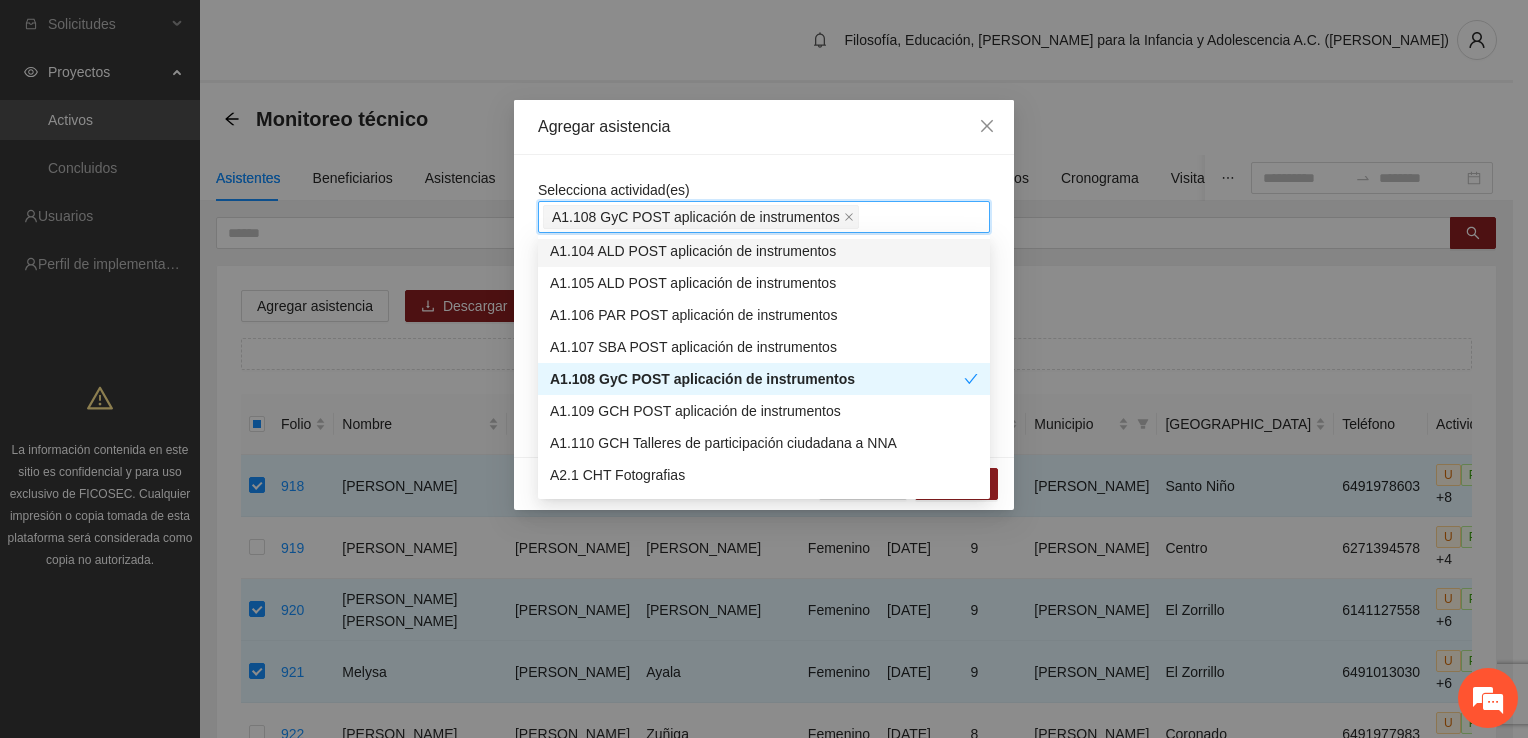 click on "A1.108 GyC POST aplicación de instrumentos" at bounding box center [764, 217] 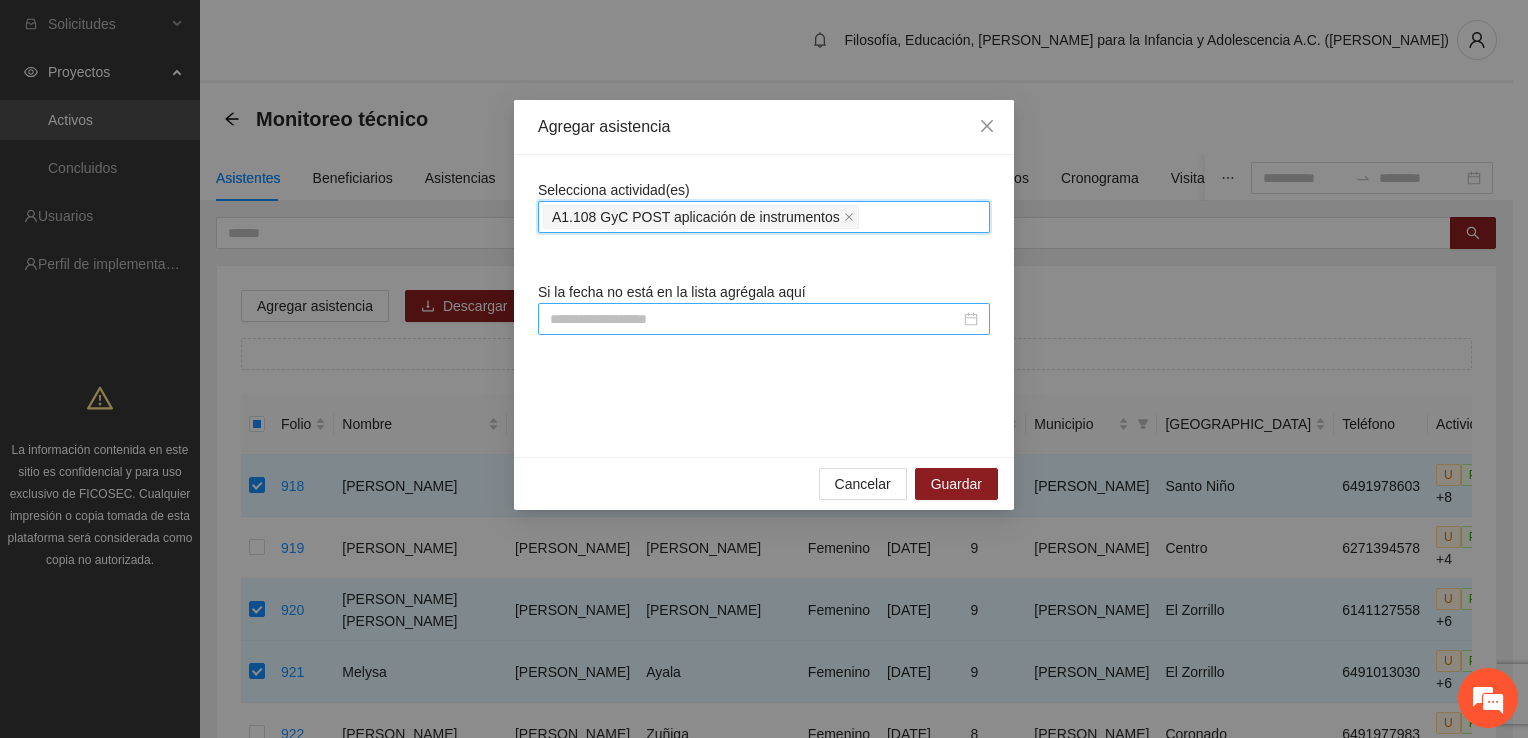 click at bounding box center (764, 319) 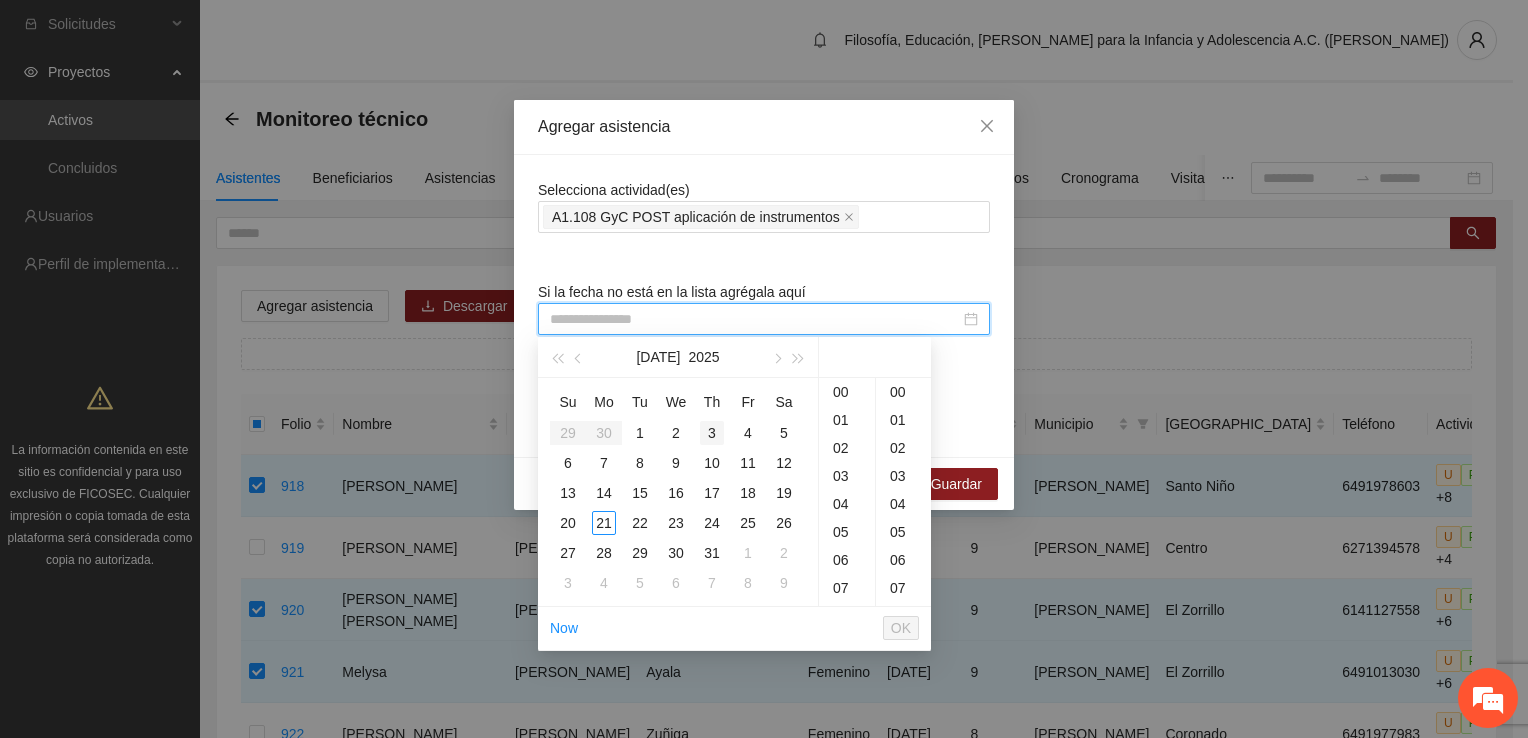 click on "3" at bounding box center (712, 433) 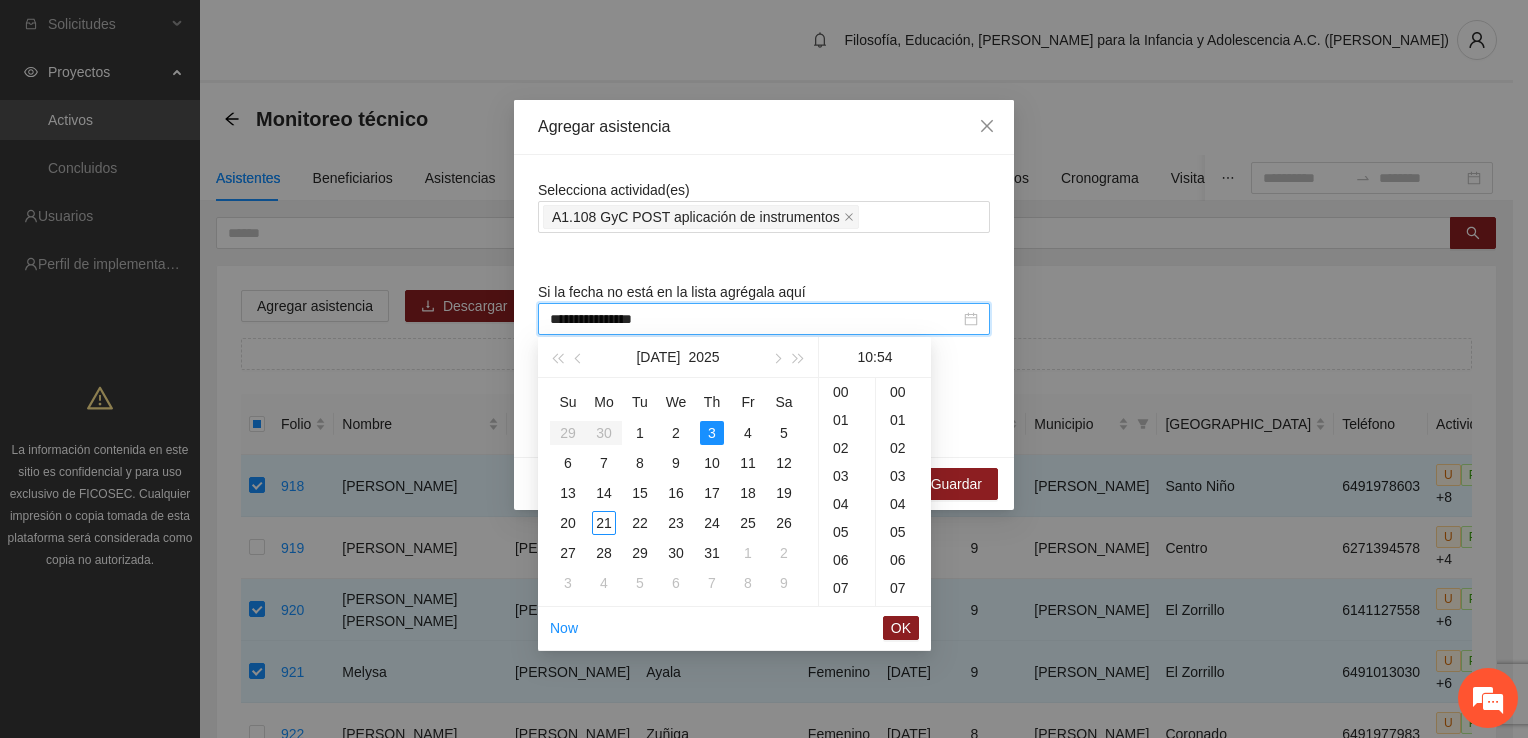 scroll, scrollTop: 280, scrollLeft: 0, axis: vertical 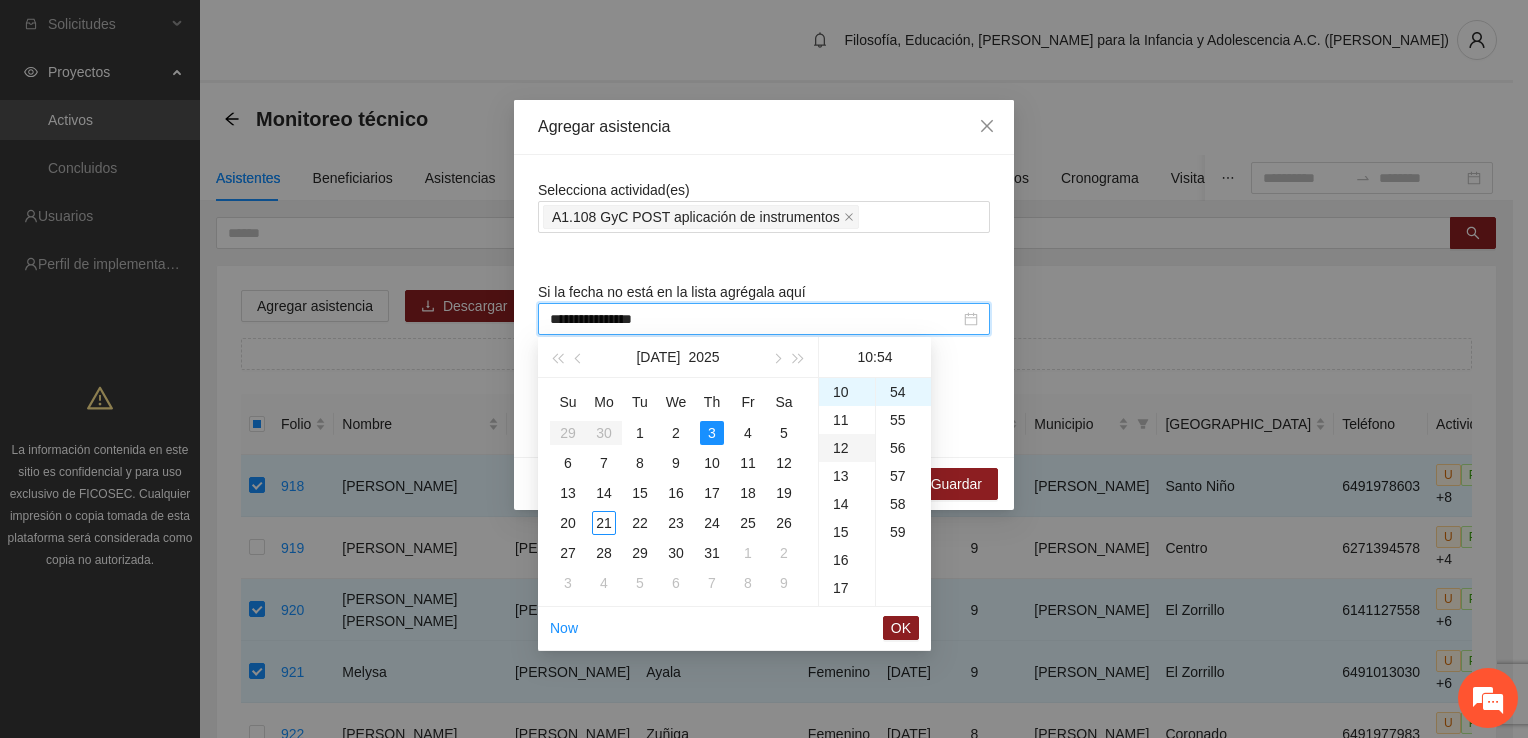 click on "12" at bounding box center [847, 448] 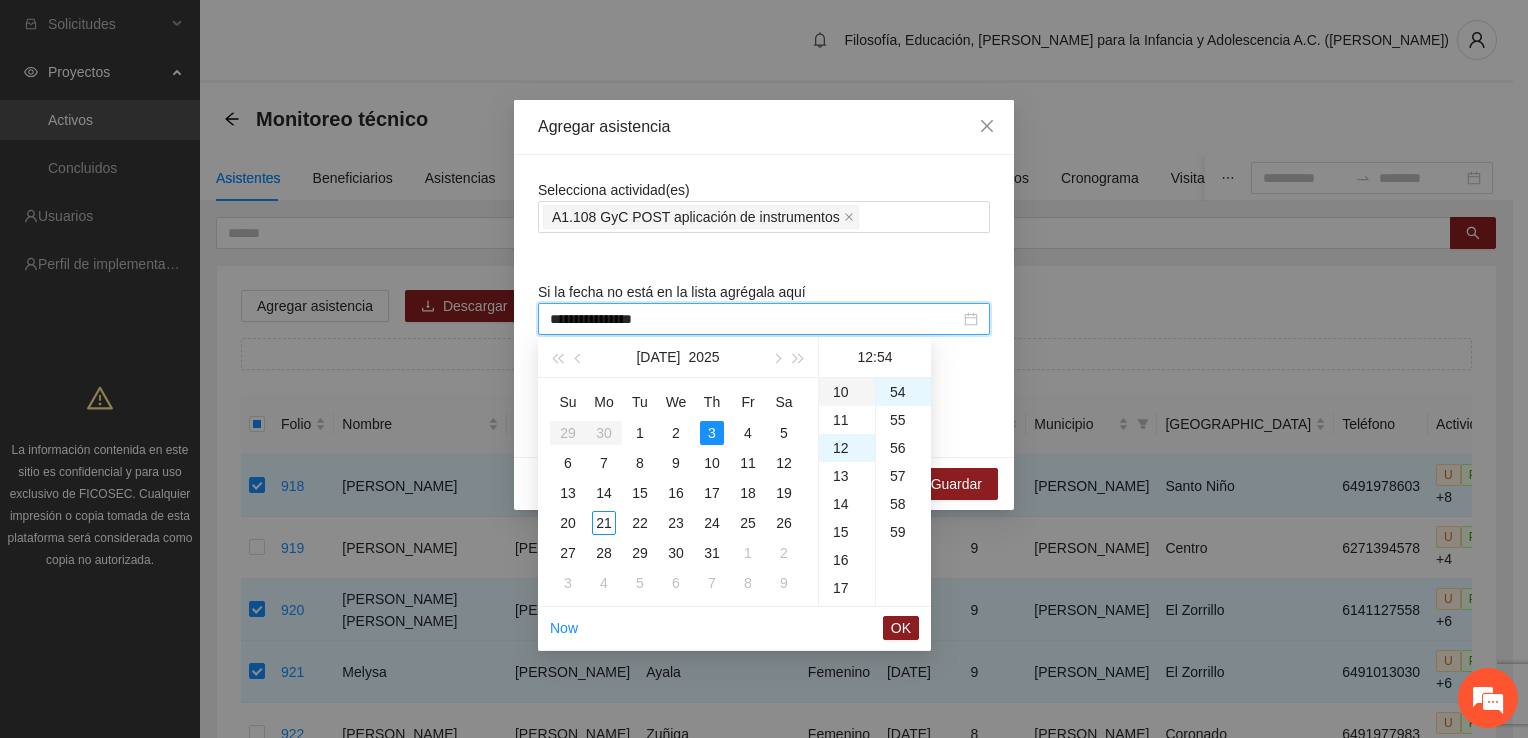 scroll, scrollTop: 236, scrollLeft: 0, axis: vertical 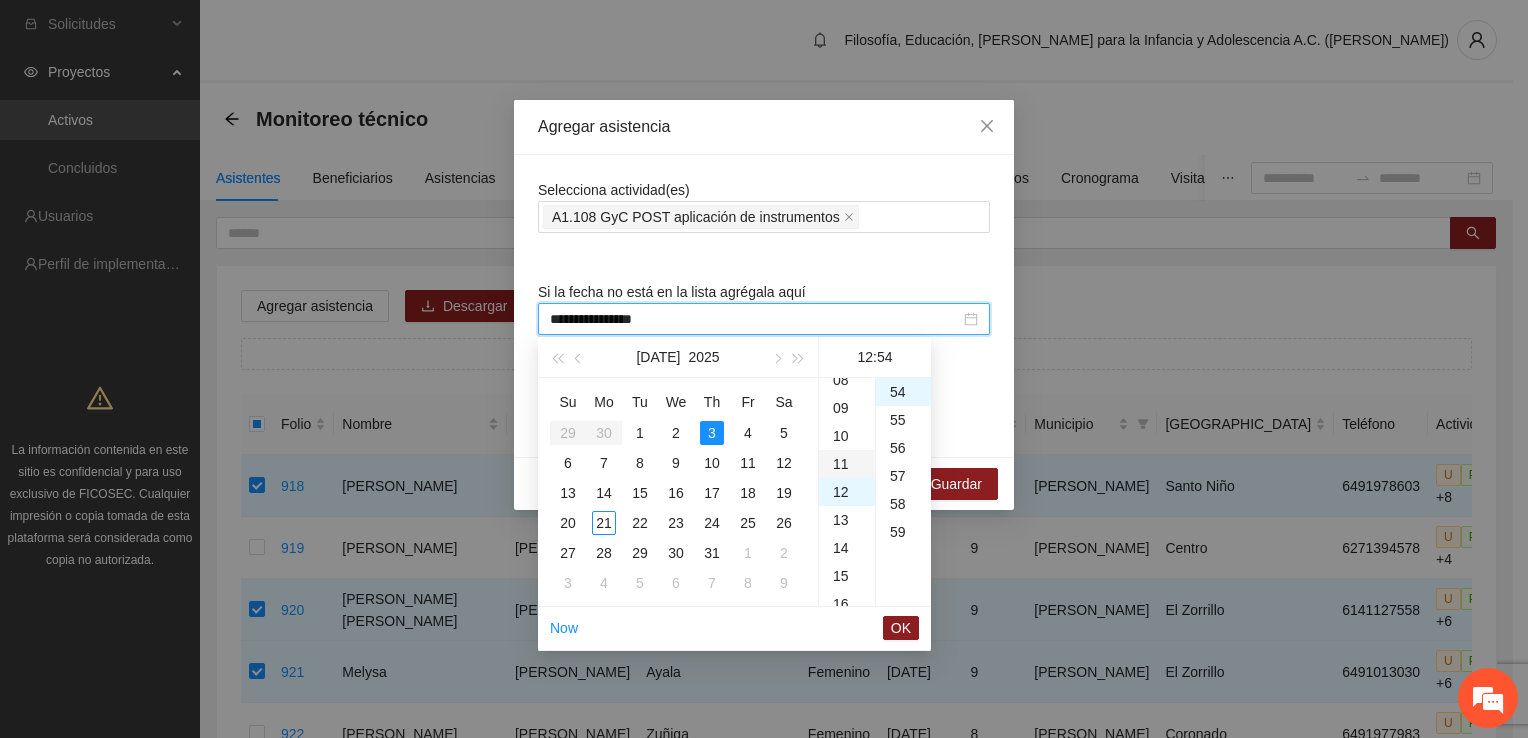 click on "11" at bounding box center [847, 464] 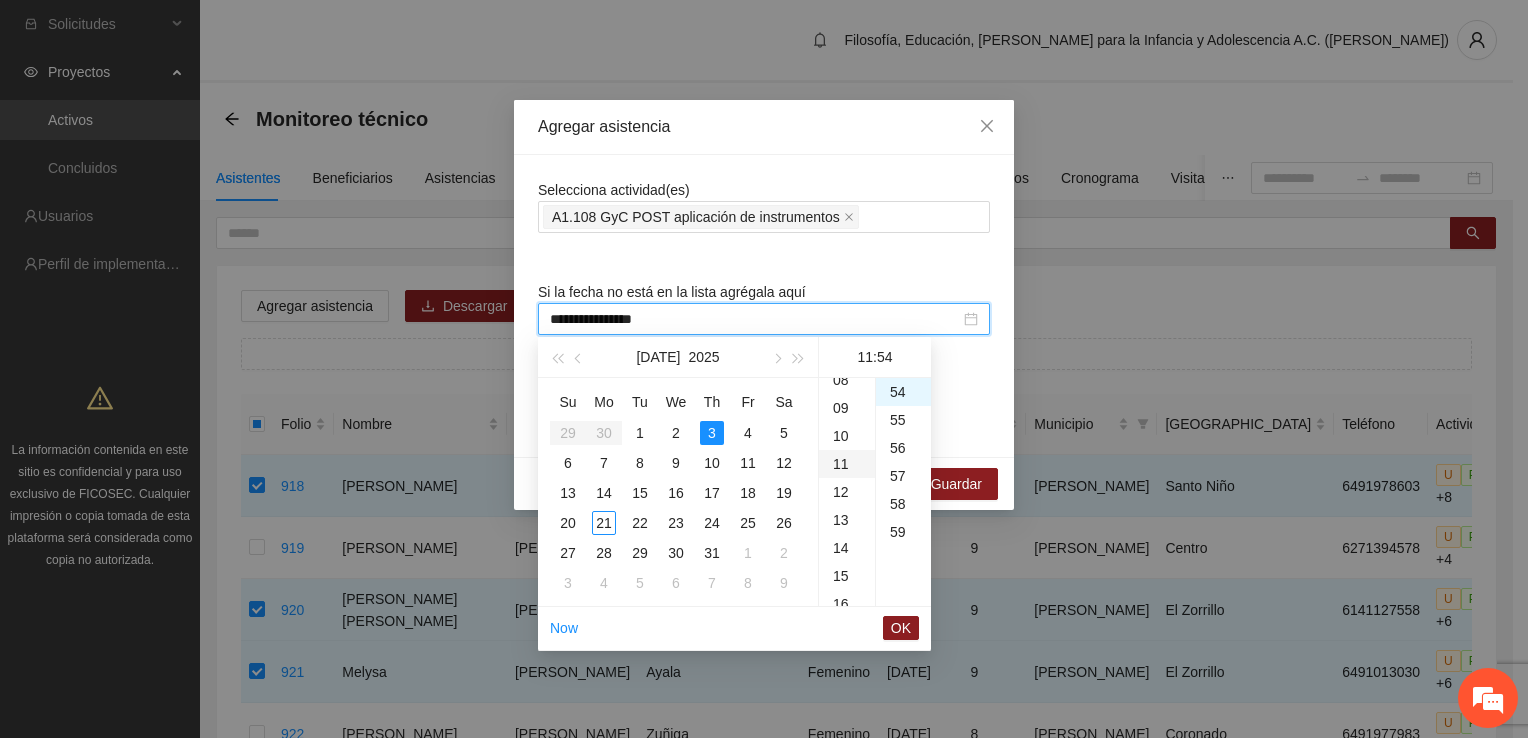 scroll, scrollTop: 308, scrollLeft: 0, axis: vertical 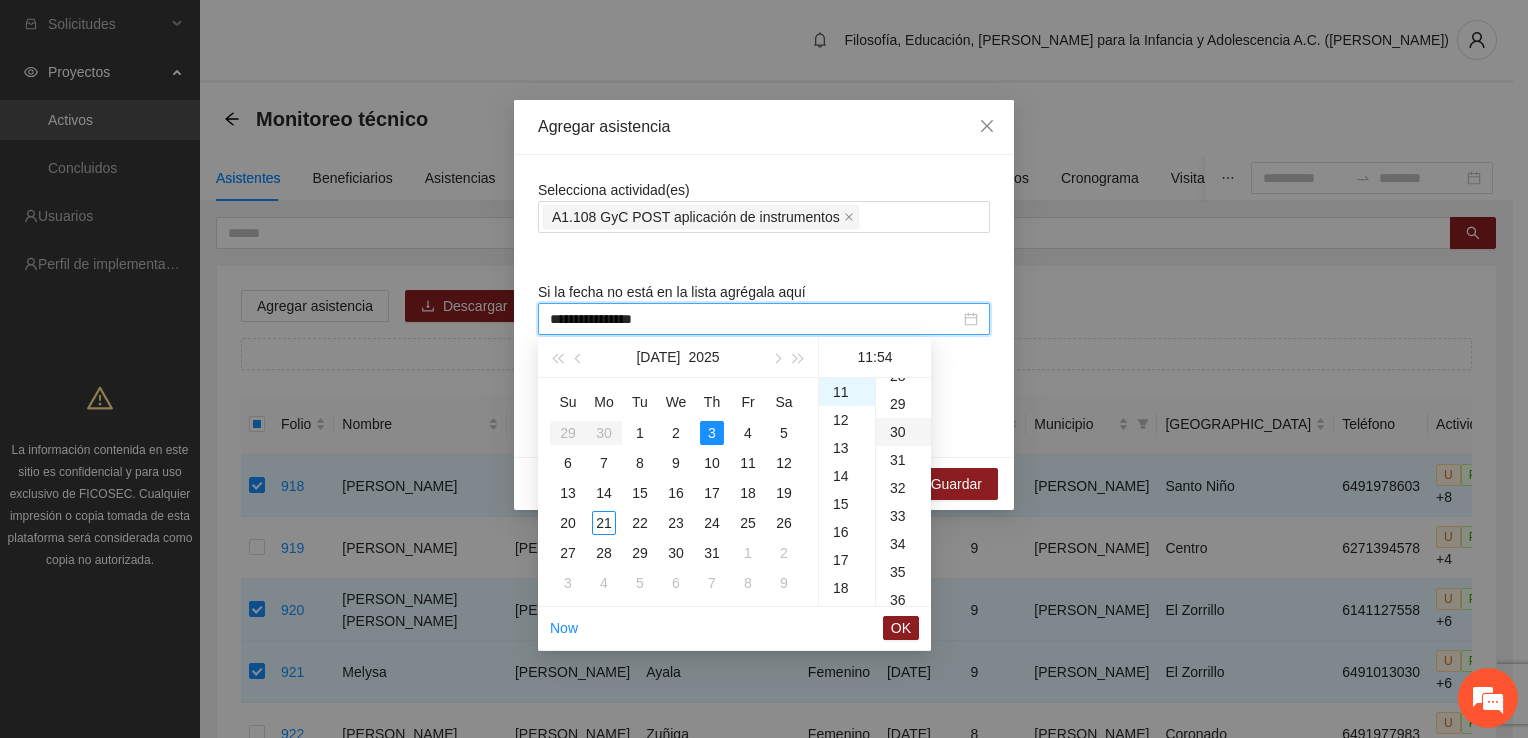 click on "30" at bounding box center (903, 432) 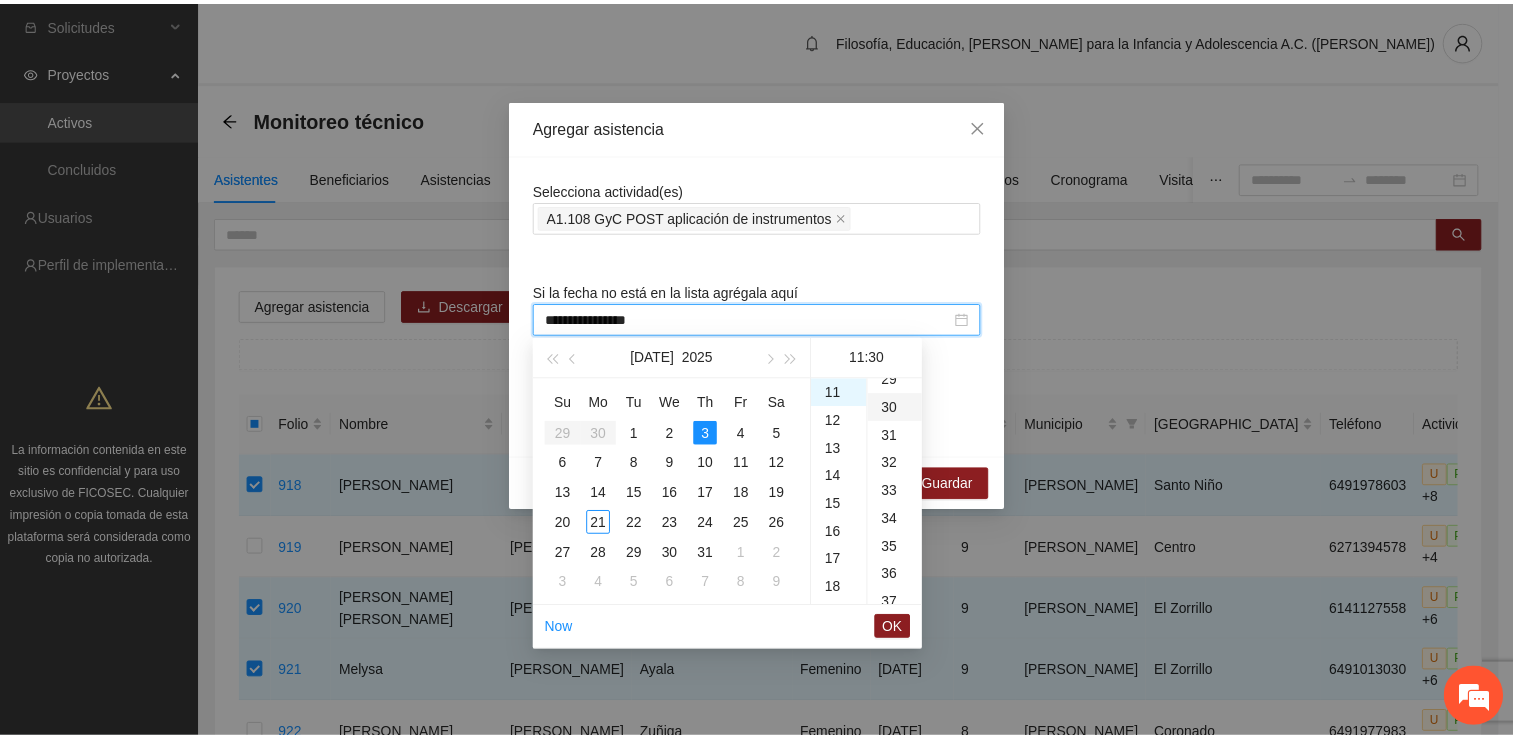 scroll, scrollTop: 840, scrollLeft: 0, axis: vertical 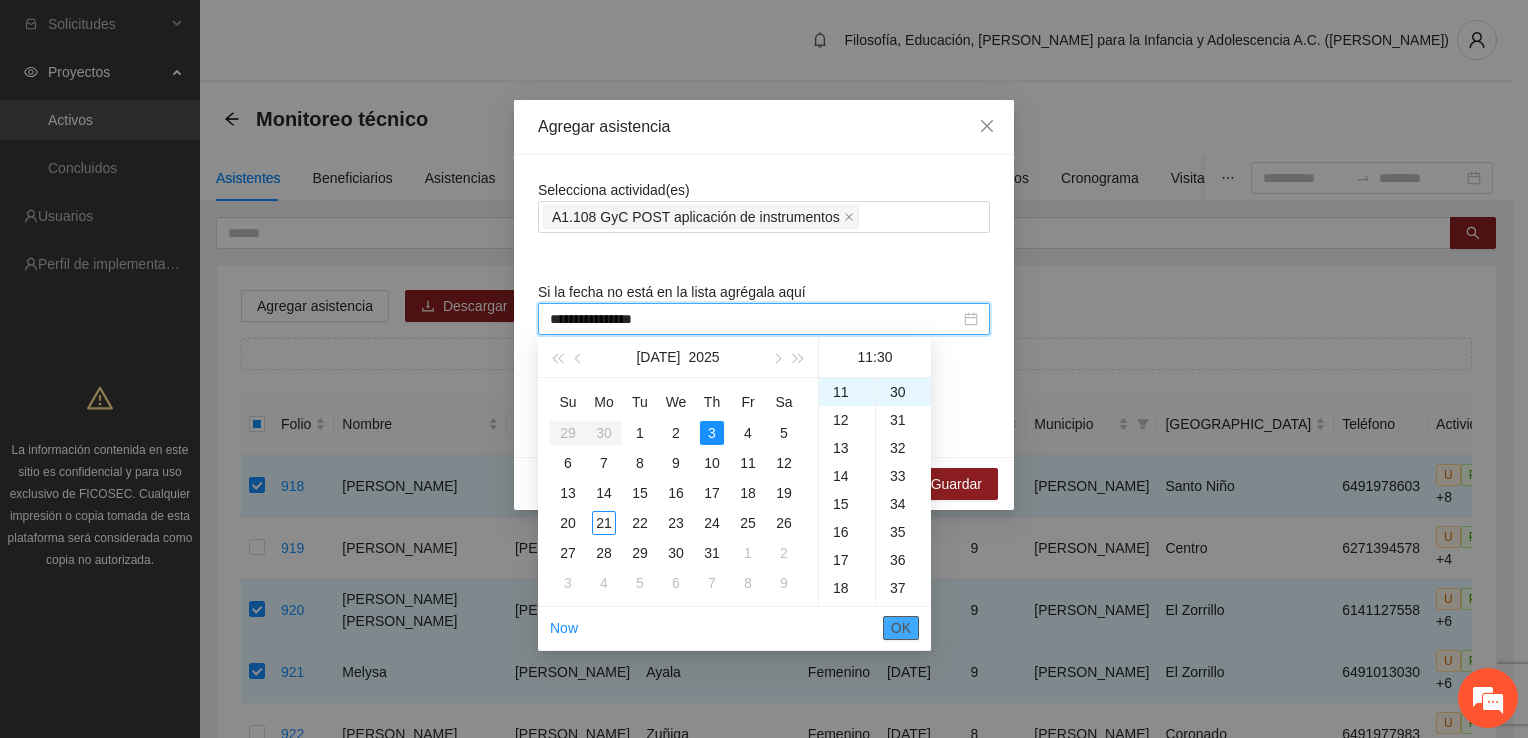 click on "OK" at bounding box center [901, 628] 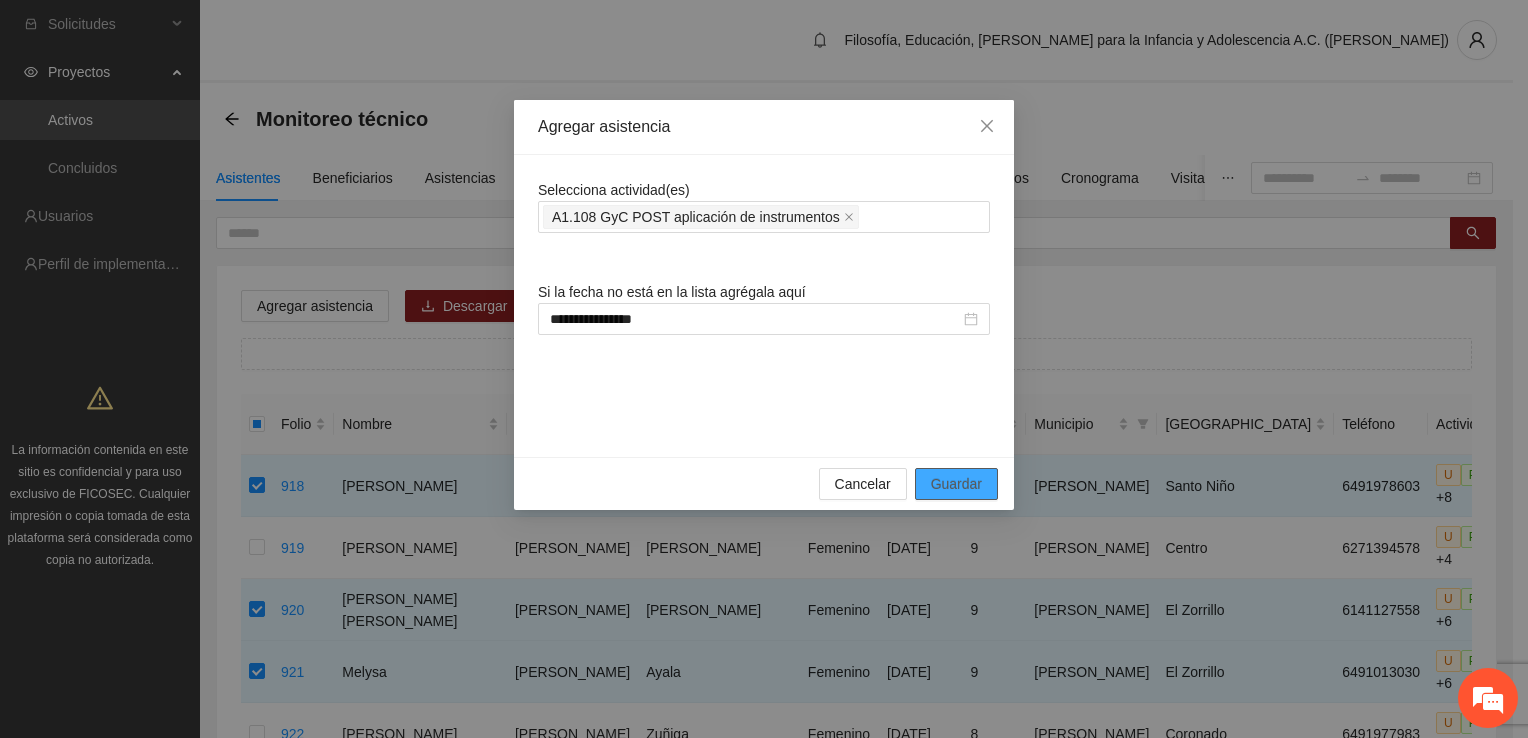 click on "Guardar" at bounding box center (956, 484) 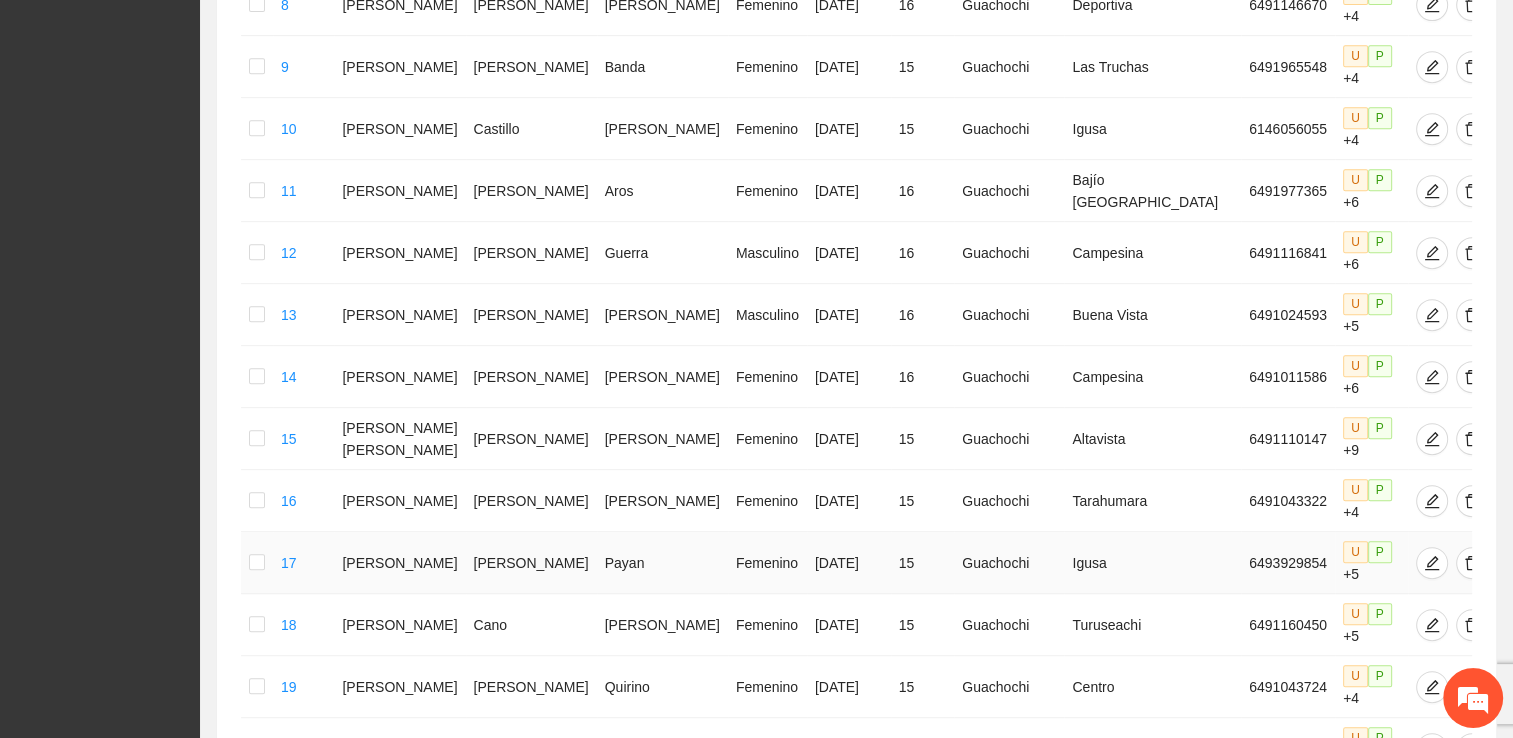 scroll, scrollTop: 988, scrollLeft: 0, axis: vertical 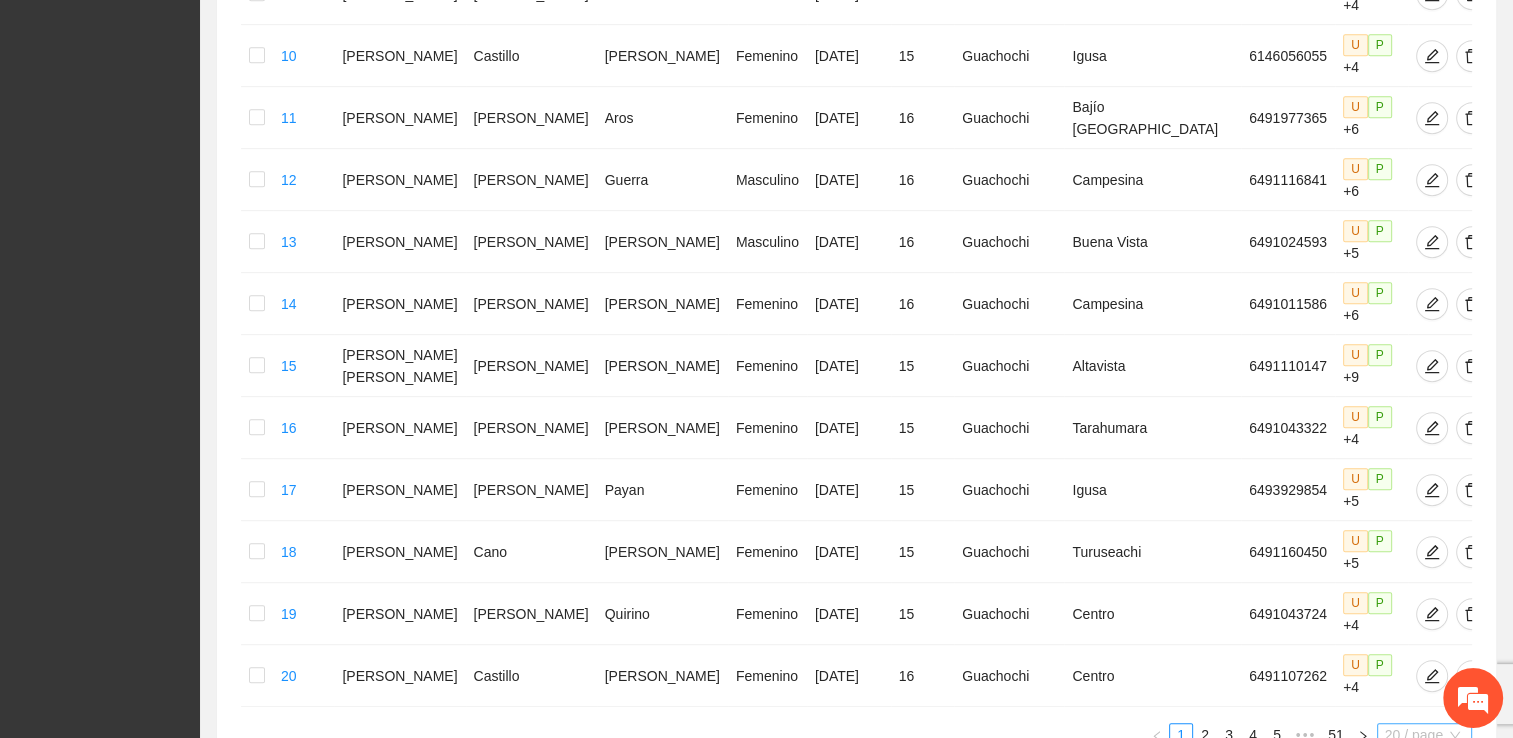 click on "20 / page" at bounding box center [1424, 735] 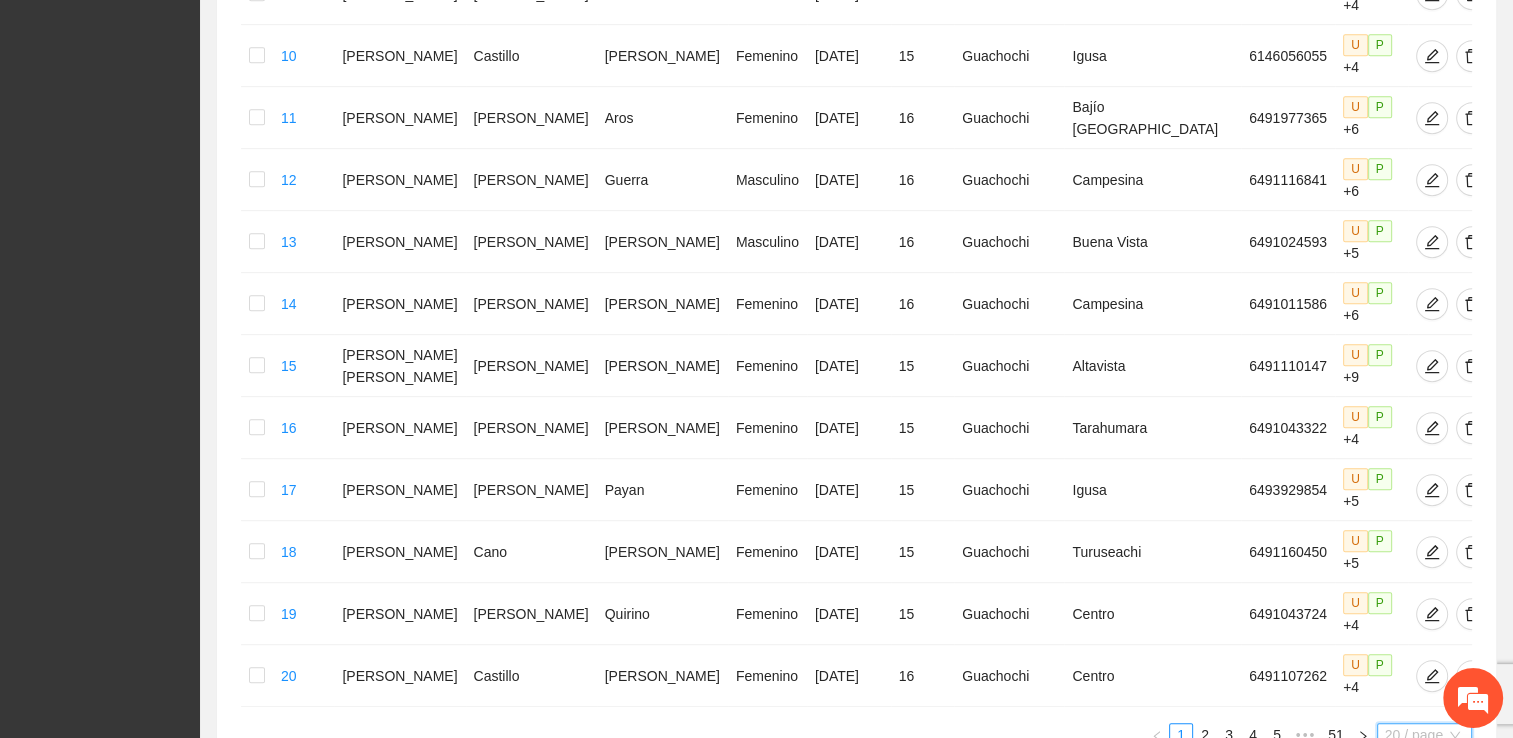 click on "100 / page" at bounding box center (1425, 867) 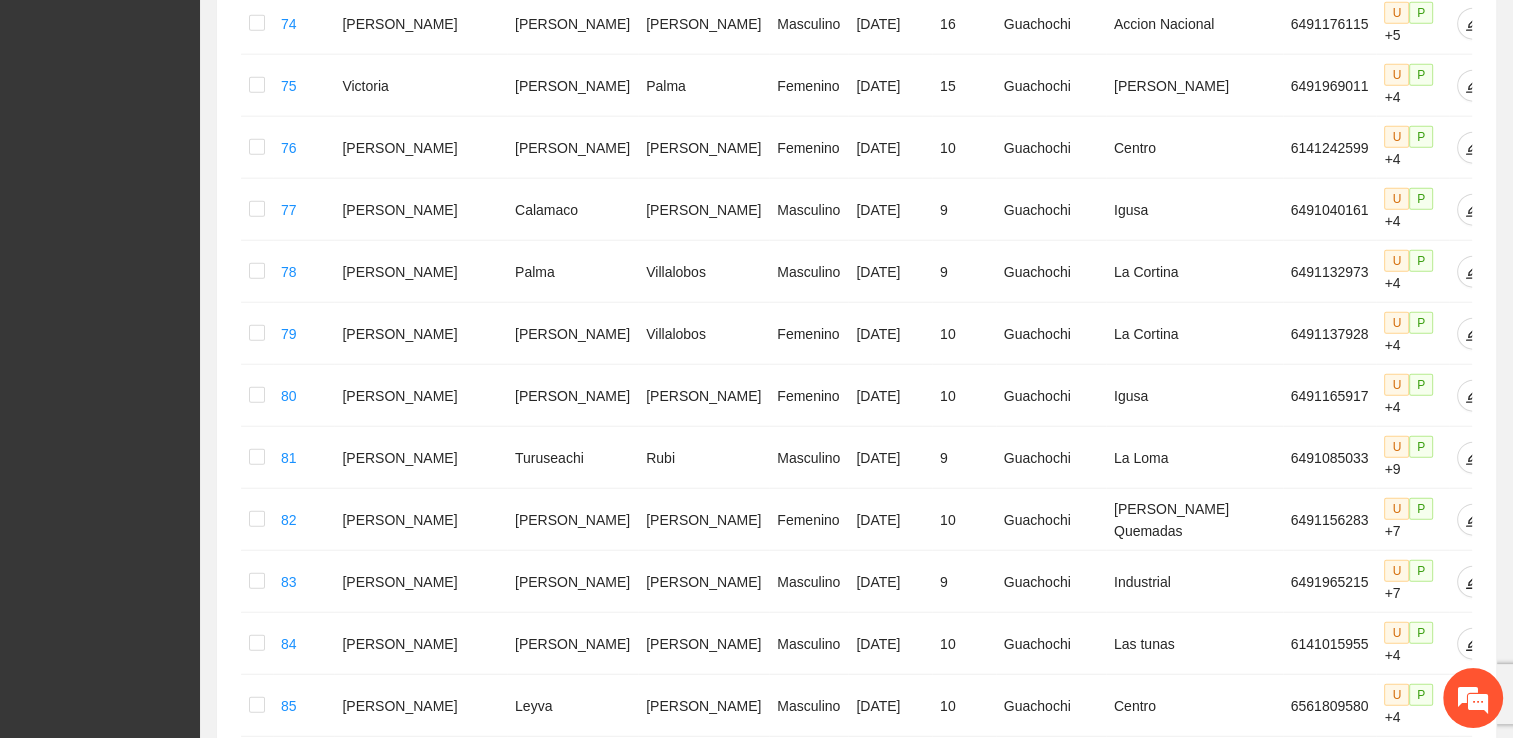 scroll, scrollTop: 5334, scrollLeft: 0, axis: vertical 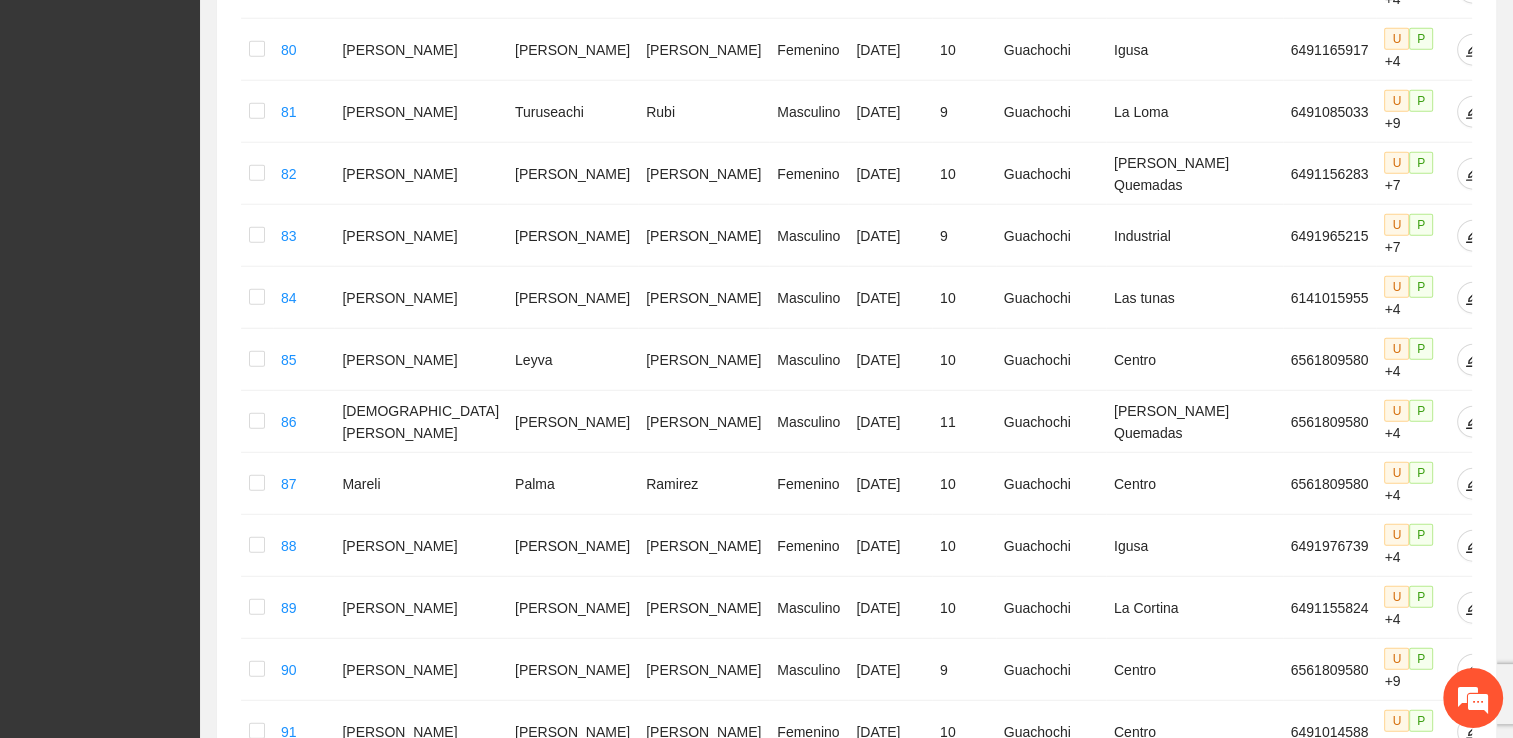 click on "5" at bounding box center [1269, 1349] 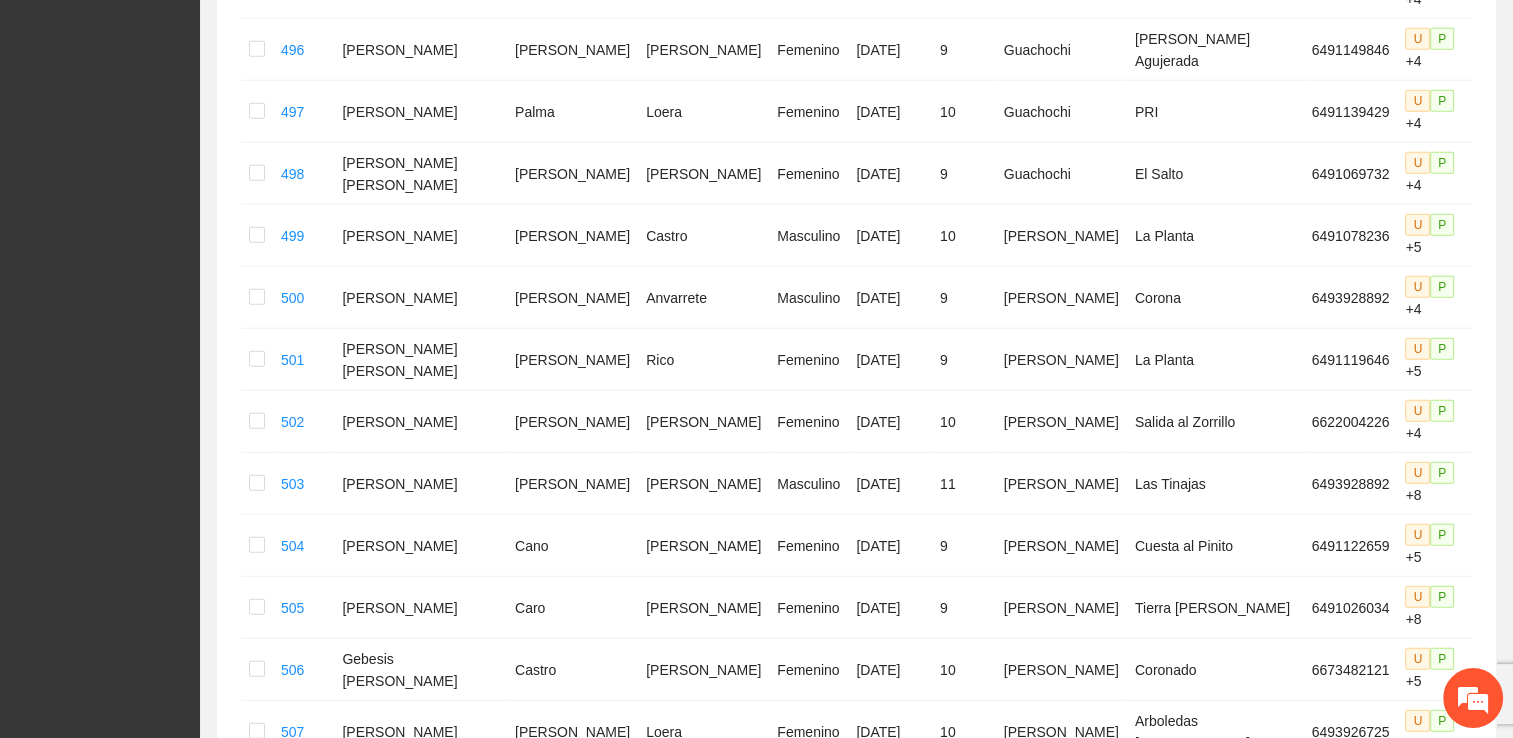 click on "7" at bounding box center [1269, 1349] 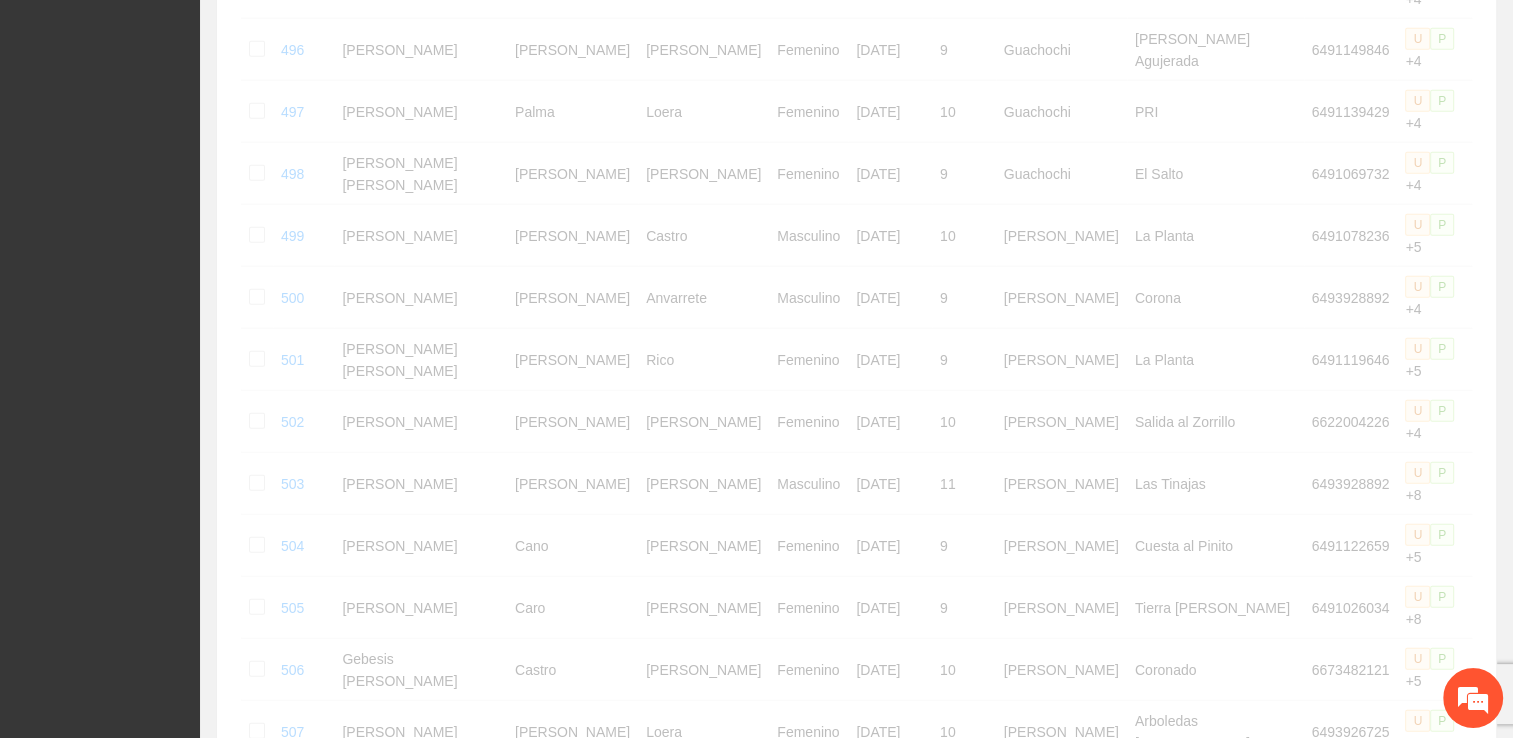 scroll, scrollTop: 5324, scrollLeft: 0, axis: vertical 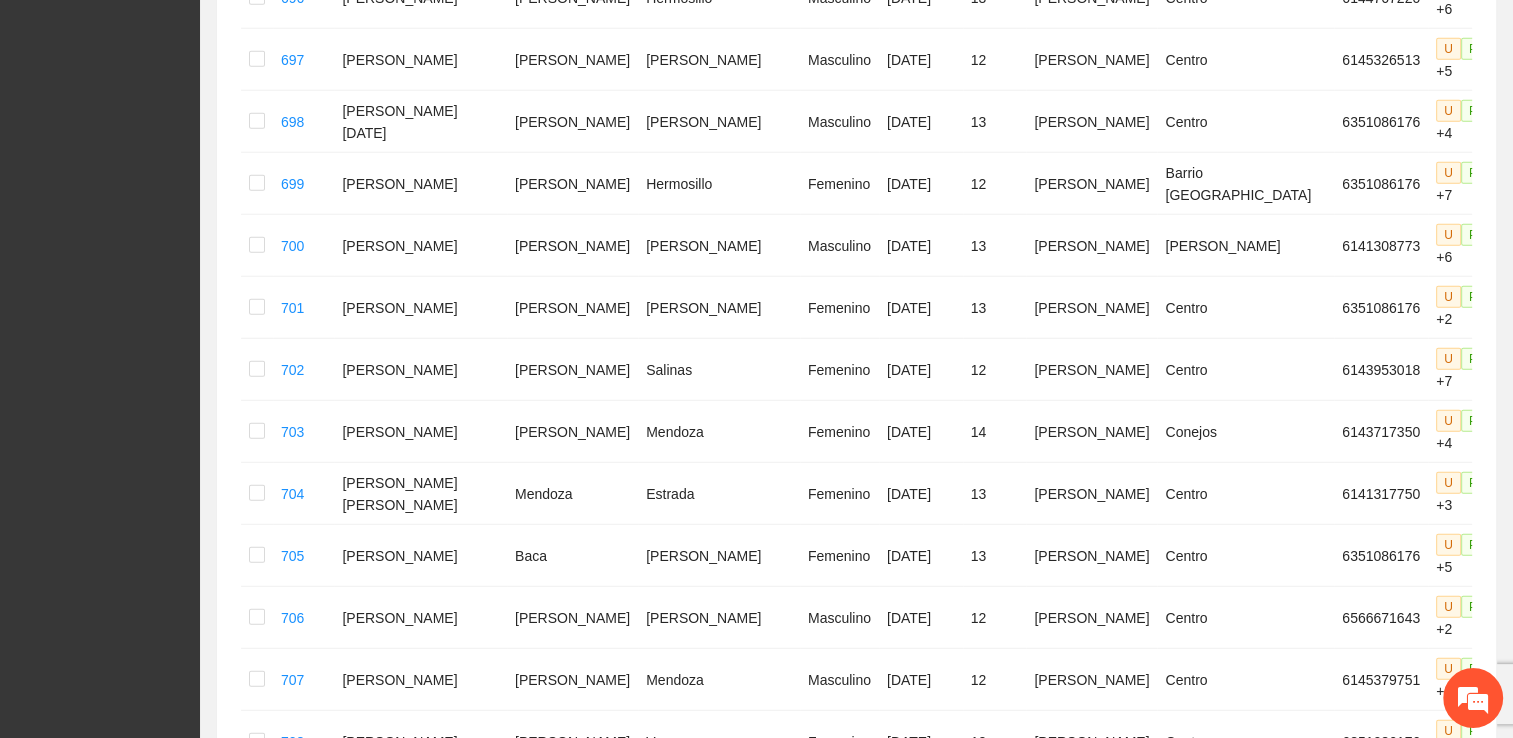 click on "9" at bounding box center [1269, 1359] 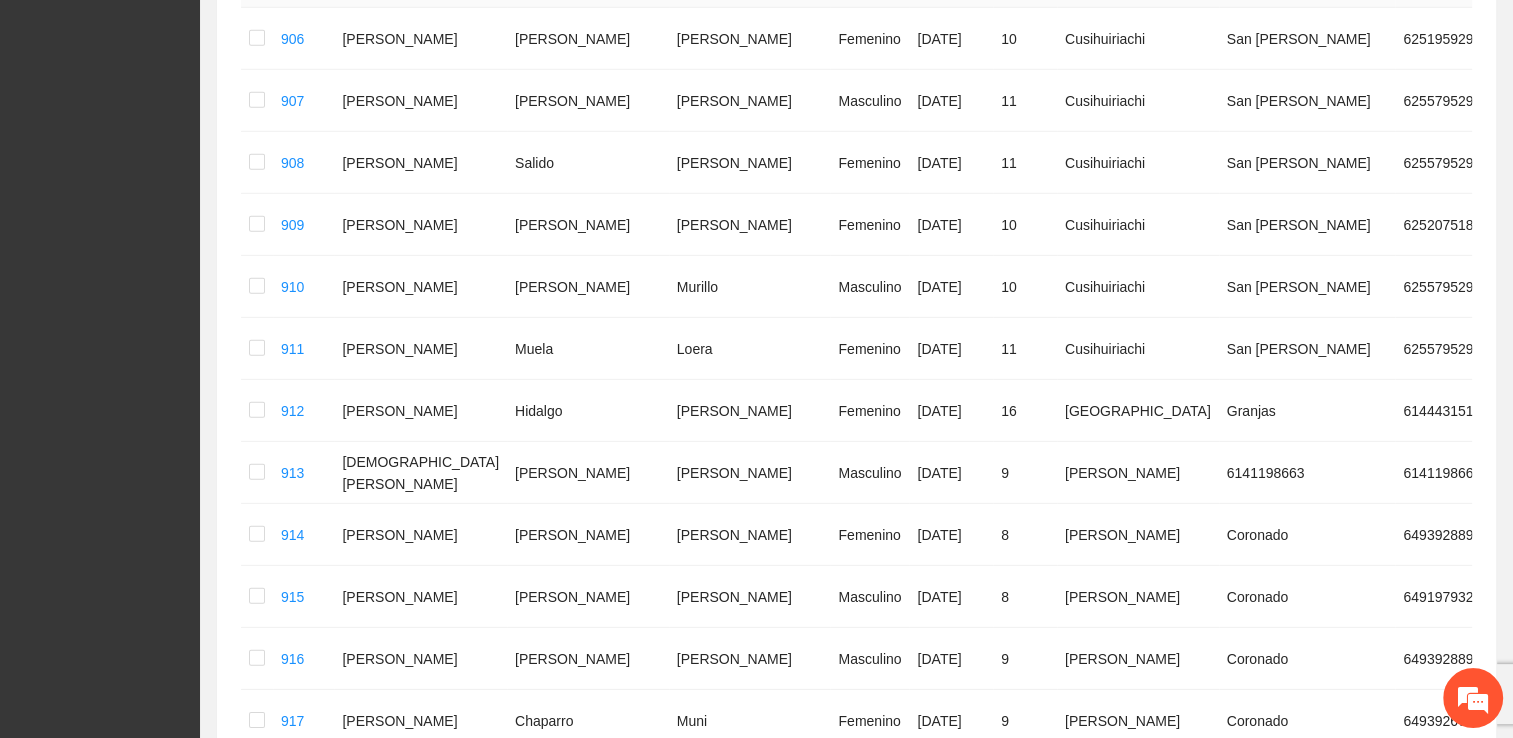 scroll, scrollTop: 6116, scrollLeft: 0, axis: vertical 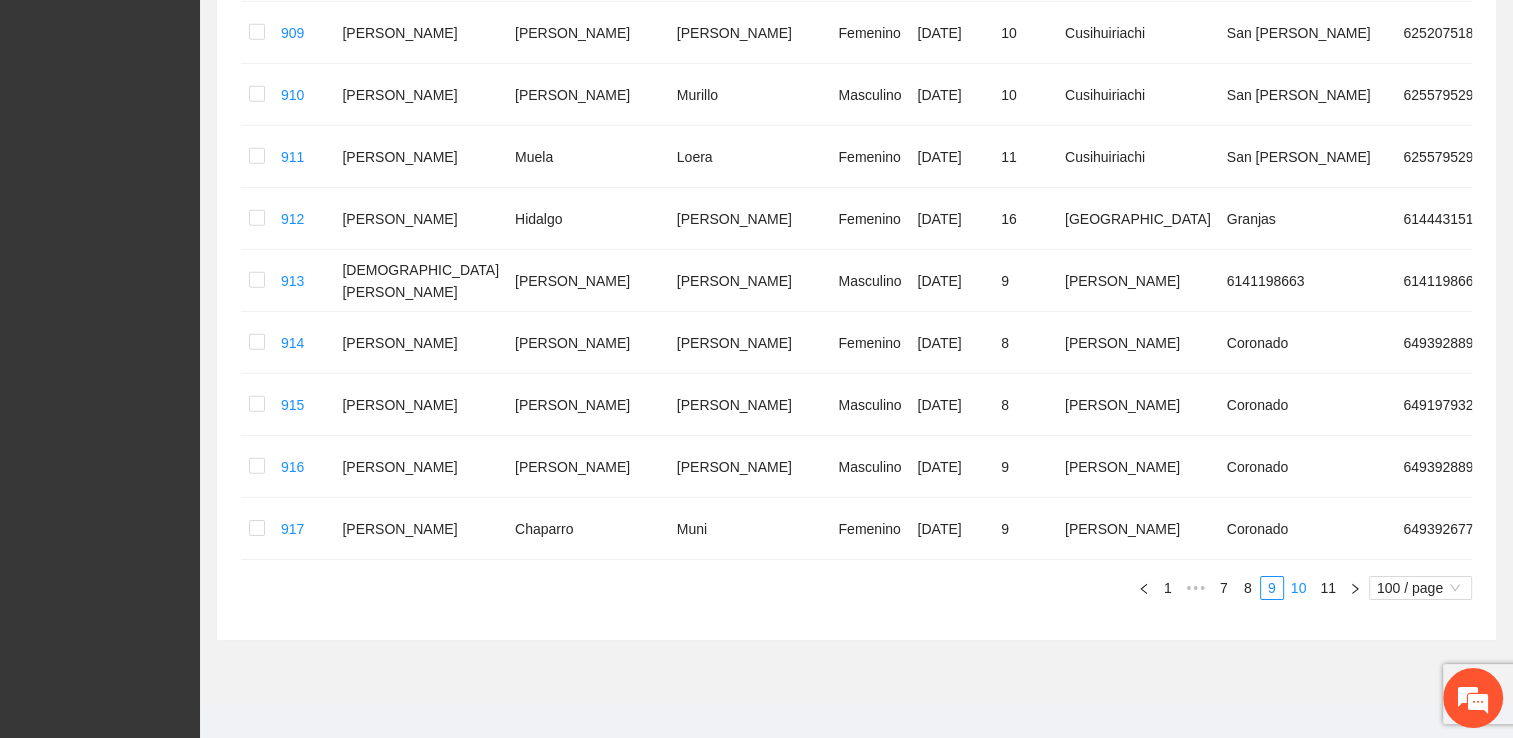 click on "10" at bounding box center (1299, 588) 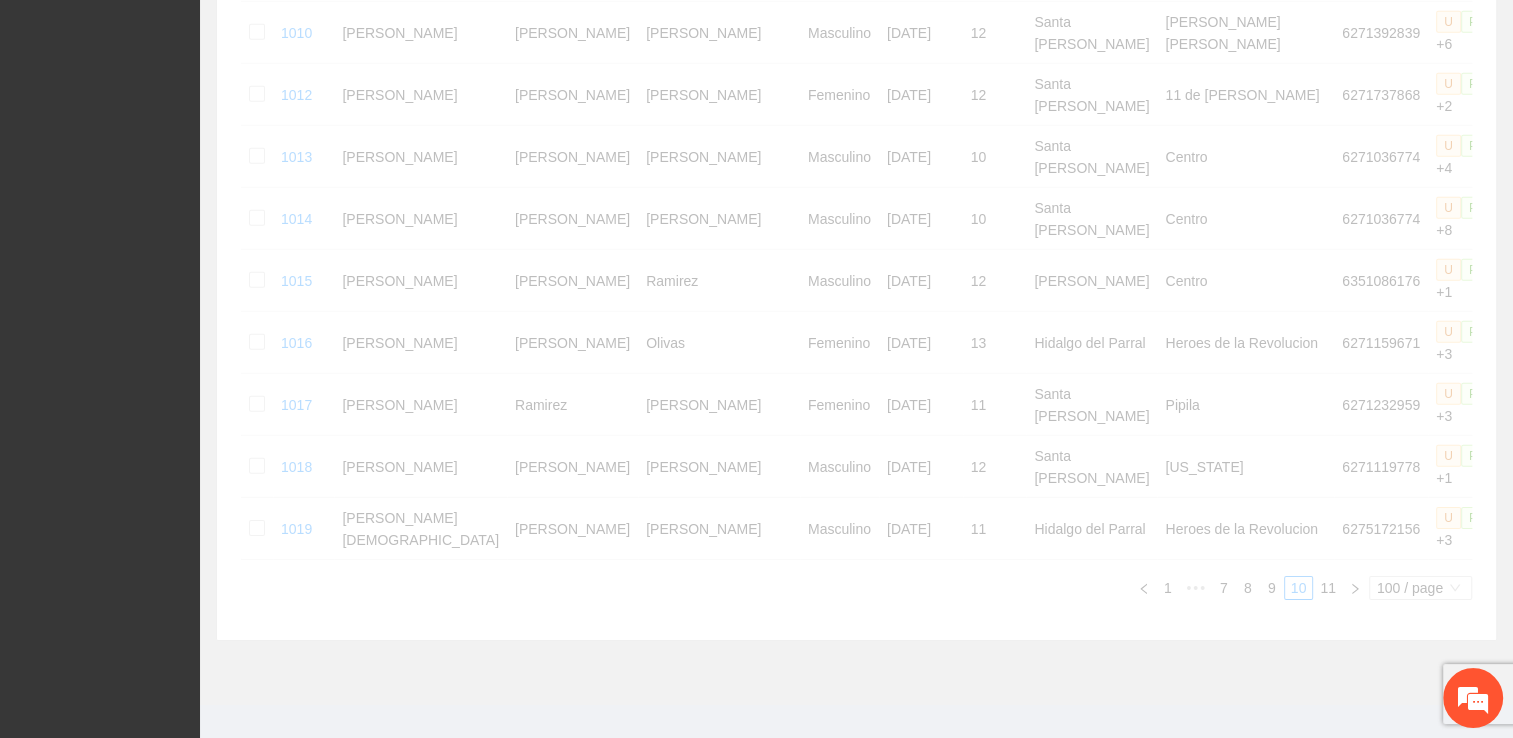 scroll, scrollTop: 5384, scrollLeft: 0, axis: vertical 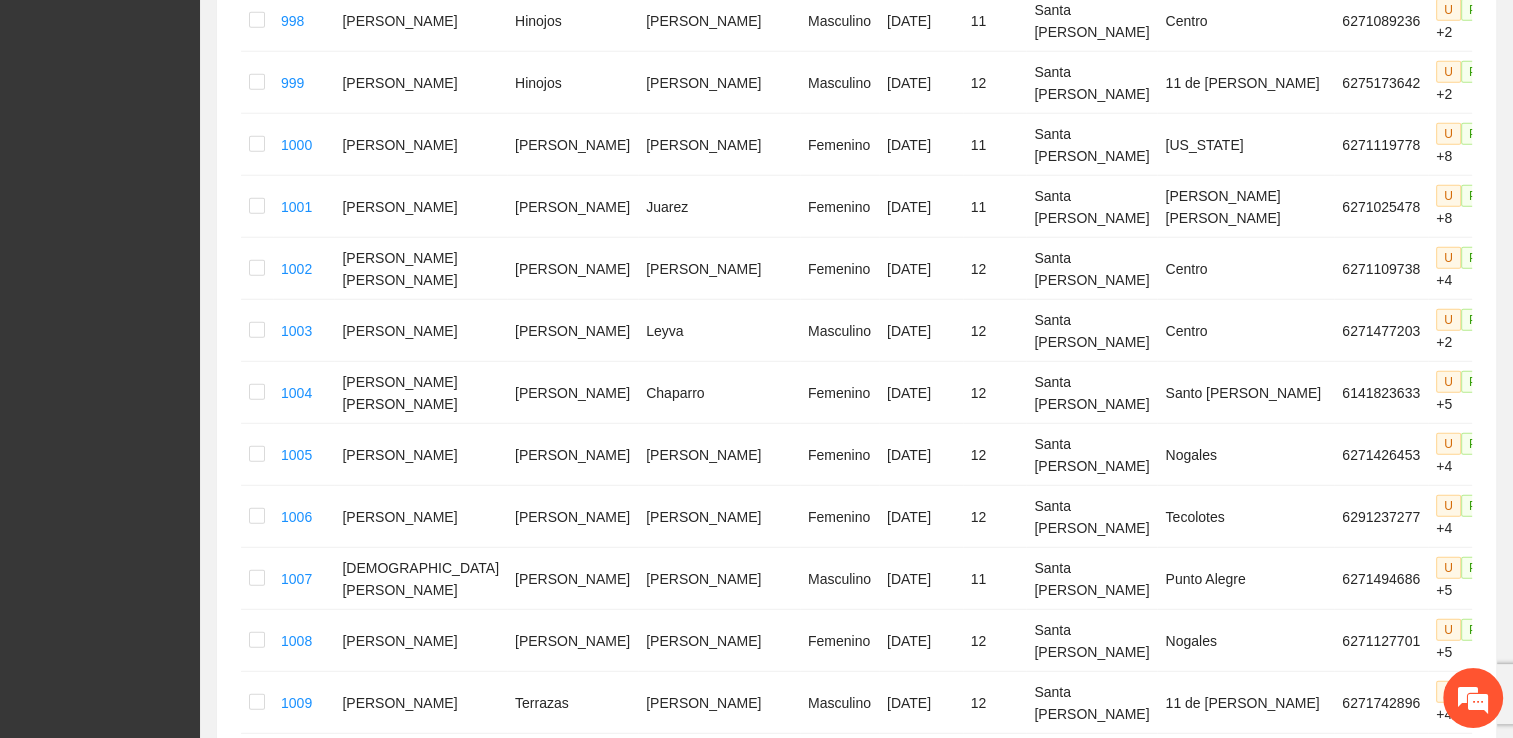 click on "11" at bounding box center (1328, 1320) 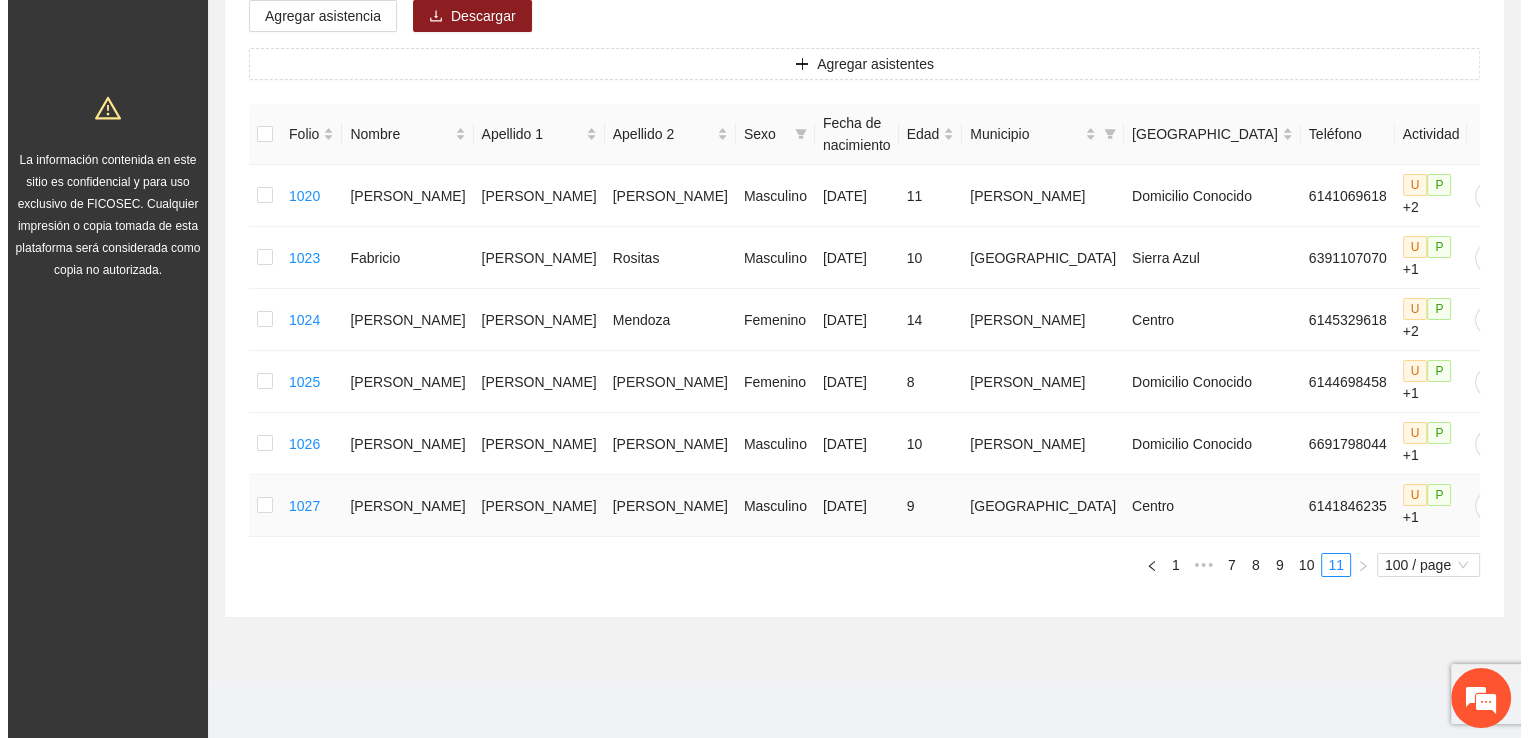 scroll, scrollTop: 269, scrollLeft: 0, axis: vertical 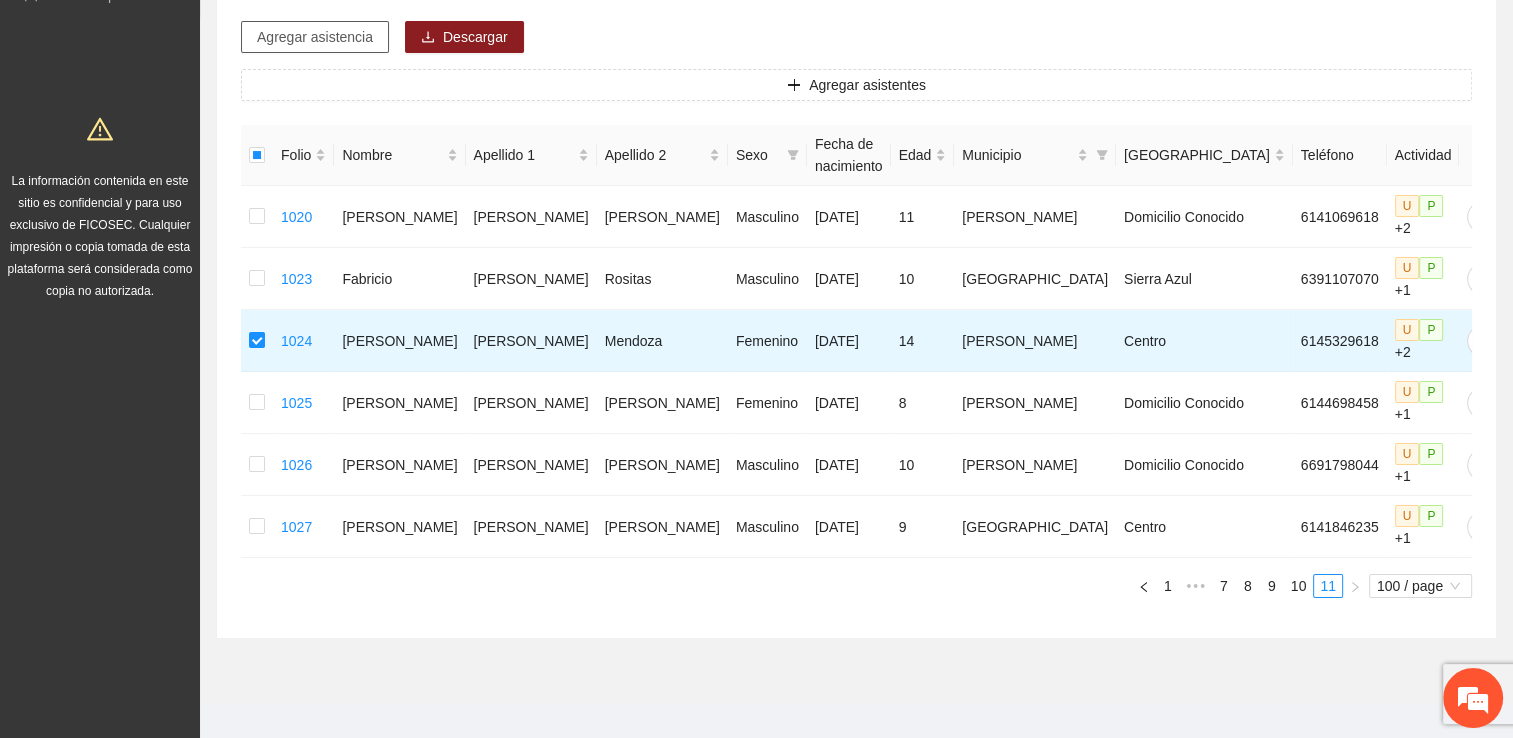 click on "Agregar asistencia" at bounding box center [315, 37] 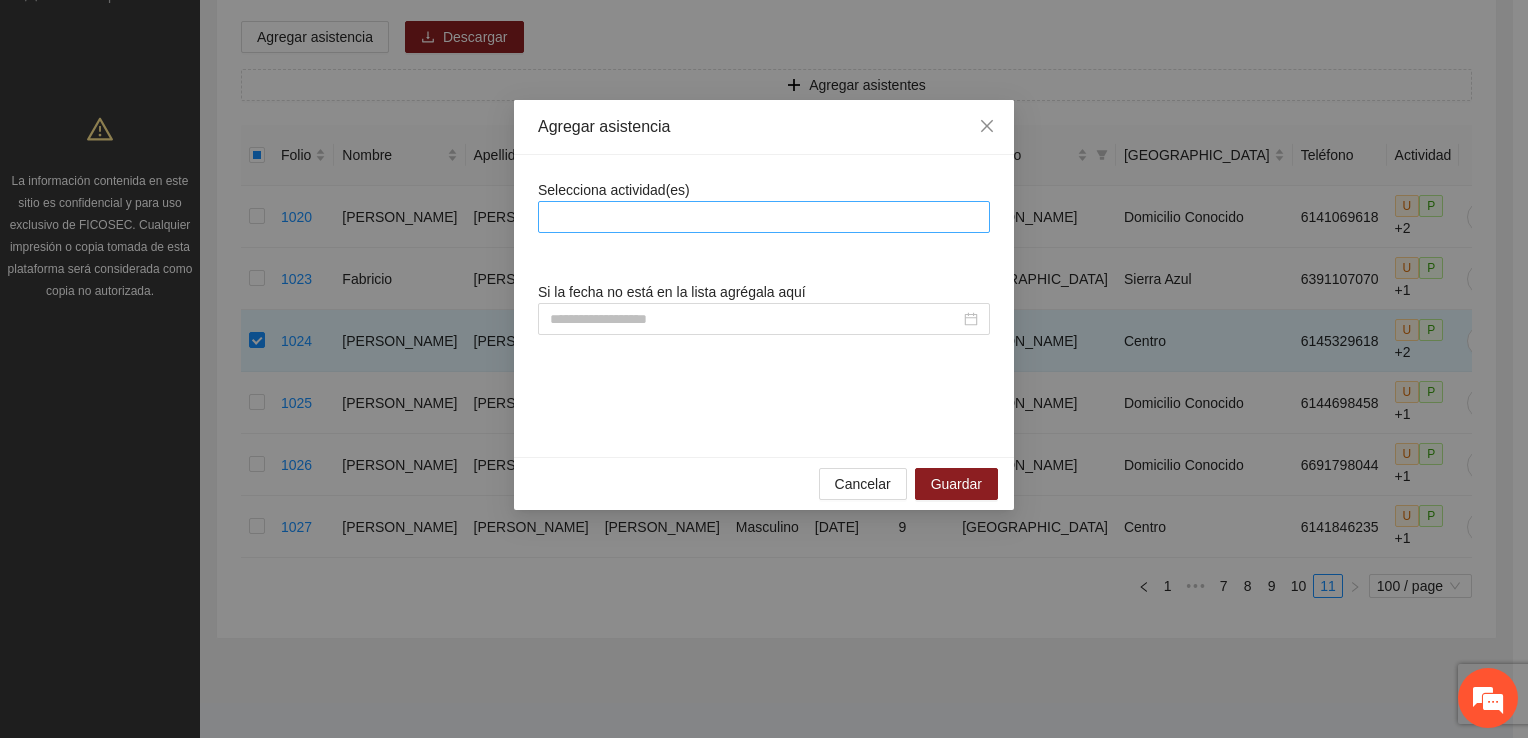 click at bounding box center [764, 217] 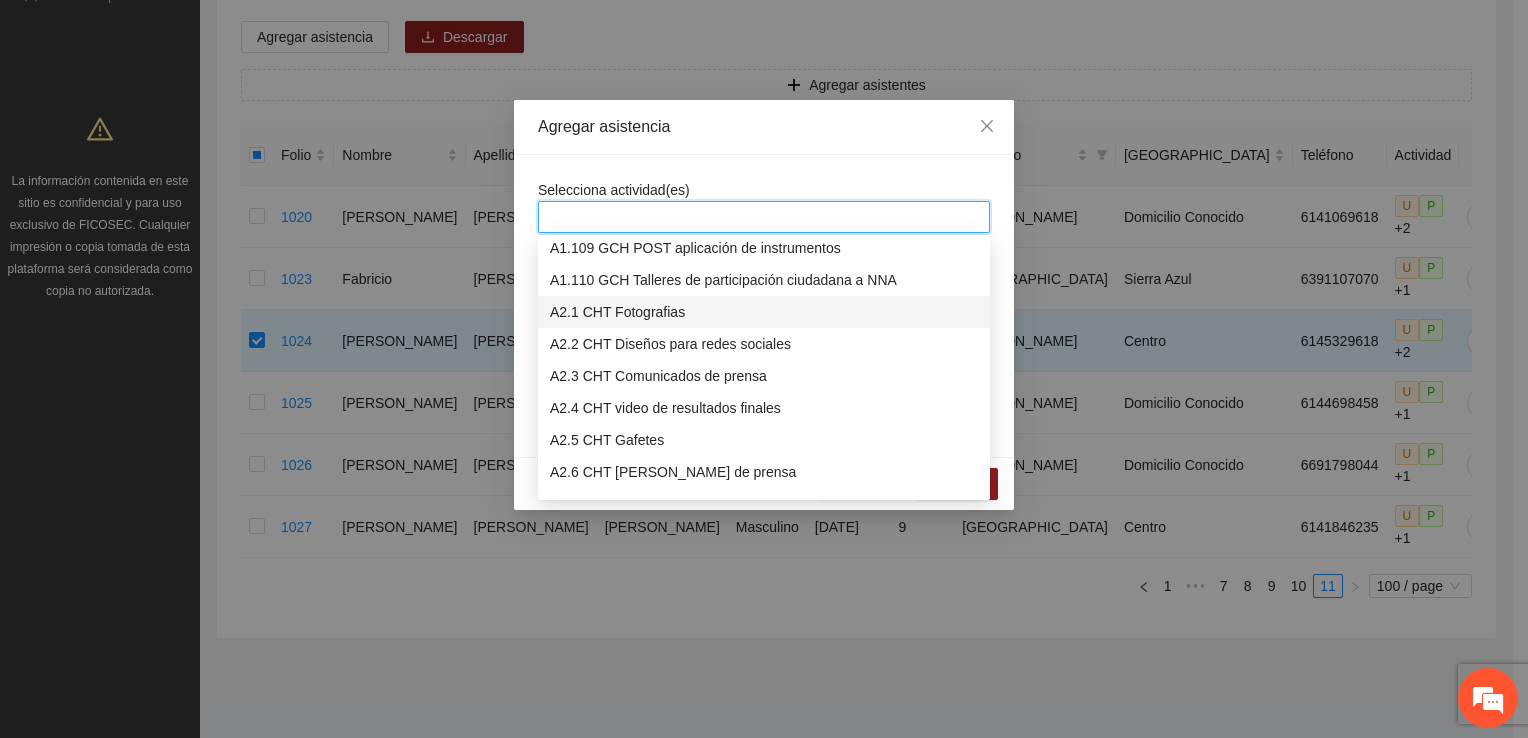 scroll, scrollTop: 3264, scrollLeft: 0, axis: vertical 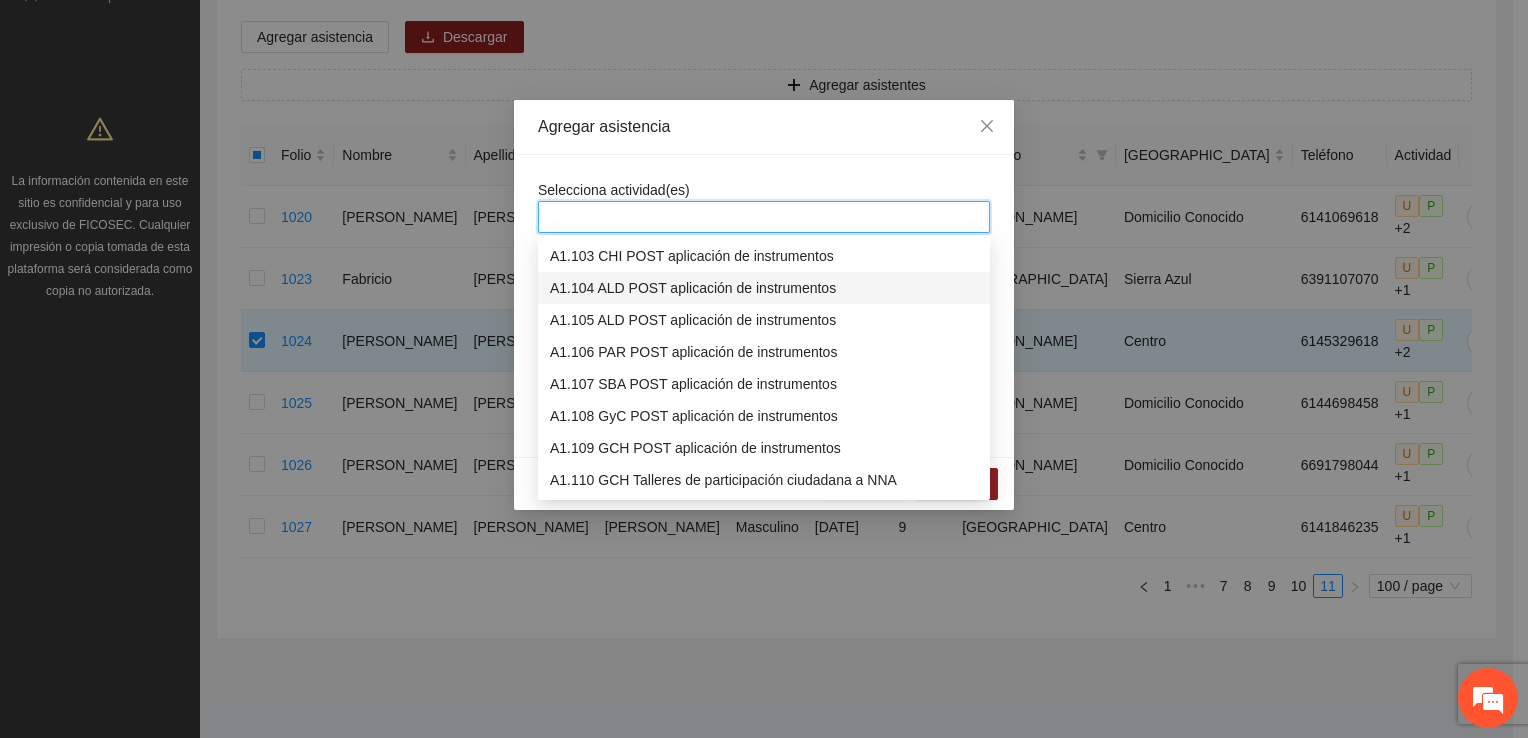 click on "A1.104 ALD POST aplicación de instrumentos" at bounding box center [764, 288] 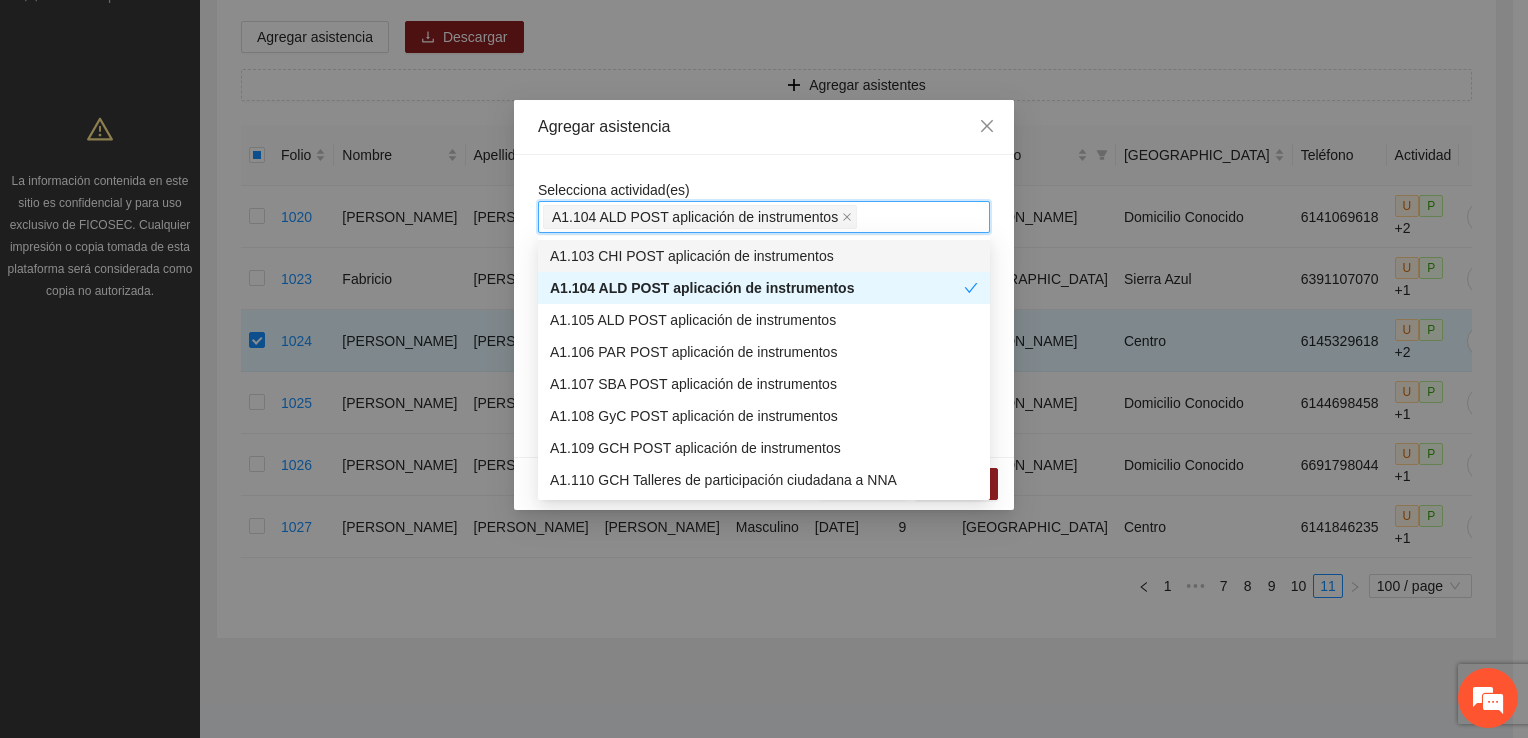 click on "A1.104 ALD POST aplicación de instrumentos" at bounding box center (764, 217) 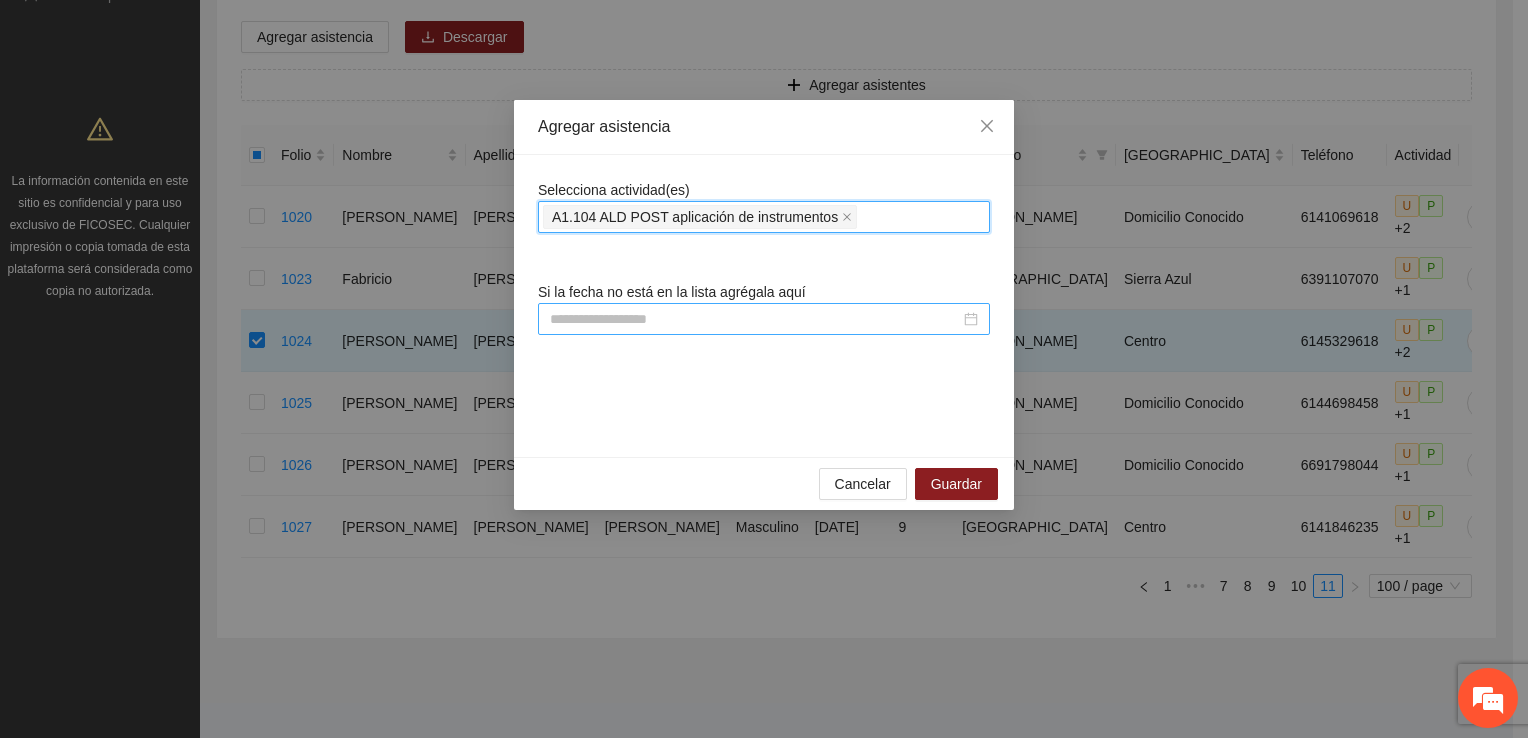 click at bounding box center (764, 319) 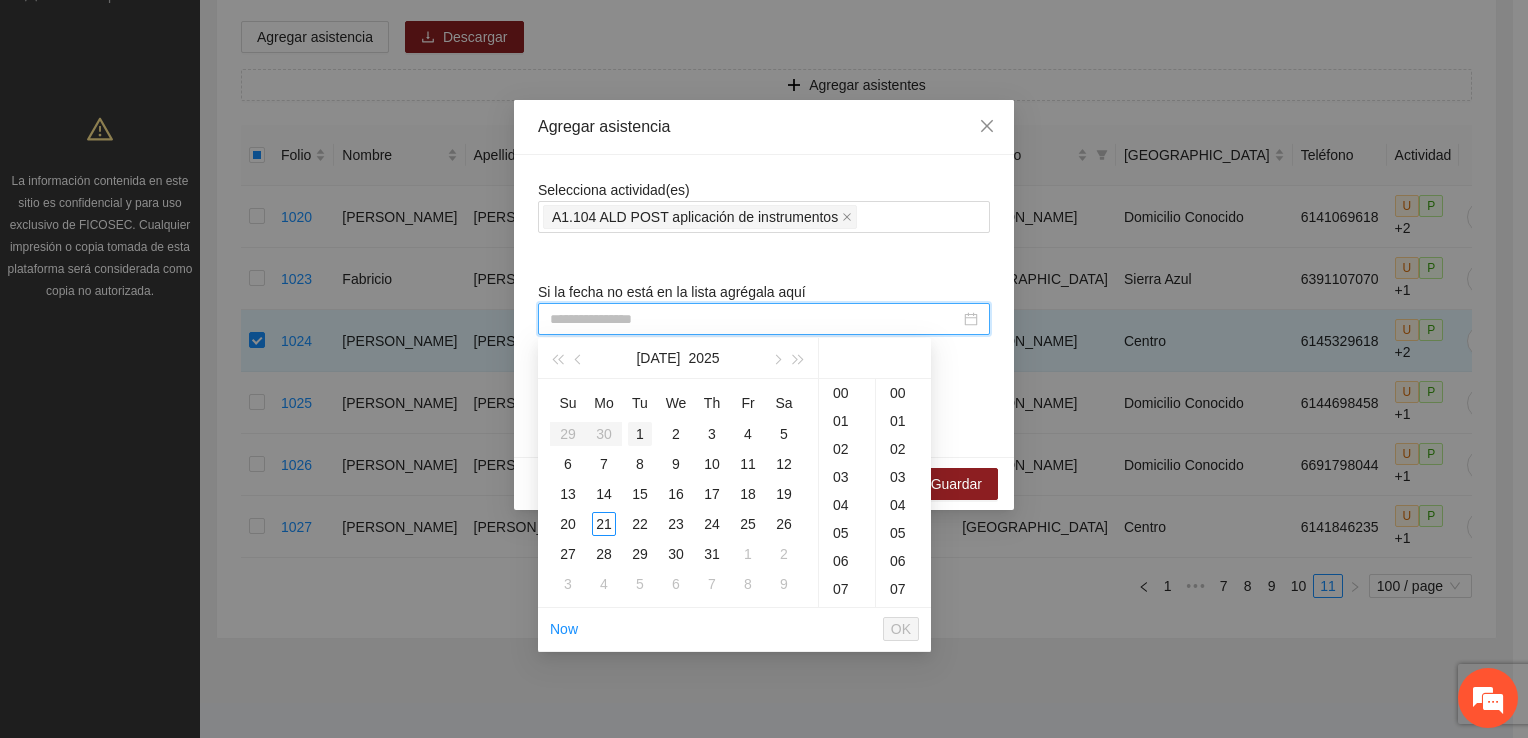 click on "1" at bounding box center [640, 434] 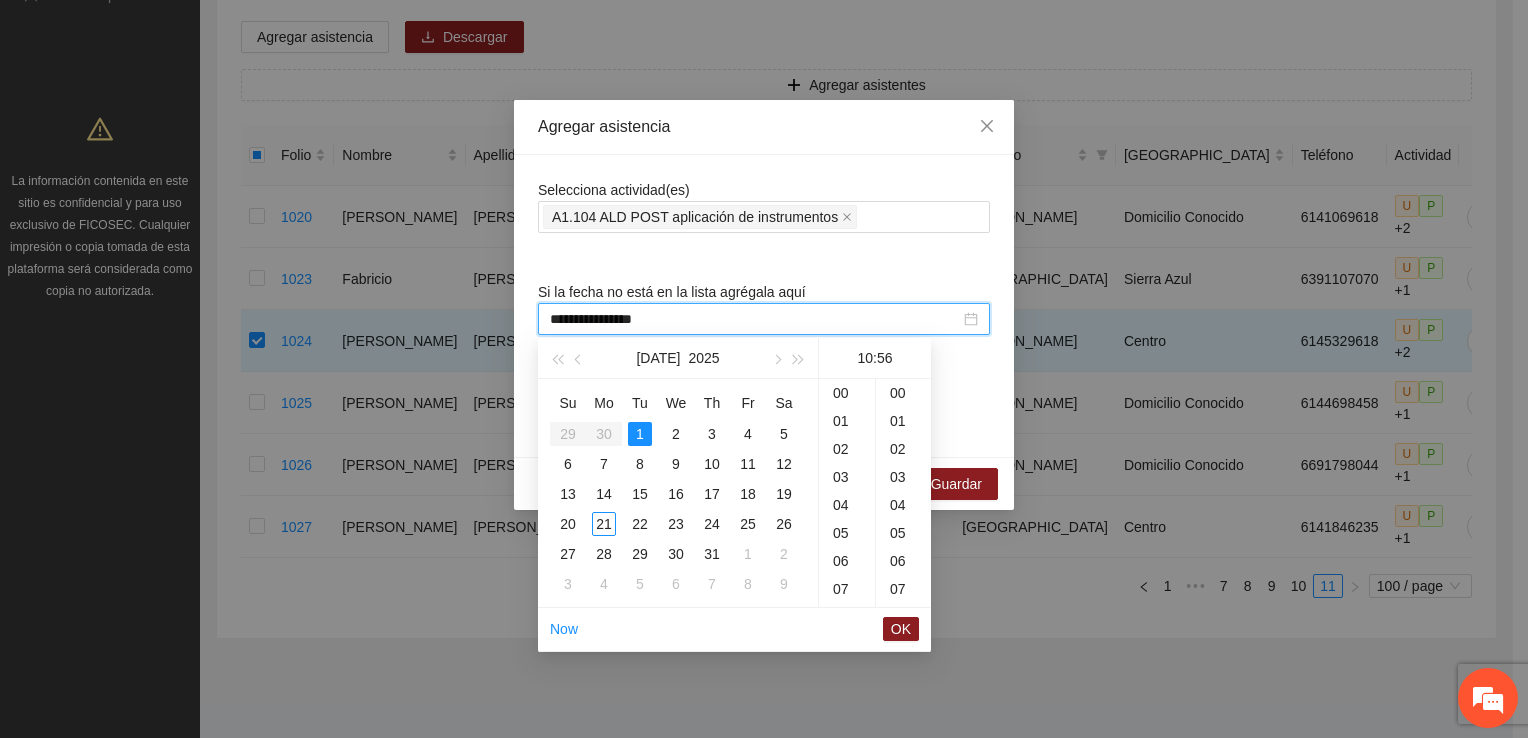scroll, scrollTop: 280, scrollLeft: 0, axis: vertical 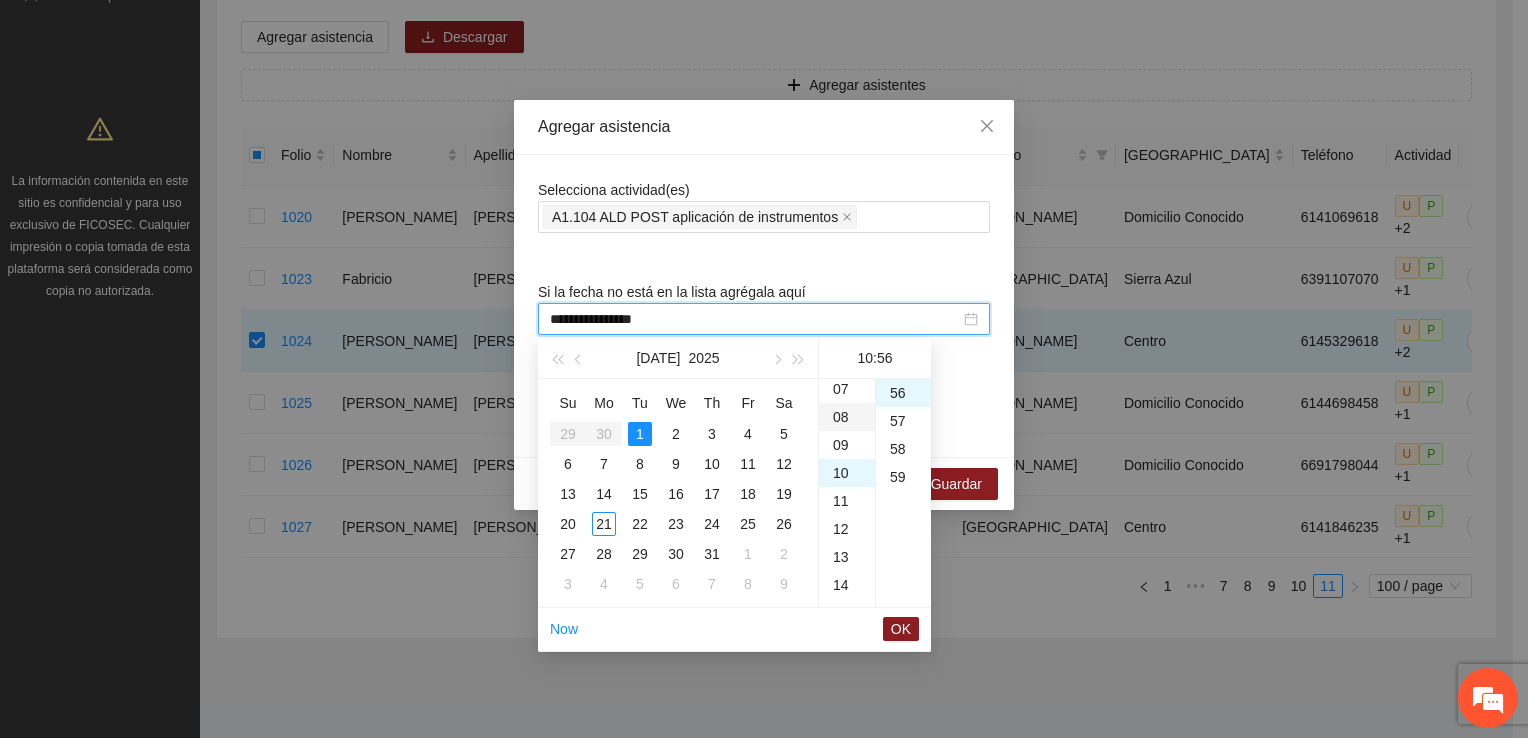 click on "08" at bounding box center (847, 417) 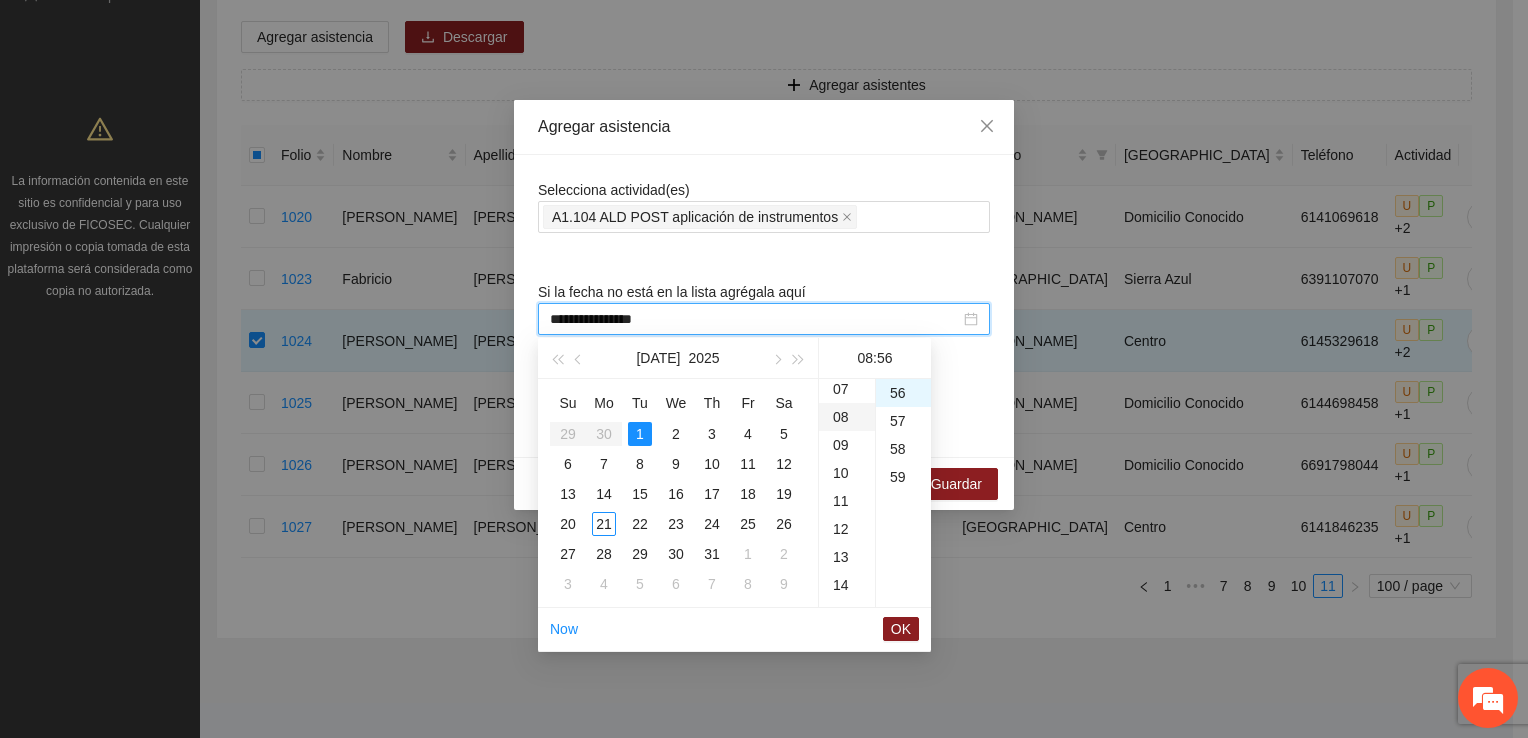 scroll, scrollTop: 224, scrollLeft: 0, axis: vertical 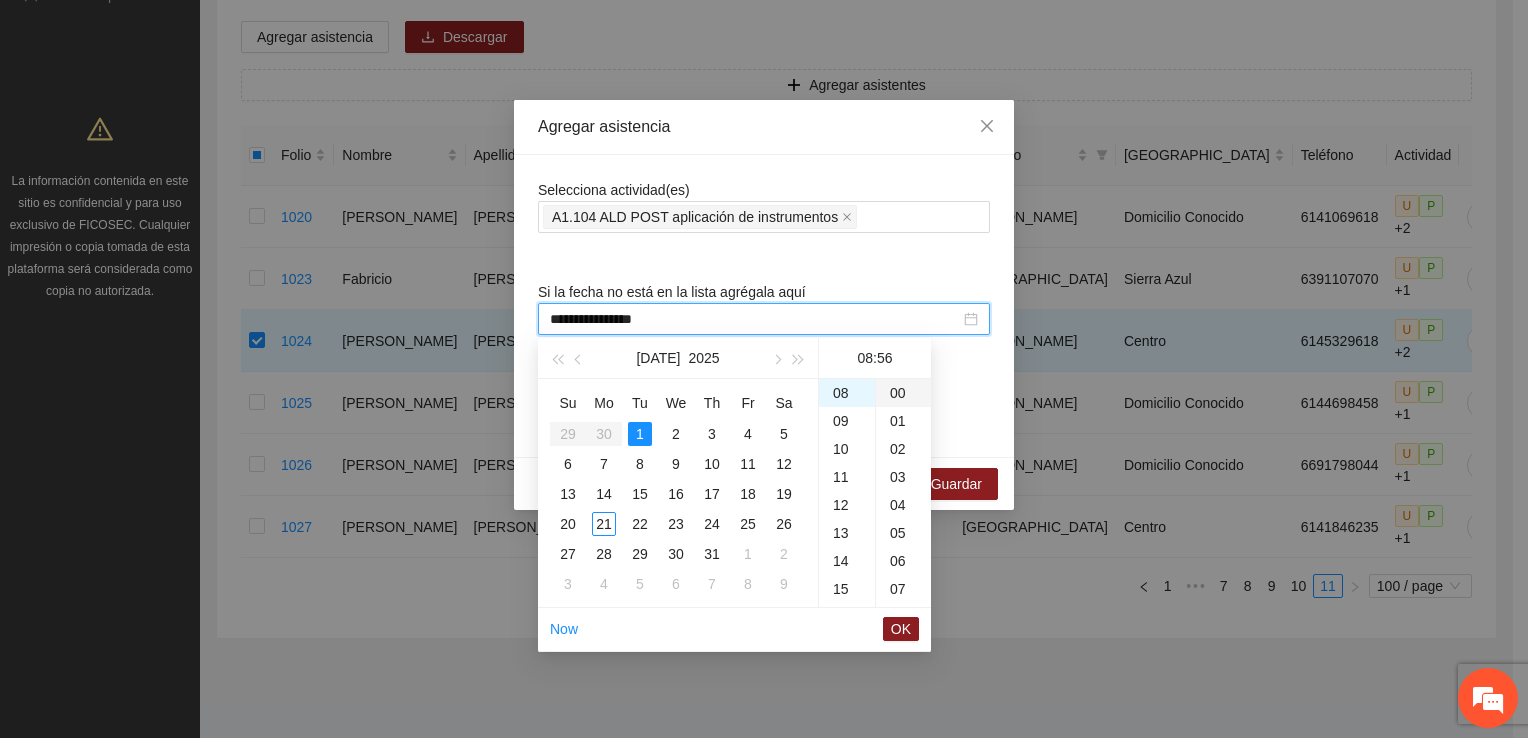 click on "00" at bounding box center (903, 393) 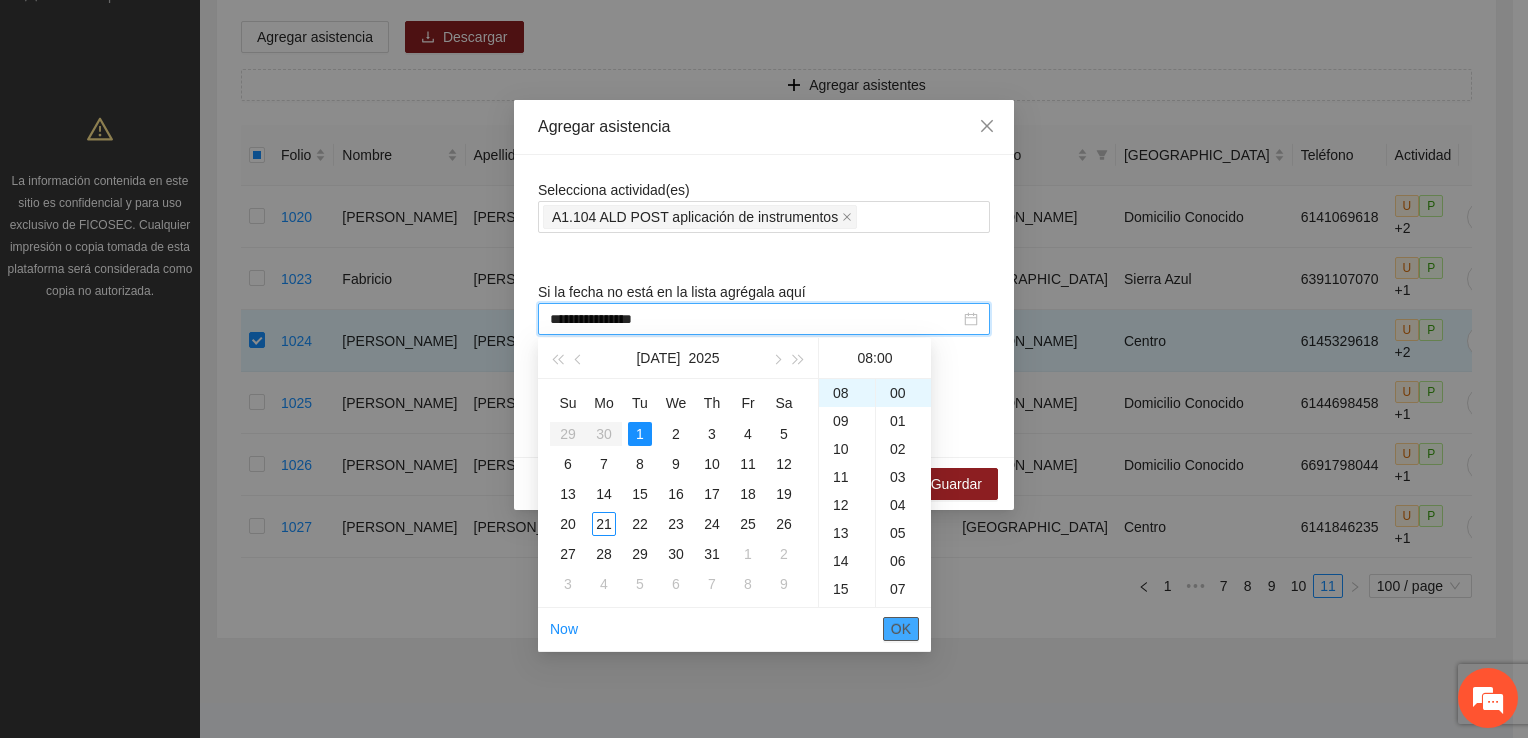 click on "OK" at bounding box center [901, 629] 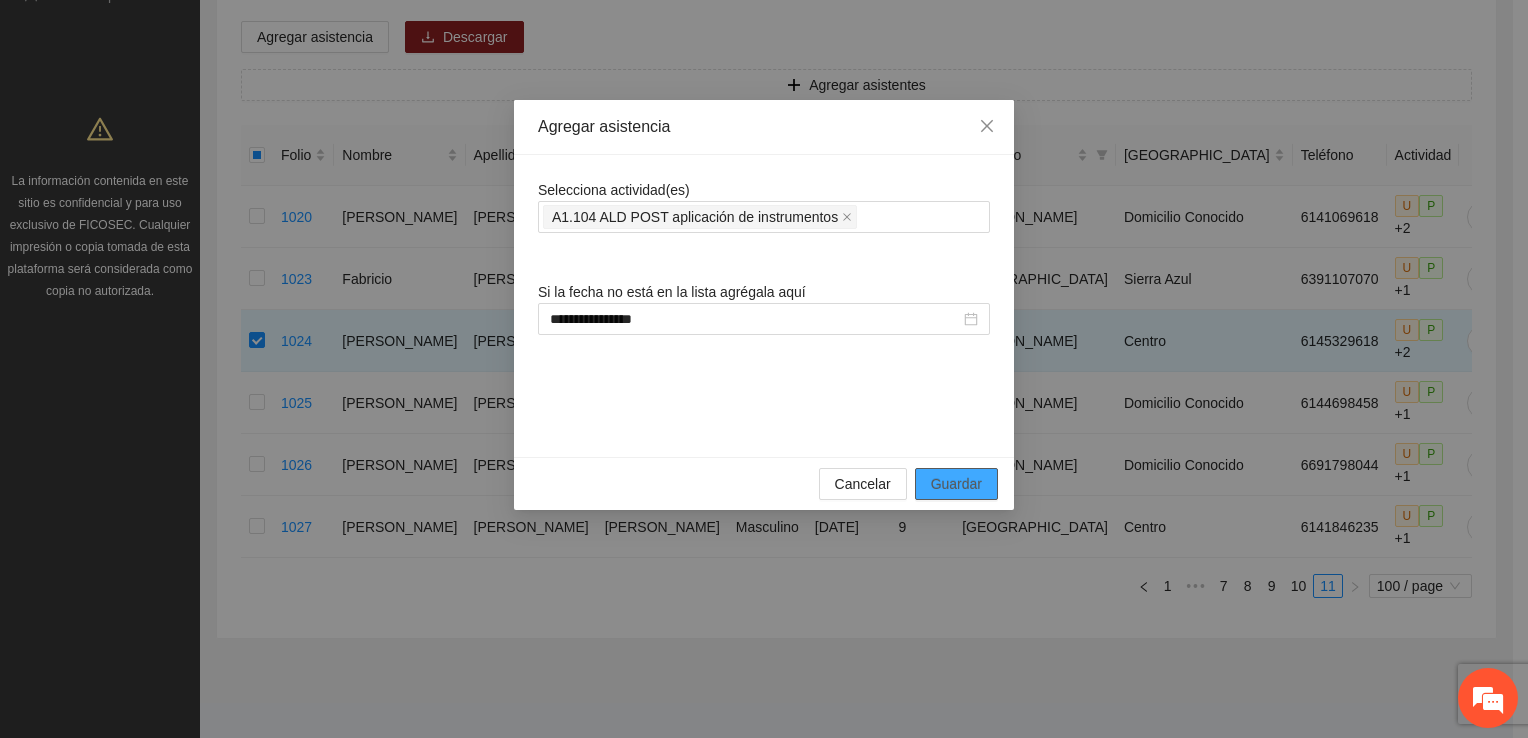 click on "Guardar" at bounding box center (956, 484) 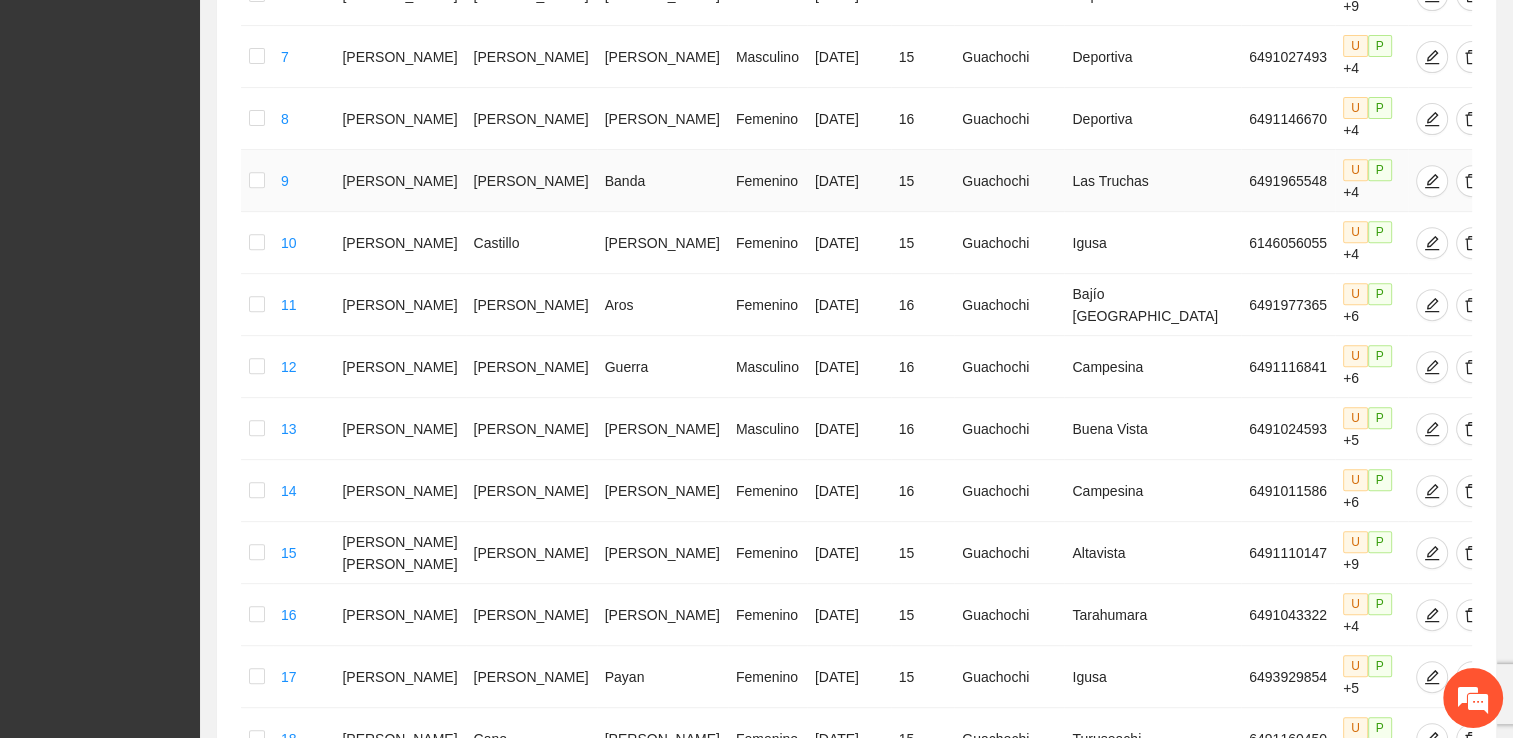 scroll, scrollTop: 969, scrollLeft: 0, axis: vertical 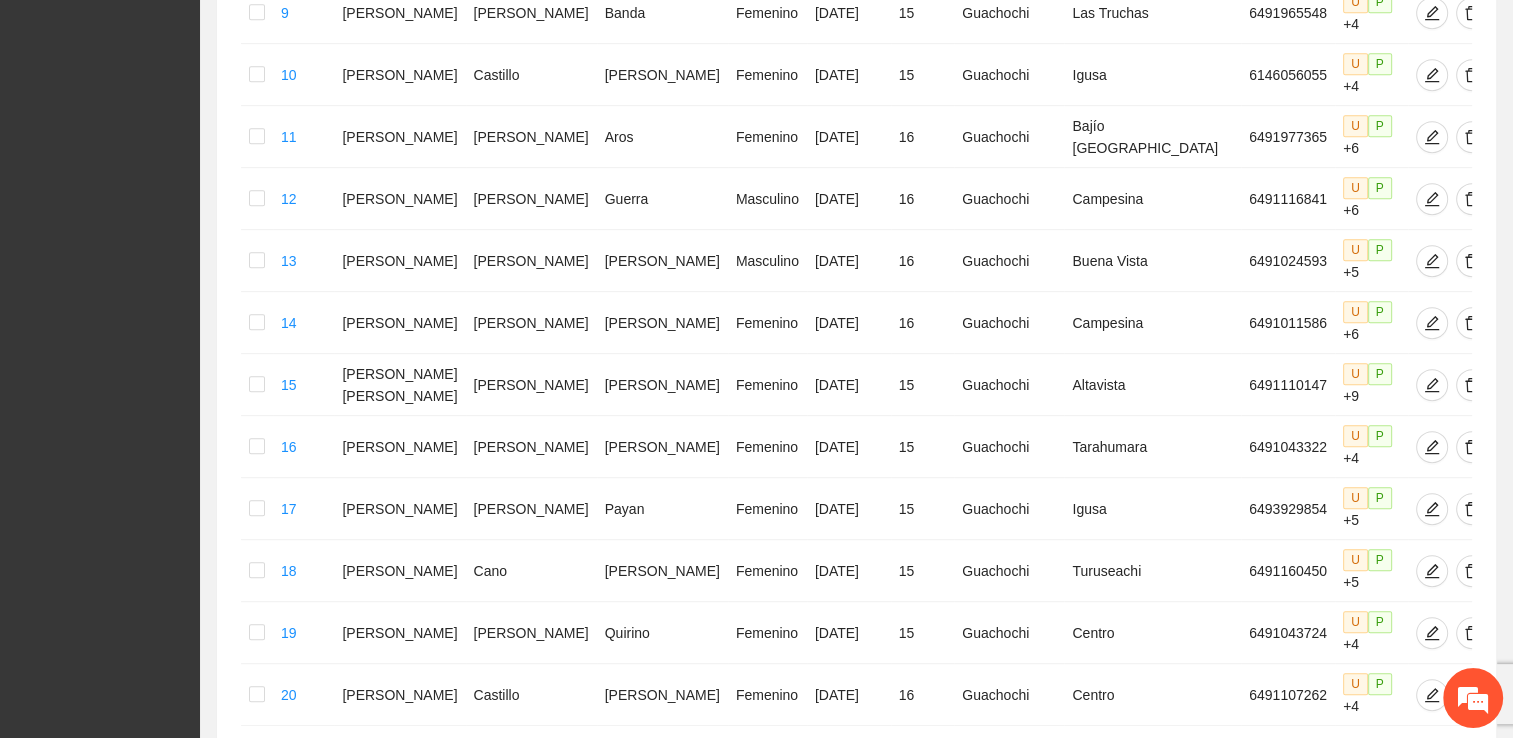 click on "20 / page" at bounding box center (1424, 754) 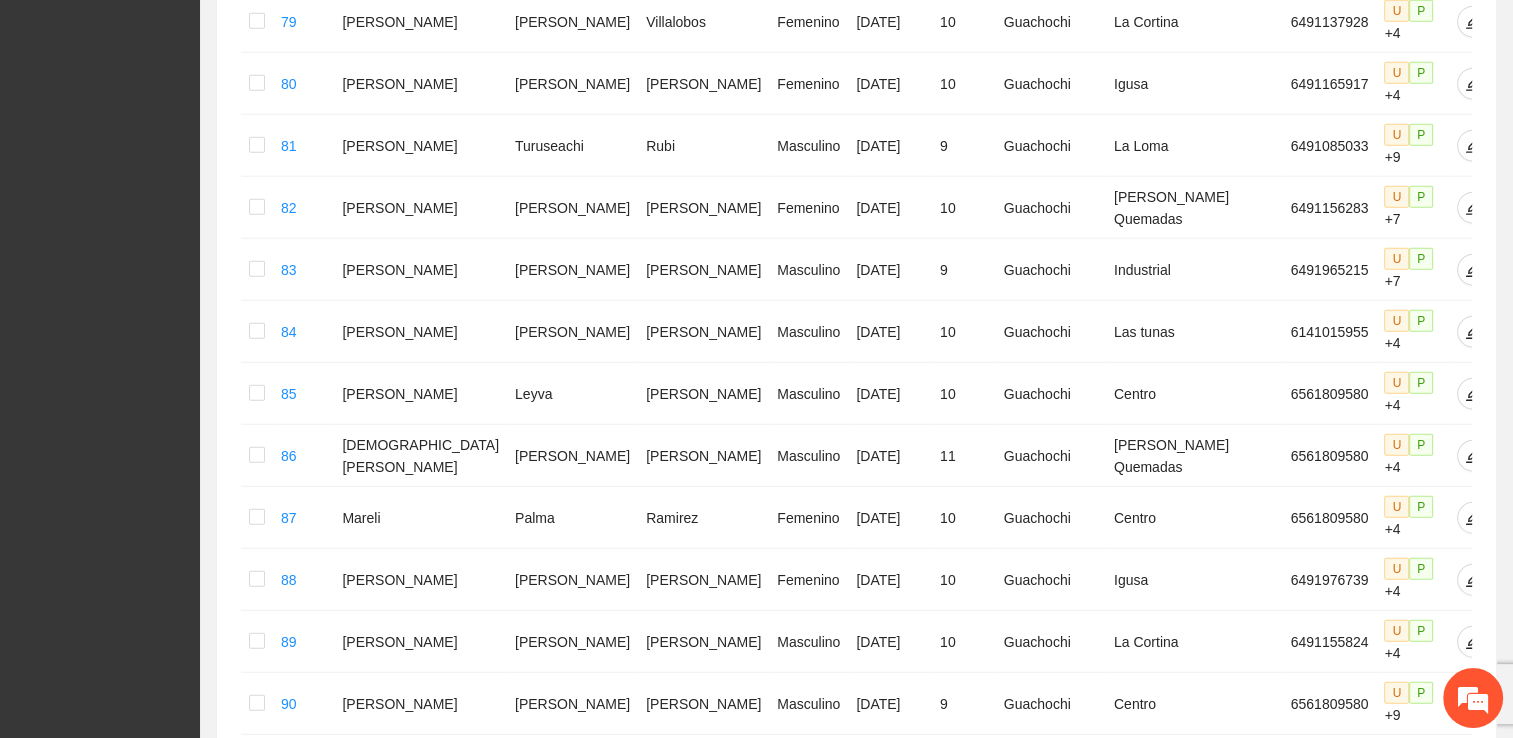 scroll, scrollTop: 5334, scrollLeft: 0, axis: vertical 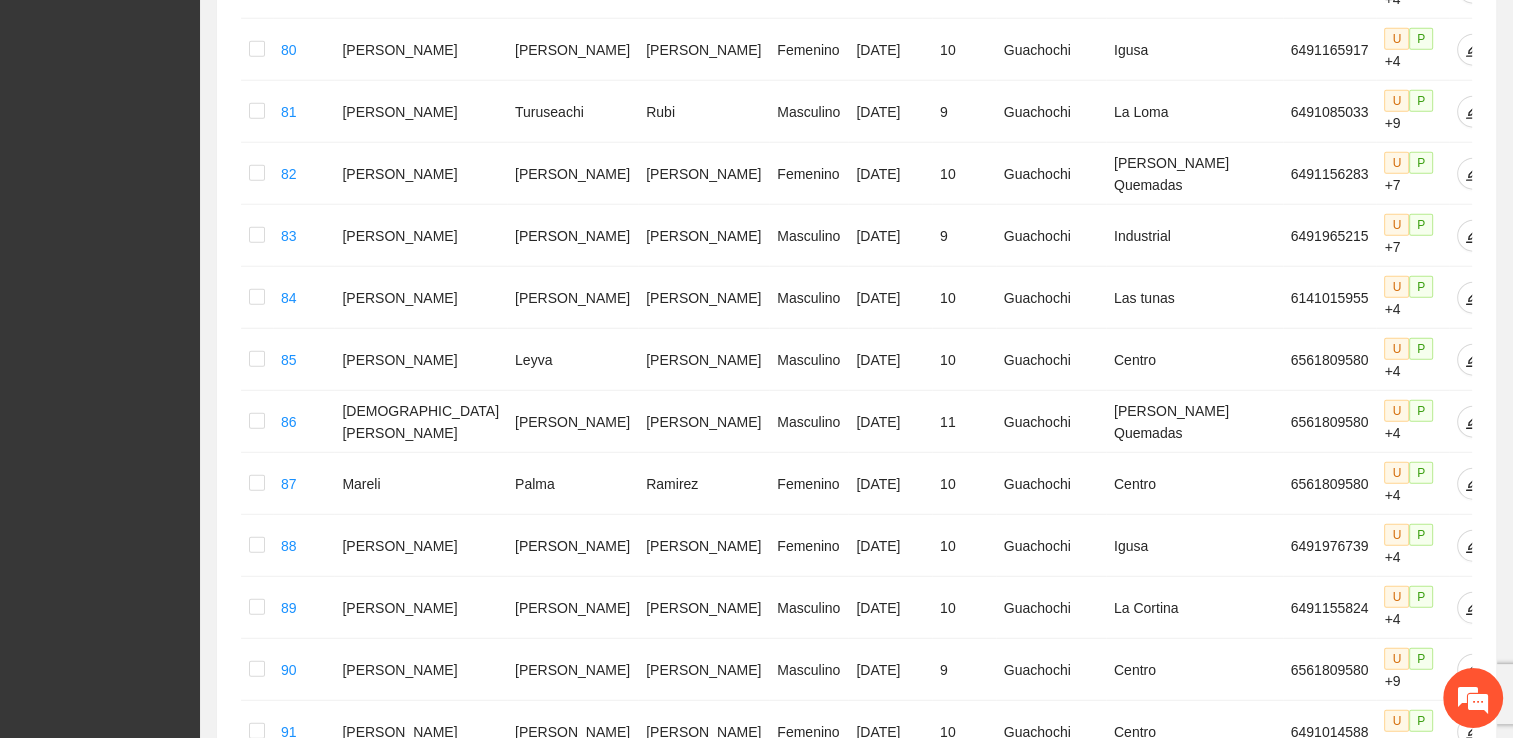 click on "100 / page" at bounding box center [1420, 1349] 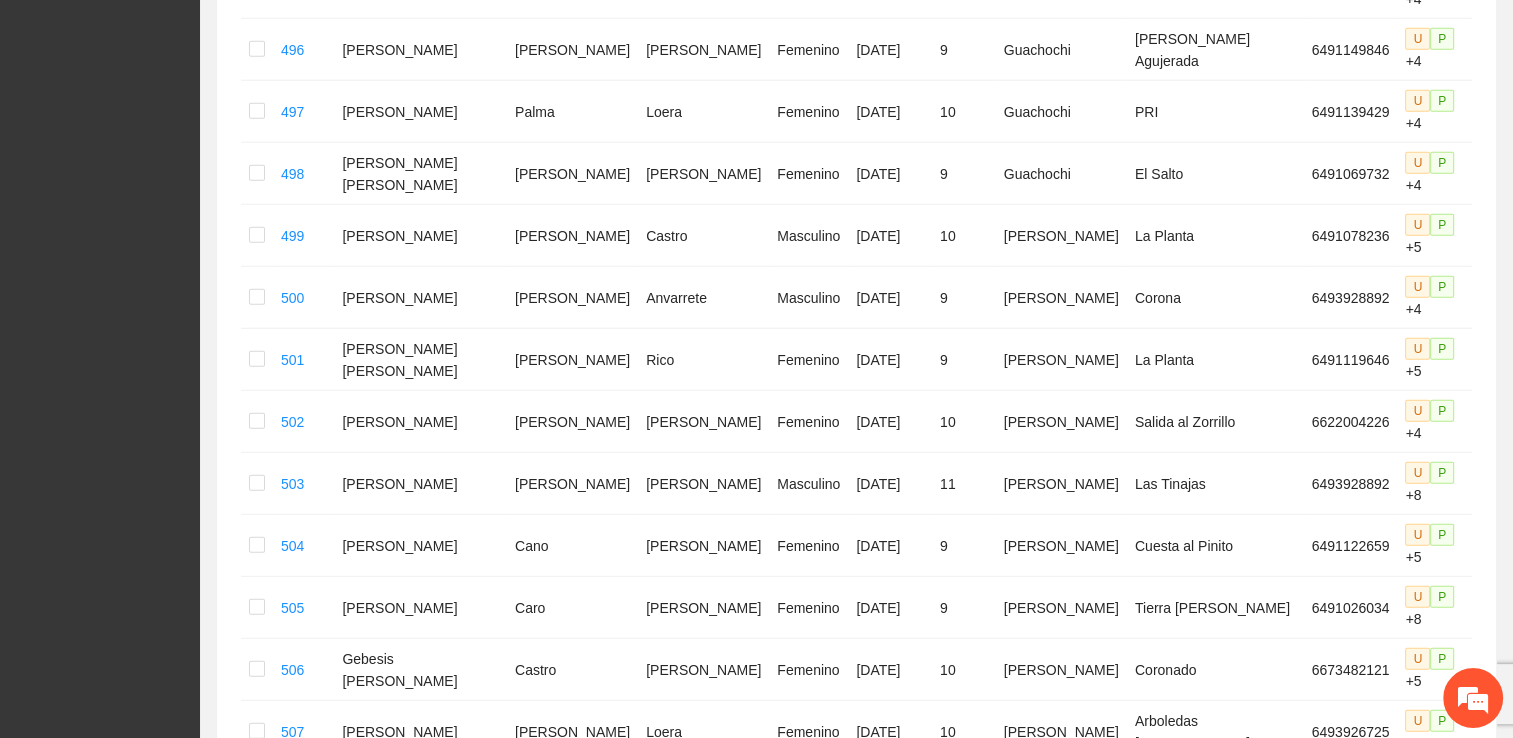 click on "7" at bounding box center [1269, 1349] 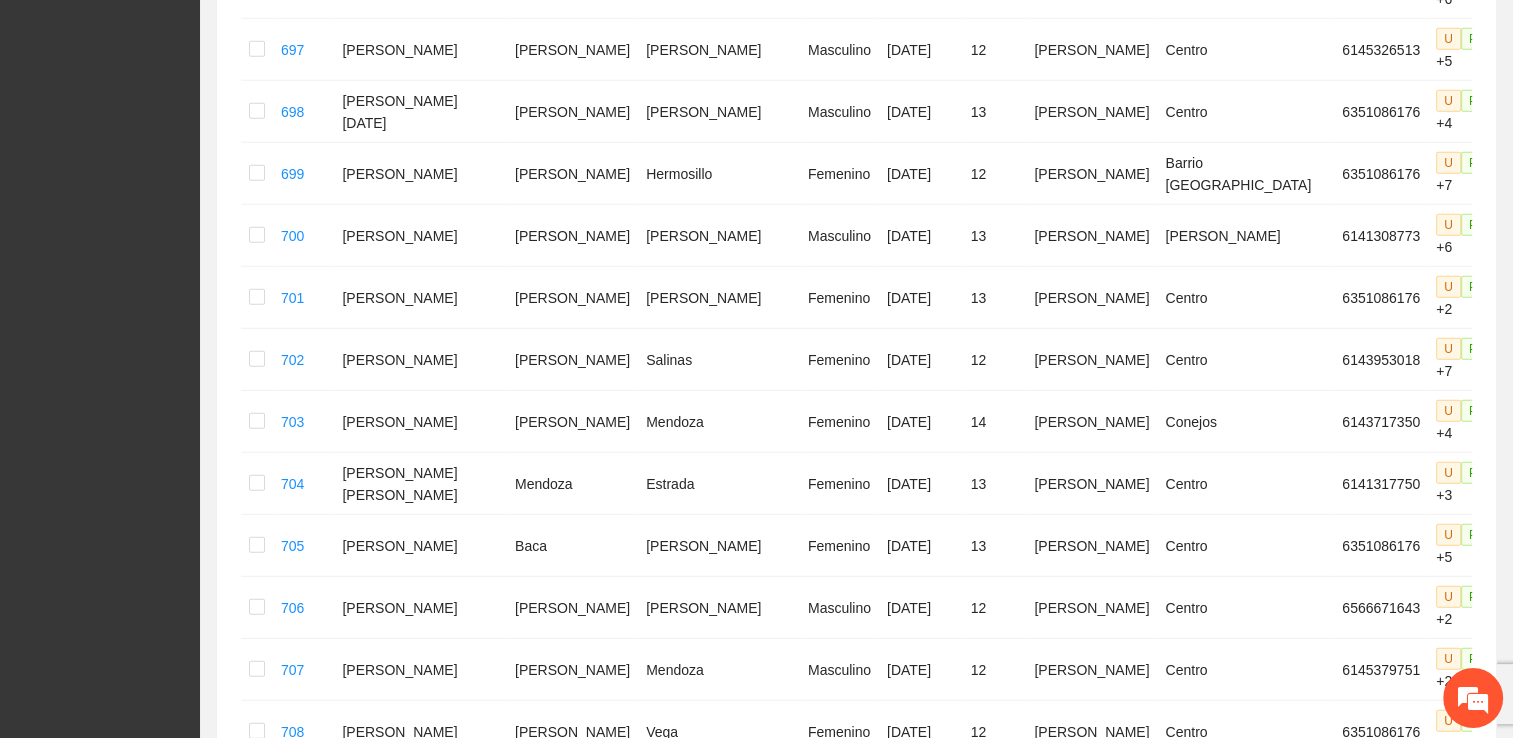 scroll, scrollTop: 5324, scrollLeft: 0, axis: vertical 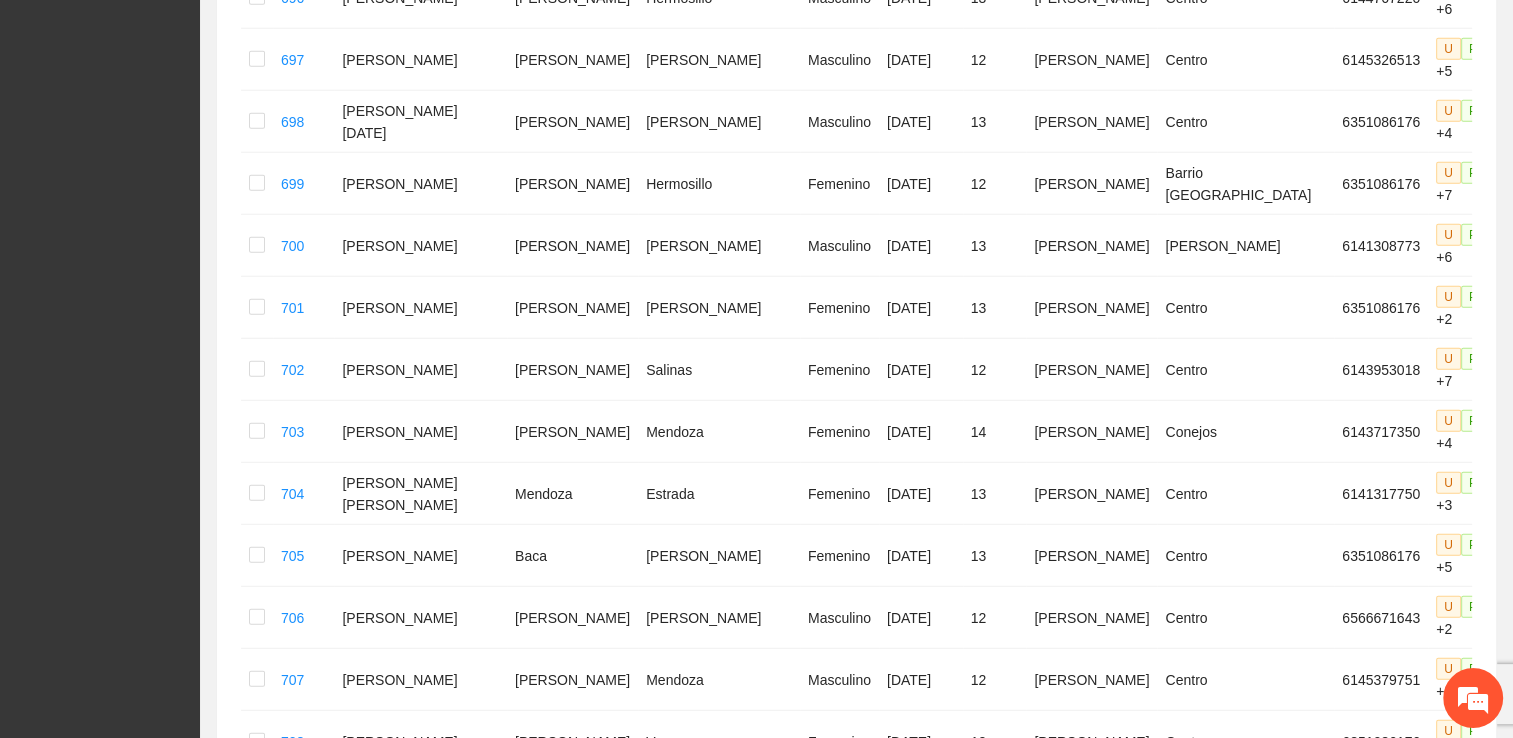 click on "9" at bounding box center [1269, 1359] 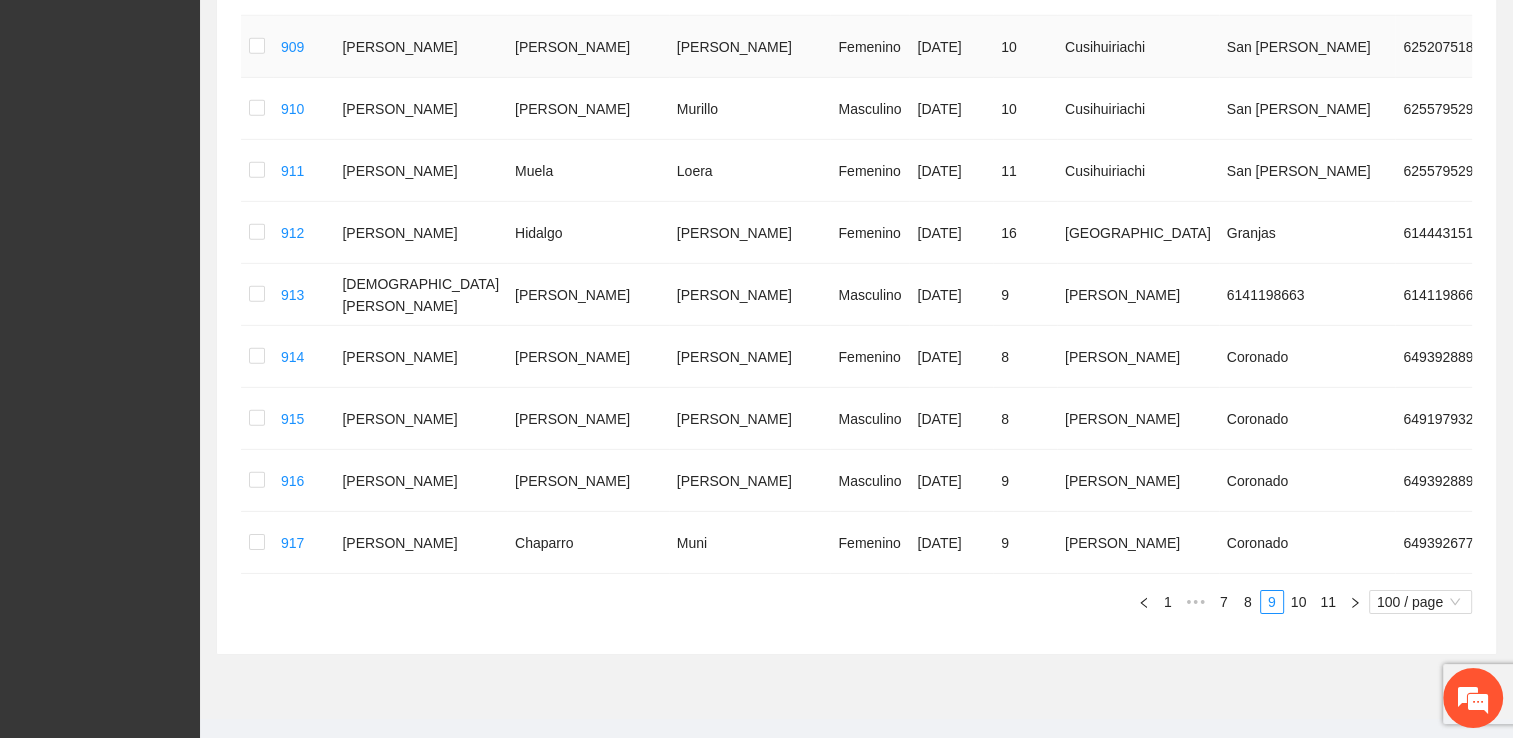 scroll, scrollTop: 6116, scrollLeft: 0, axis: vertical 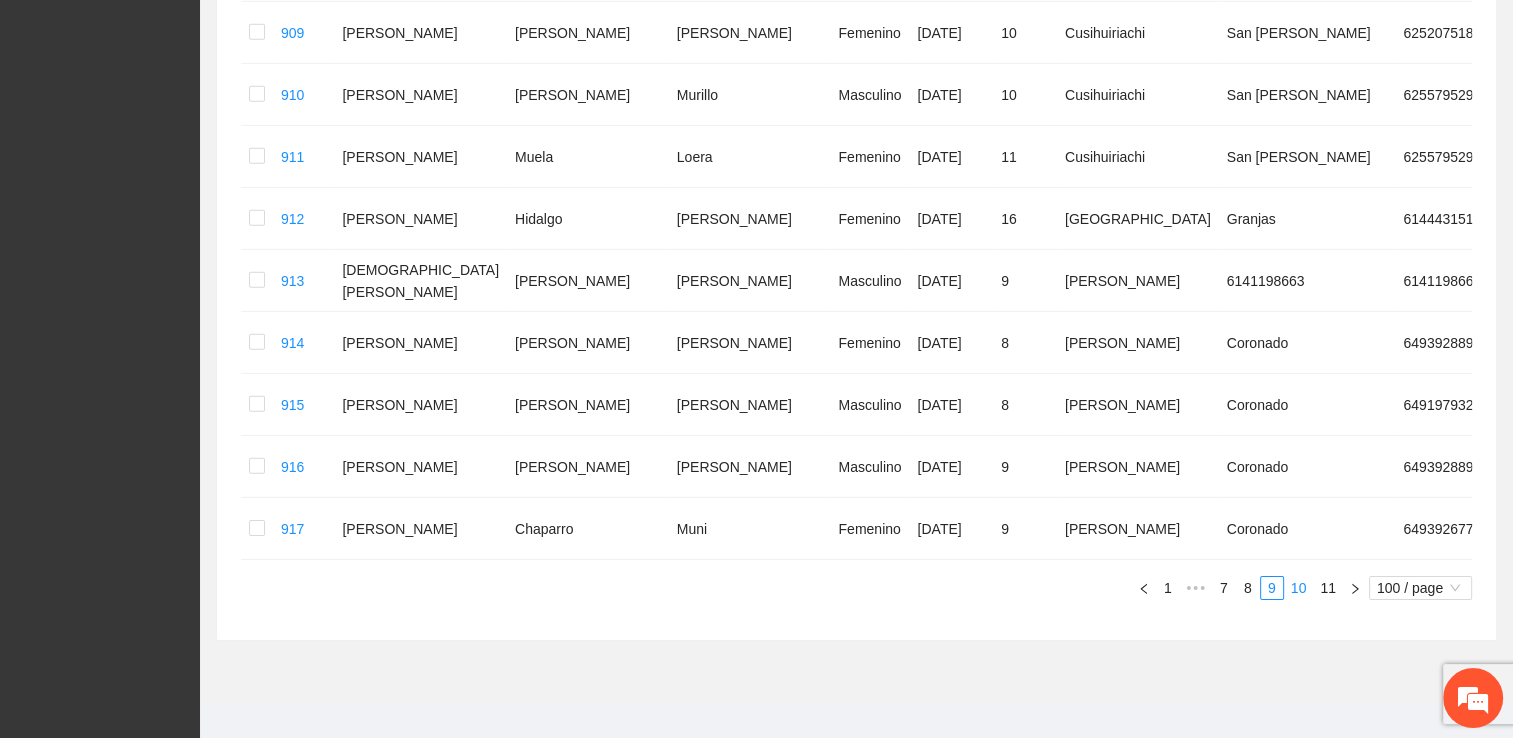 click on "10" at bounding box center (1299, 588) 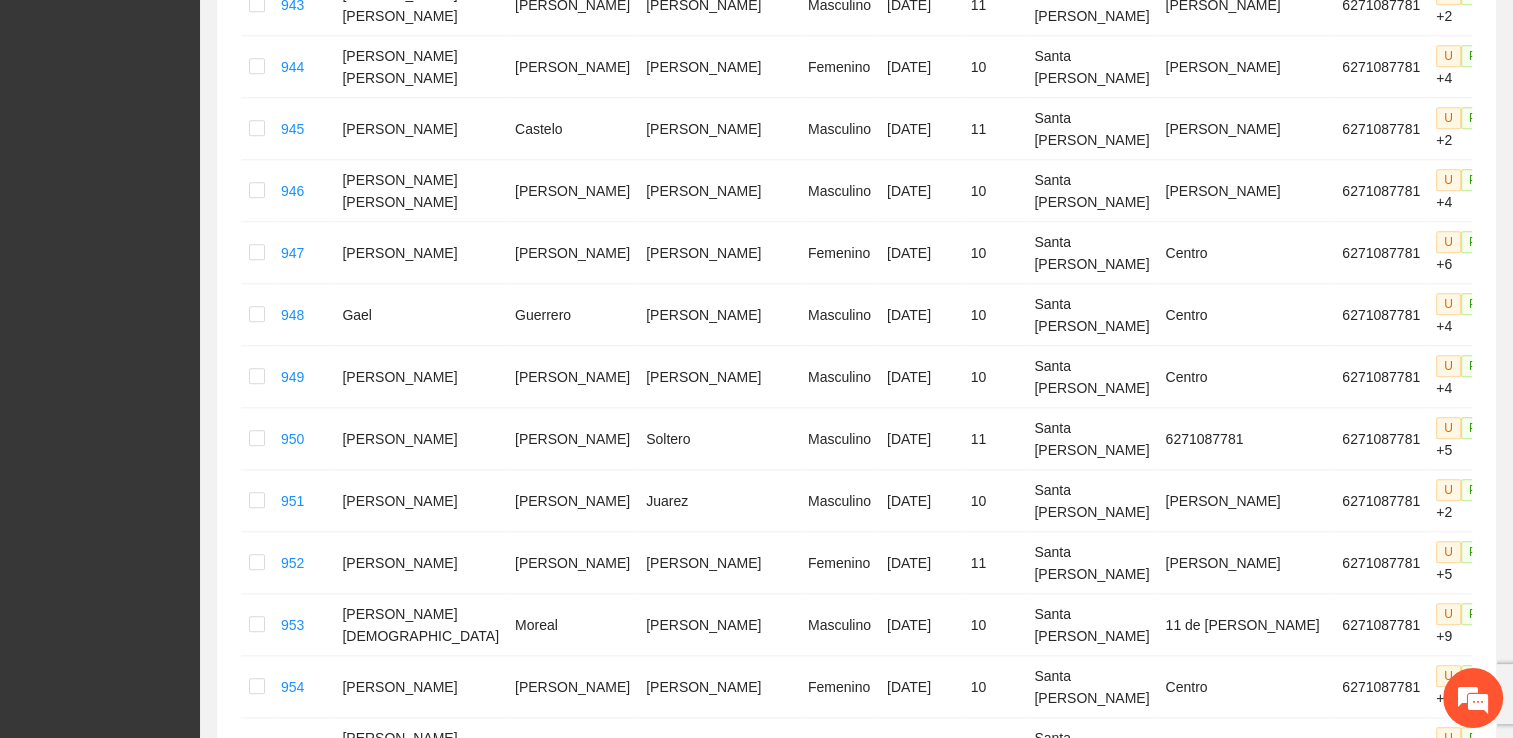 scroll, scrollTop: 2084, scrollLeft: 0, axis: vertical 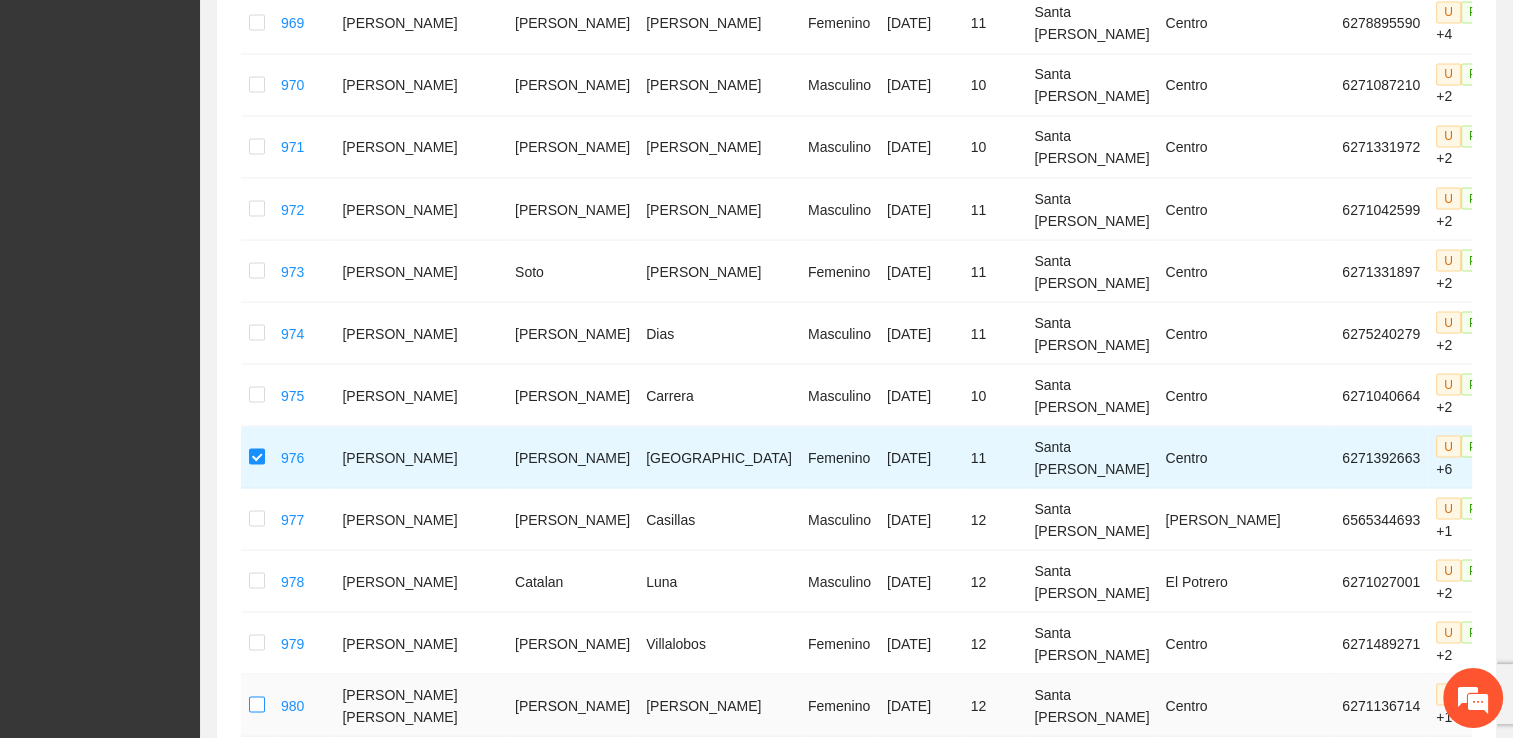 click at bounding box center [257, 953] 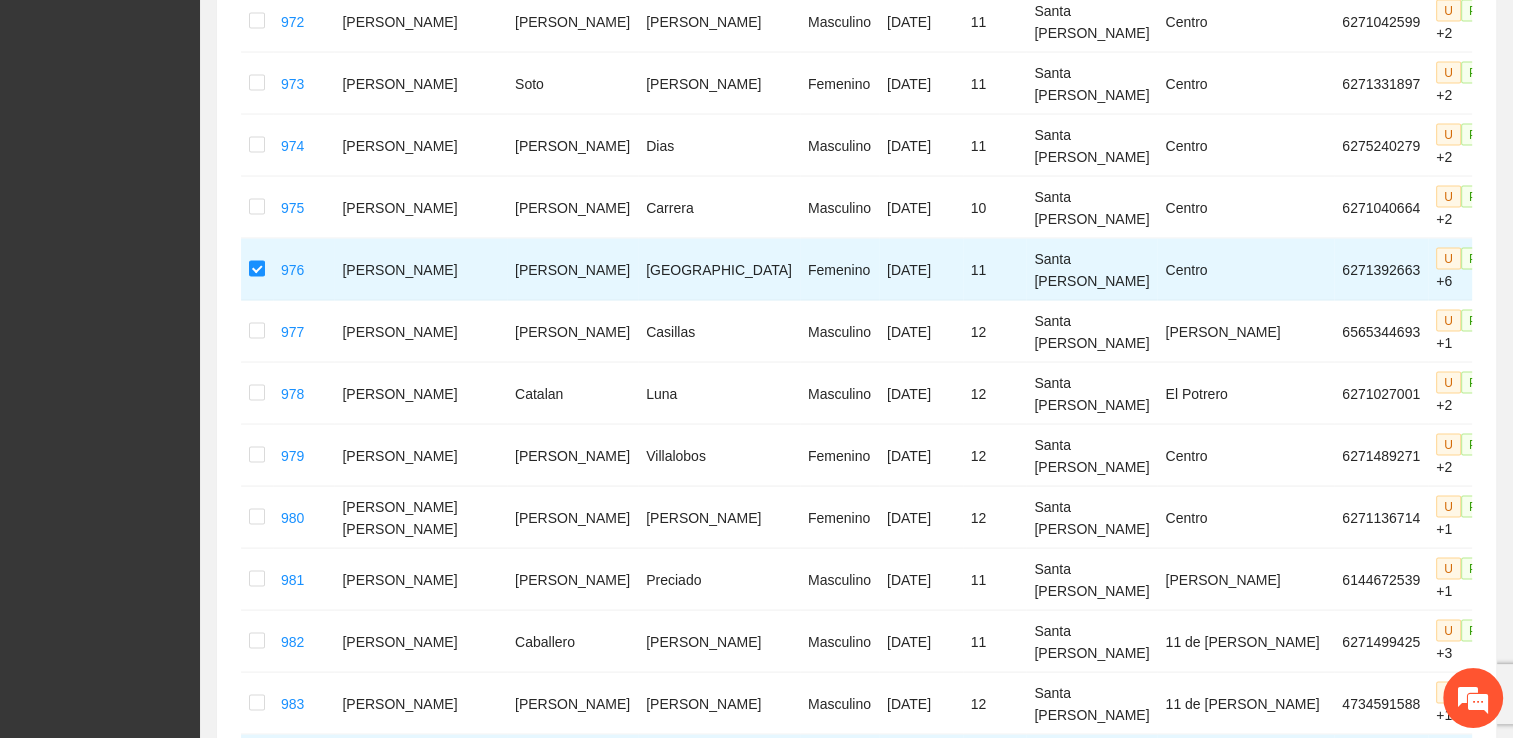 scroll, scrollTop: 3784, scrollLeft: 0, axis: vertical 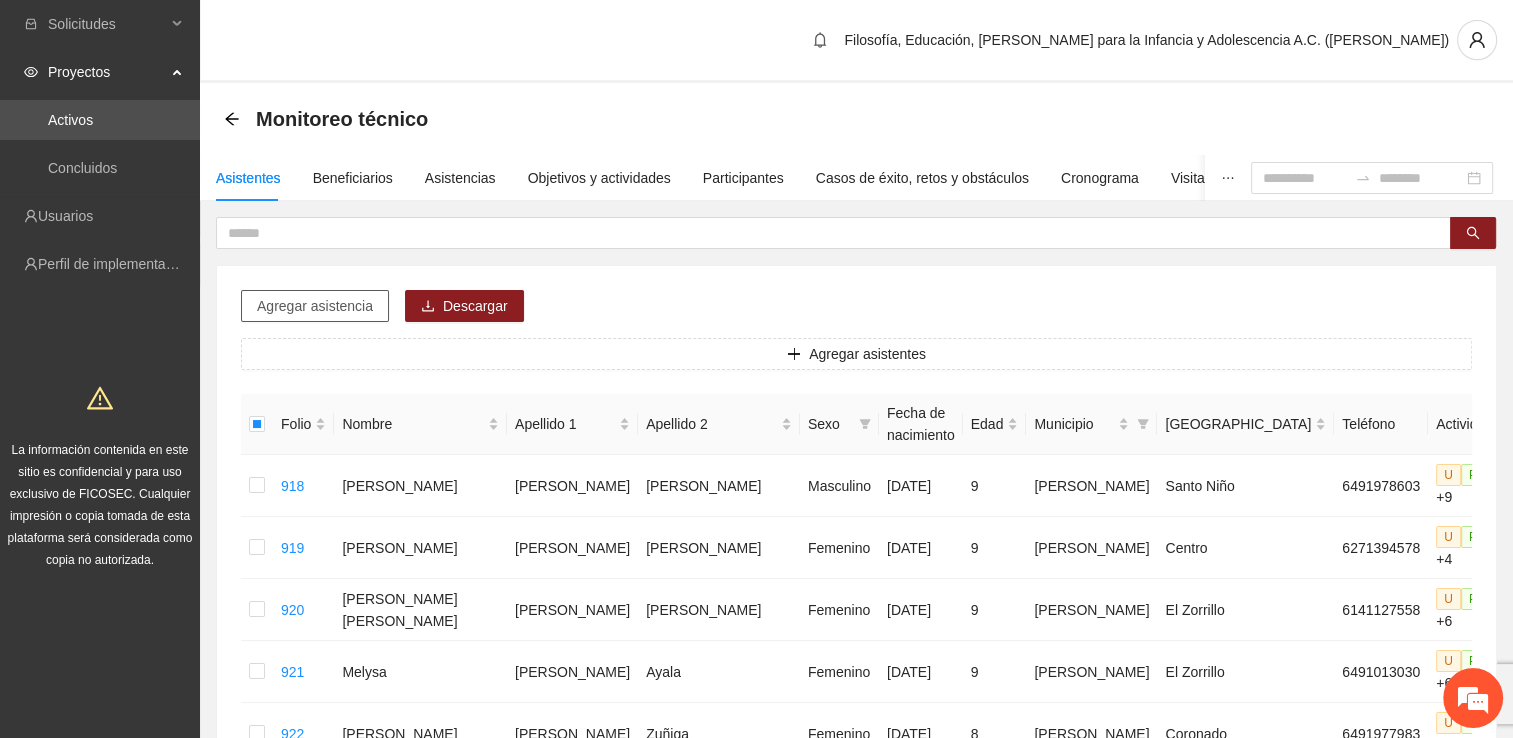click on "Agregar asistencia" at bounding box center [315, 306] 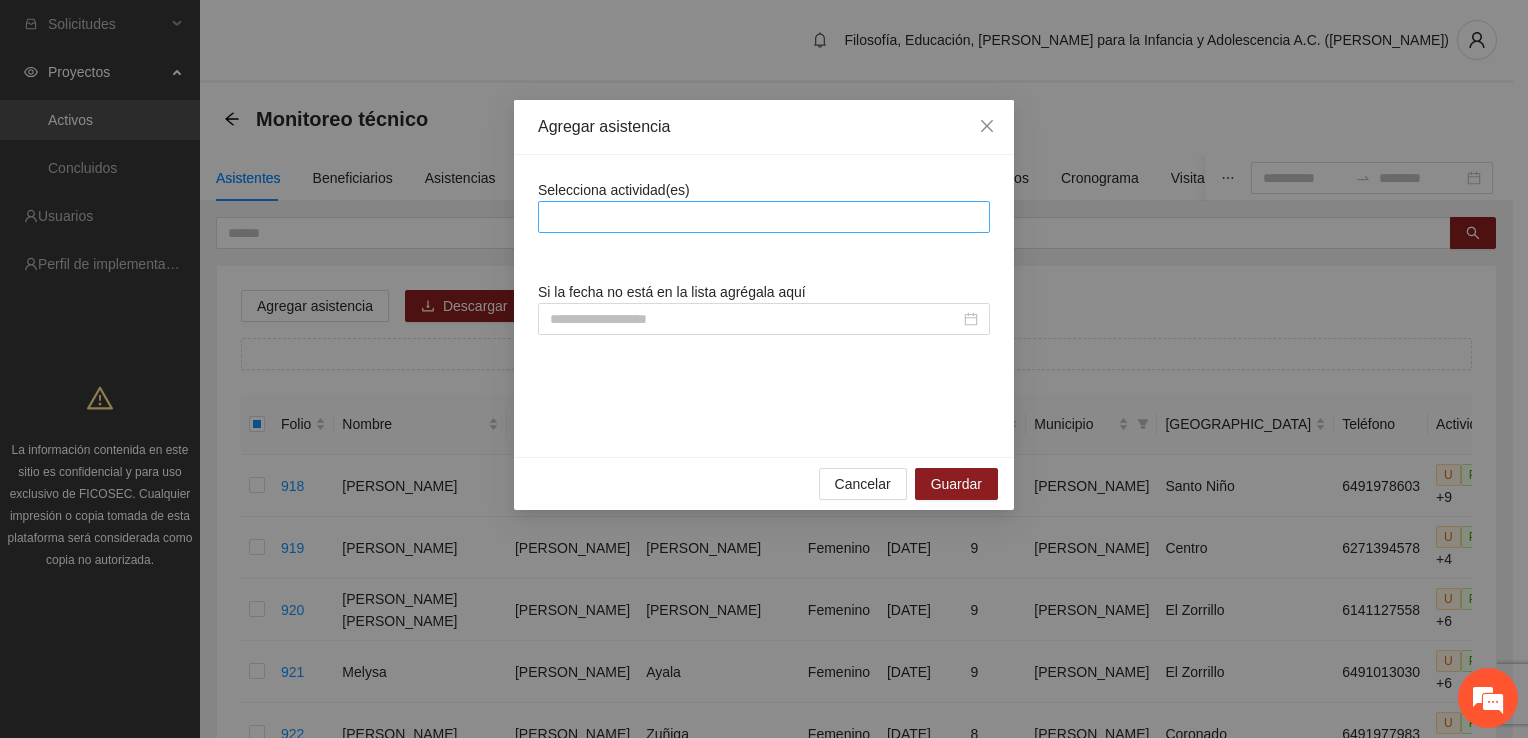 click at bounding box center [764, 217] 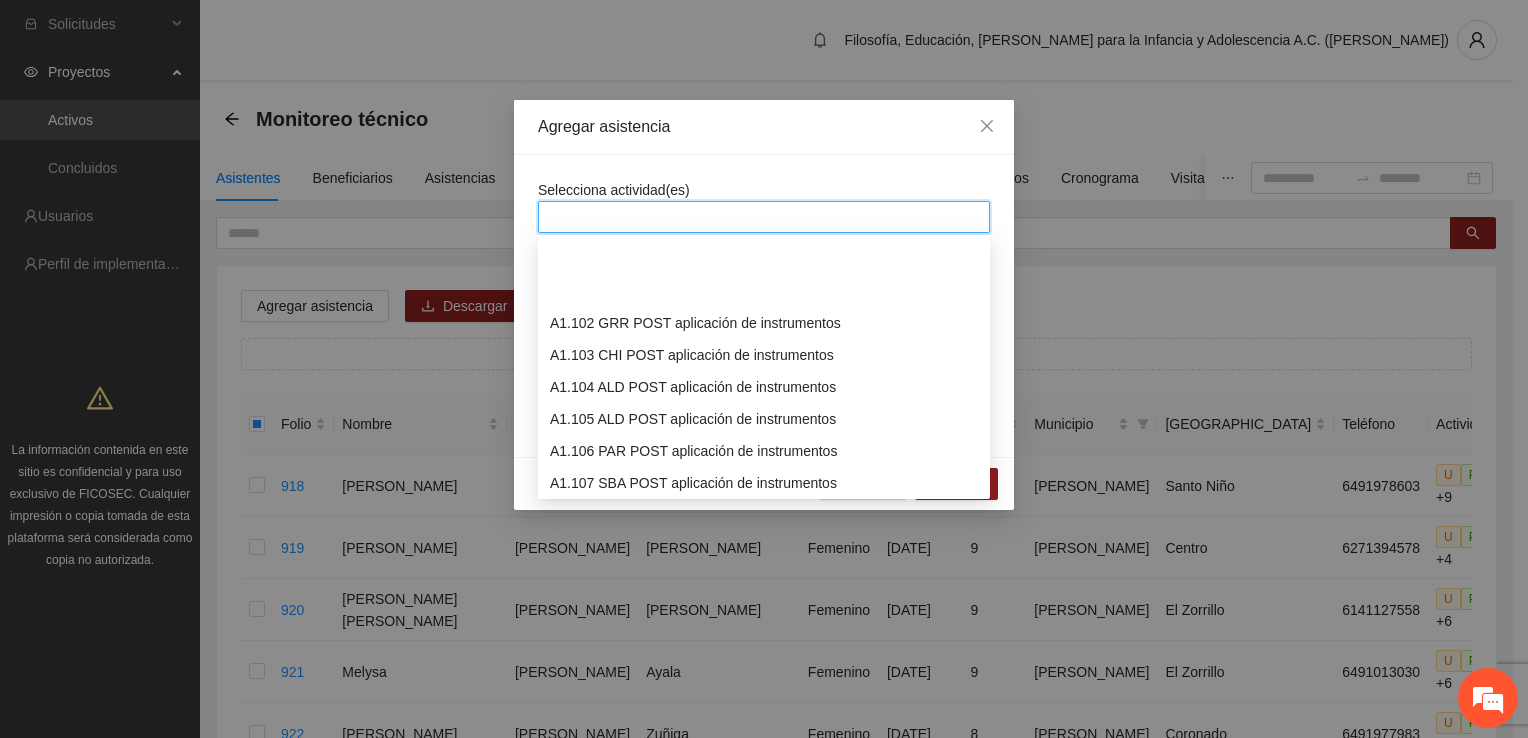scroll, scrollTop: 3264, scrollLeft: 0, axis: vertical 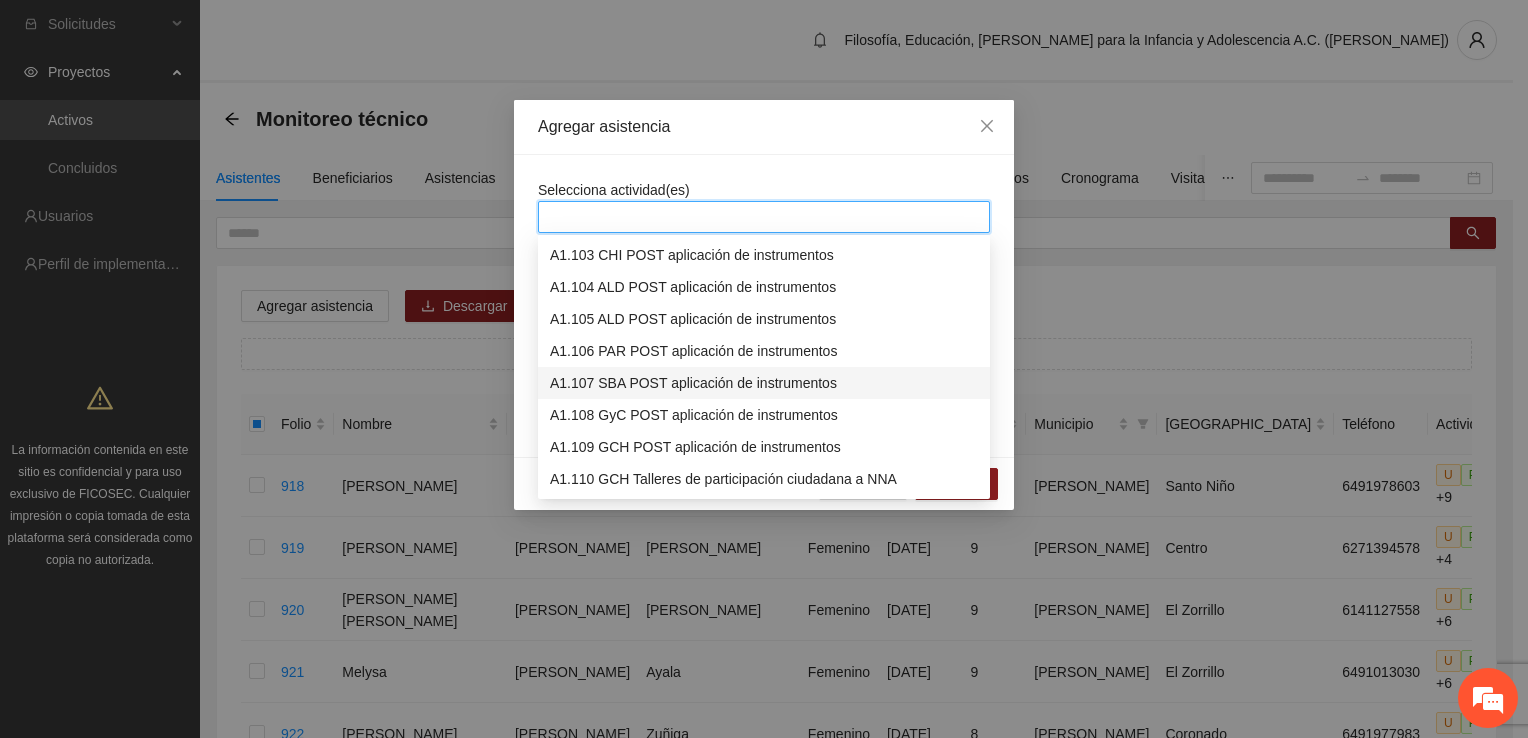 click on "A1.107 SBA POST aplicación de instrumentos" at bounding box center [764, 383] 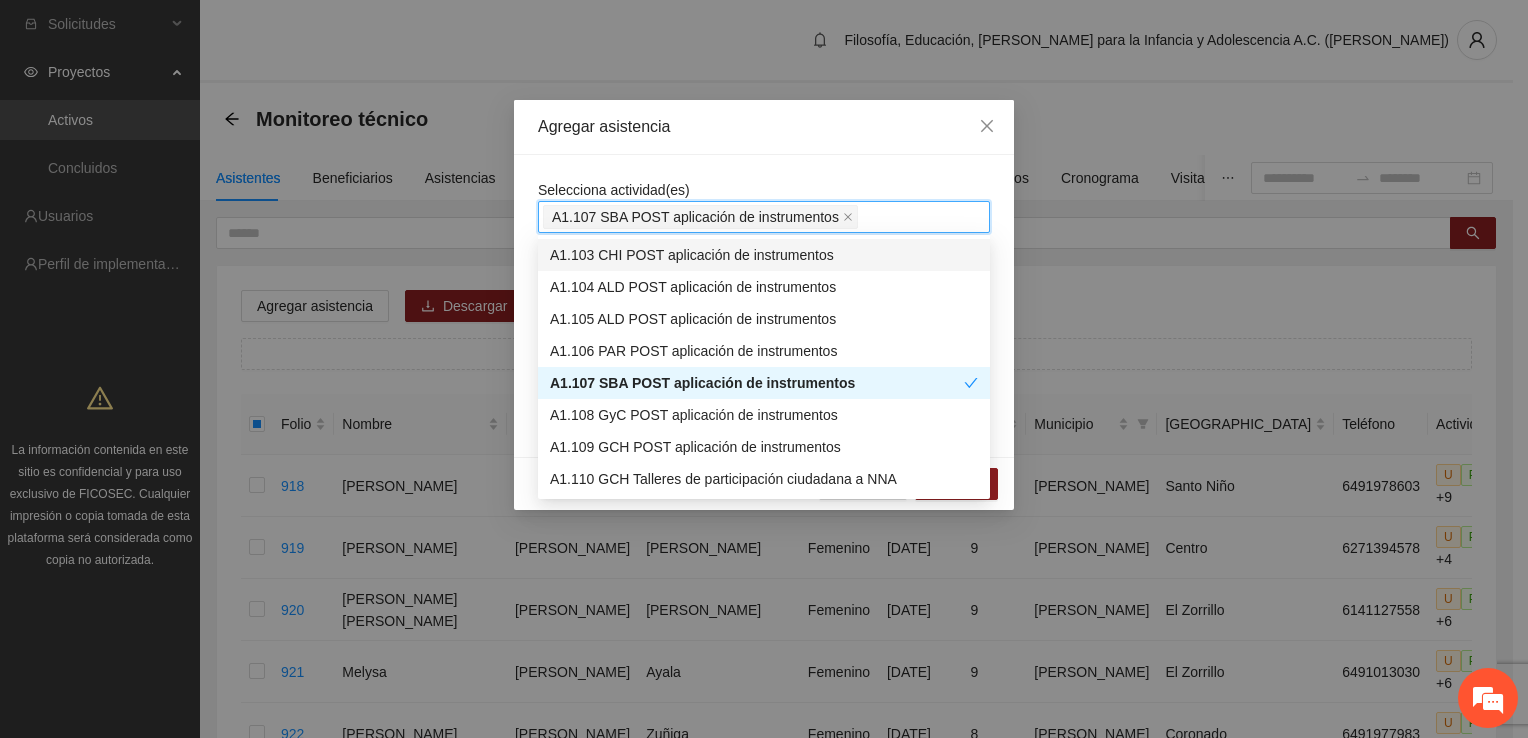 click on "A1.107 SBA POST aplicación de instrumentos" at bounding box center (764, 217) 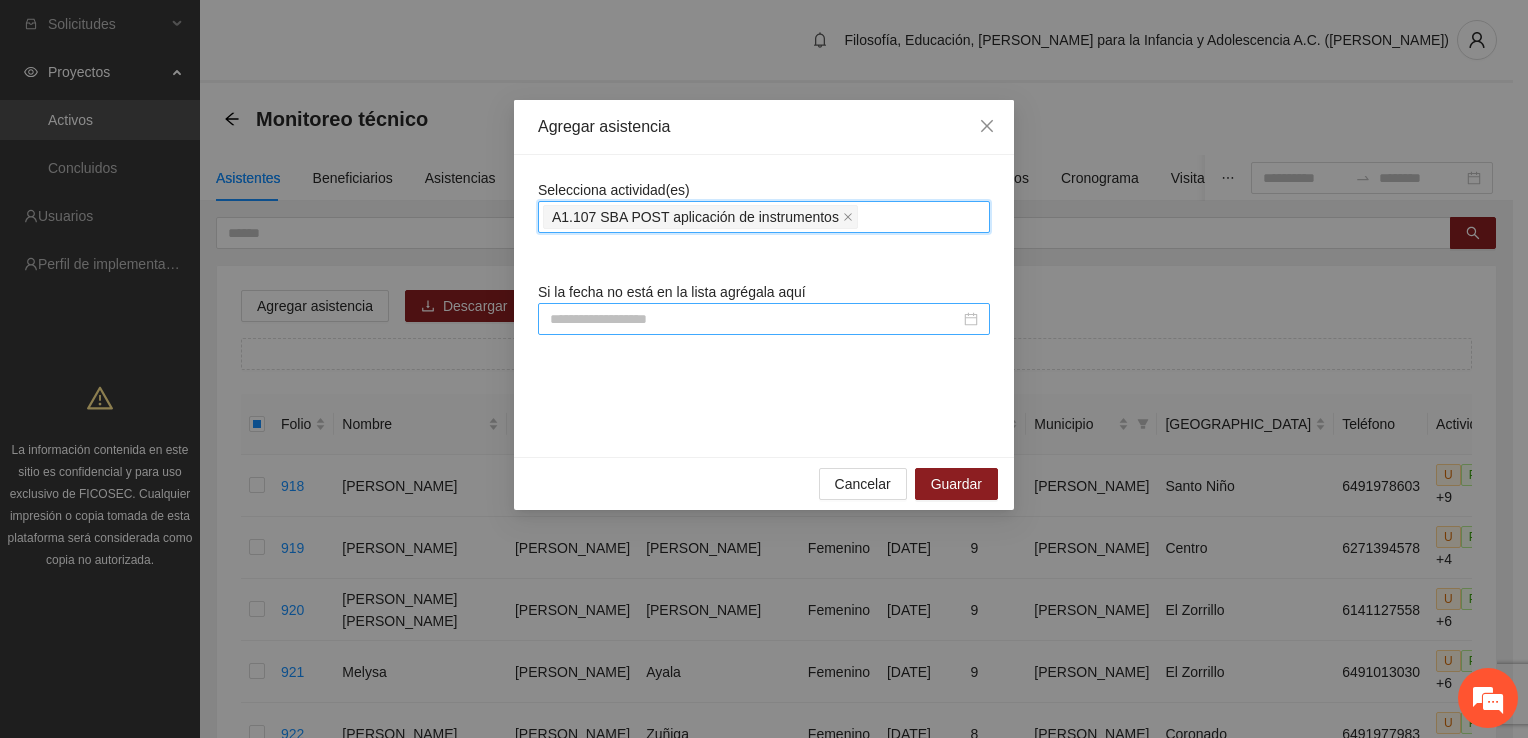click at bounding box center [764, 319] 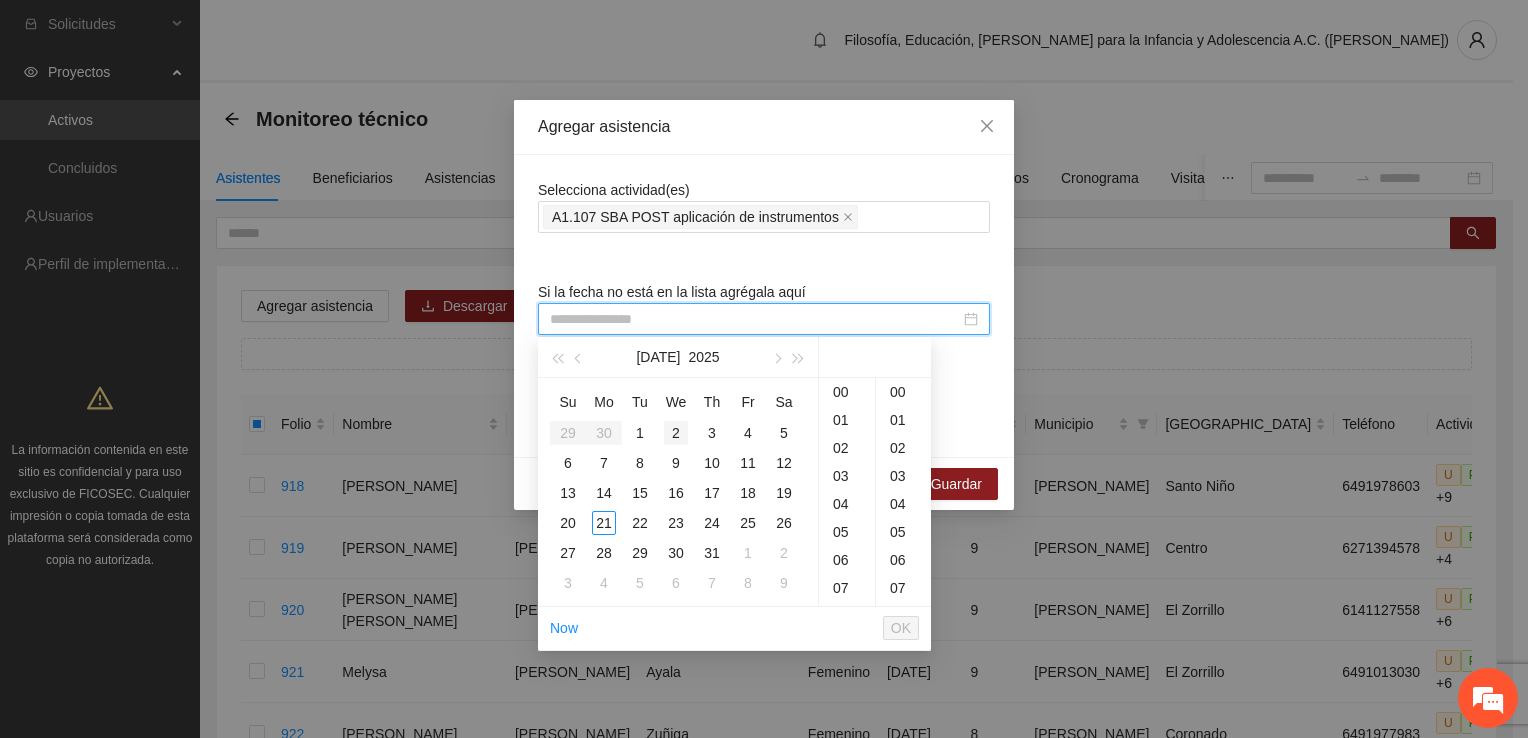click on "2" at bounding box center [676, 433] 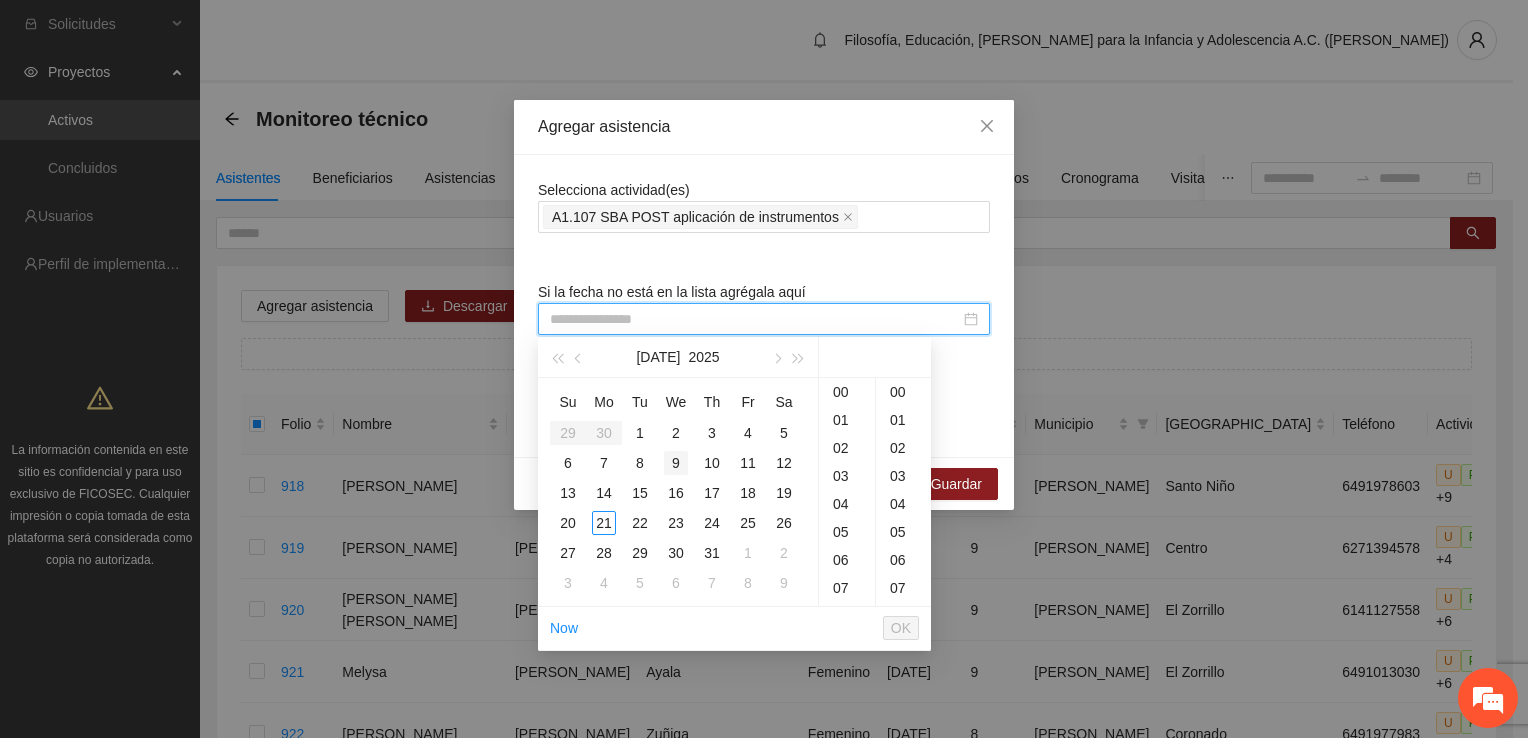 scroll, scrollTop: 204, scrollLeft: 0, axis: vertical 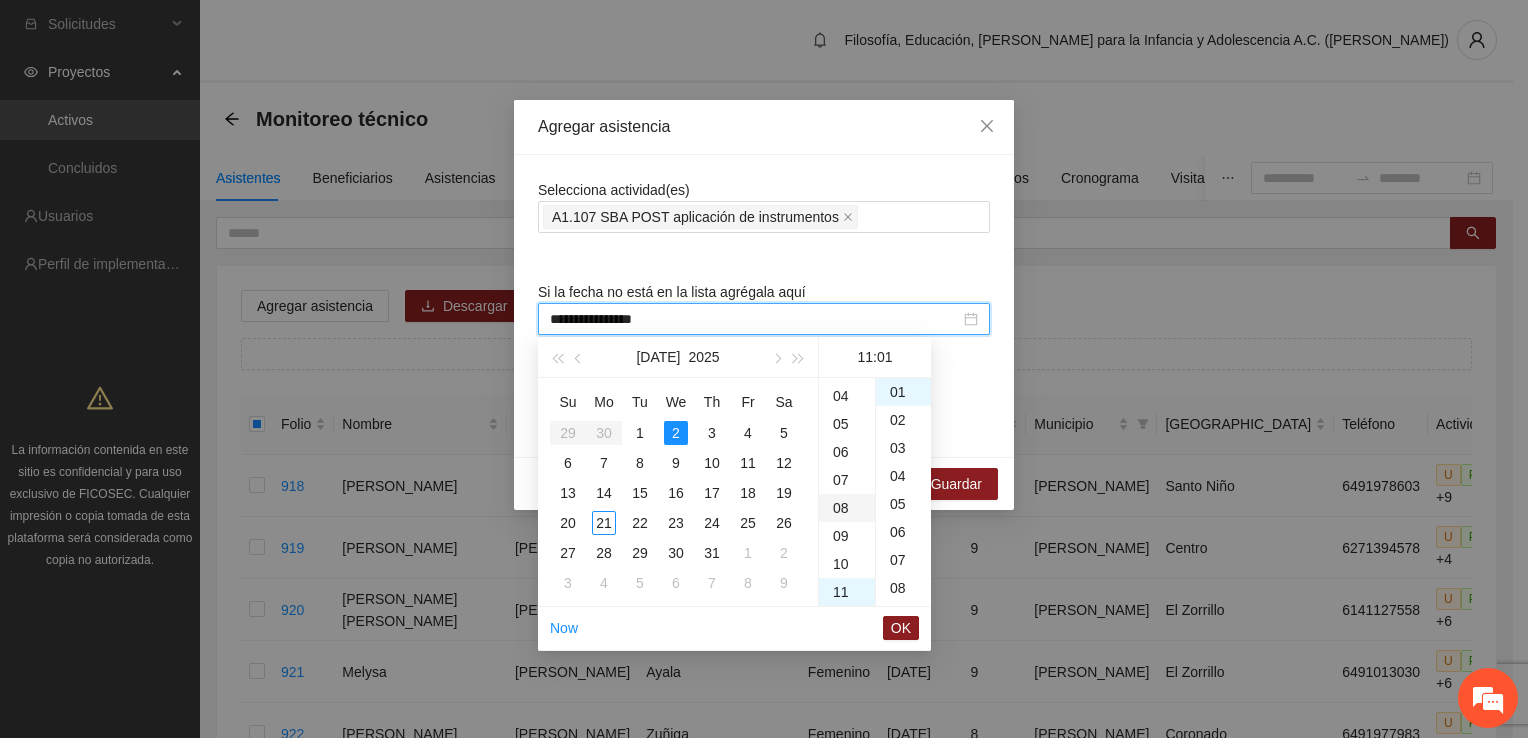 click on "08" at bounding box center [847, 508] 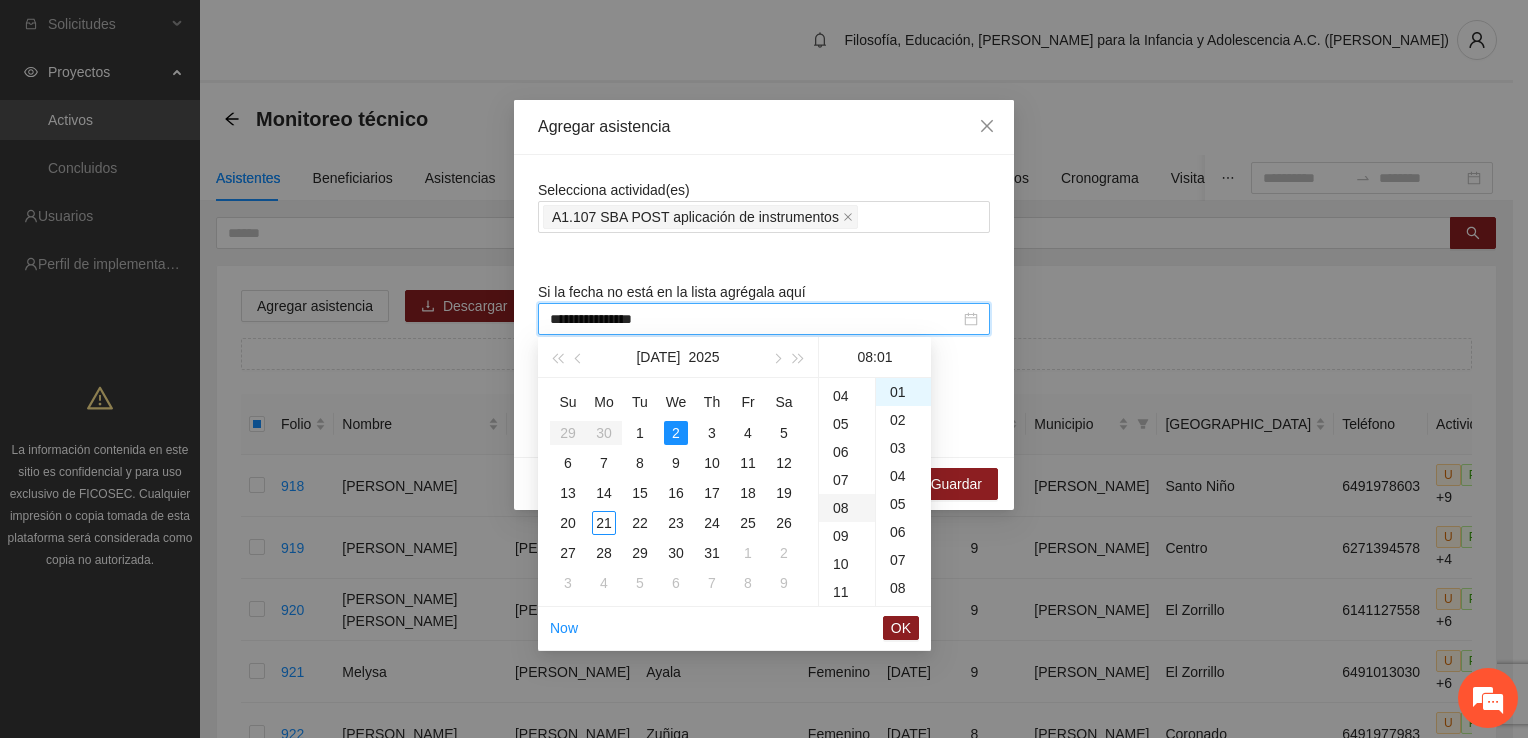 scroll, scrollTop: 224, scrollLeft: 0, axis: vertical 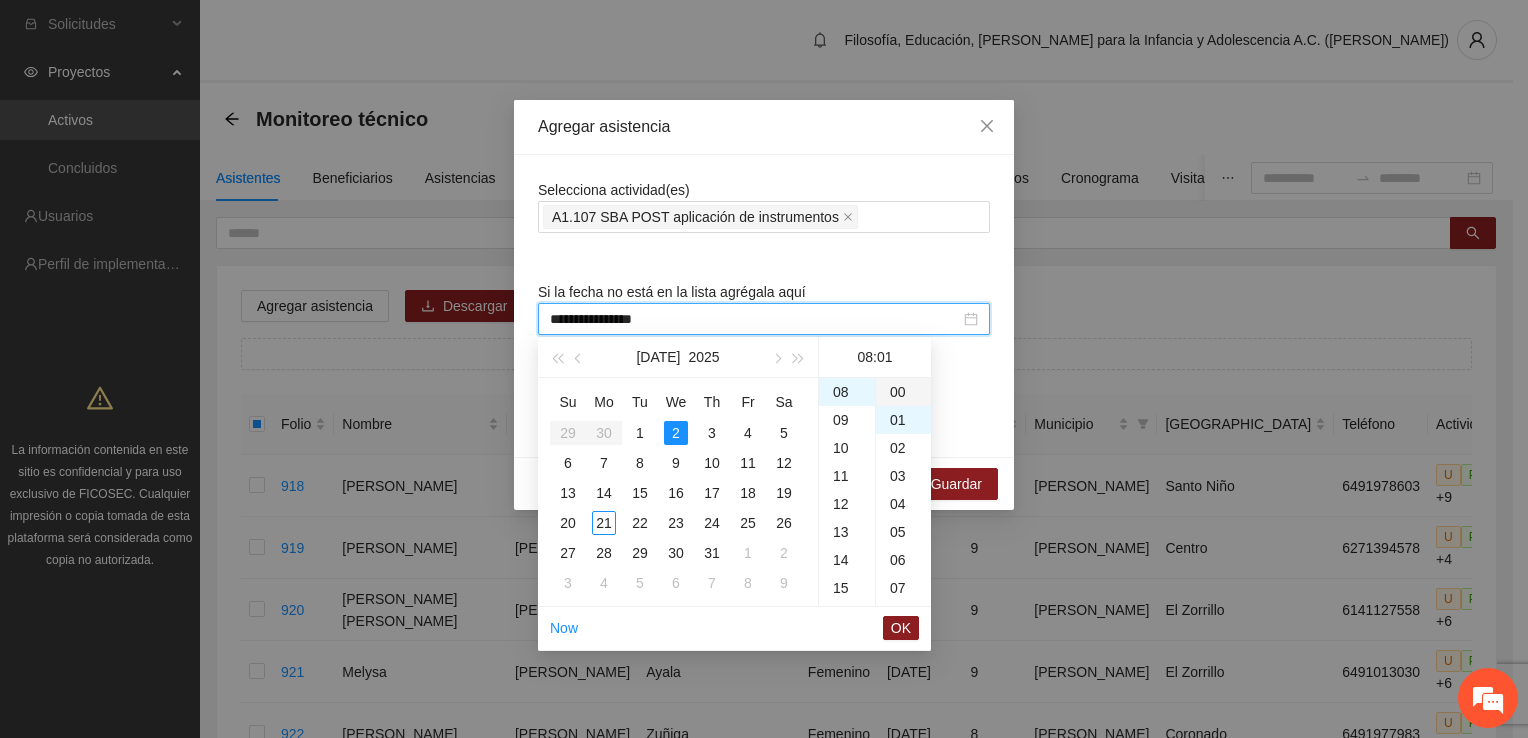 click on "00" at bounding box center [903, 392] 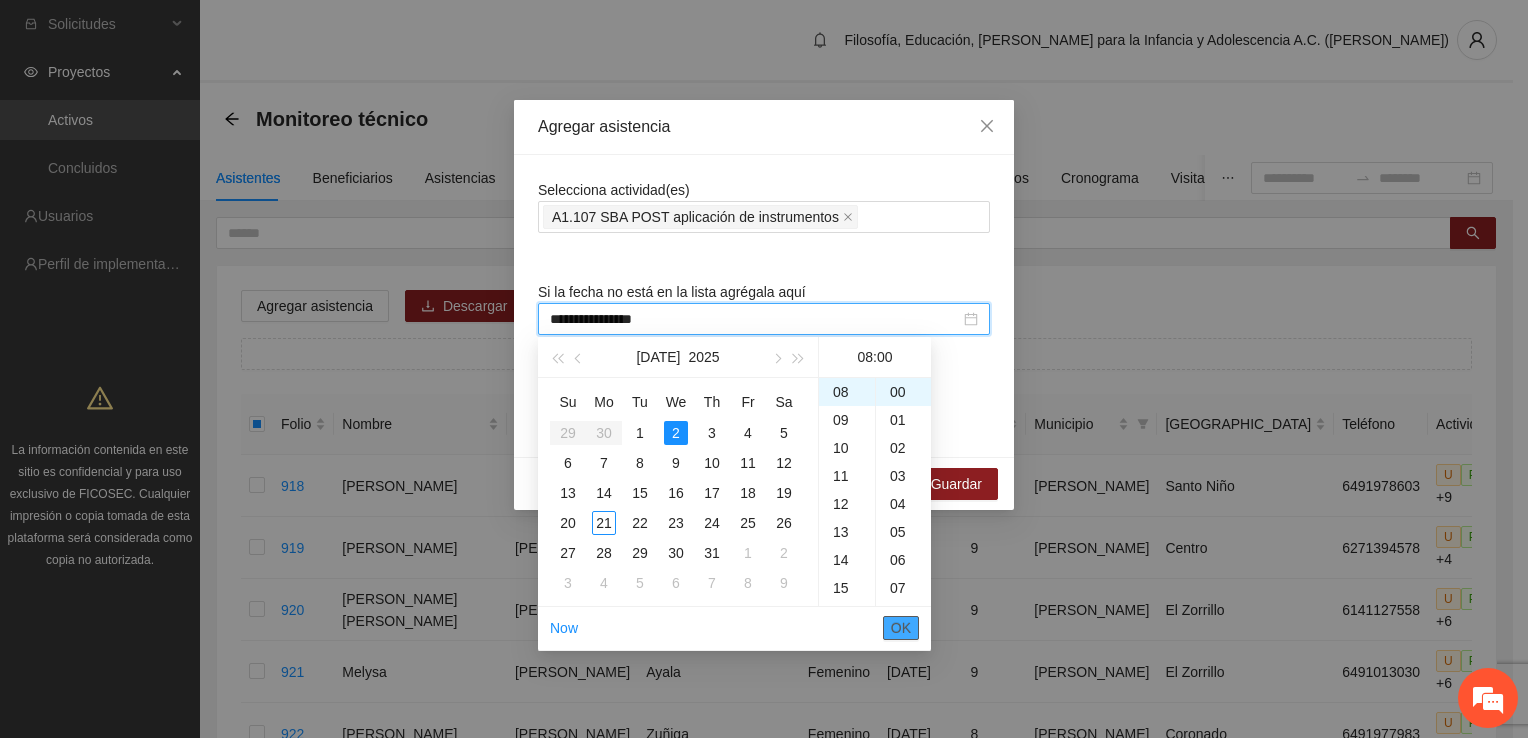 click on "OK" at bounding box center (901, 628) 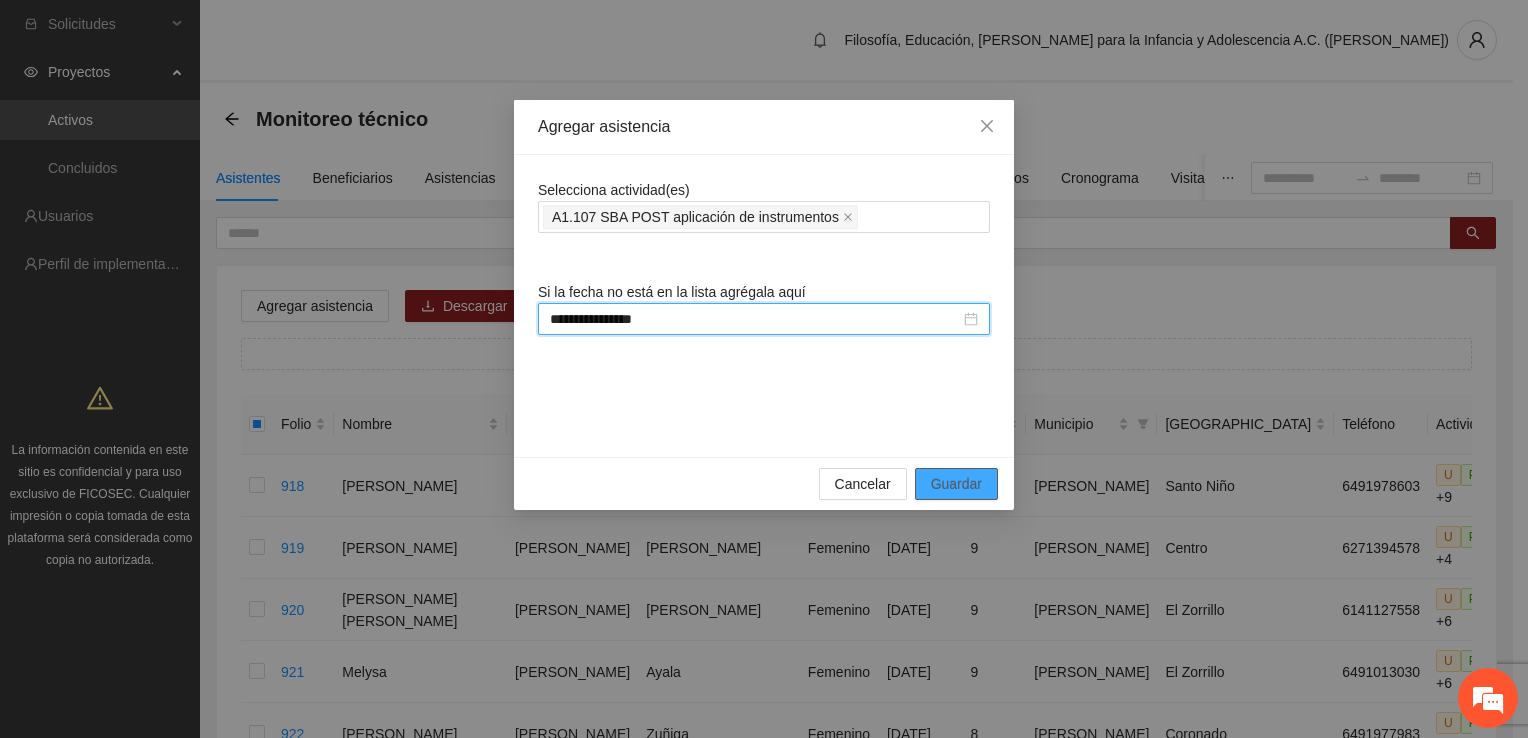 click on "Guardar" at bounding box center (956, 484) 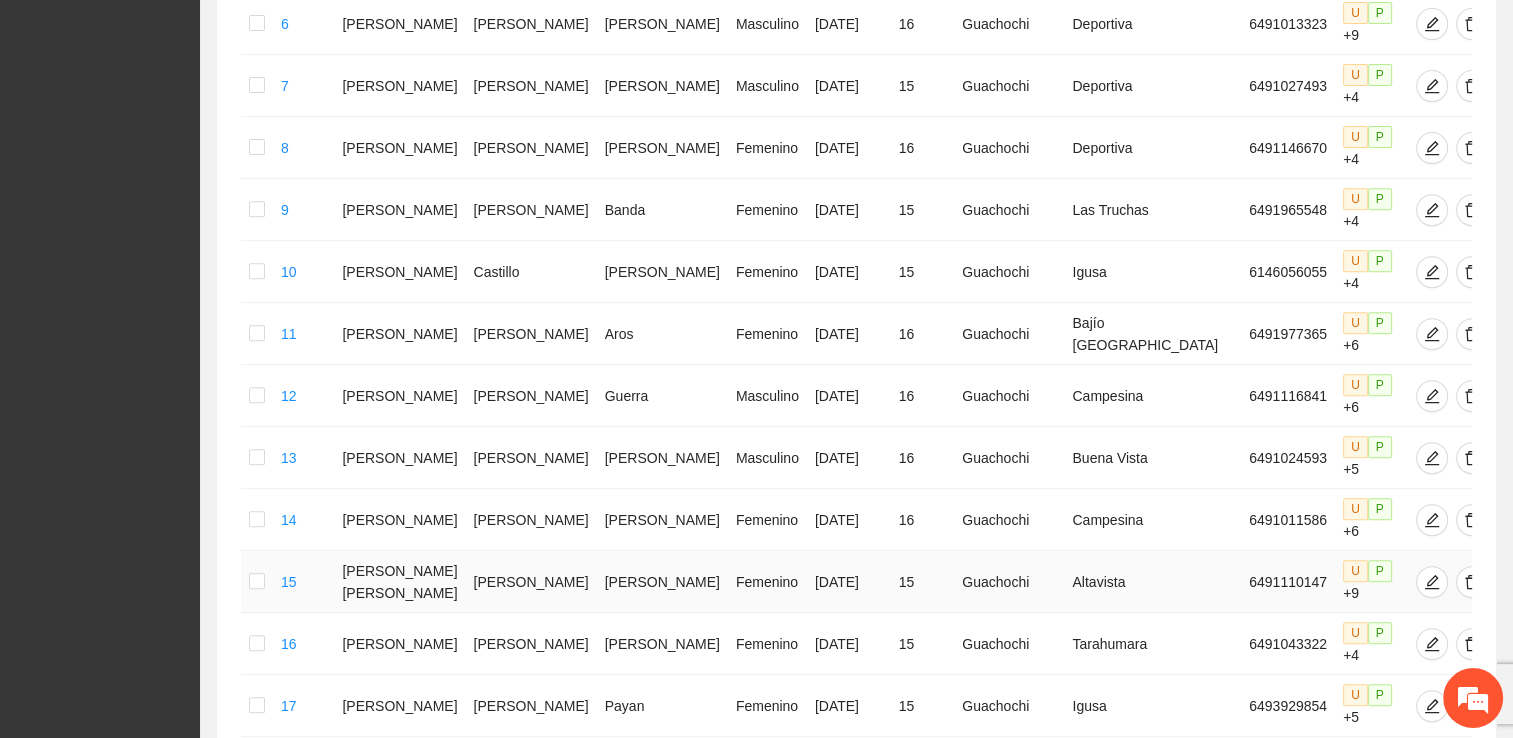 scroll, scrollTop: 988, scrollLeft: 0, axis: vertical 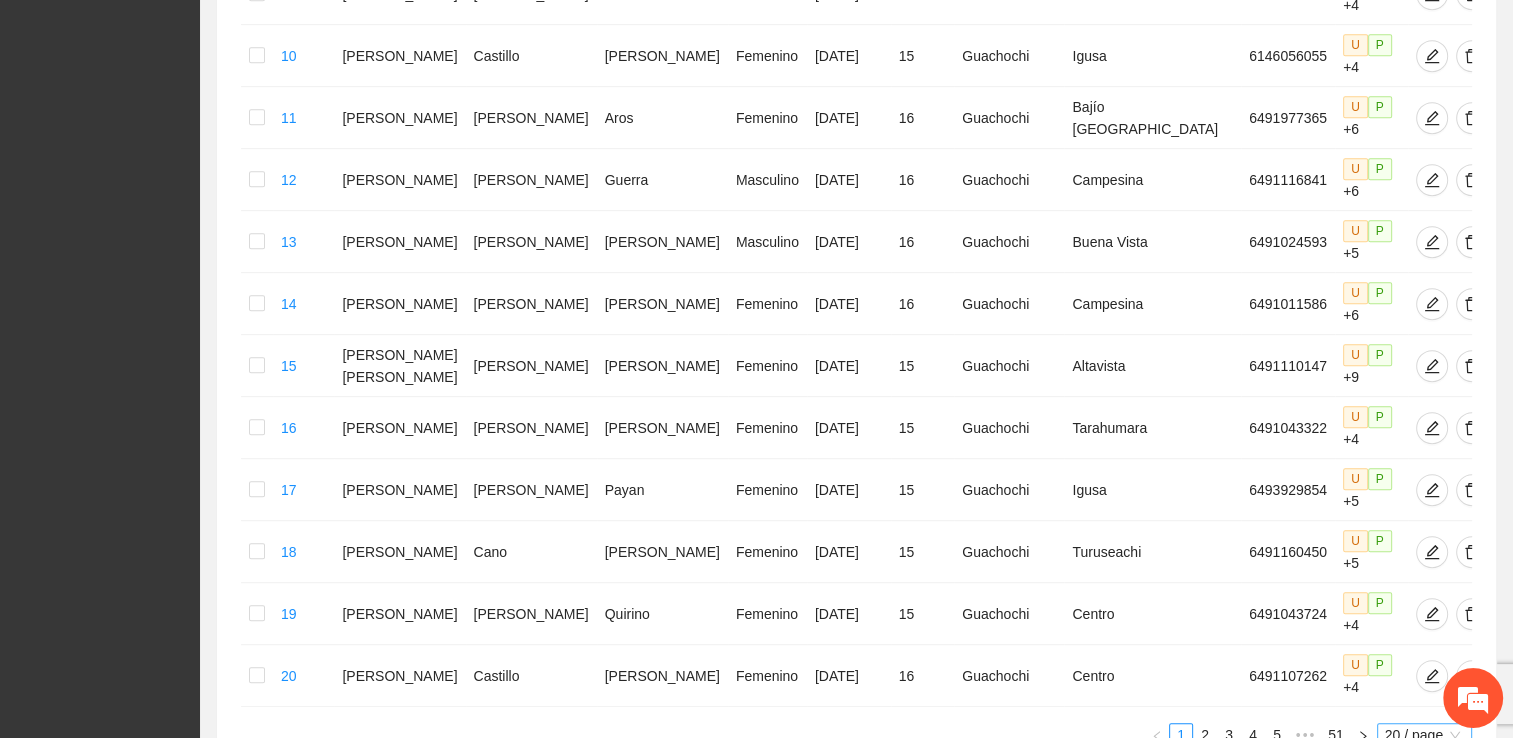 click on "20 / page" at bounding box center [1424, 735] 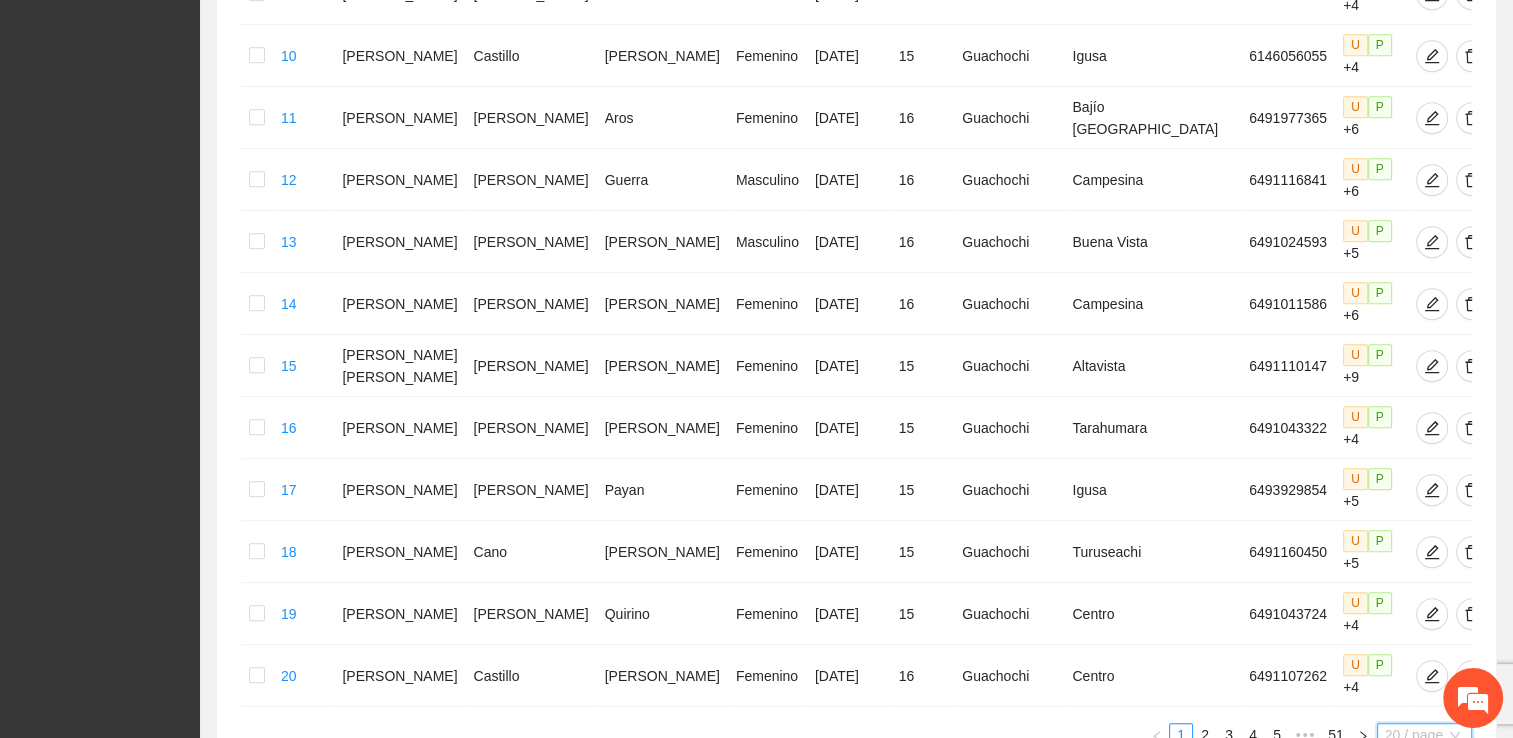 click on "100 / page" at bounding box center [1425, 867] 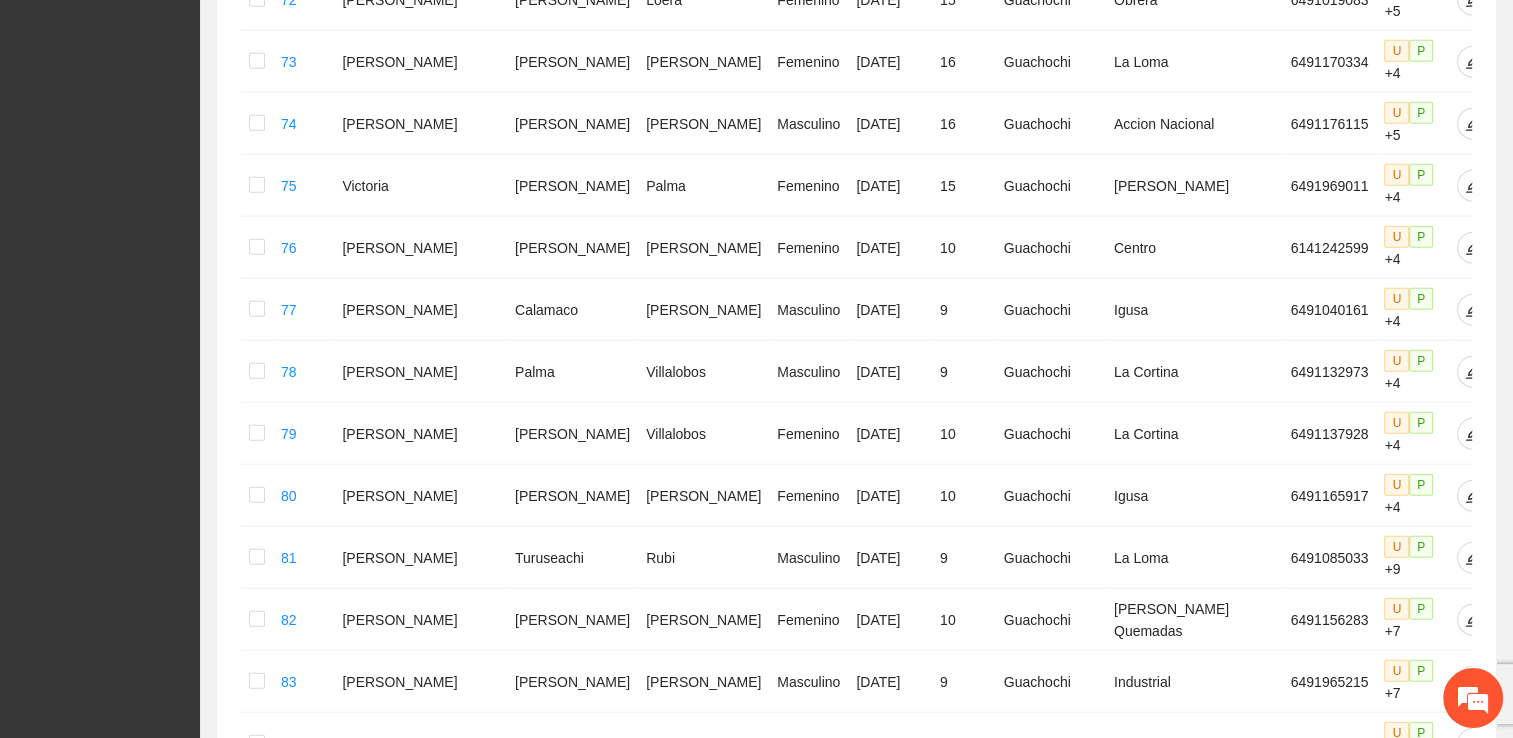 scroll, scrollTop: 5334, scrollLeft: 0, axis: vertical 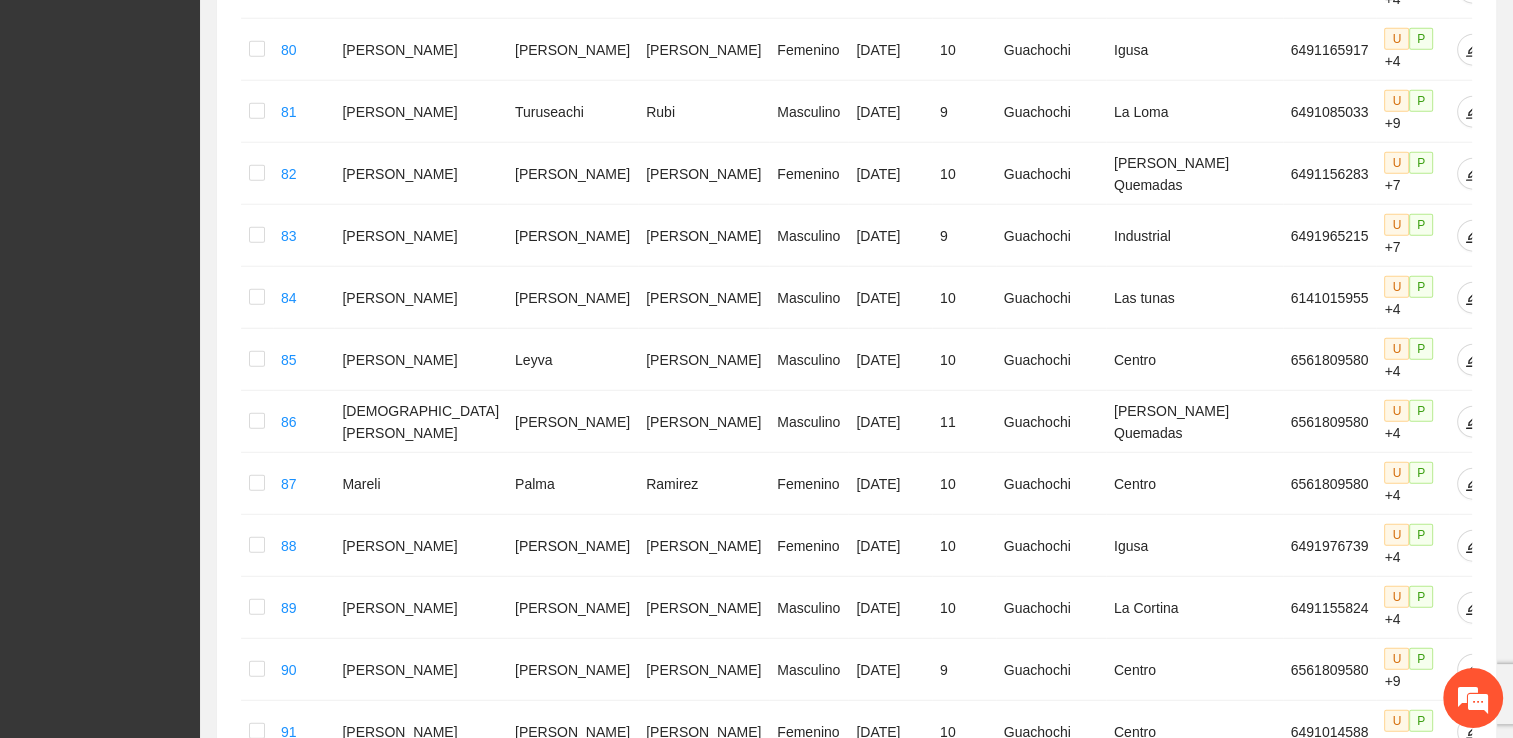 click on "2" at bounding box center (1197, 1349) 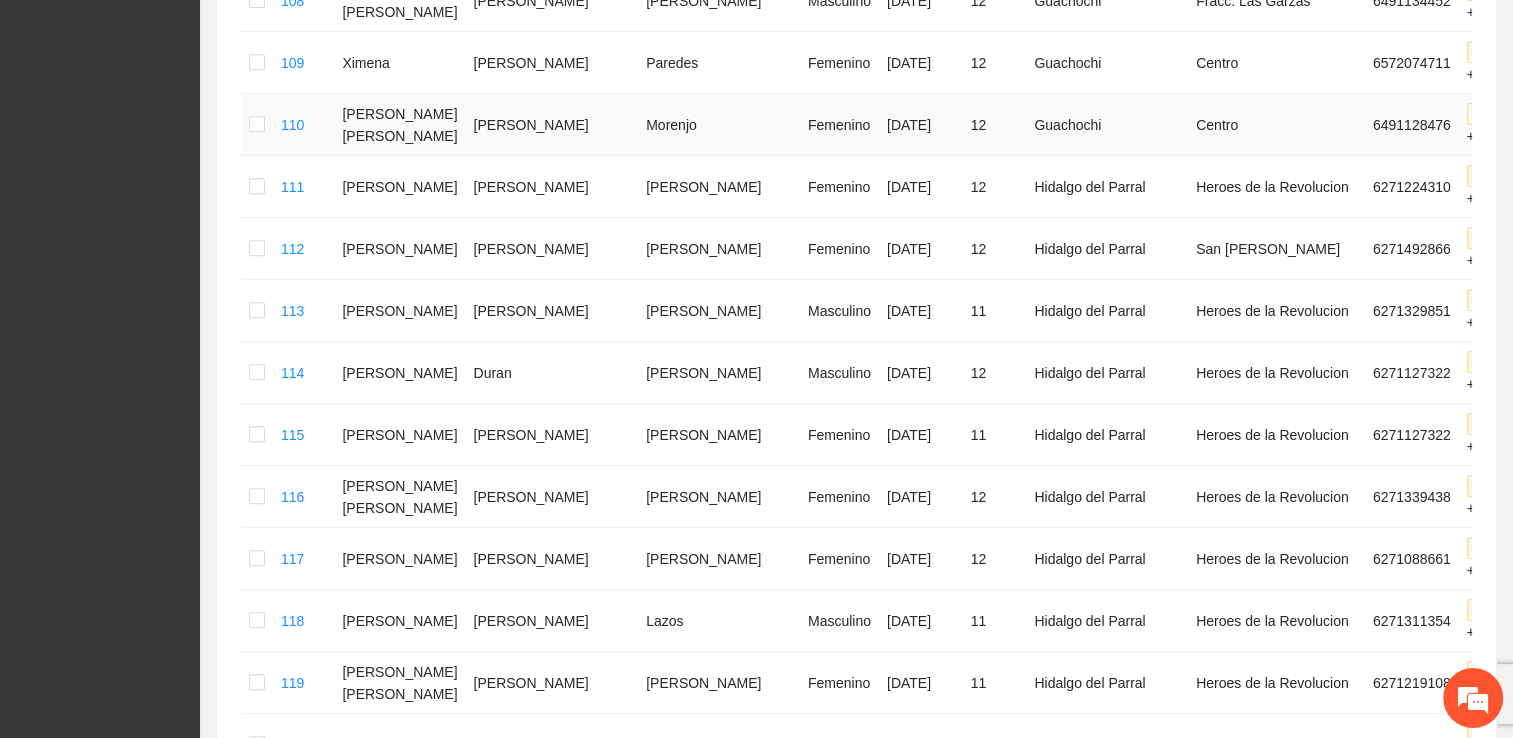 scroll, scrollTop: 934, scrollLeft: 0, axis: vertical 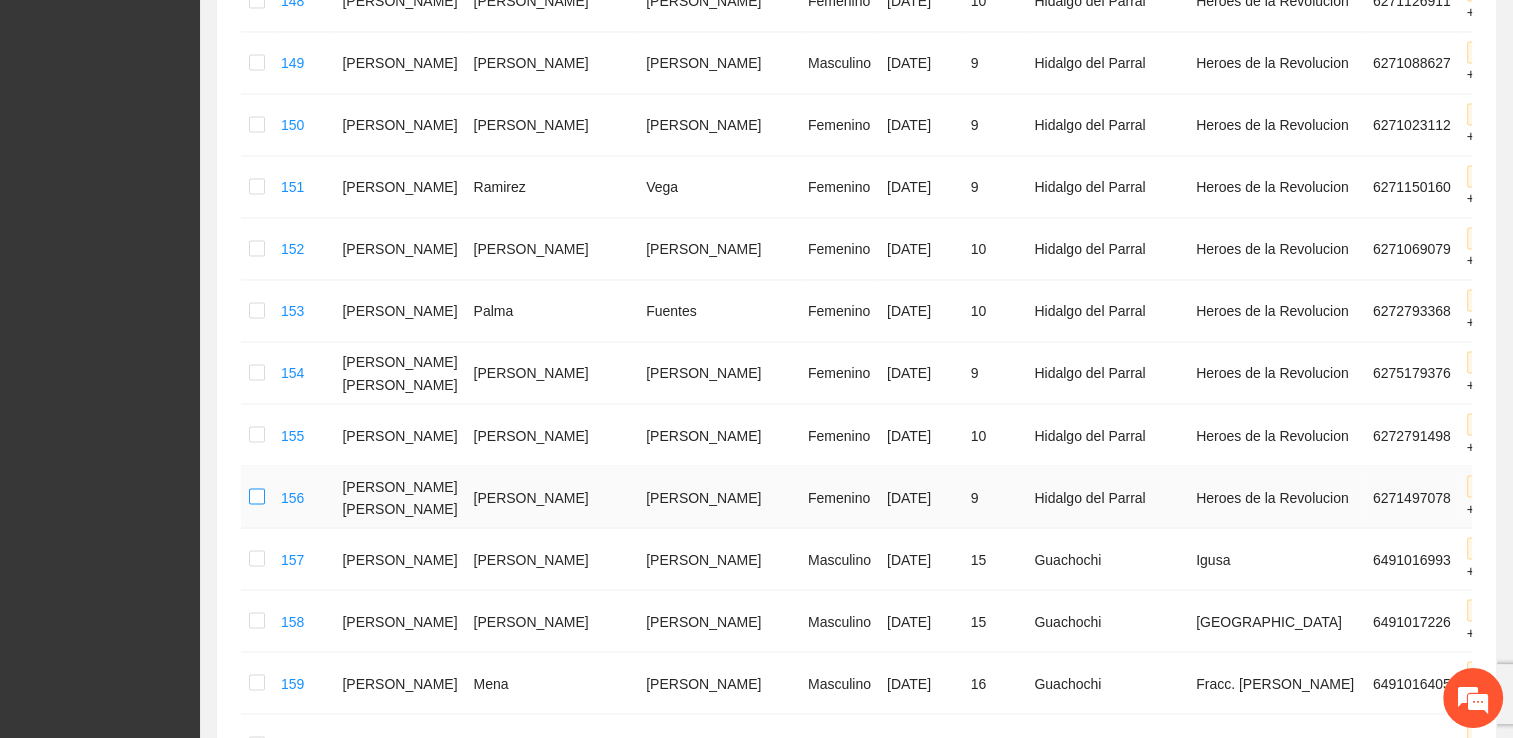 click on "101 [PERSON_NAME] Ailerim [PERSON_NAME] Femenino [DATE] 12 Guachochi Alta Vista 6491142386 U P +4 102 [PERSON_NAME] [PERSON_NAME] Masculino [DATE] 11 Guachochi Campesina 6491079584 U P +7 103 [PERSON_NAME] [PERSON_NAME] Masculino [DATE] 12 Guachochi Pri 6491017844 U P +4 104 [PERSON_NAME] [DATE] 12 Guachochi Campesina 6491159422 U P +5 105 [PERSON_NAME] Femenino [DATE] 12 Guachochi Centro 6491130820 U P +7 106 [PERSON_NAME] [PERSON_NAME] Femenino [DATE] [GEOGRAPHIC_DATA] 6491100381 U P +7 107 [PERSON_NAME] [PERSON_NAME] Masculino [DATE] 12 Guachochi Centro 6491034246 U P +7 108 [PERSON_NAME] [PERSON_NAME] Masculino [DATE] 12 Guachochi Fracc. Las Garzas 6491134452 U P +4 109 [PERSON_NAME] Femenino [DATE] 12 Guachochi Centro 6572074711 U P +4 [GEOGRAPHIC_DATA][PERSON_NAME] Femenino [DATE] 12 Guachochi Centro 6491128476 U P +4 111 [PERSON_NAME] [PERSON_NAME] [PERSON_NAME] Femenino [DATE] 12 U P U" at bounding box center [930, 156] 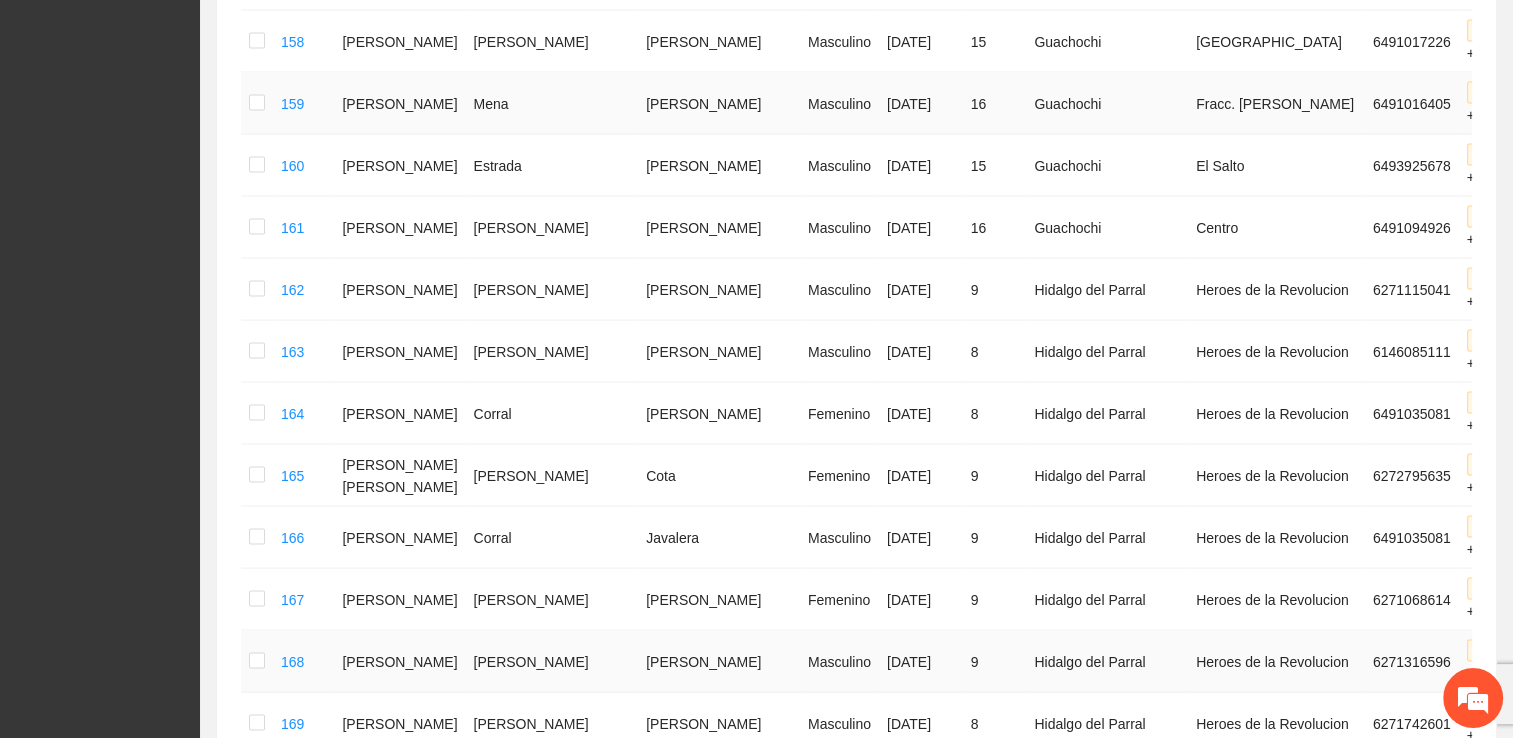 scroll, scrollTop: 4034, scrollLeft: 0, axis: vertical 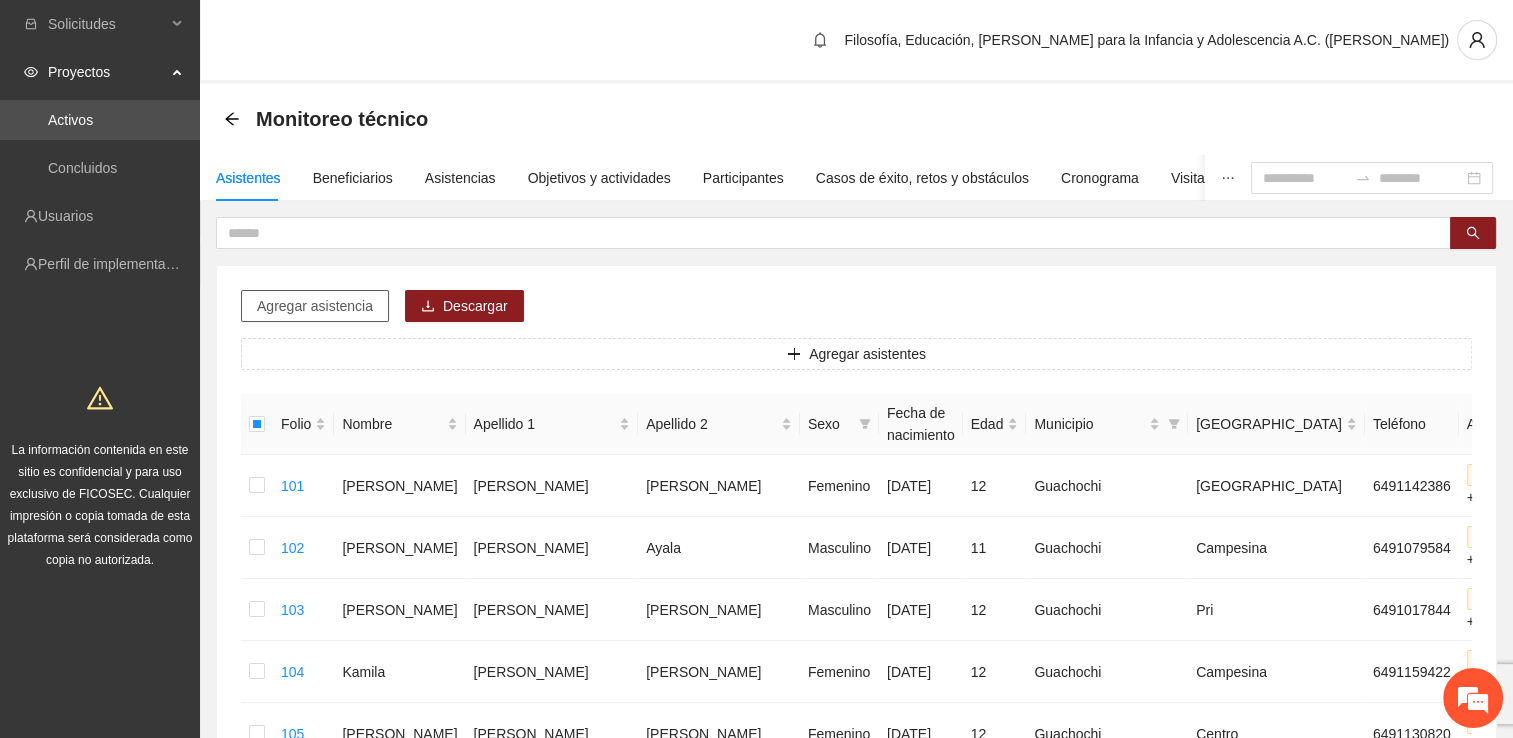 click on "Agregar asistencia" at bounding box center (315, 306) 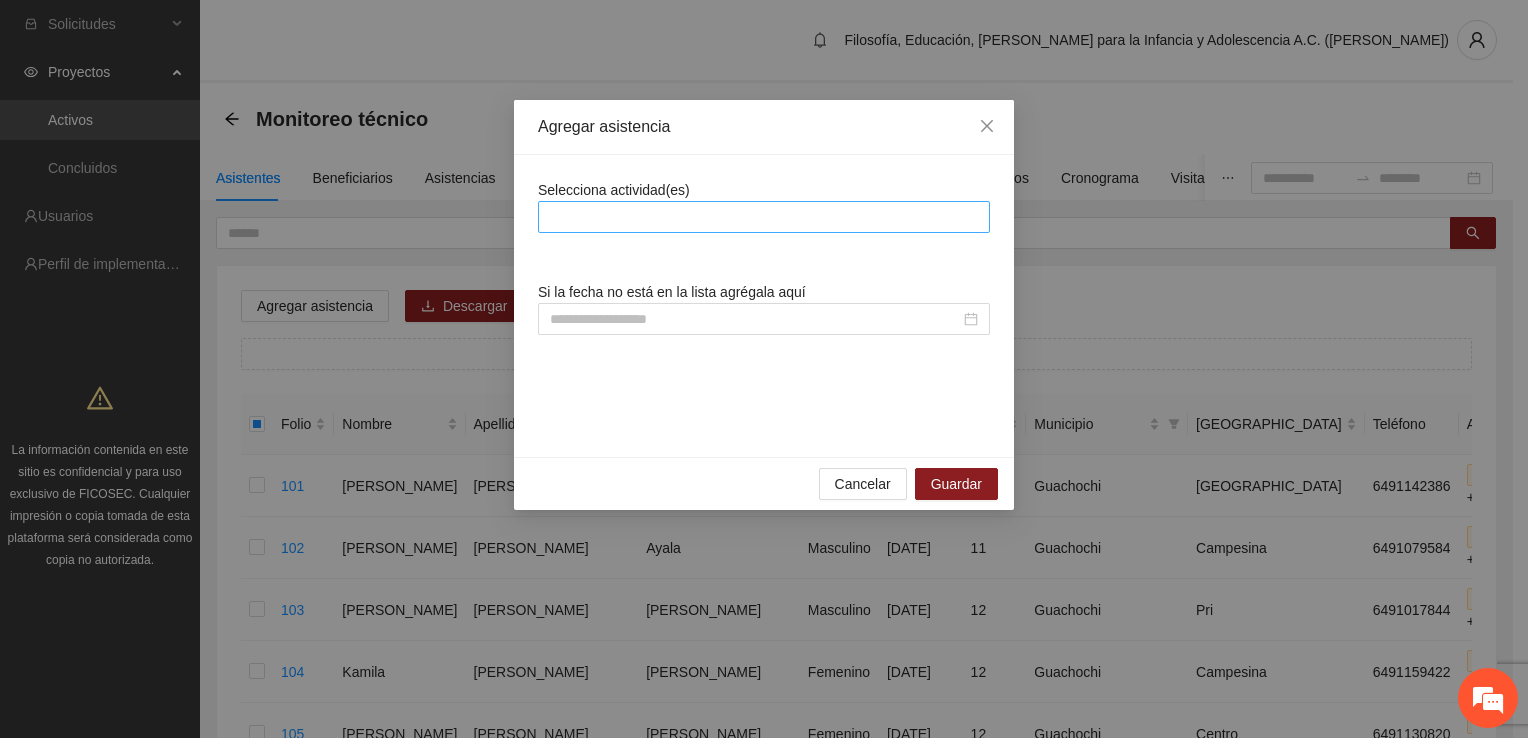 click at bounding box center (764, 217) 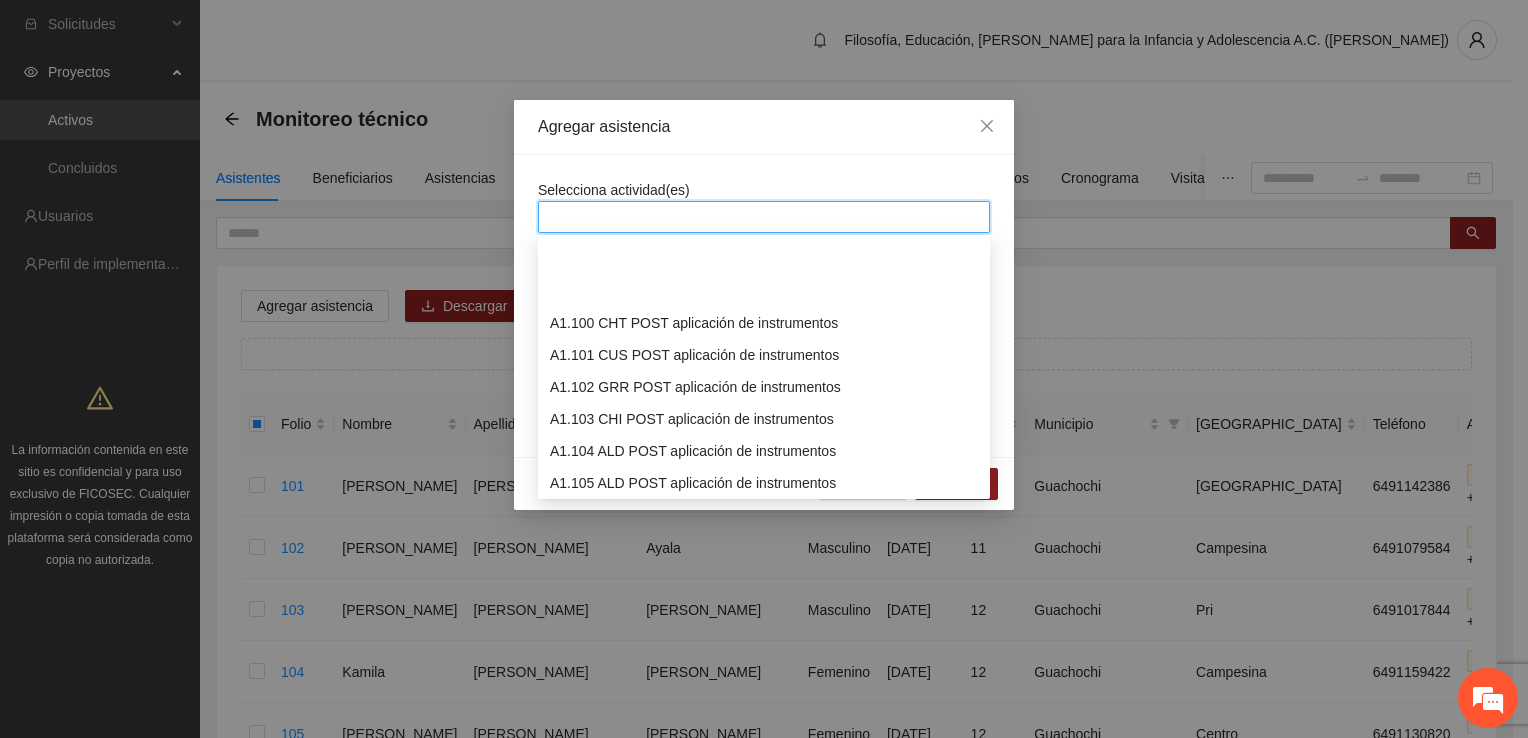 scroll, scrollTop: 3300, scrollLeft: 0, axis: vertical 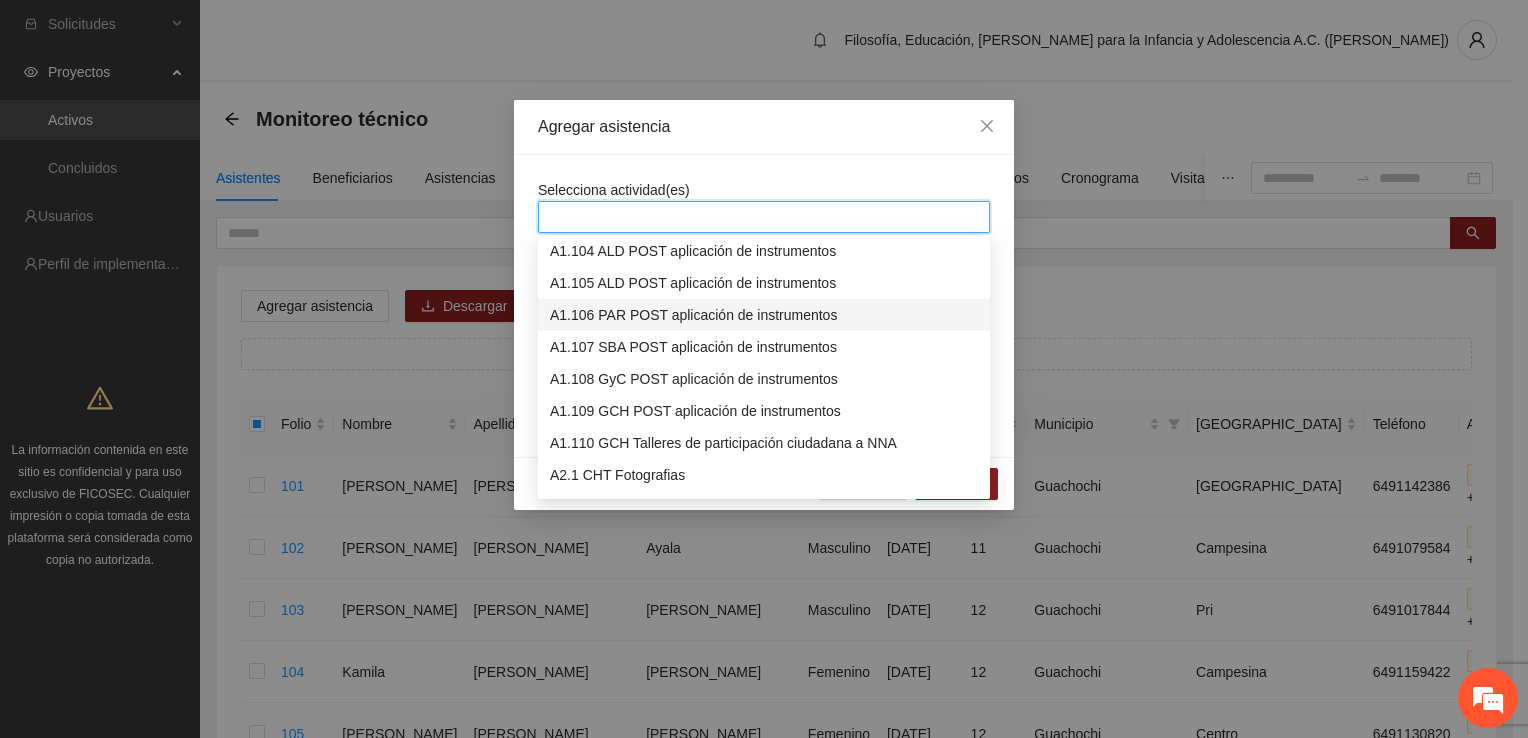 click on "A1.106 PAR POST aplicación de instrumentos" at bounding box center [764, 315] 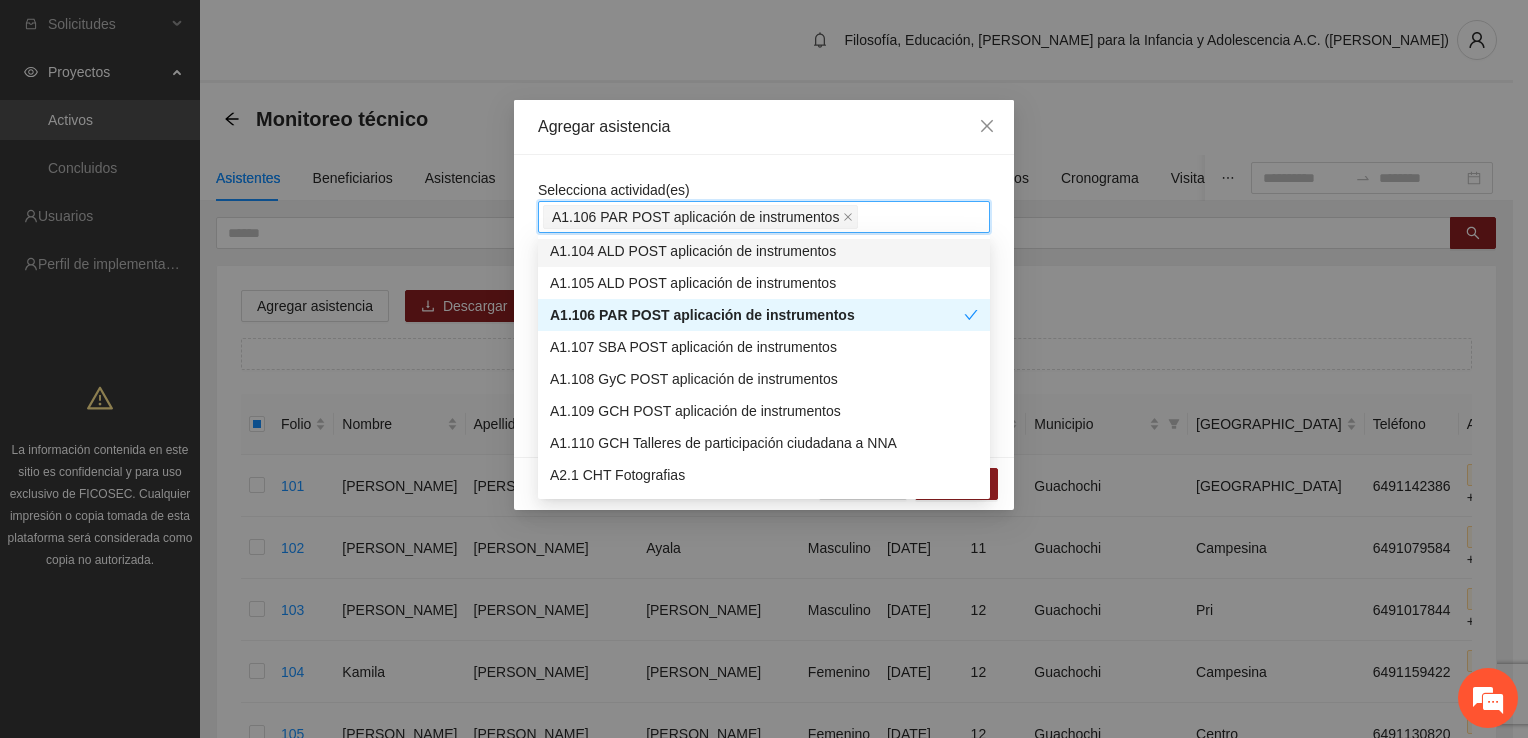 click on "A1.106 PAR POST aplicación de instrumentos" at bounding box center (764, 217) 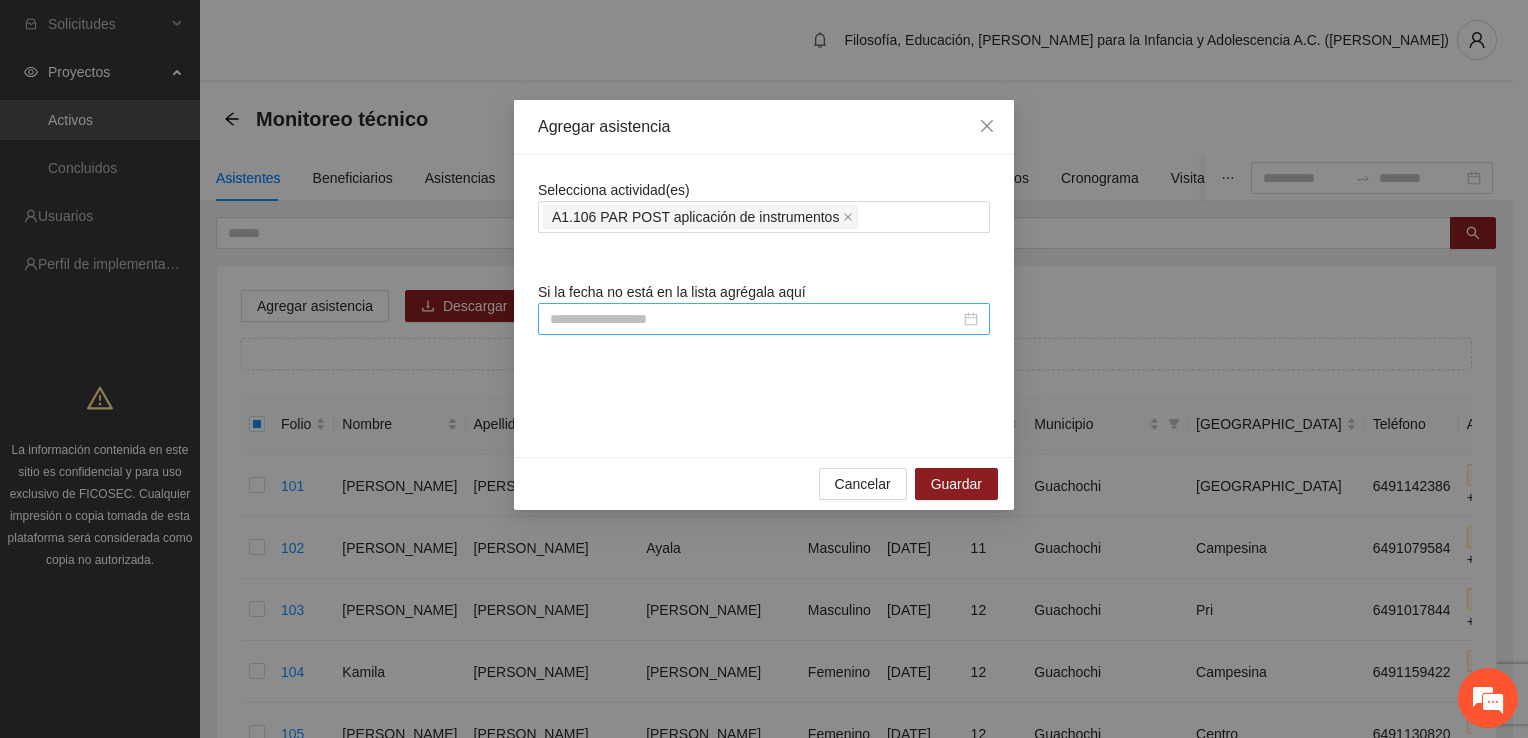 click at bounding box center [764, 319] 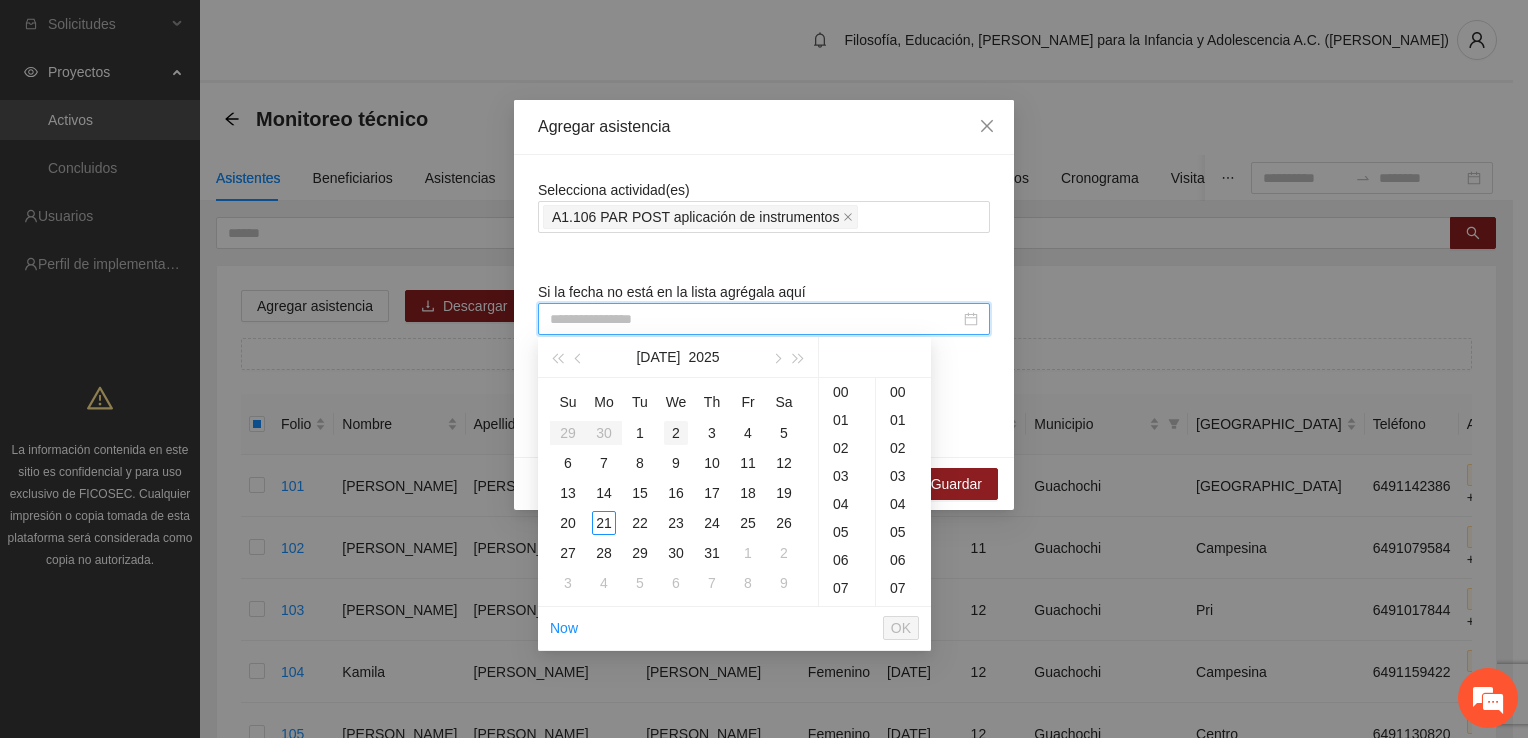 click on "2" at bounding box center (676, 433) 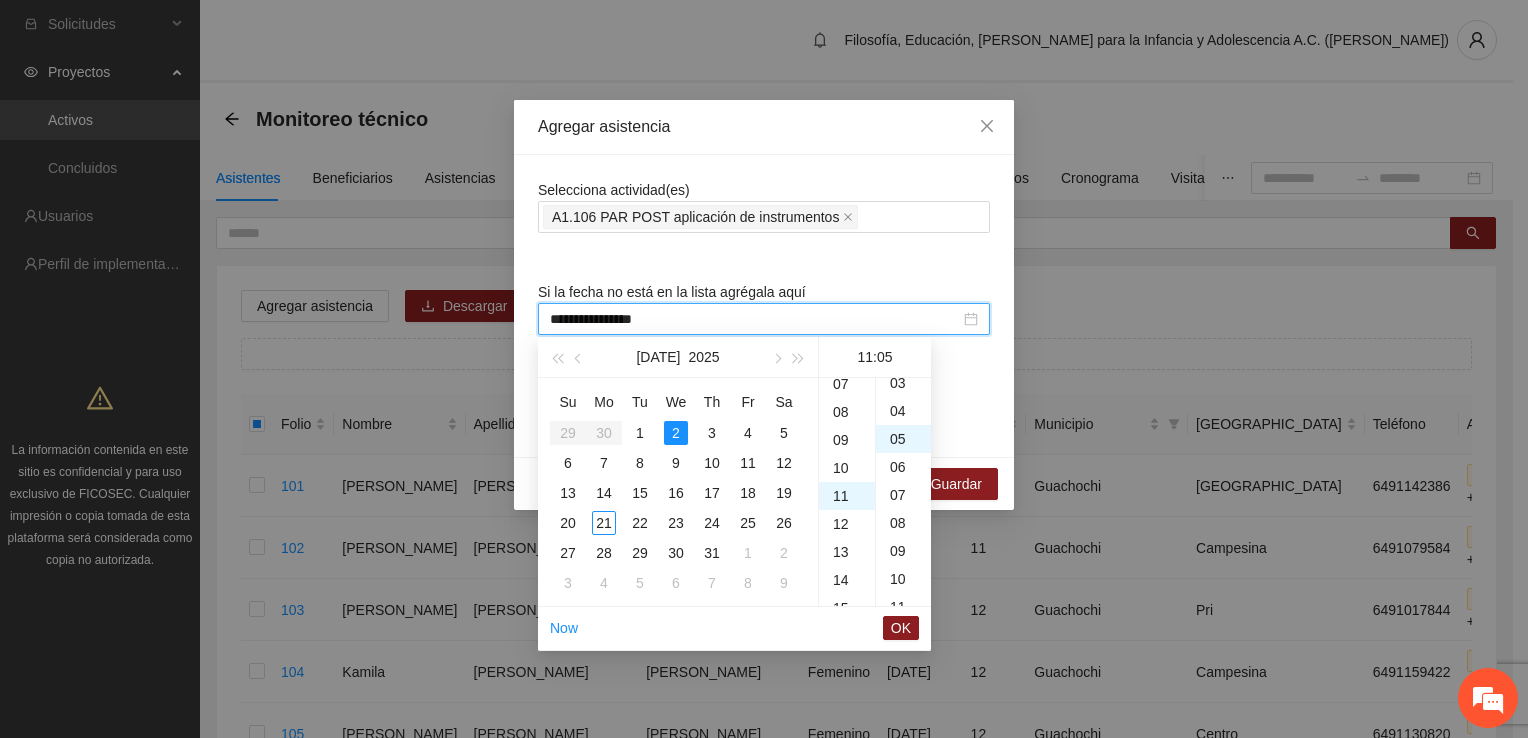 scroll, scrollTop: 308, scrollLeft: 0, axis: vertical 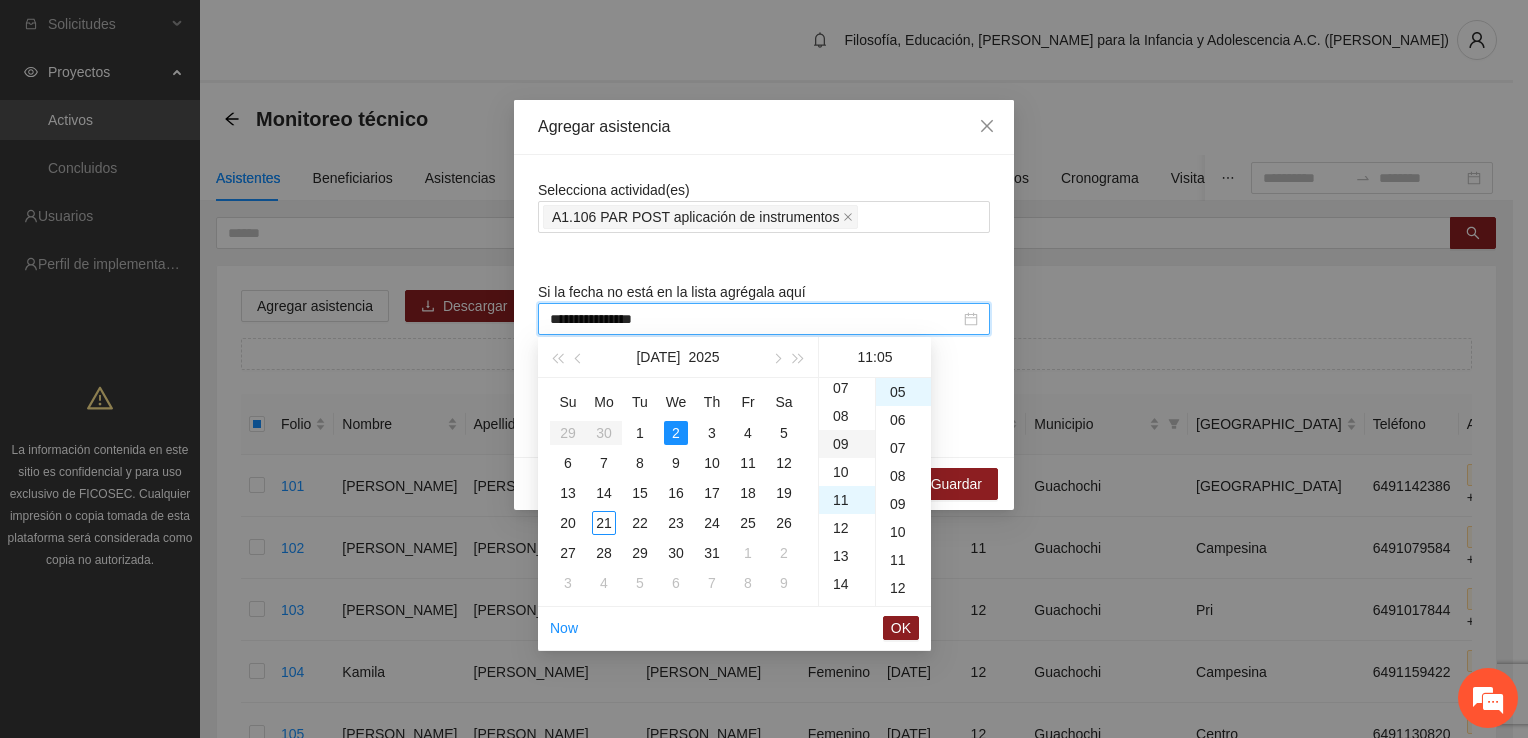 click on "09" at bounding box center (847, 444) 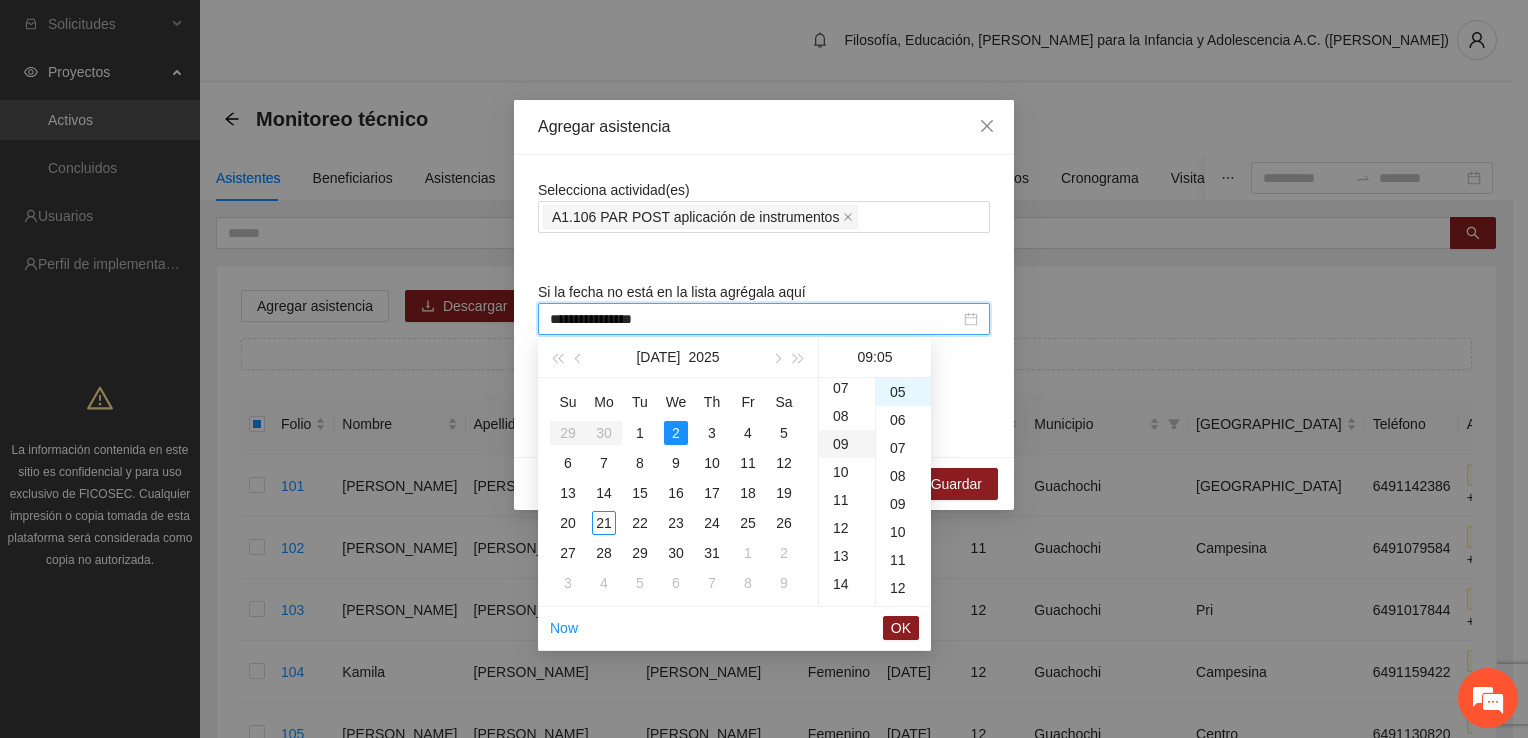 scroll, scrollTop: 252, scrollLeft: 0, axis: vertical 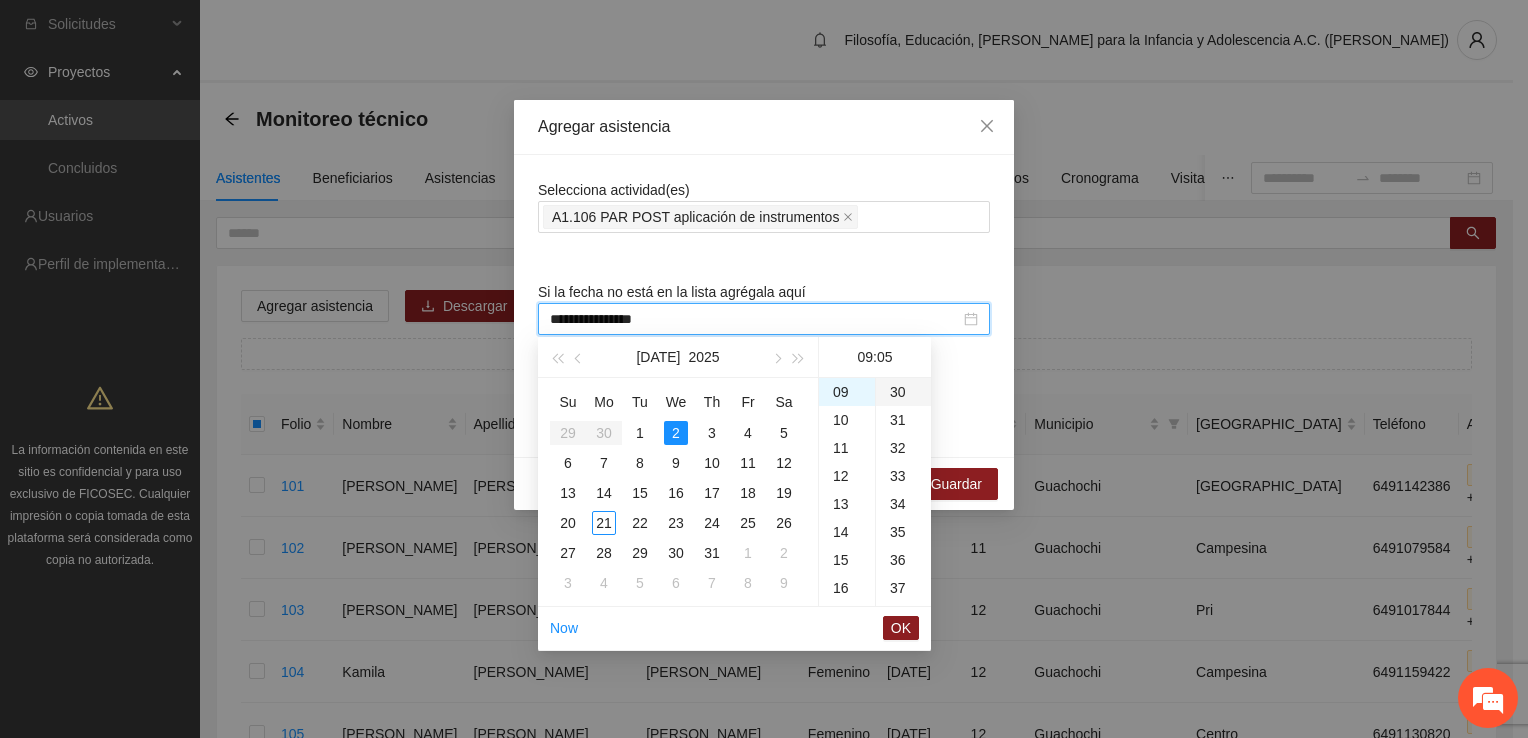 click on "30" at bounding box center (903, 392) 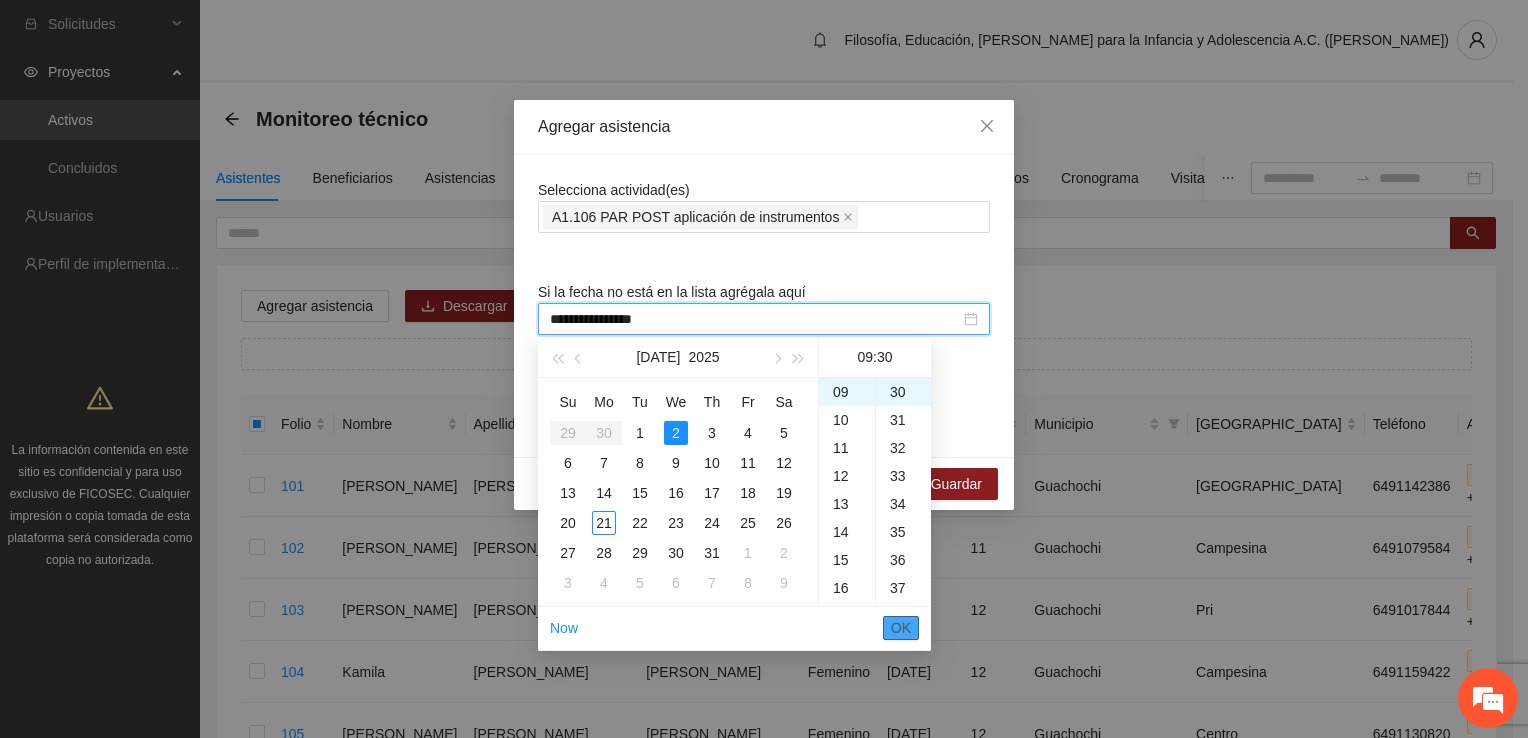 click on "OK" at bounding box center (901, 628) 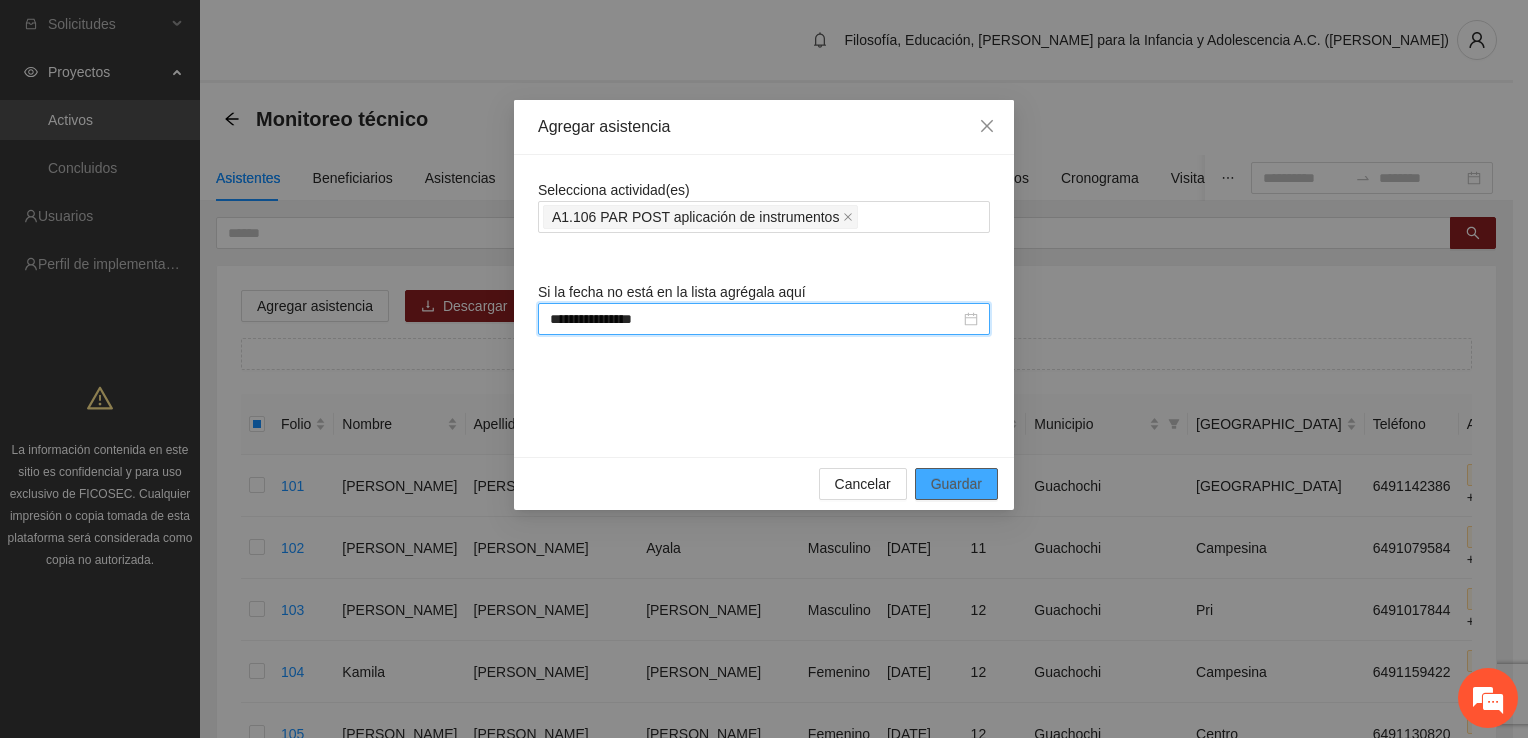 click on "Guardar" at bounding box center [956, 484] 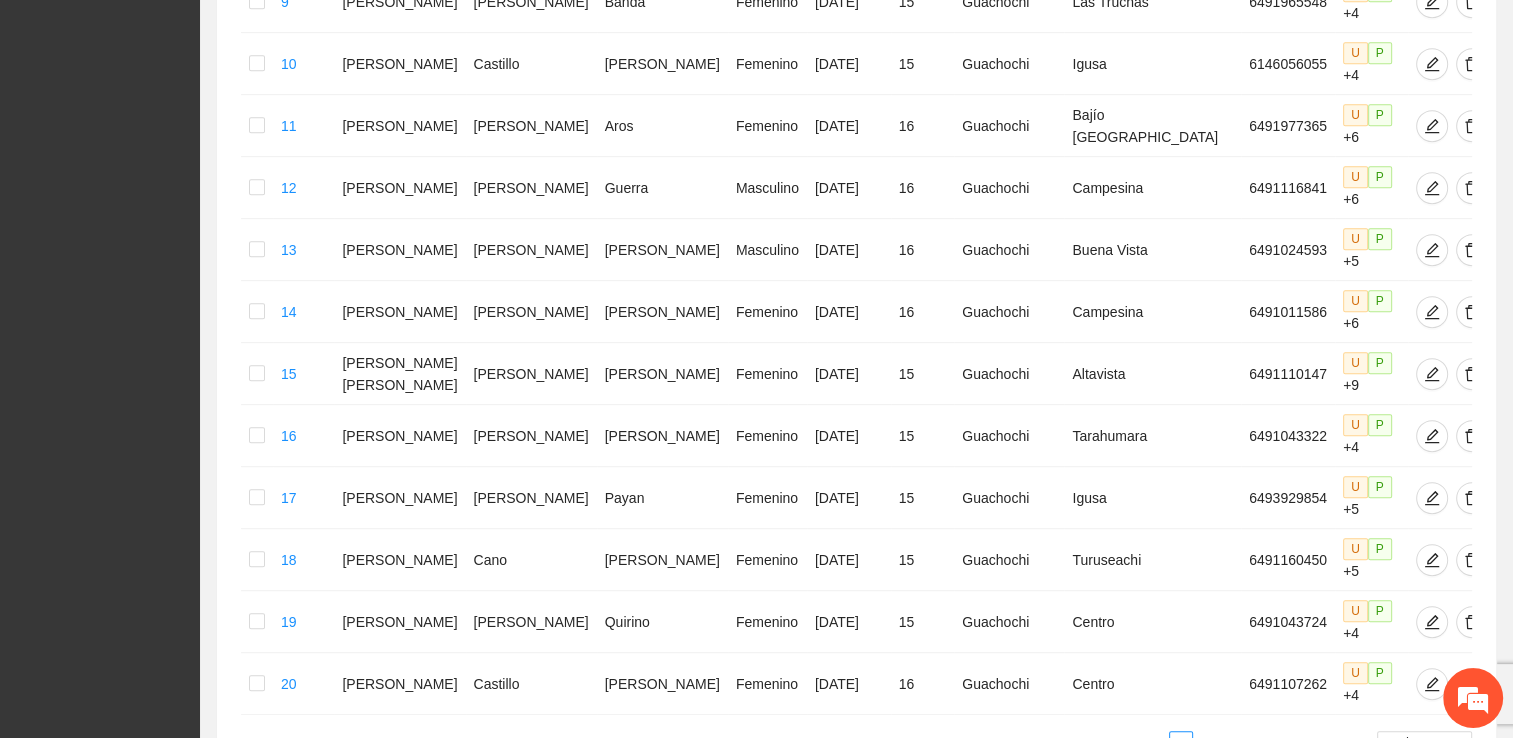 scroll, scrollTop: 988, scrollLeft: 0, axis: vertical 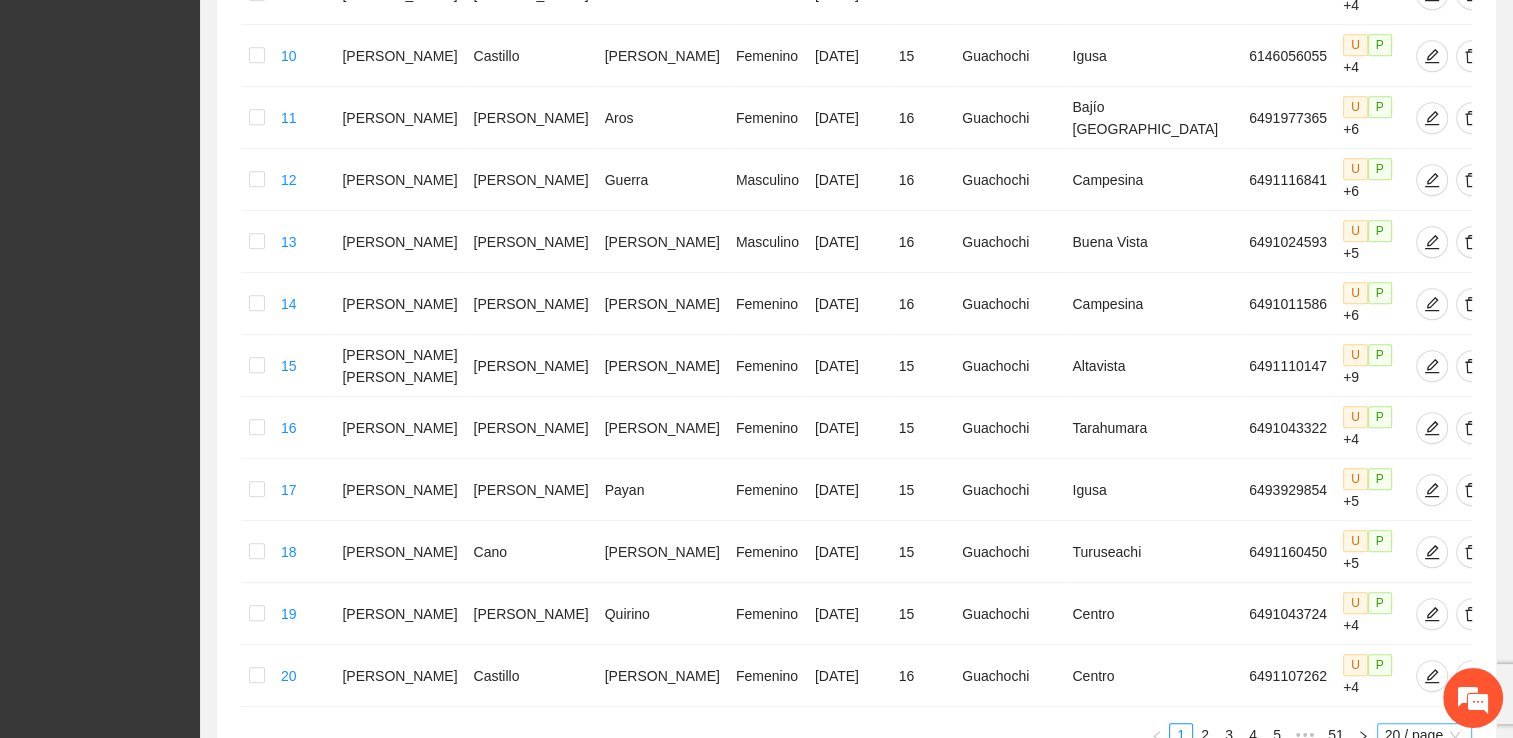 click on "20 / page" at bounding box center (1424, 735) 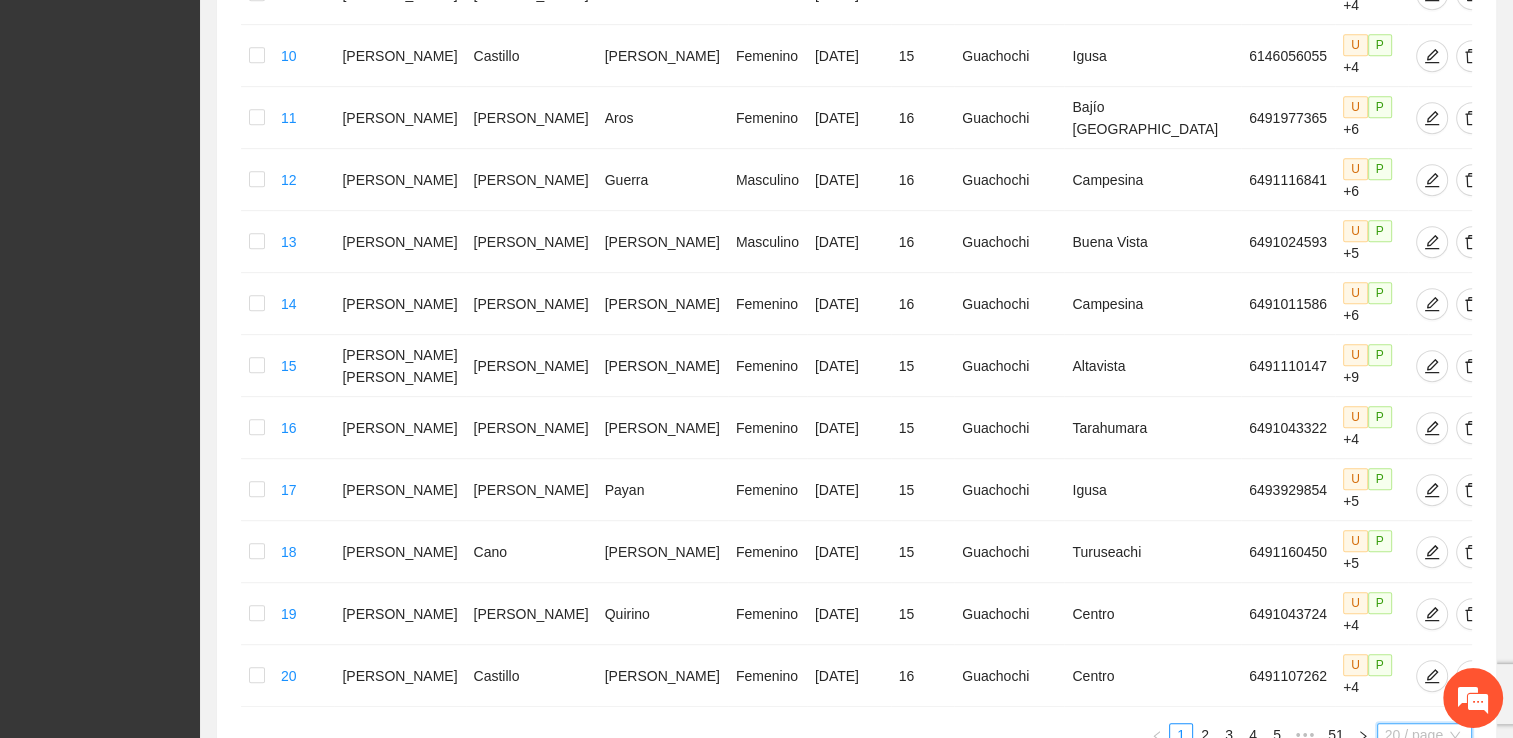 click on "100 / page" at bounding box center (1425, 867) 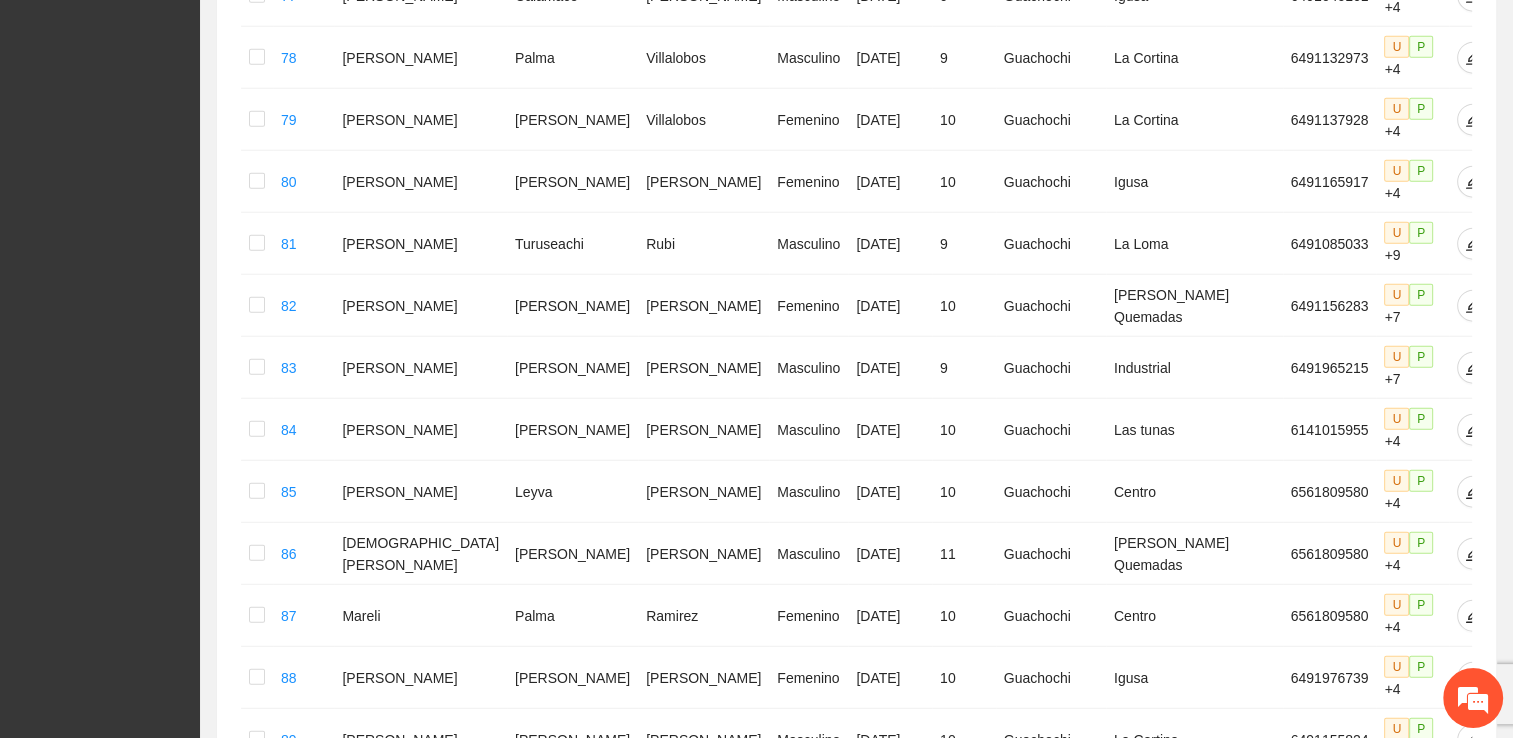 scroll, scrollTop: 5334, scrollLeft: 0, axis: vertical 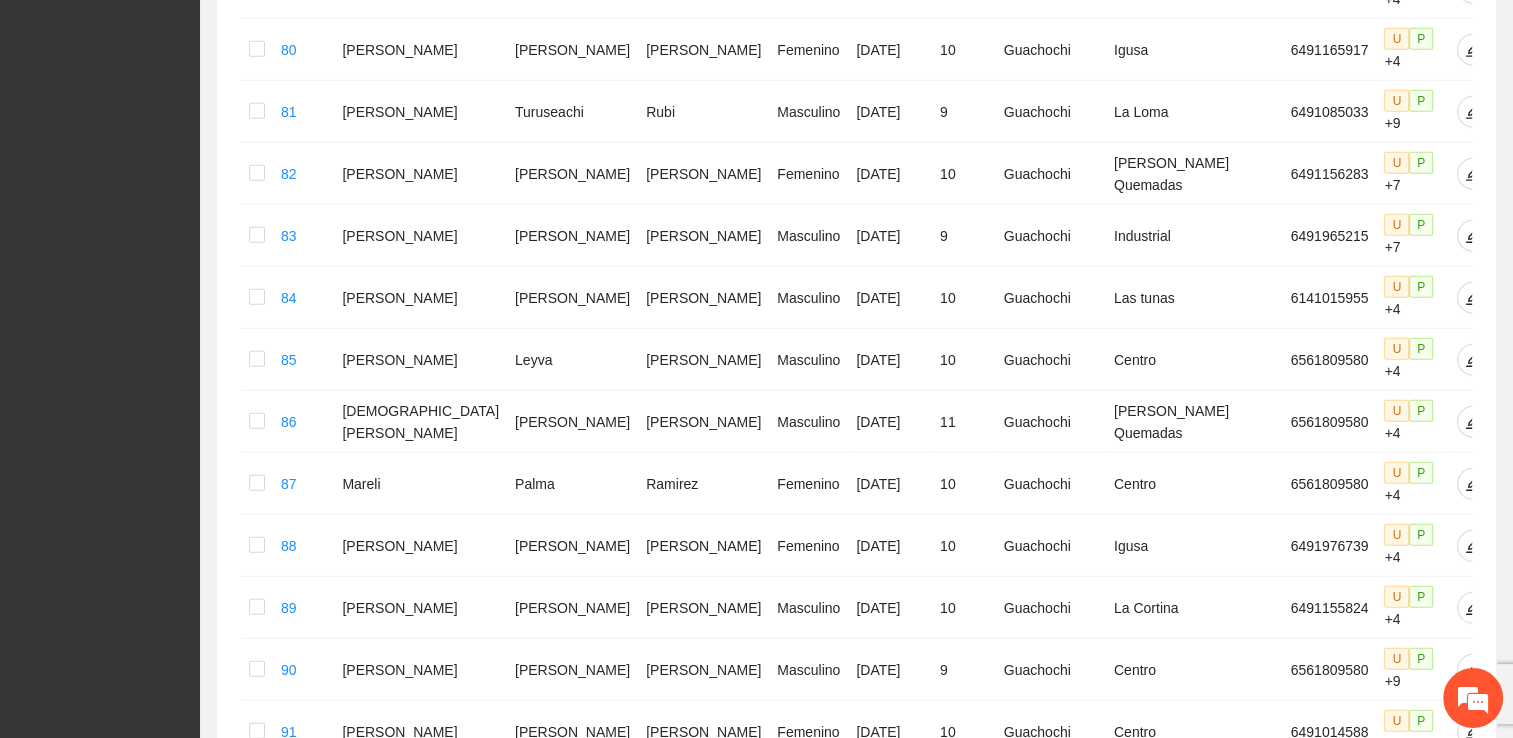 click on "4" at bounding box center (1245, 1349) 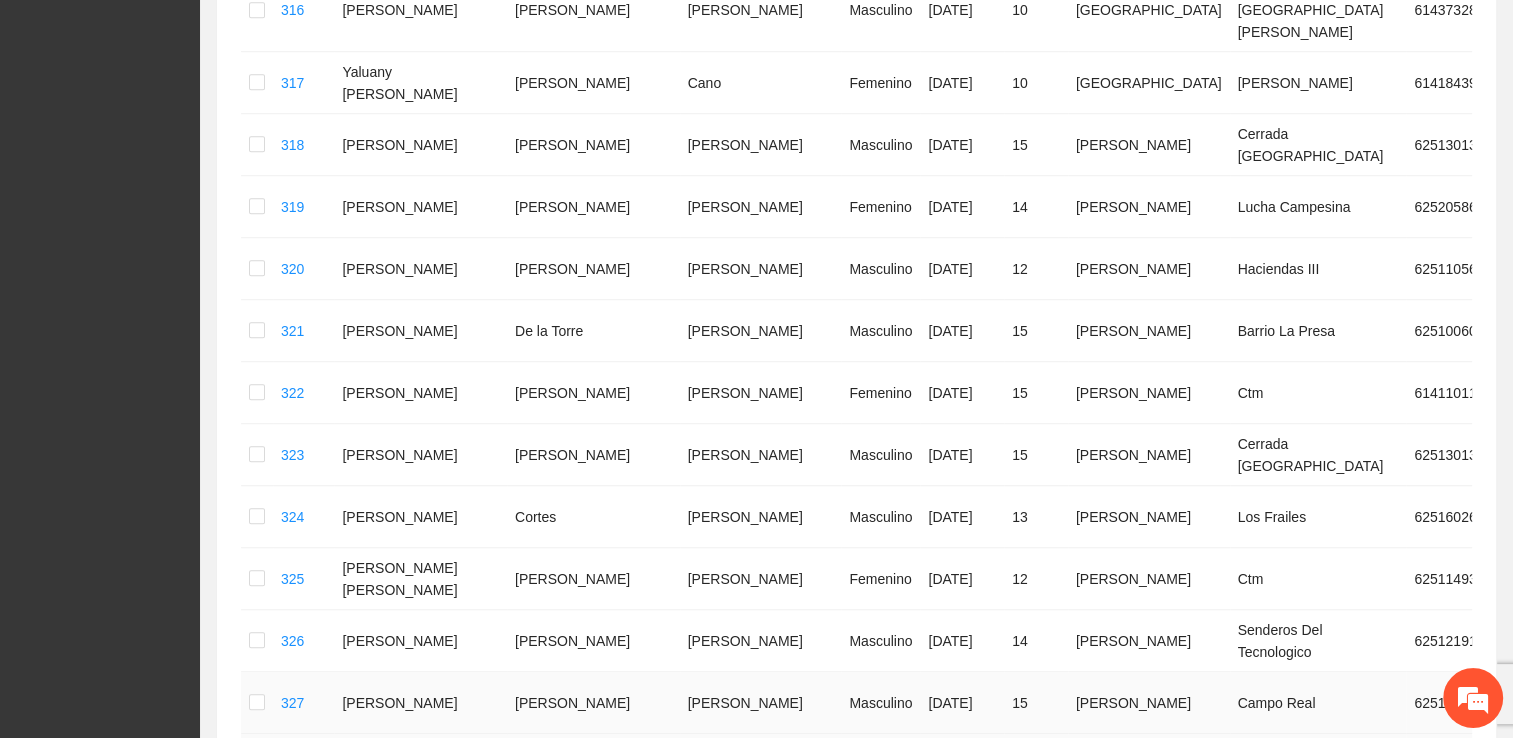 scroll, scrollTop: 1434, scrollLeft: 0, axis: vertical 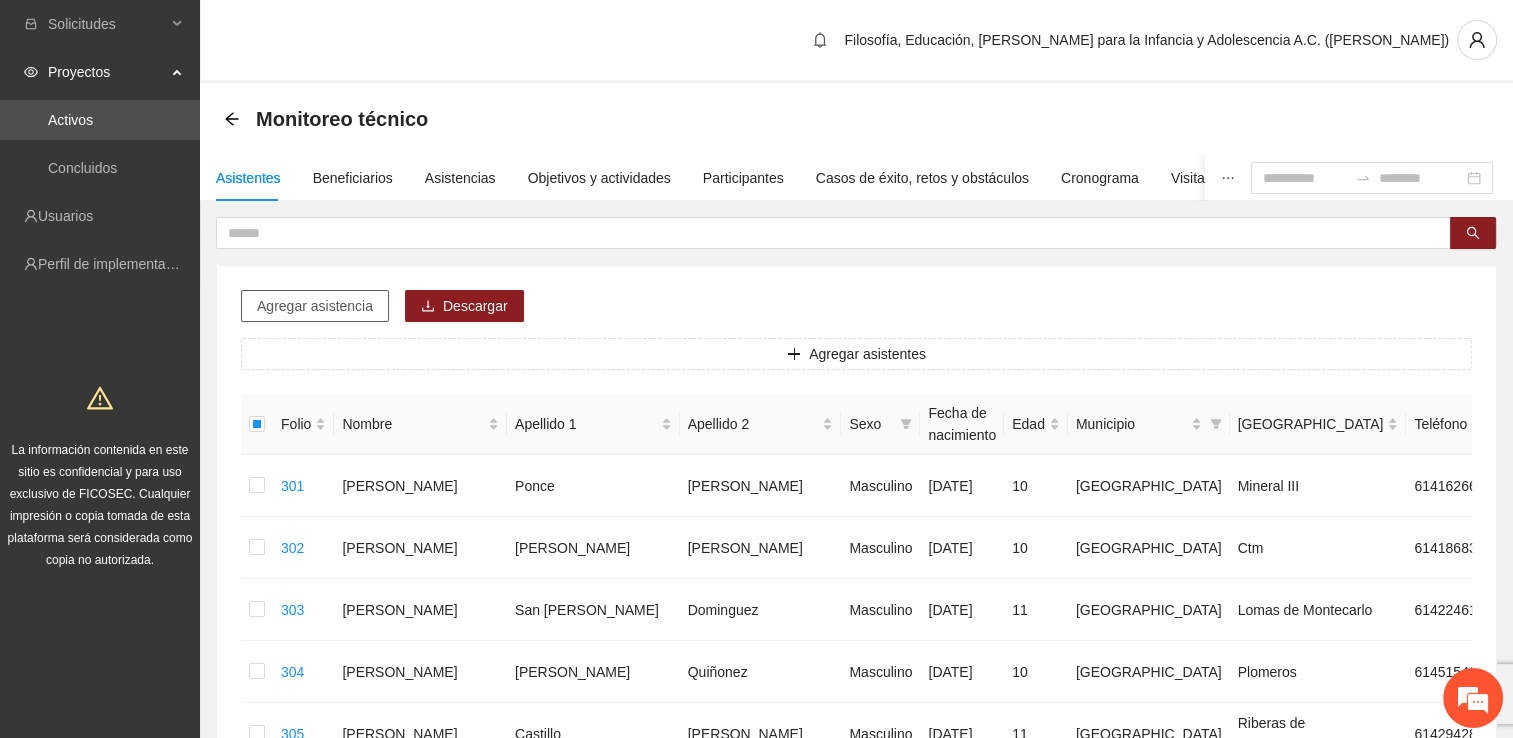 click on "Agregar asistencia" at bounding box center [315, 306] 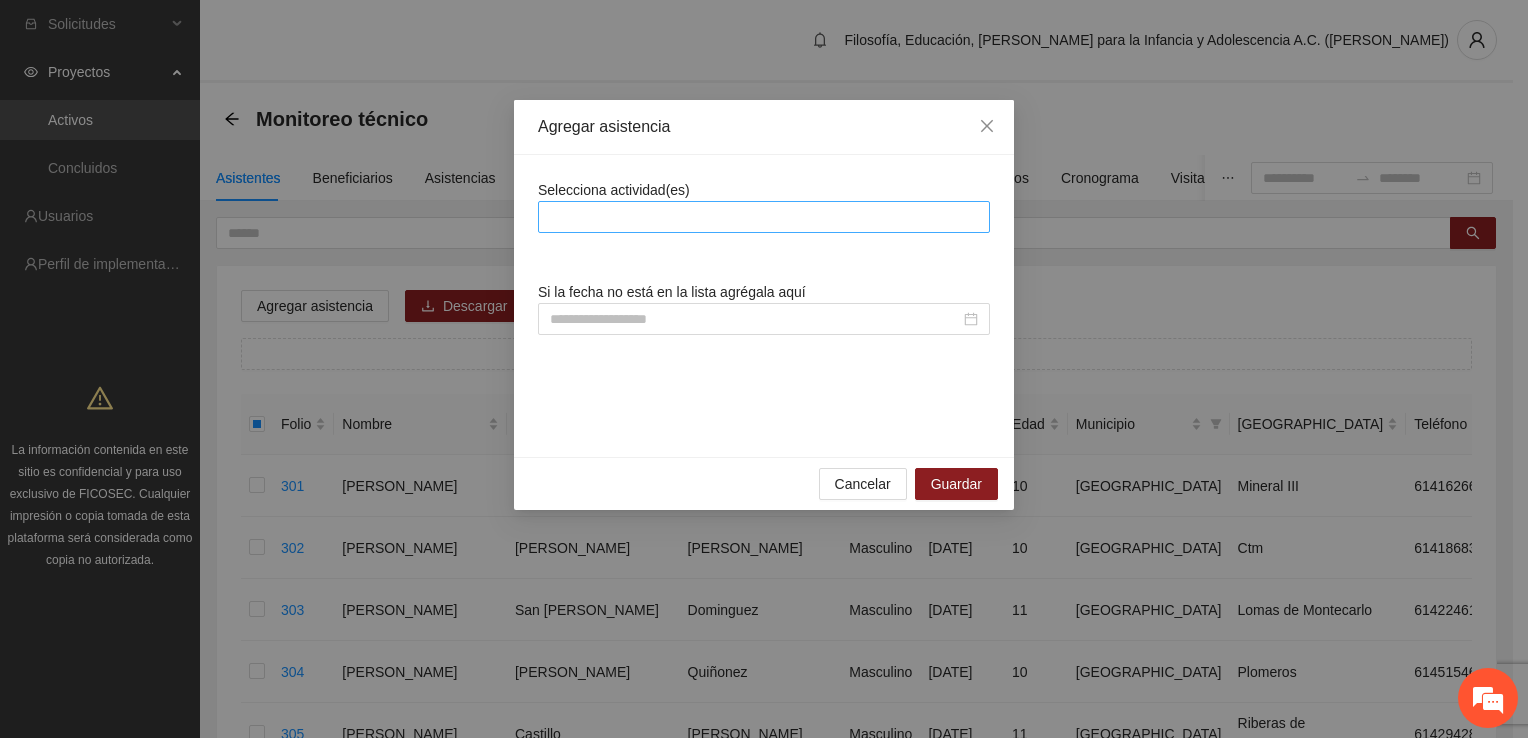 click at bounding box center (764, 217) 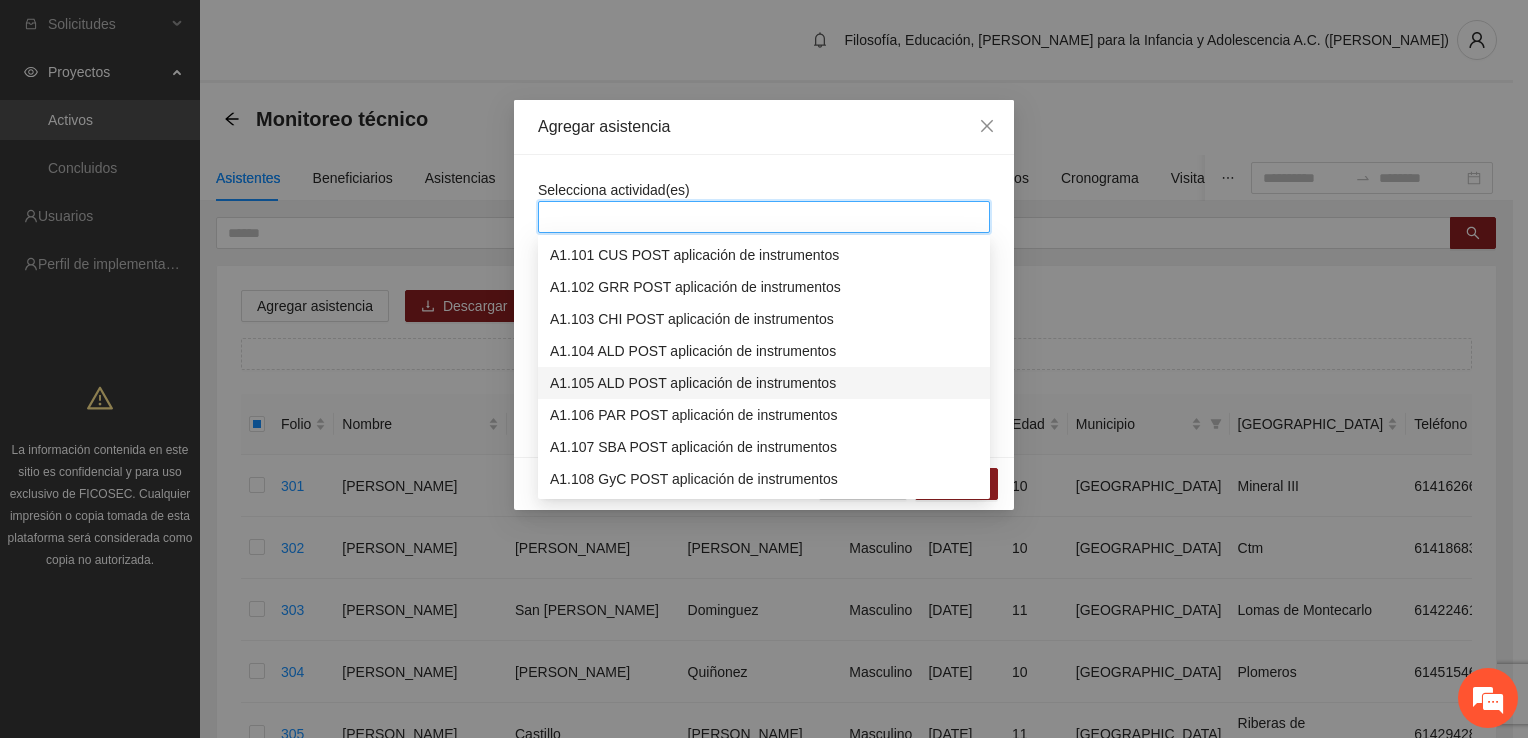 scroll, scrollTop: 3100, scrollLeft: 0, axis: vertical 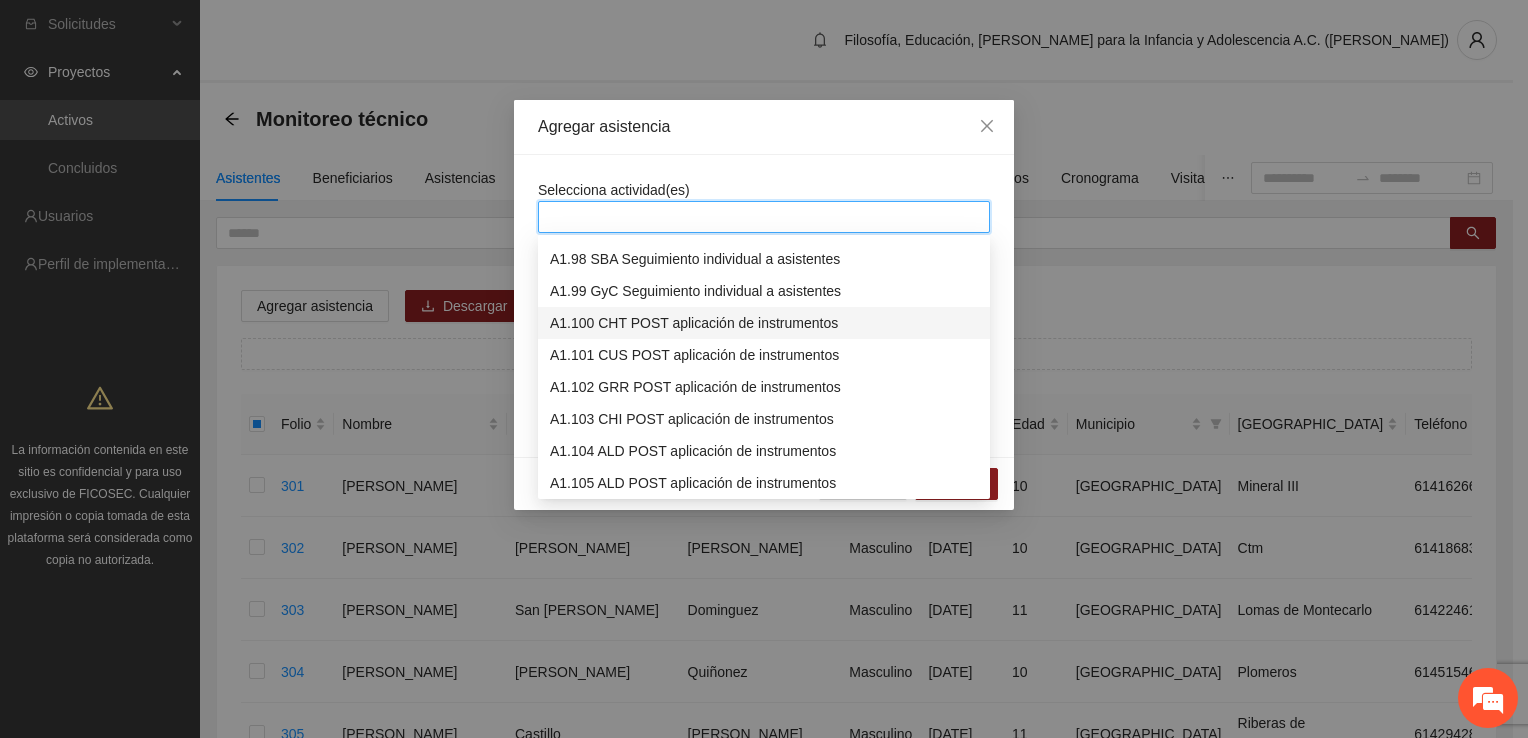 click on "A1.100 CHT POST aplicación de instrumentos" at bounding box center (764, 323) 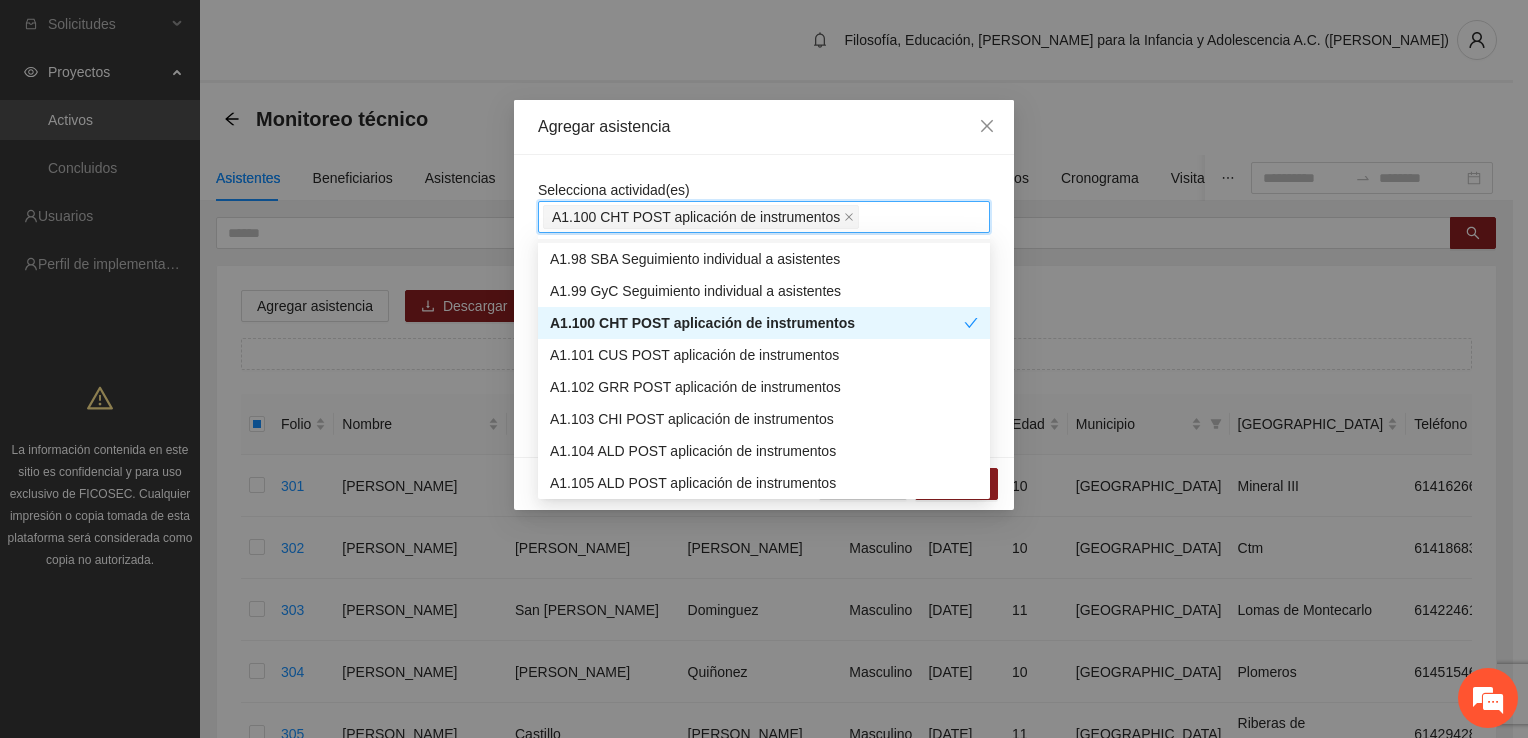 click on "A1.100 CHT POST aplicación de instrumentos" at bounding box center [764, 217] 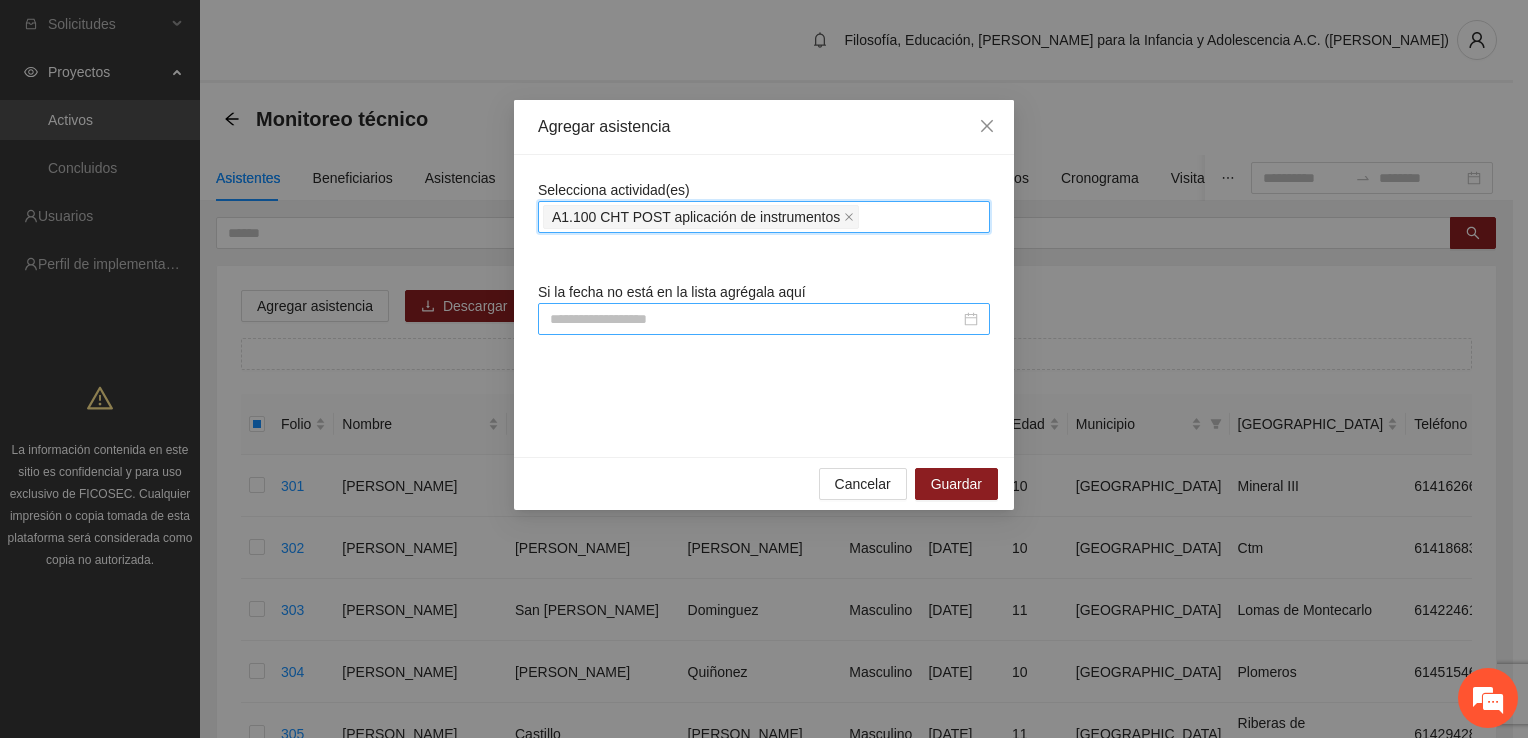 click at bounding box center (764, 319) 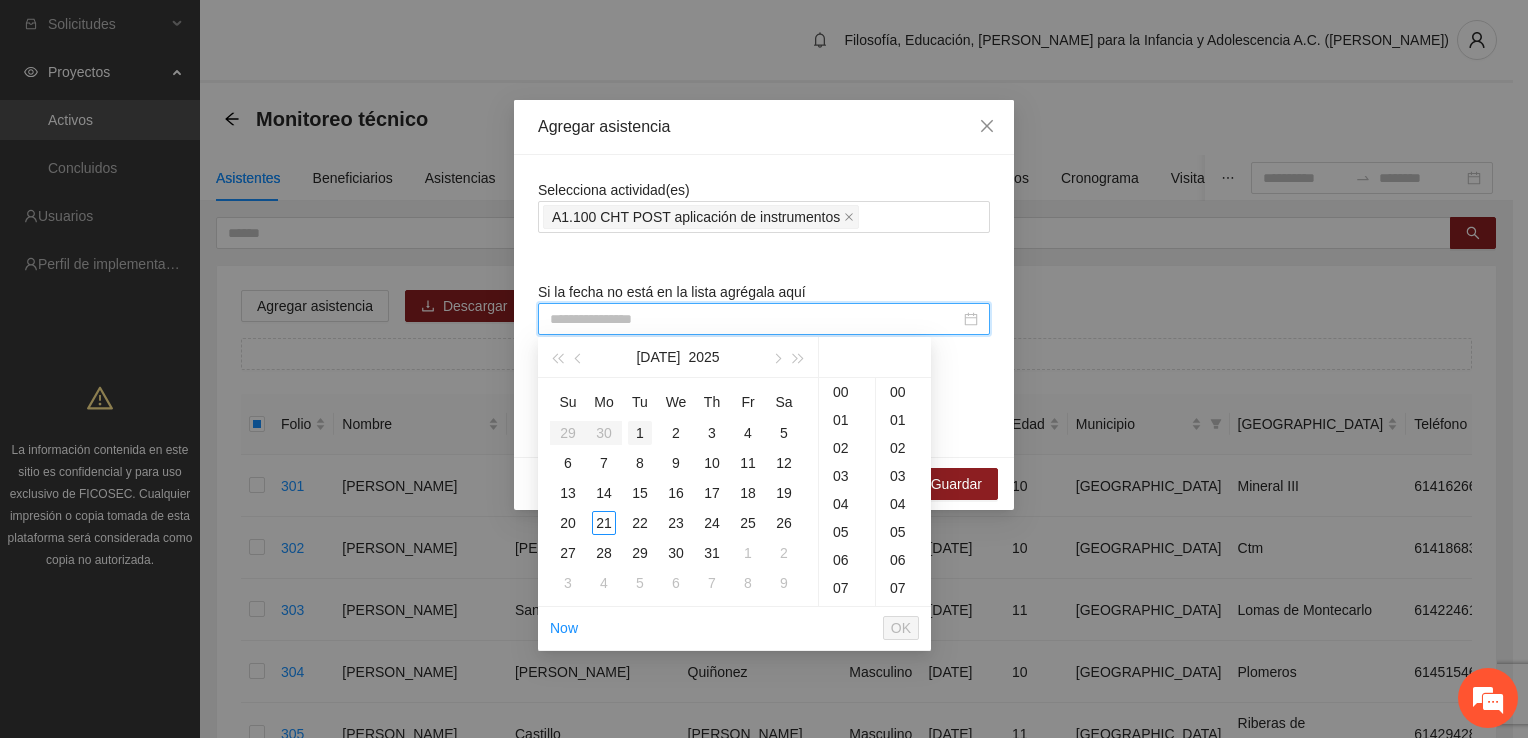 click on "1" at bounding box center (640, 433) 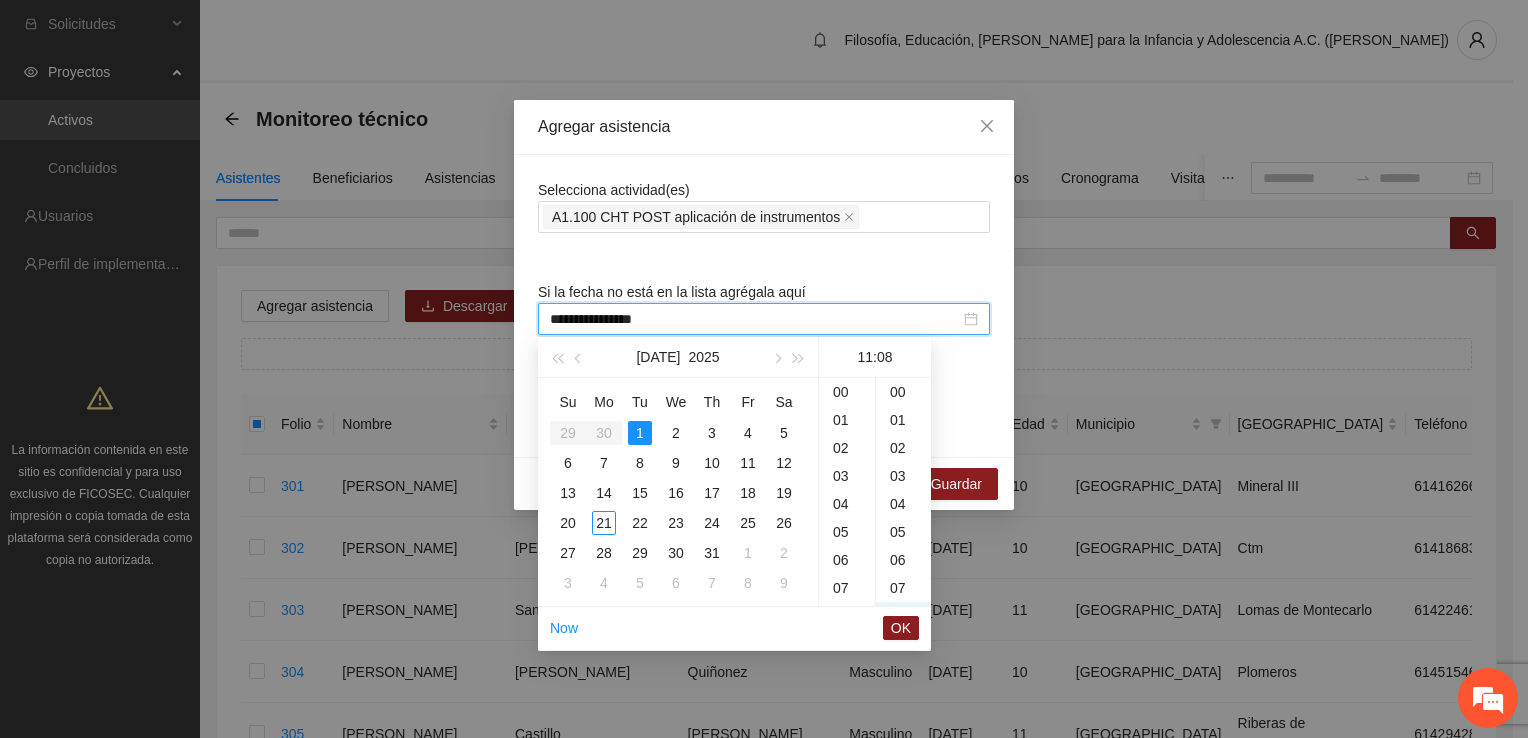 scroll, scrollTop: 308, scrollLeft: 0, axis: vertical 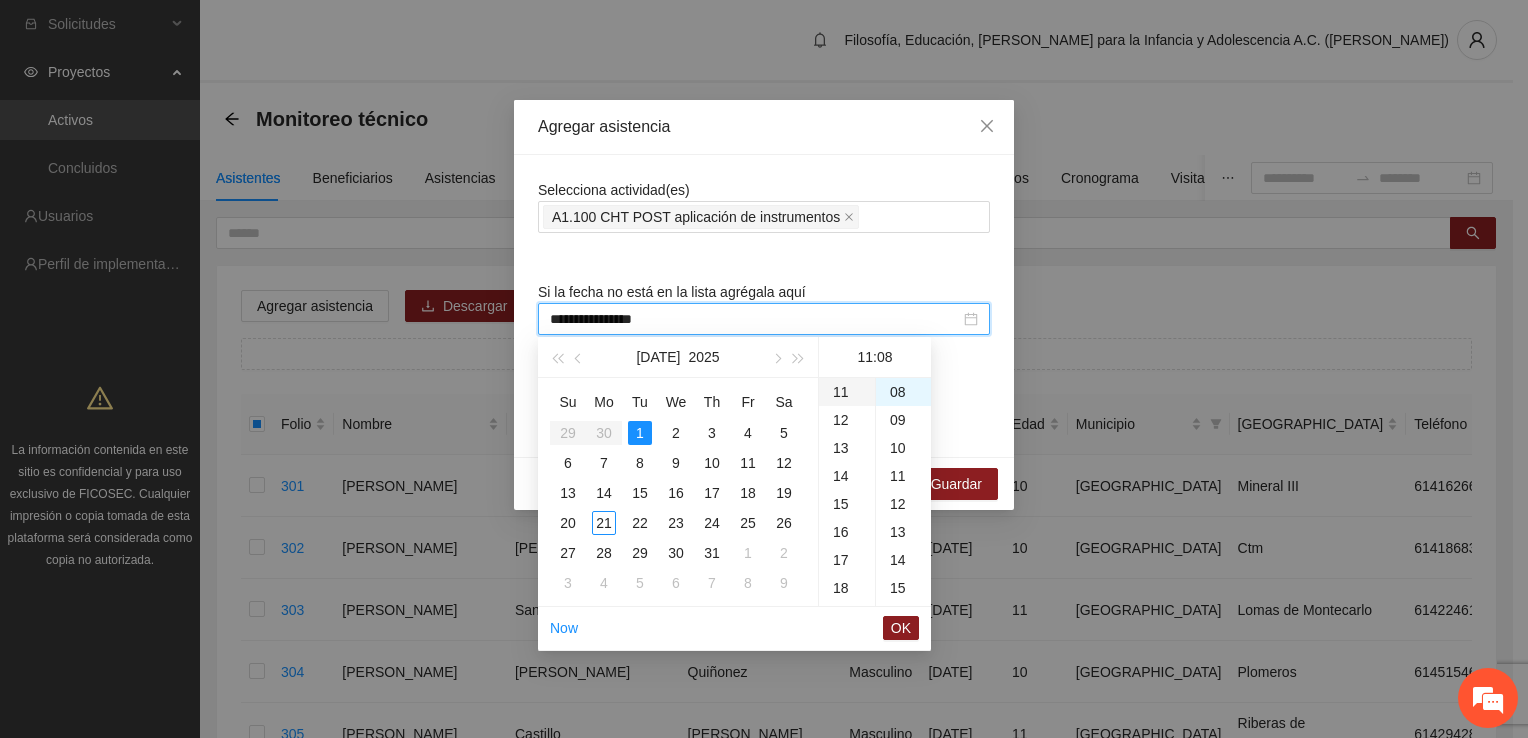 click on "11" at bounding box center (847, 392) 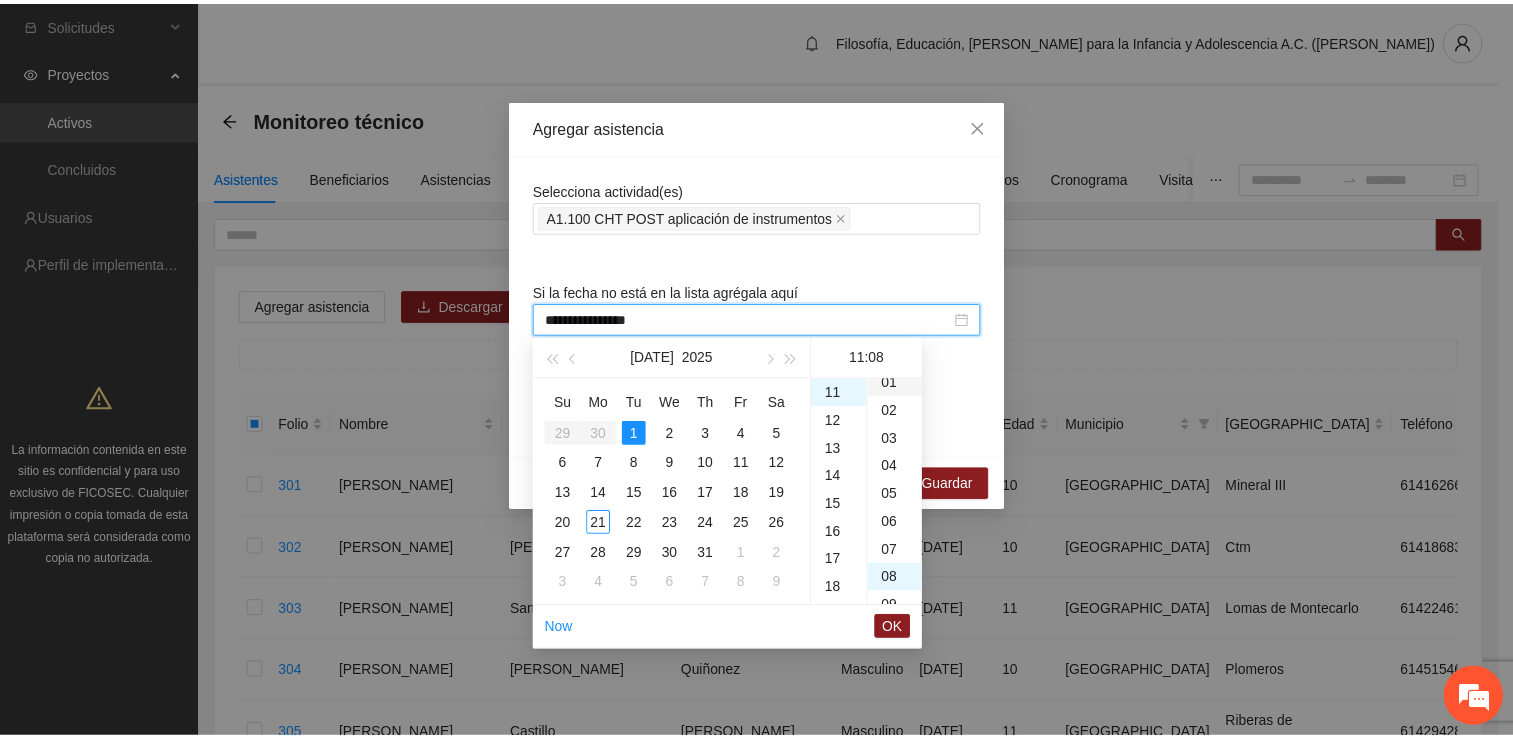 scroll, scrollTop: 0, scrollLeft: 0, axis: both 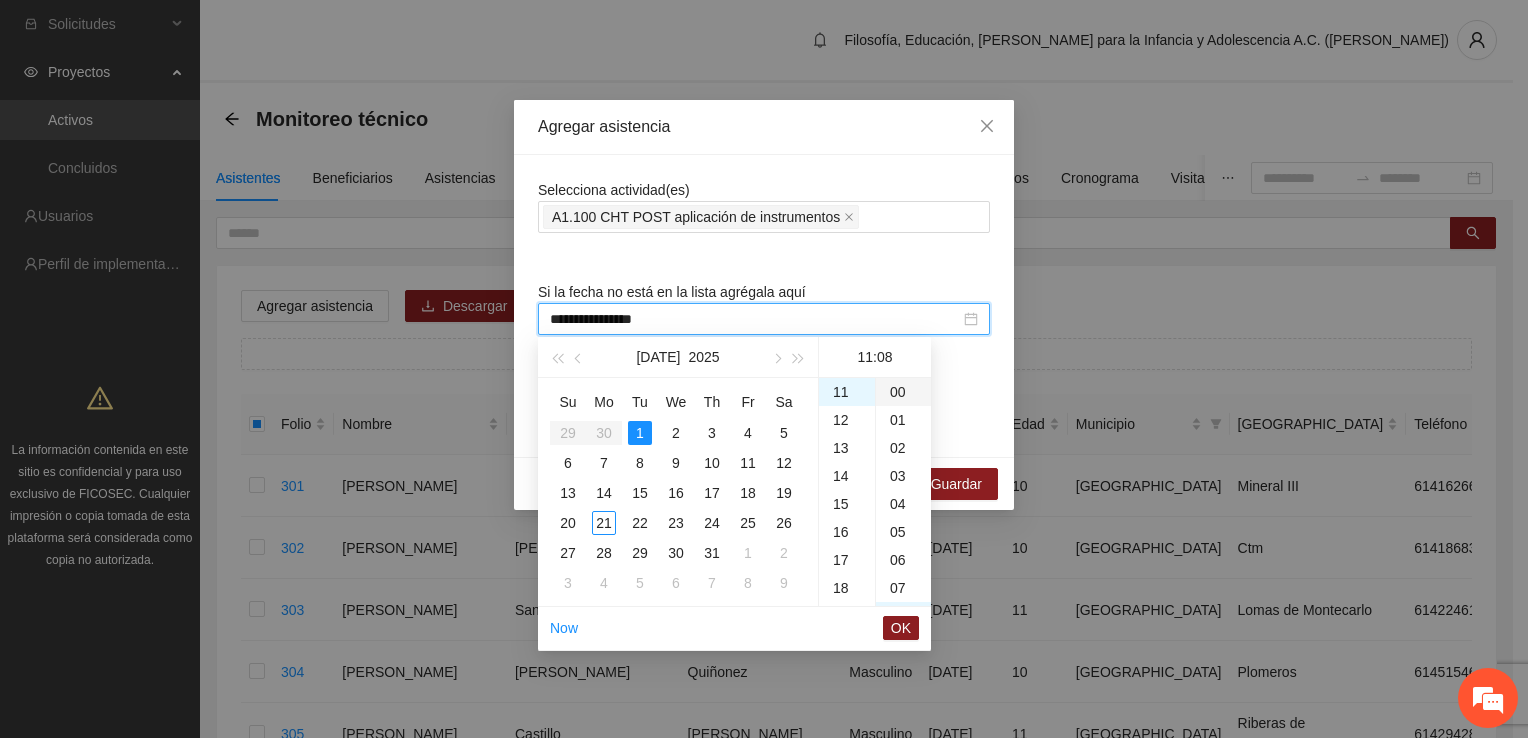 click on "00" at bounding box center (903, 392) 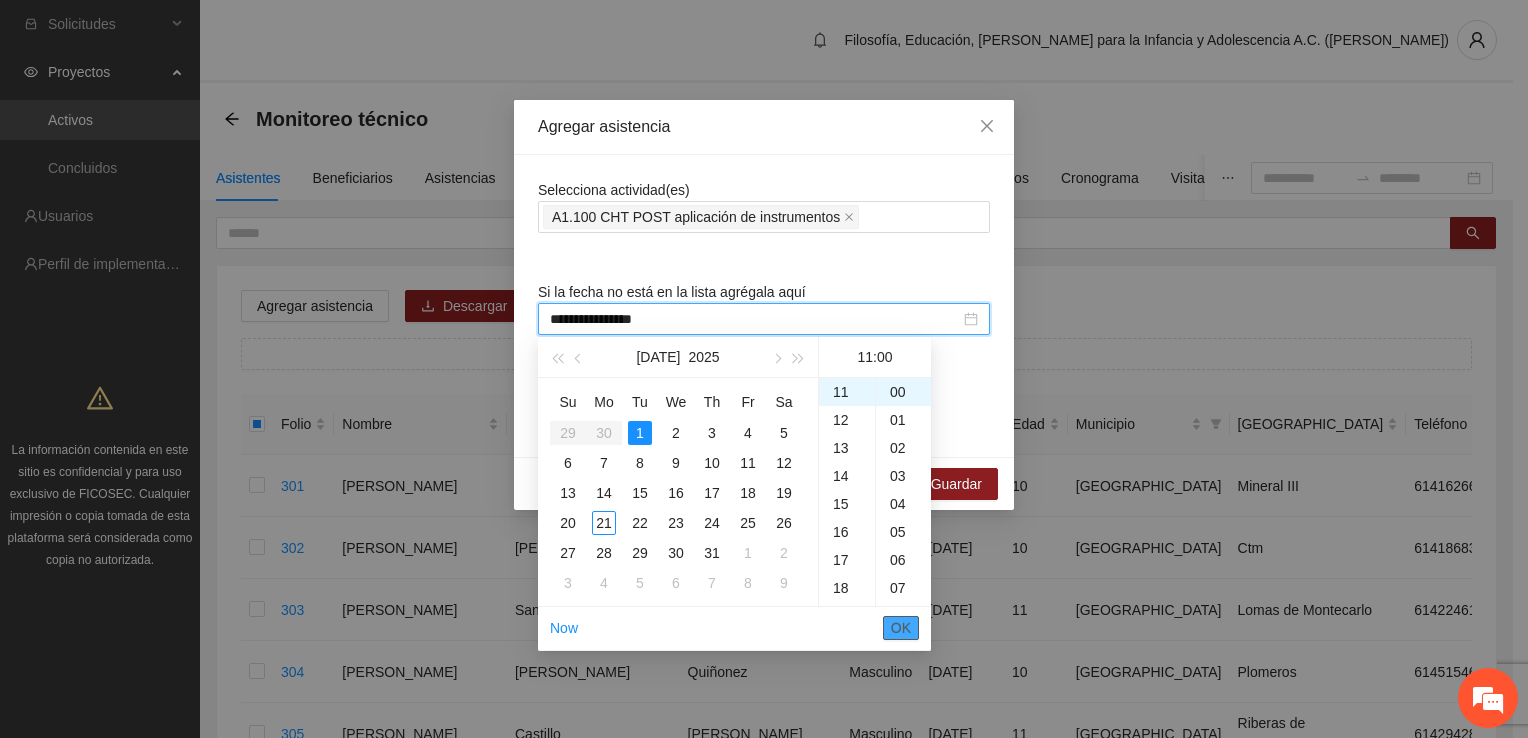 click on "OK" at bounding box center [901, 628] 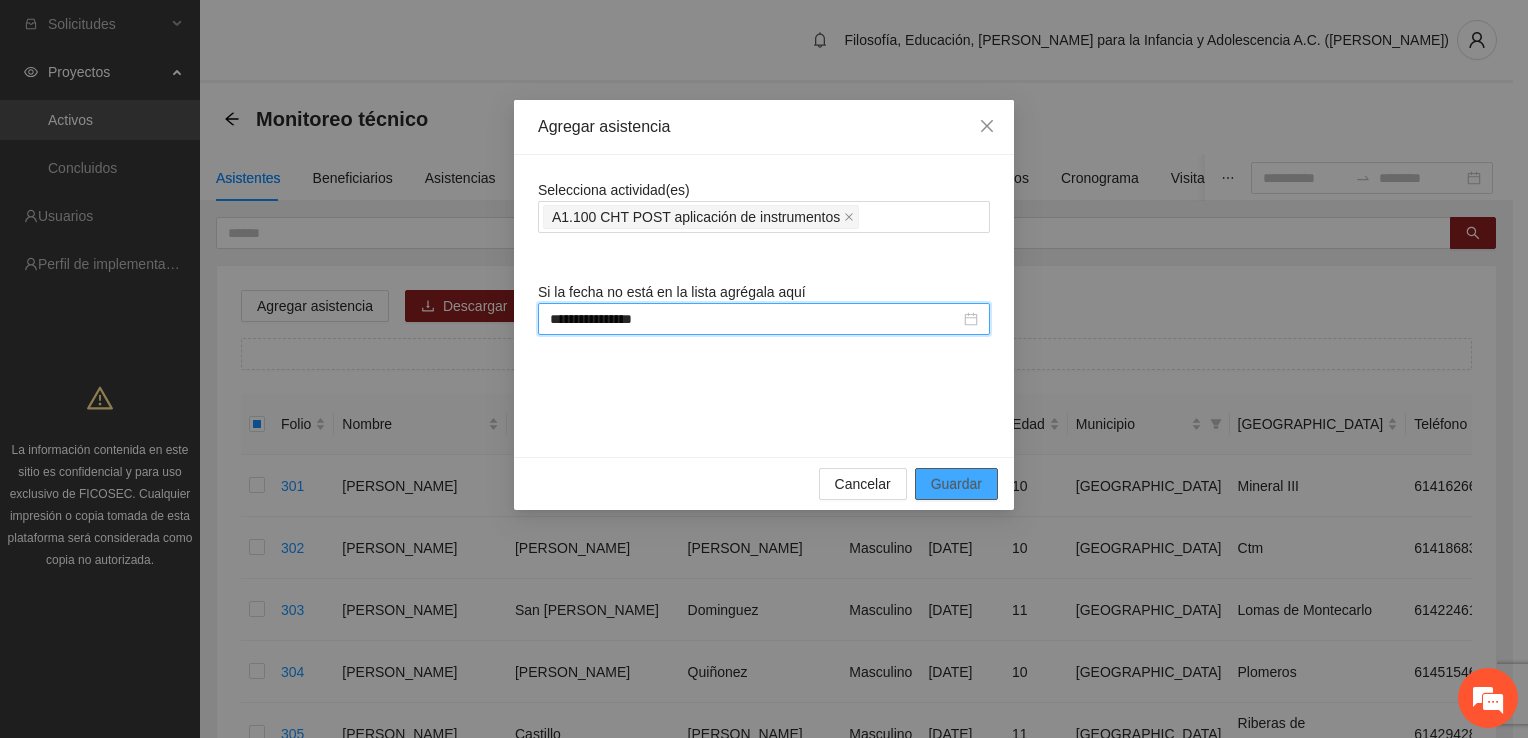 click on "Guardar" at bounding box center (956, 484) 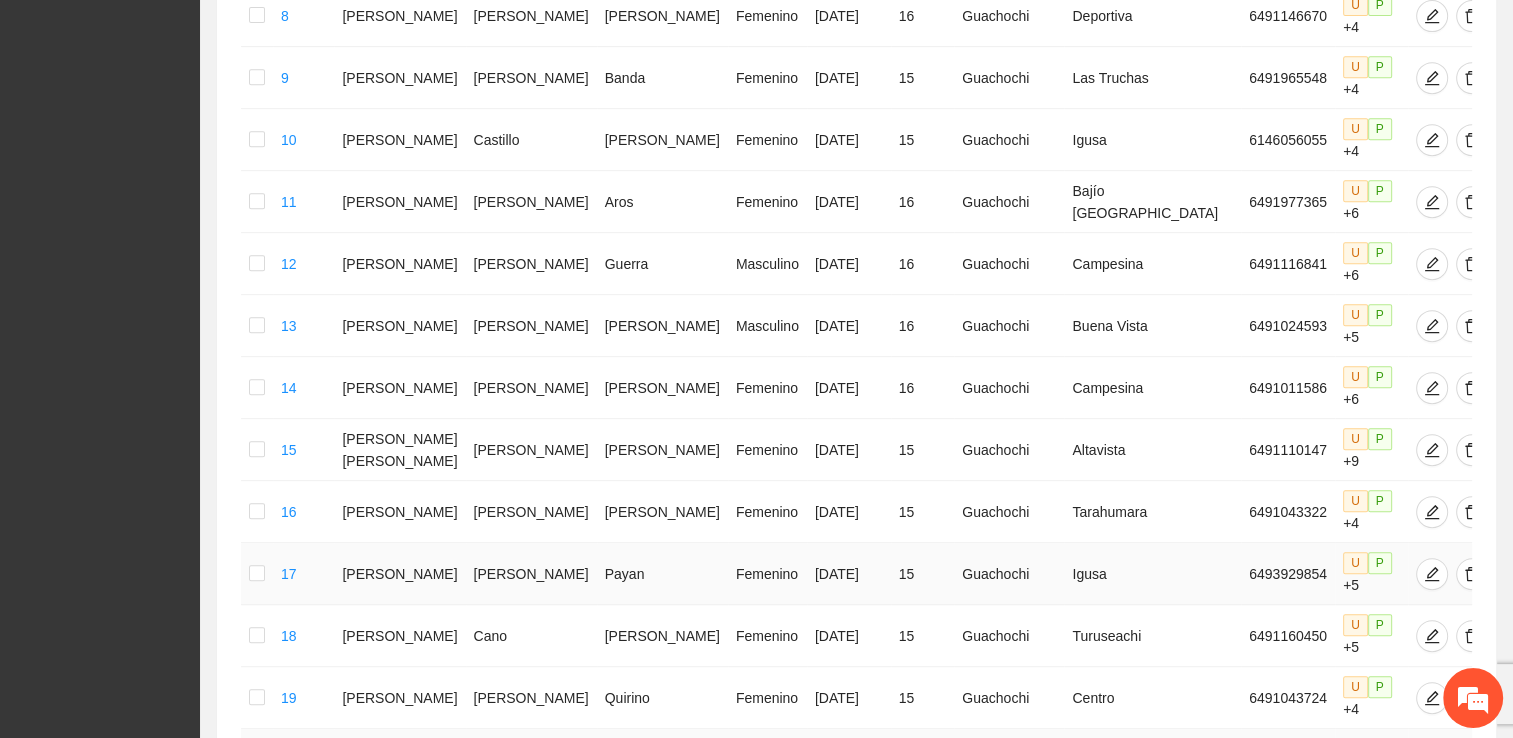 scroll, scrollTop: 988, scrollLeft: 0, axis: vertical 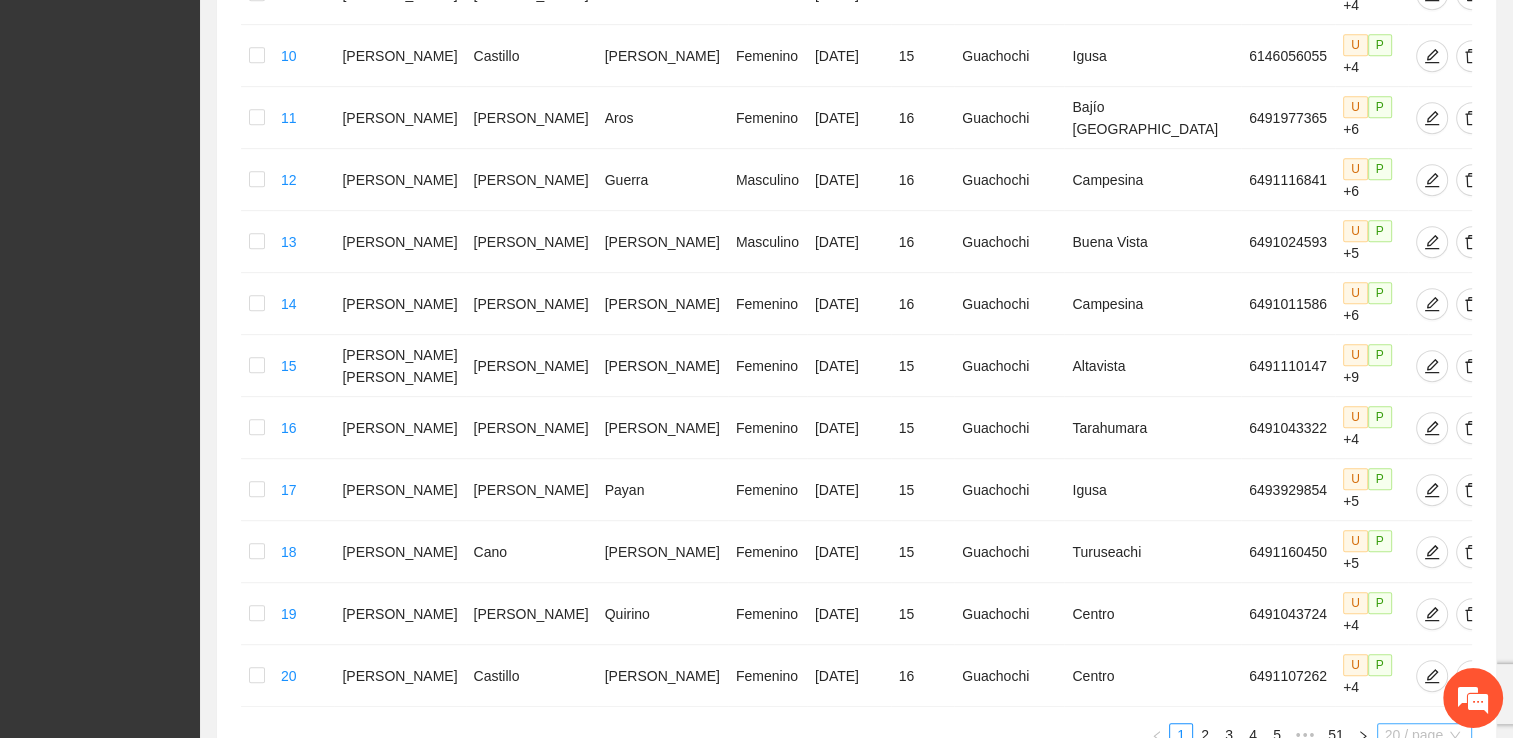 click on "20 / page" at bounding box center (1424, 735) 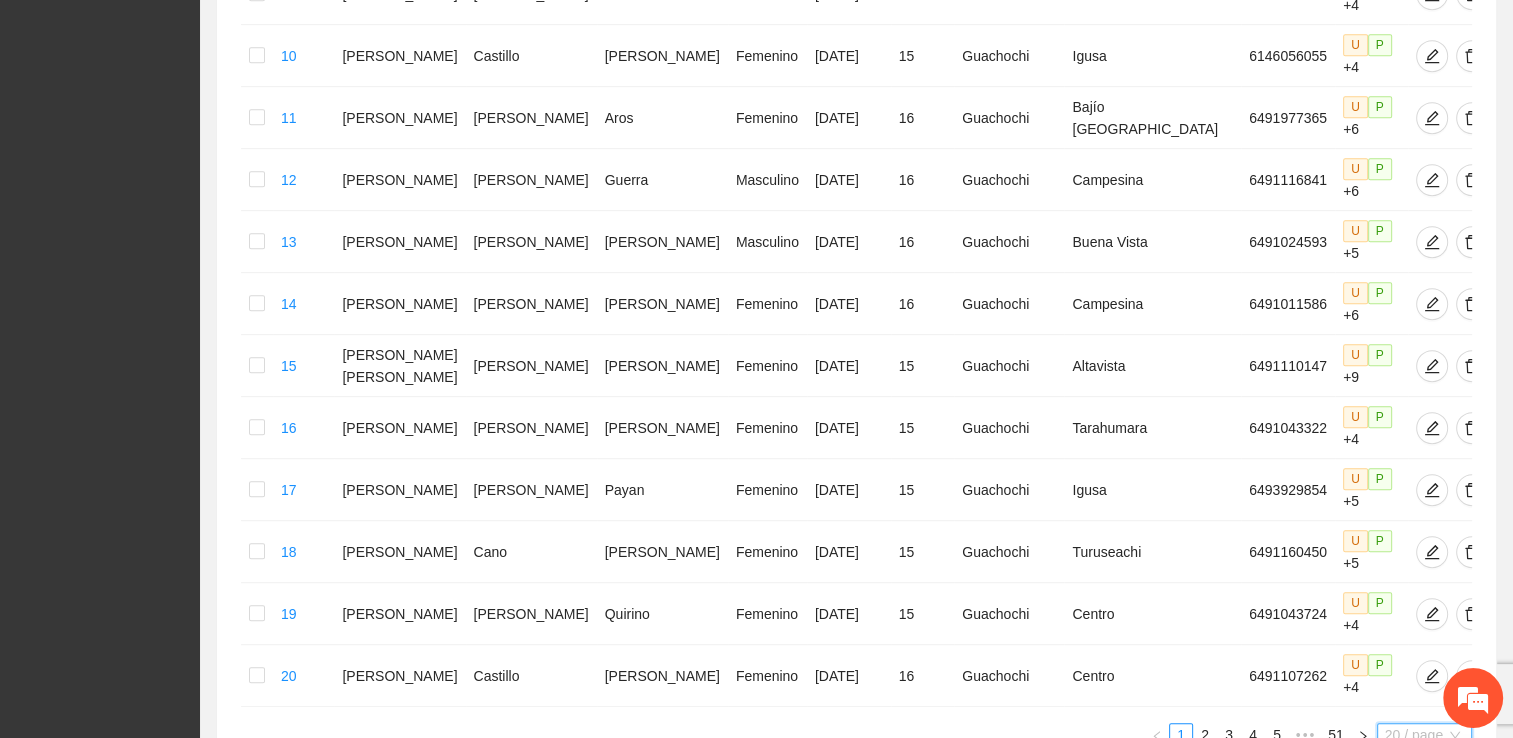 click on "100 / page" at bounding box center [1425, 867] 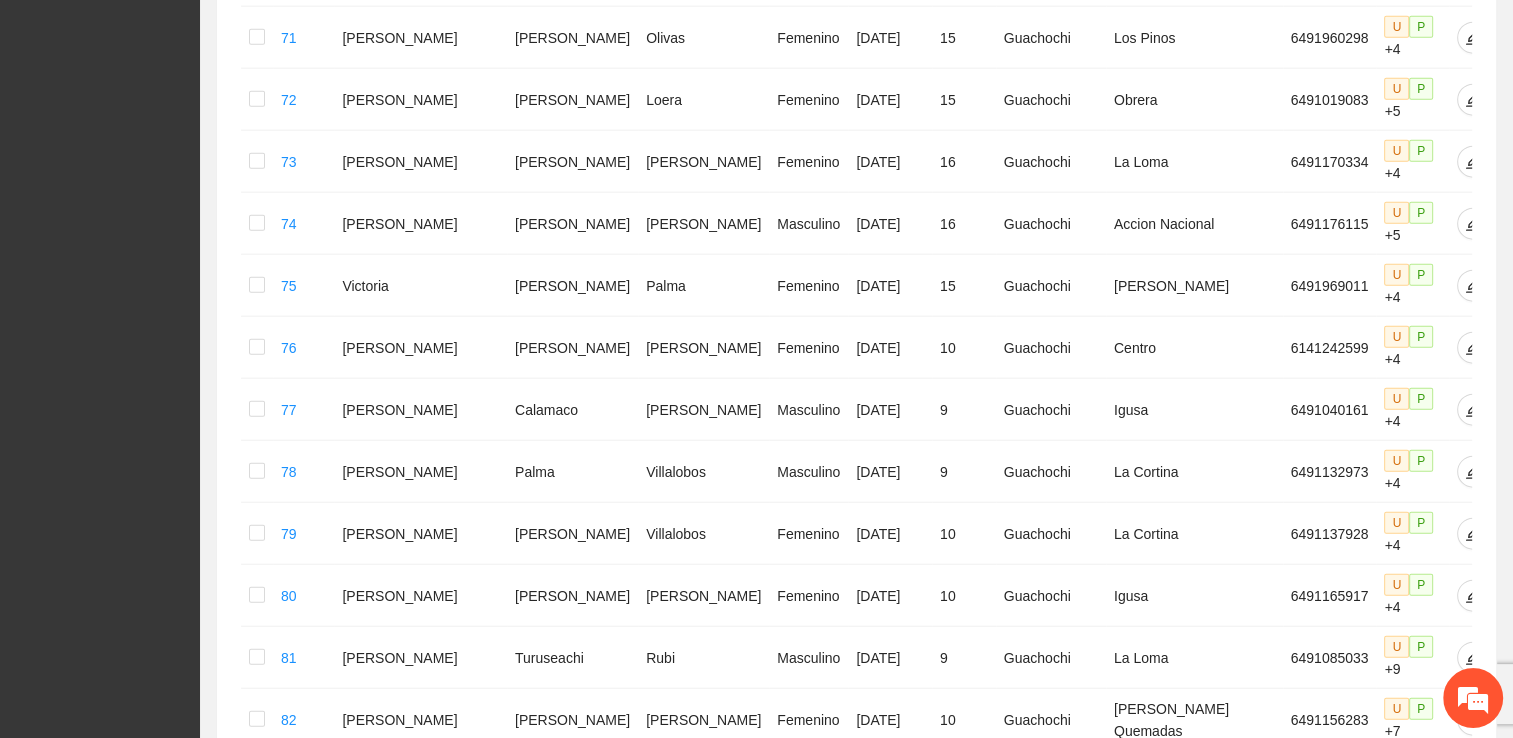scroll, scrollTop: 5334, scrollLeft: 0, axis: vertical 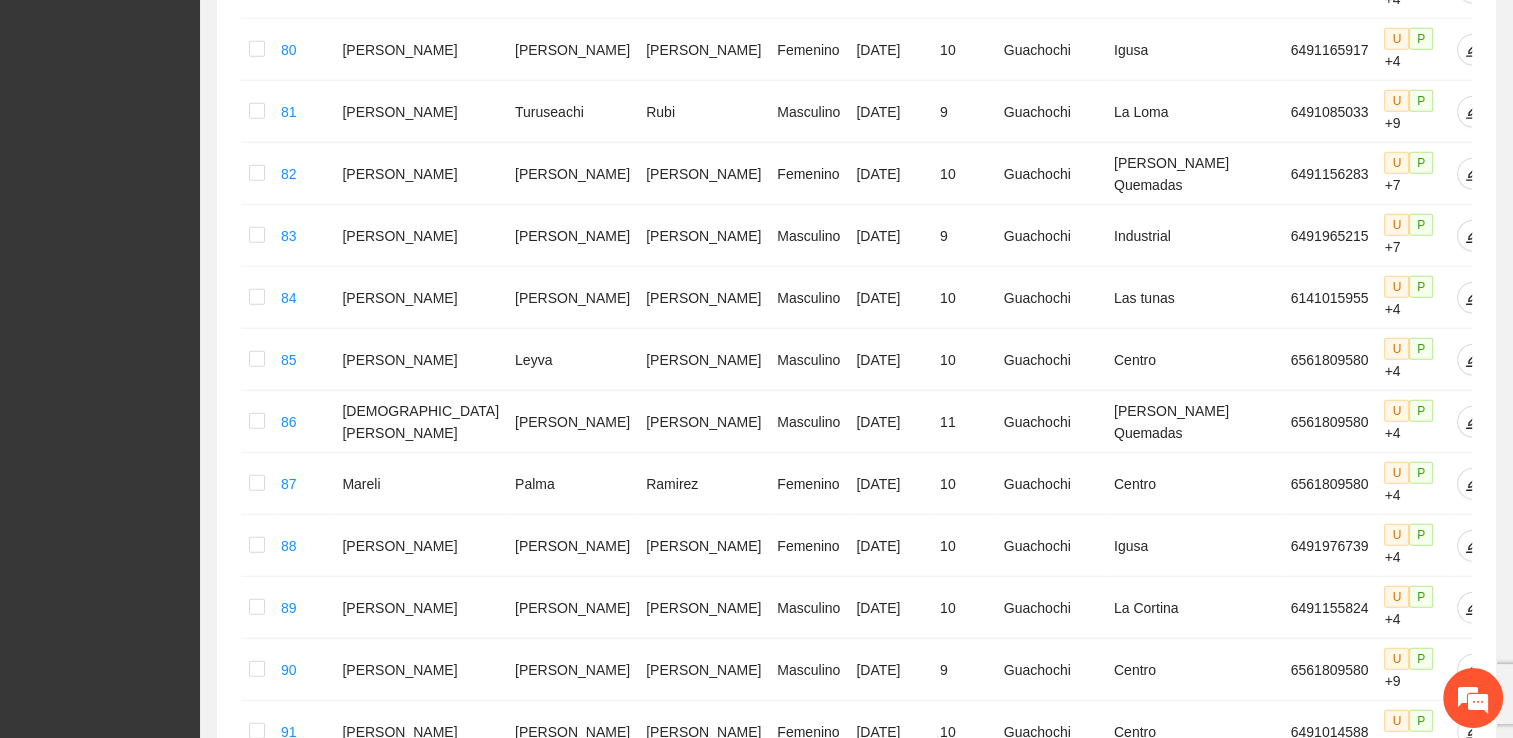 click on "5" at bounding box center (1269, 1349) 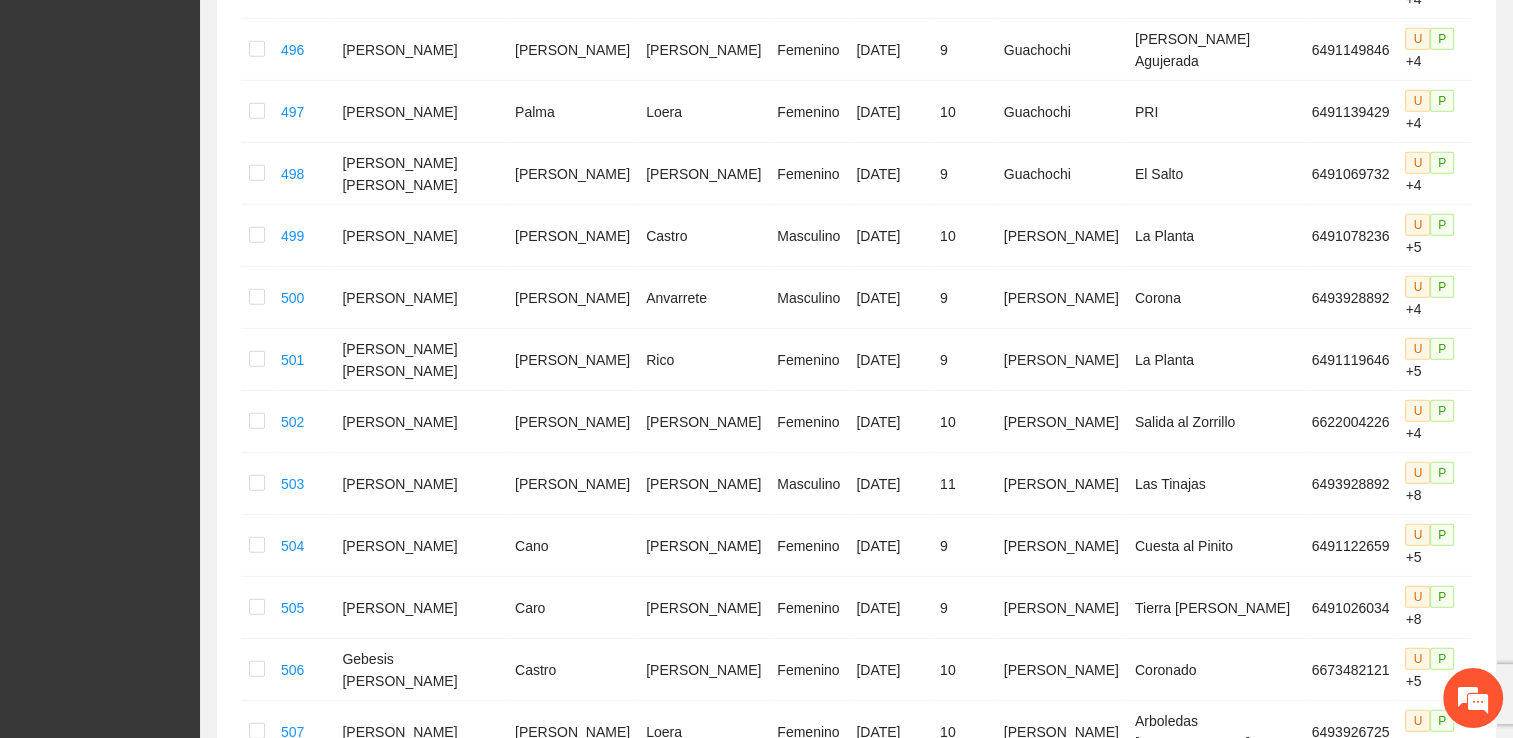 click on "6" at bounding box center [1245, 1349] 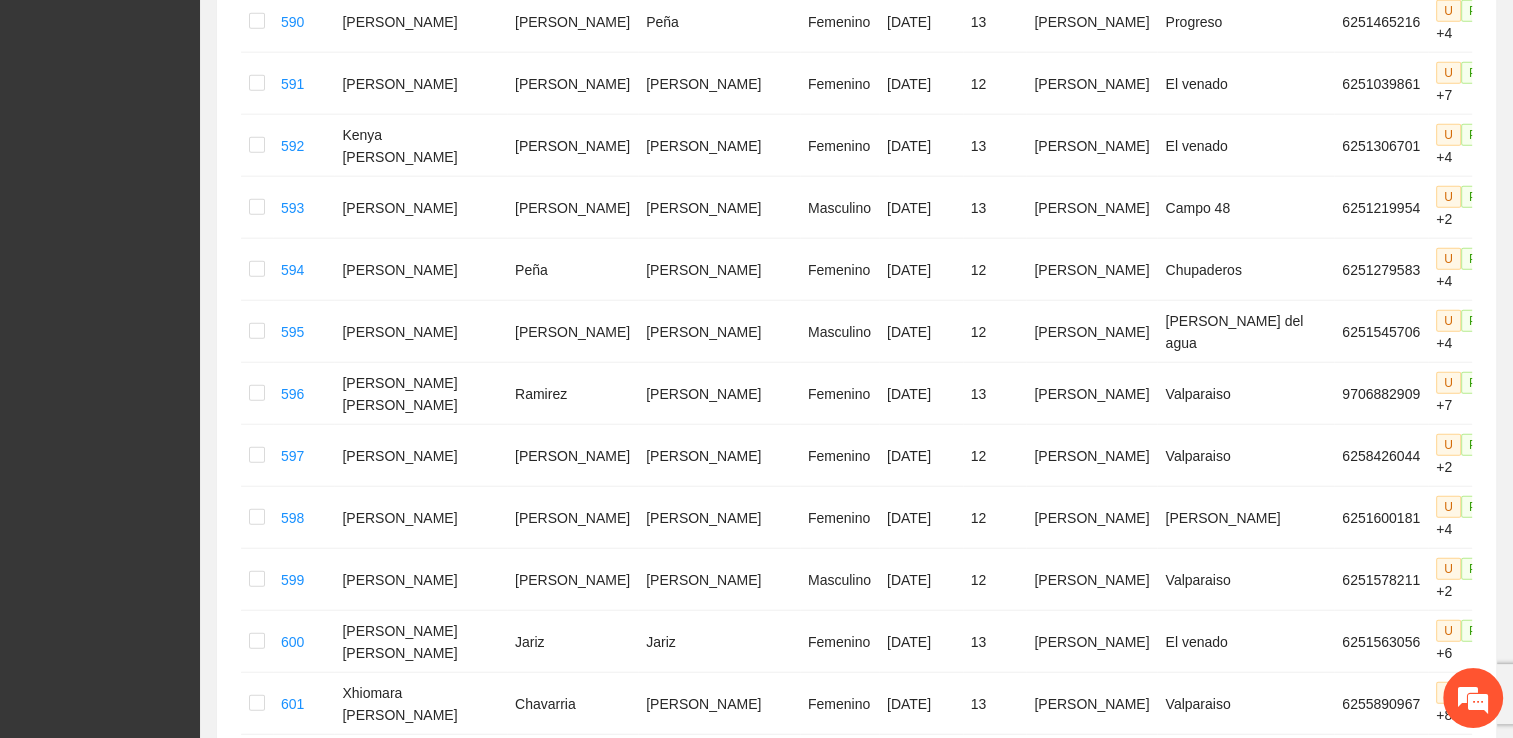 scroll, scrollTop: 4828, scrollLeft: 0, axis: vertical 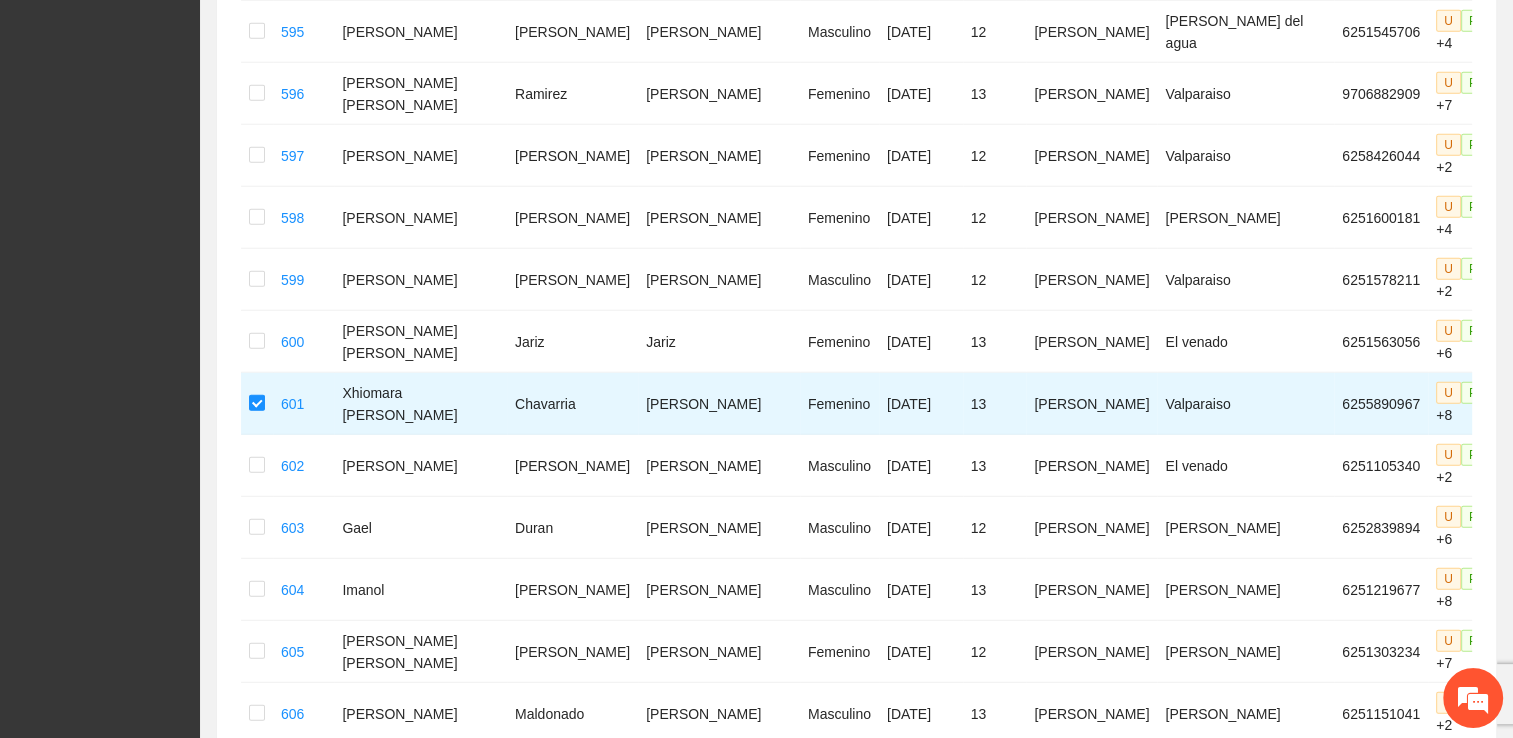 click on "7" at bounding box center (1245, 1455) 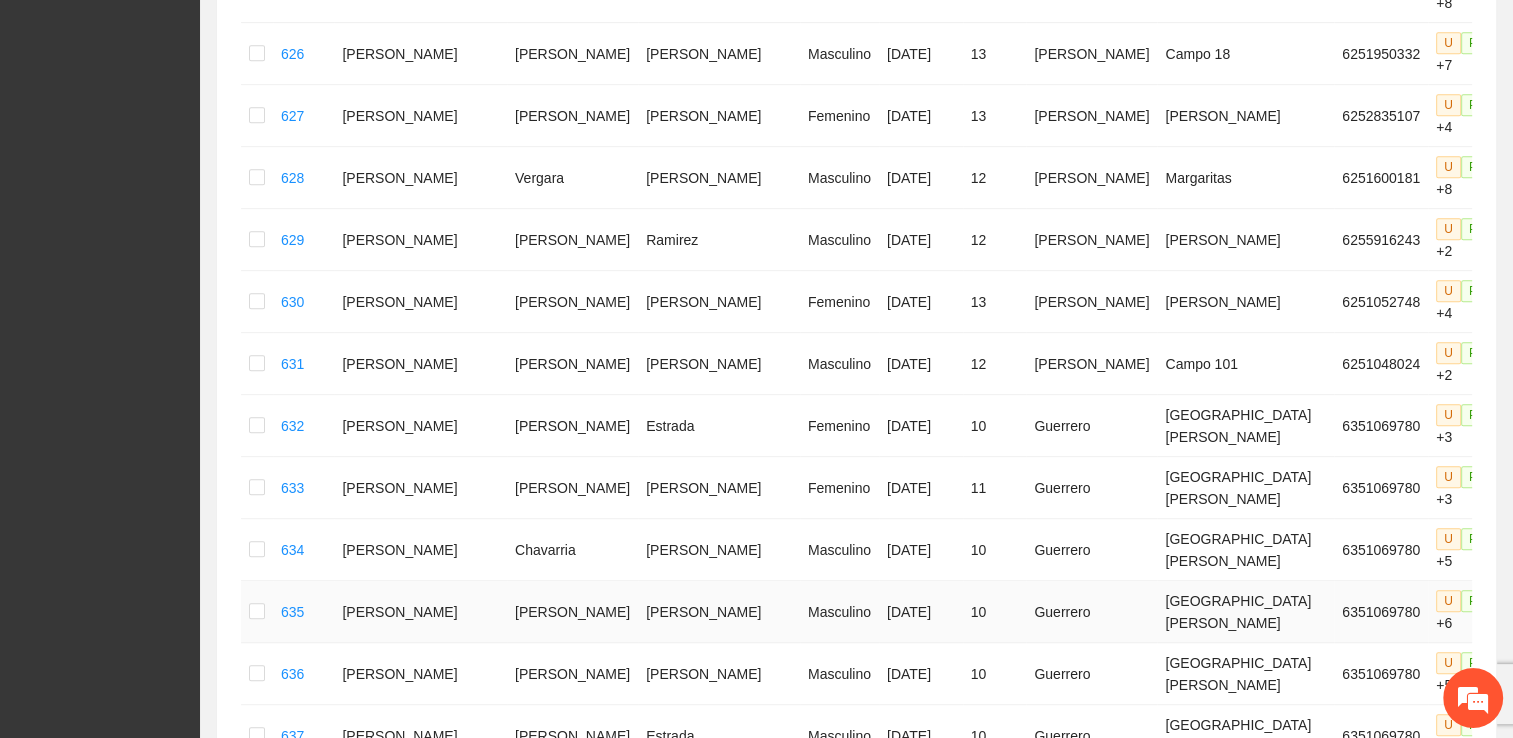 scroll, scrollTop: 828, scrollLeft: 0, axis: vertical 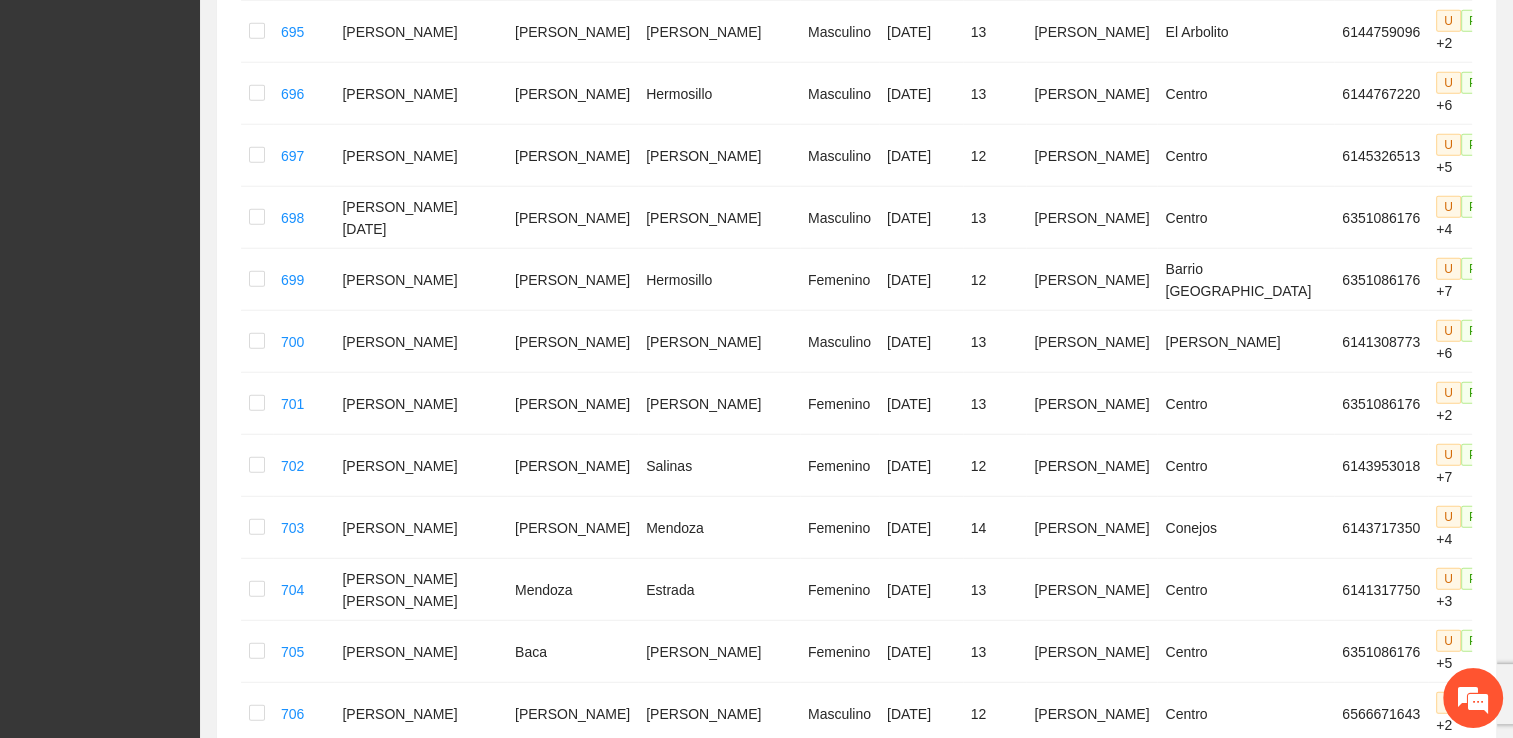 click on "8" at bounding box center (1245, 1455) 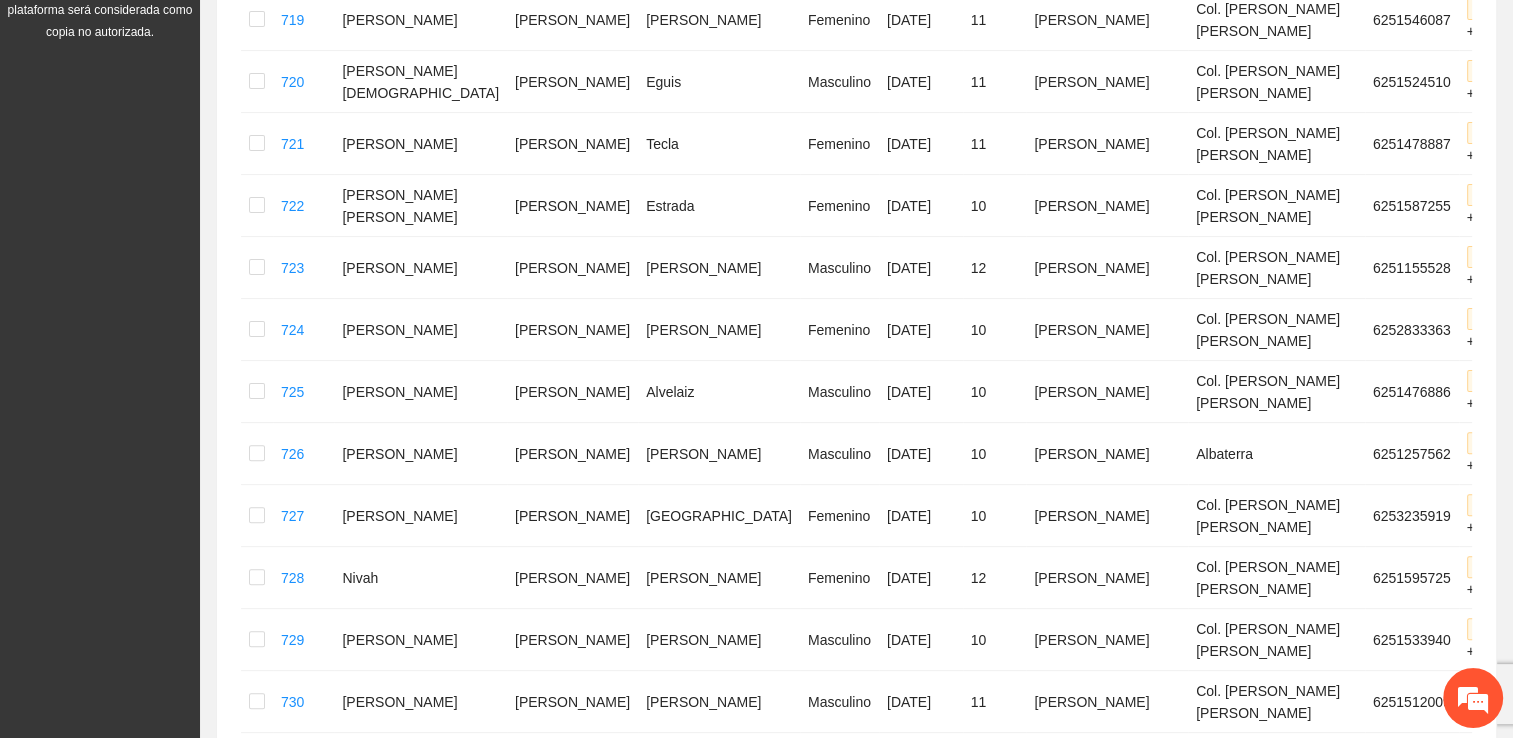 scroll, scrollTop: 0, scrollLeft: 0, axis: both 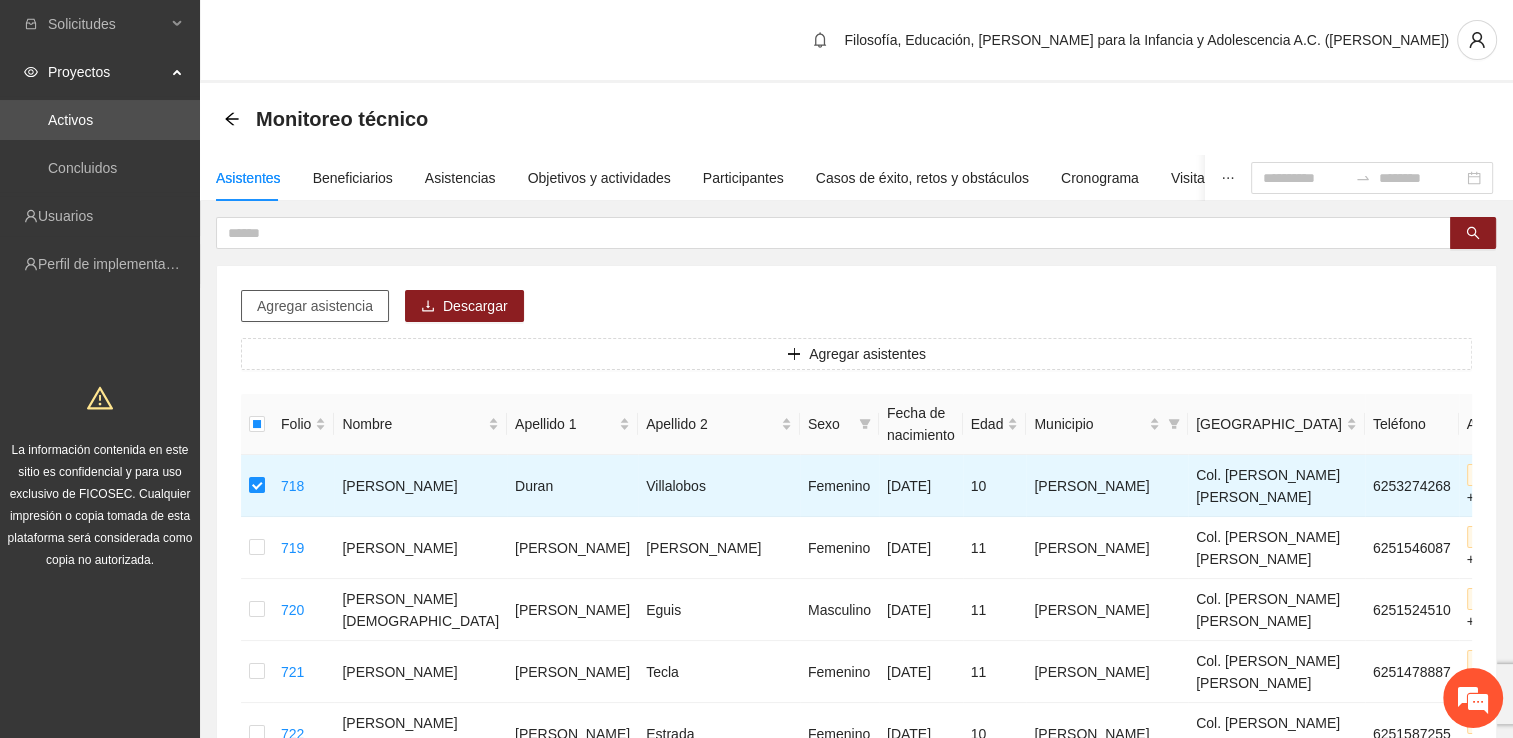click on "Agregar asistencia" at bounding box center [315, 306] 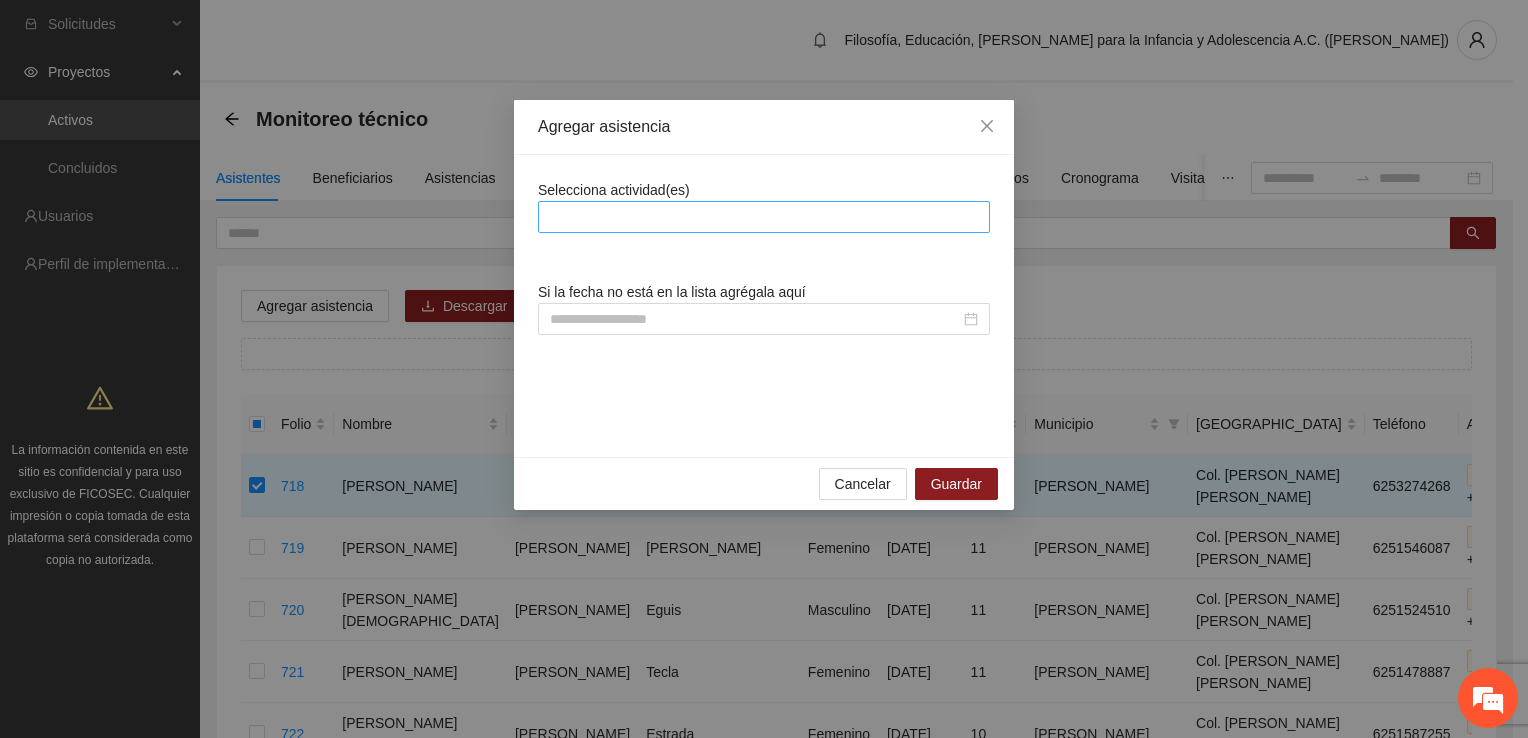 click at bounding box center [764, 217] 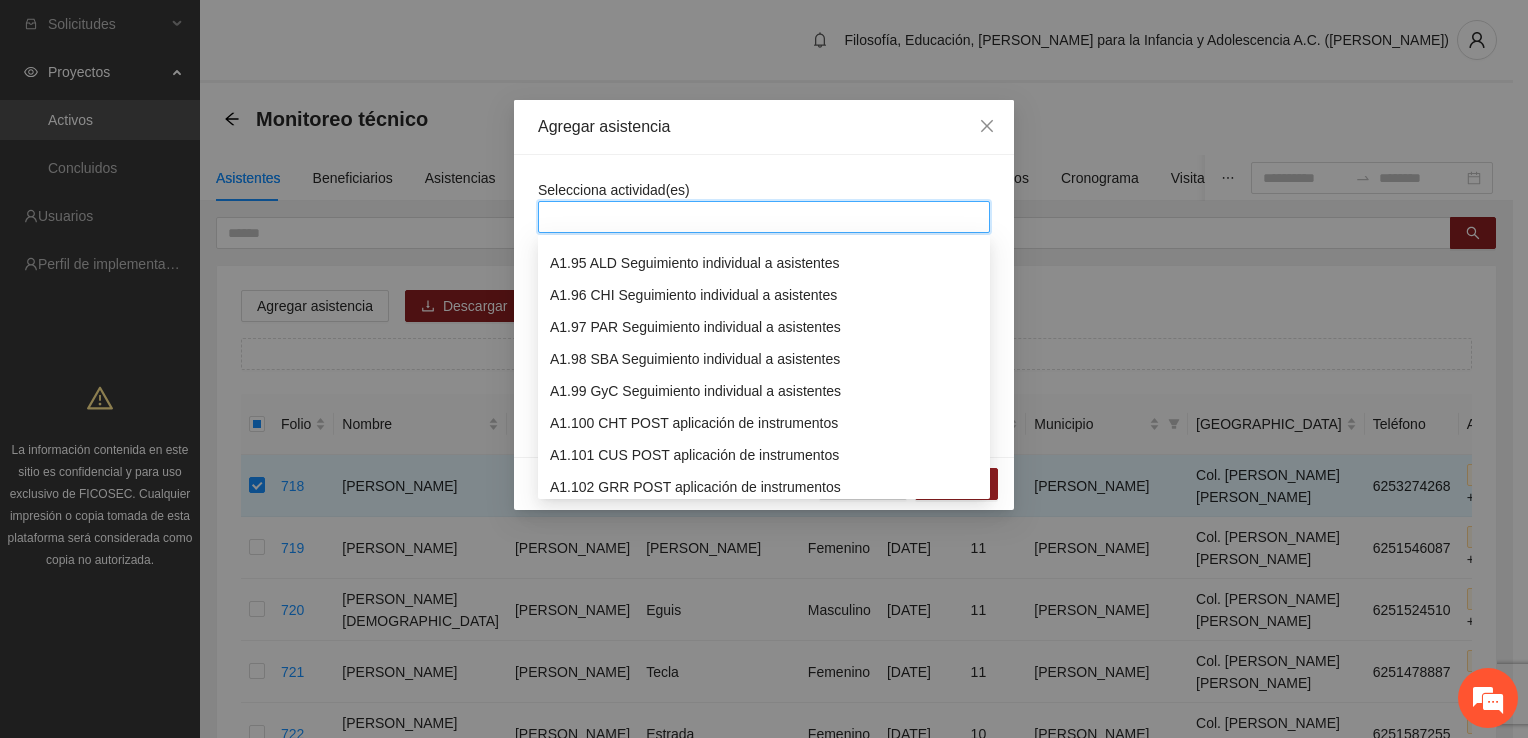 scroll, scrollTop: 3100, scrollLeft: 0, axis: vertical 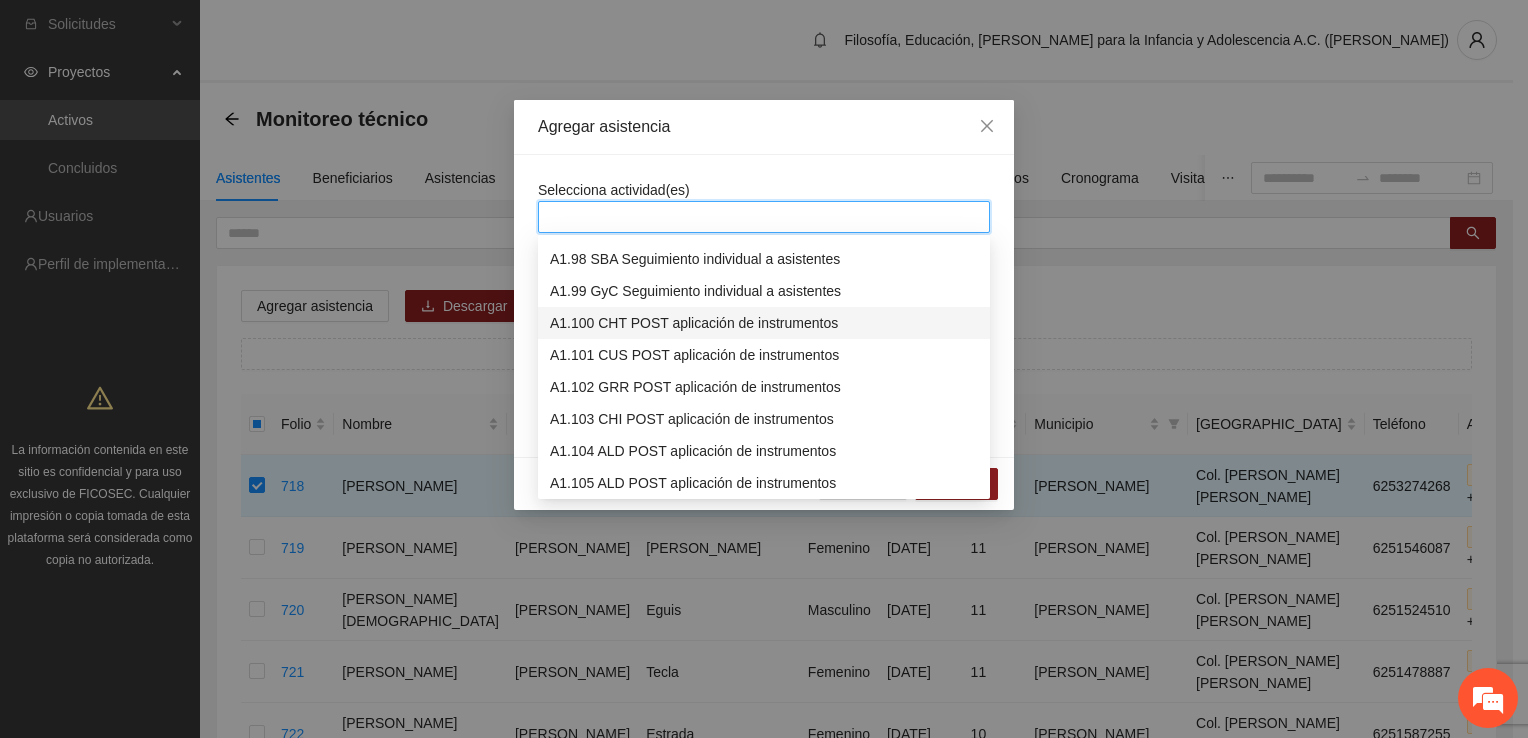 click on "A1.100 CHT POST aplicación de instrumentos" at bounding box center [764, 323] 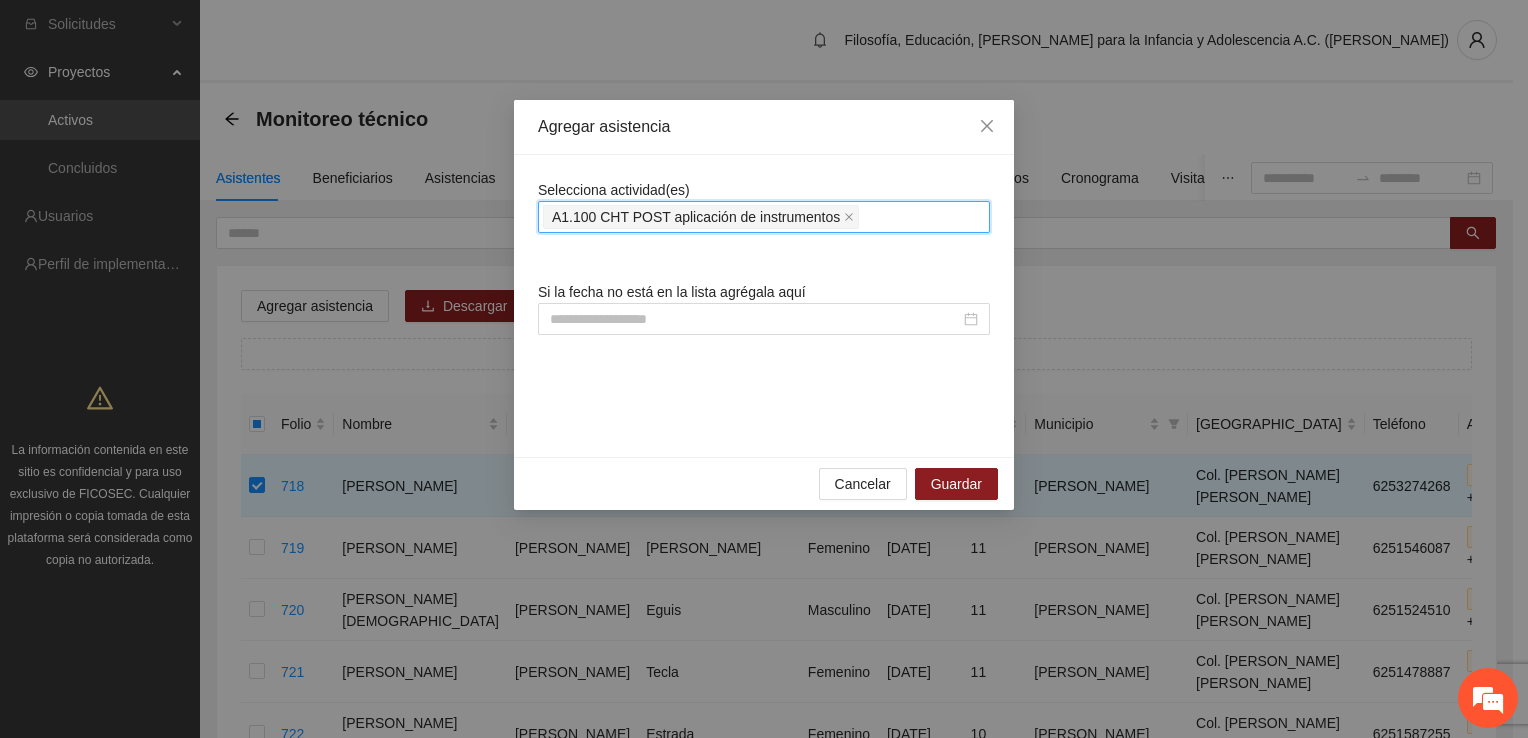 click on "A1.100 CHT POST aplicación de instrumentos" at bounding box center (764, 217) 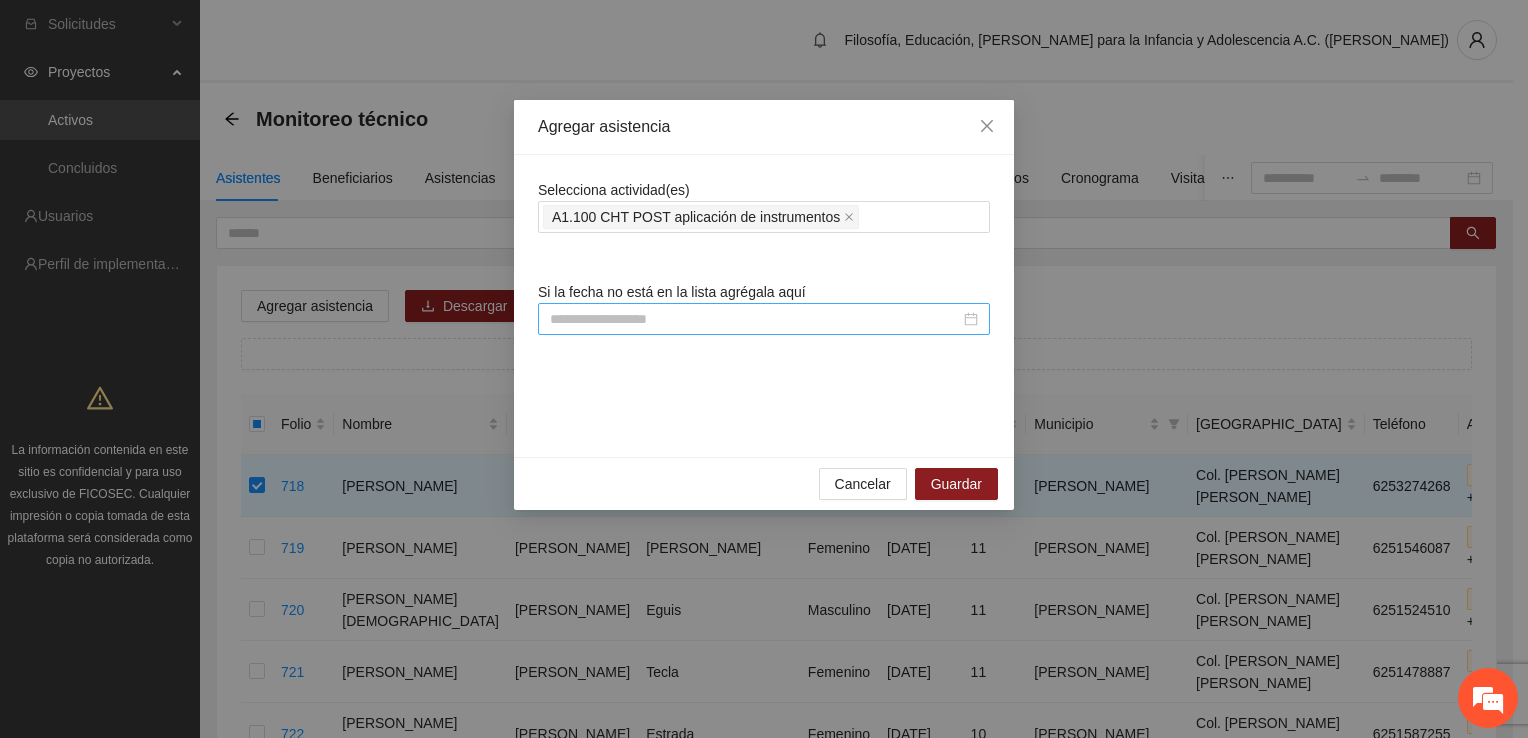 click at bounding box center [764, 319] 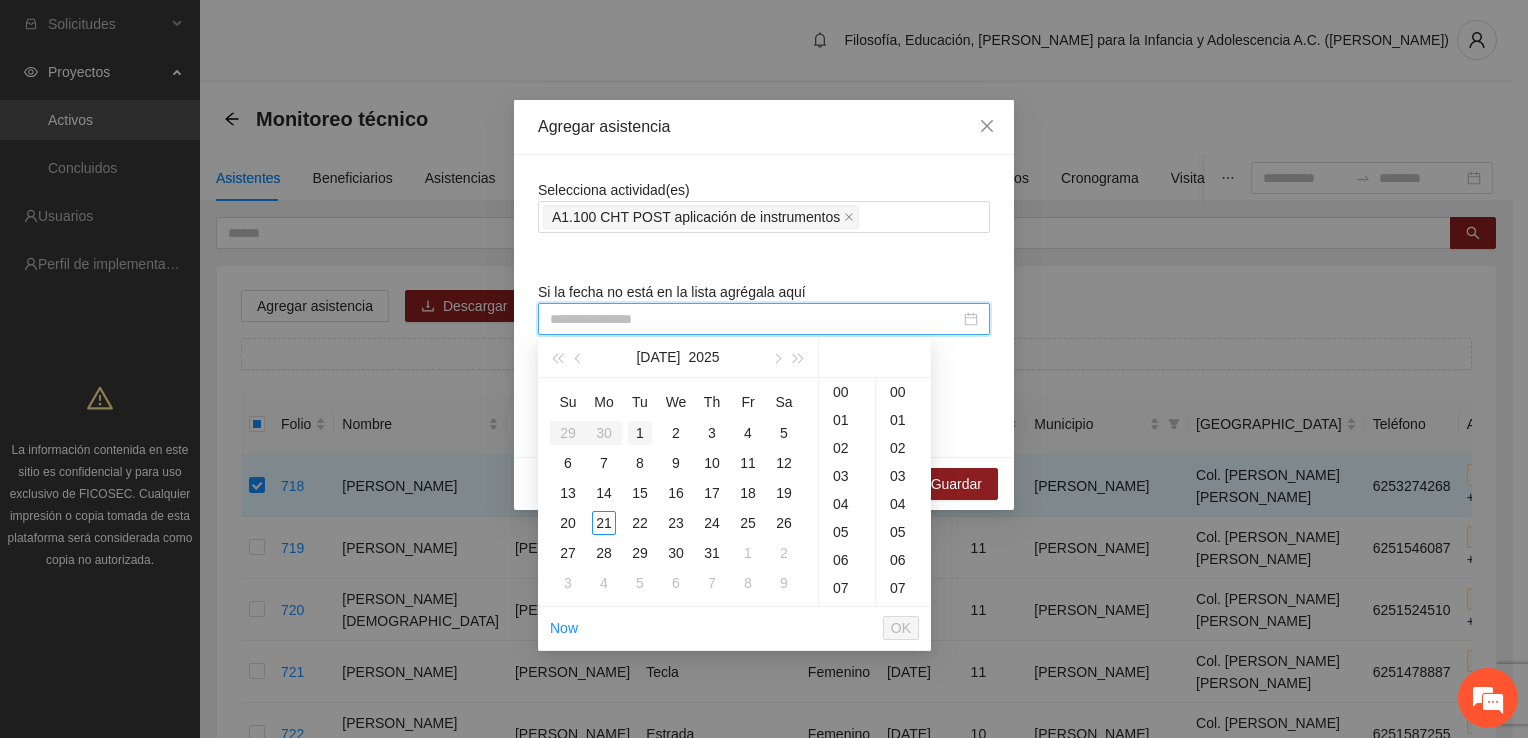 click on "1" at bounding box center [640, 433] 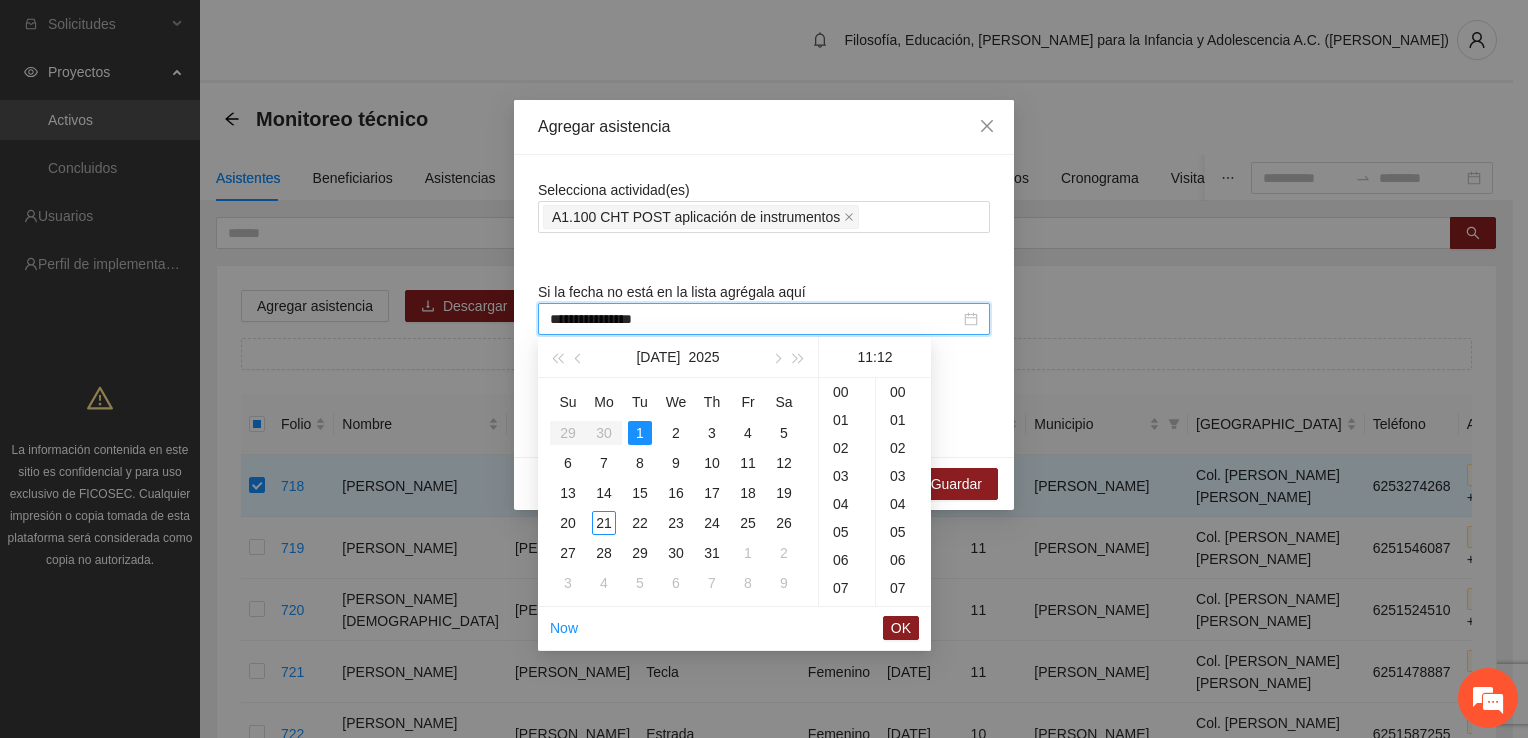 scroll, scrollTop: 308, scrollLeft: 0, axis: vertical 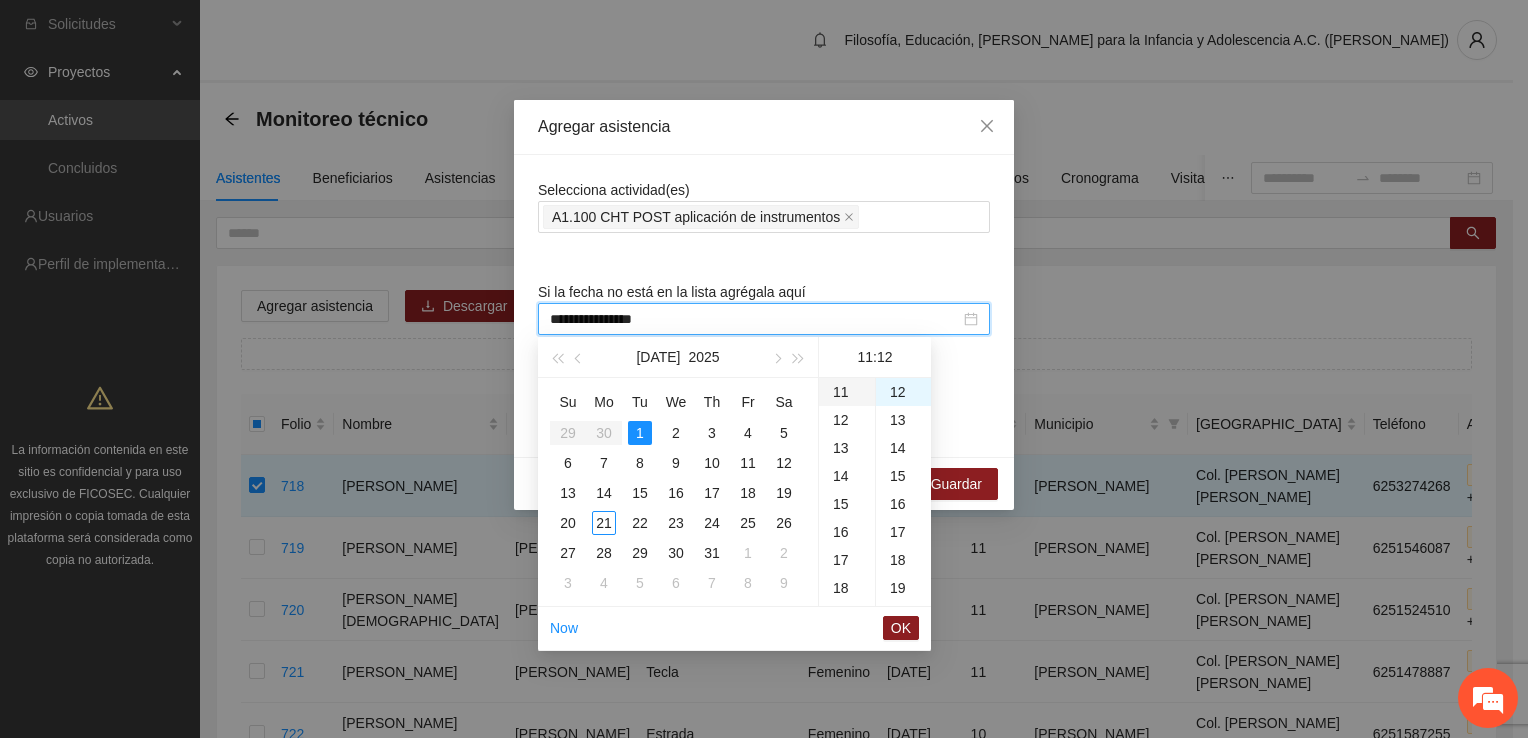 click on "11" at bounding box center [847, 392] 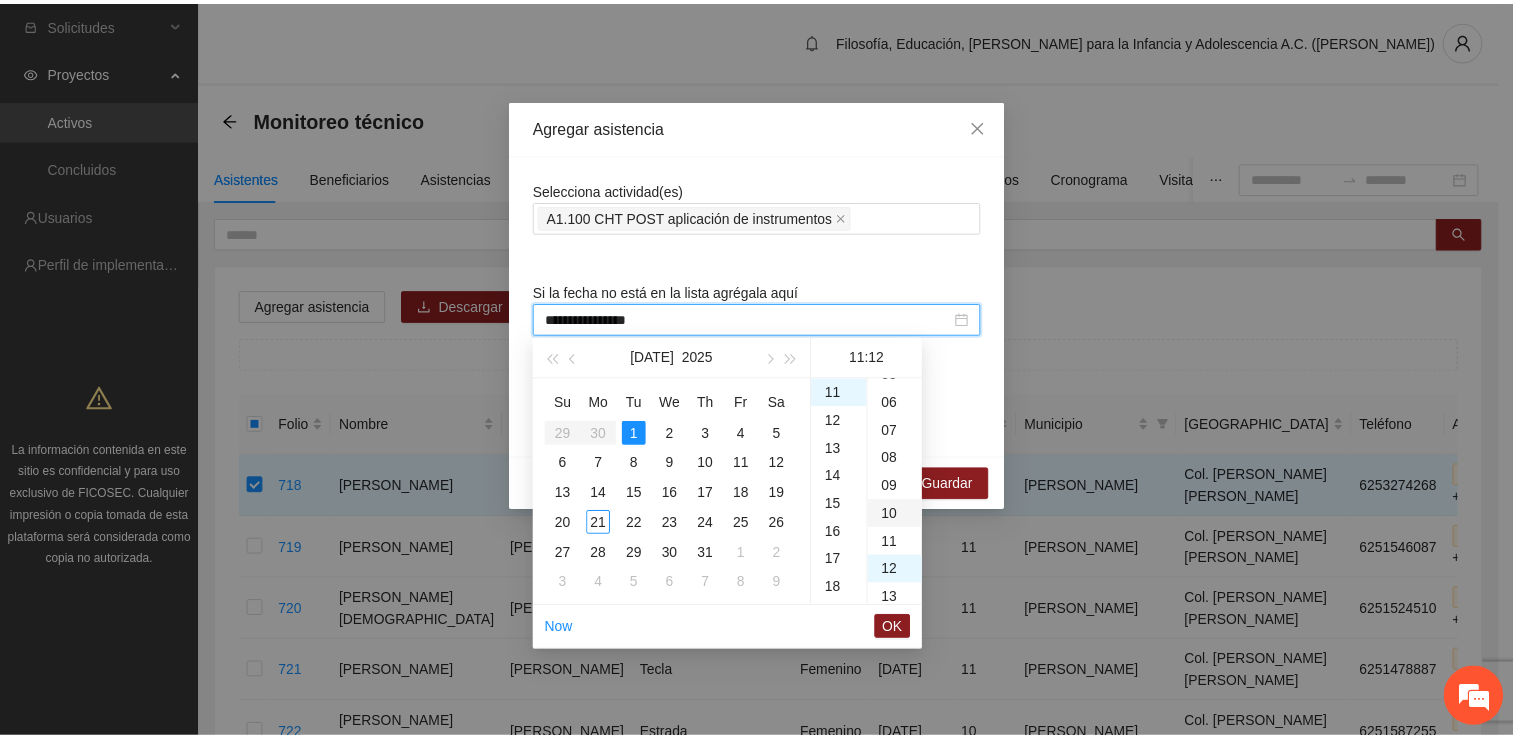 scroll, scrollTop: 0, scrollLeft: 0, axis: both 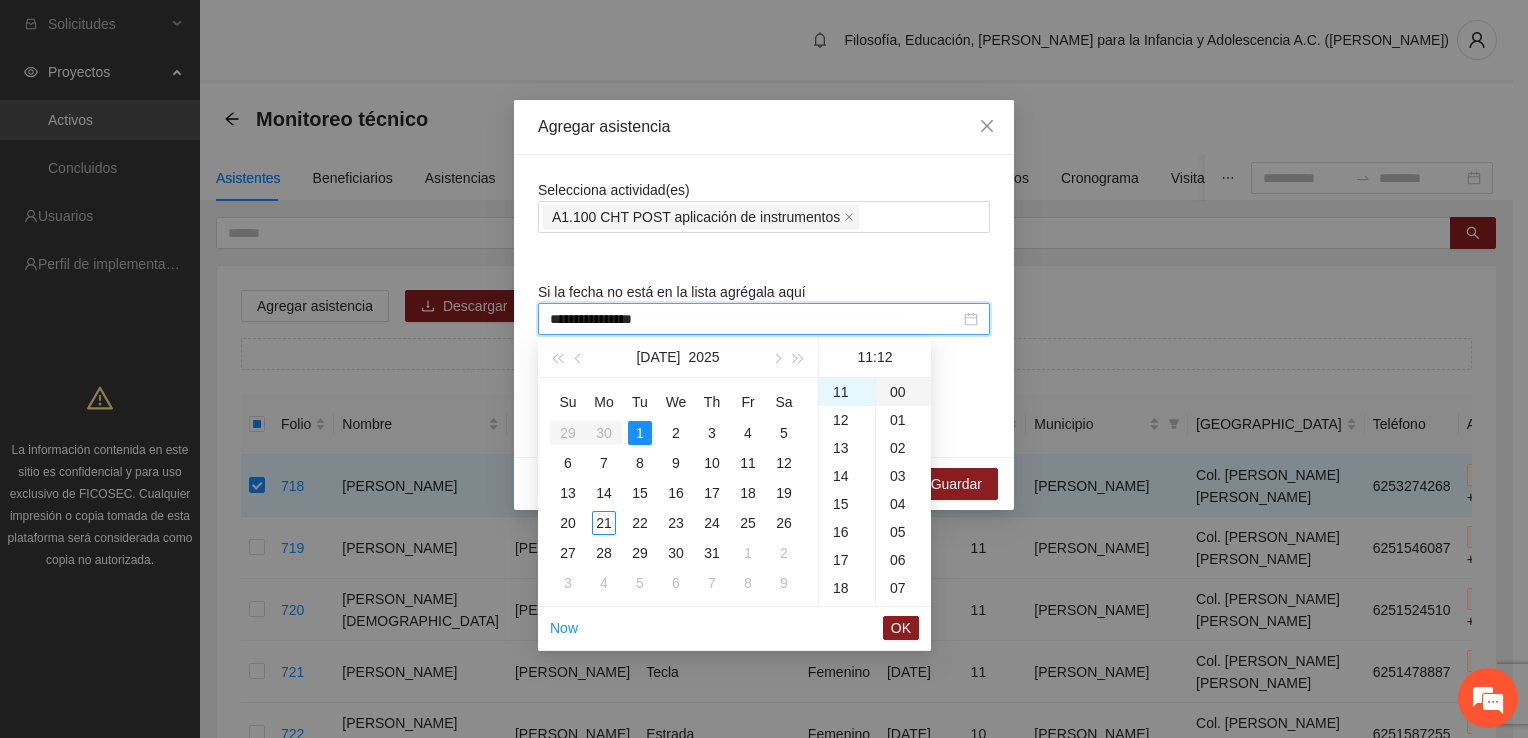 click on "00" at bounding box center [903, 392] 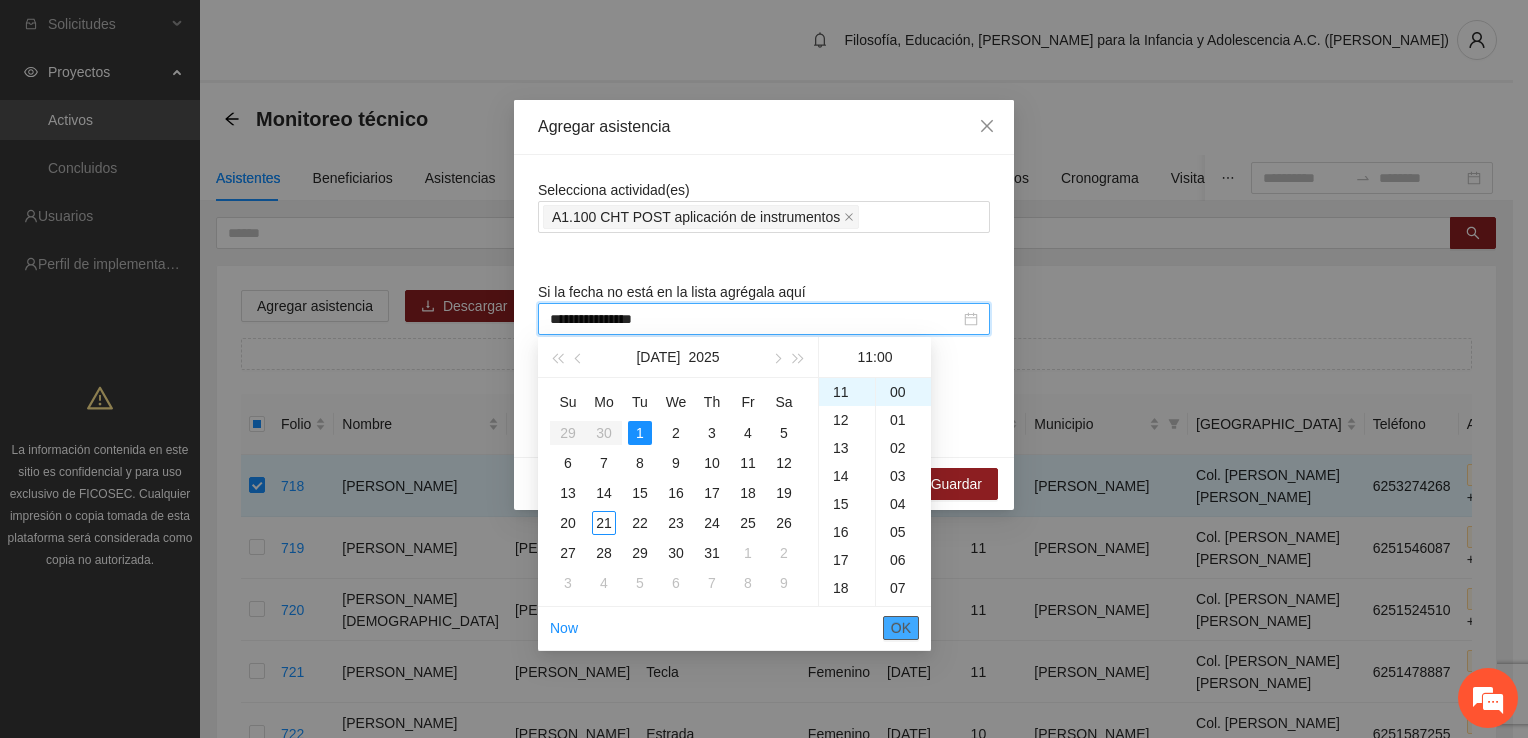 click on "OK" at bounding box center [901, 628] 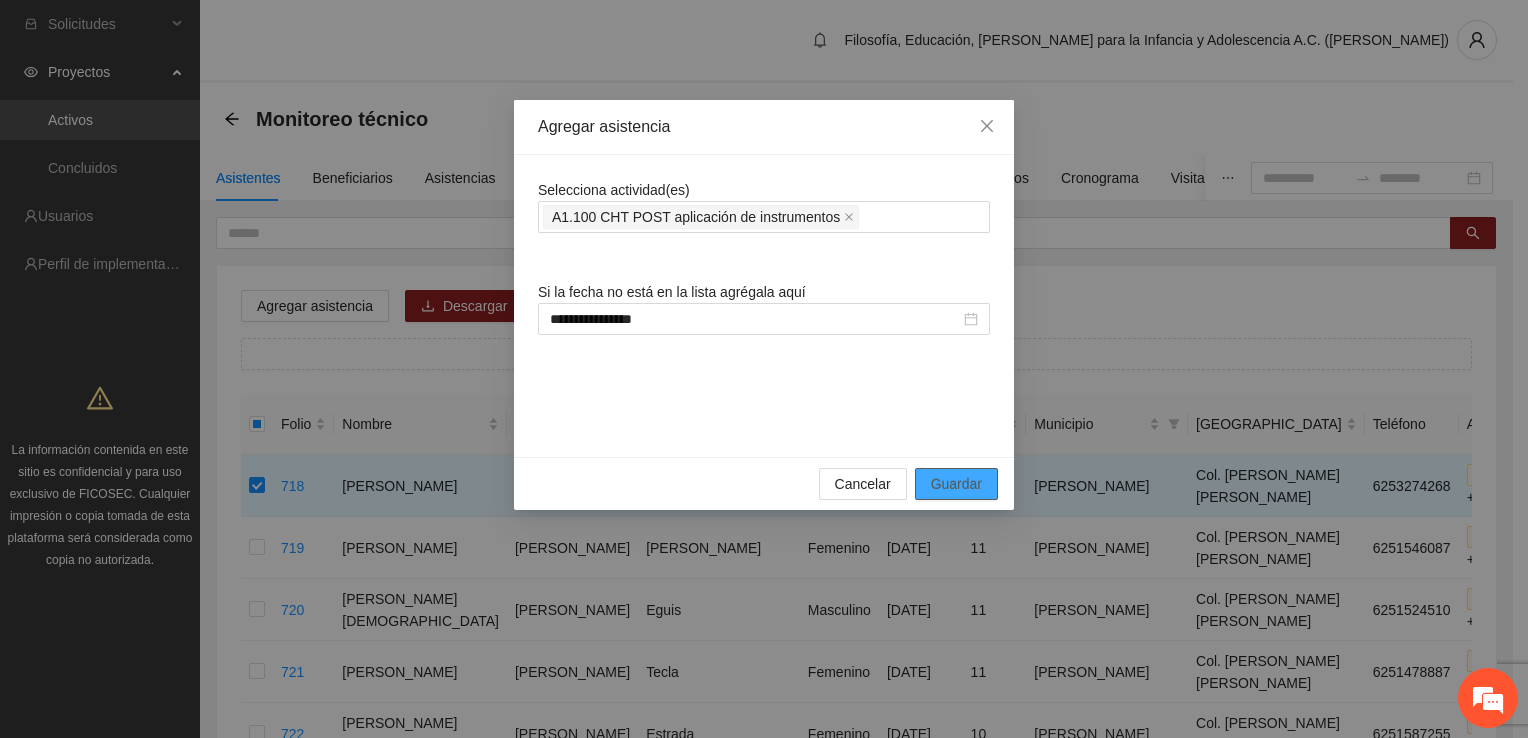 click on "Guardar" at bounding box center (956, 484) 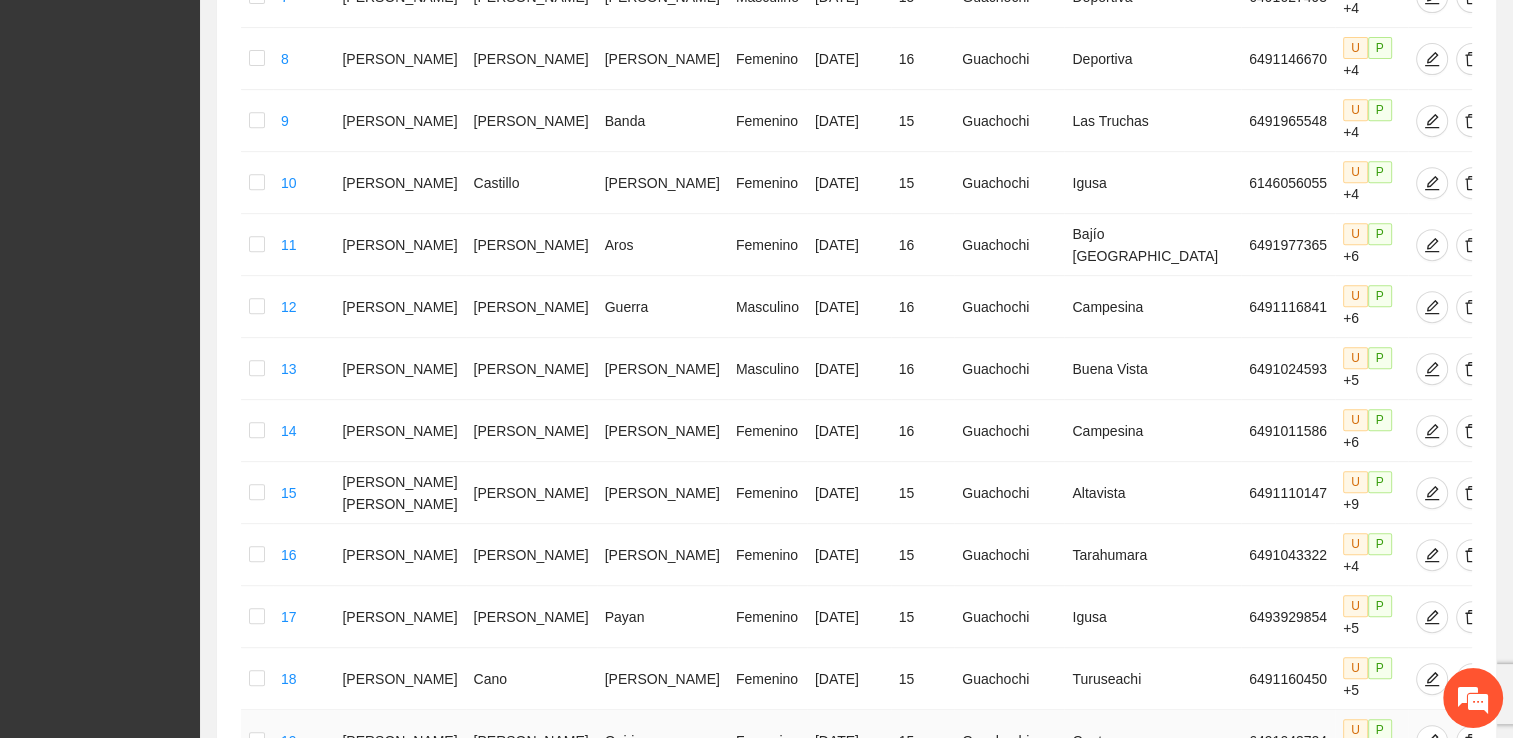 scroll, scrollTop: 988, scrollLeft: 0, axis: vertical 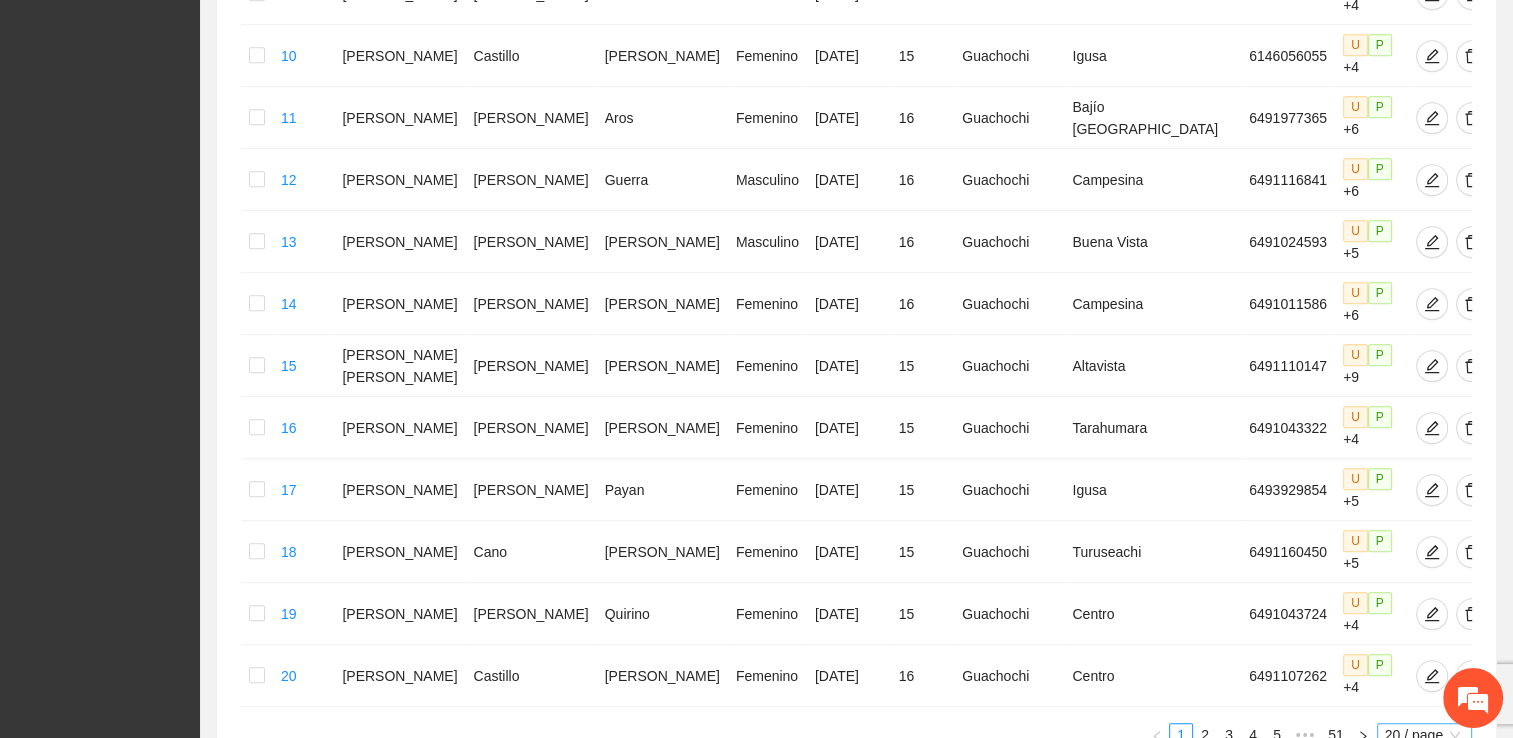 click on "20 / page" at bounding box center [1424, 735] 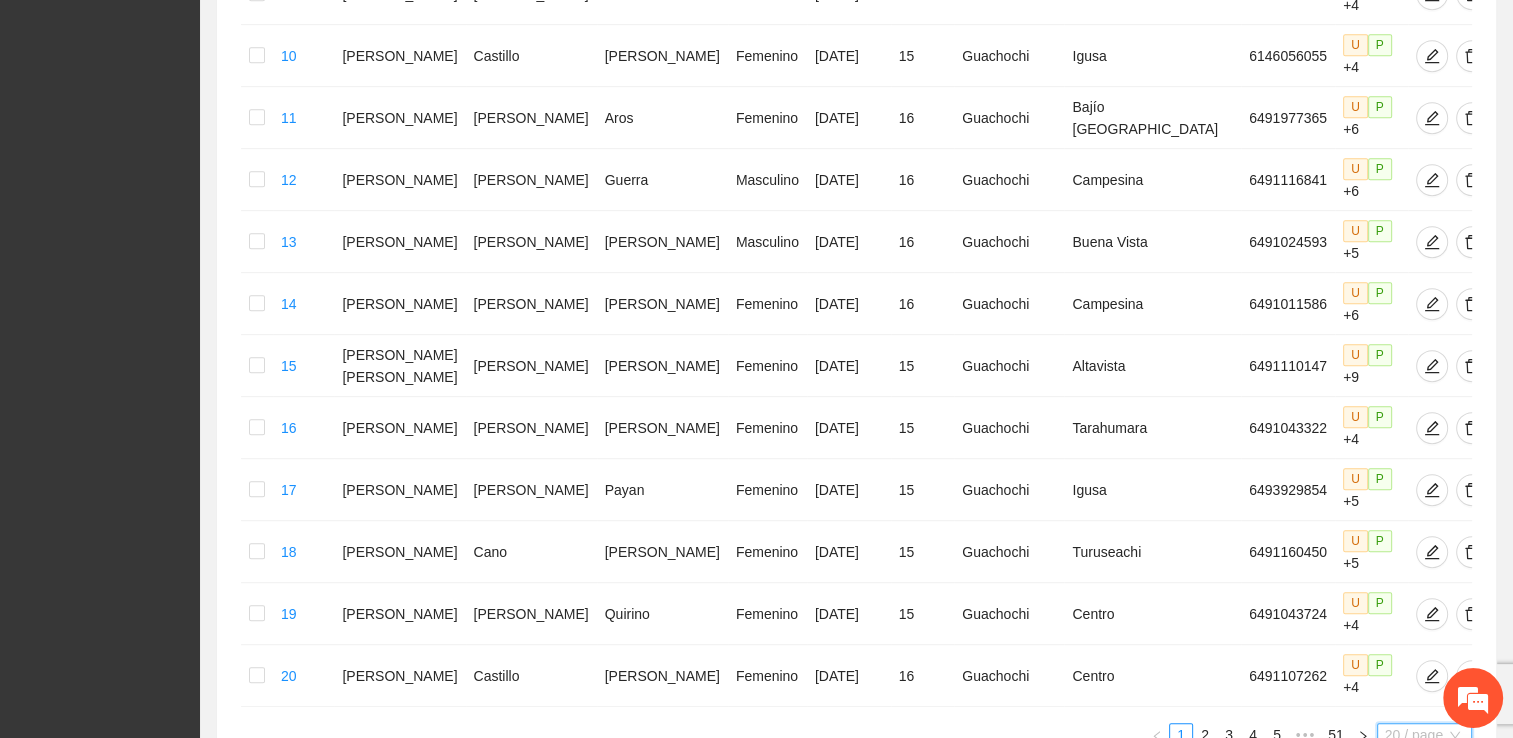 click on "100 / page" at bounding box center [1425, 867] 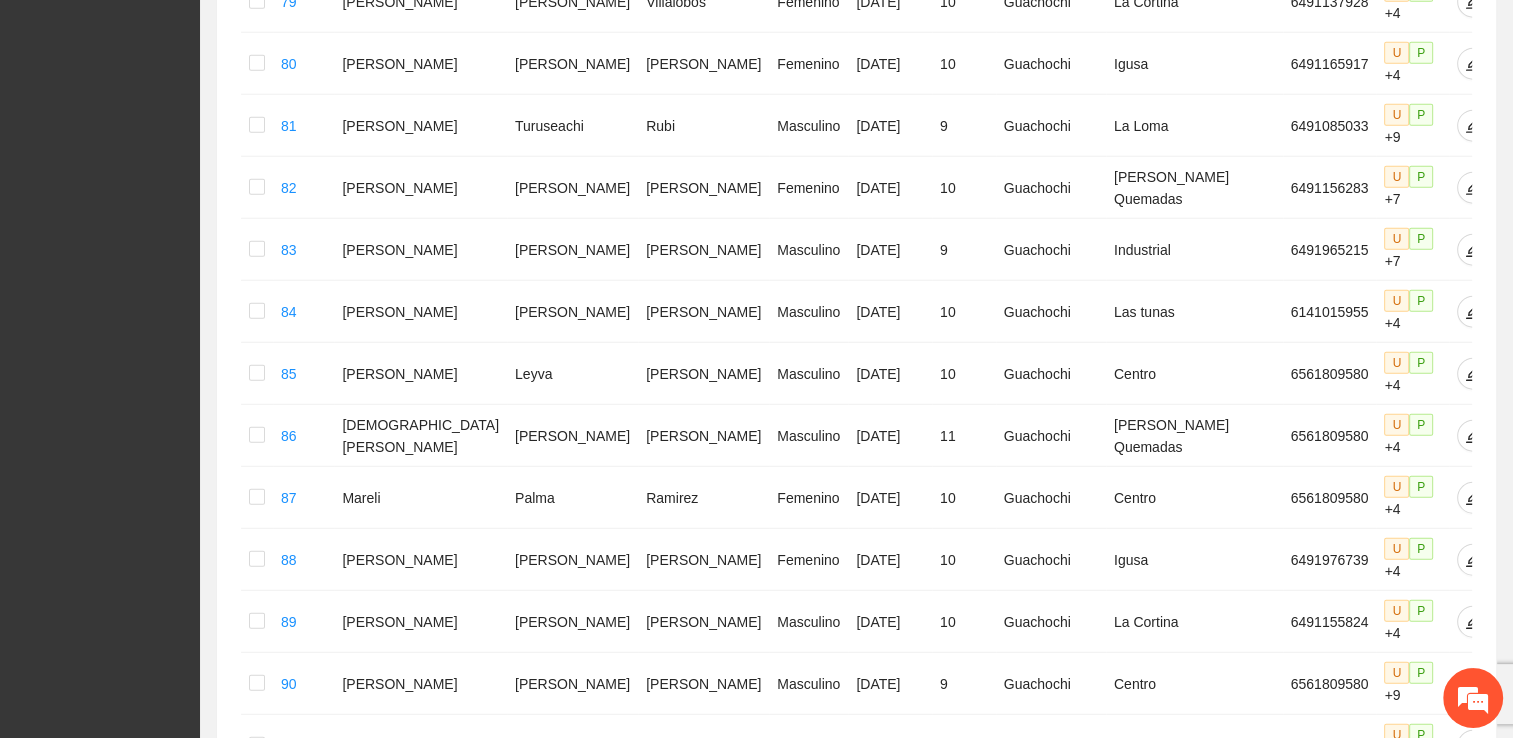 scroll, scrollTop: 5334, scrollLeft: 0, axis: vertical 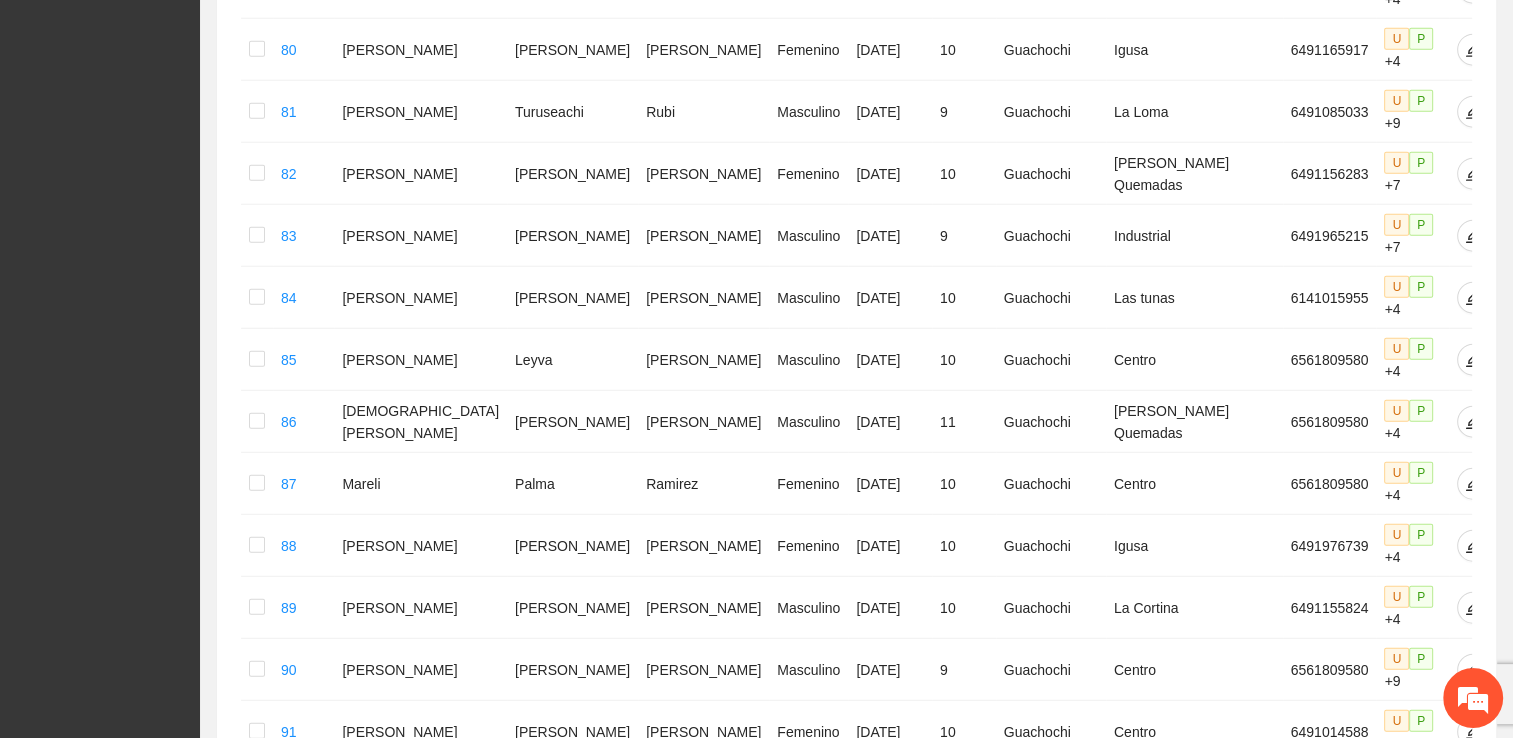 click on "5" at bounding box center (1269, 1349) 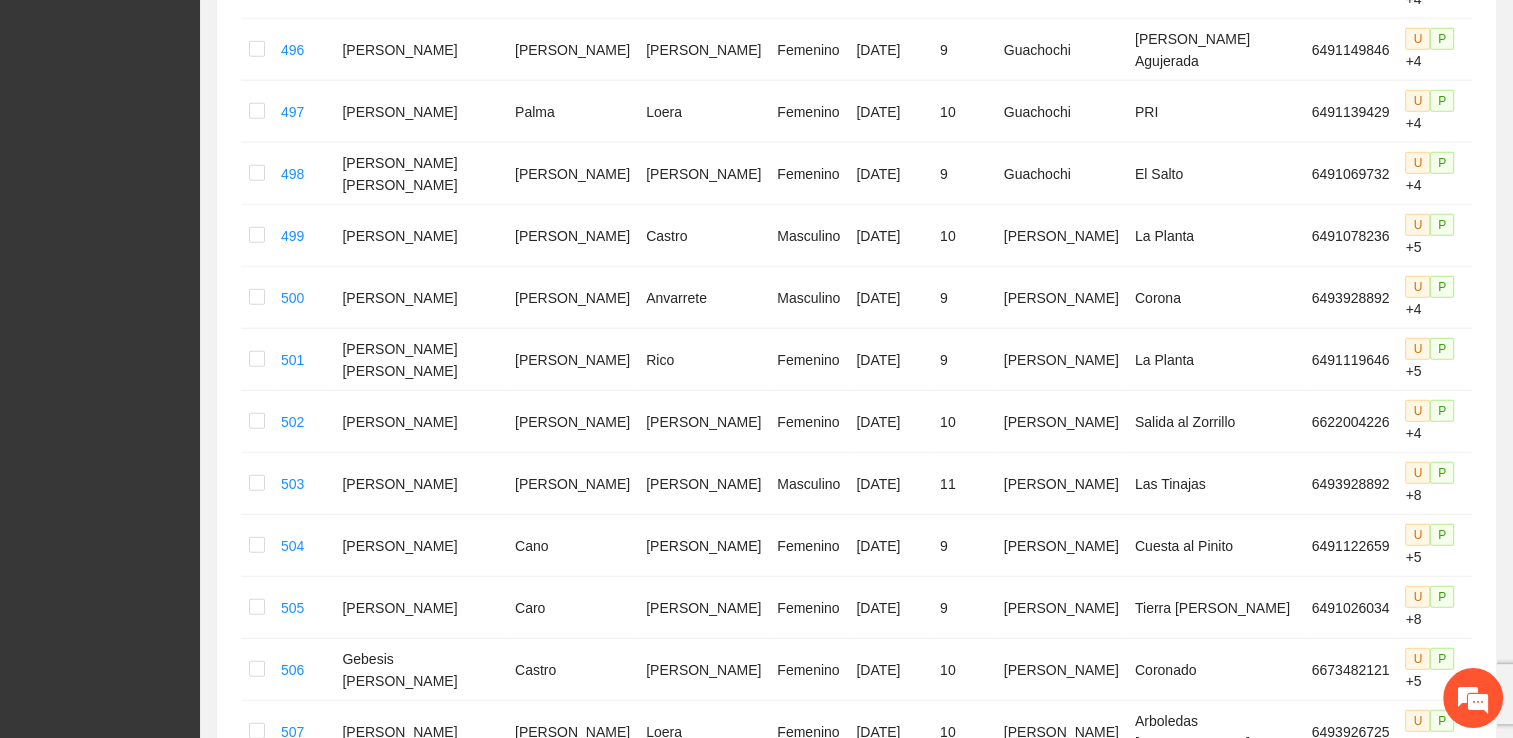 click on "7" at bounding box center (1269, 1349) 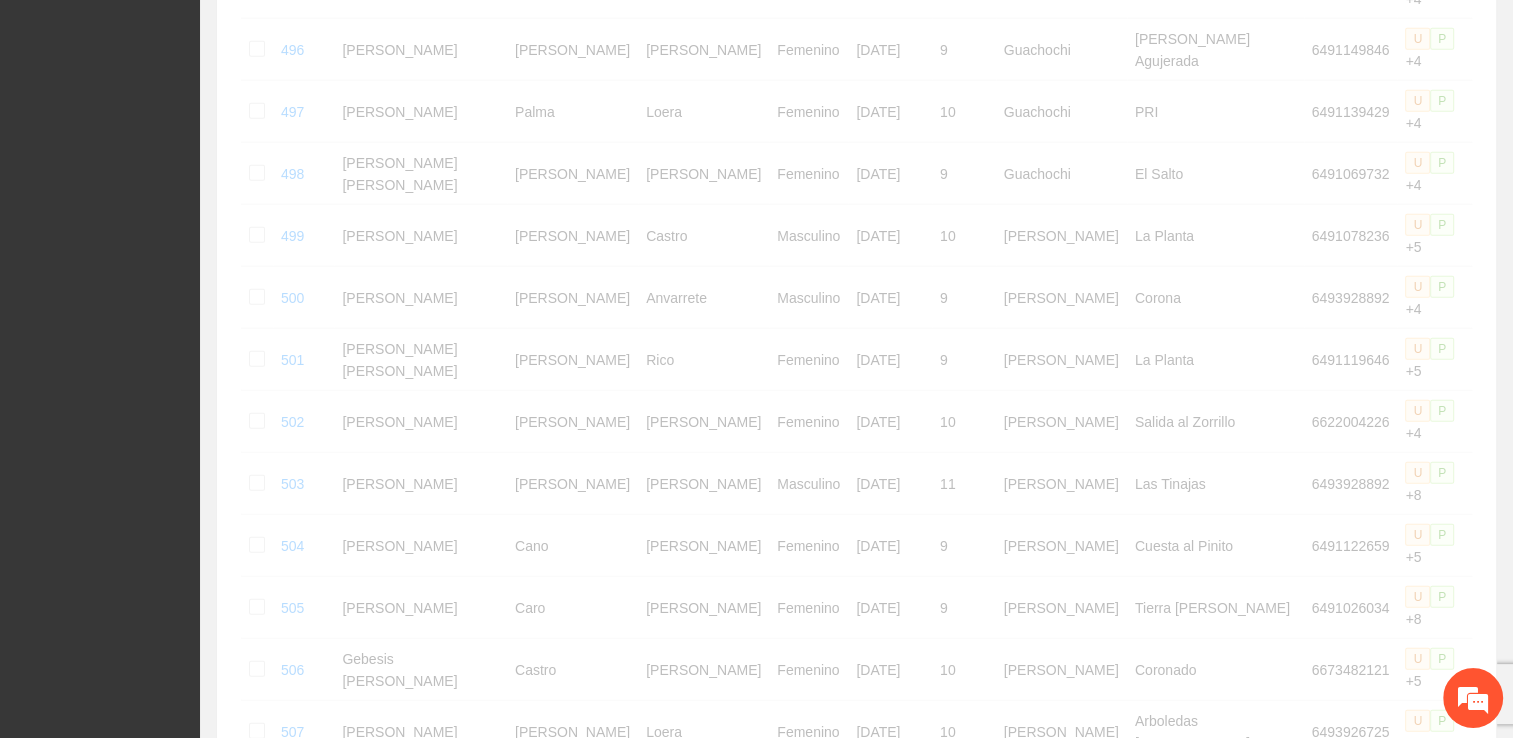 scroll, scrollTop: 5324, scrollLeft: 0, axis: vertical 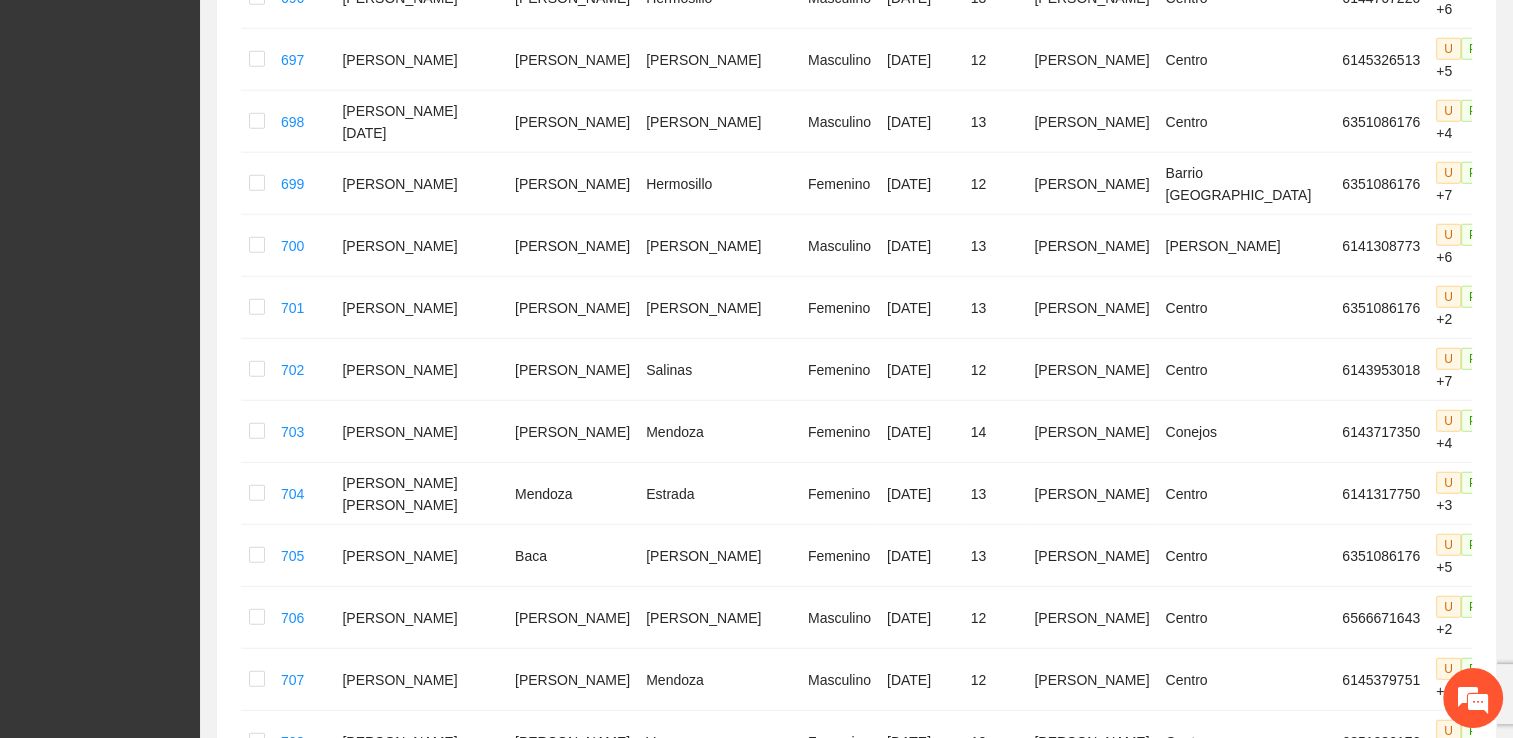 click on "8" at bounding box center (1245, 1359) 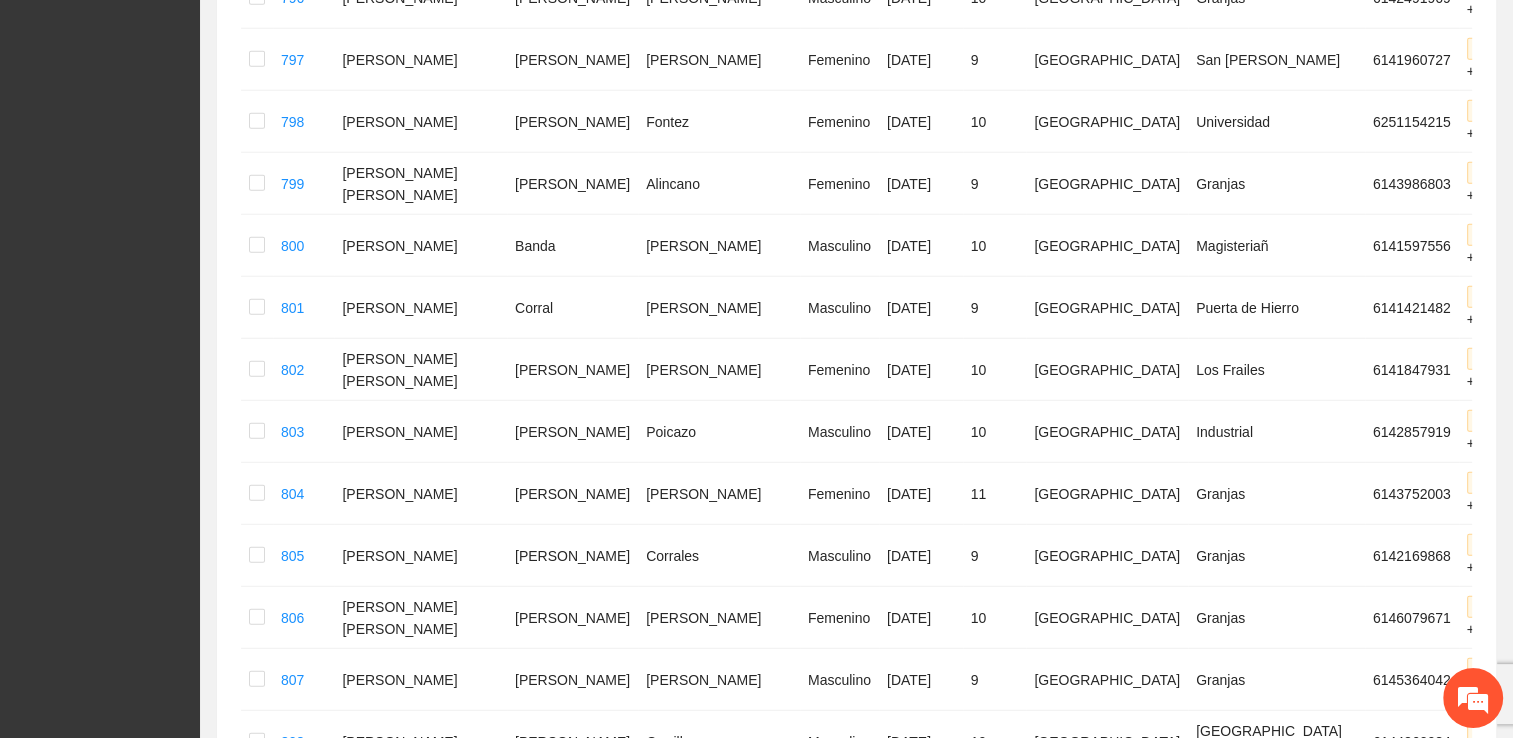 scroll, scrollTop: 5504, scrollLeft: 0, axis: vertical 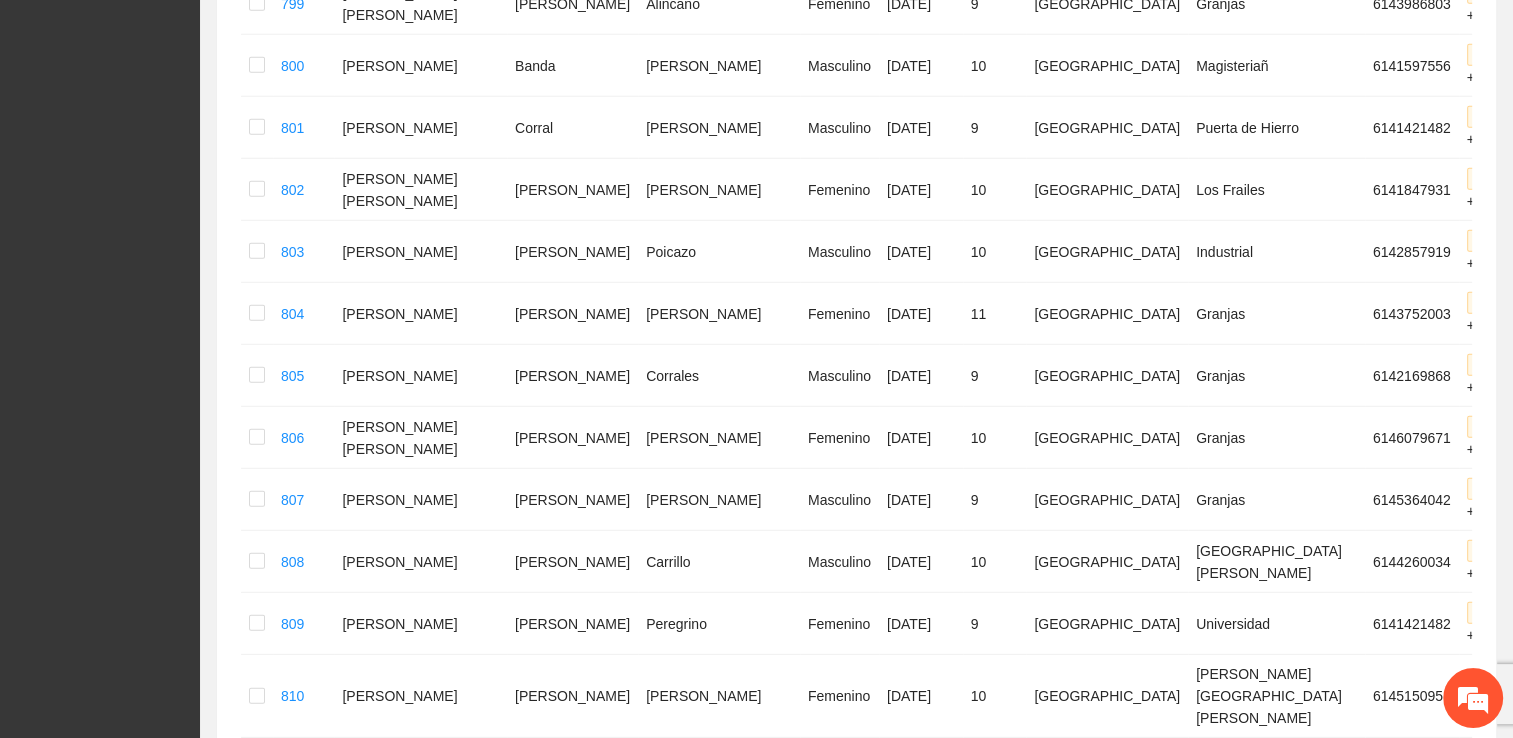 click on "9" at bounding box center (1272, 1200) 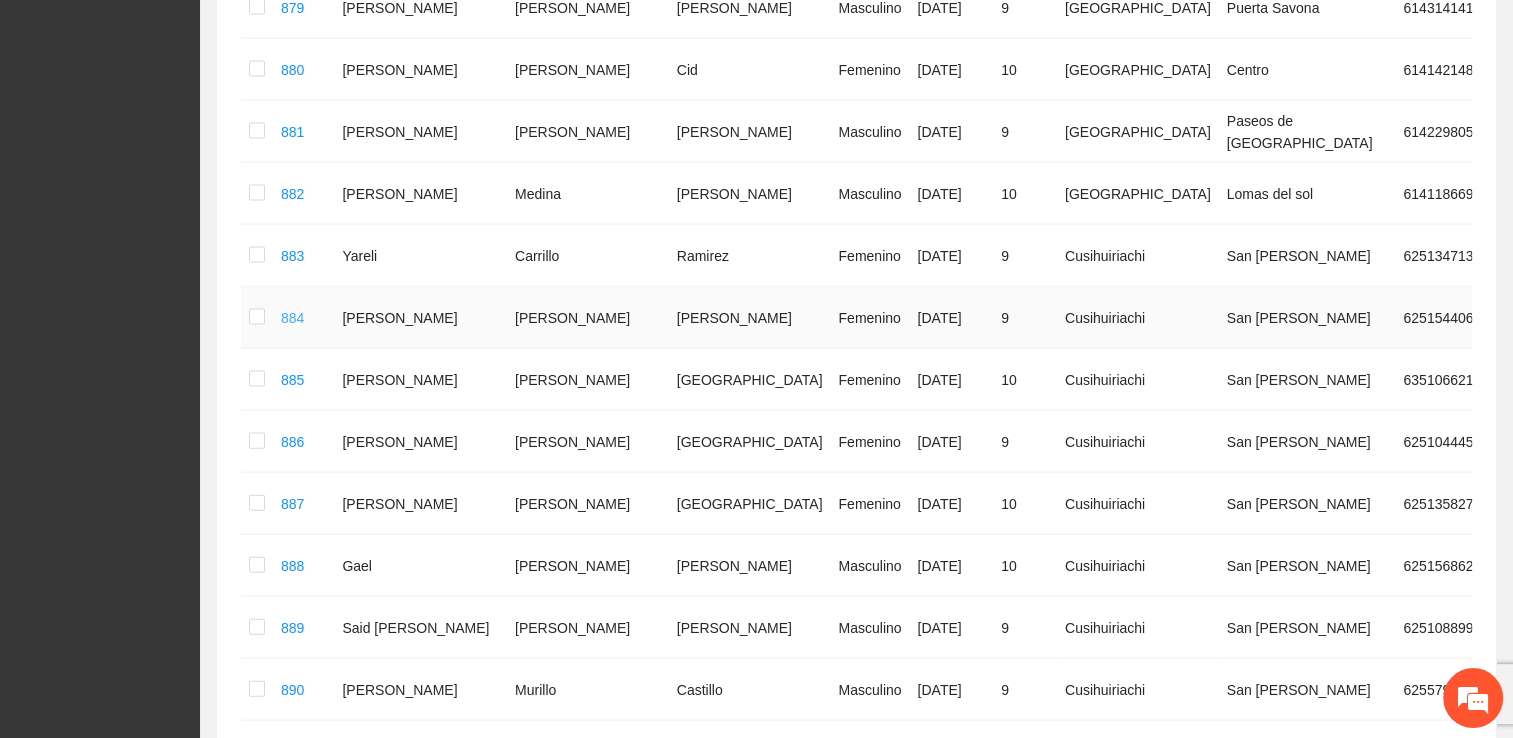 scroll, scrollTop: 4316, scrollLeft: 0, axis: vertical 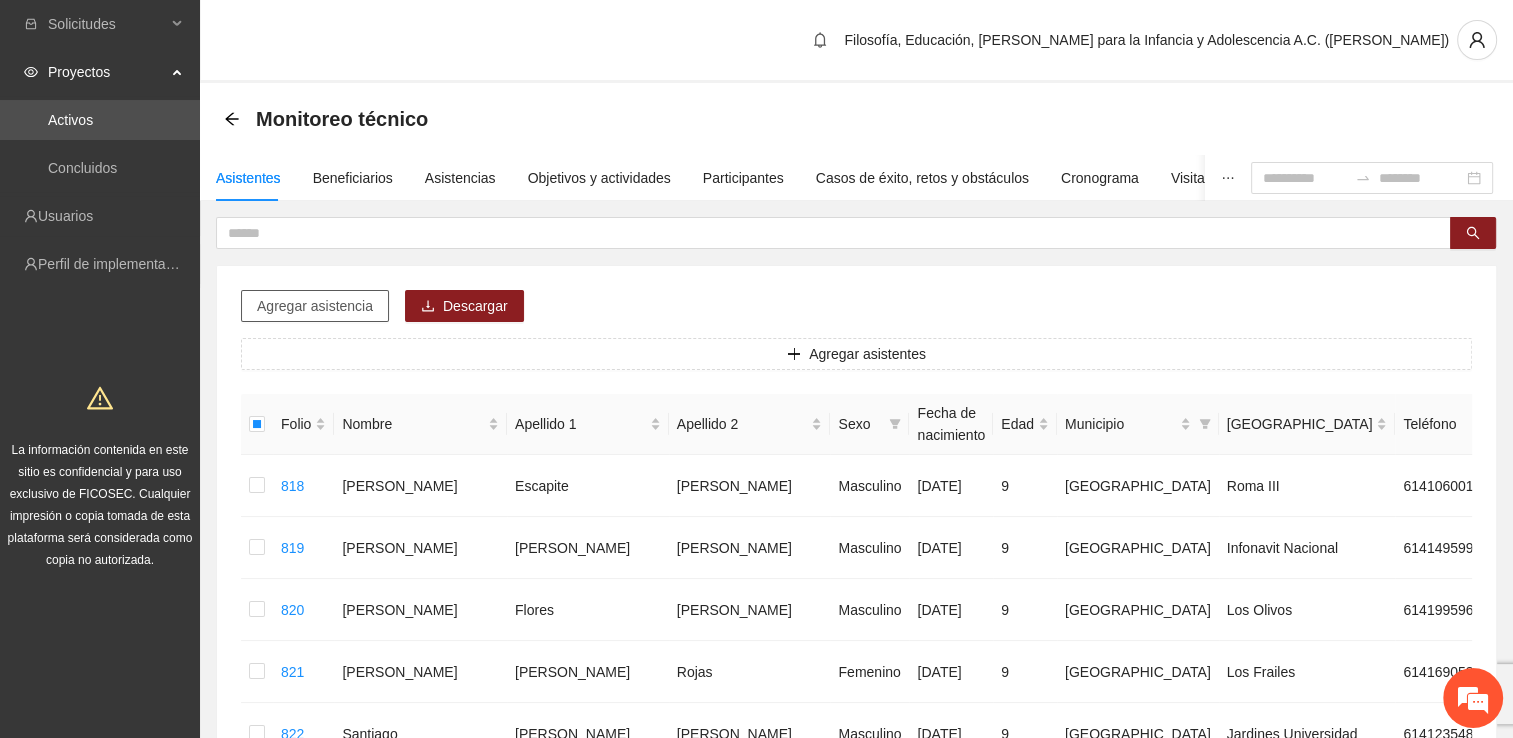 click on "Agregar asistencia" at bounding box center (315, 306) 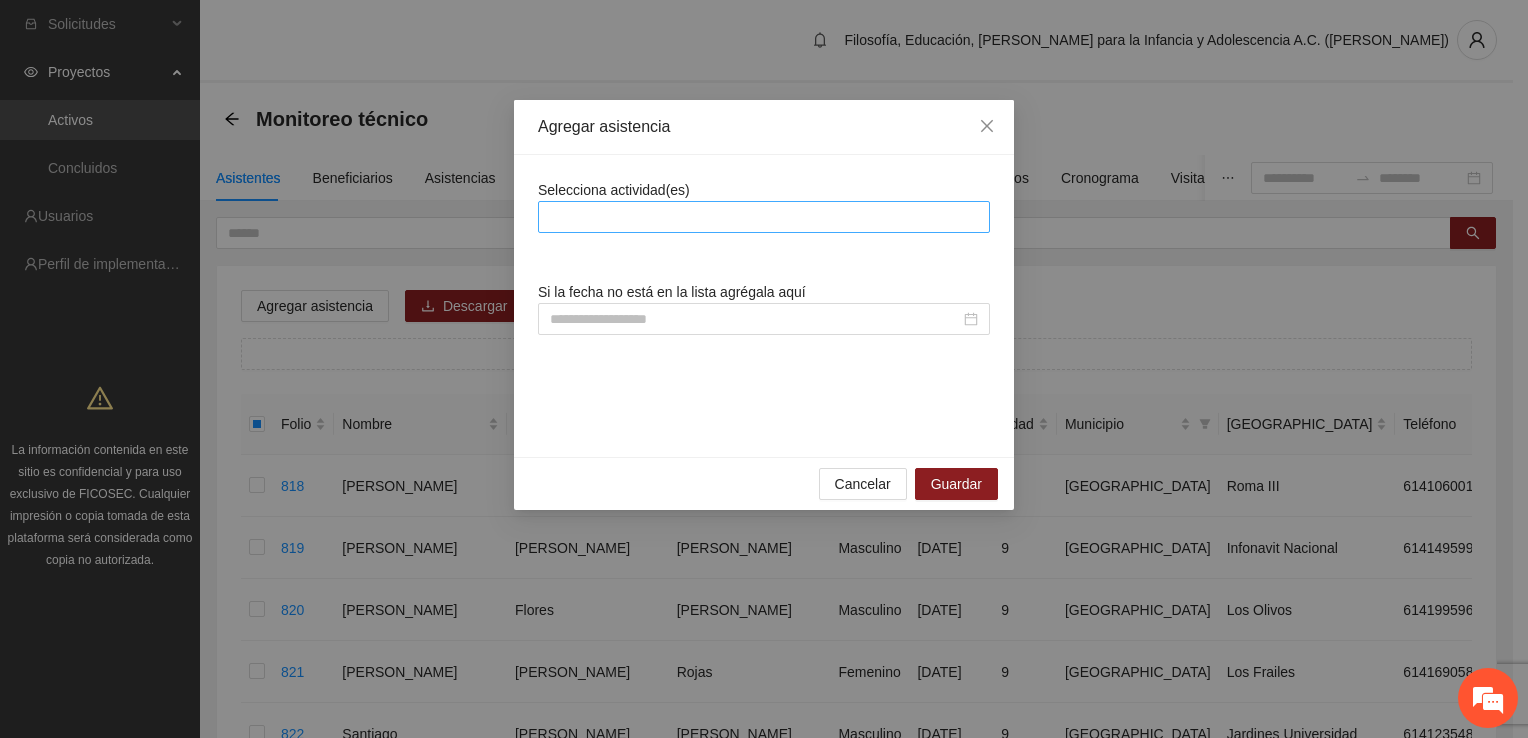 click at bounding box center (764, 217) 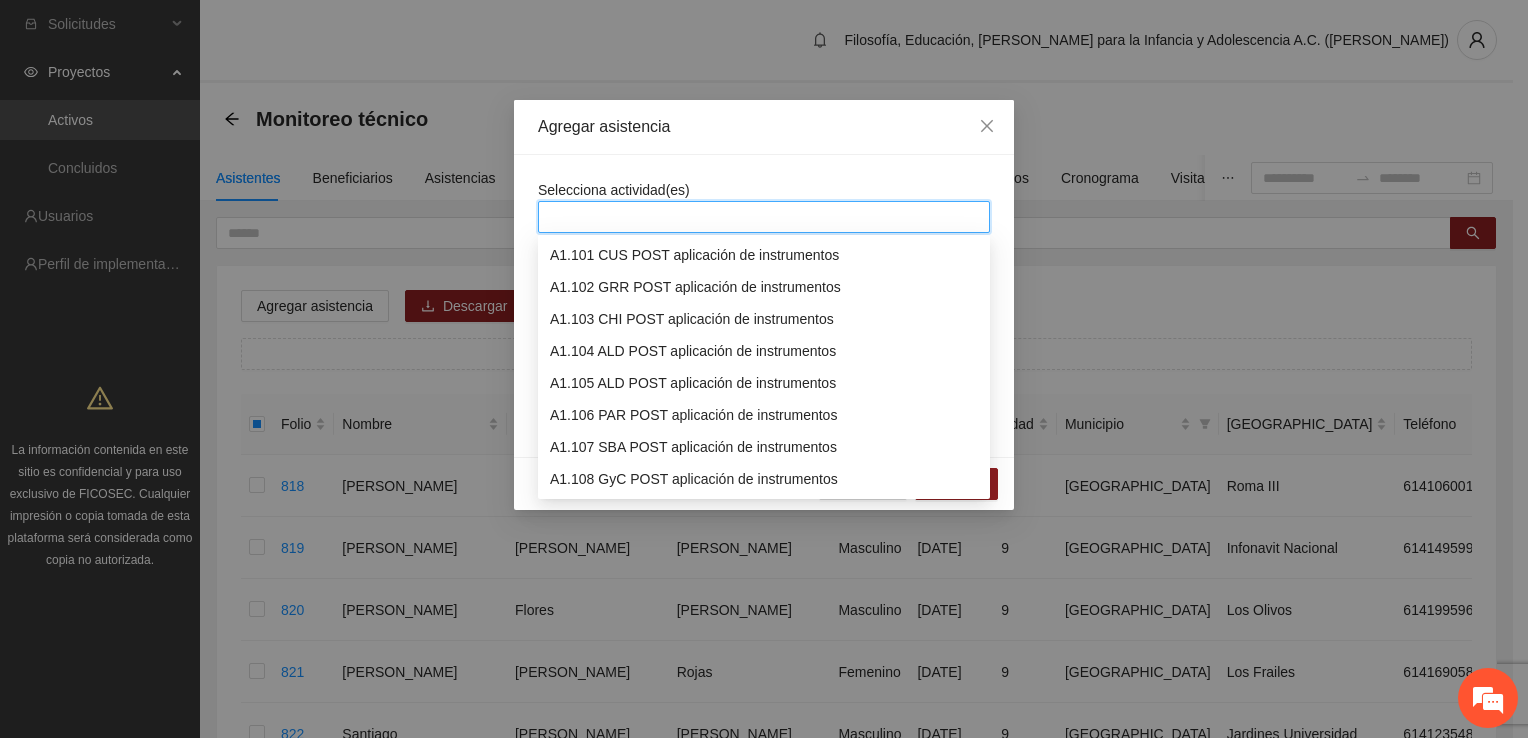 scroll, scrollTop: 3100, scrollLeft: 0, axis: vertical 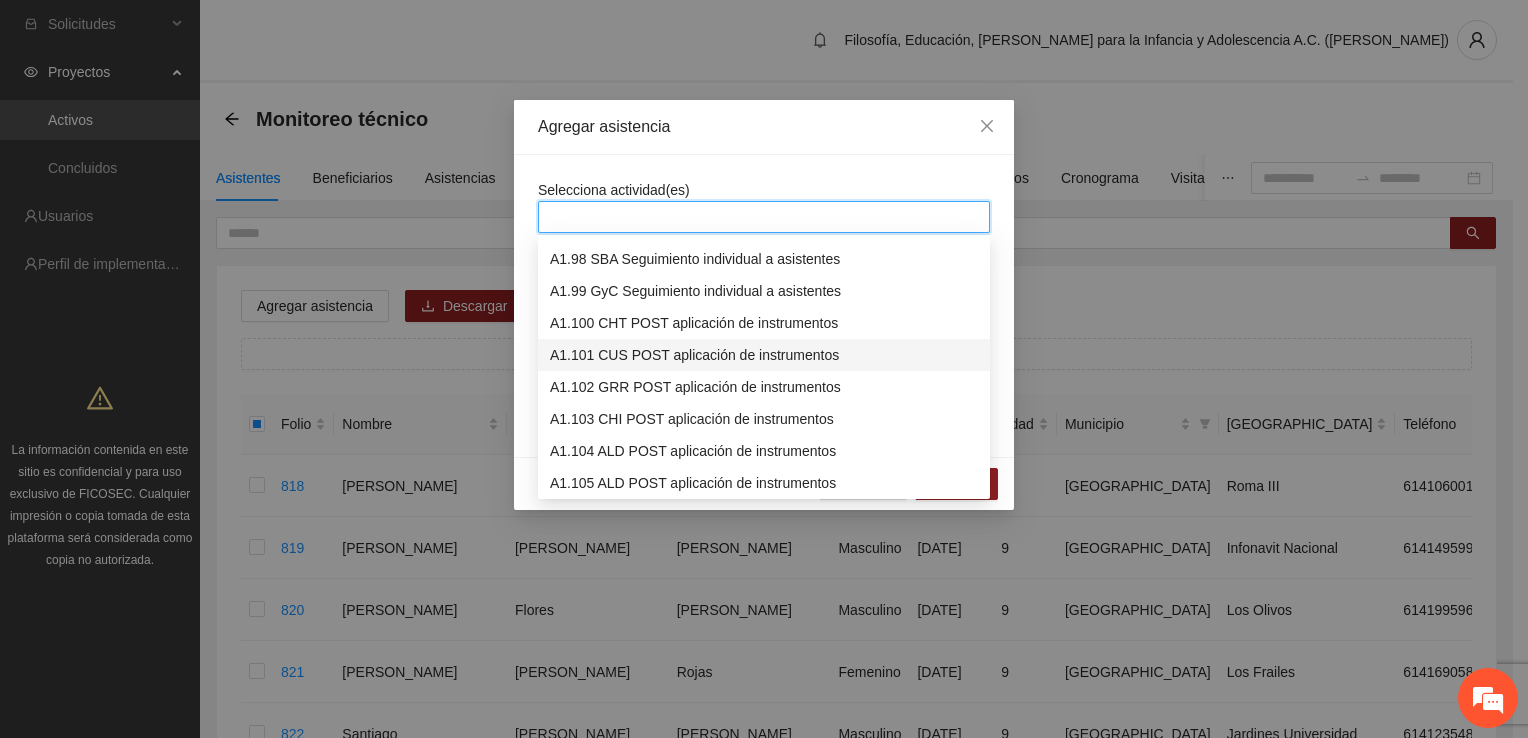click on "A1.101 CUS POST aplicación de instrumentos" at bounding box center (764, 355) 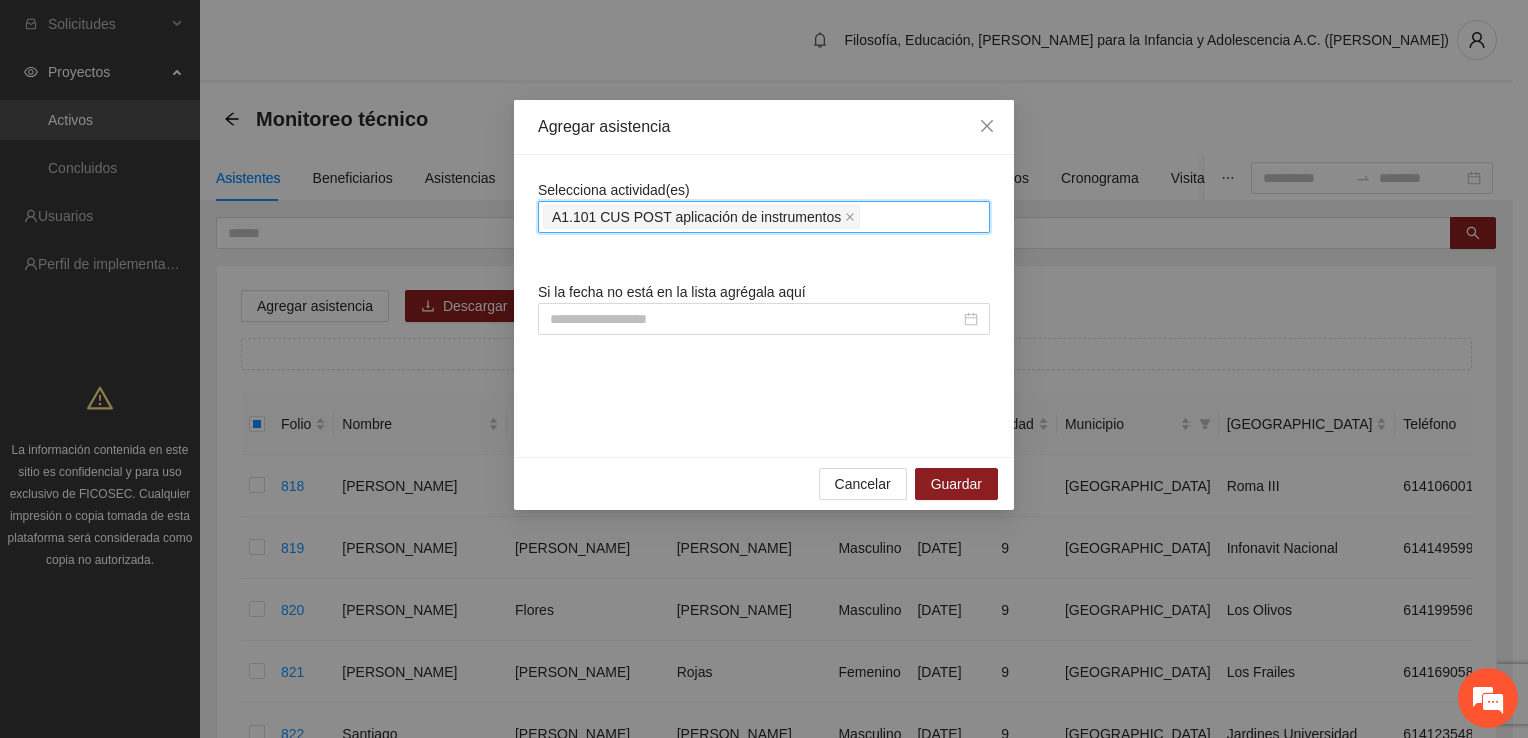click on "A1.101 CUS POST aplicación de instrumentos" at bounding box center [764, 217] 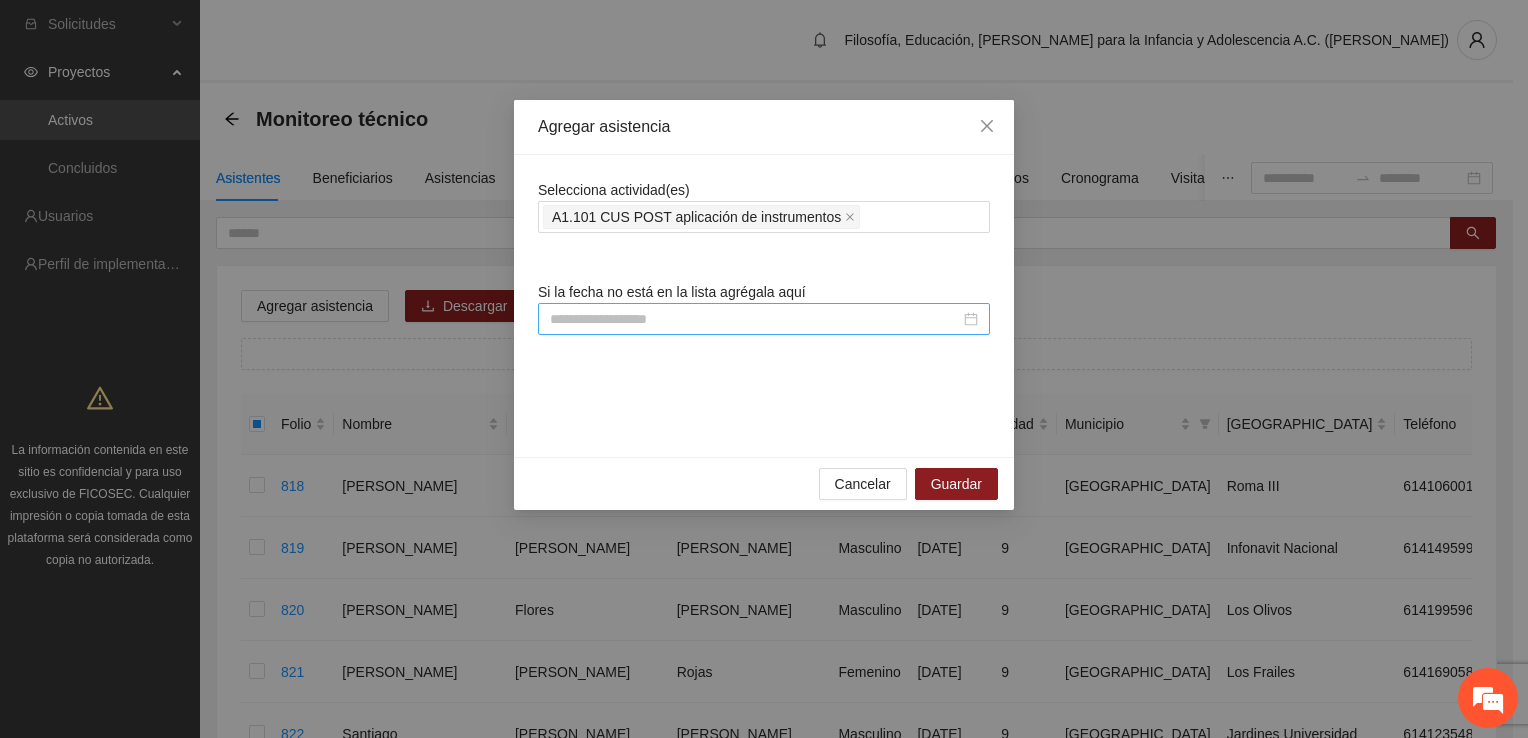 click at bounding box center [764, 319] 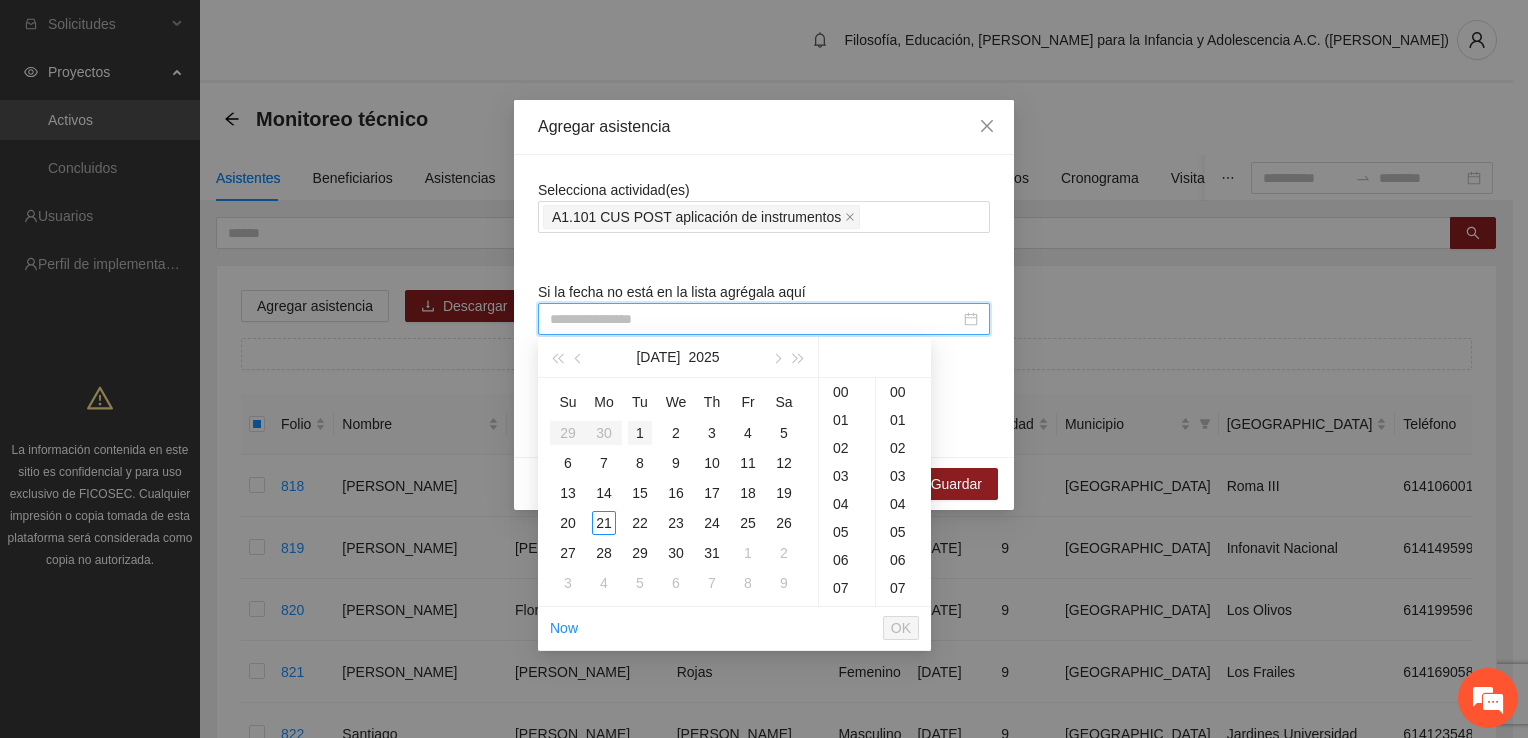 click on "1" at bounding box center [640, 433] 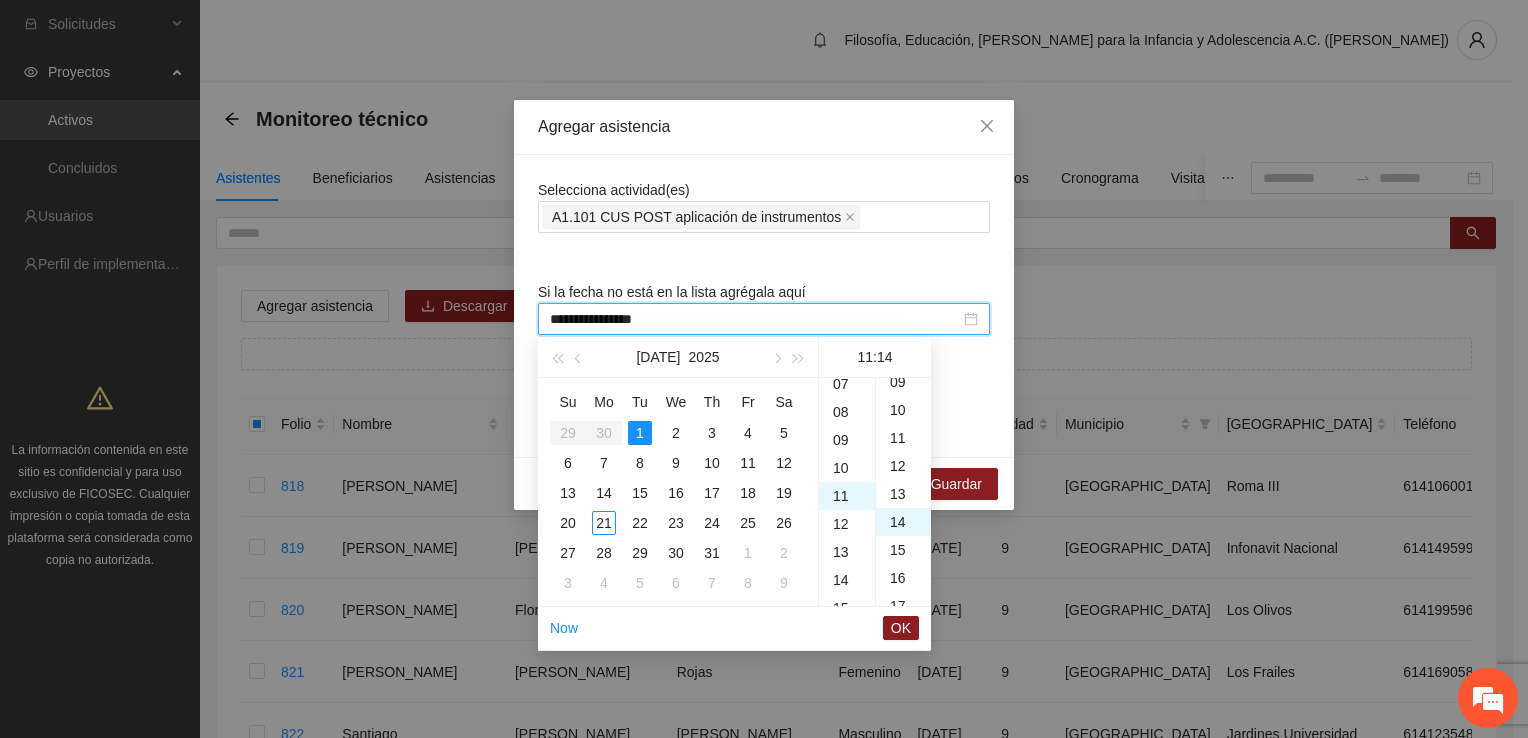 scroll, scrollTop: 308, scrollLeft: 0, axis: vertical 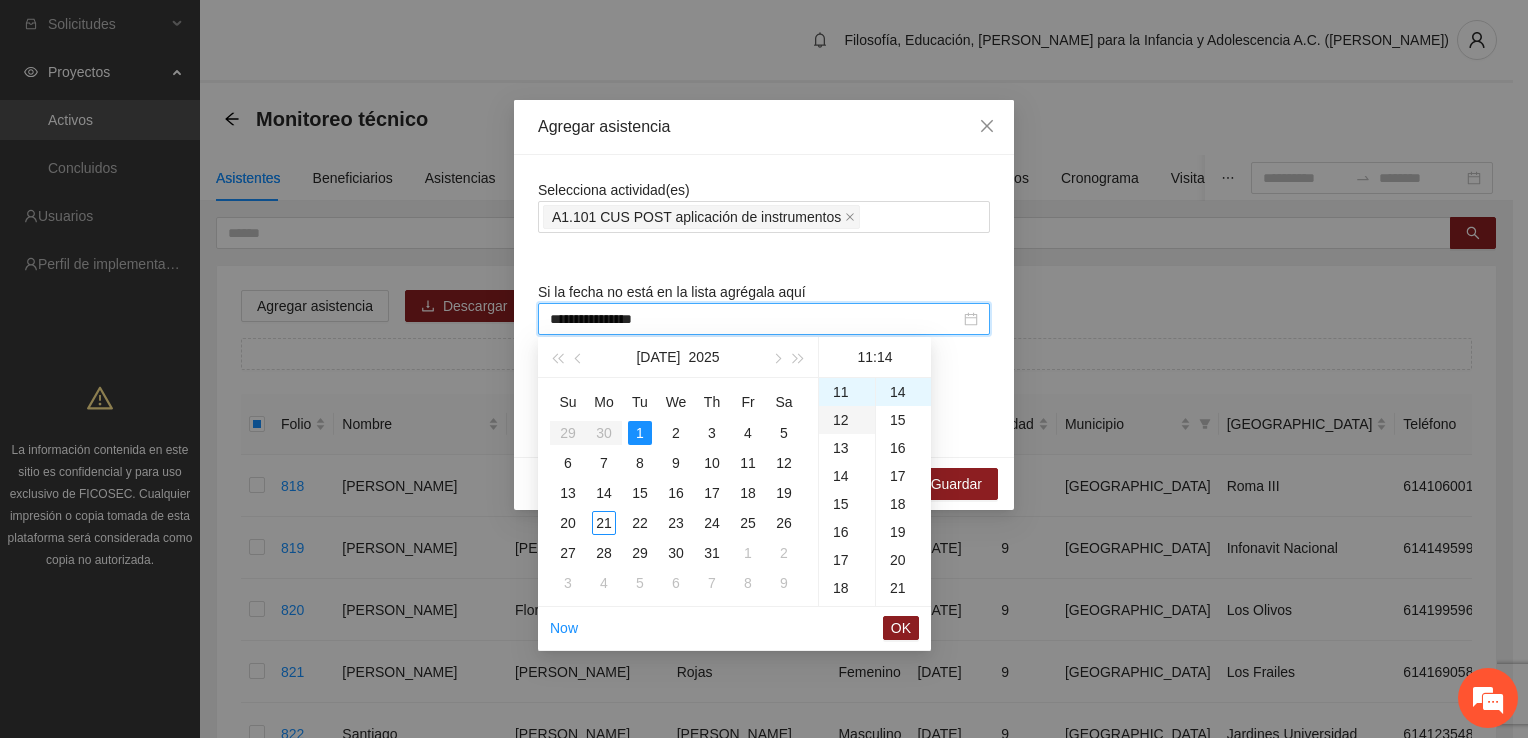 click on "12" at bounding box center (847, 420) 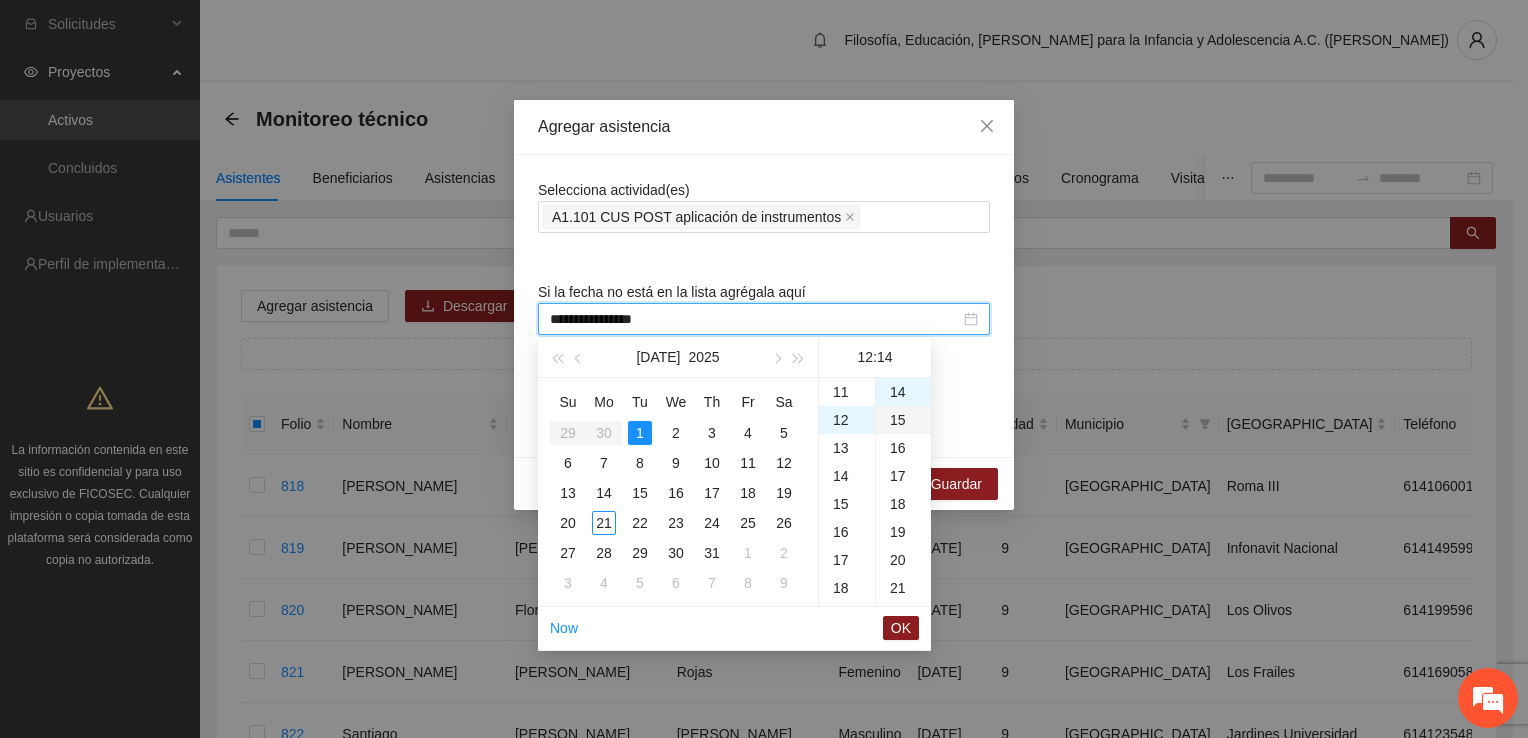scroll, scrollTop: 336, scrollLeft: 0, axis: vertical 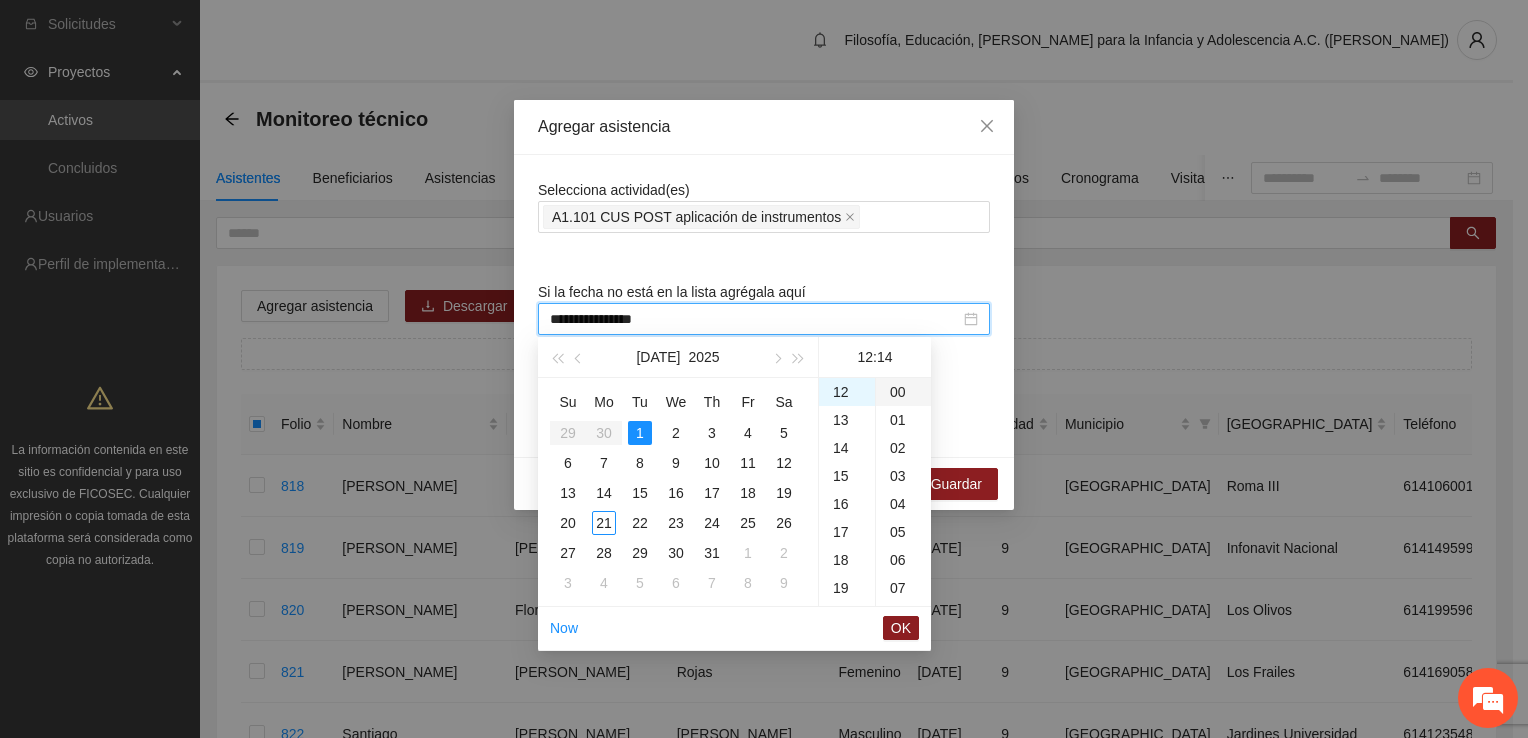 click on "00" at bounding box center [903, 392] 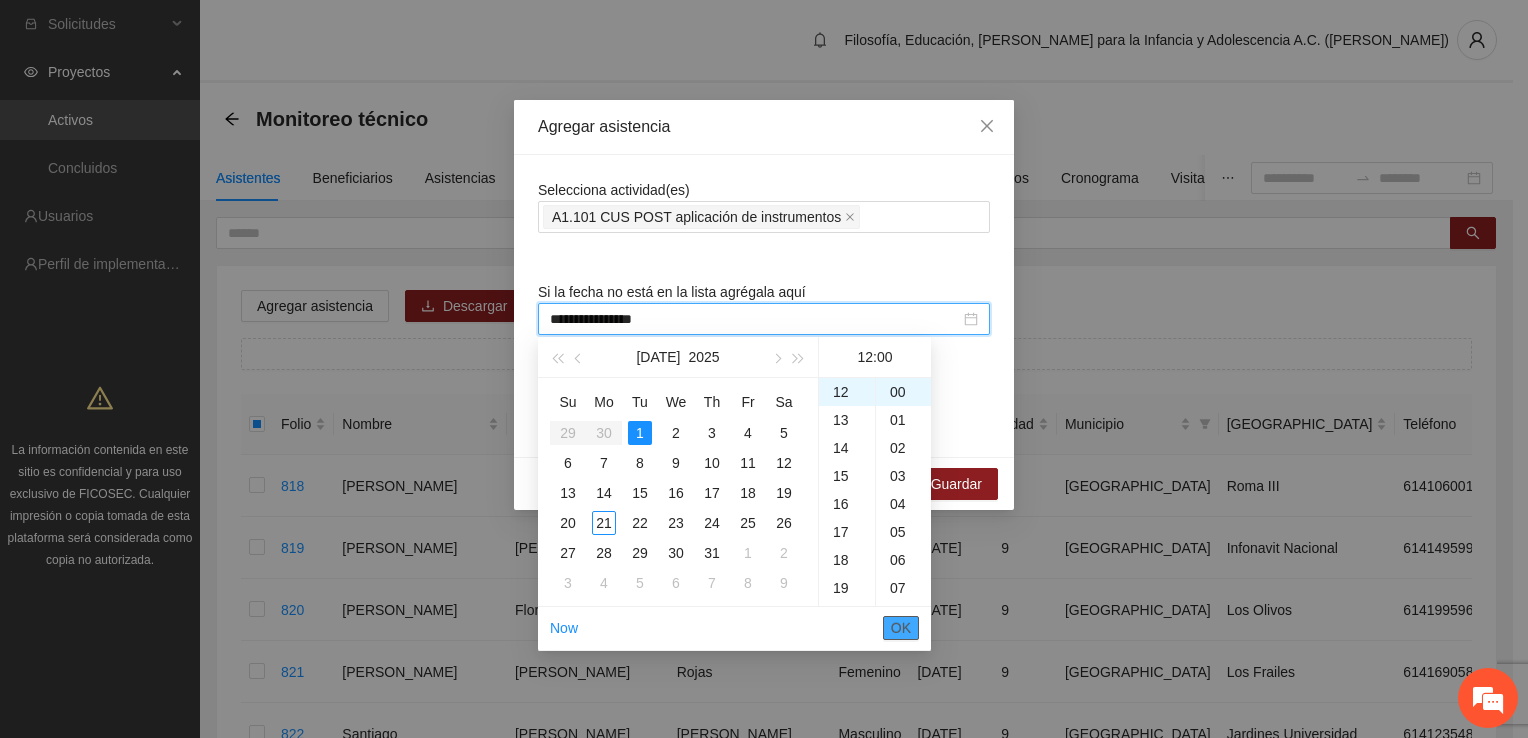 click on "OK" at bounding box center [901, 628] 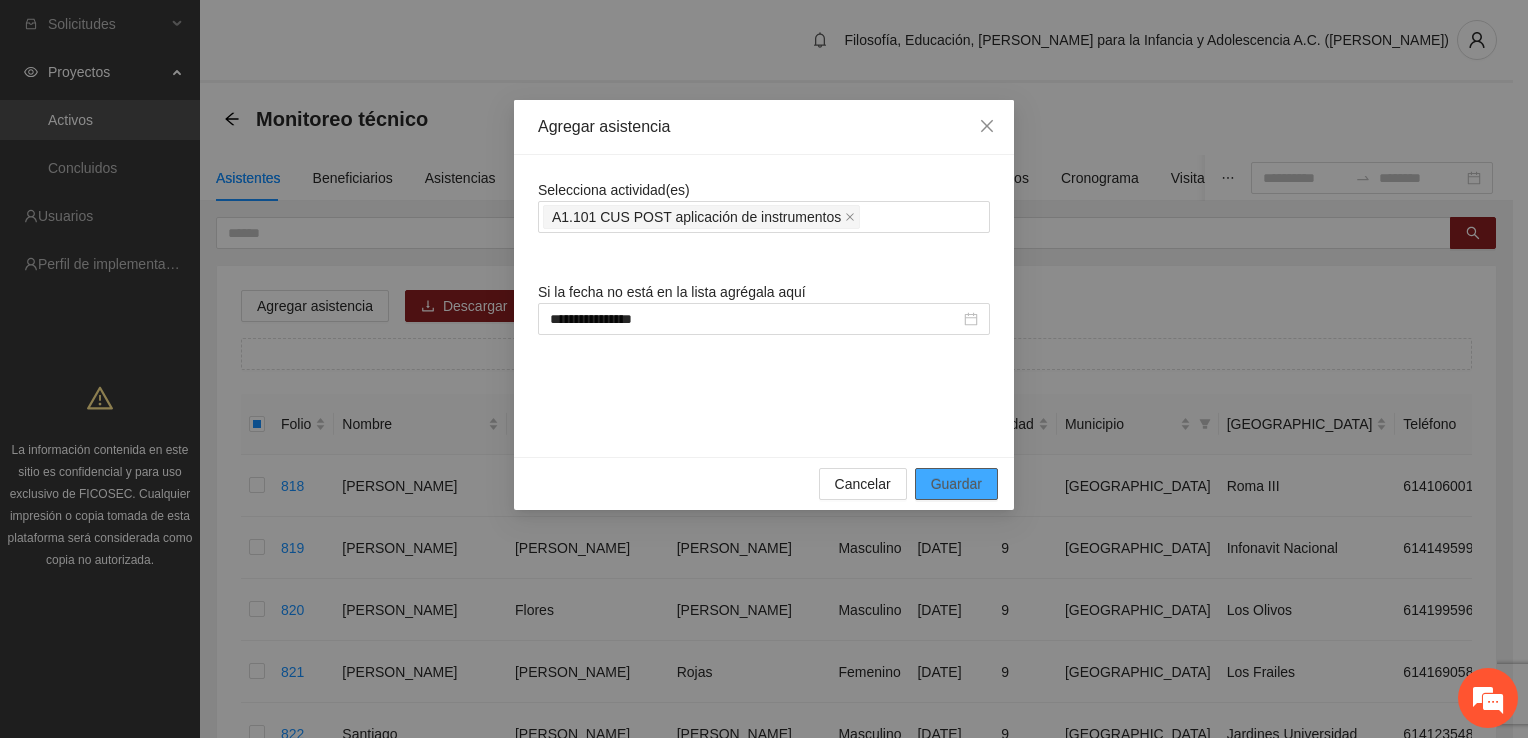 click on "Guardar" at bounding box center [956, 484] 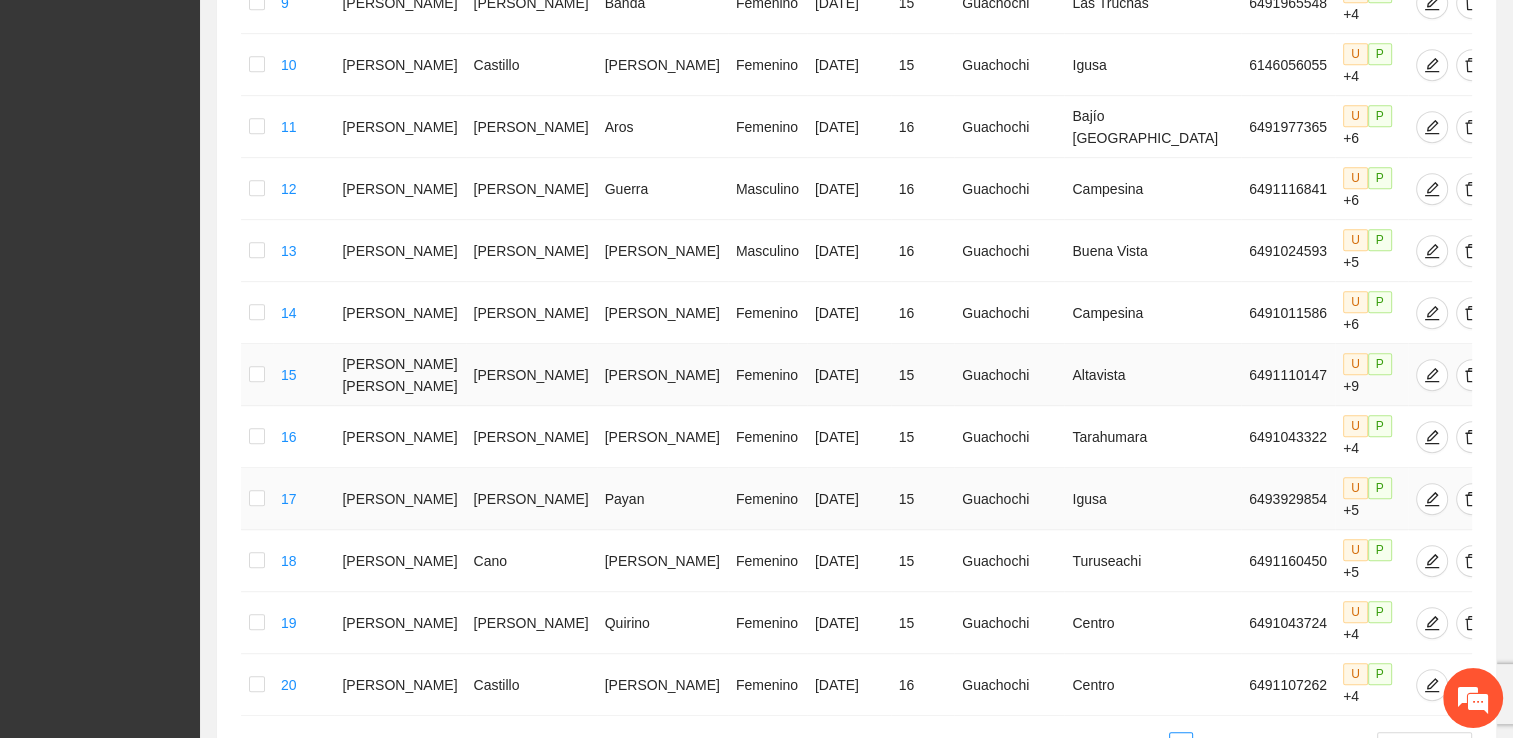 scroll, scrollTop: 988, scrollLeft: 0, axis: vertical 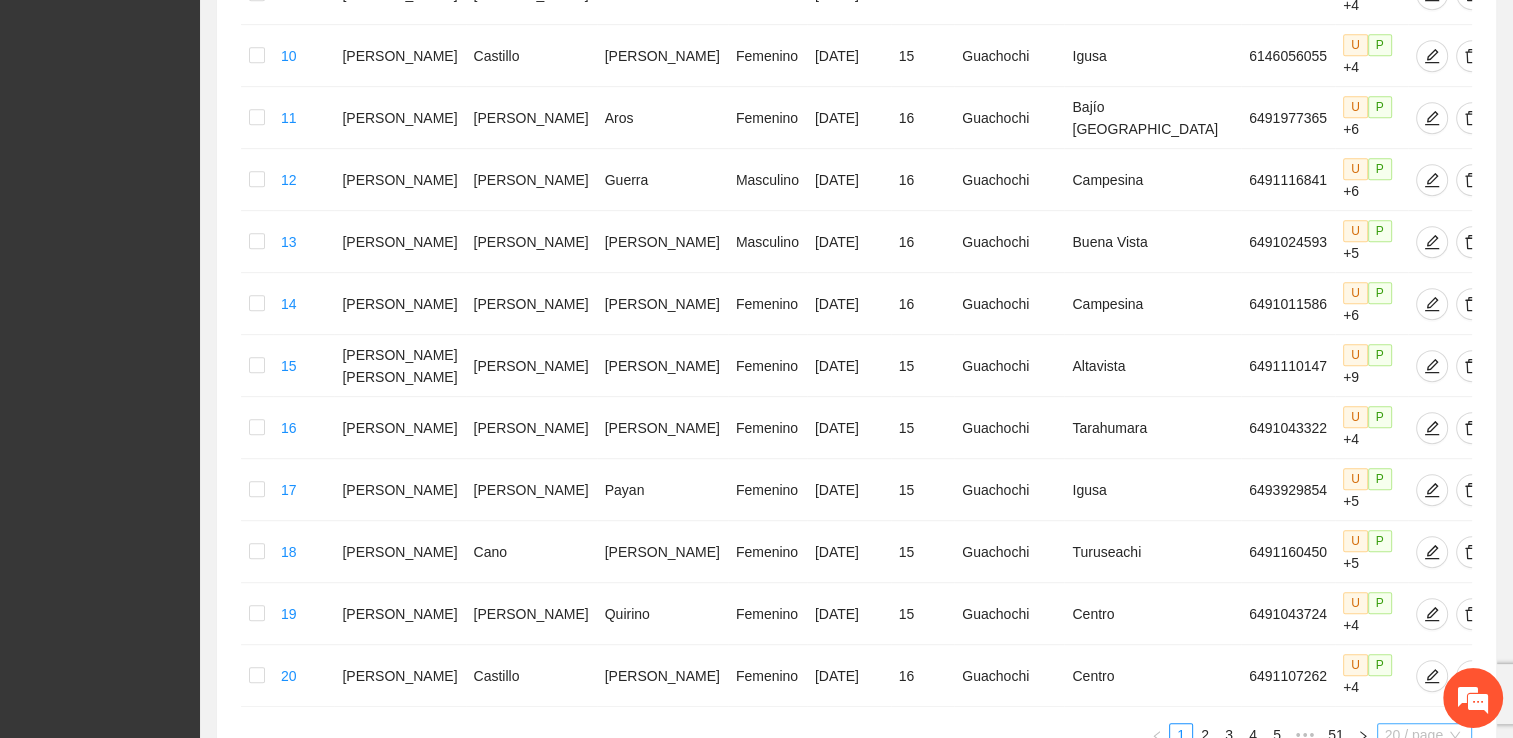 click on "20 / page" at bounding box center [1424, 735] 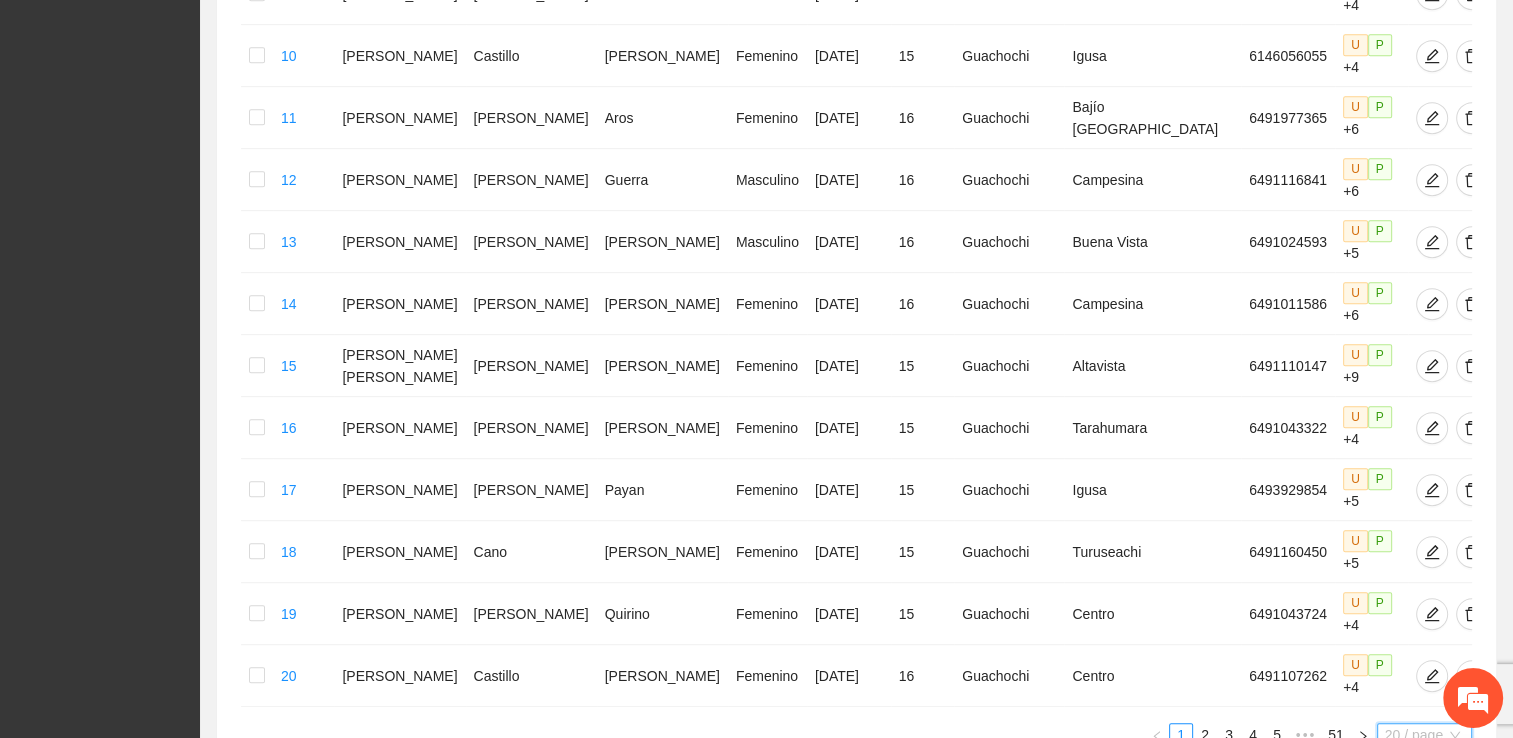 click on "100 / page" at bounding box center (1425, 867) 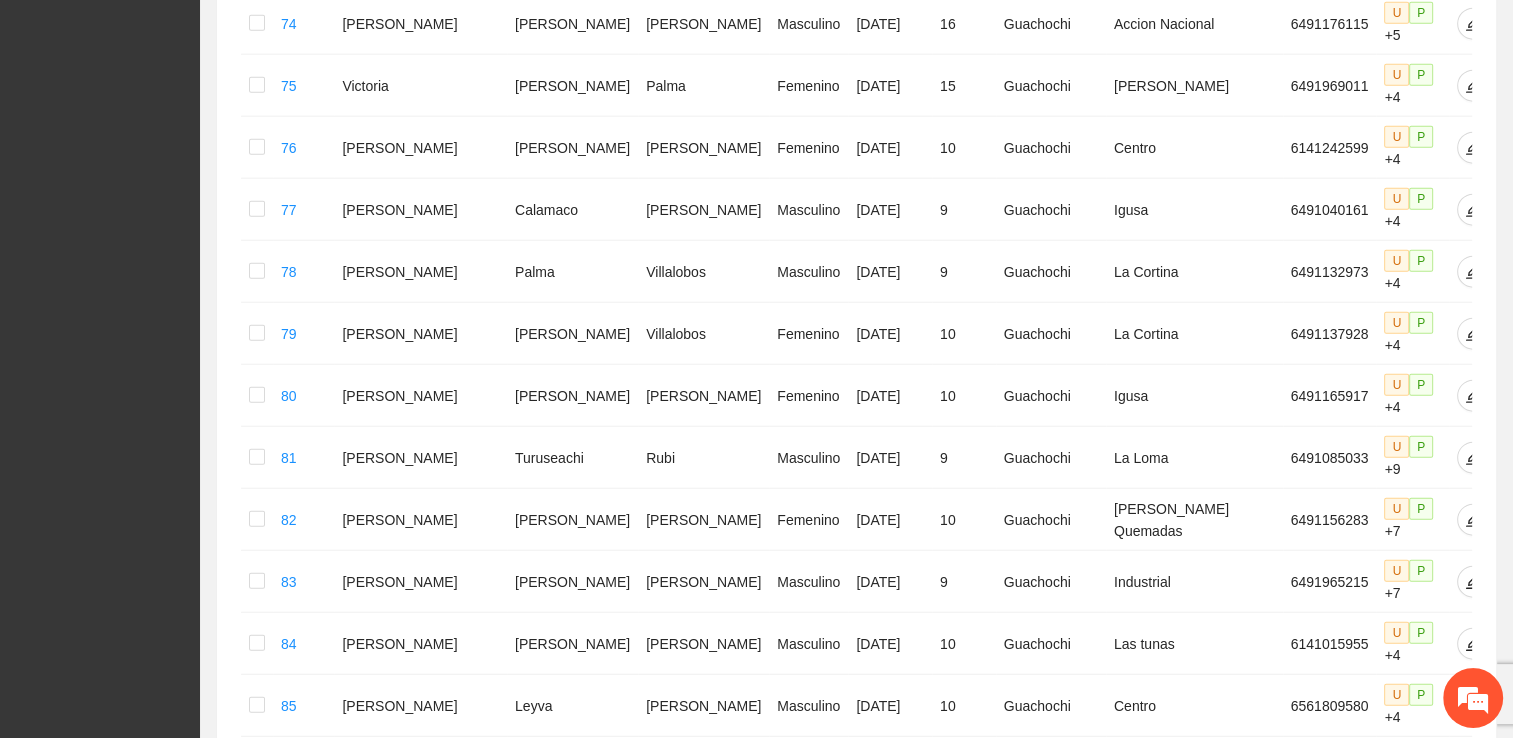 scroll, scrollTop: 5334, scrollLeft: 0, axis: vertical 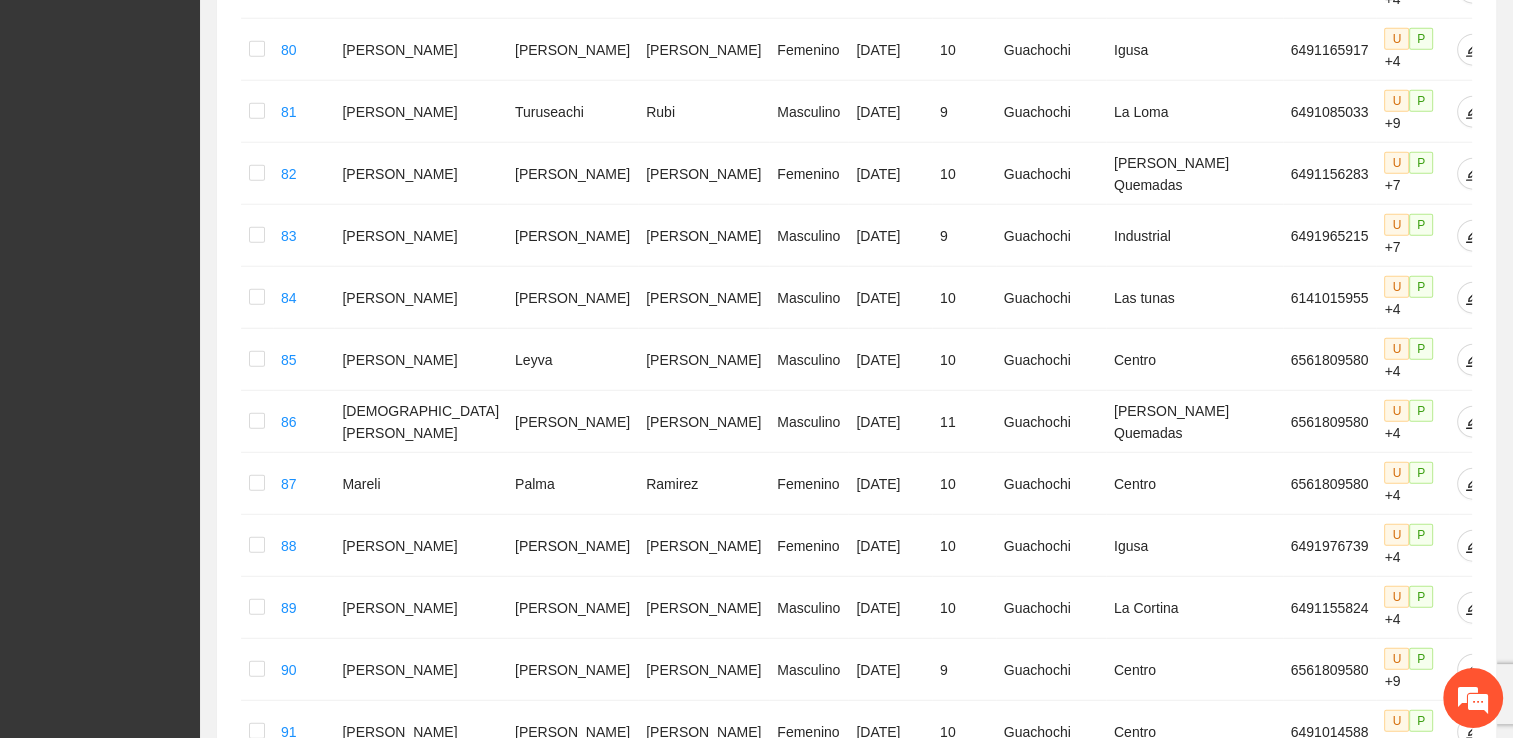 click on "2" at bounding box center [1197, 1349] 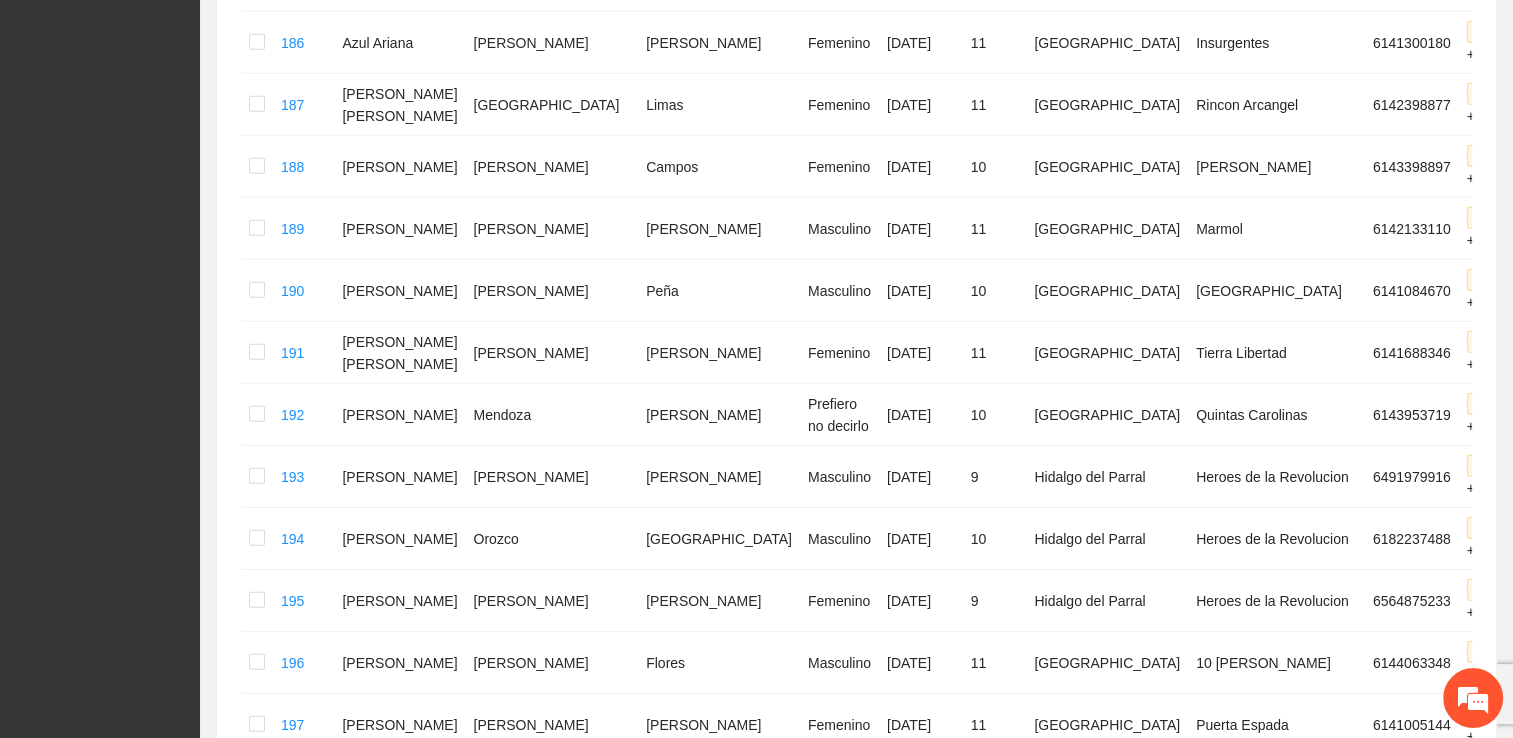 scroll, scrollTop: 5850, scrollLeft: 0, axis: vertical 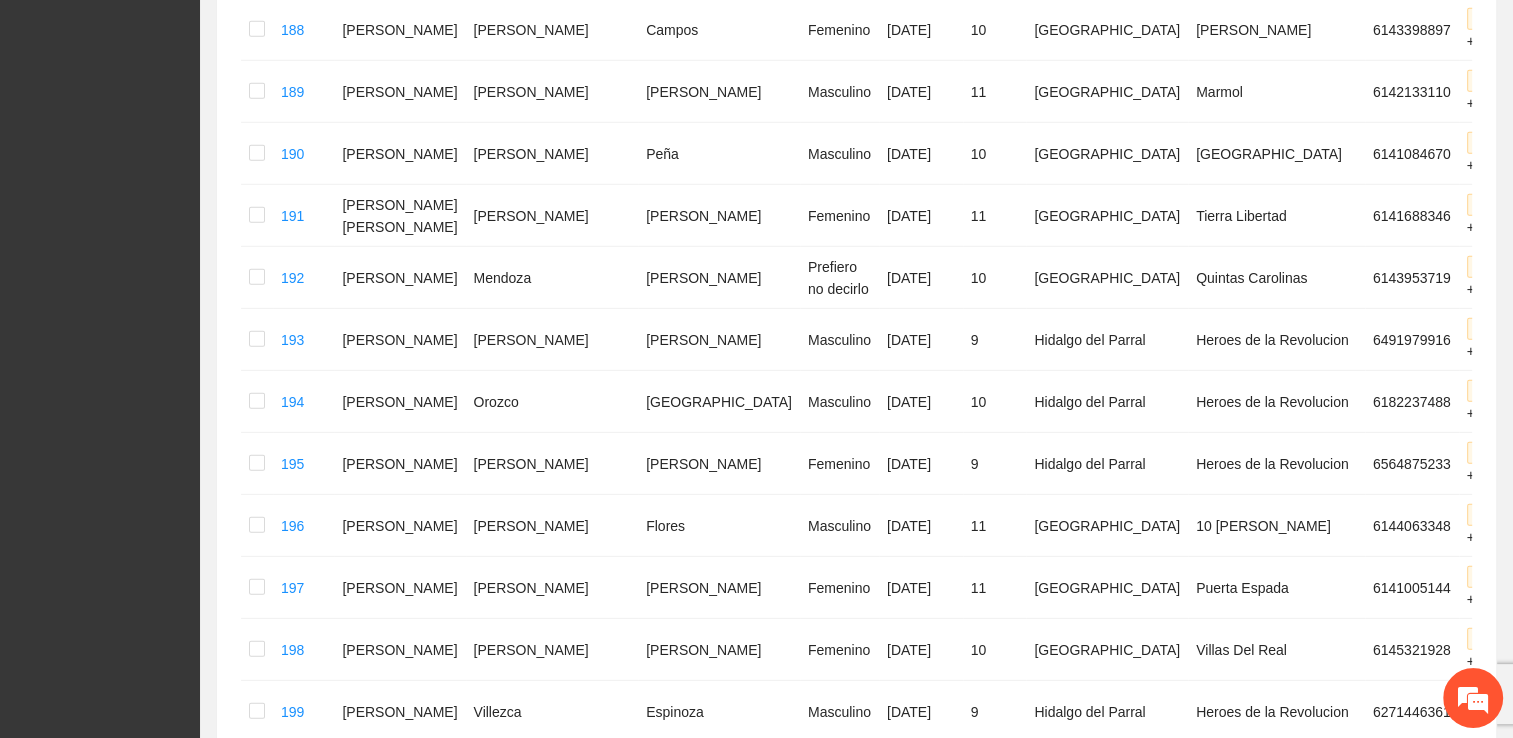 click on "3" at bounding box center (1221, 833) 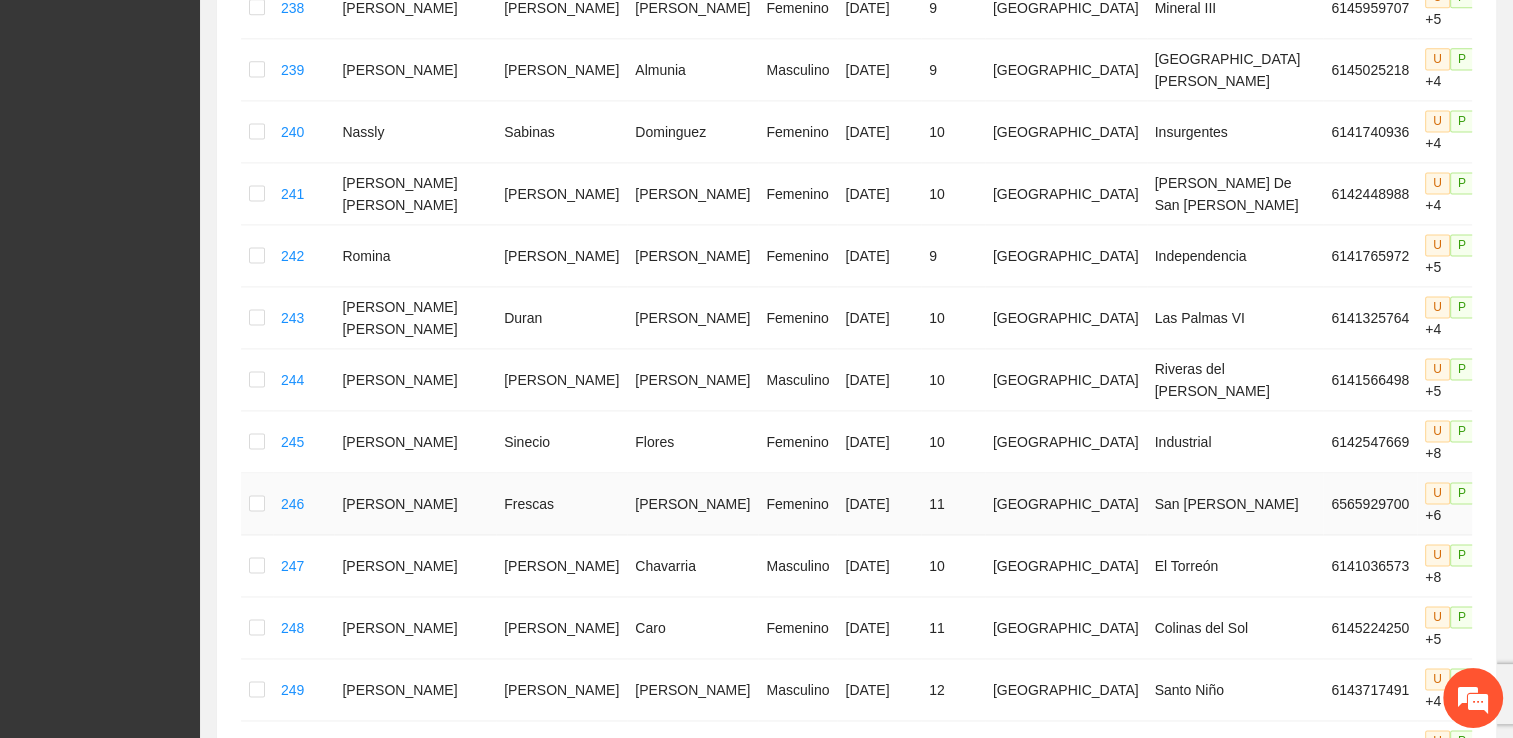 scroll, scrollTop: 2772, scrollLeft: 0, axis: vertical 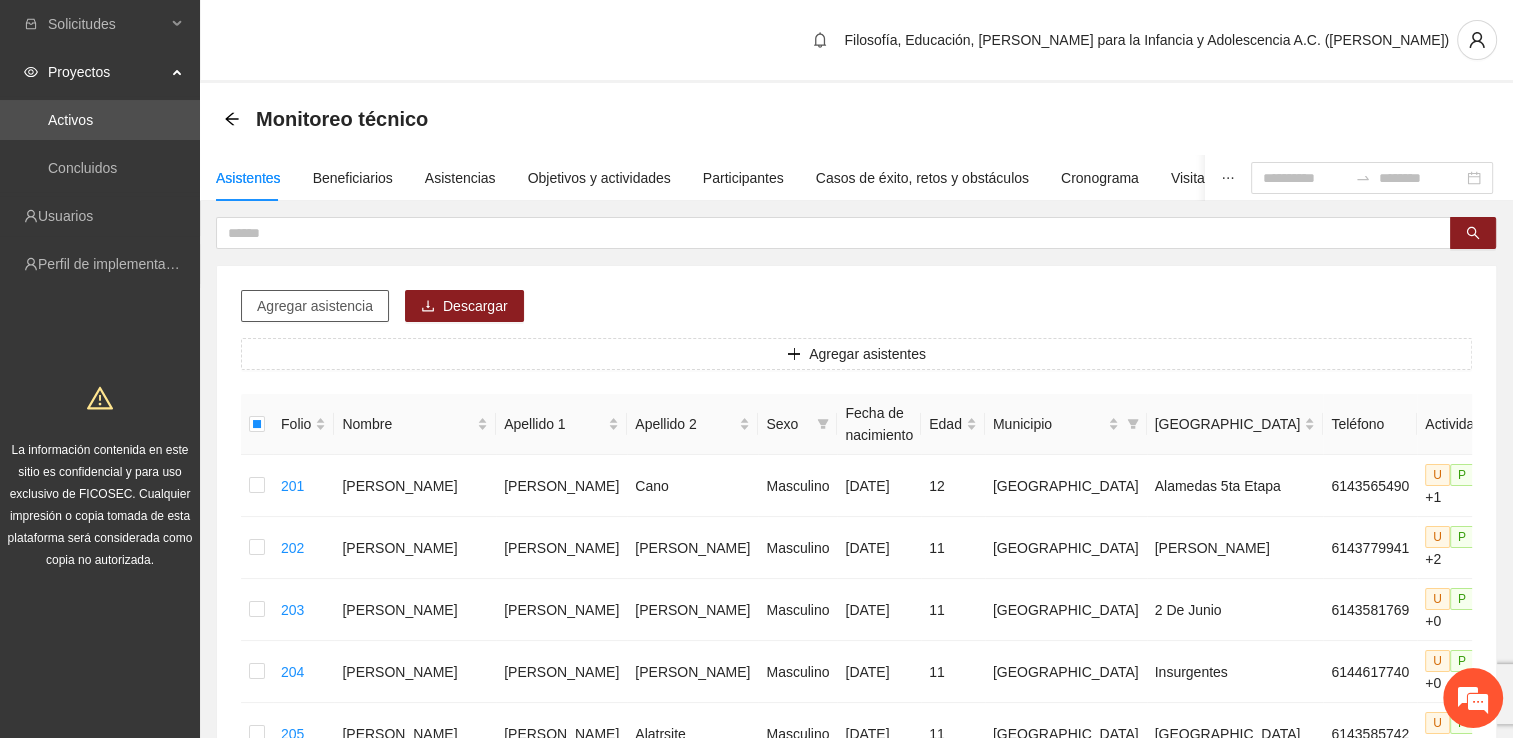 click on "Agregar asistencia" at bounding box center [315, 306] 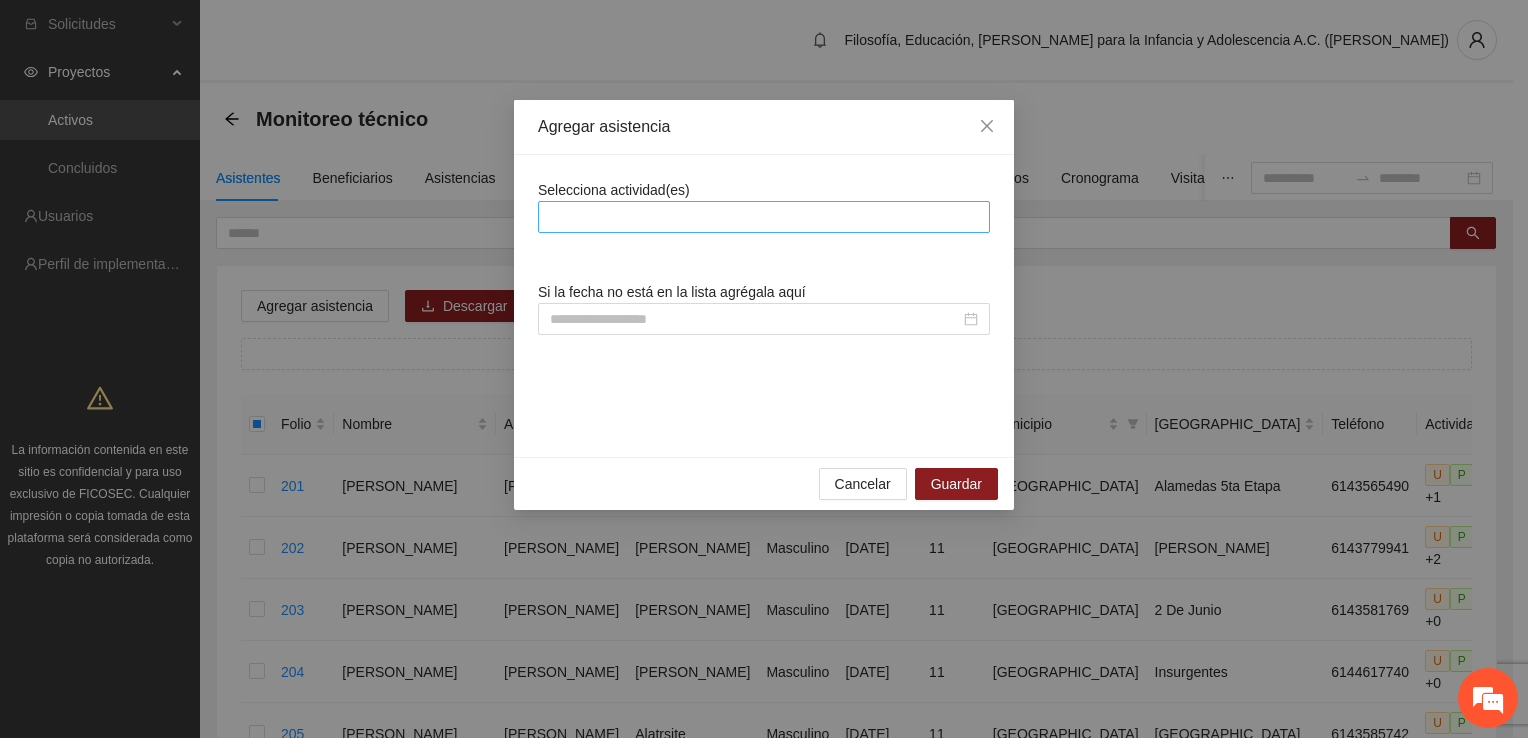 click at bounding box center [764, 217] 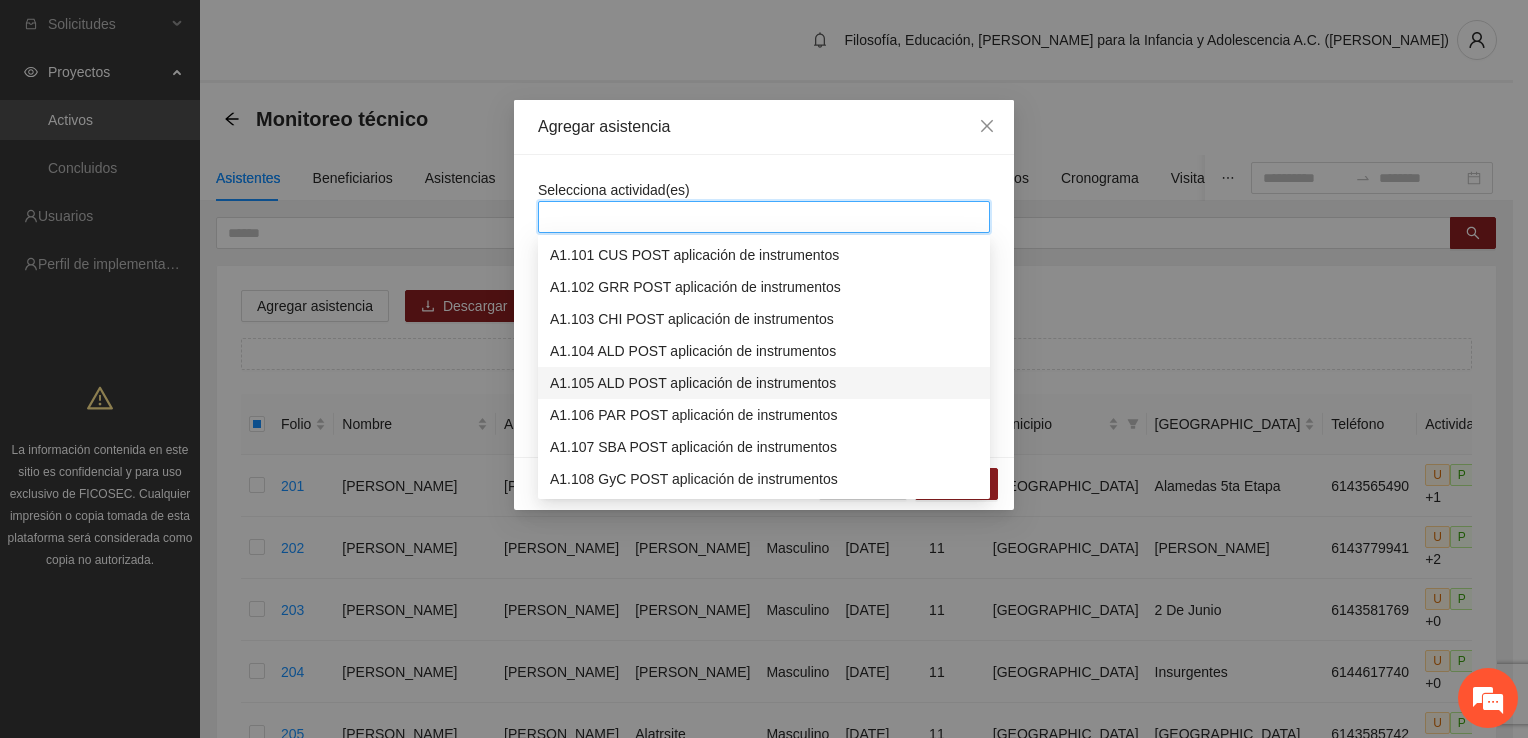 scroll, scrollTop: 3100, scrollLeft: 0, axis: vertical 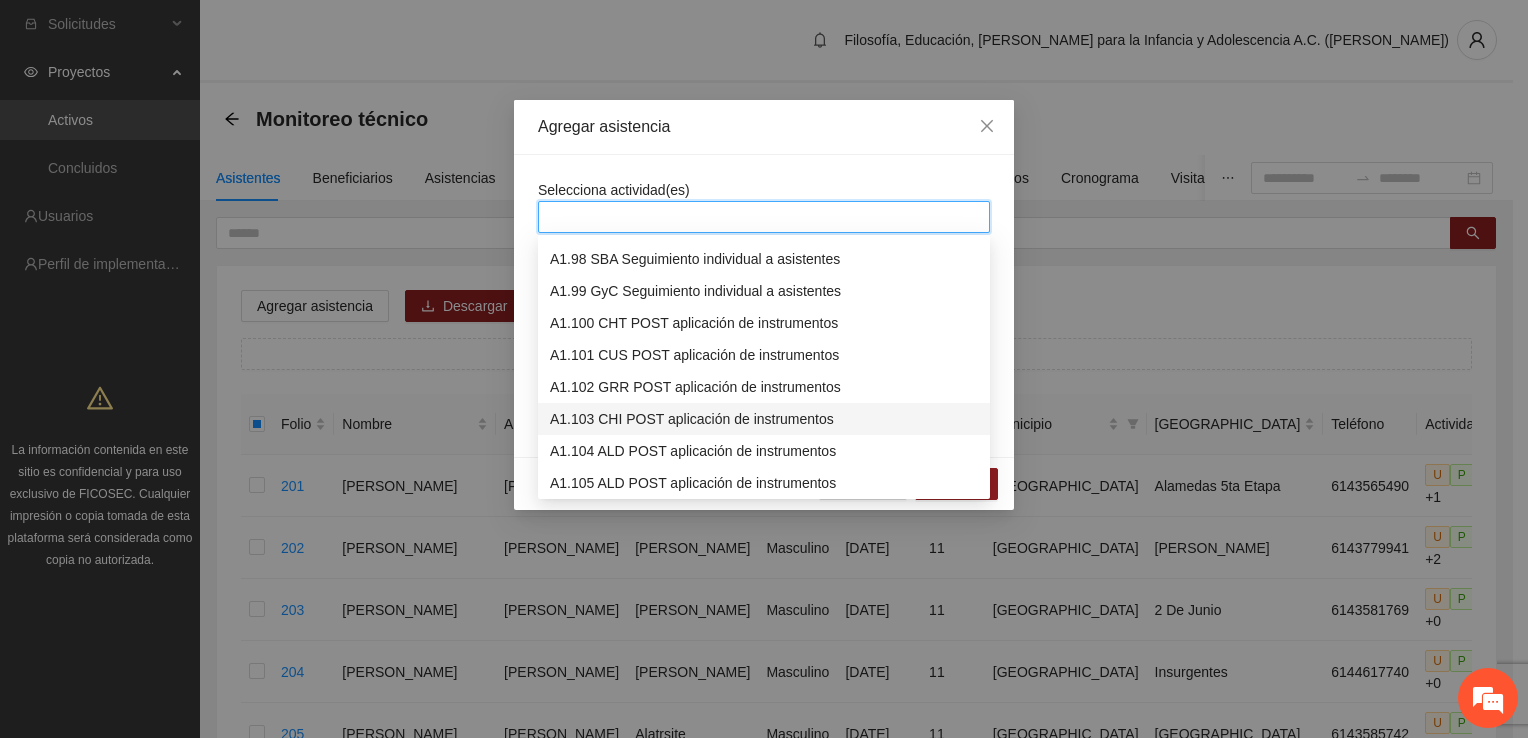 click on "A1.103 CHI POST aplicación de instrumentos" at bounding box center [764, 419] 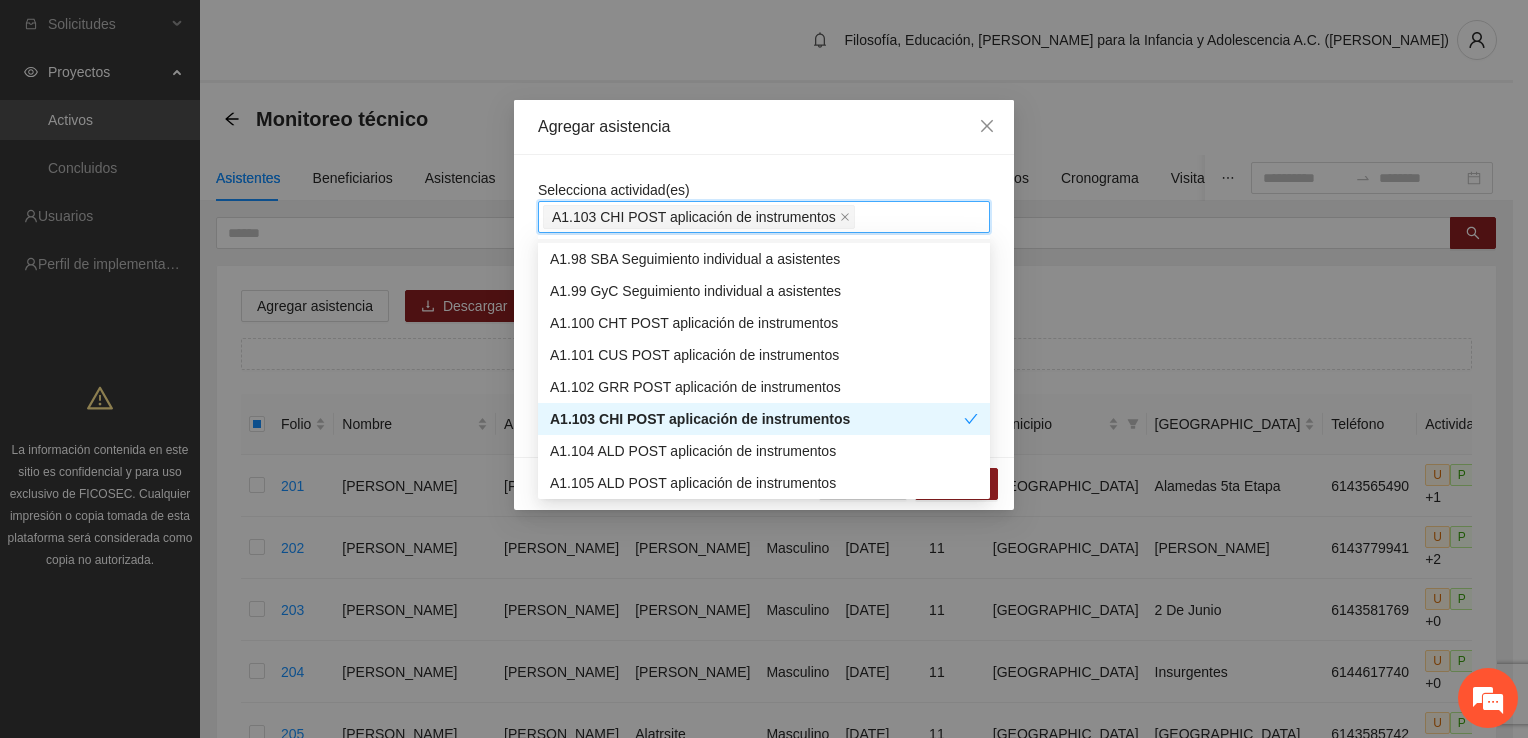 click on "A1.103 CHI POST aplicación de instrumentos" at bounding box center (764, 217) 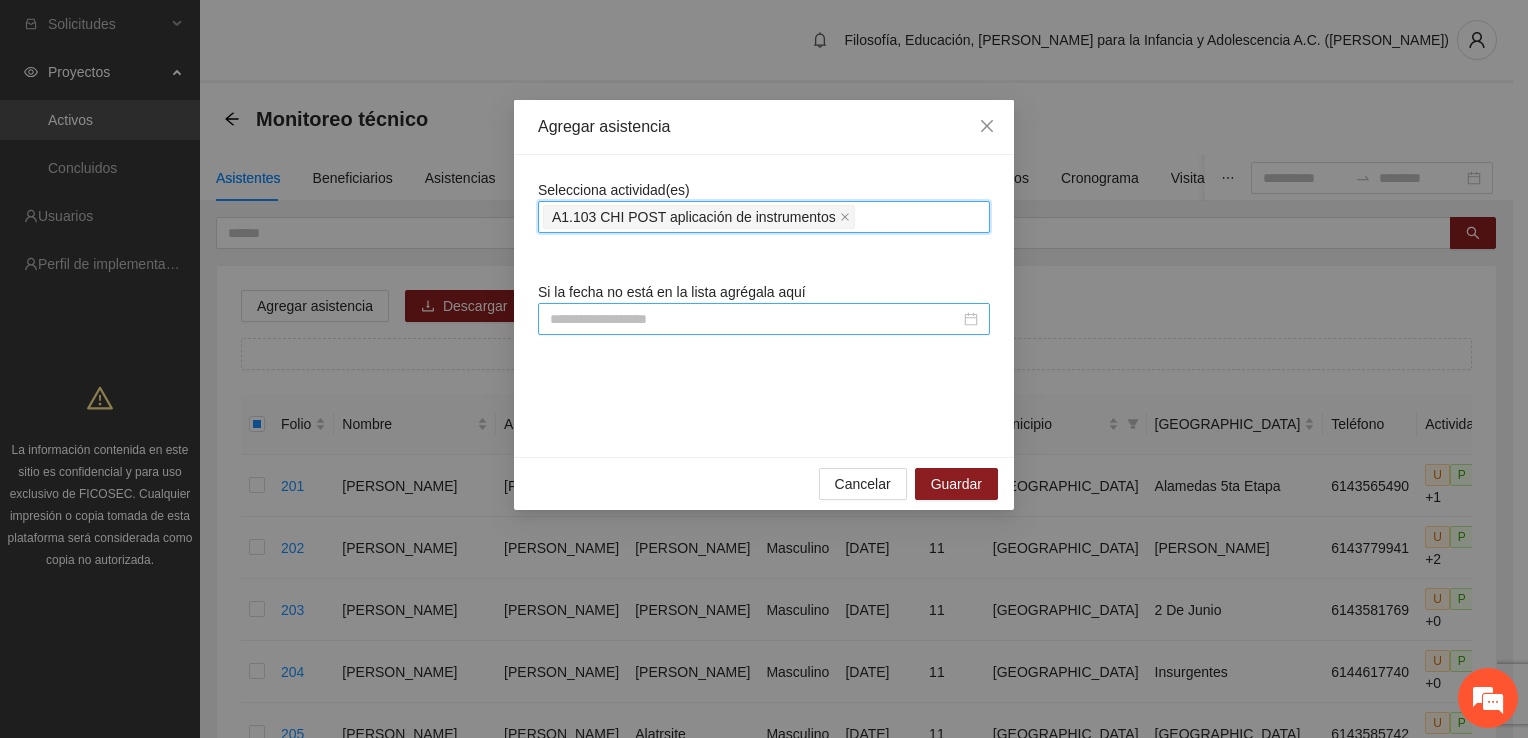 click at bounding box center (764, 319) 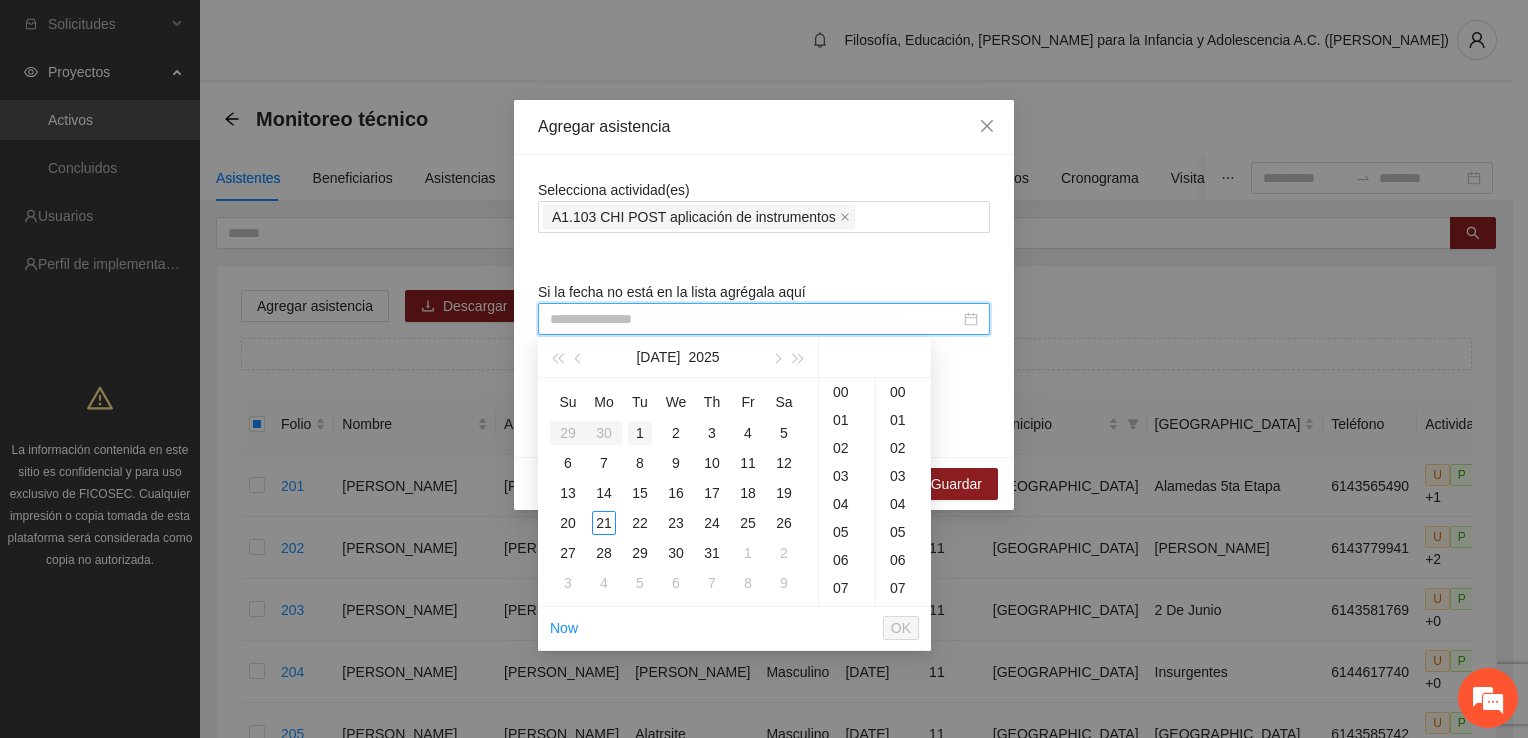 click on "1" at bounding box center [640, 433] 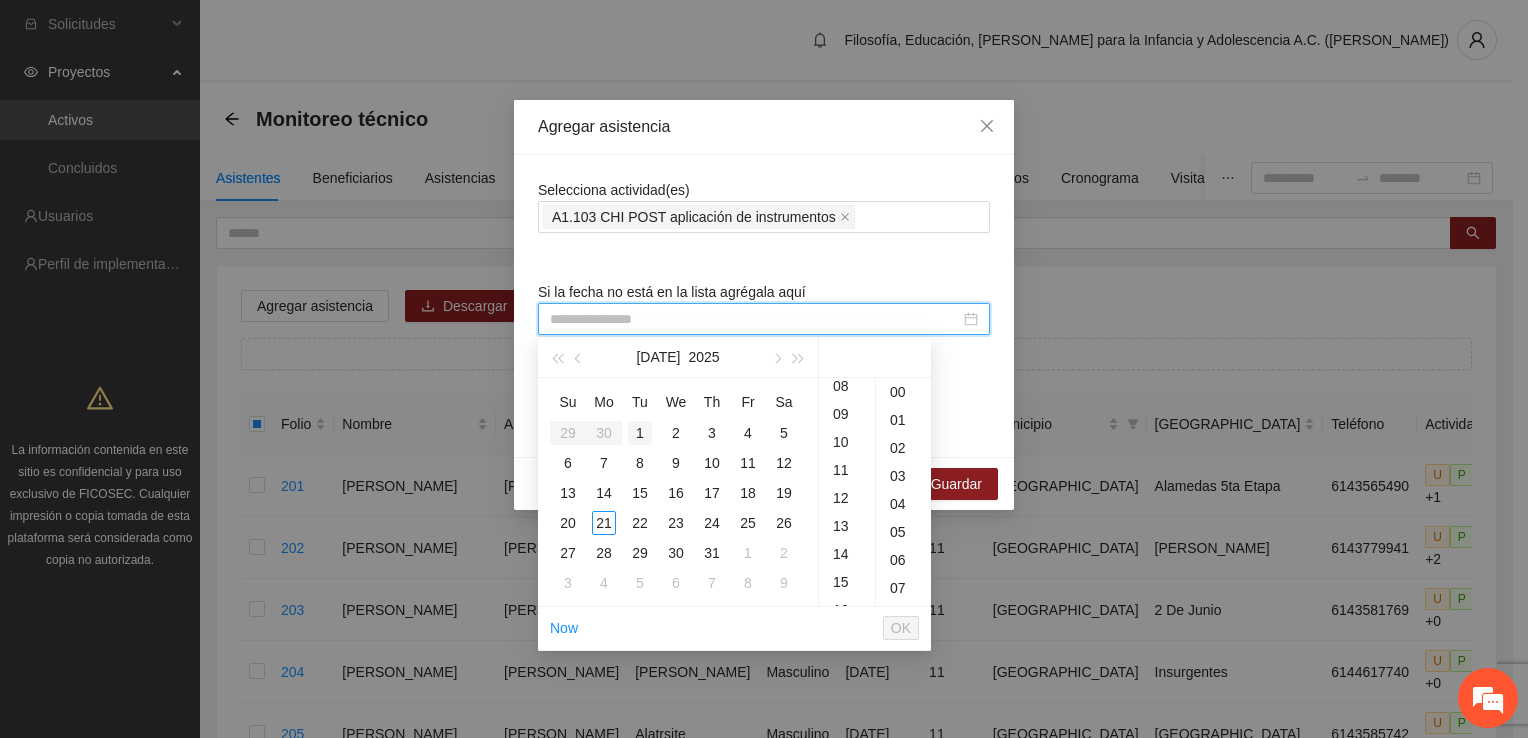 scroll, scrollTop: 378, scrollLeft: 0, axis: vertical 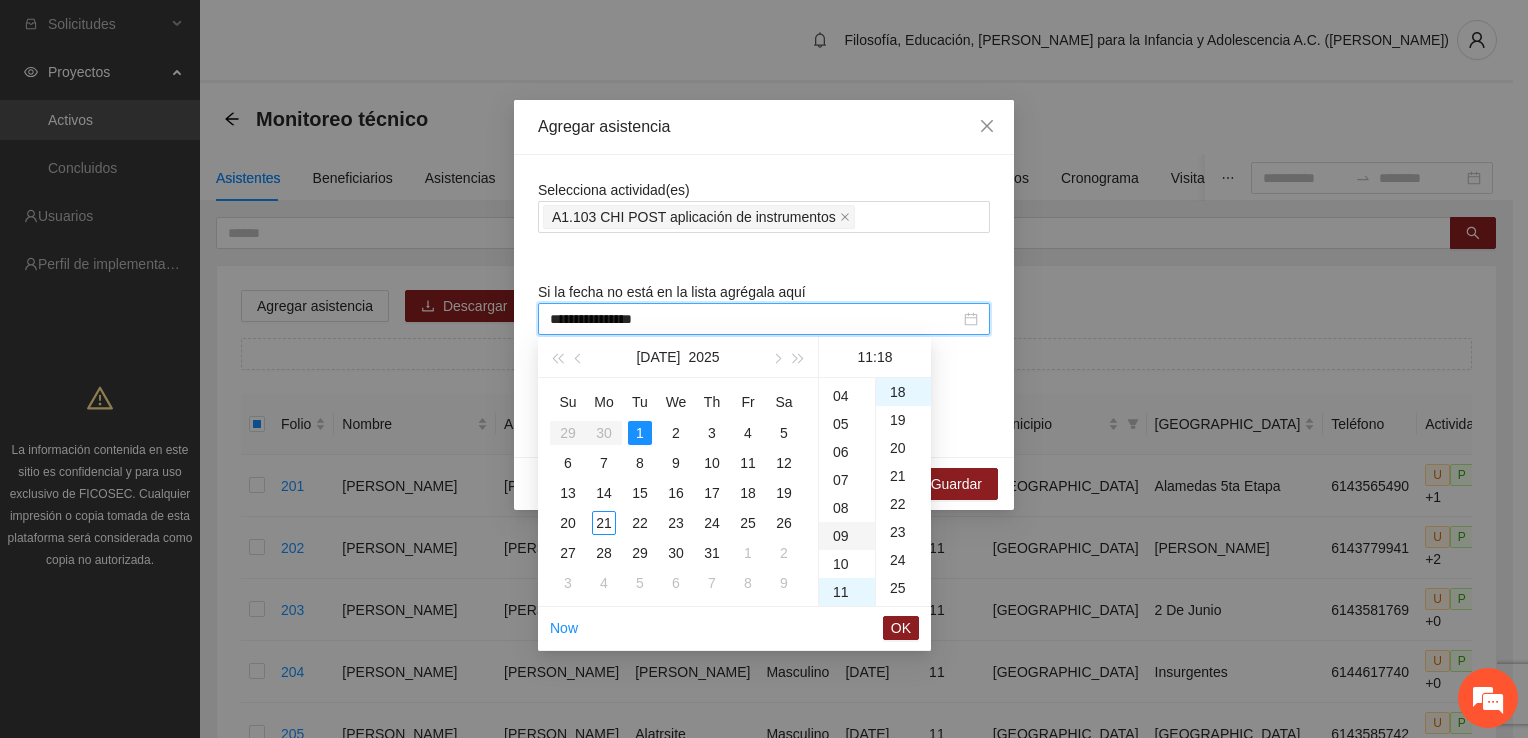 click on "09" at bounding box center [847, 536] 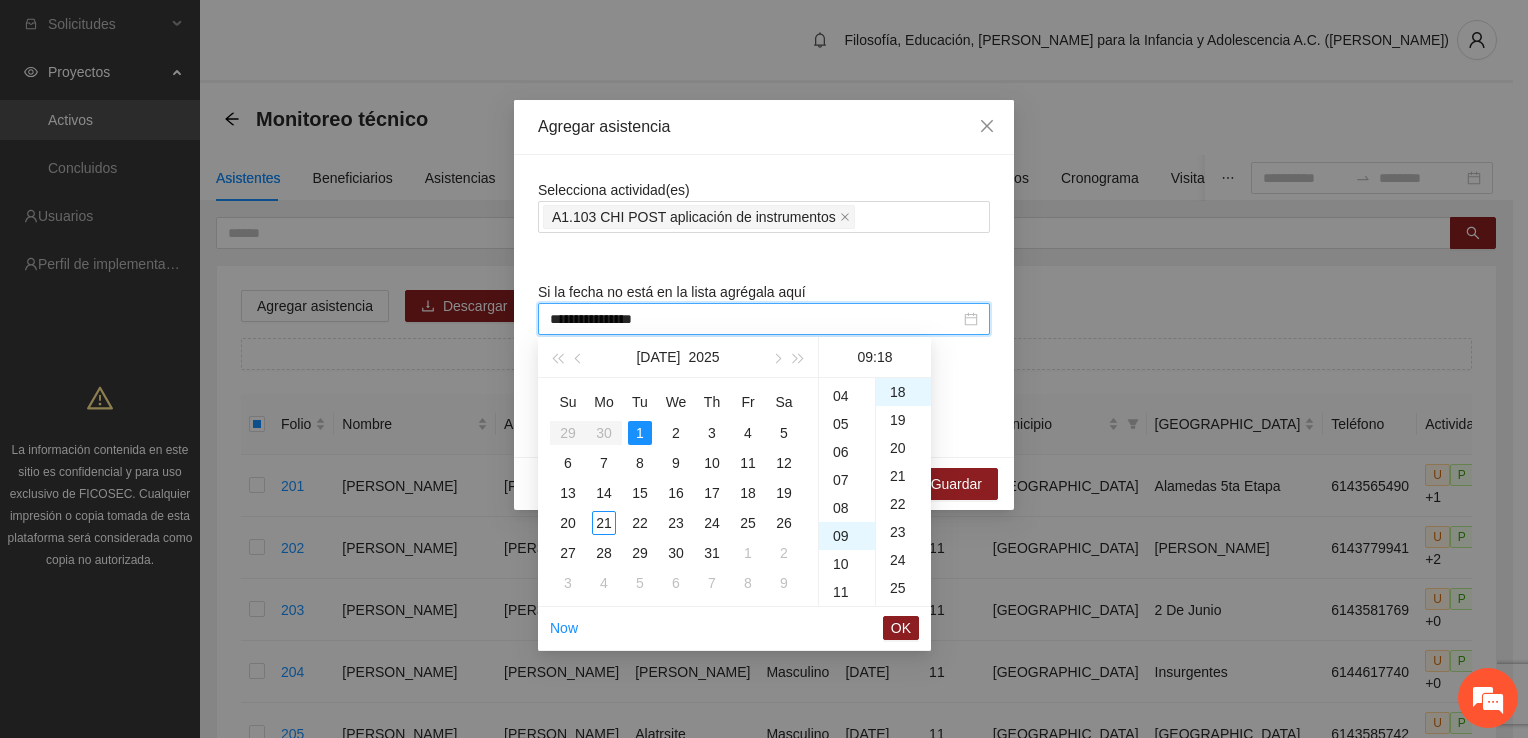 scroll, scrollTop: 252, scrollLeft: 0, axis: vertical 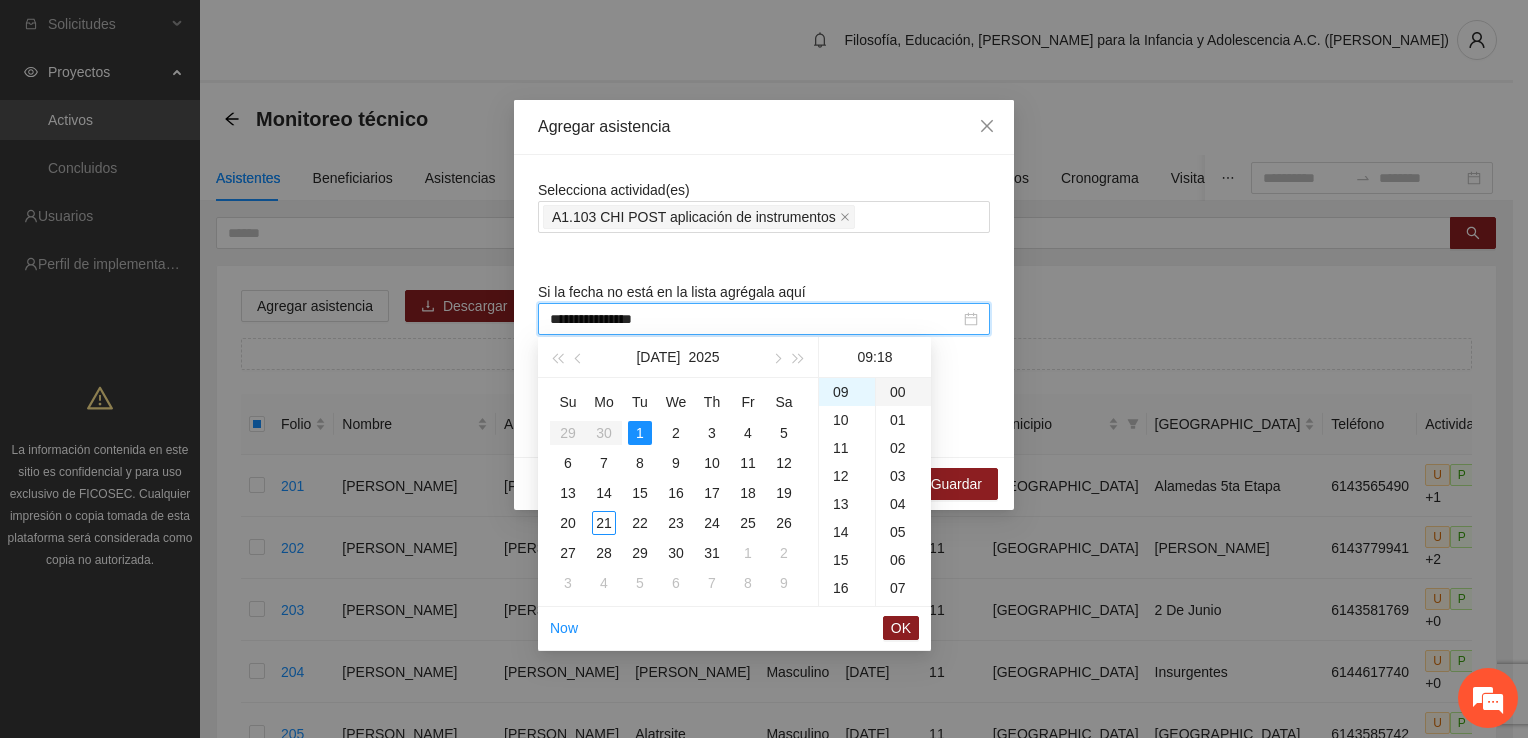 click on "00" at bounding box center [903, 392] 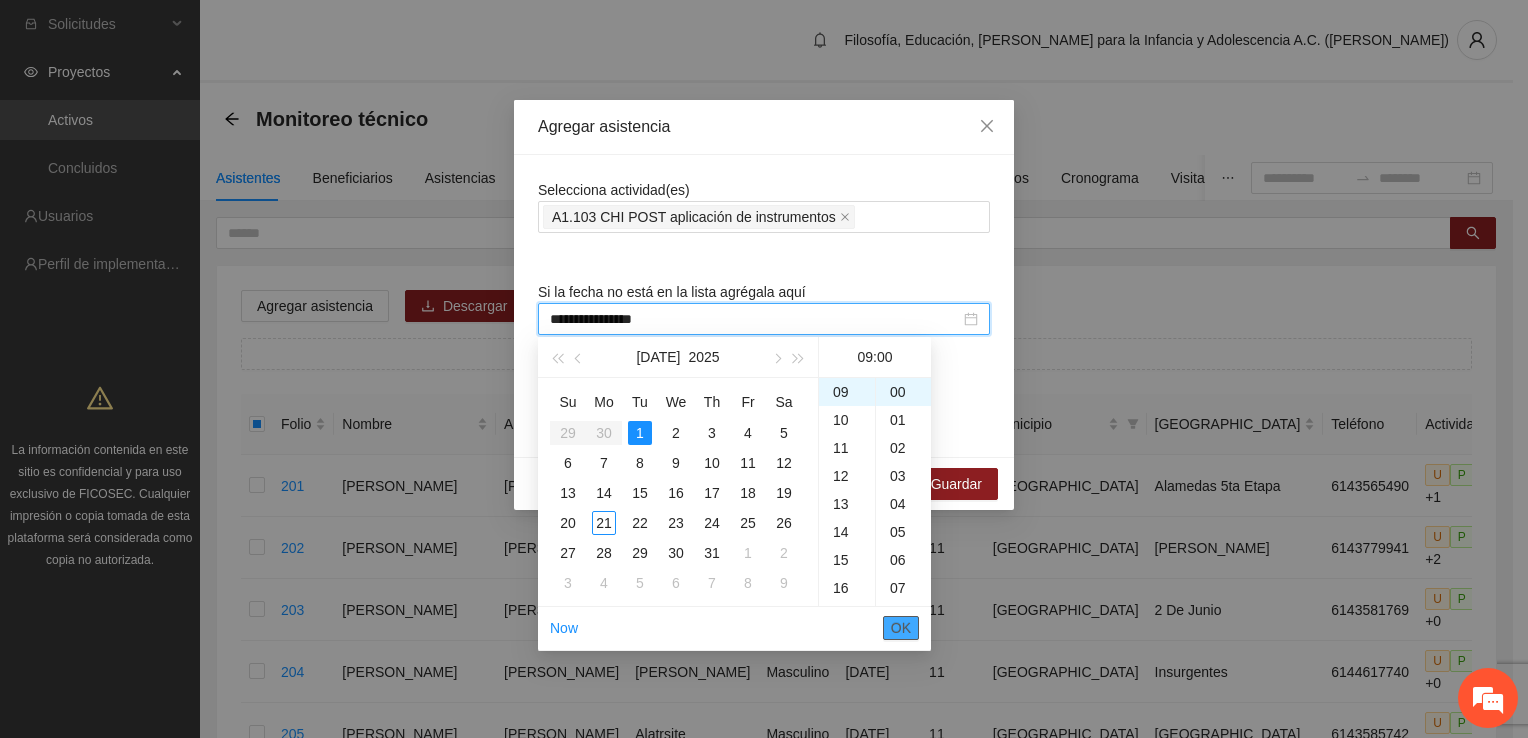 click on "OK" at bounding box center [901, 628] 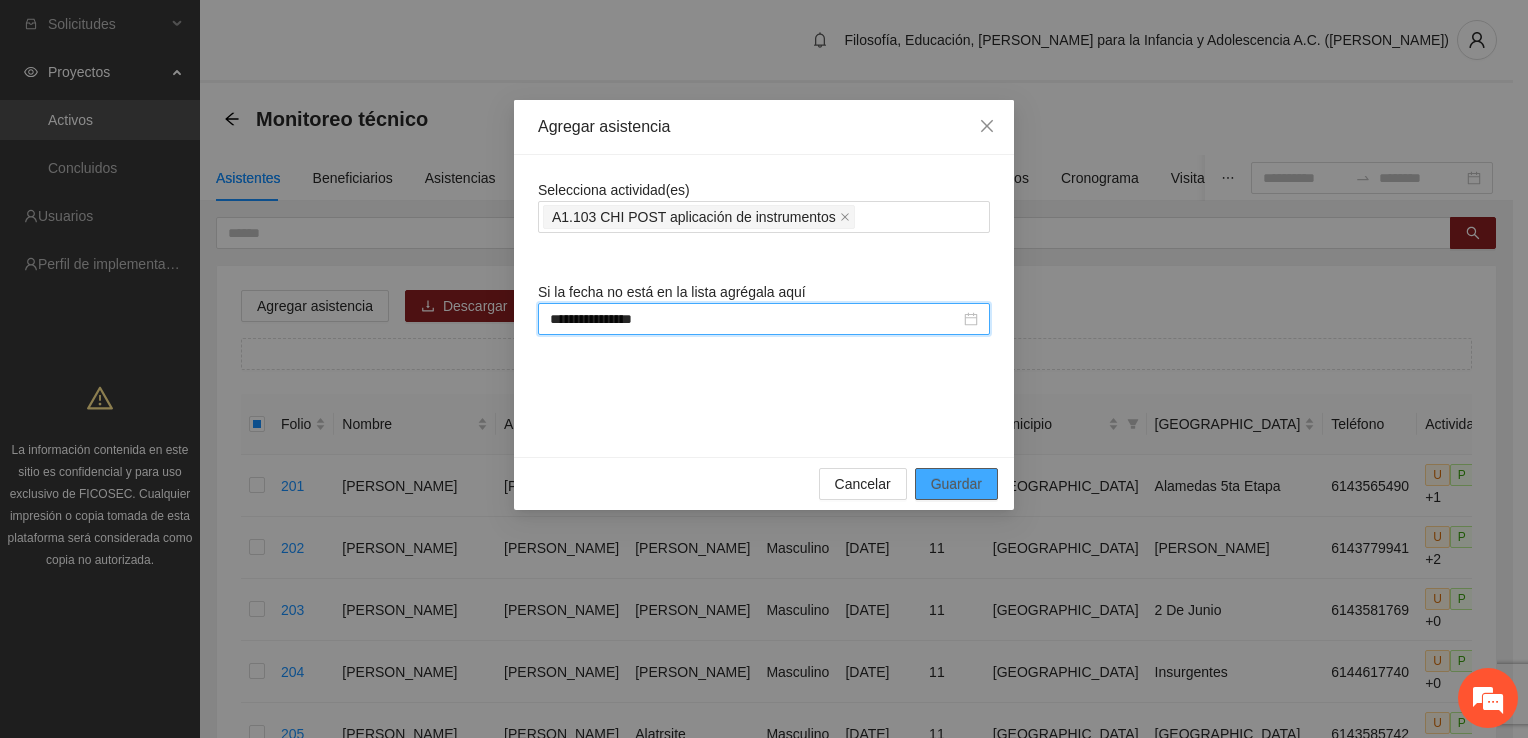 click on "Guardar" at bounding box center (956, 484) 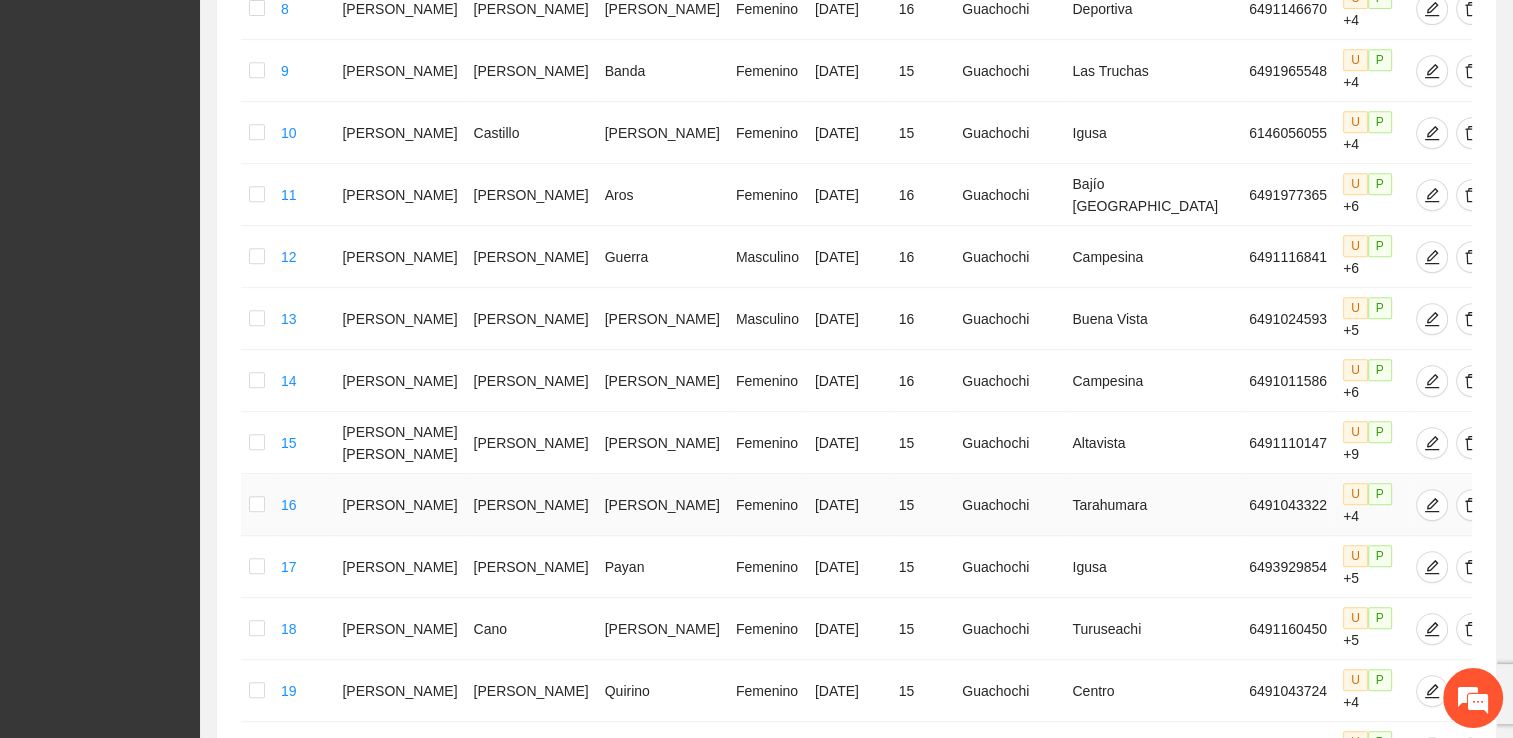 scroll, scrollTop: 988, scrollLeft: 0, axis: vertical 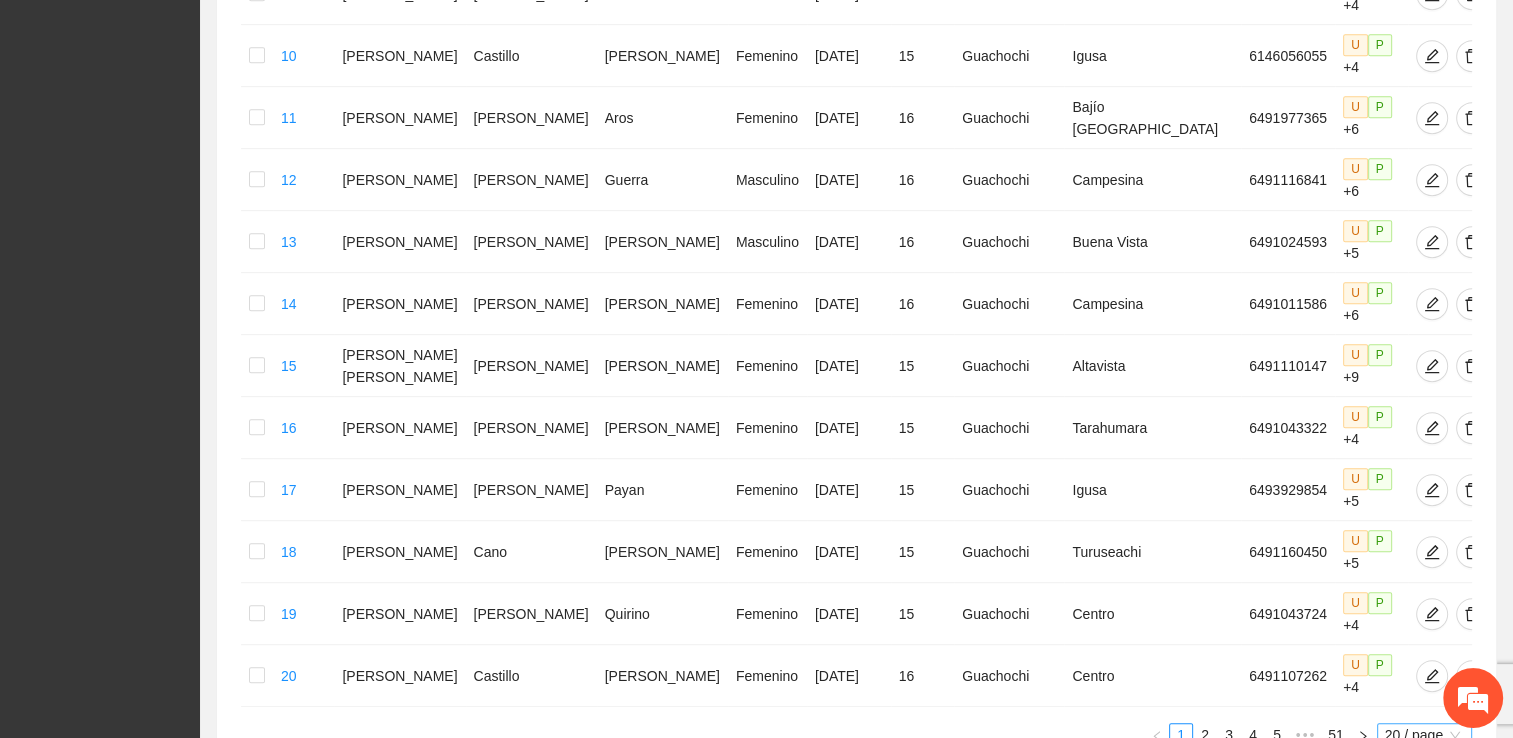click on "20 / page" at bounding box center (1424, 735) 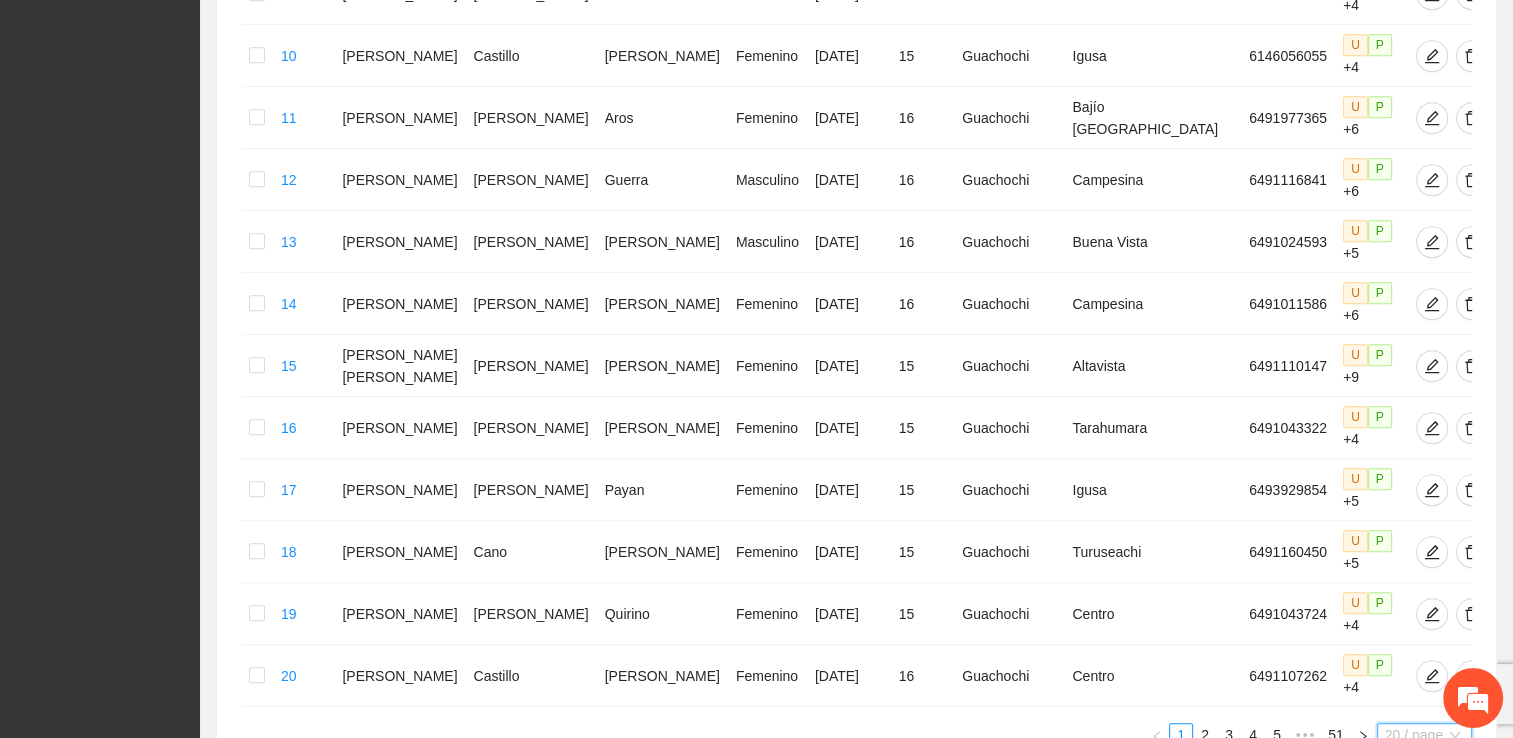 click on "100 / page" at bounding box center [1425, 867] 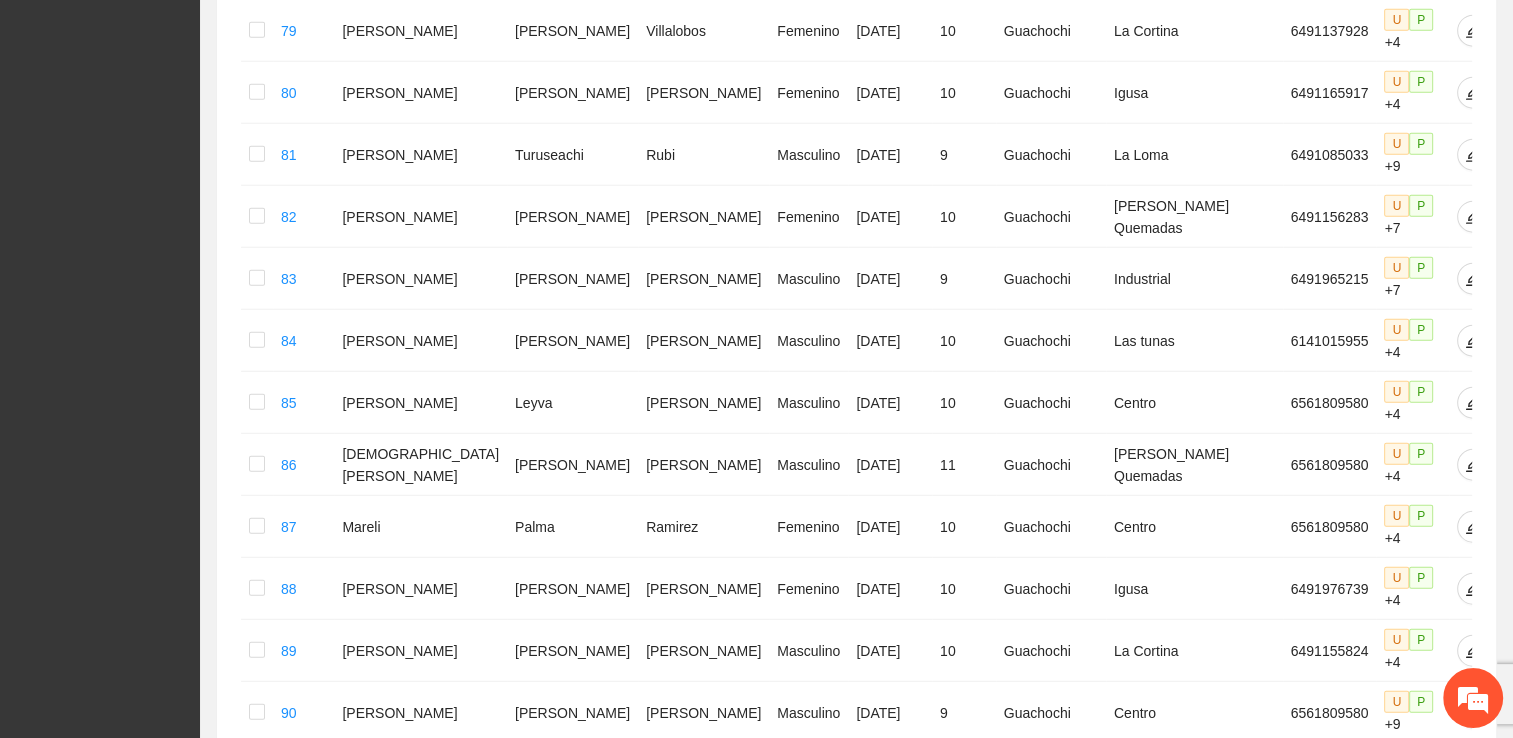 scroll, scrollTop: 5334, scrollLeft: 0, axis: vertical 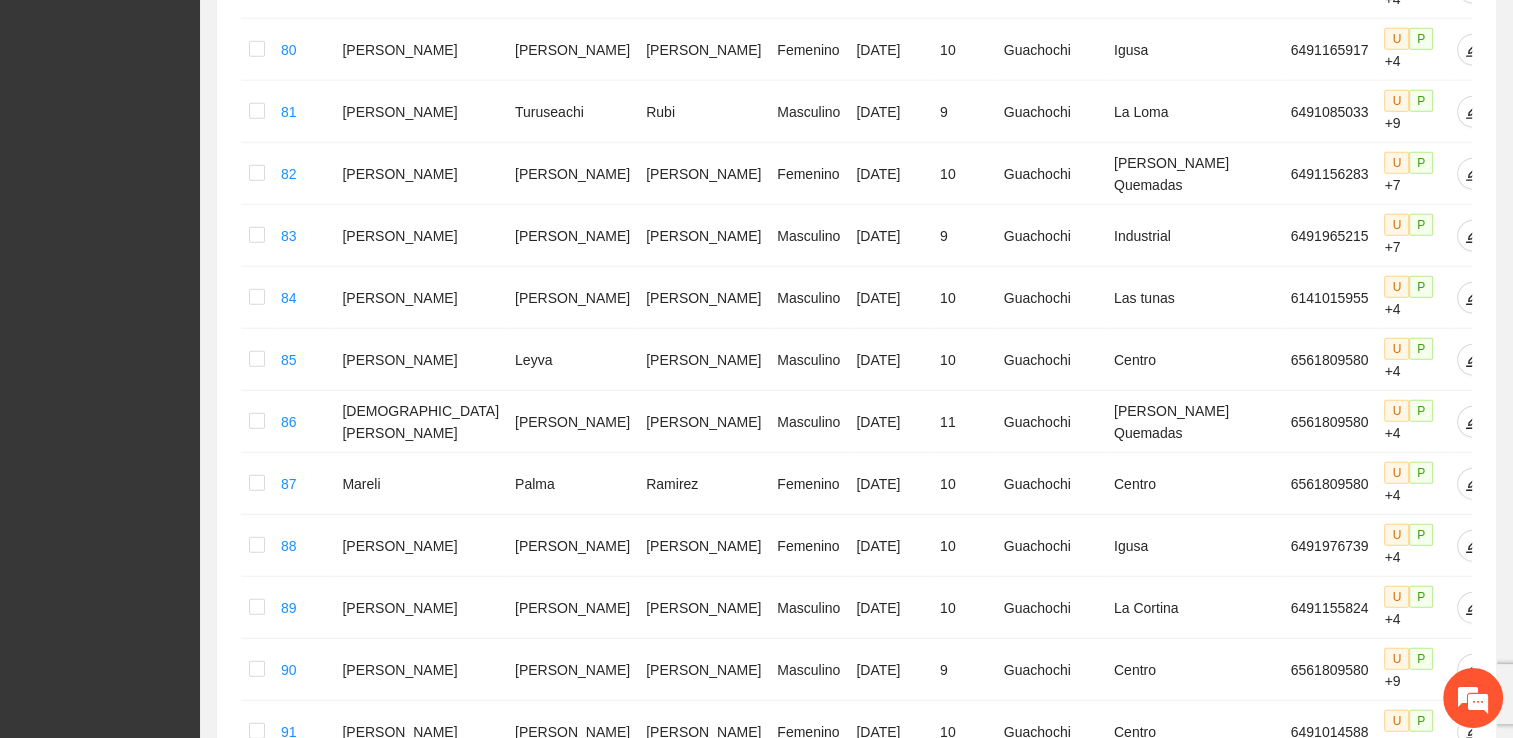 click on "5" at bounding box center (1269, 1349) 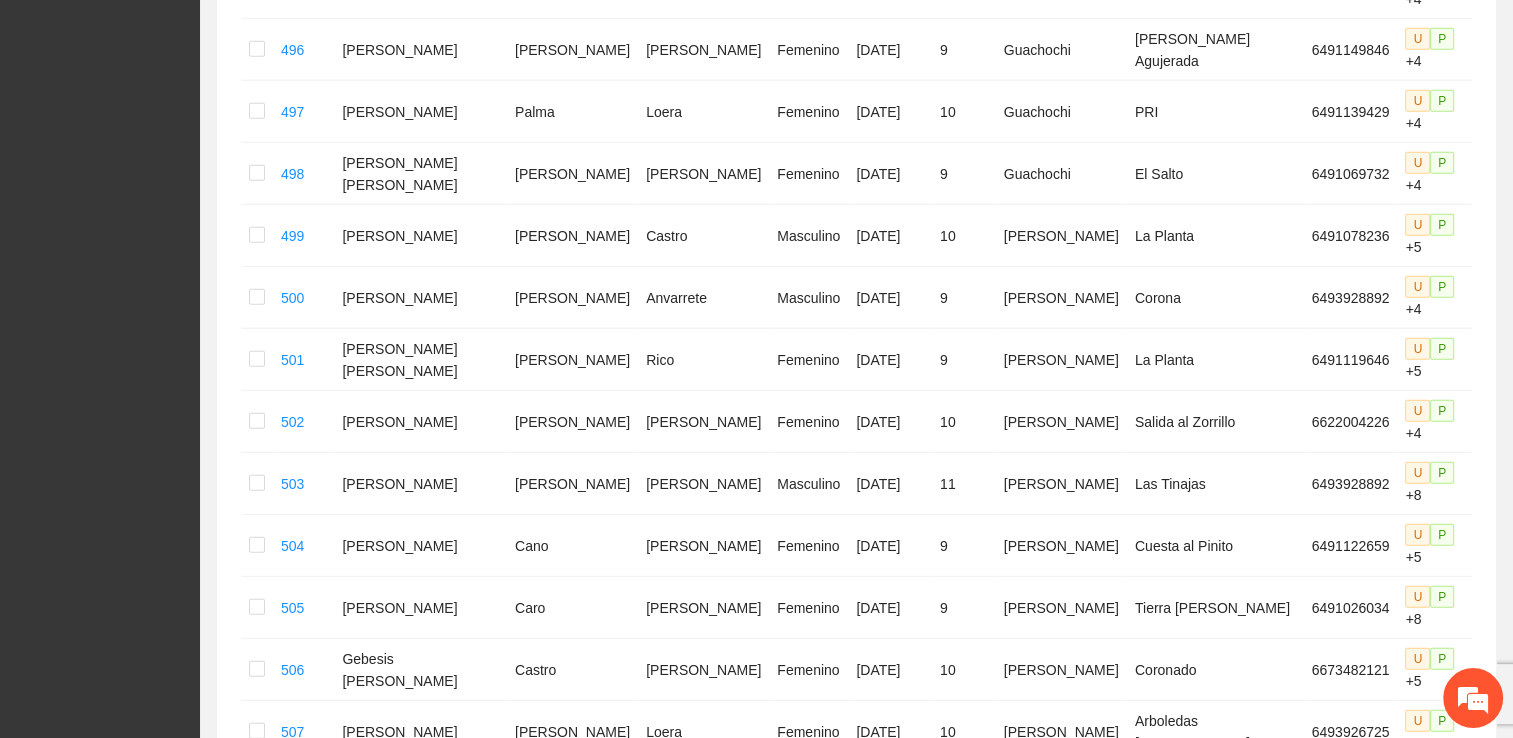 click on "7" at bounding box center (1269, 1349) 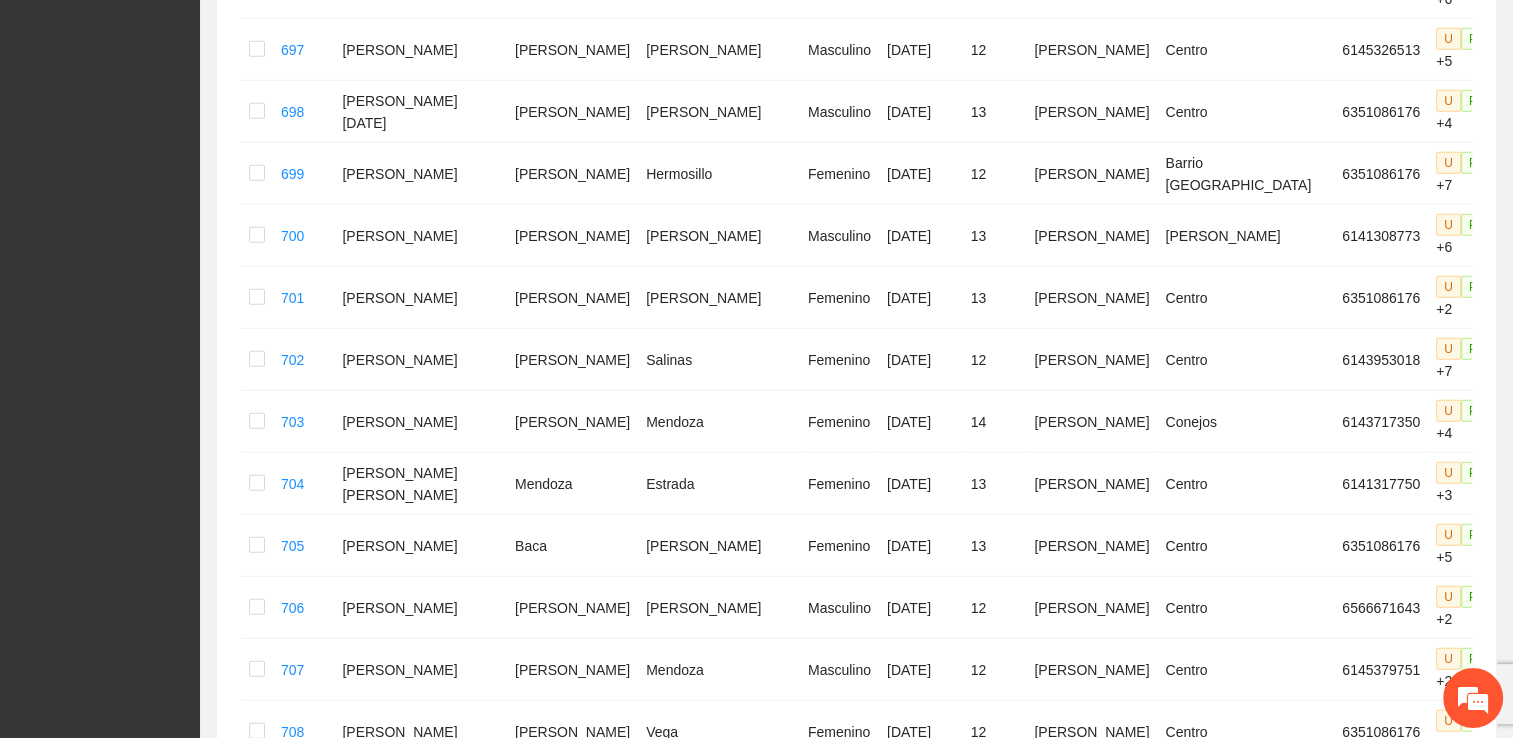 scroll, scrollTop: 5324, scrollLeft: 0, axis: vertical 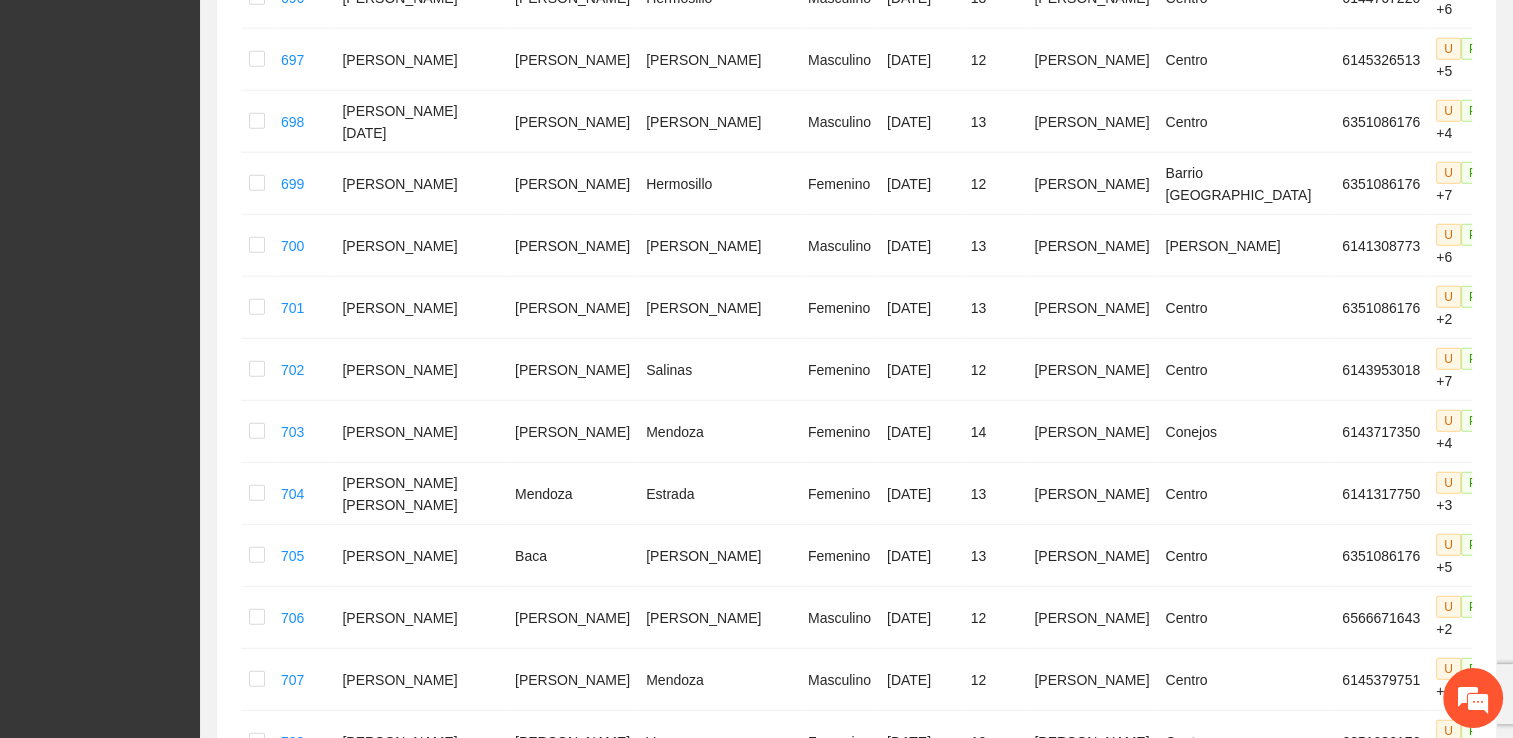 click on "8" at bounding box center [1245, 1359] 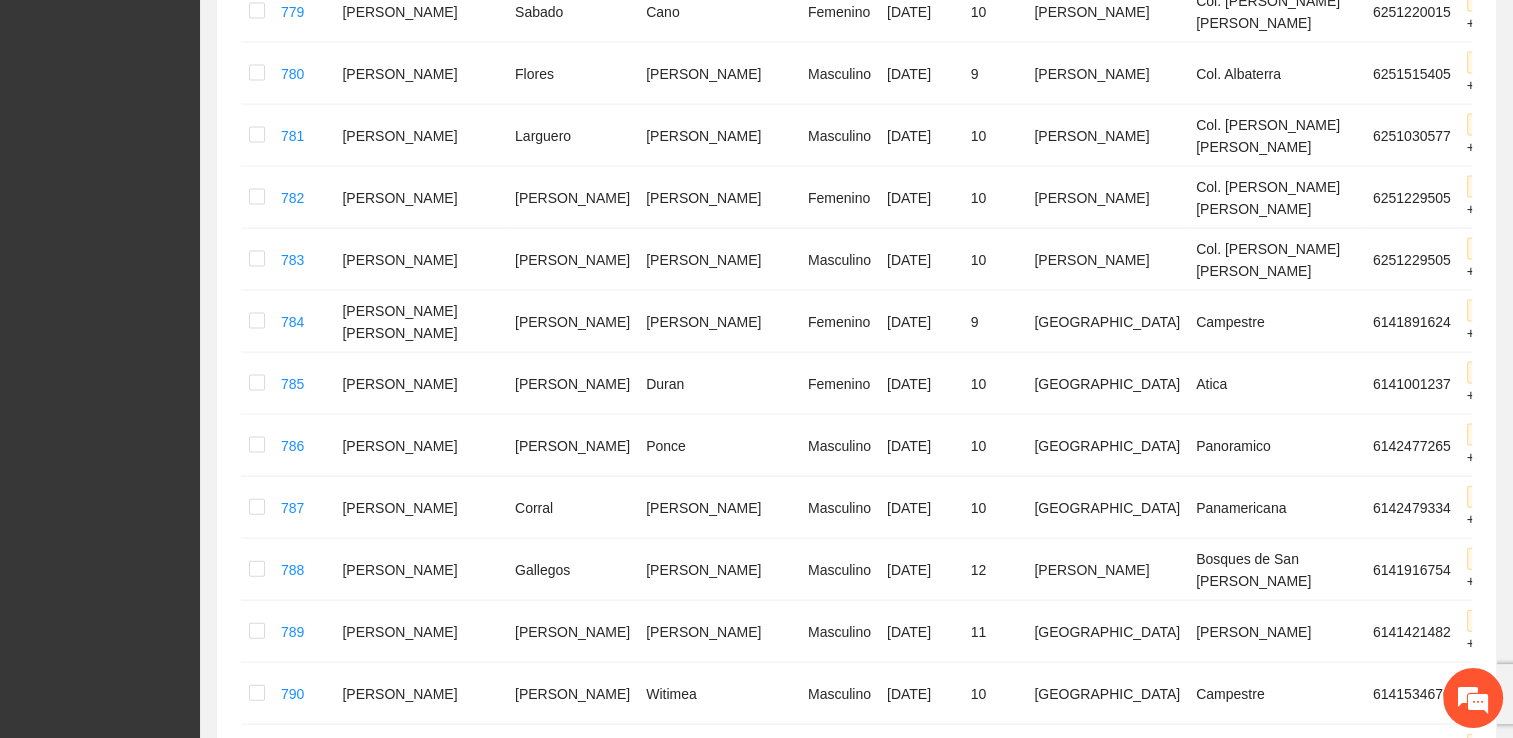 scroll, scrollTop: 4224, scrollLeft: 0, axis: vertical 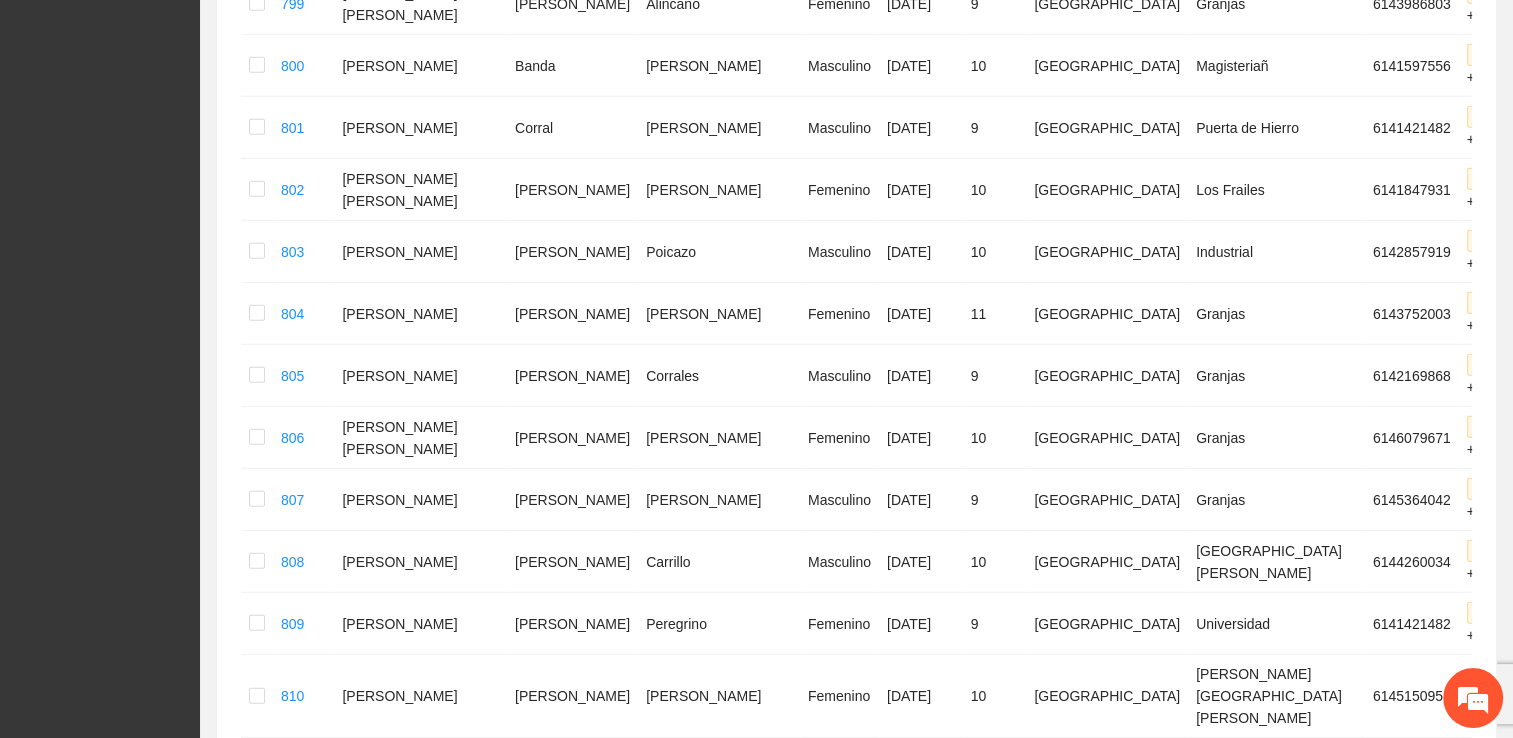 click on "9" at bounding box center (1272, 1200) 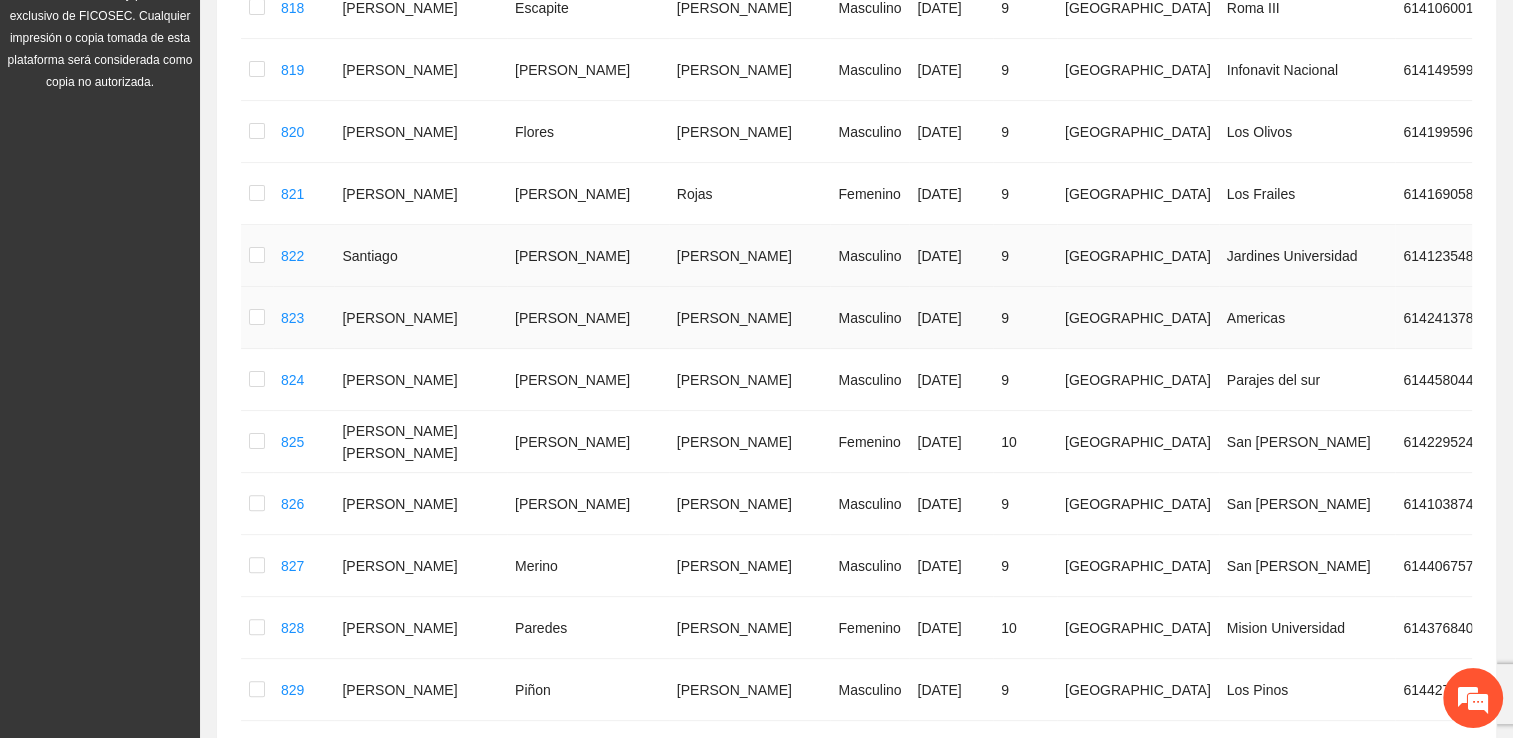 scroll, scrollTop: 500, scrollLeft: 0, axis: vertical 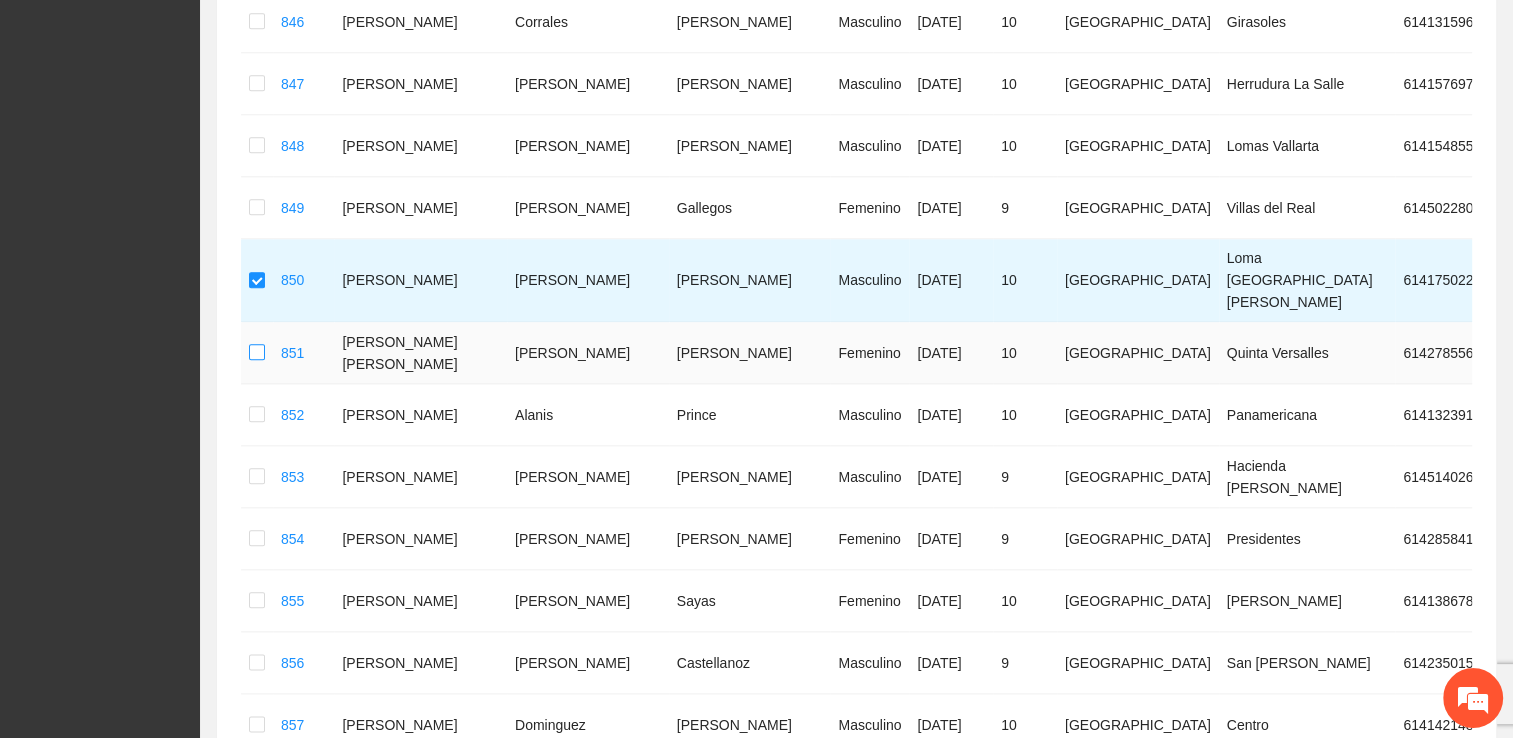 click at bounding box center (257, 353) 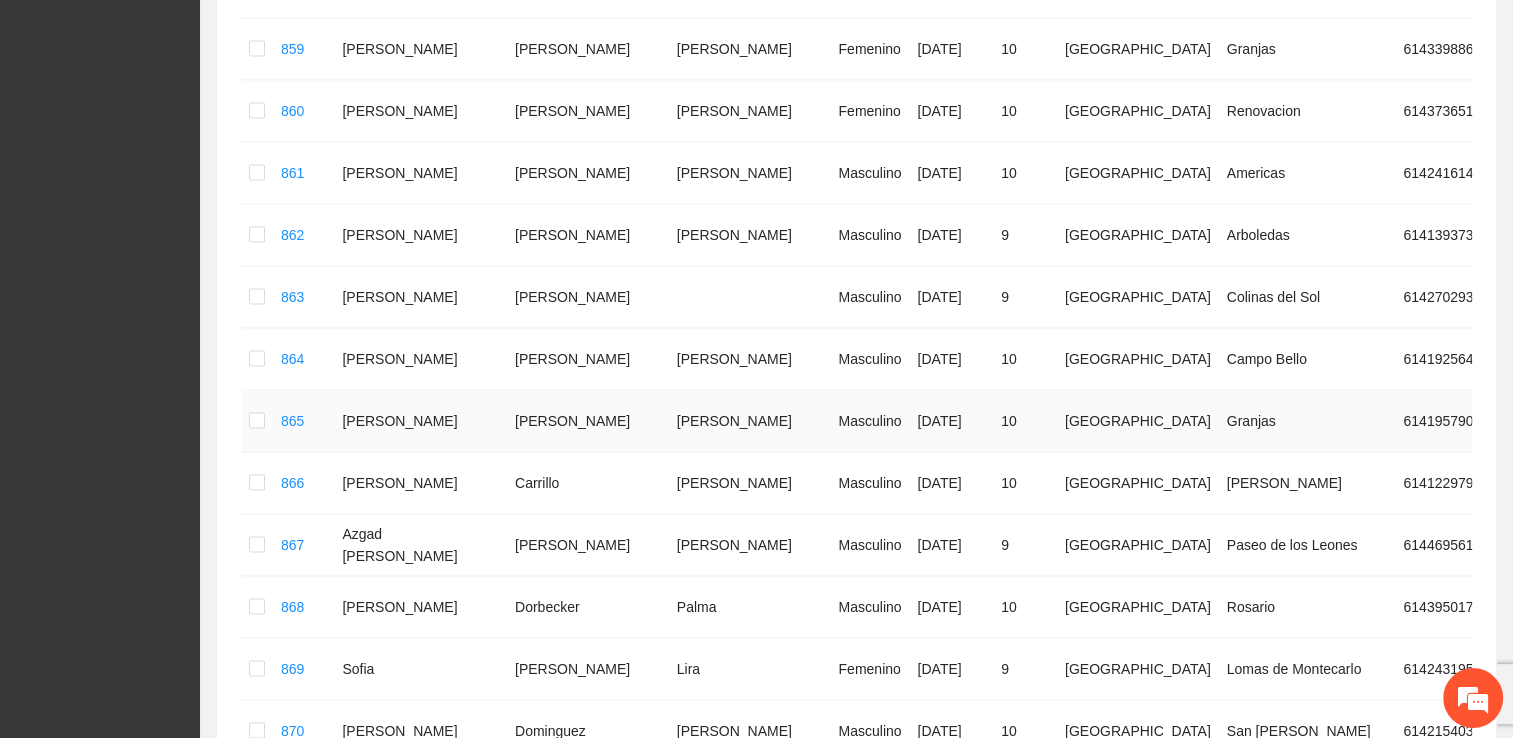 scroll, scrollTop: 3100, scrollLeft: 0, axis: vertical 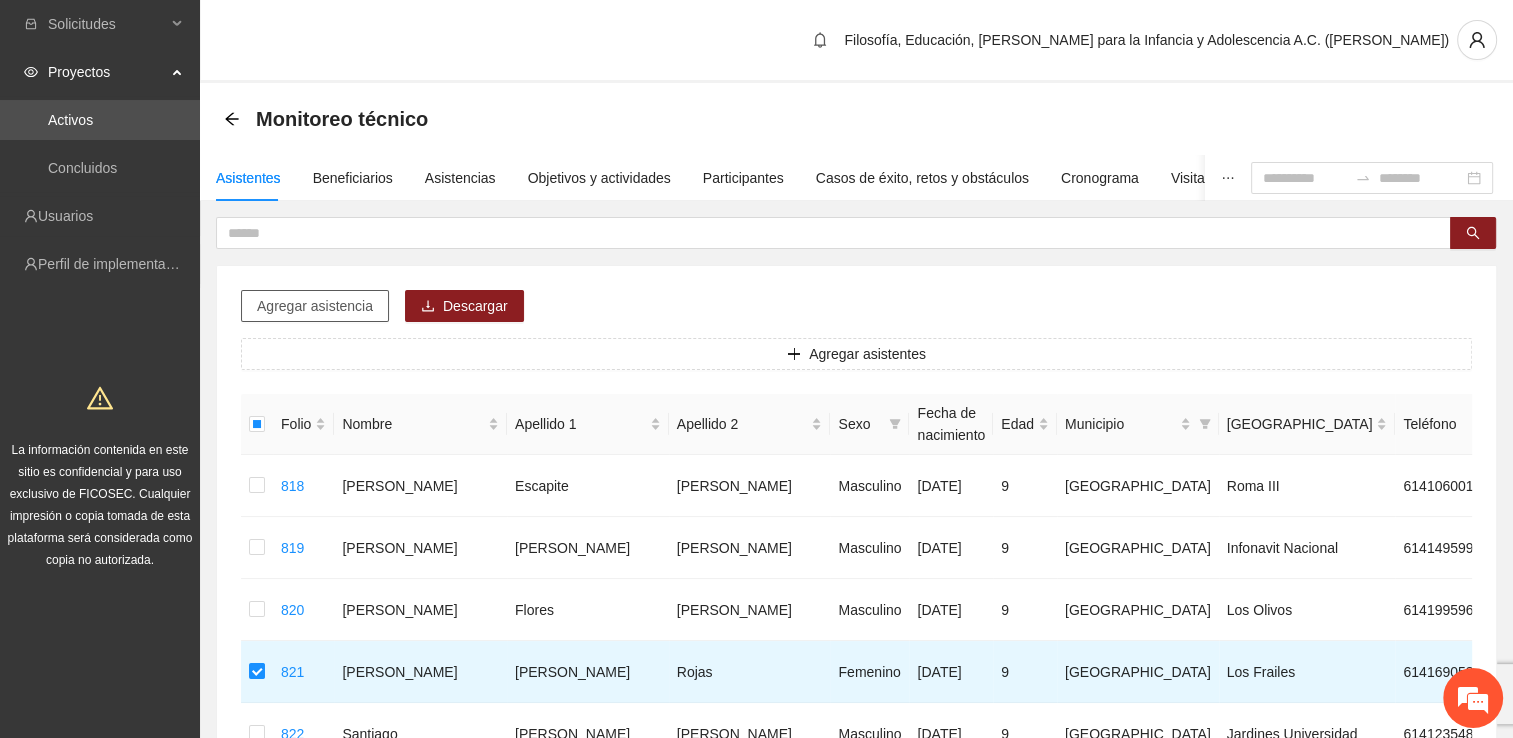 click on "Agregar asistencia" at bounding box center (315, 306) 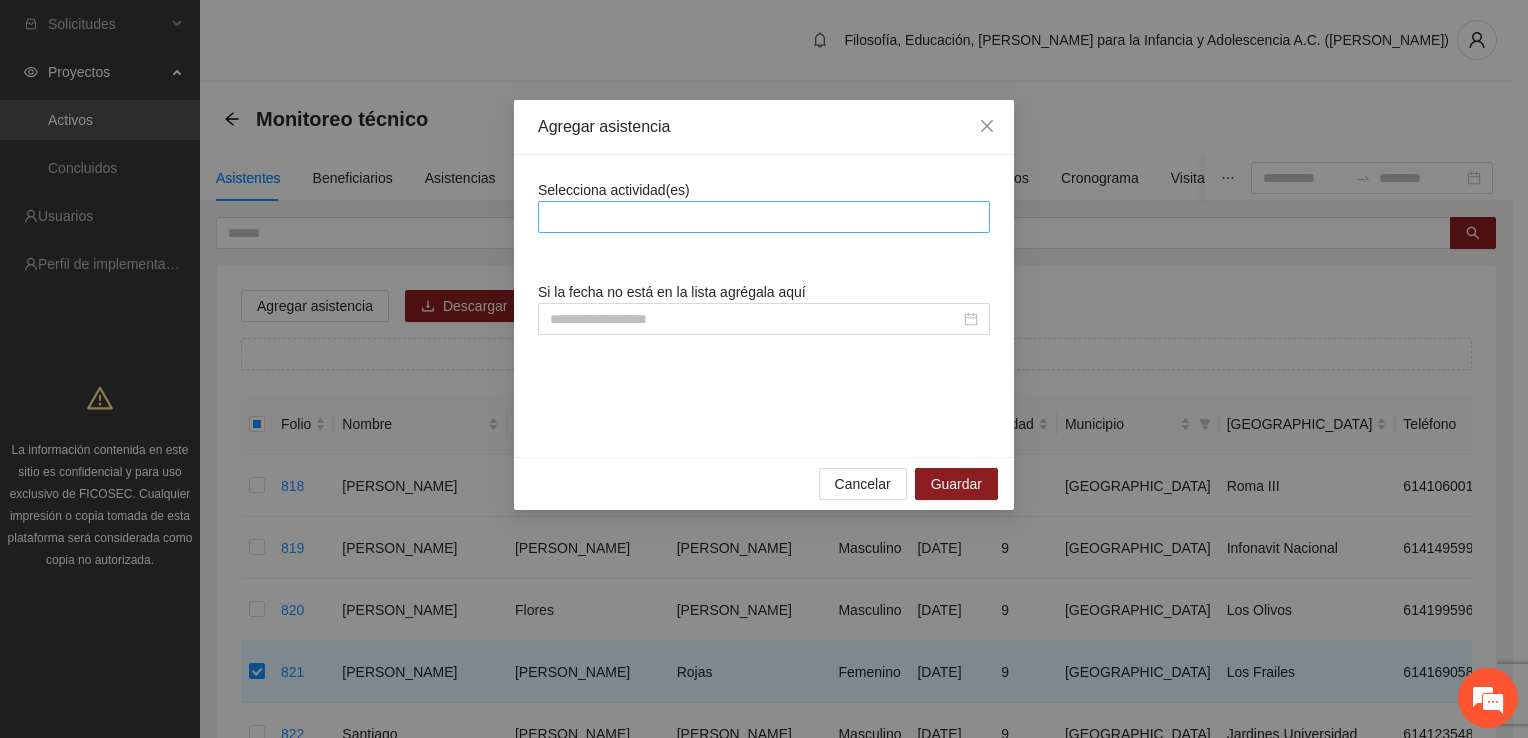 click at bounding box center (764, 217) 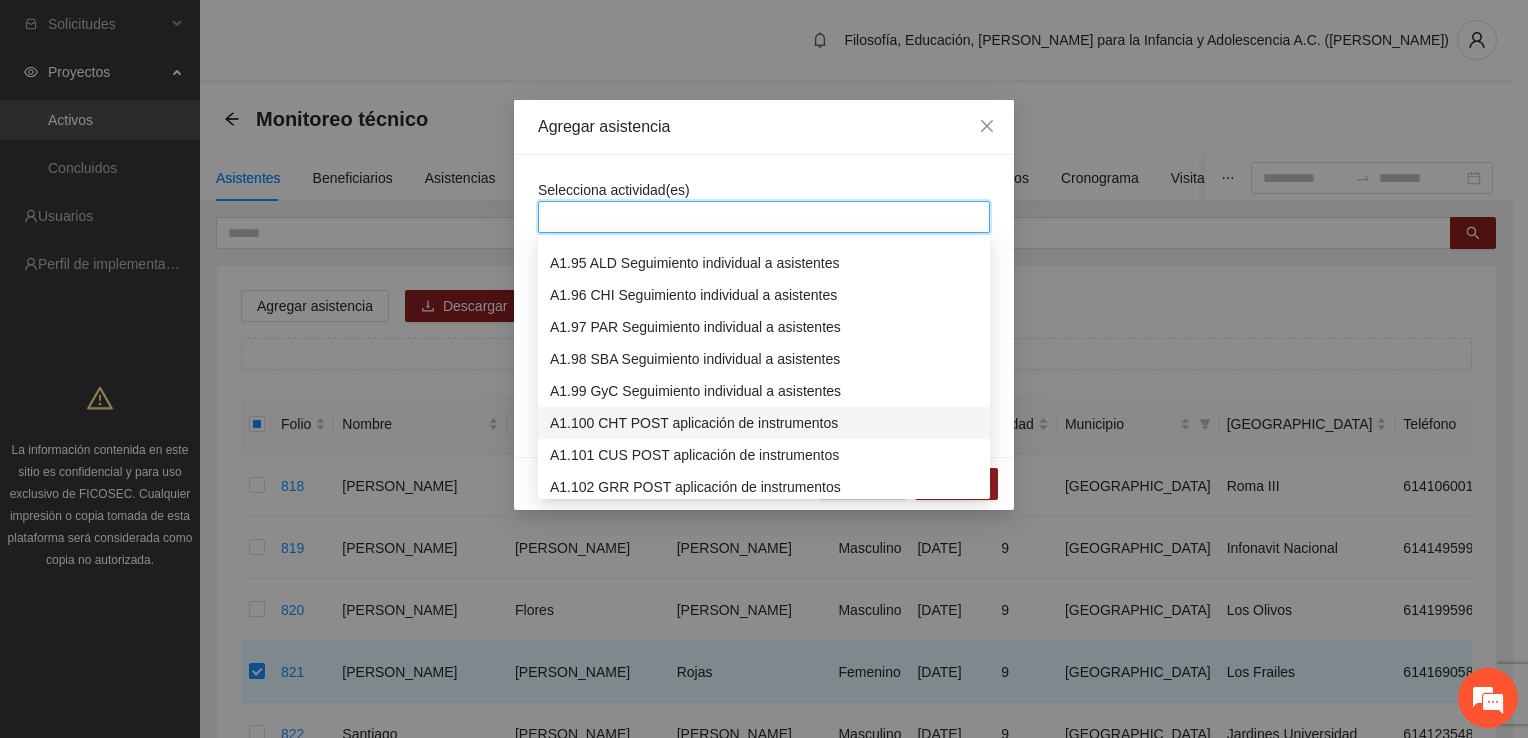 scroll, scrollTop: 3100, scrollLeft: 0, axis: vertical 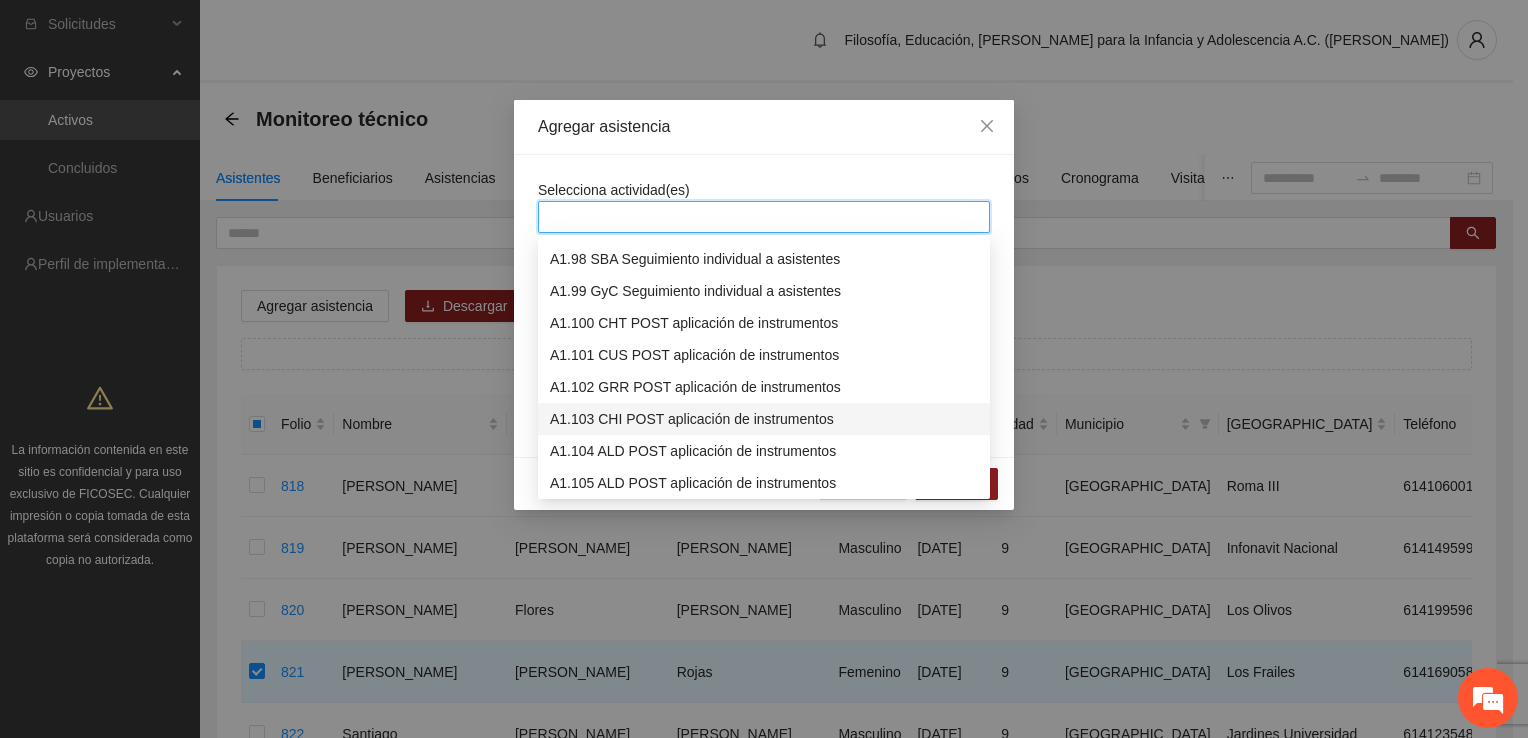 click on "A1.103 CHI POST aplicación de instrumentos" at bounding box center (764, 419) 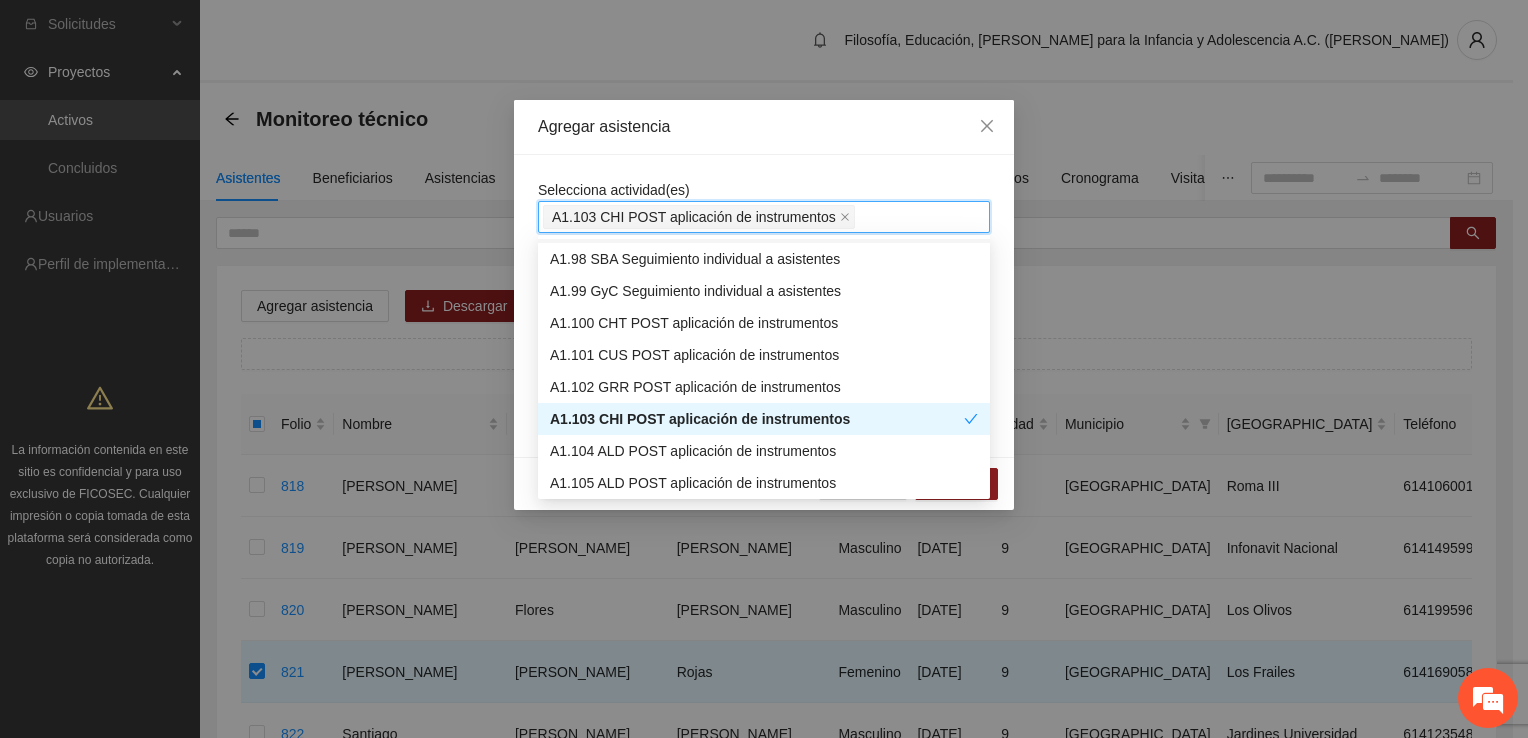 click on "A1.103 CHI POST aplicación de instrumentos" at bounding box center (764, 217) 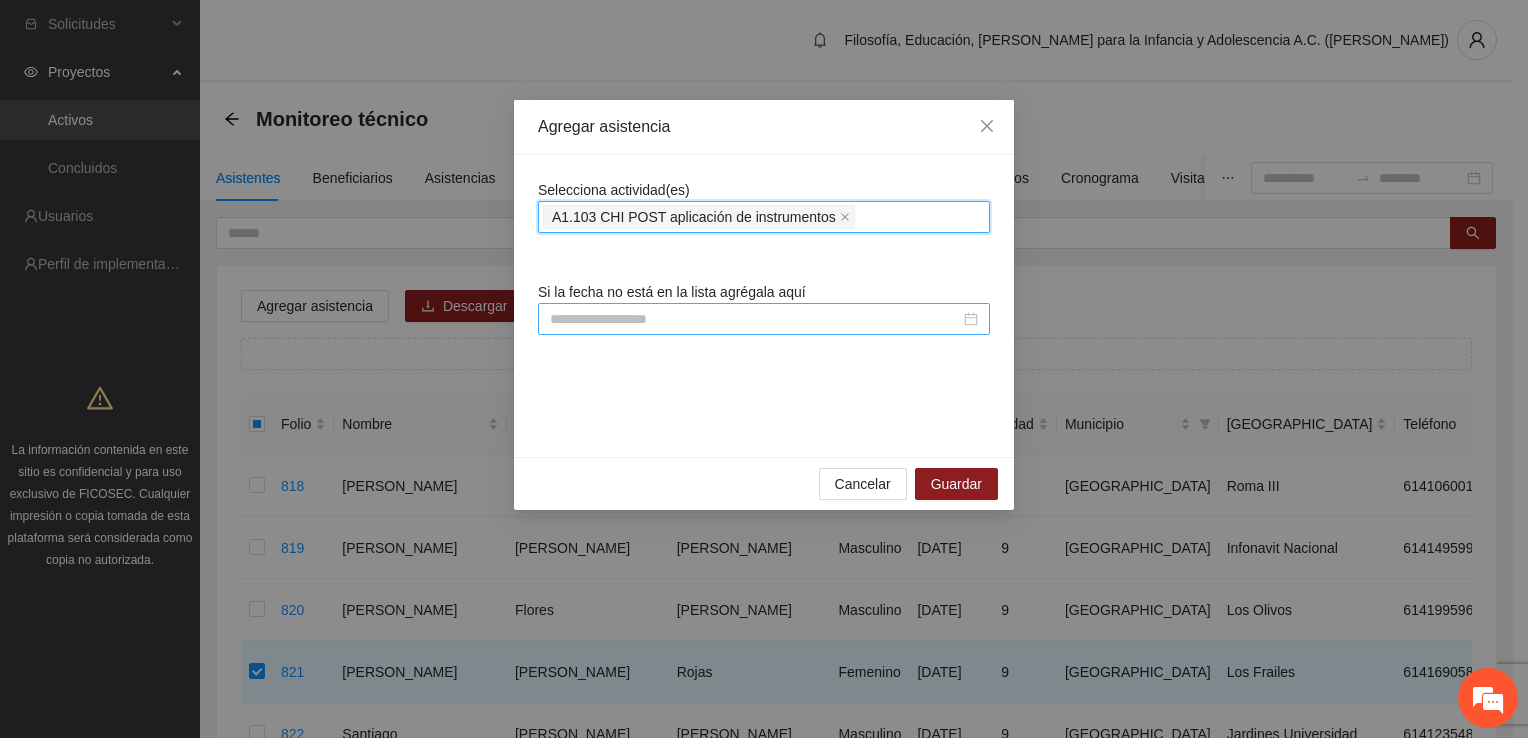 click at bounding box center [764, 319] 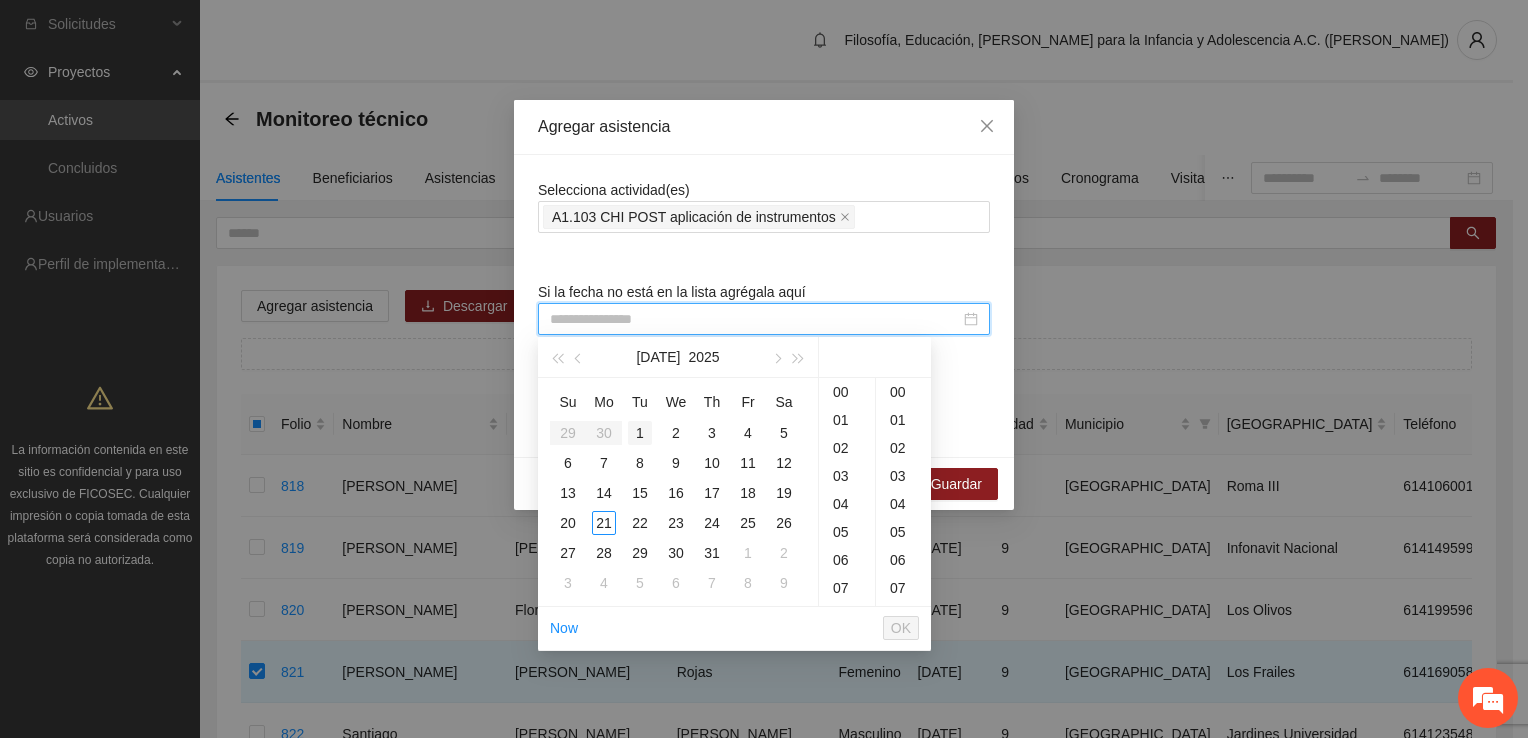 click on "1" at bounding box center [640, 433] 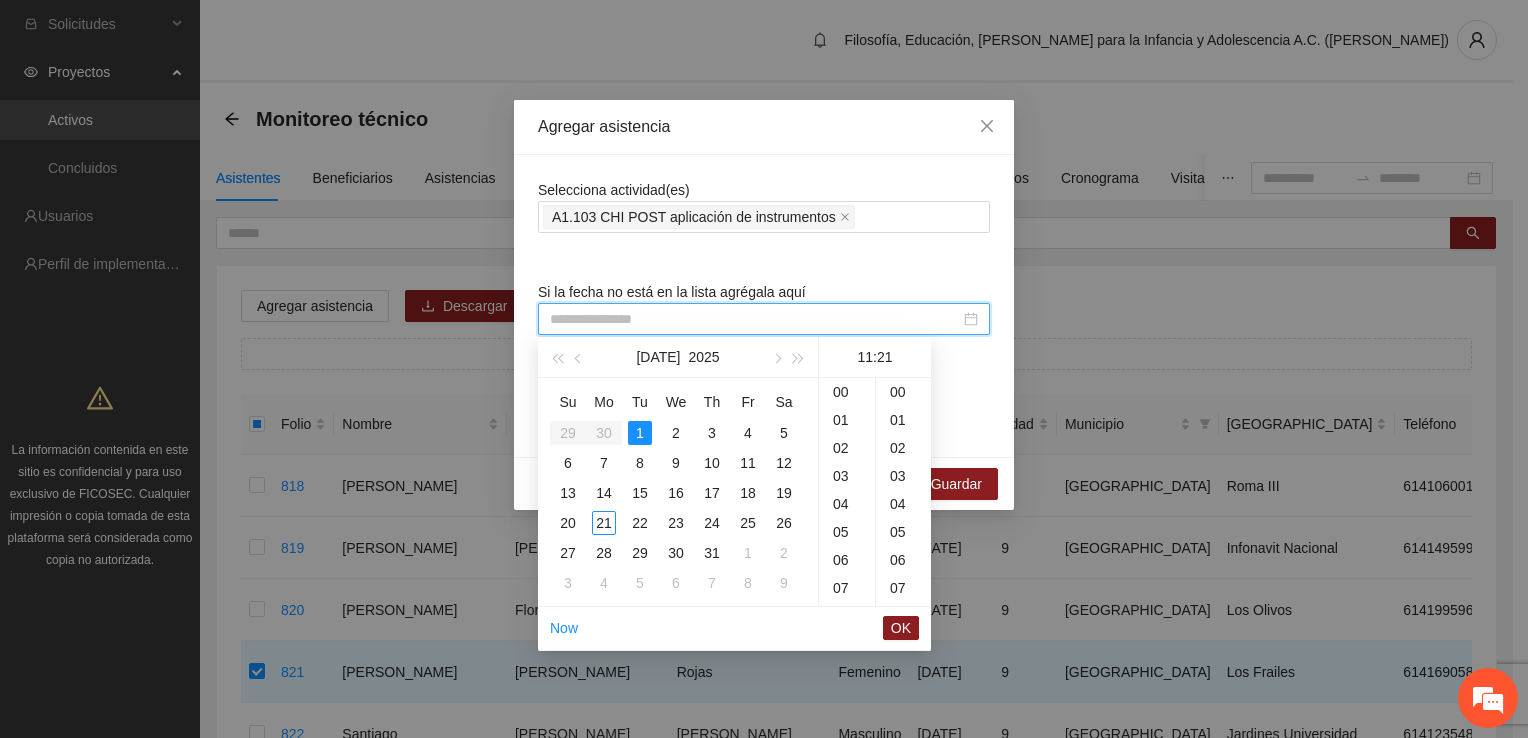 scroll, scrollTop: 230, scrollLeft: 0, axis: vertical 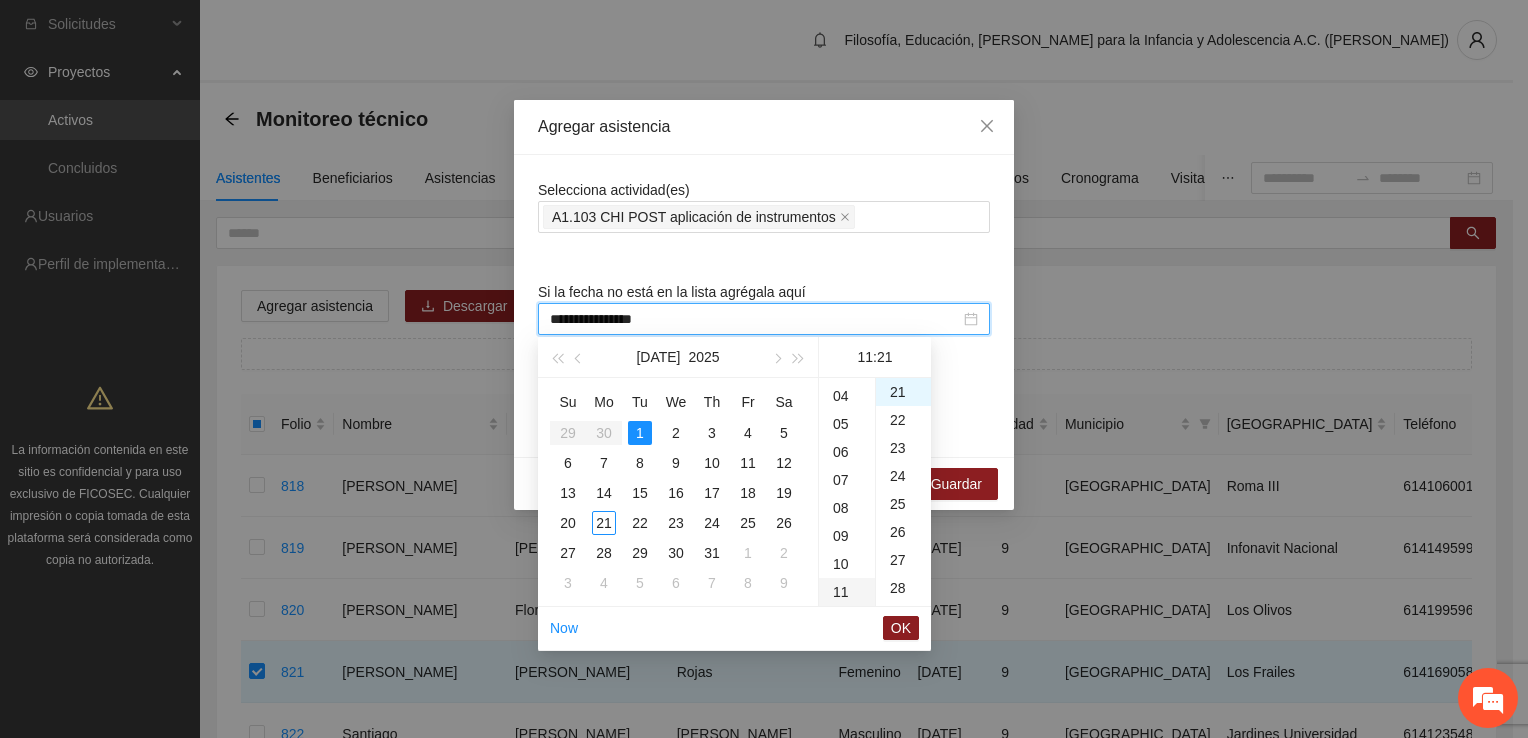 click on "09" at bounding box center (847, 536) 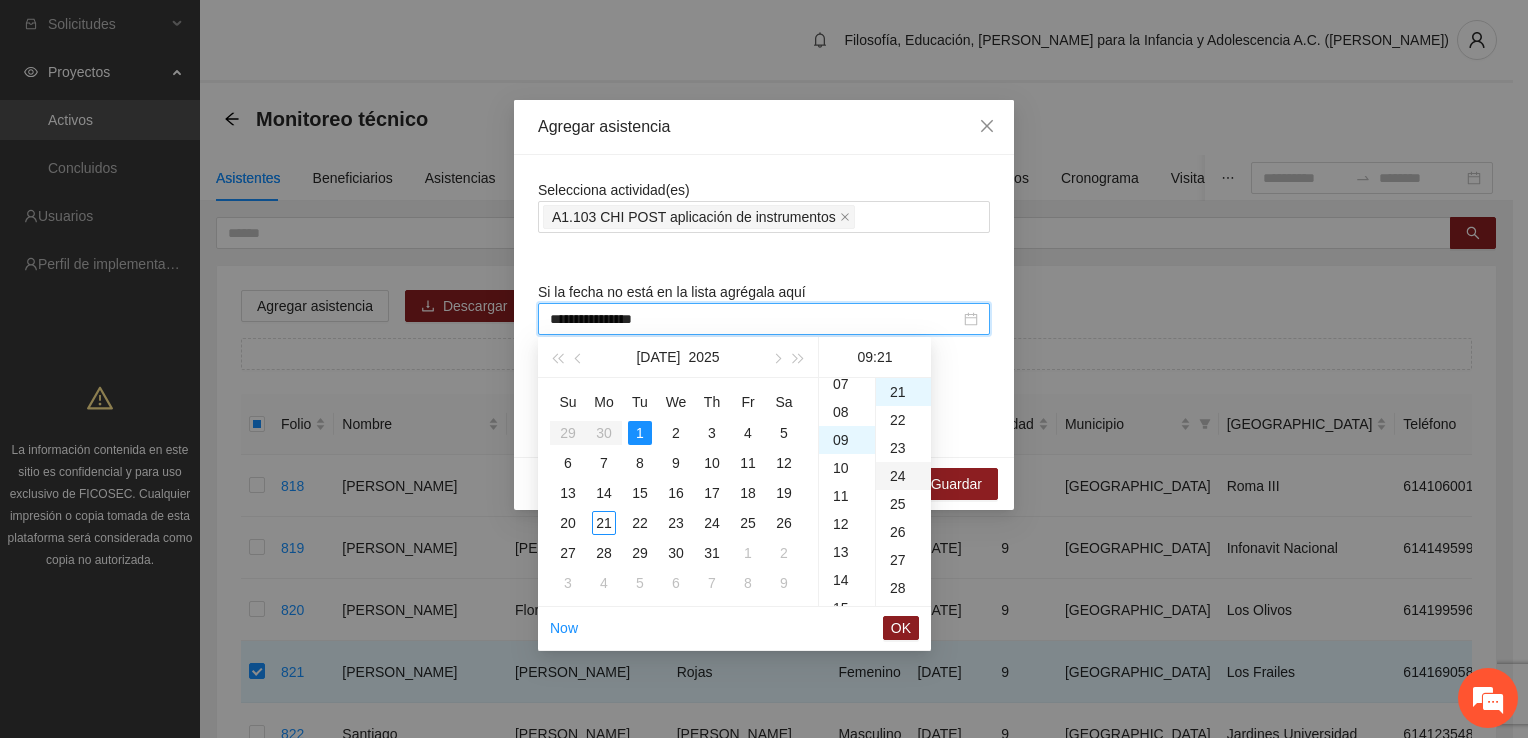 scroll, scrollTop: 252, scrollLeft: 0, axis: vertical 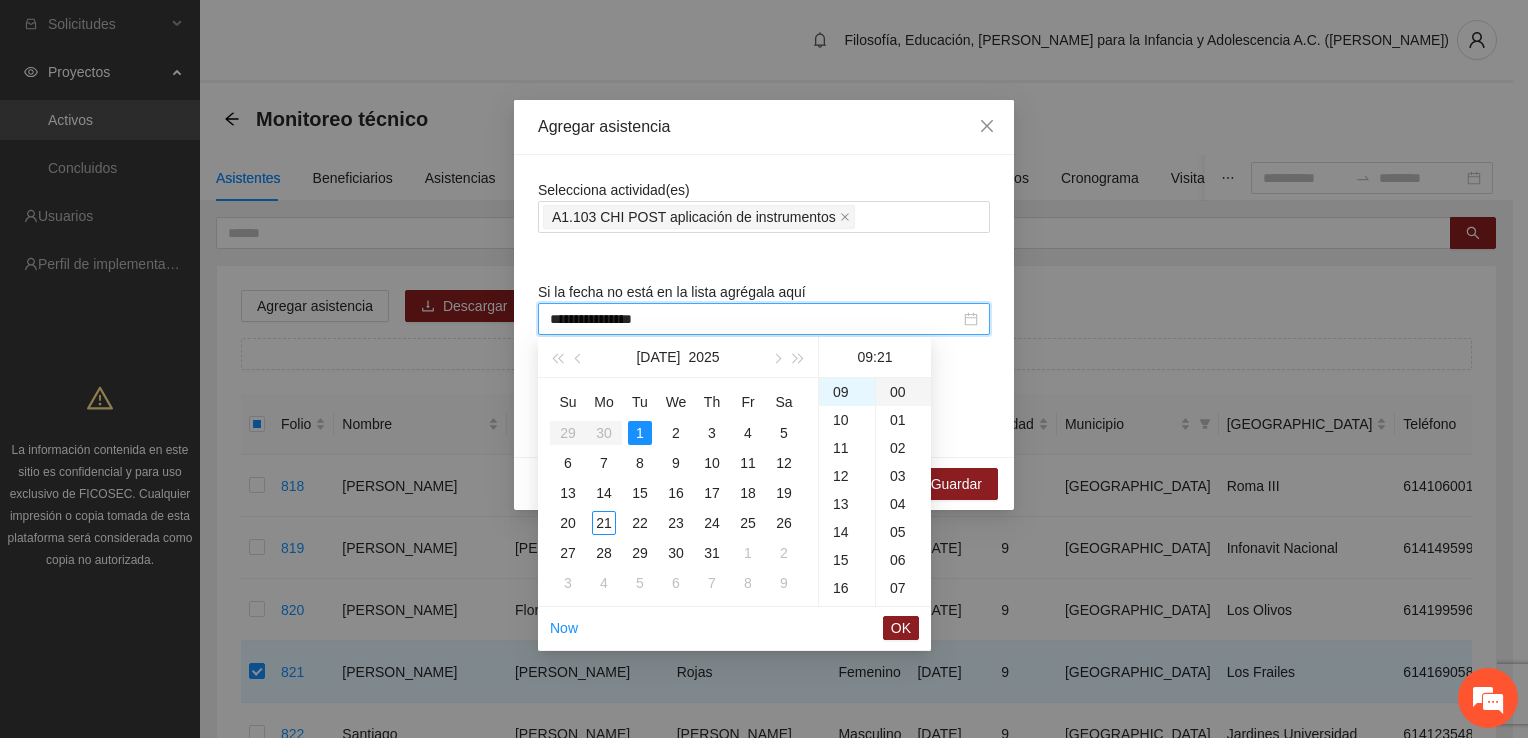 click on "00" at bounding box center [903, 392] 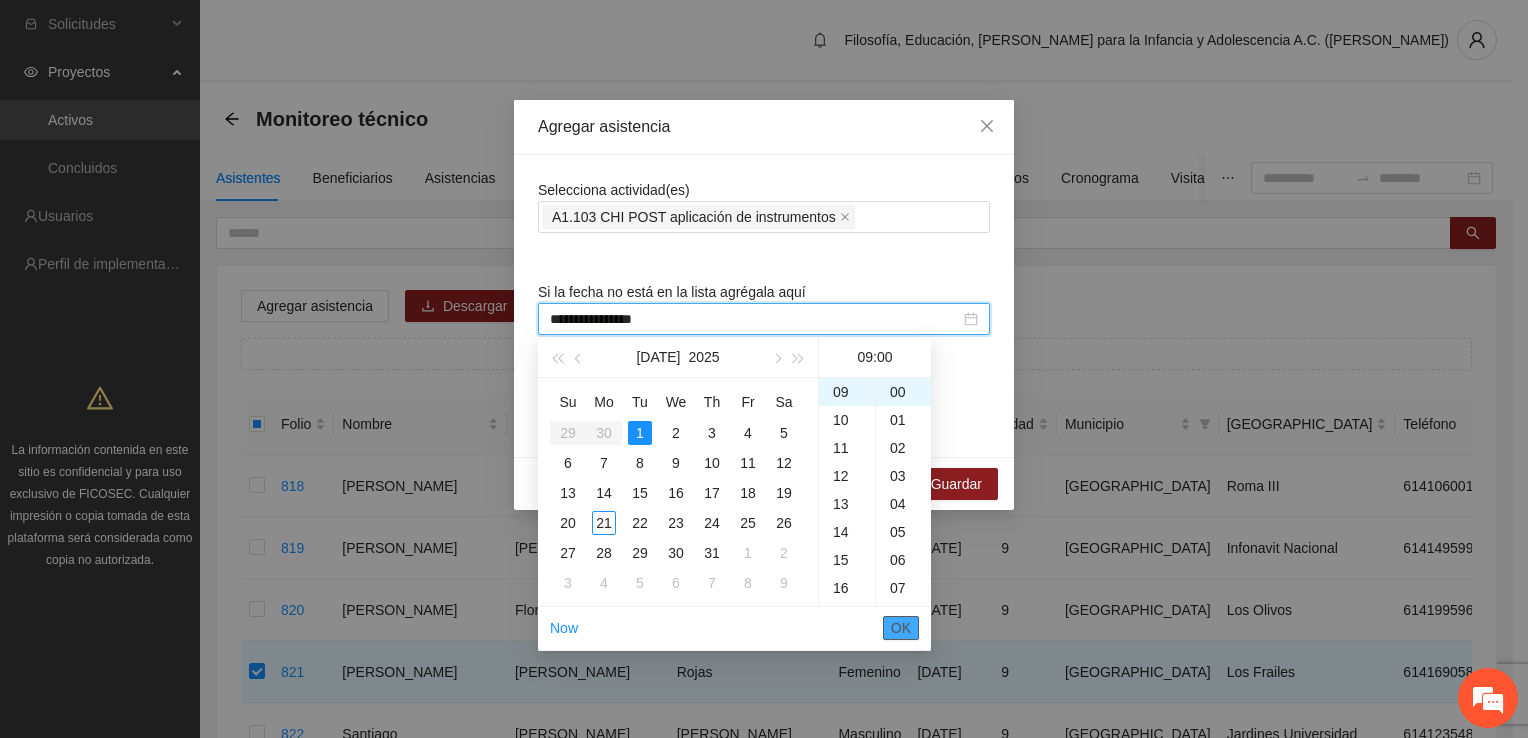 click on "OK" at bounding box center (901, 628) 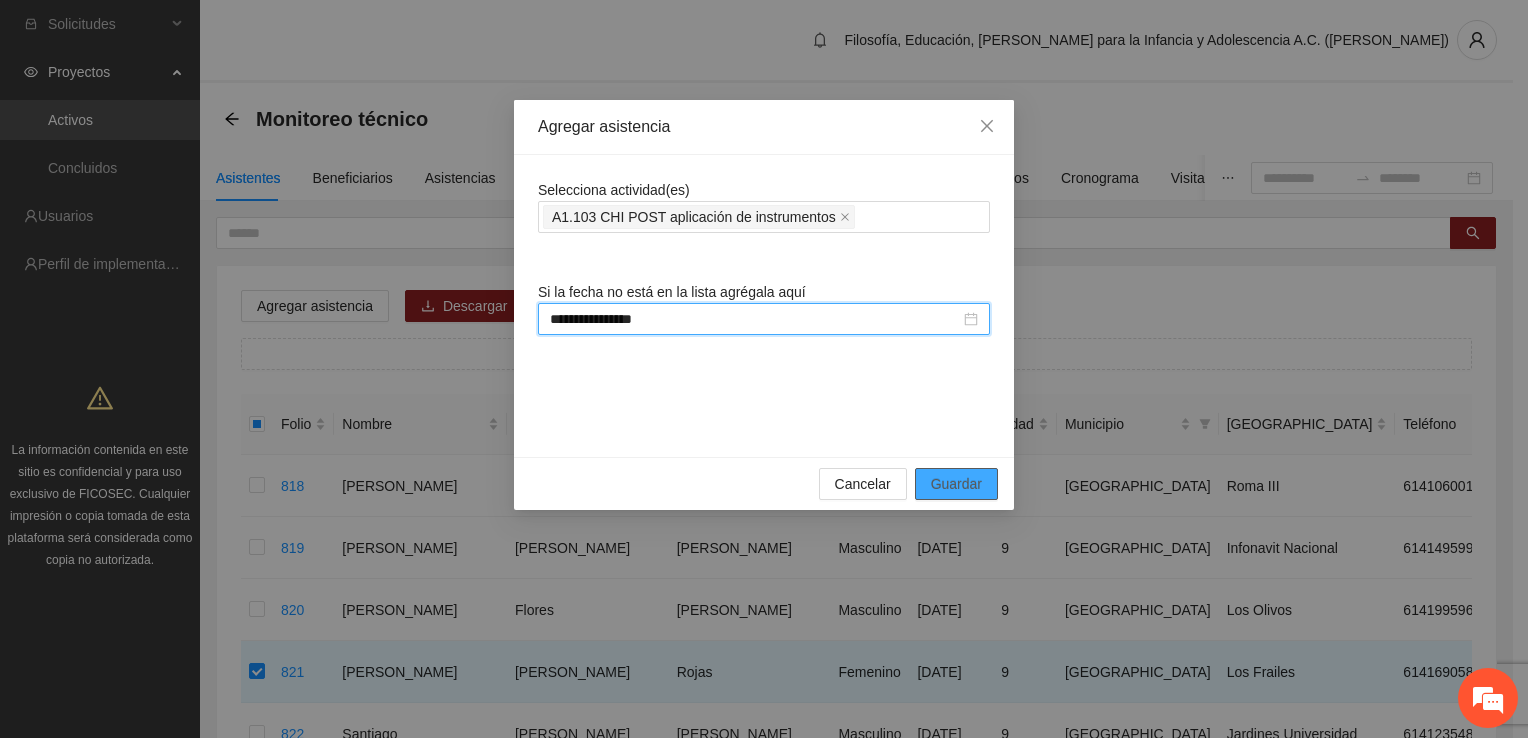 click on "Guardar" at bounding box center (956, 484) 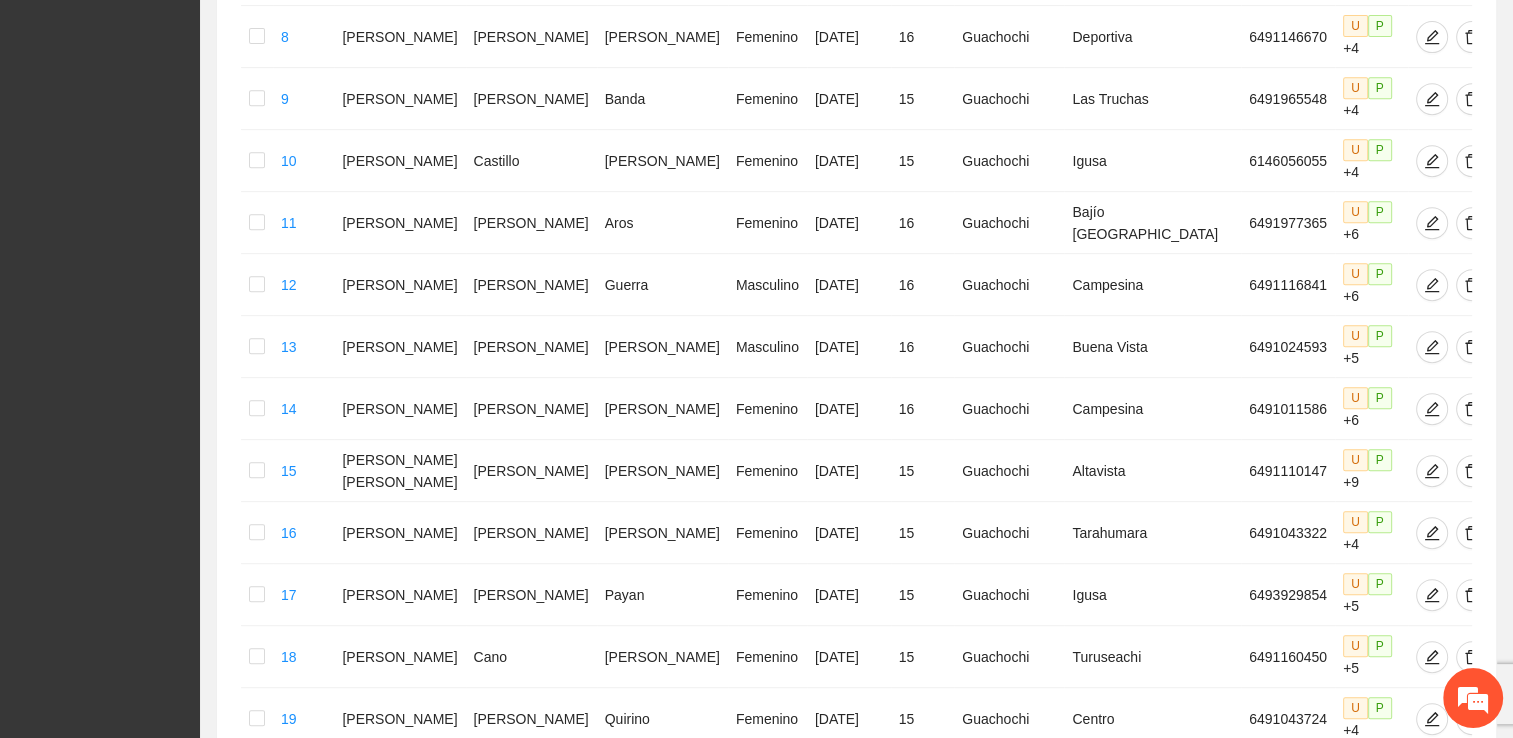 scroll, scrollTop: 988, scrollLeft: 0, axis: vertical 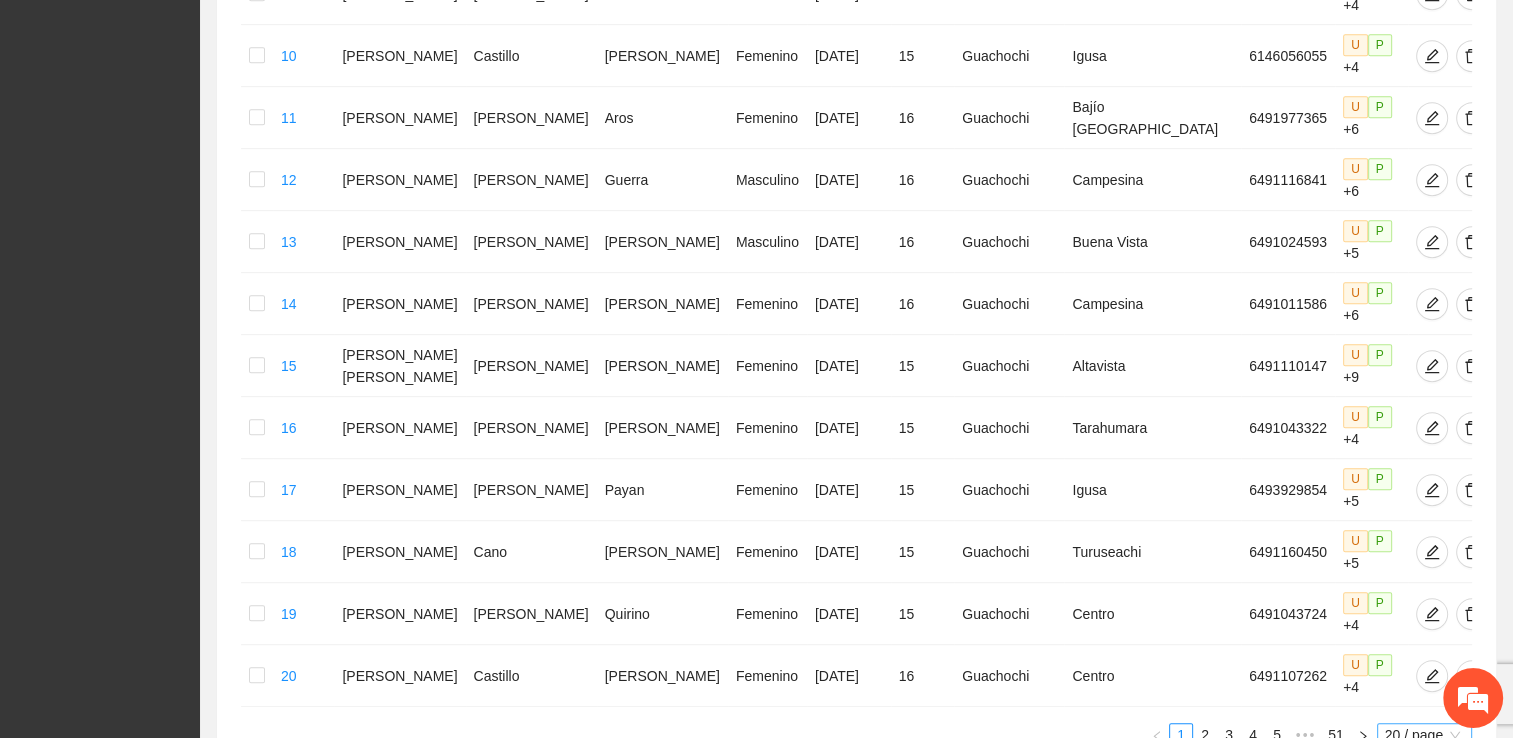 click on "20 / page" at bounding box center (1424, 735) 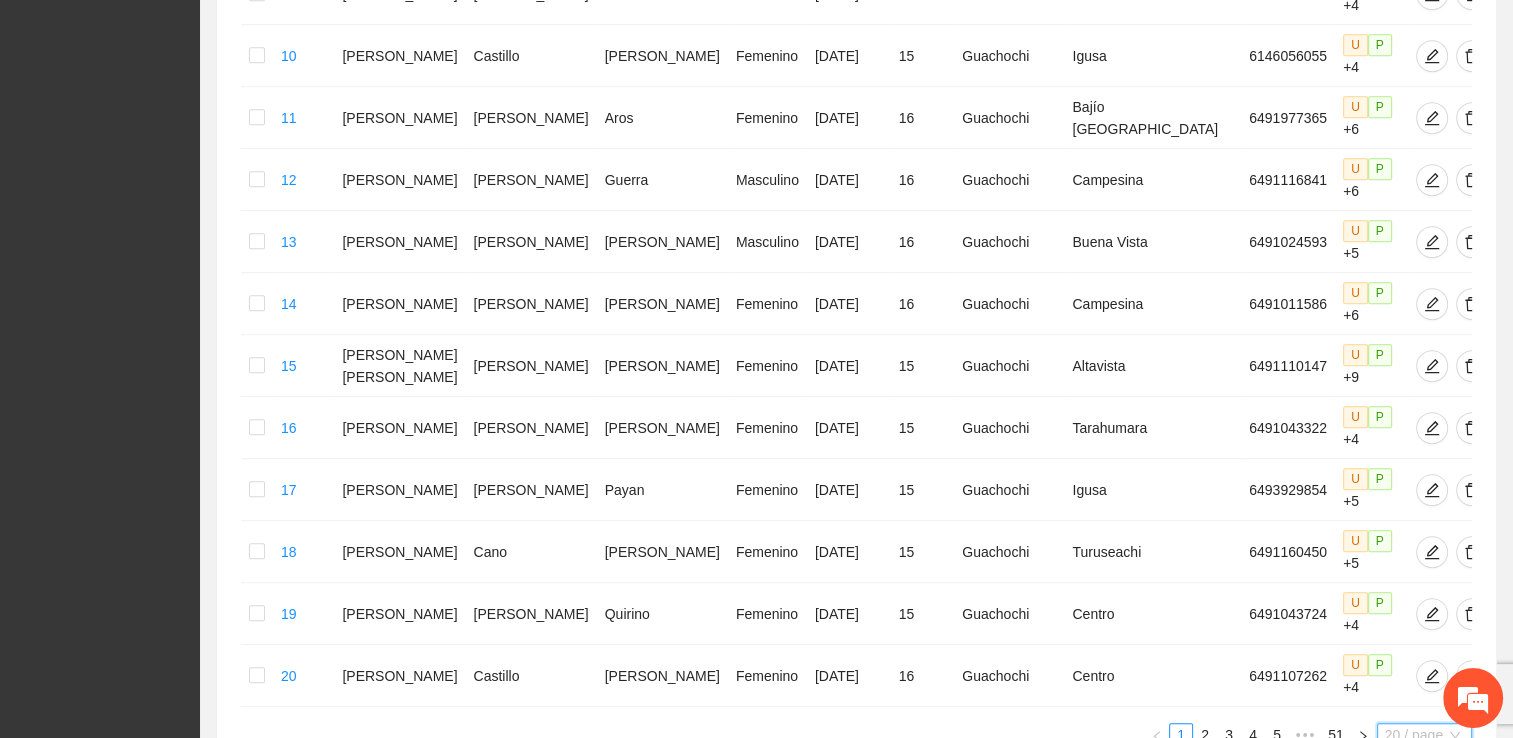 click on "100 / page" at bounding box center [1425, 867] 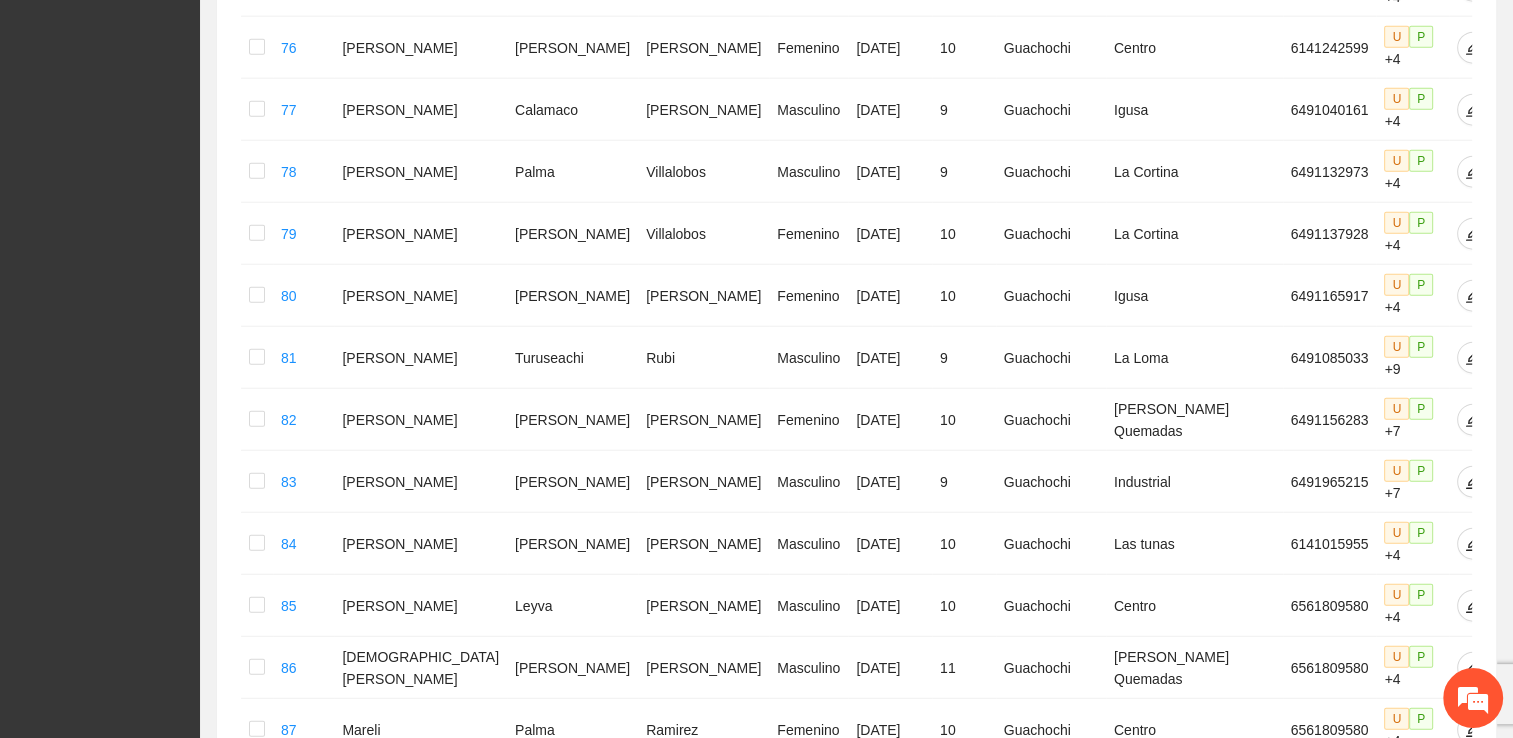 scroll, scrollTop: 5334, scrollLeft: 0, axis: vertical 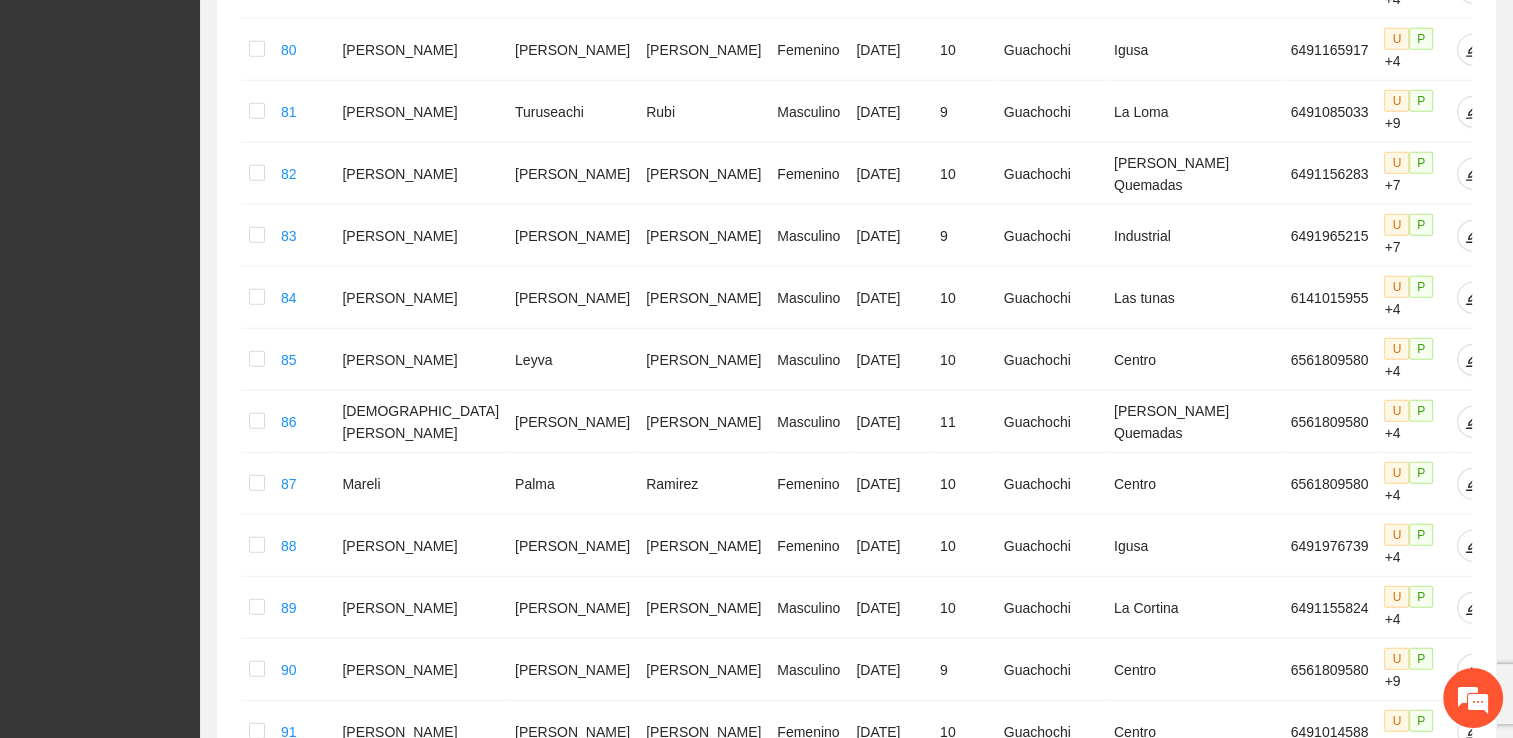 click on "5" at bounding box center [1269, 1349] 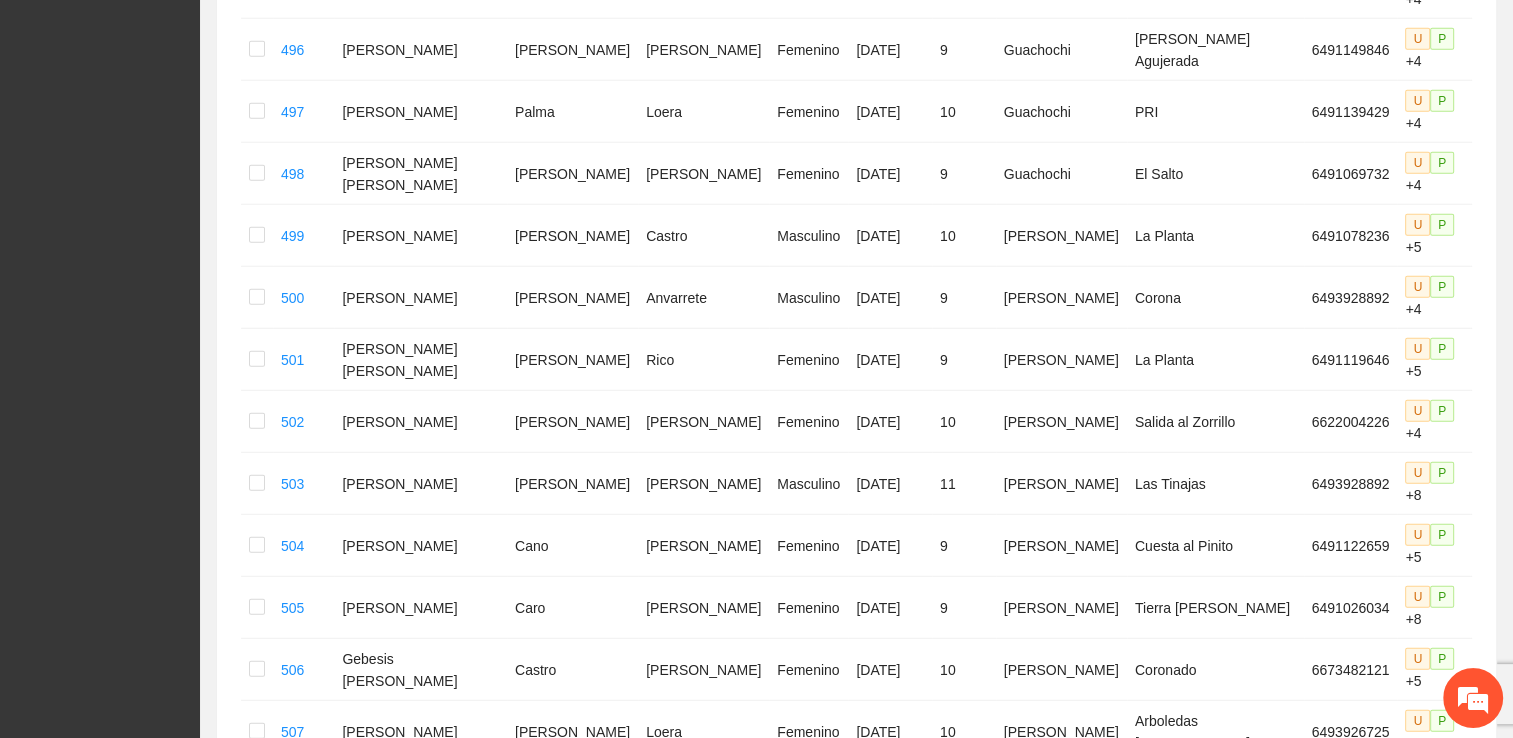 click on "6" at bounding box center (1245, 1349) 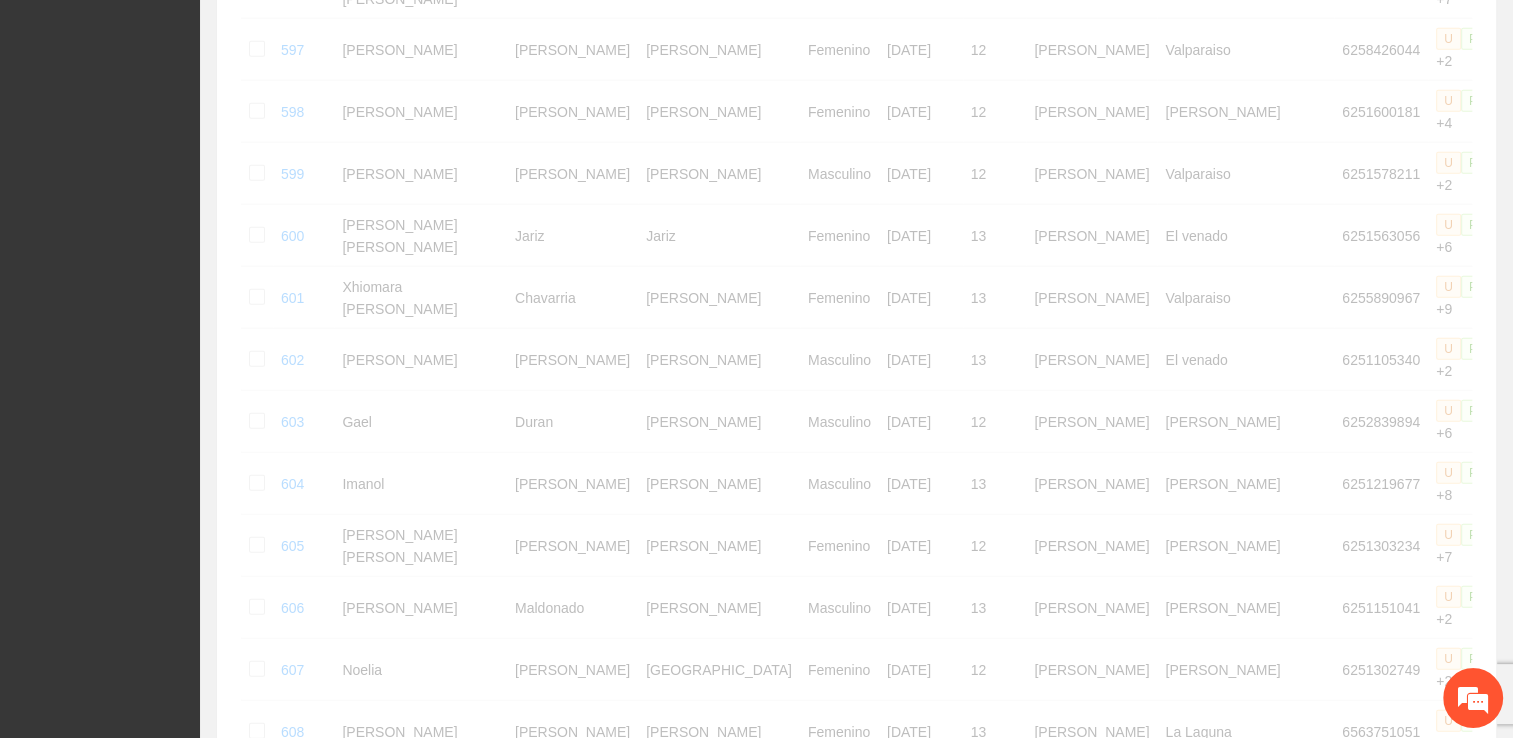 scroll, scrollTop: 5228, scrollLeft: 0, axis: vertical 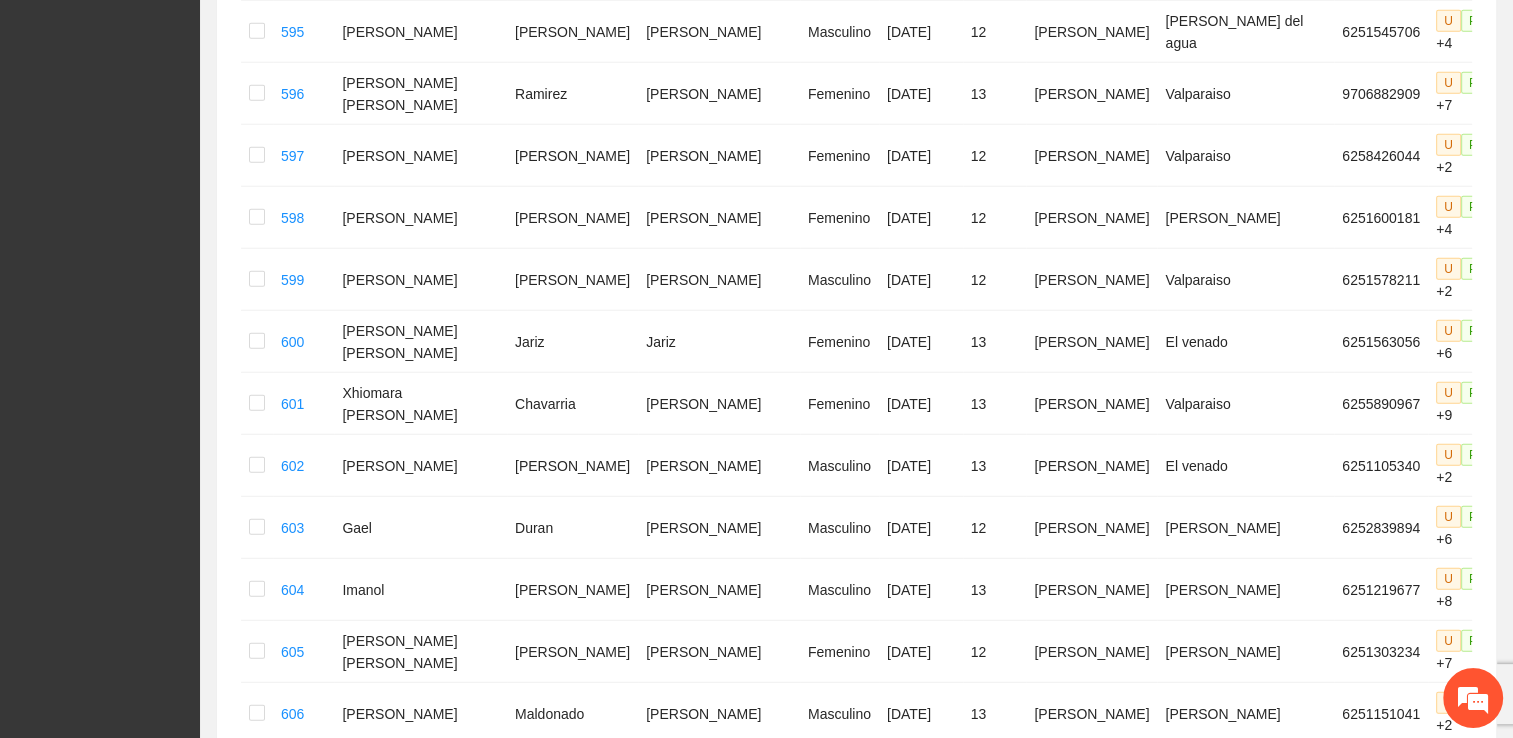 click on "7" at bounding box center (1245, 1455) 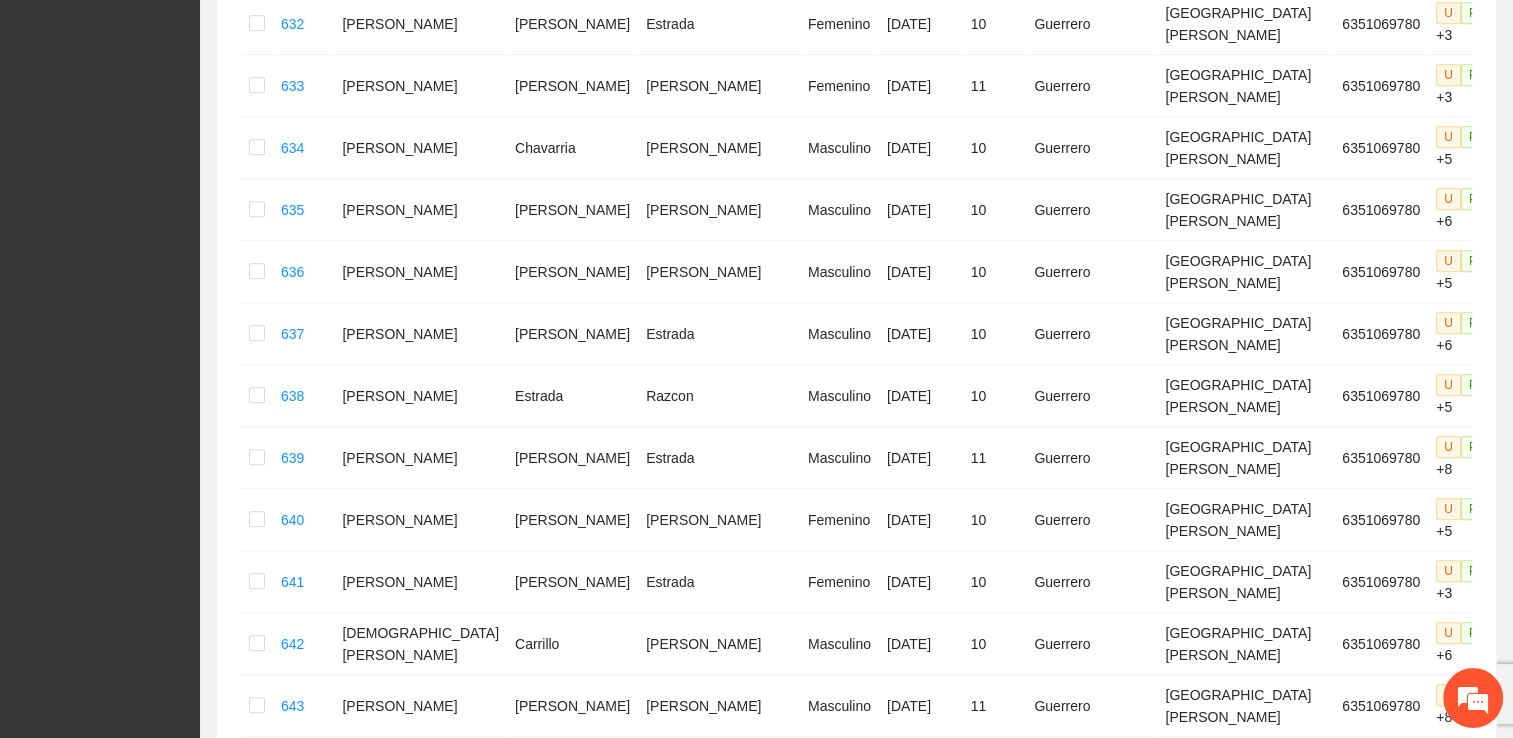 scroll, scrollTop: 1328, scrollLeft: 0, axis: vertical 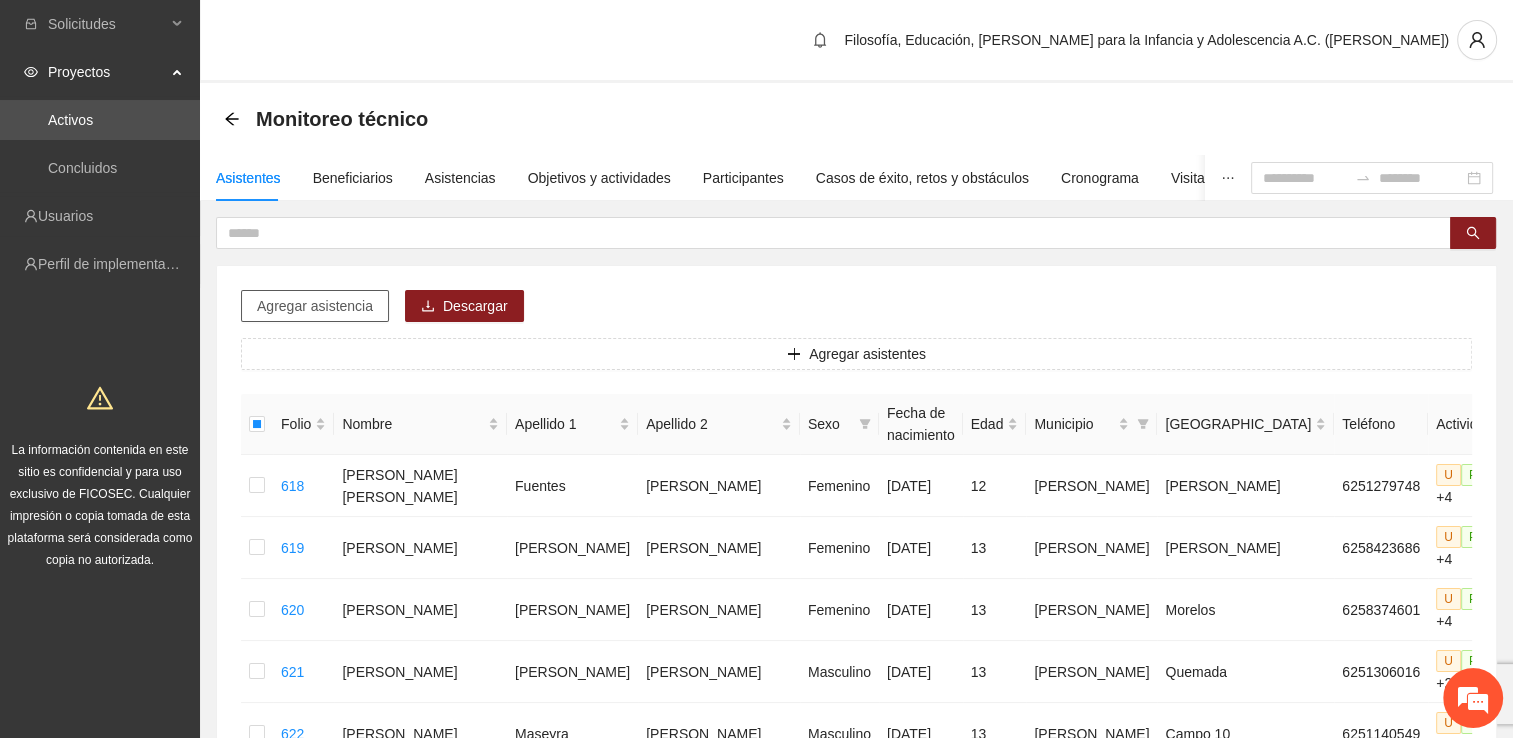 click on "Agregar asistencia" at bounding box center (315, 306) 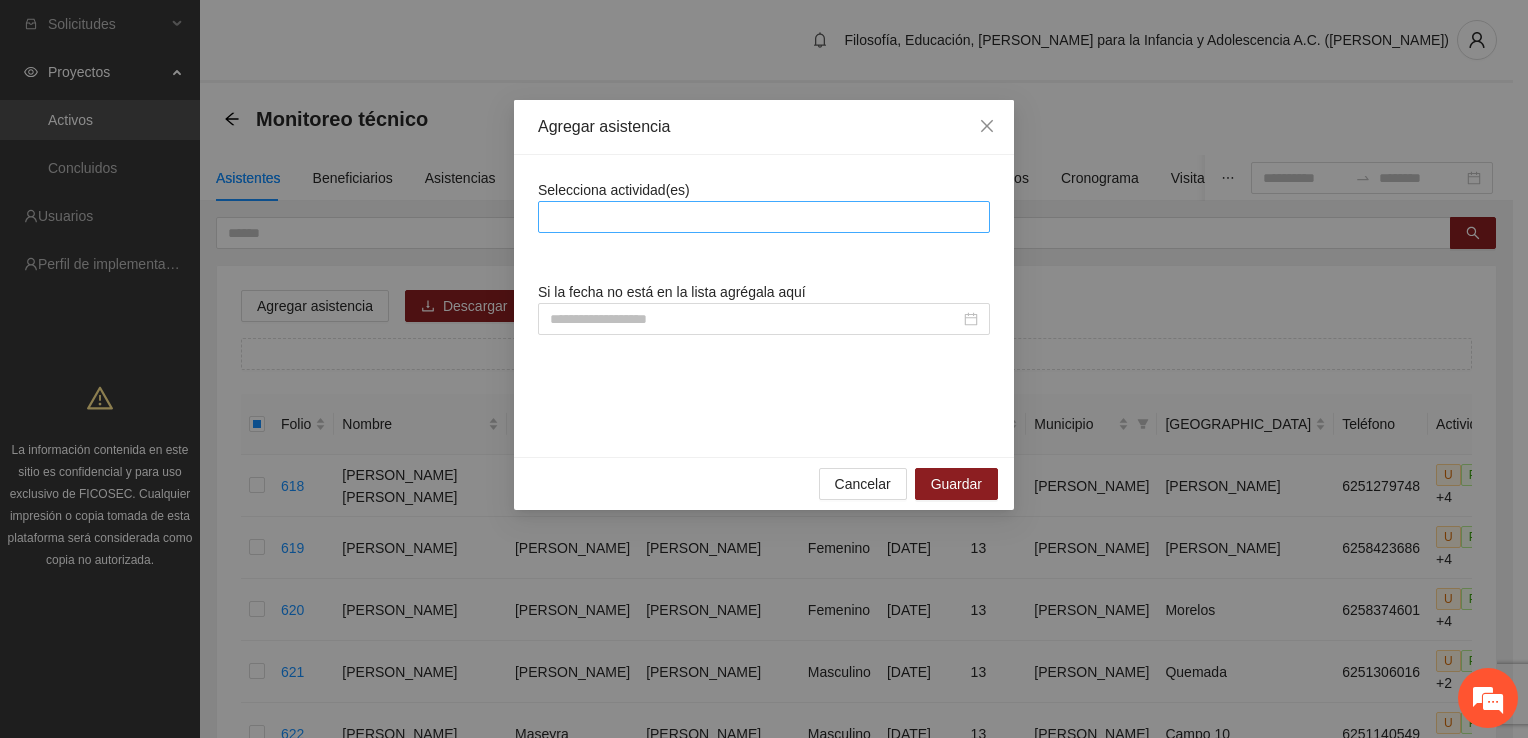 click at bounding box center (764, 217) 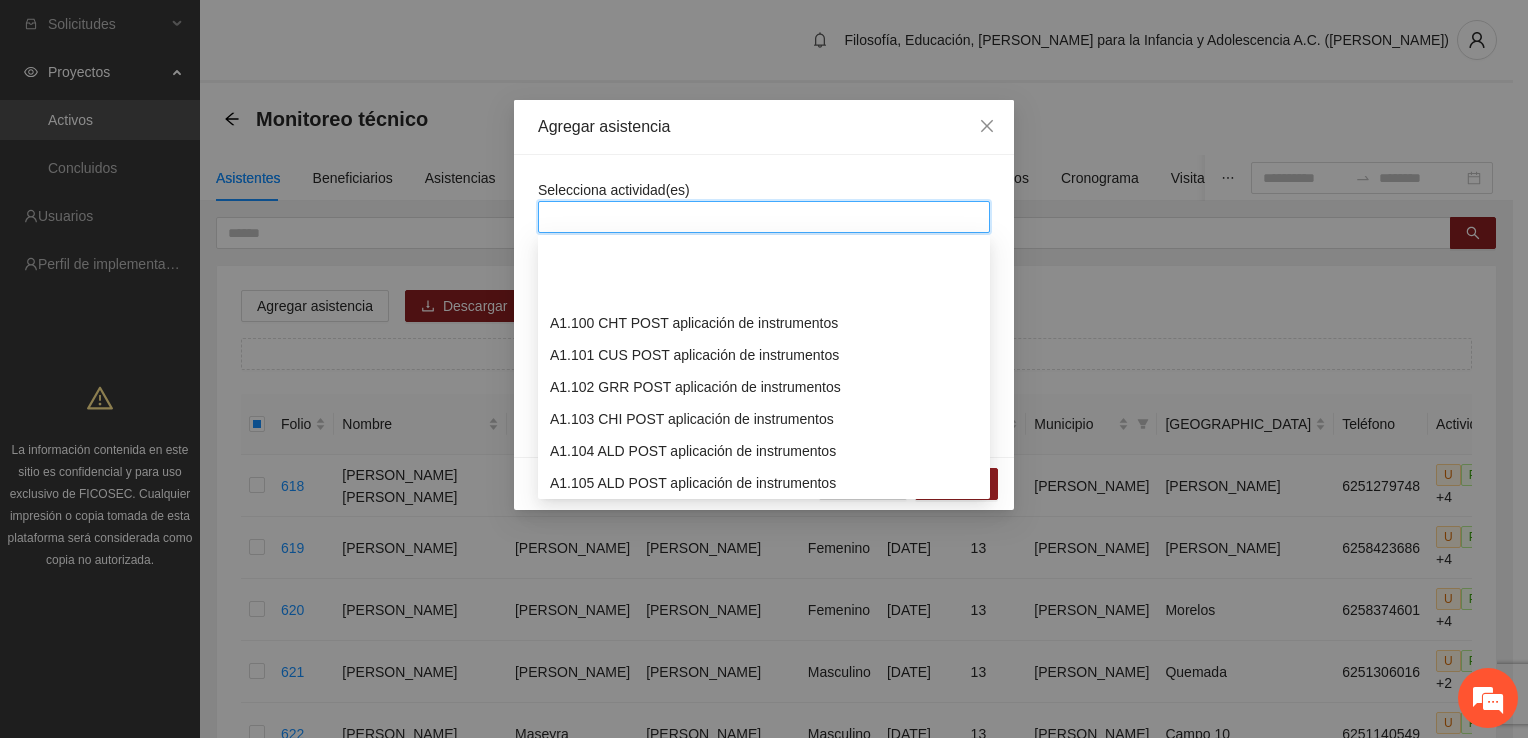 scroll, scrollTop: 3200, scrollLeft: 0, axis: vertical 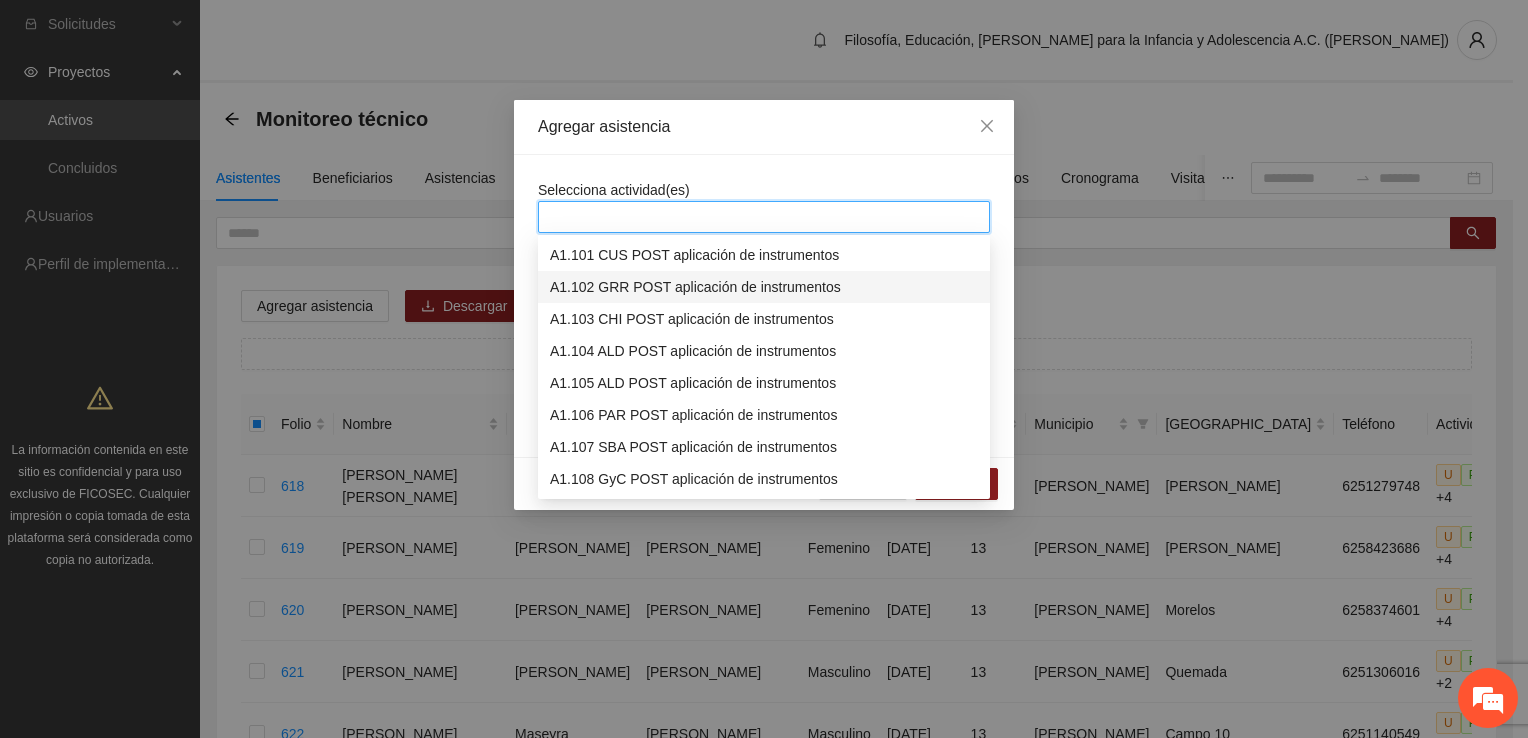 click on "A1.102 GRR POST aplicación de instrumentos" at bounding box center (764, 287) 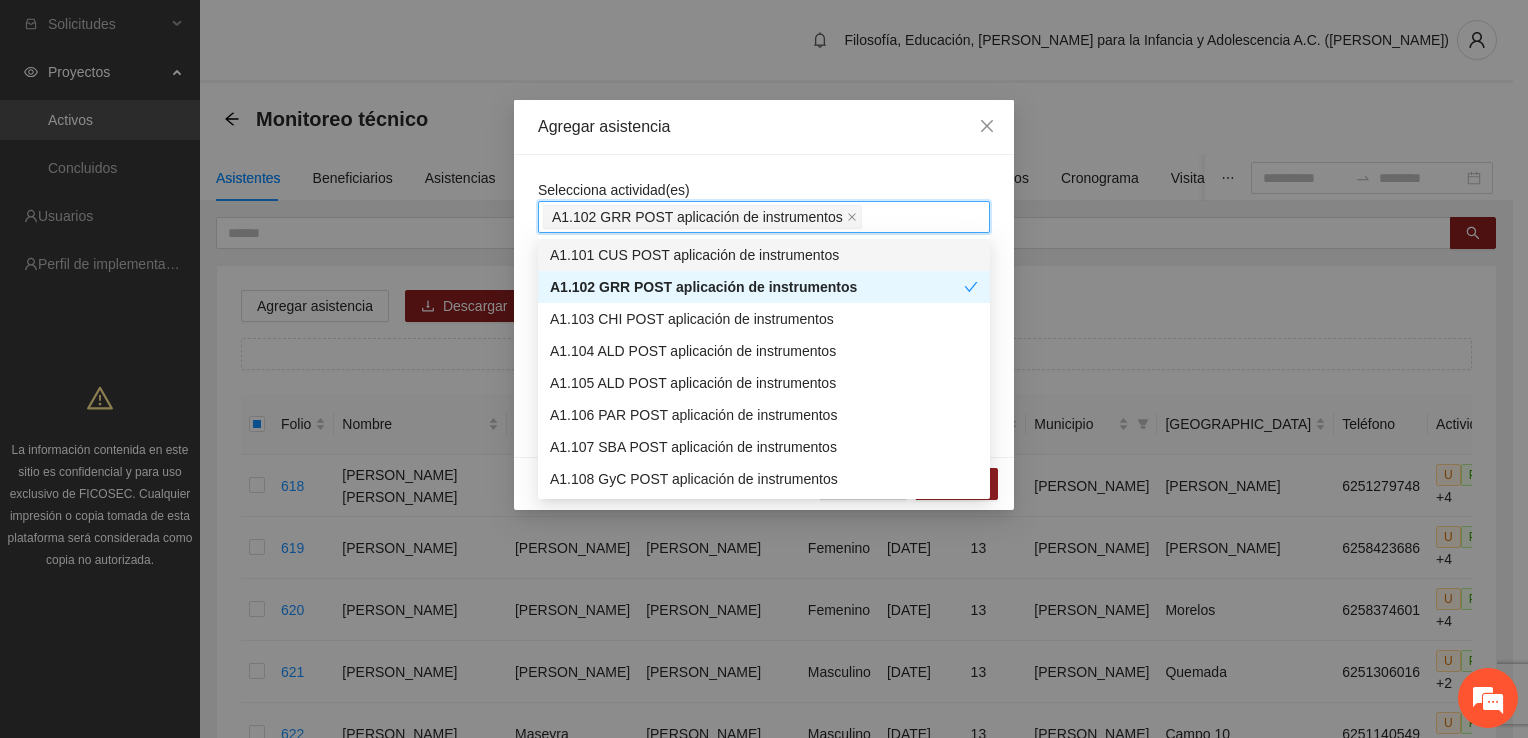 click on "A1.102 GRR POST aplicación de instrumentos" at bounding box center (764, 217) 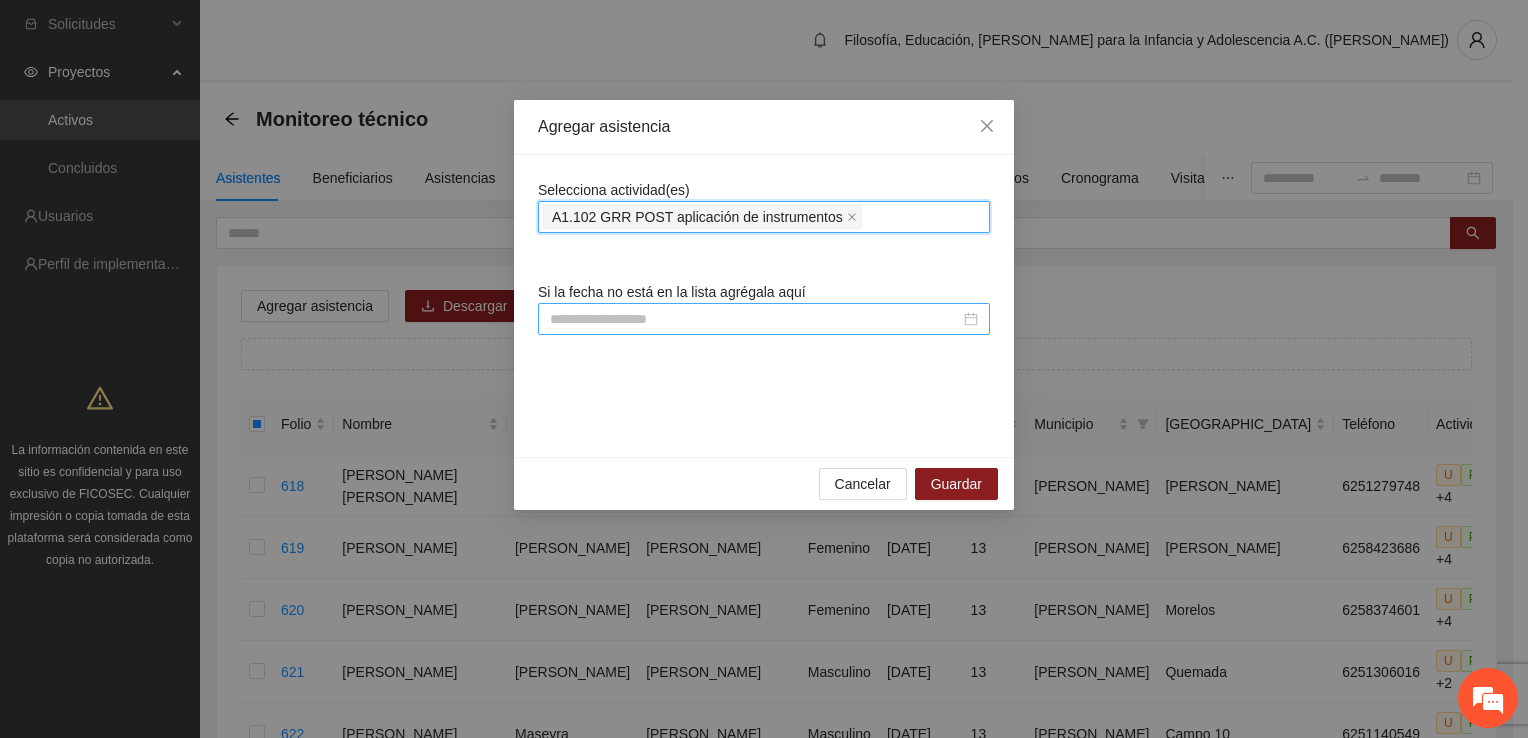 click at bounding box center (764, 319) 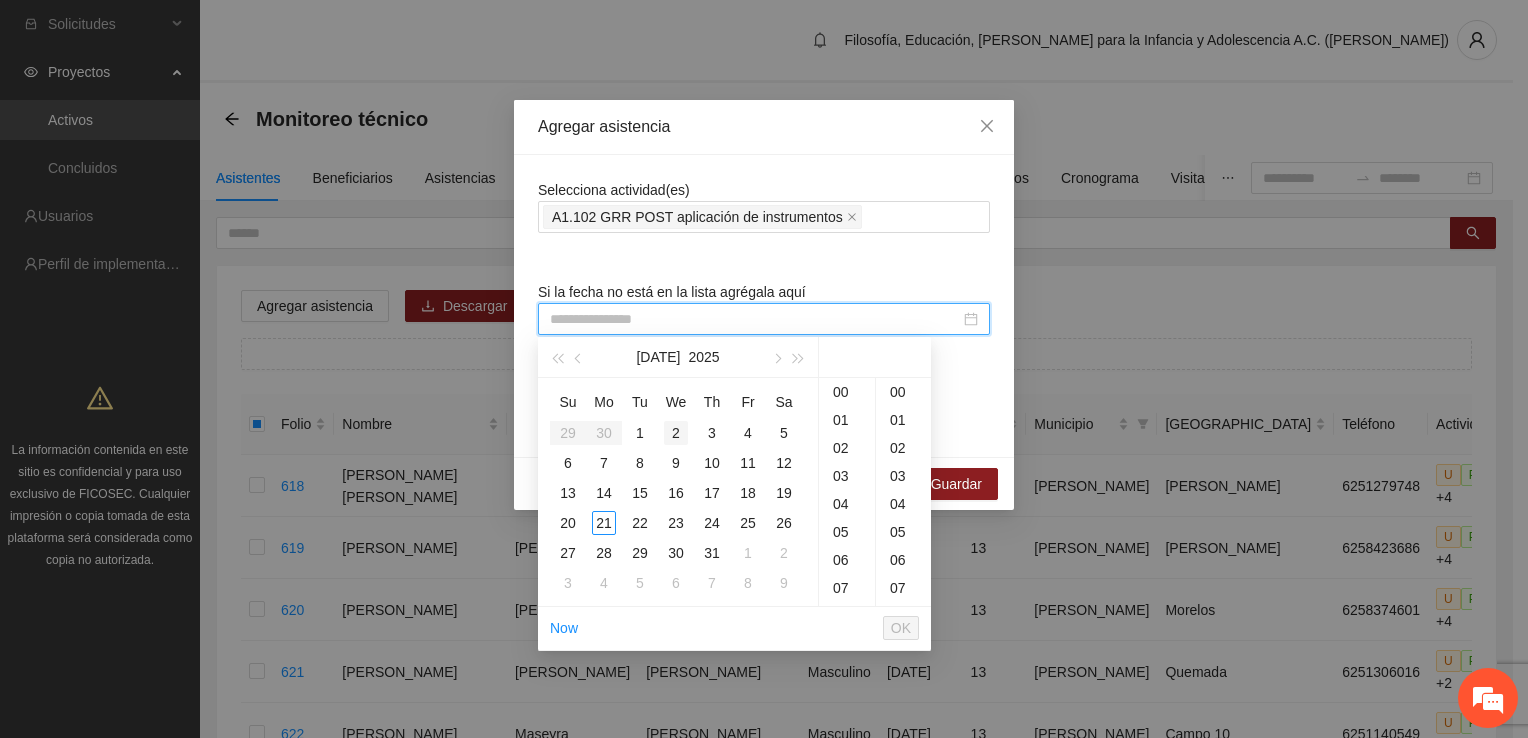 click on "2" at bounding box center [676, 433] 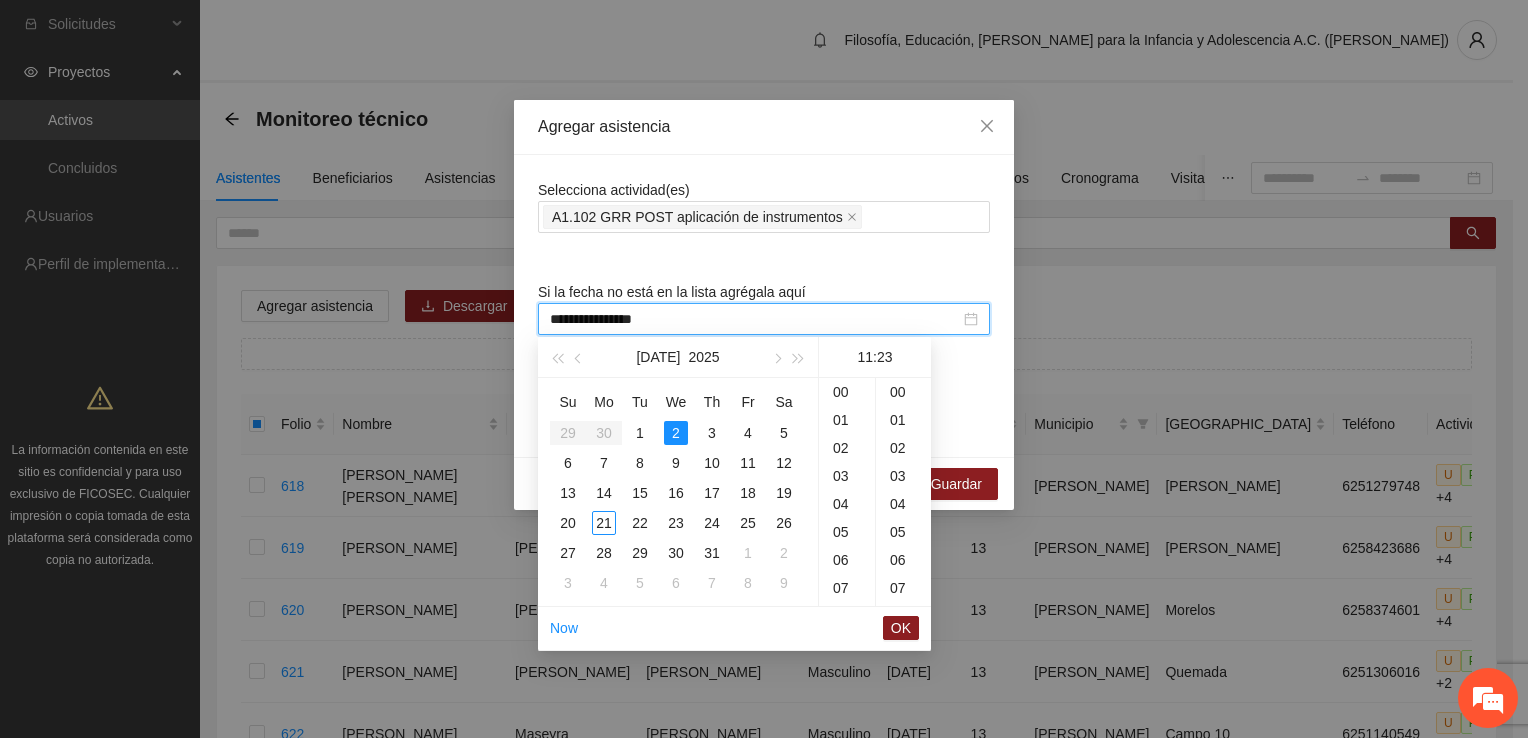 scroll, scrollTop: 308, scrollLeft: 0, axis: vertical 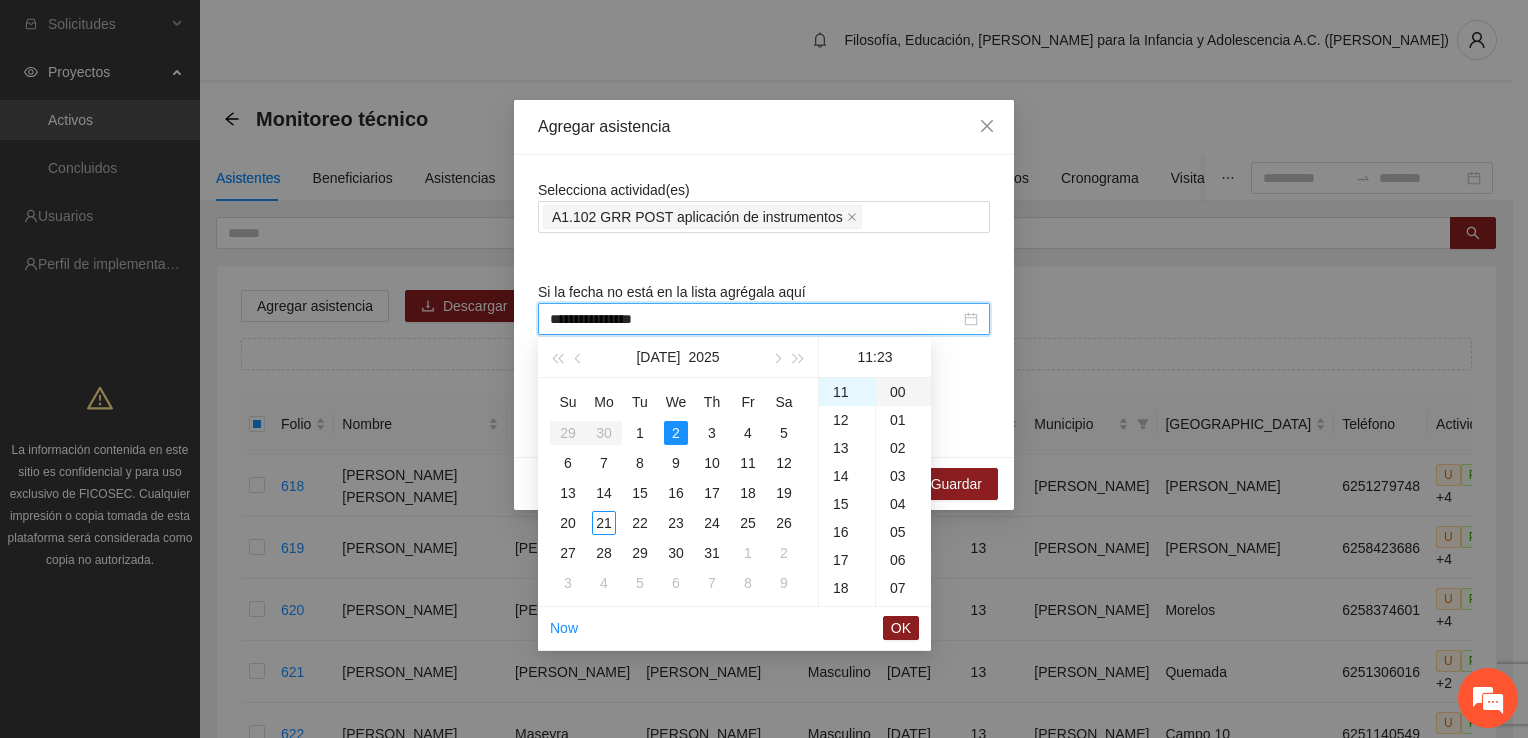 click on "00" at bounding box center [903, 392] 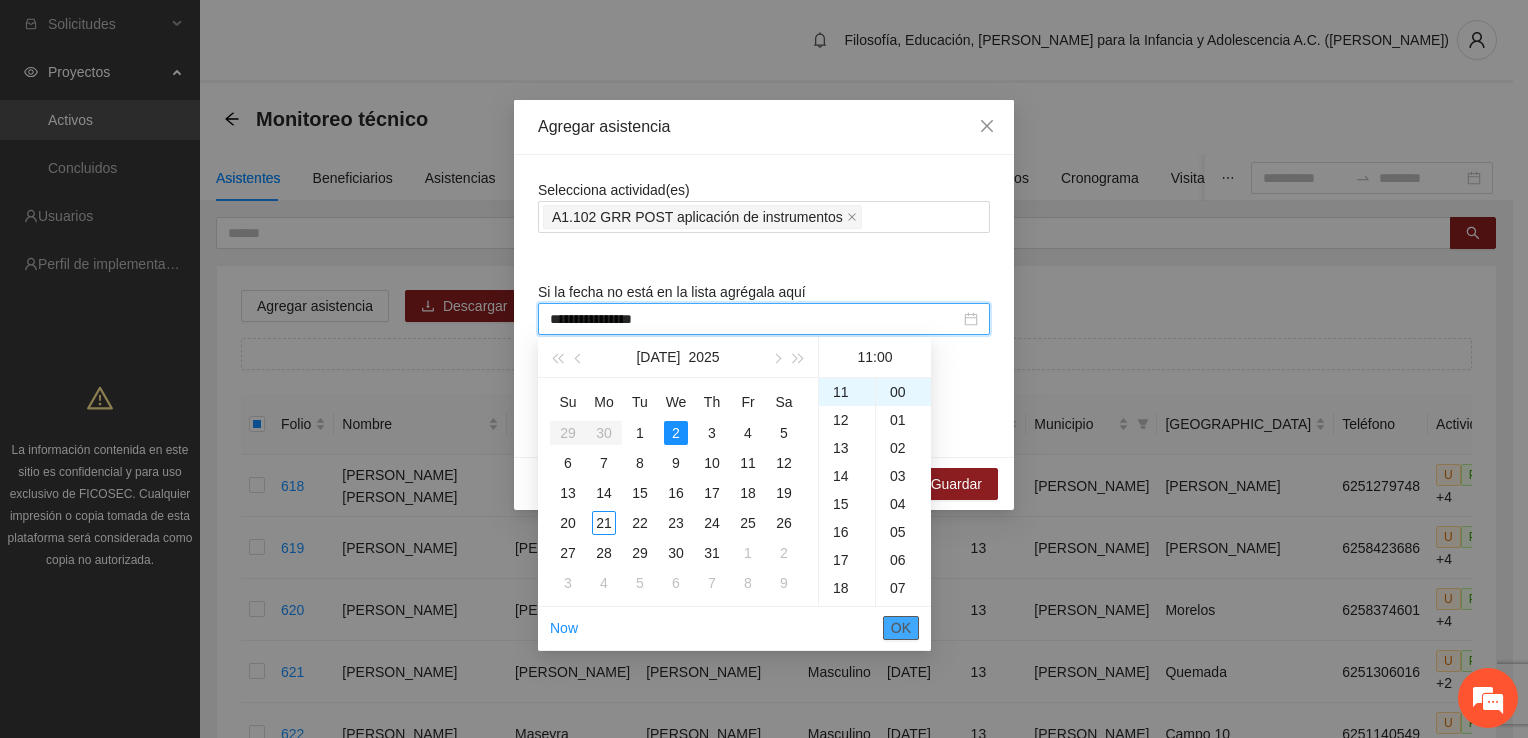 click on "OK" at bounding box center (901, 628) 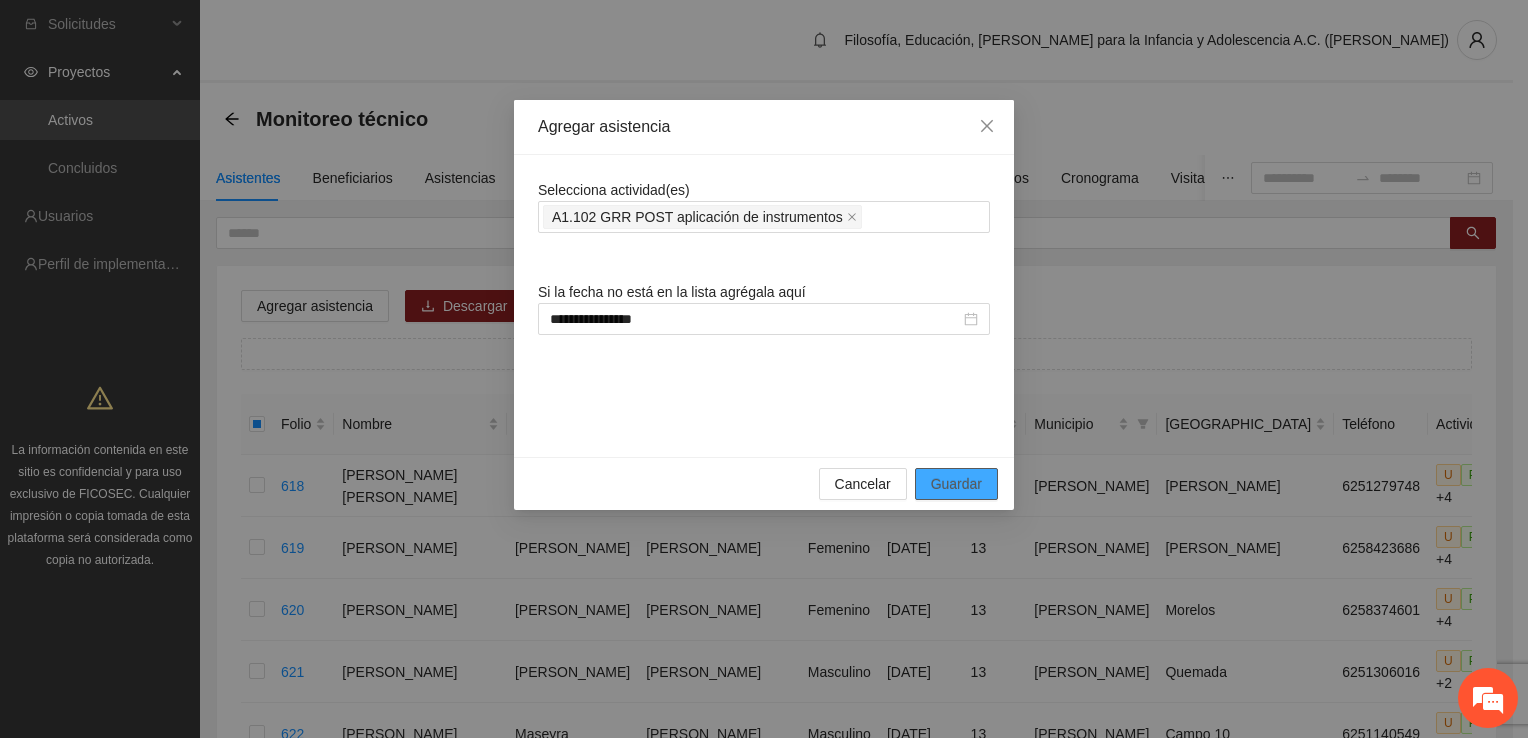 click on "Guardar" at bounding box center (956, 484) 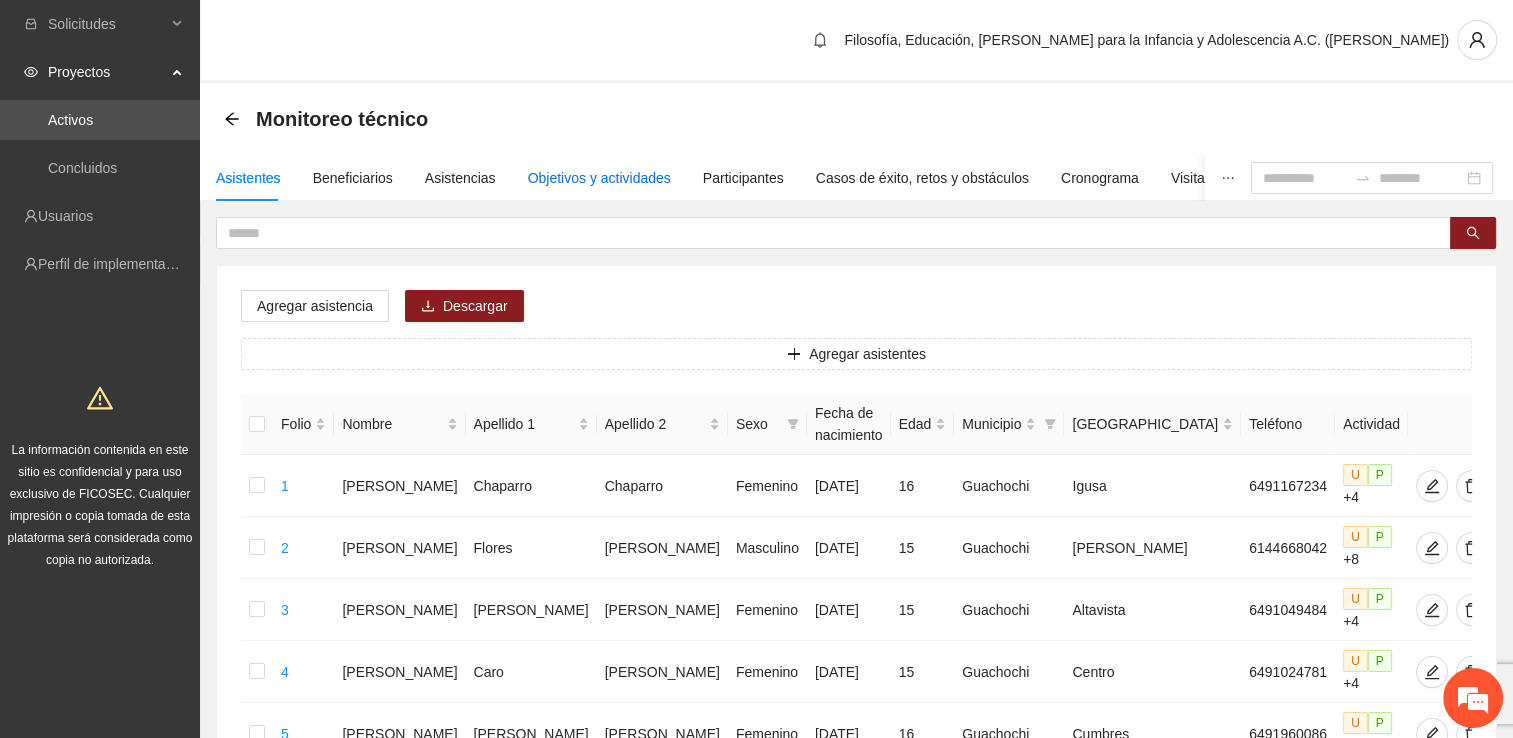 click on "Objetivos y actividades" at bounding box center (599, 178) 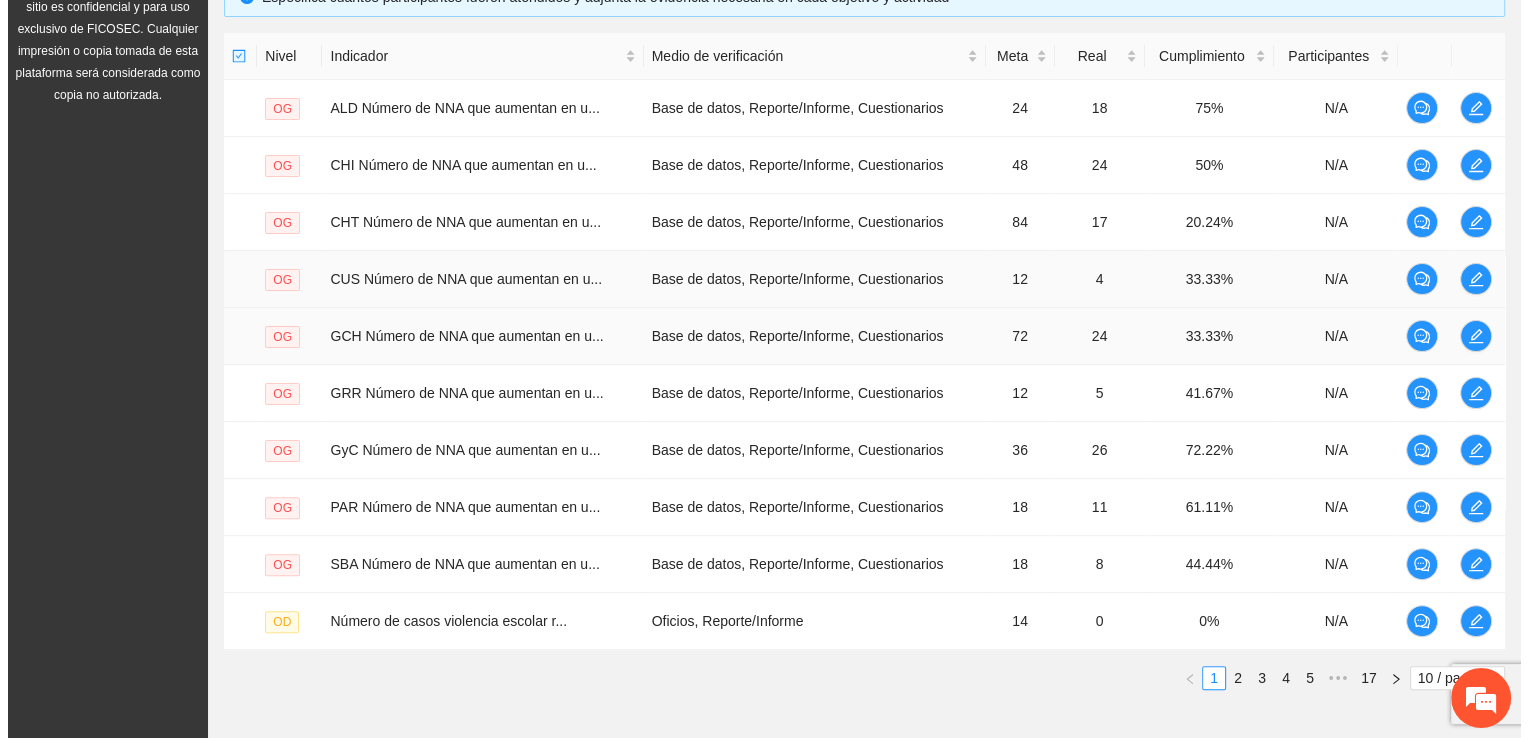 scroll, scrollTop: 500, scrollLeft: 0, axis: vertical 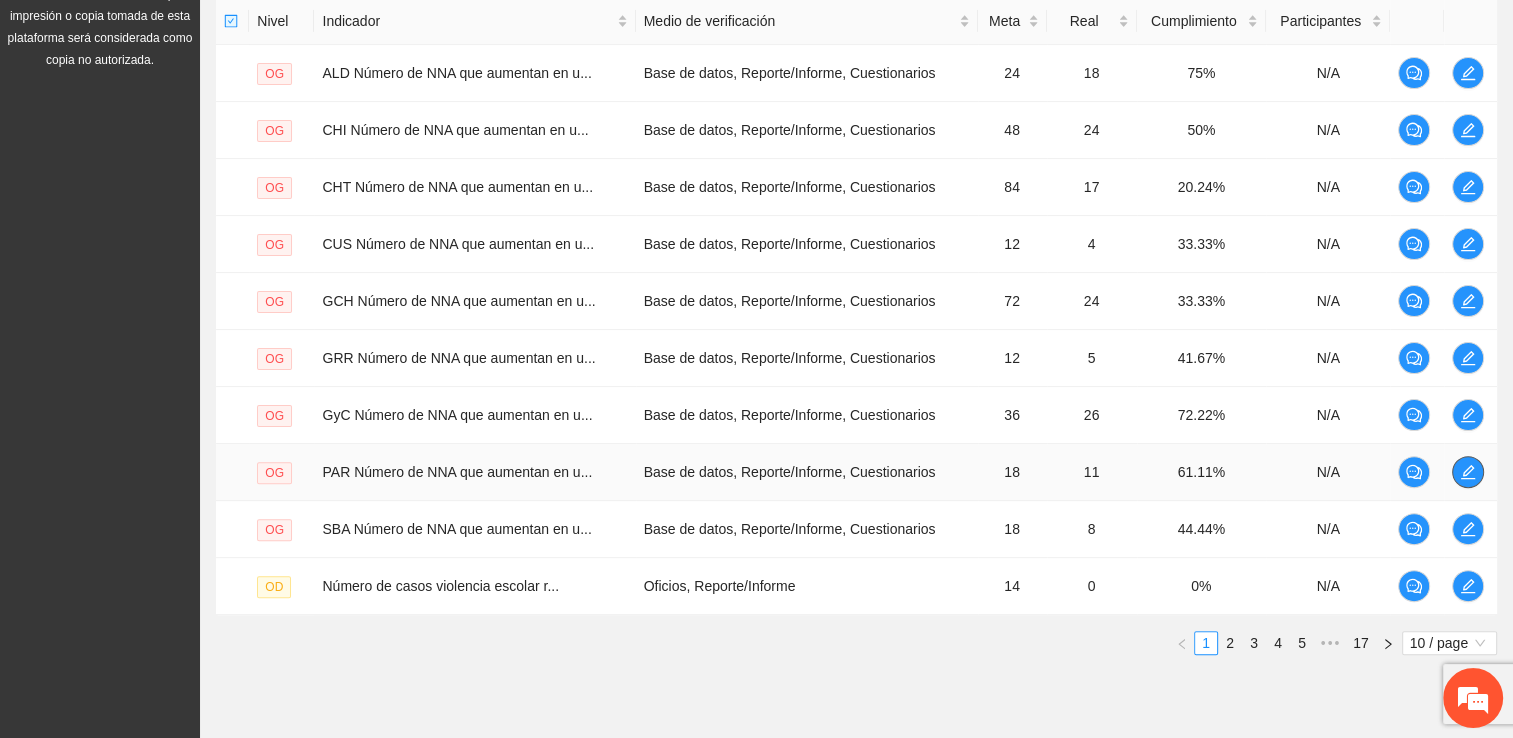 click 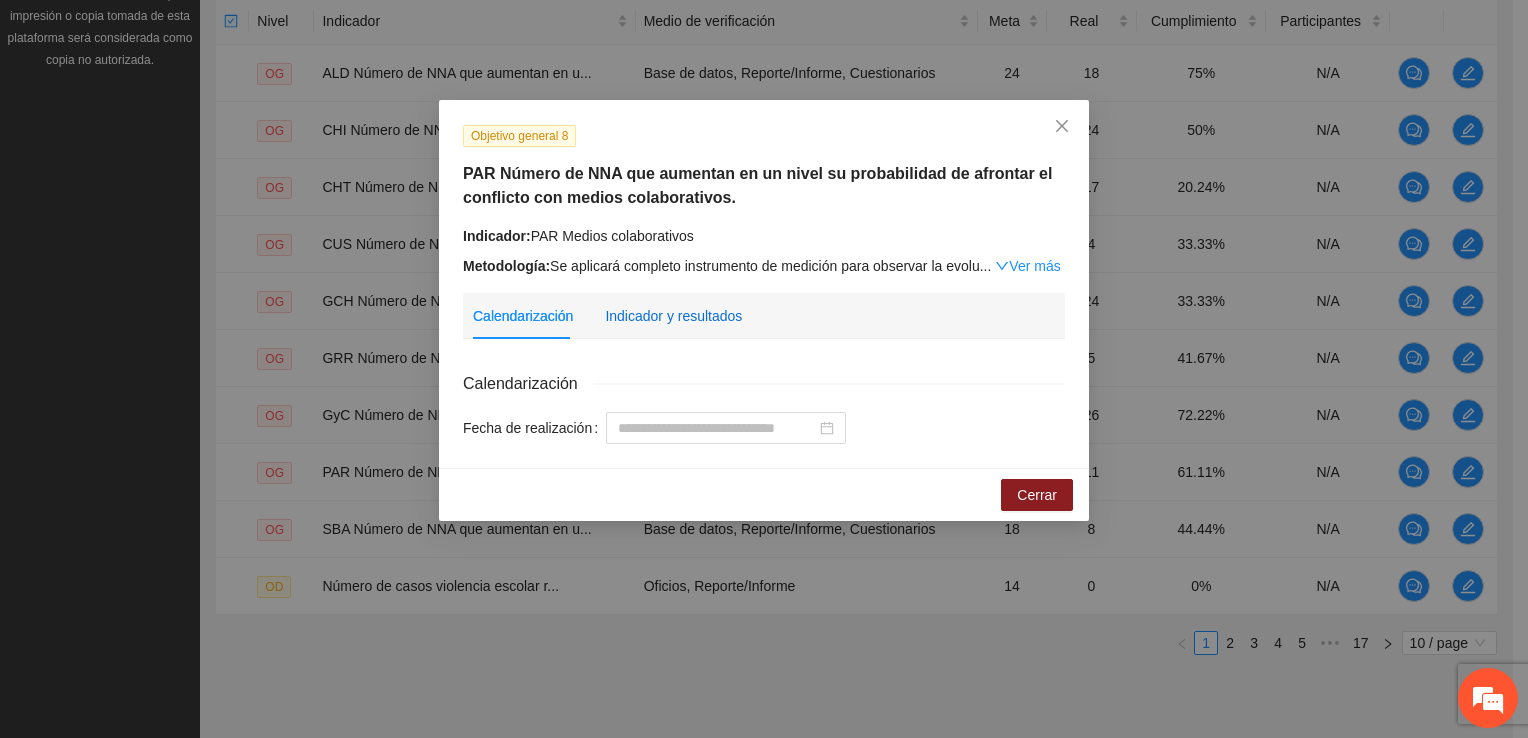 click on "Indicador y resultados" at bounding box center [673, 316] 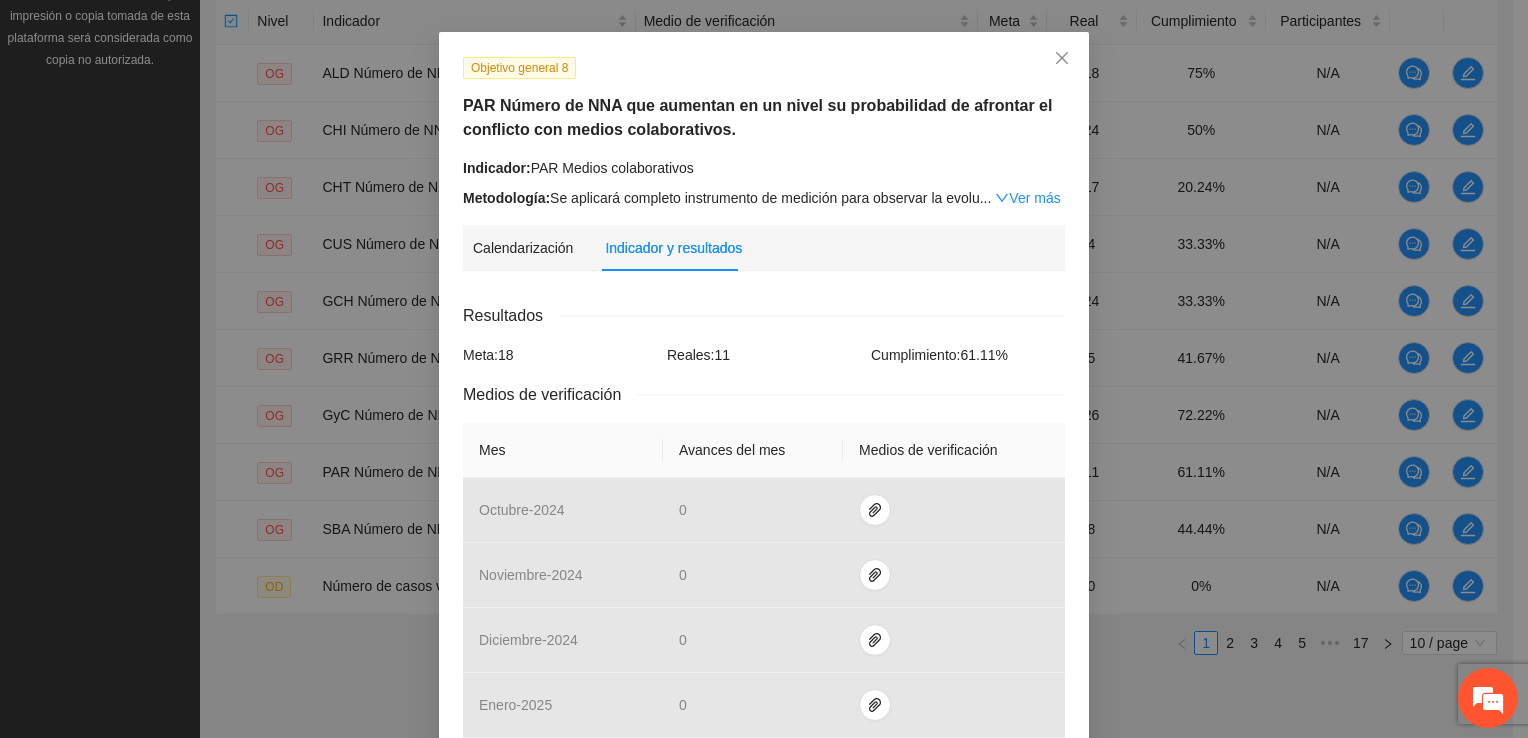scroll, scrollTop: 0, scrollLeft: 0, axis: both 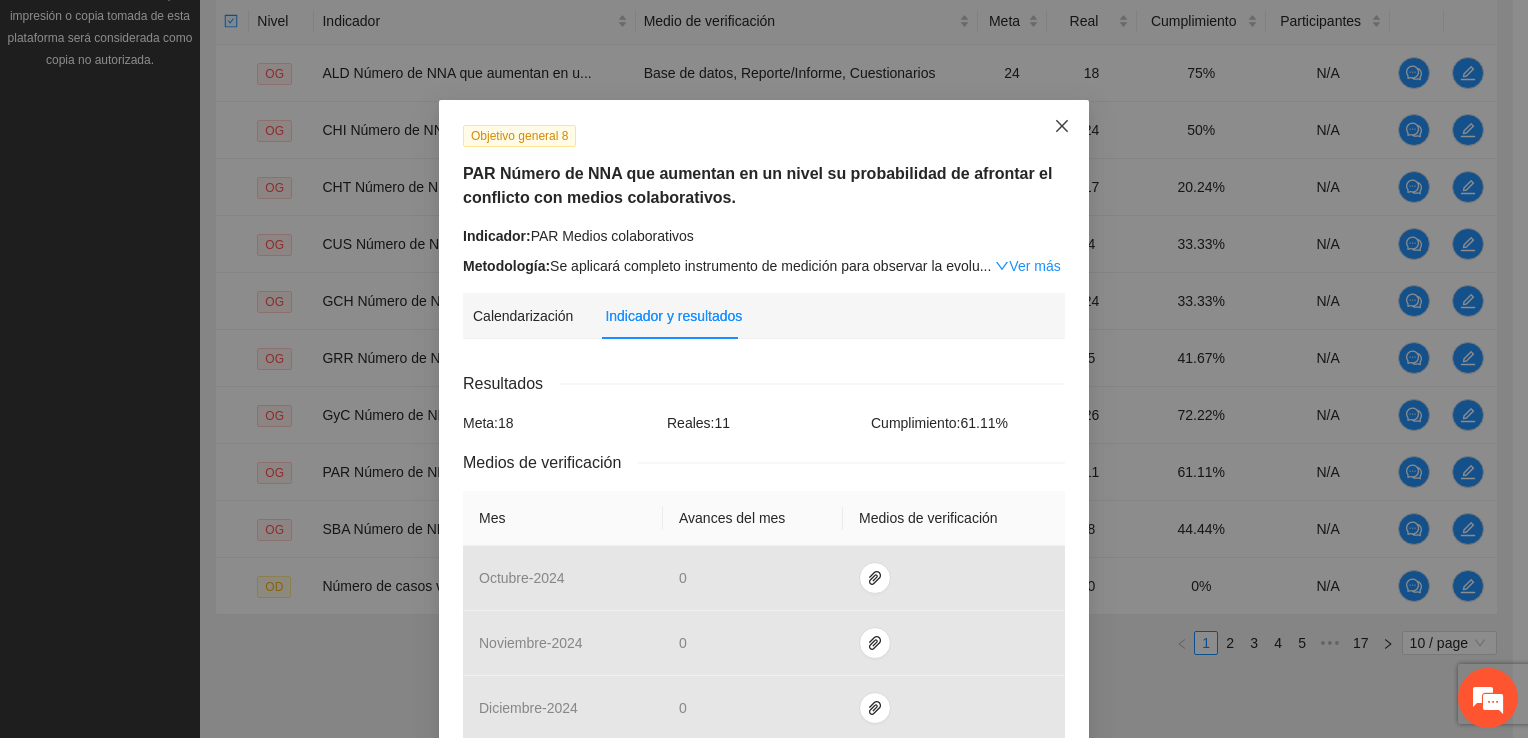 click 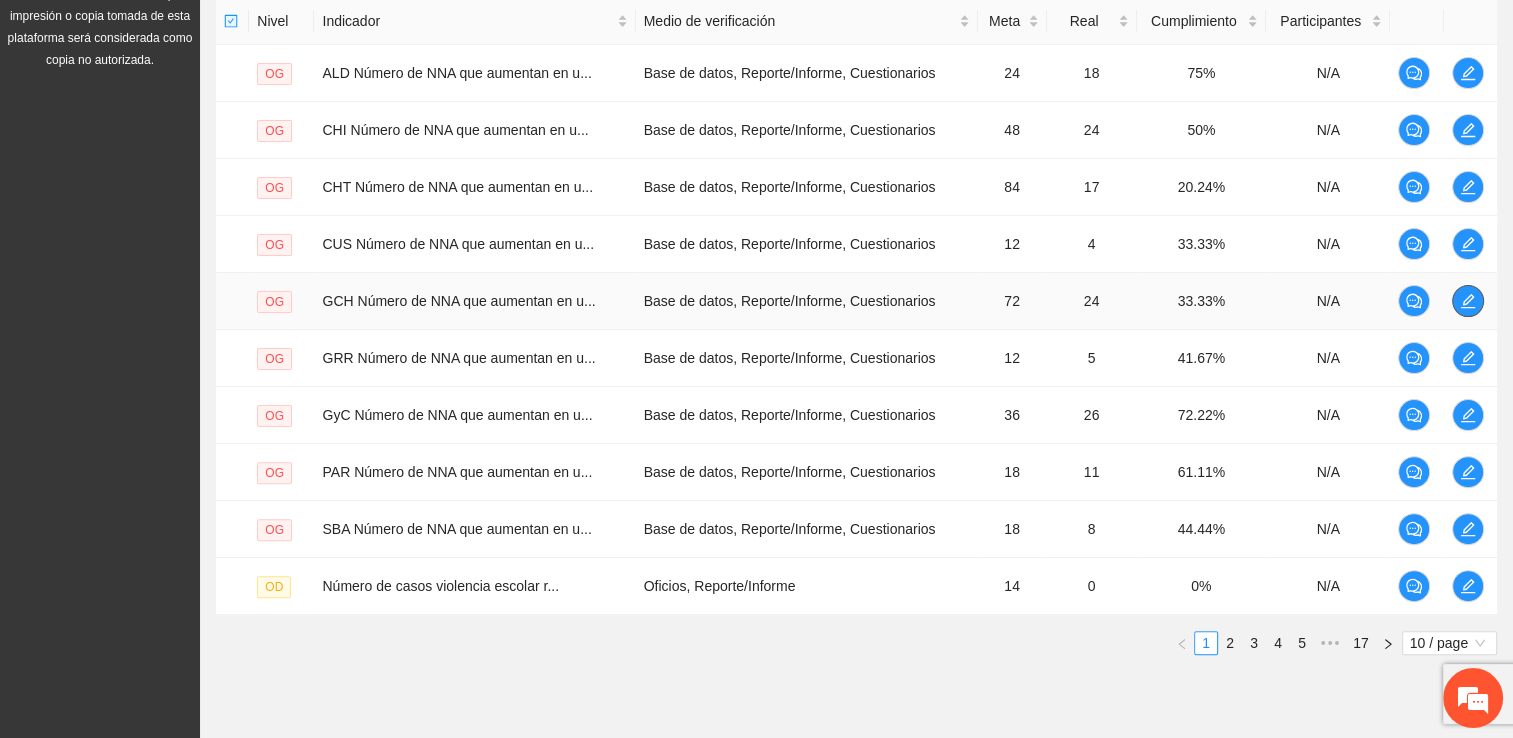 click at bounding box center [1468, 301] 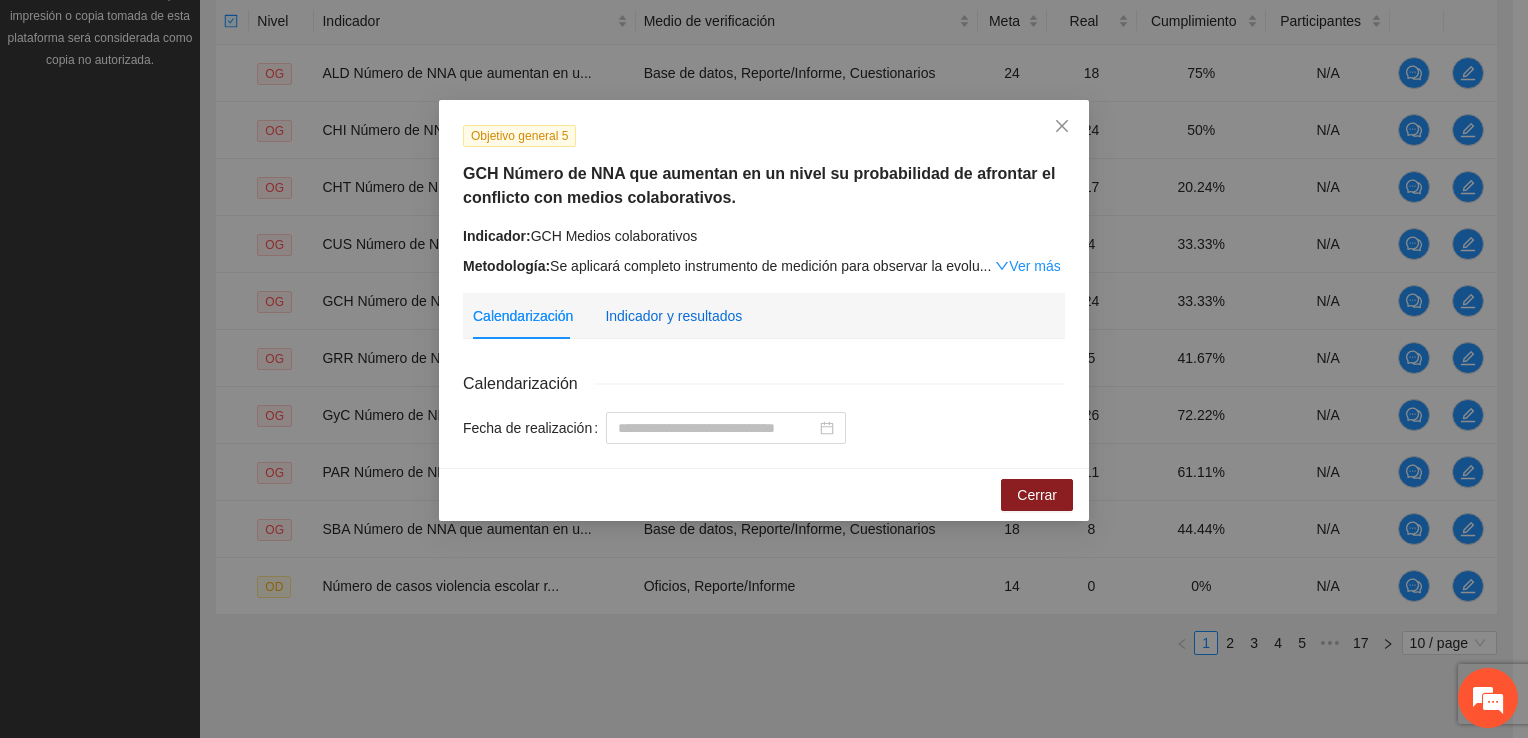click on "Indicador y resultados" at bounding box center (673, 316) 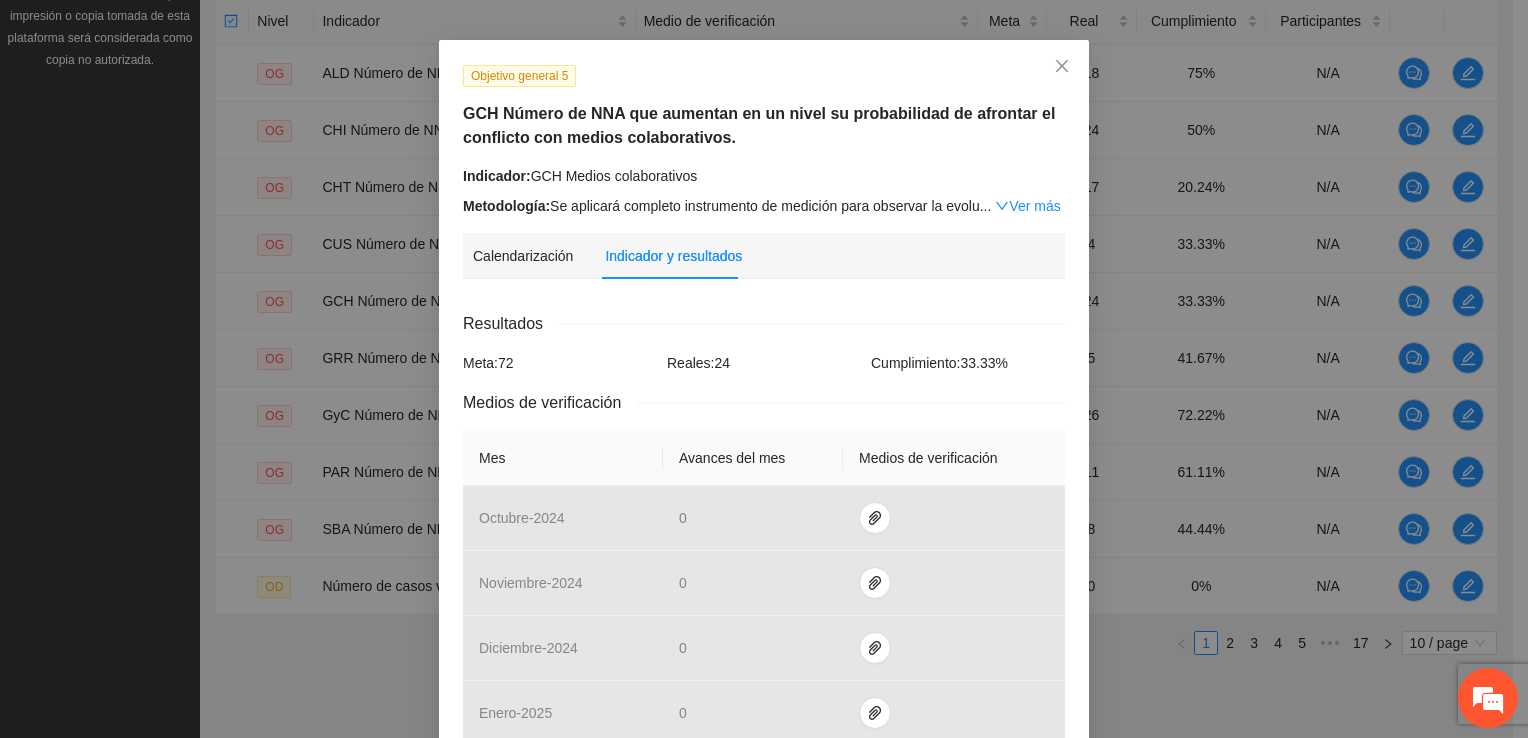 scroll, scrollTop: 0, scrollLeft: 0, axis: both 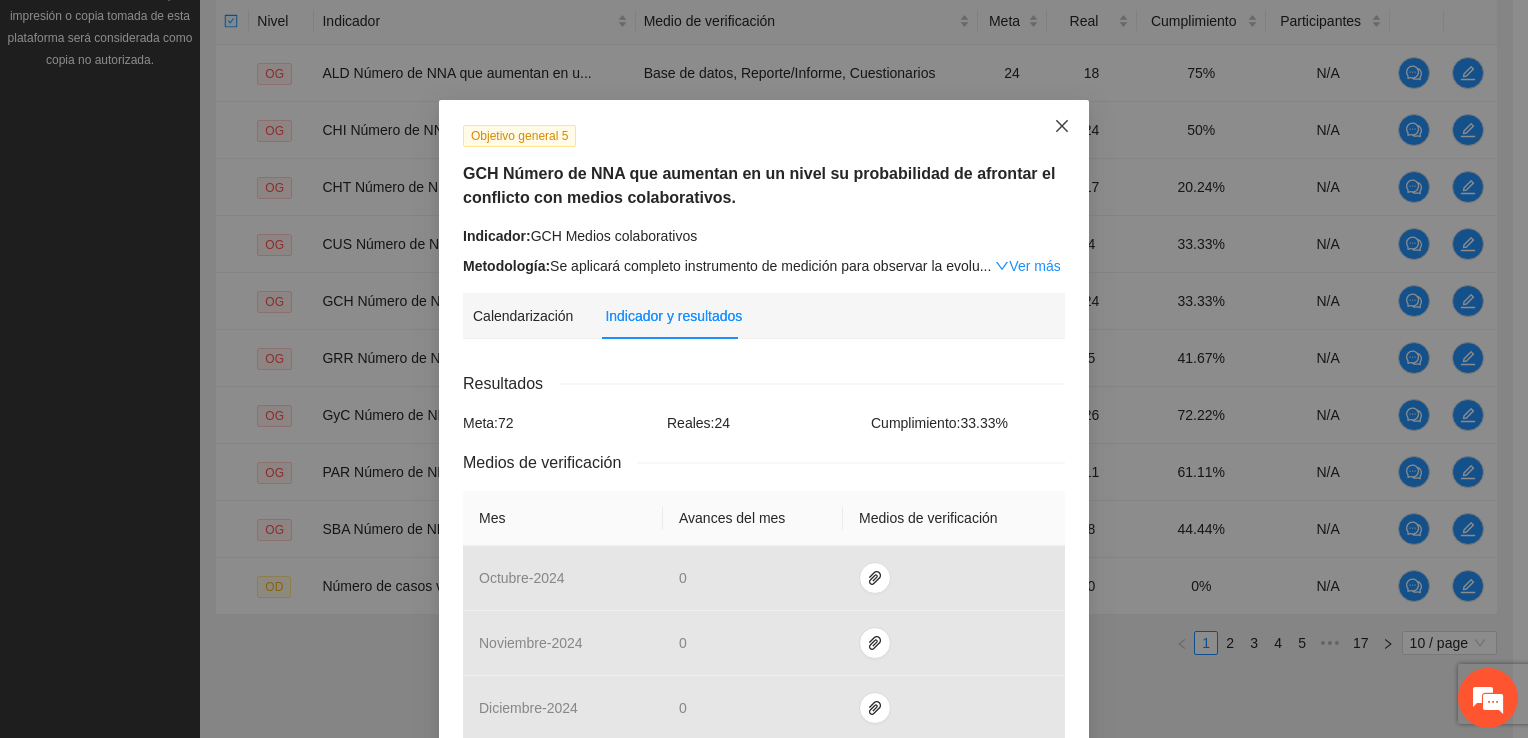click 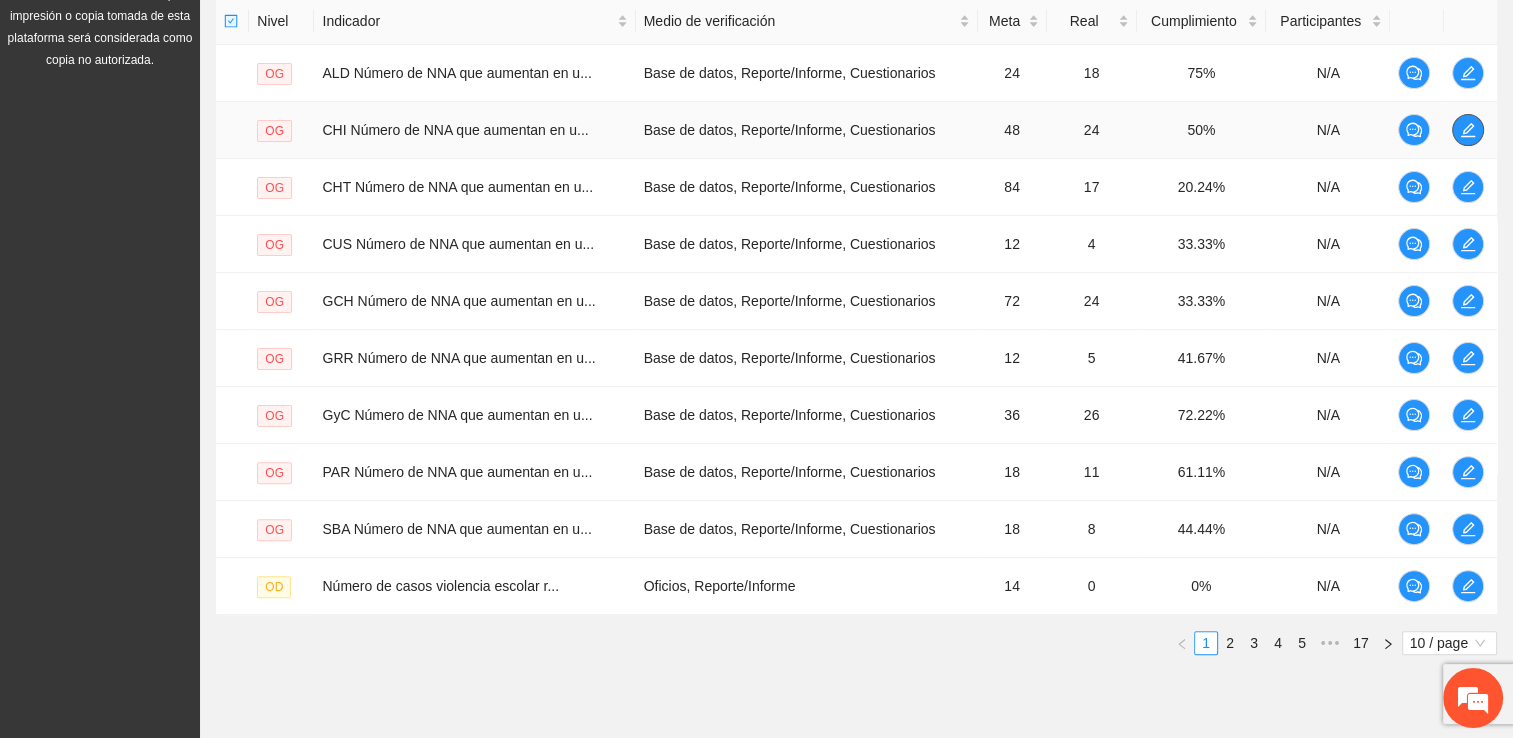 click 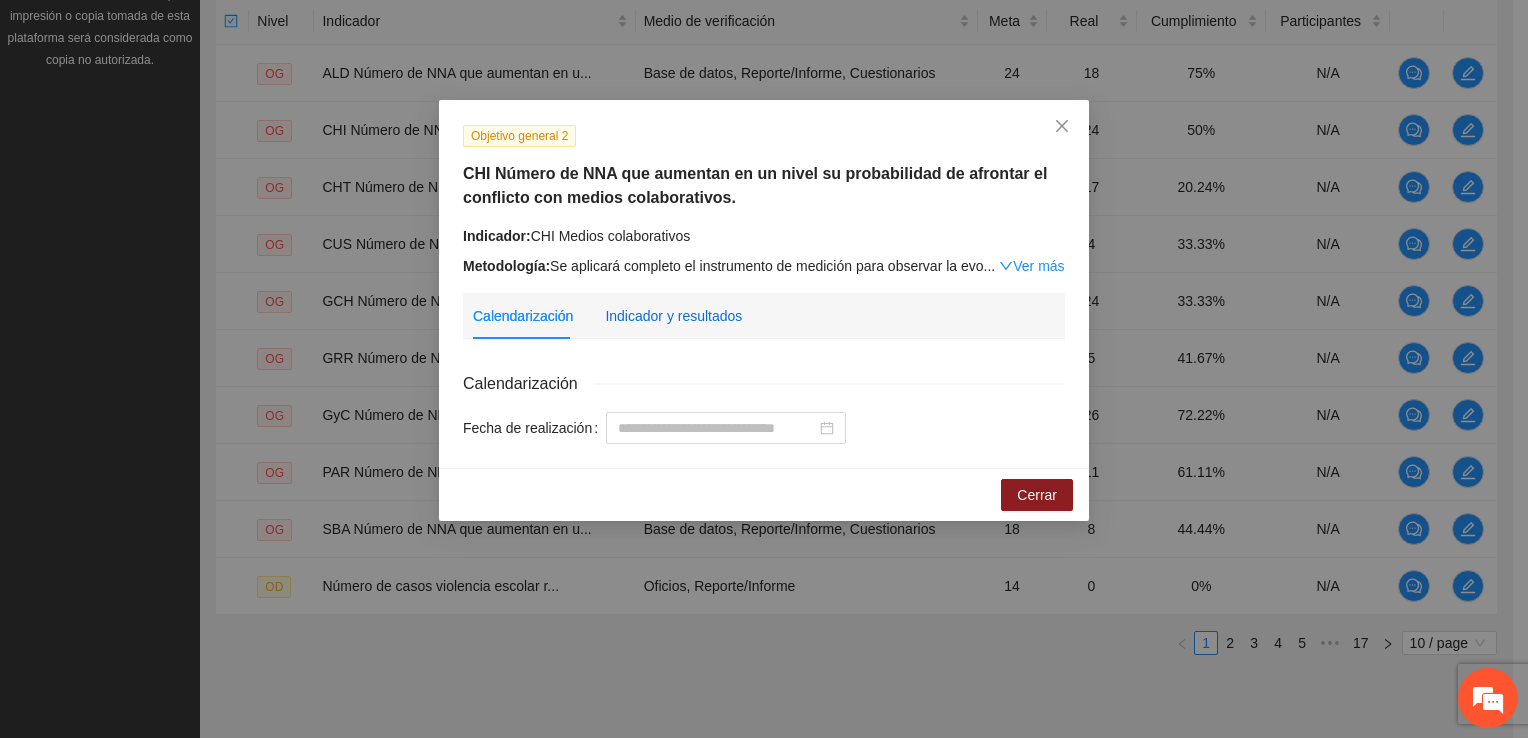 click on "Indicador y resultados" at bounding box center [673, 316] 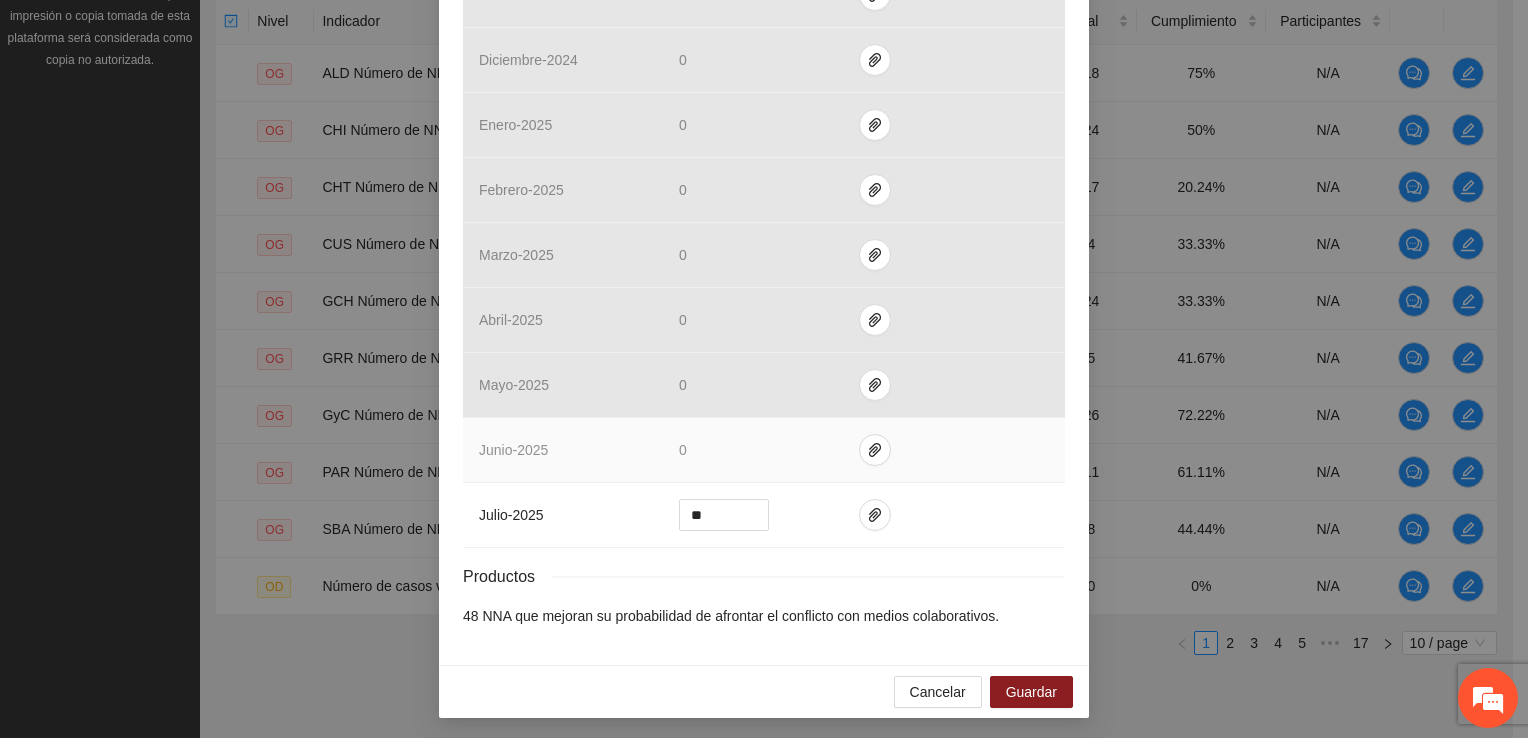 scroll, scrollTop: 649, scrollLeft: 0, axis: vertical 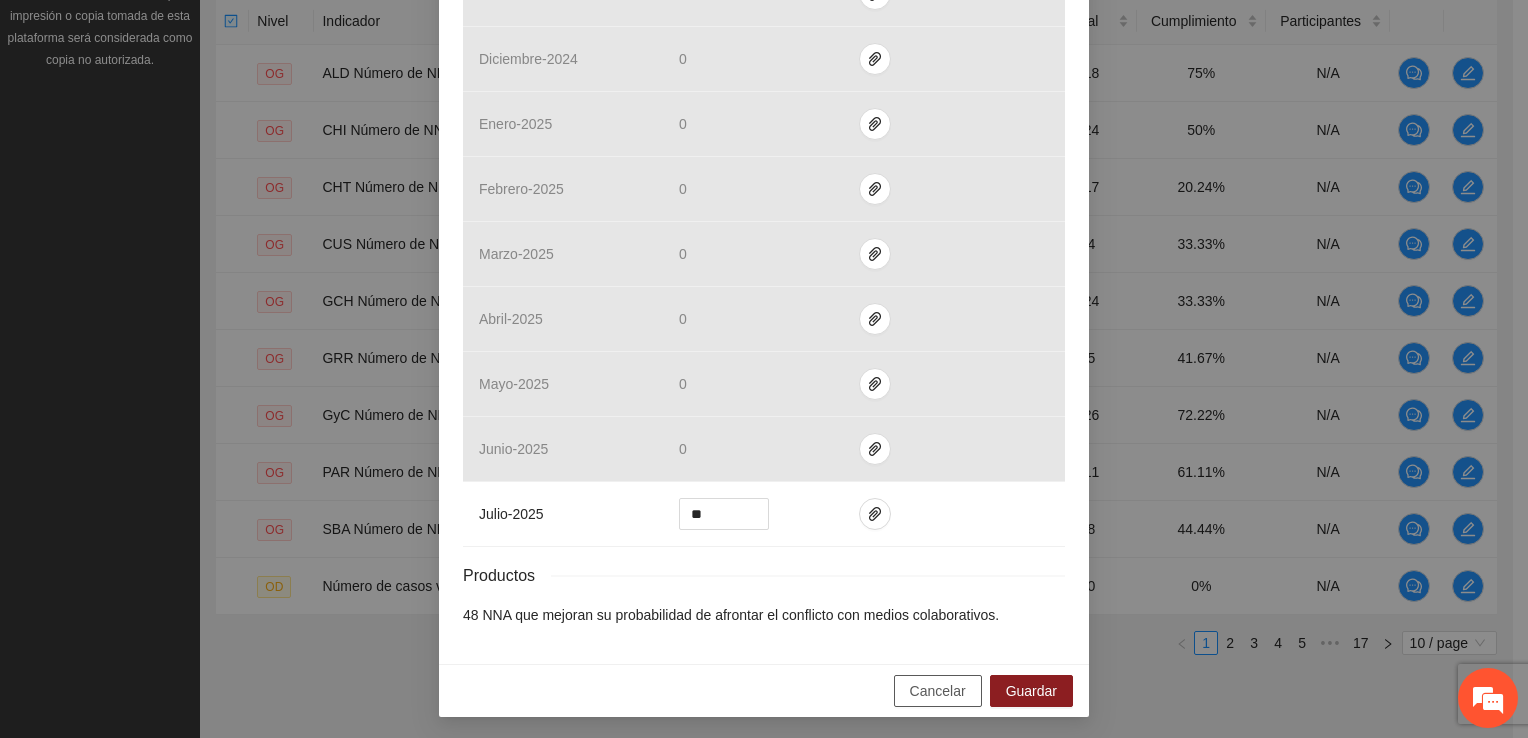 click on "Cancelar" at bounding box center (938, 691) 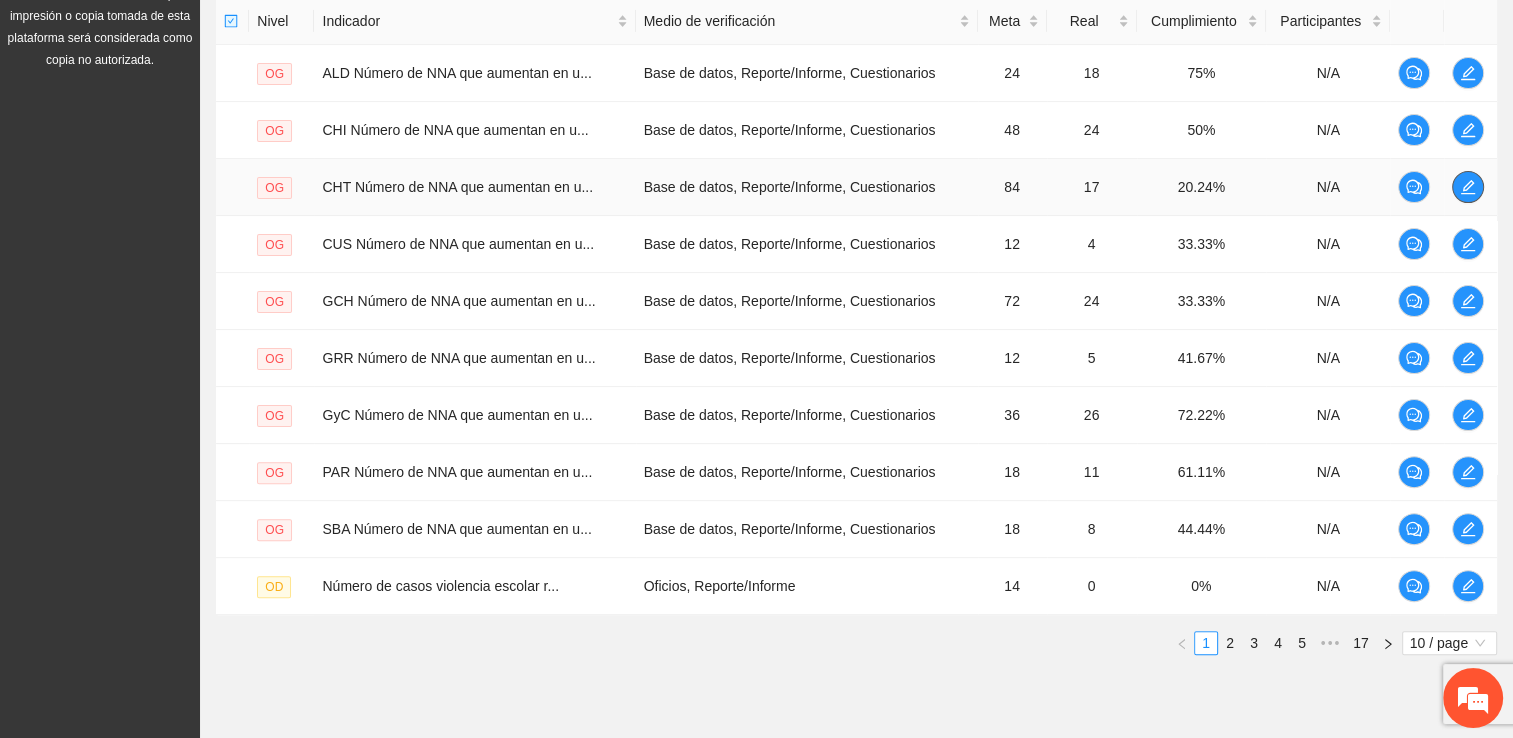 click 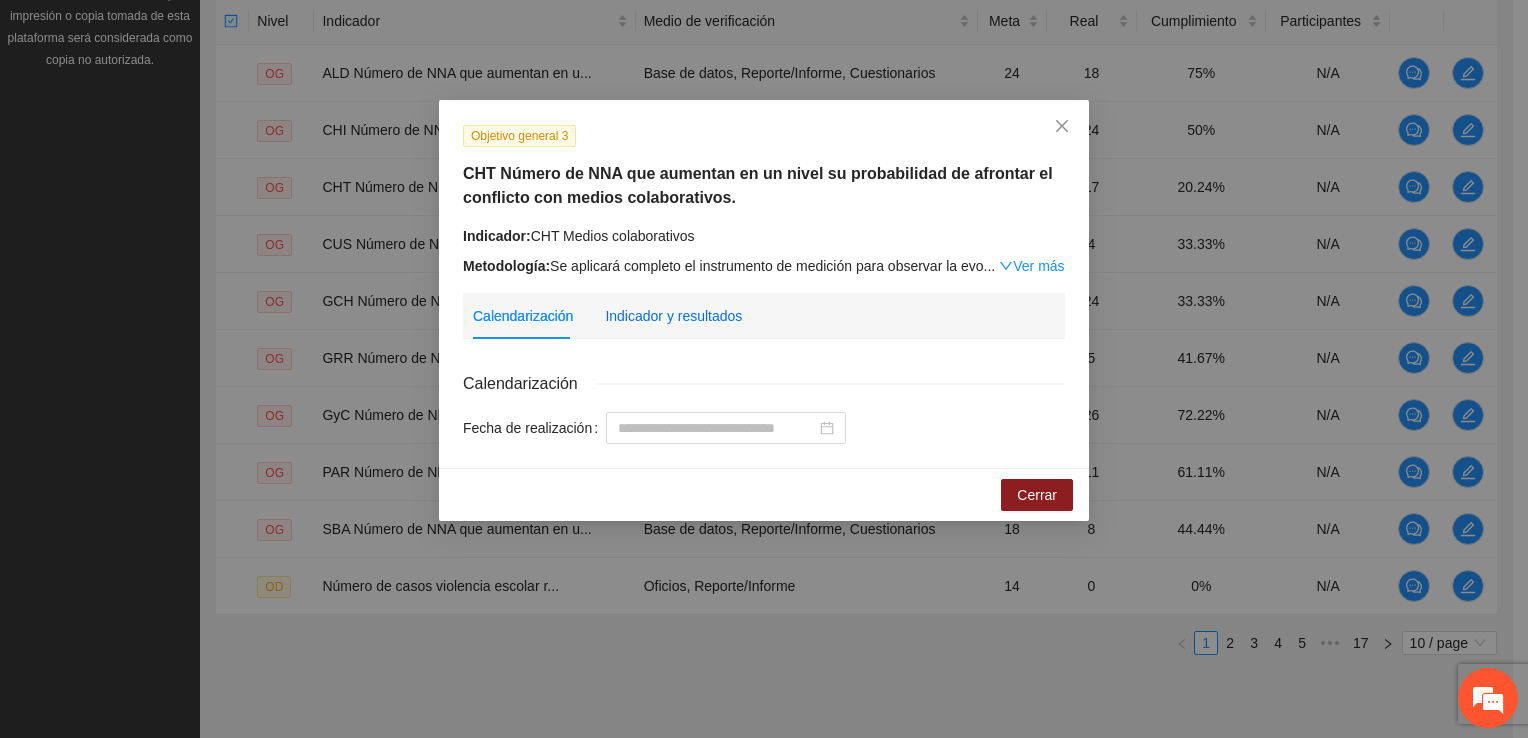 click on "Indicador y resultados" at bounding box center [673, 316] 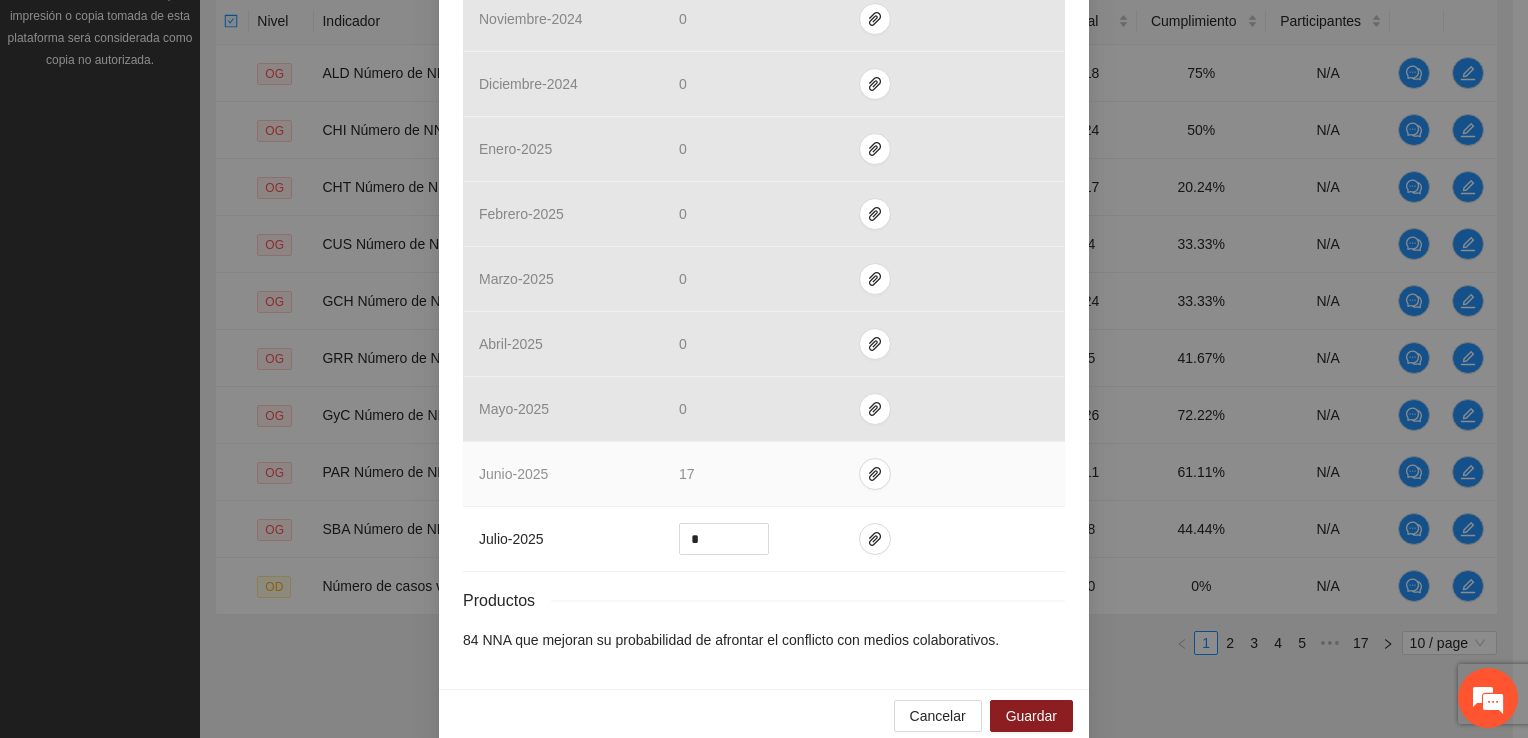 scroll, scrollTop: 649, scrollLeft: 0, axis: vertical 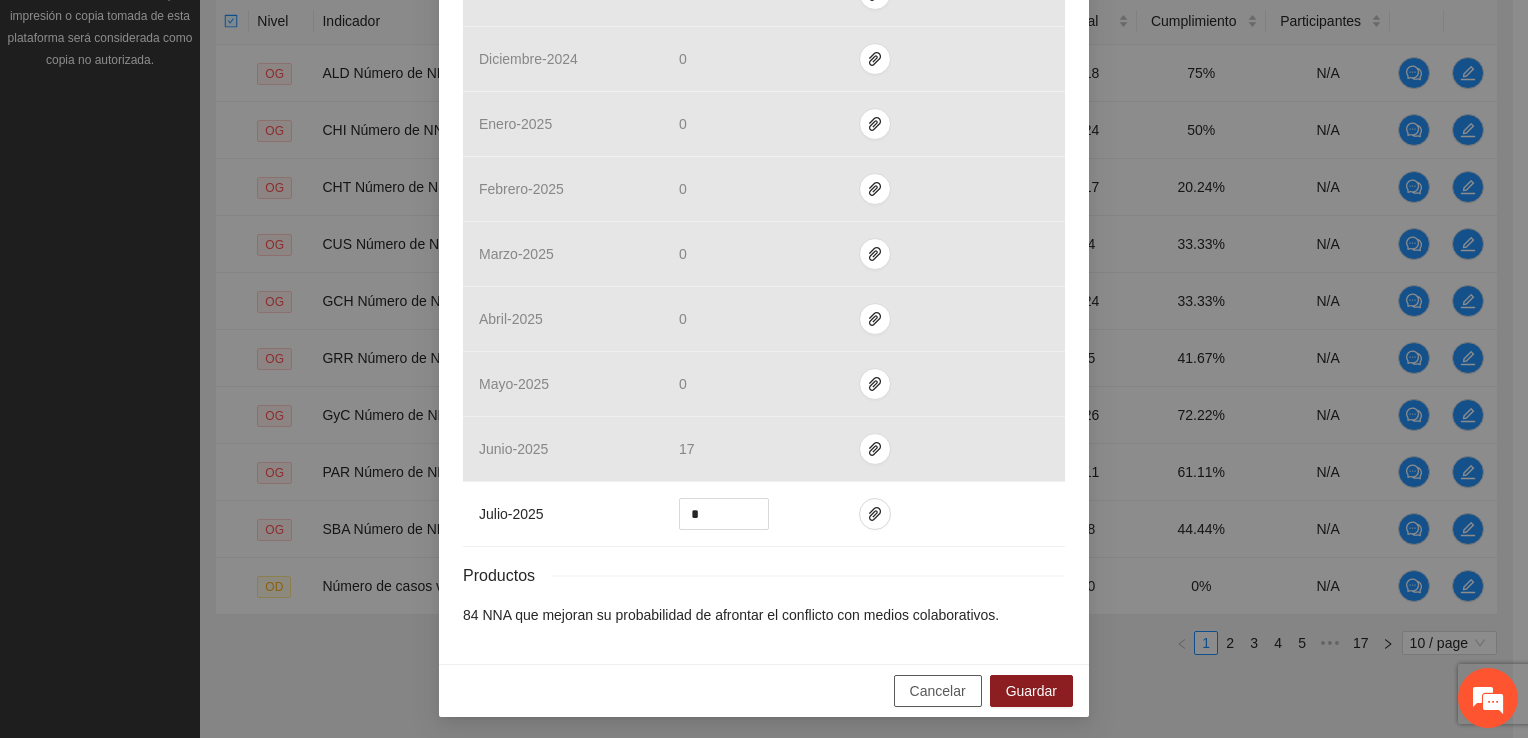 click on "Cancelar" at bounding box center (938, 691) 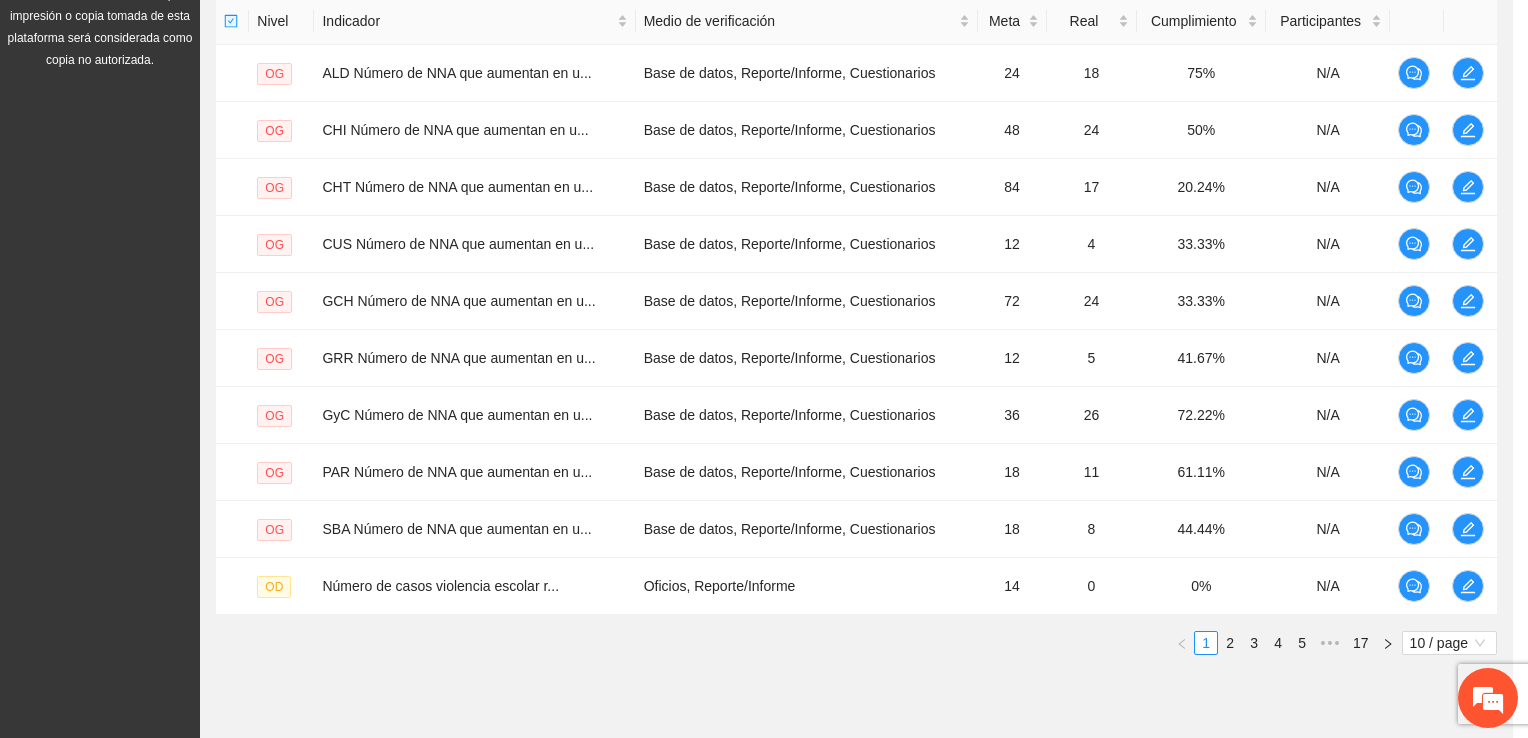 scroll, scrollTop: 549, scrollLeft: 0, axis: vertical 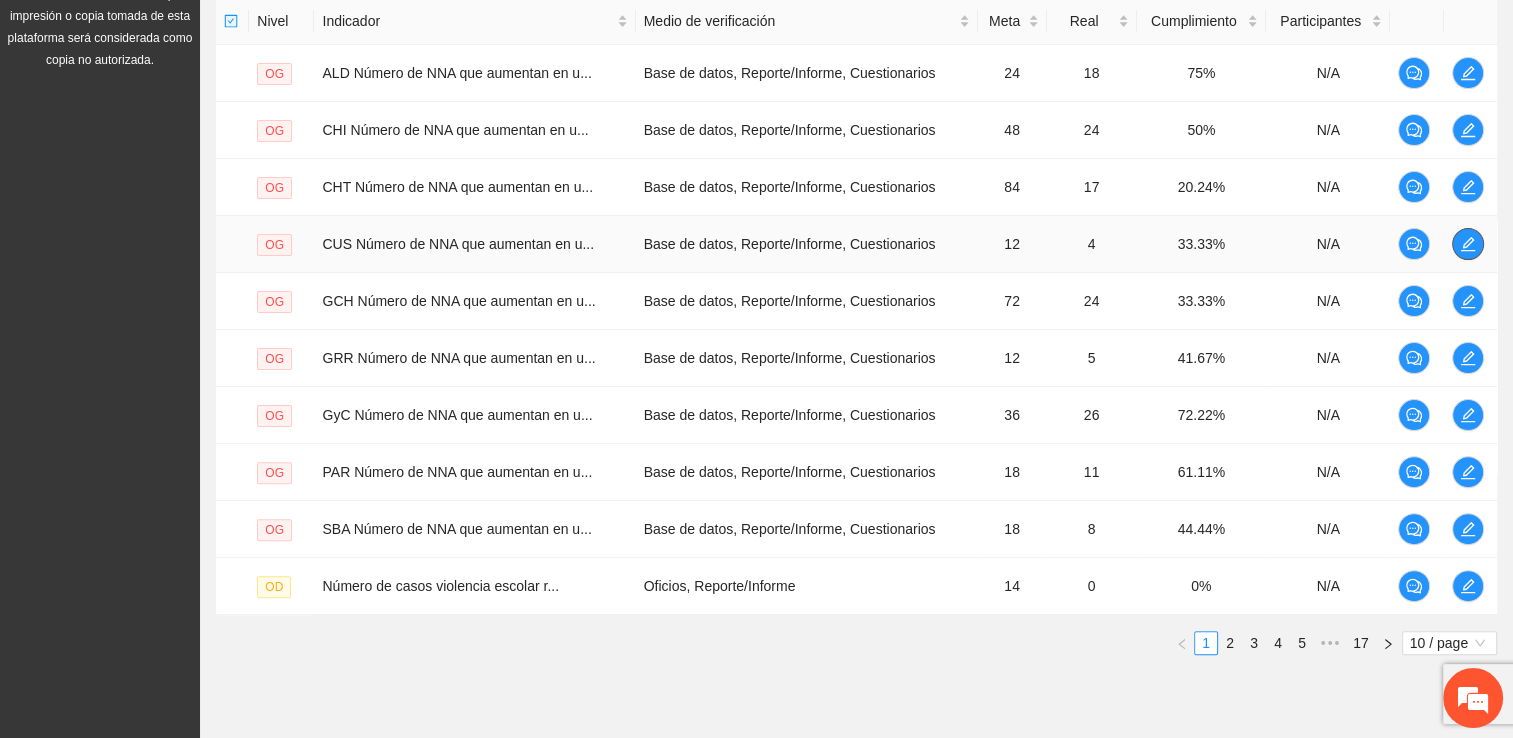 click 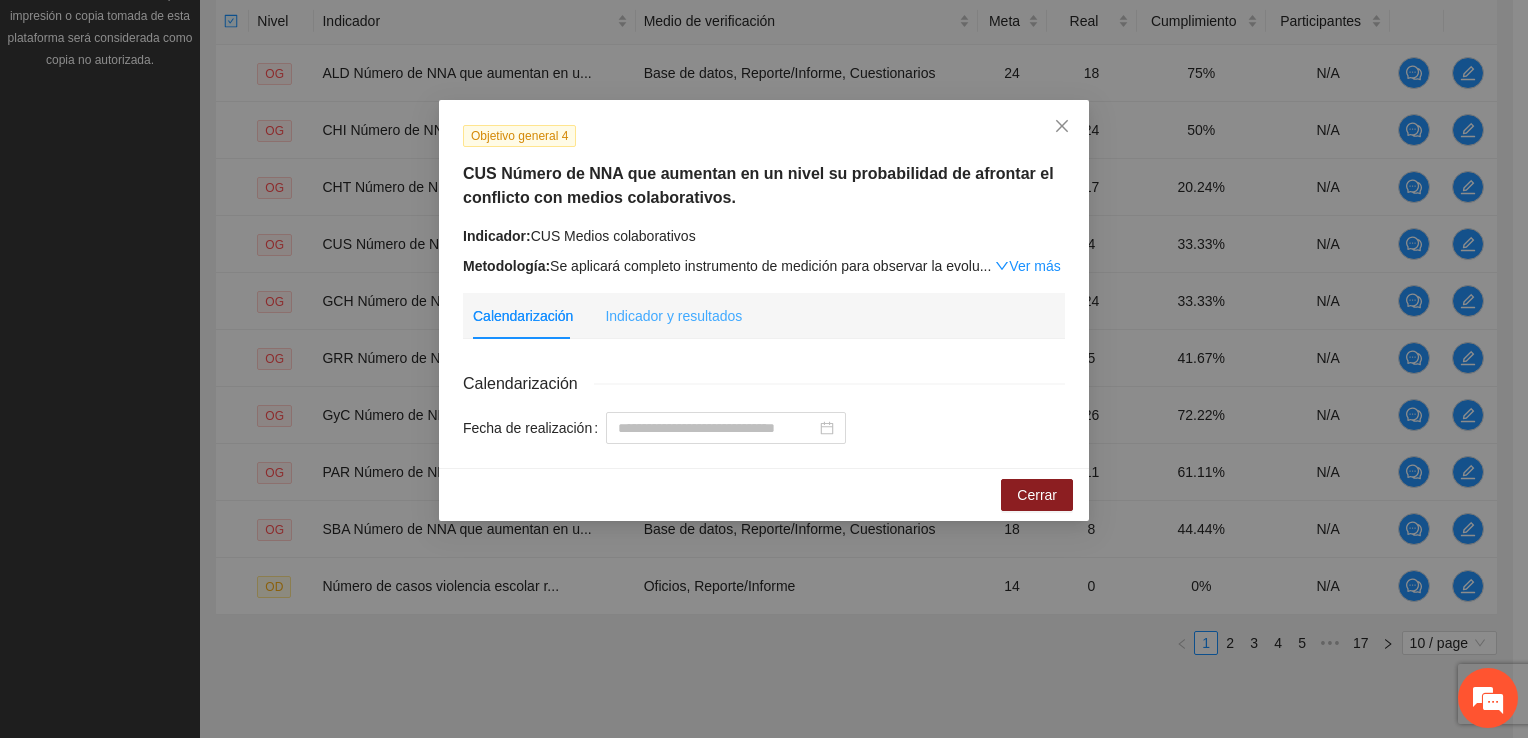 click on "Indicador y resultados" at bounding box center (673, 316) 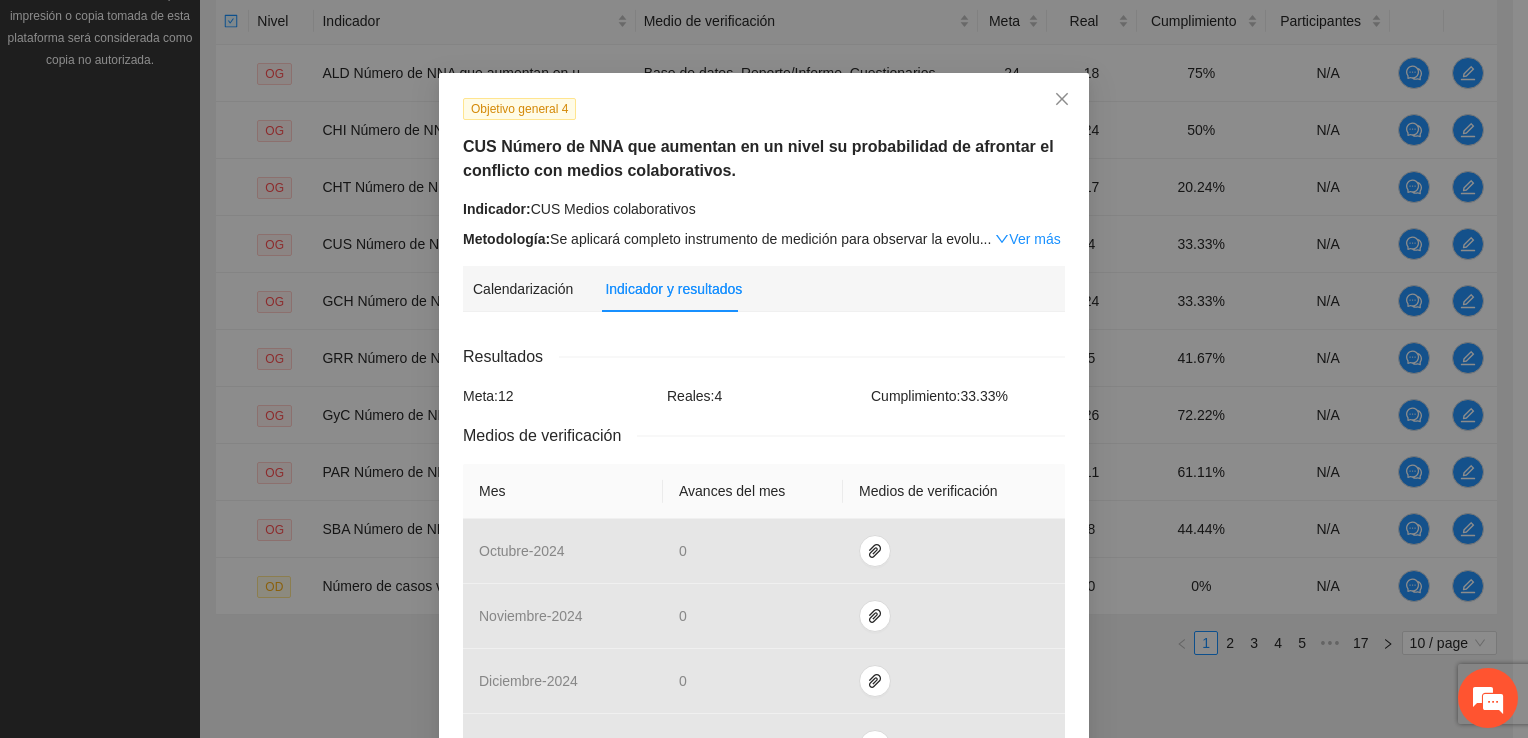 scroll, scrollTop: 0, scrollLeft: 0, axis: both 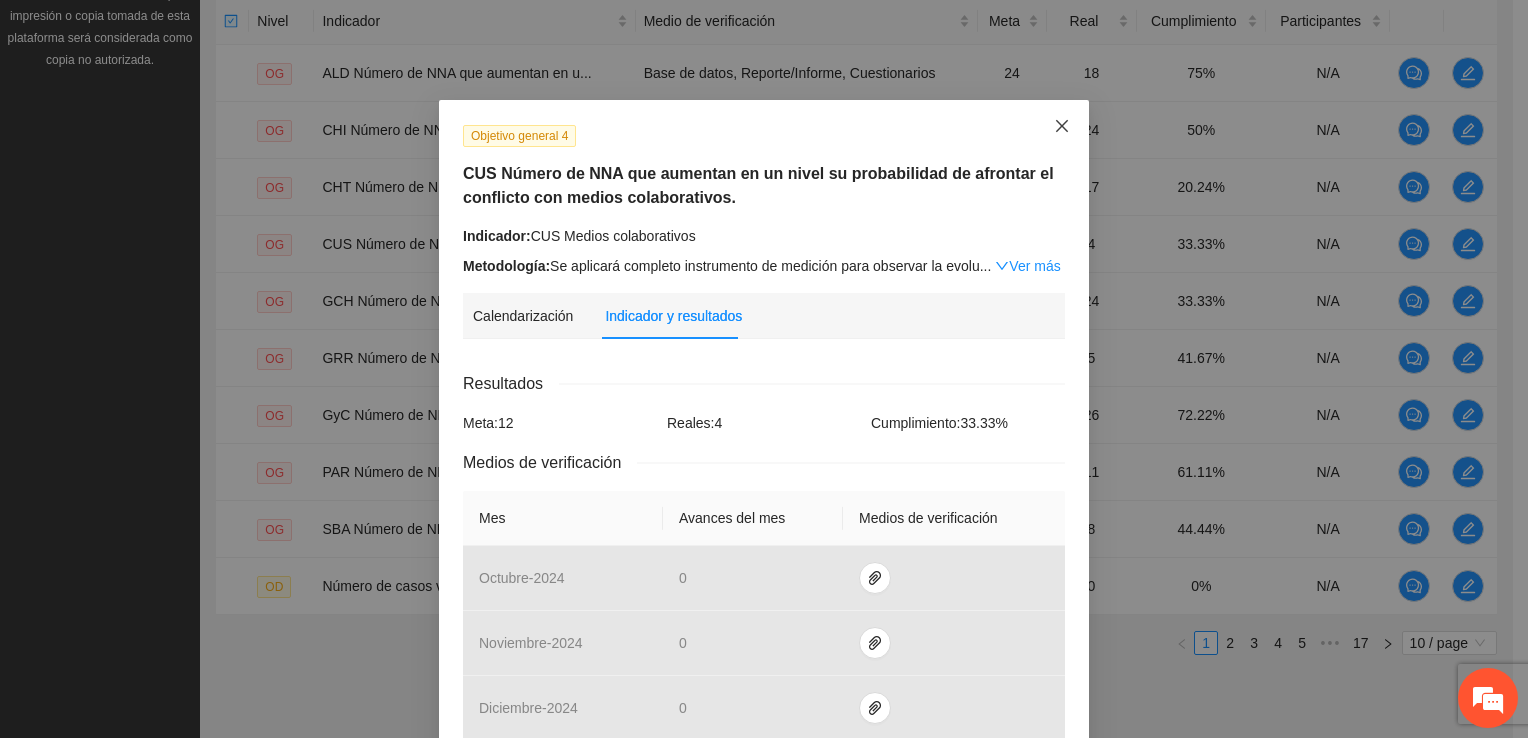 click at bounding box center [1062, 127] 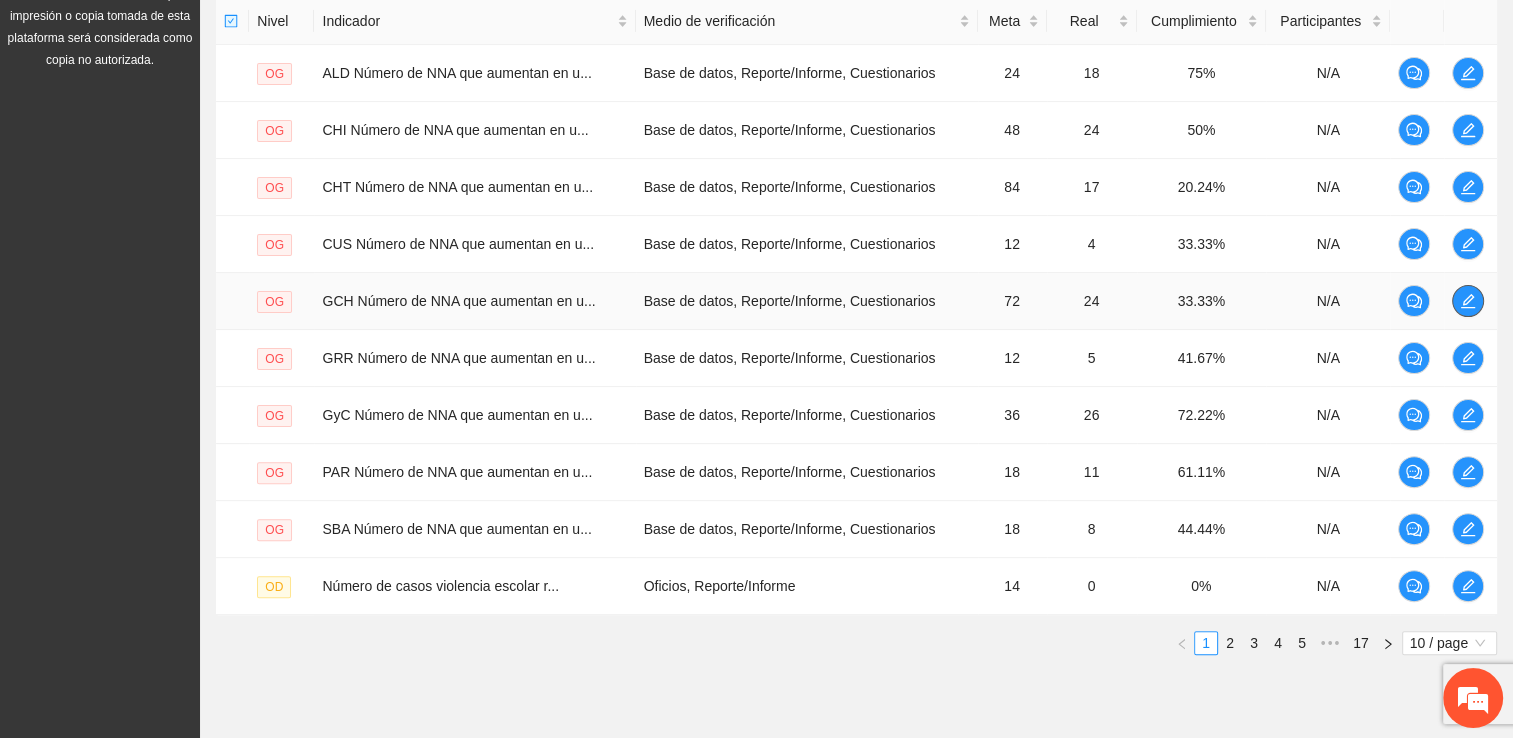 click 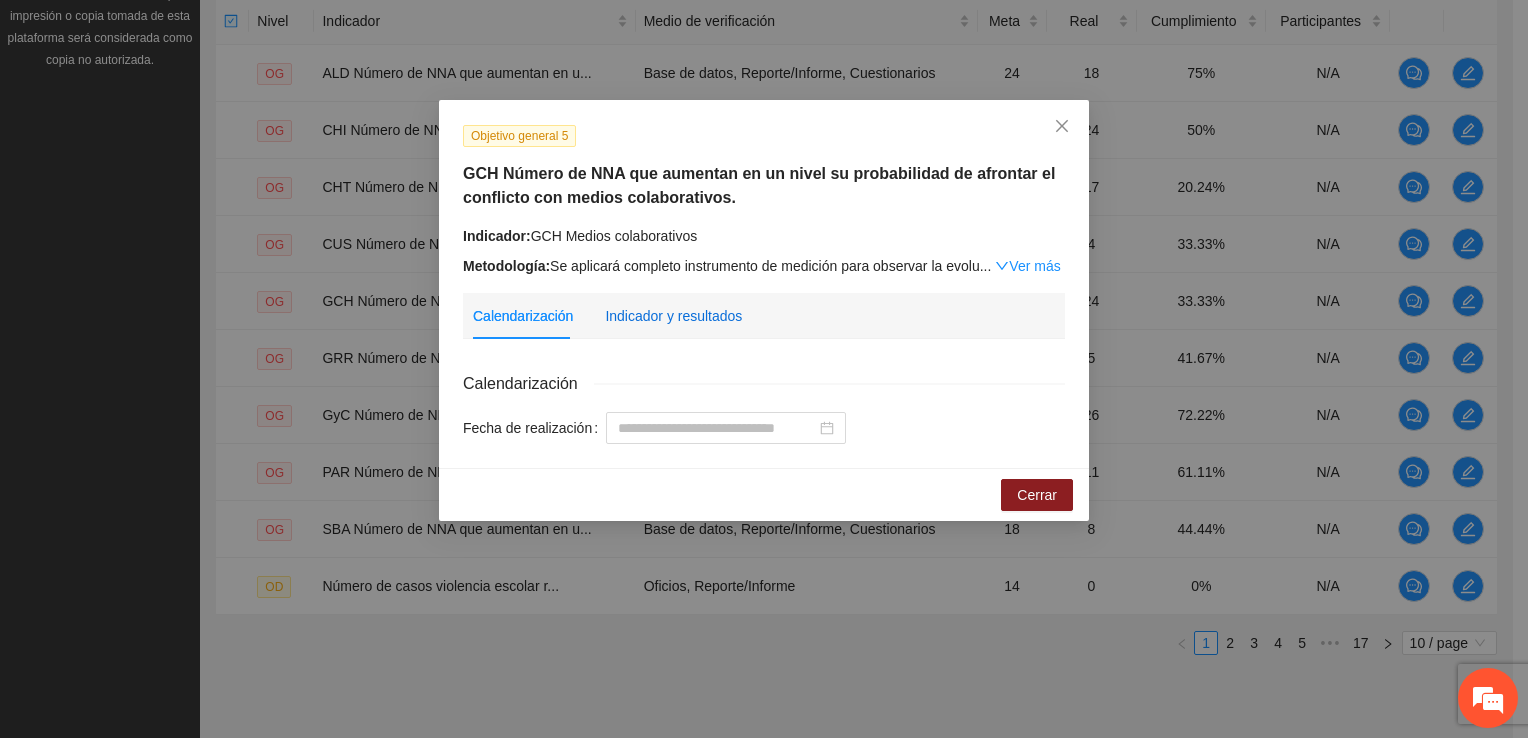 click on "Indicador y resultados" at bounding box center [673, 316] 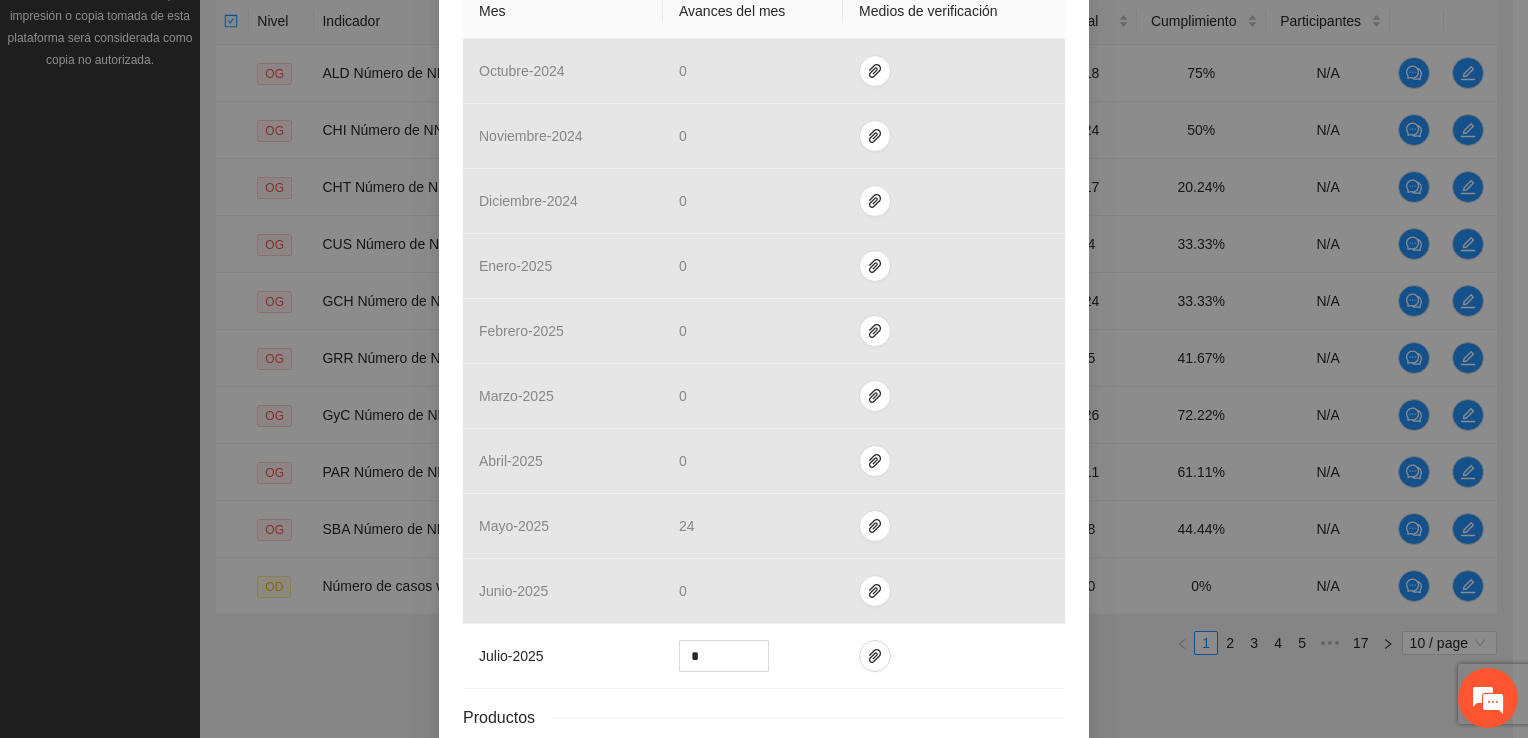 scroll, scrollTop: 649, scrollLeft: 0, axis: vertical 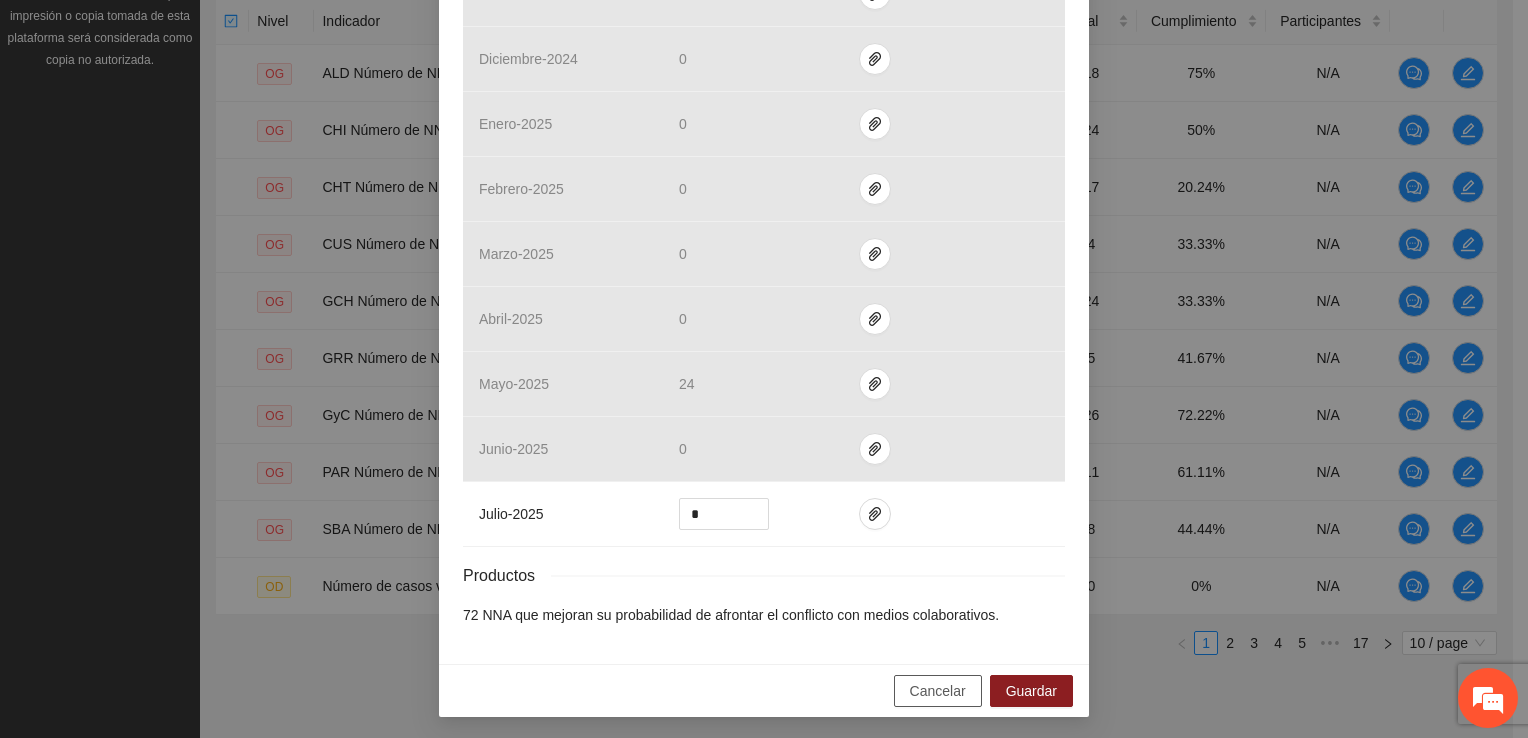 click on "Cancelar" at bounding box center (938, 691) 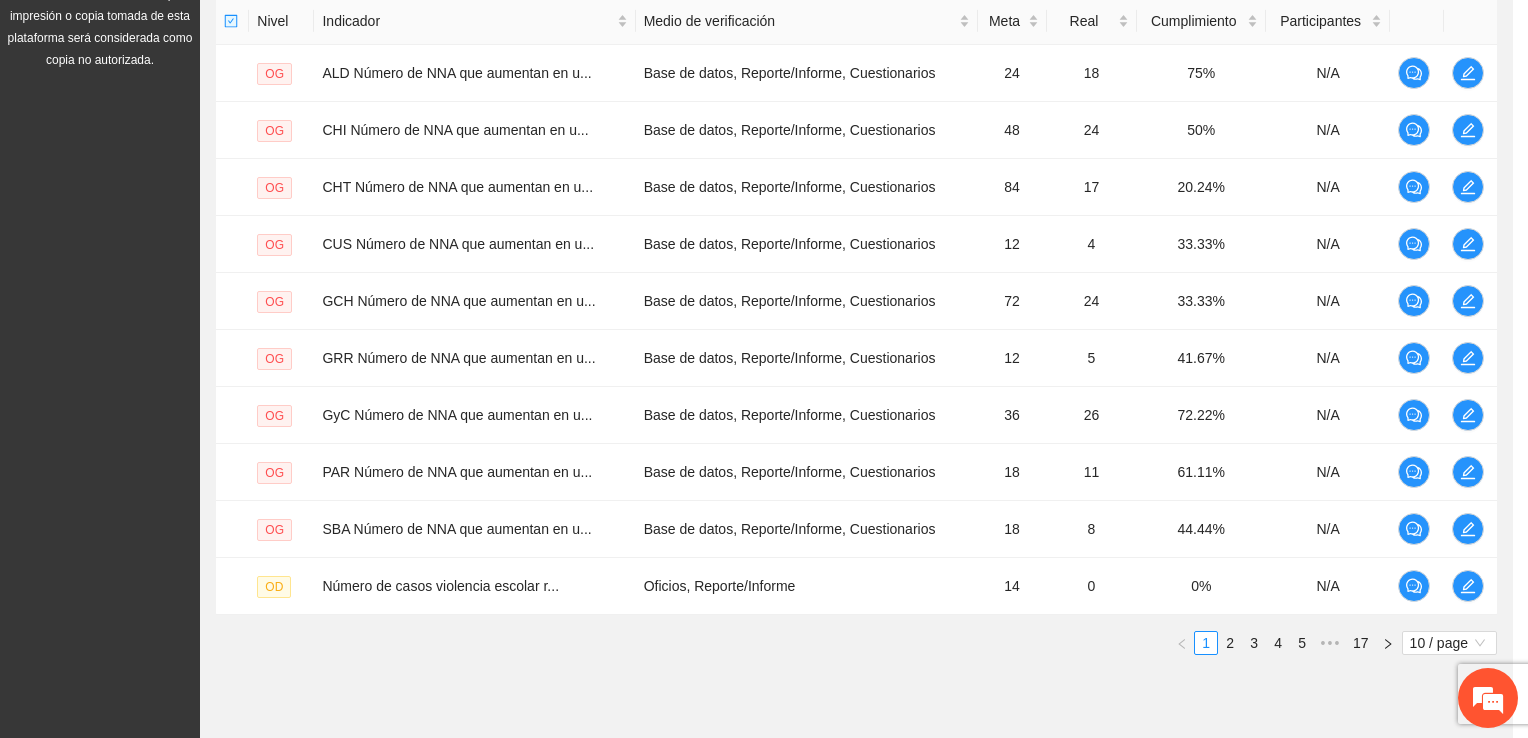 scroll, scrollTop: 549, scrollLeft: 0, axis: vertical 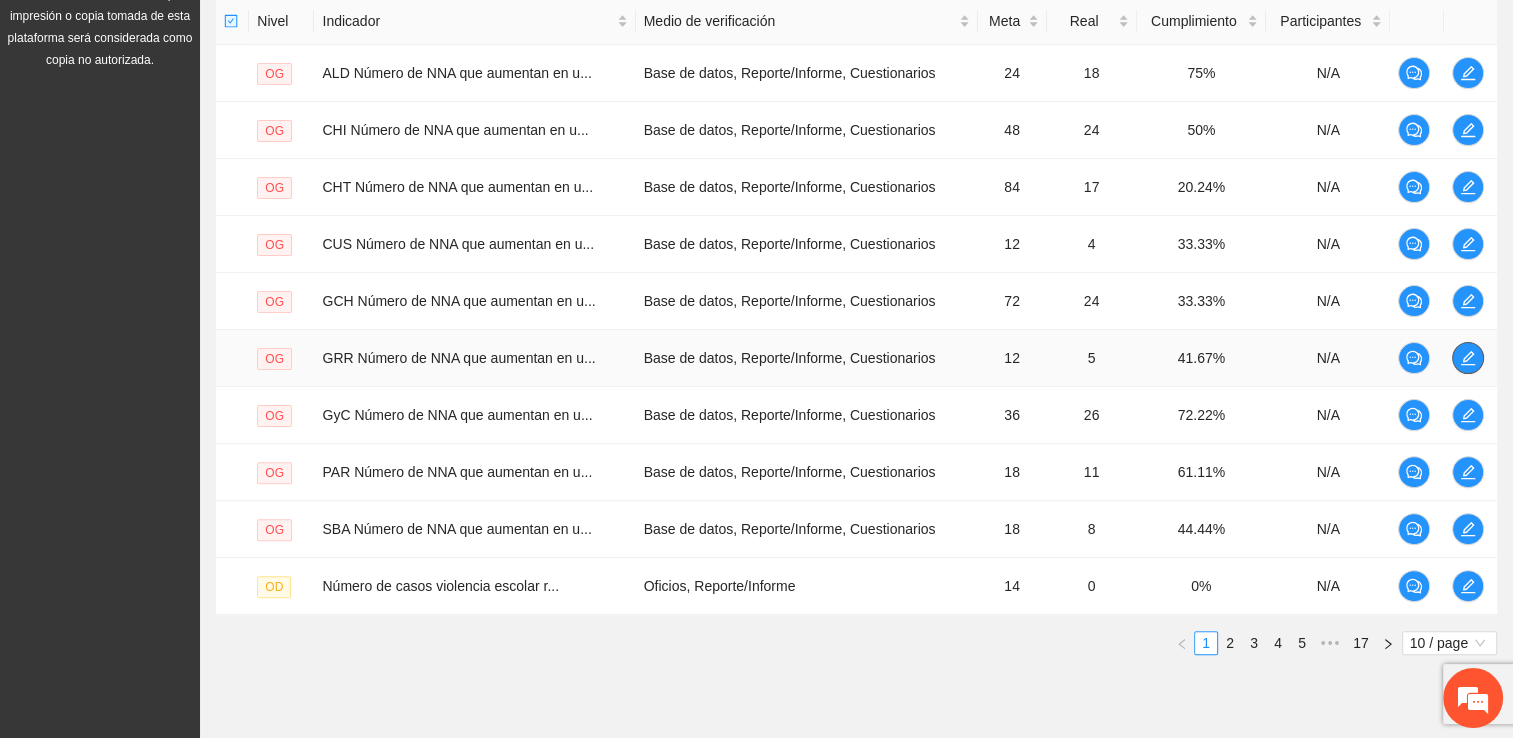 click at bounding box center [1468, 358] 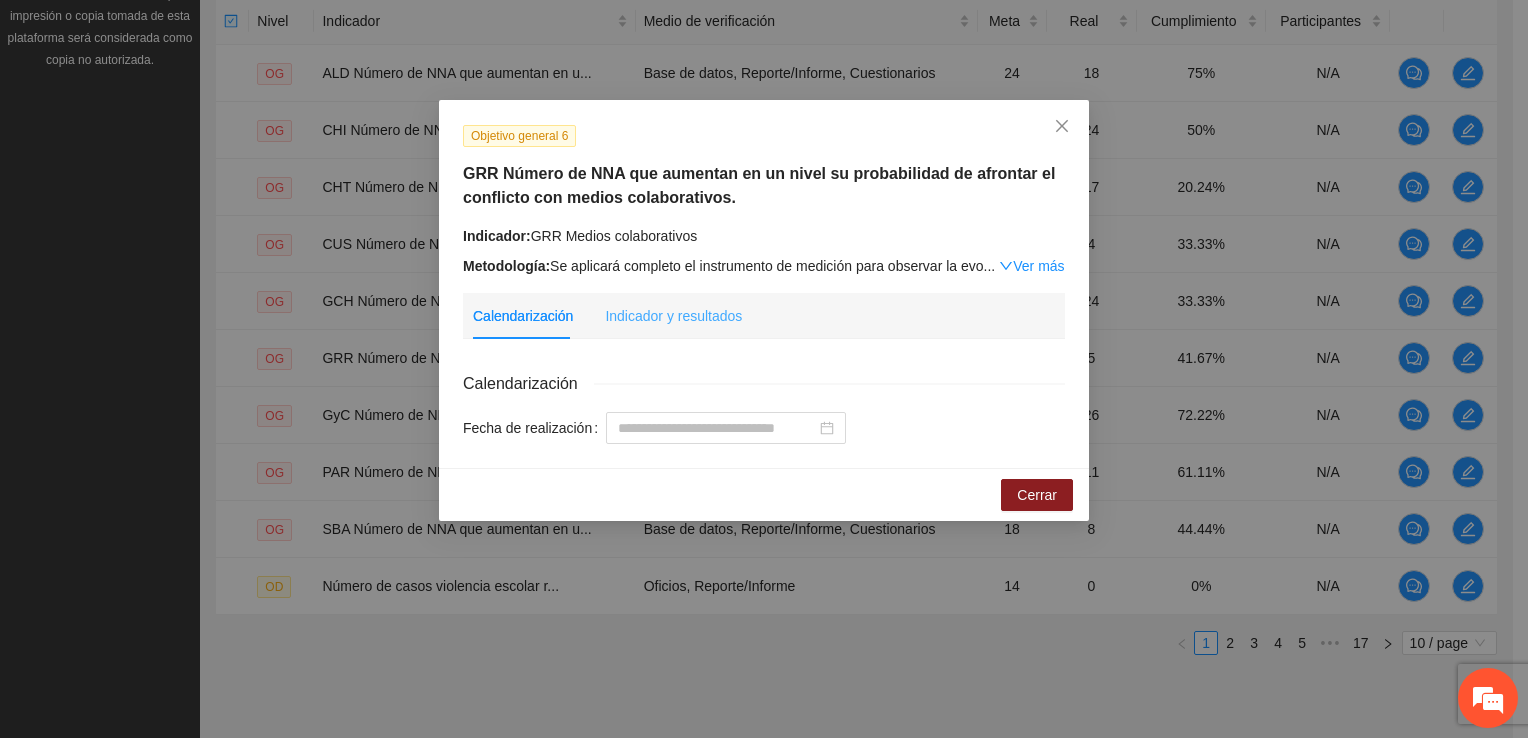 click on "Indicador y resultados" at bounding box center (673, 316) 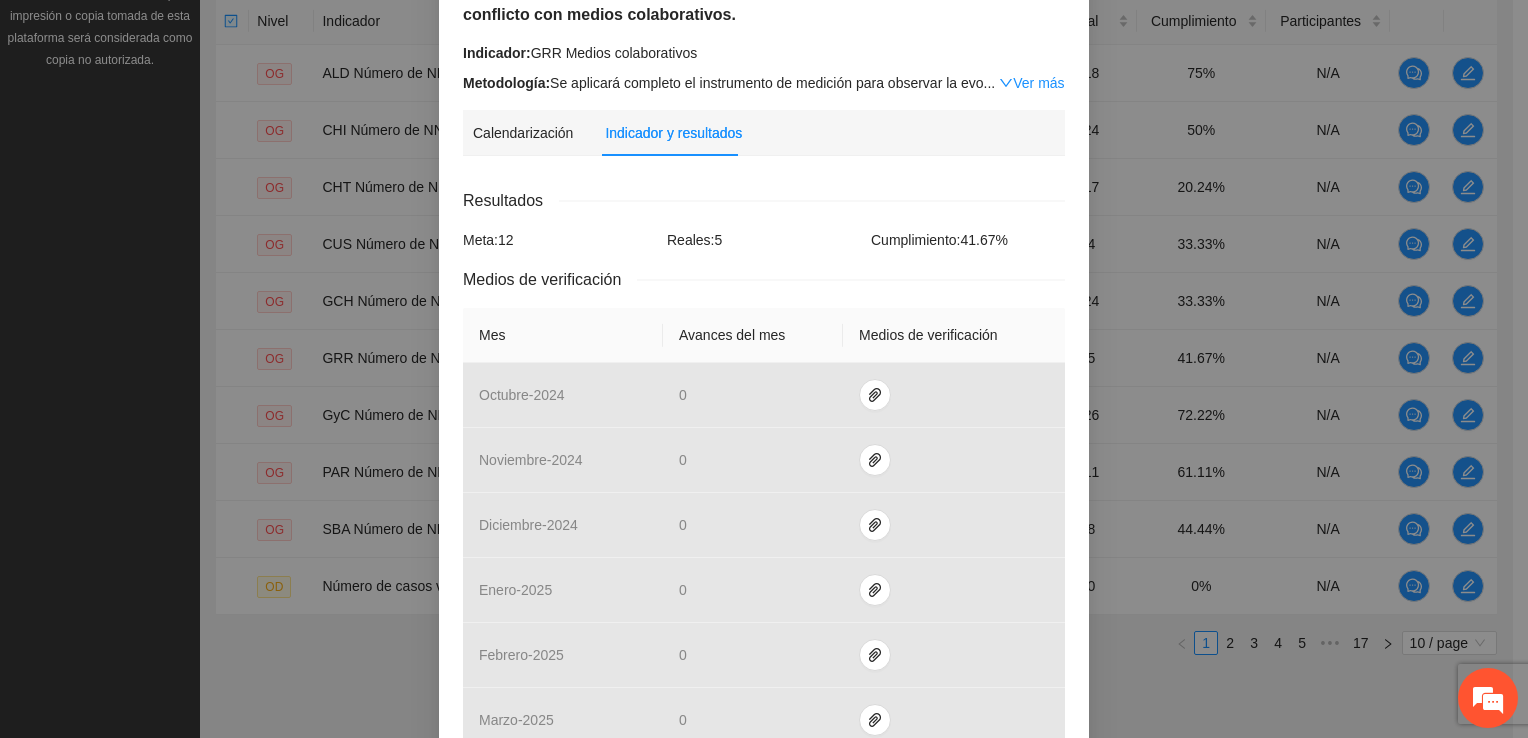 scroll, scrollTop: 0, scrollLeft: 0, axis: both 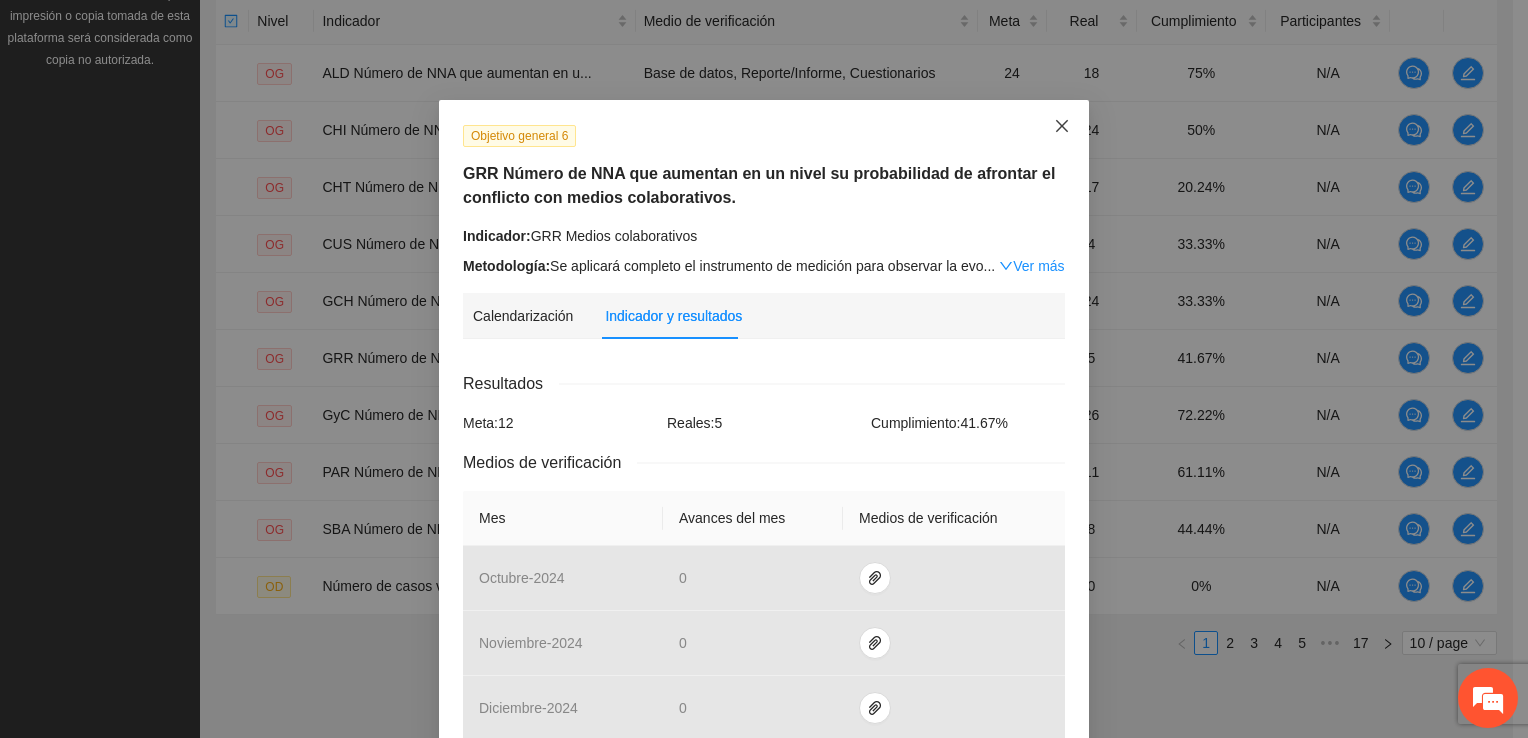 click at bounding box center (1062, 127) 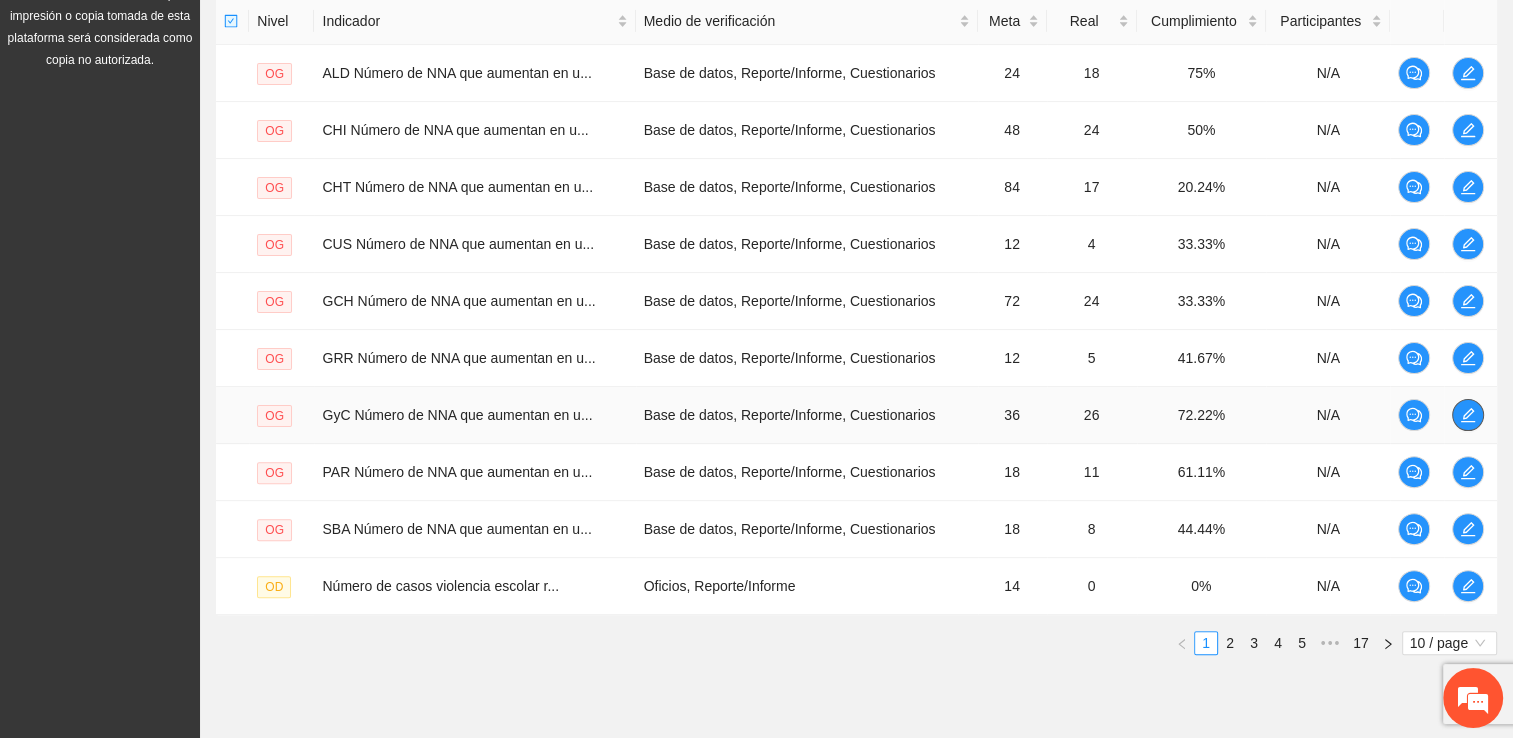 click 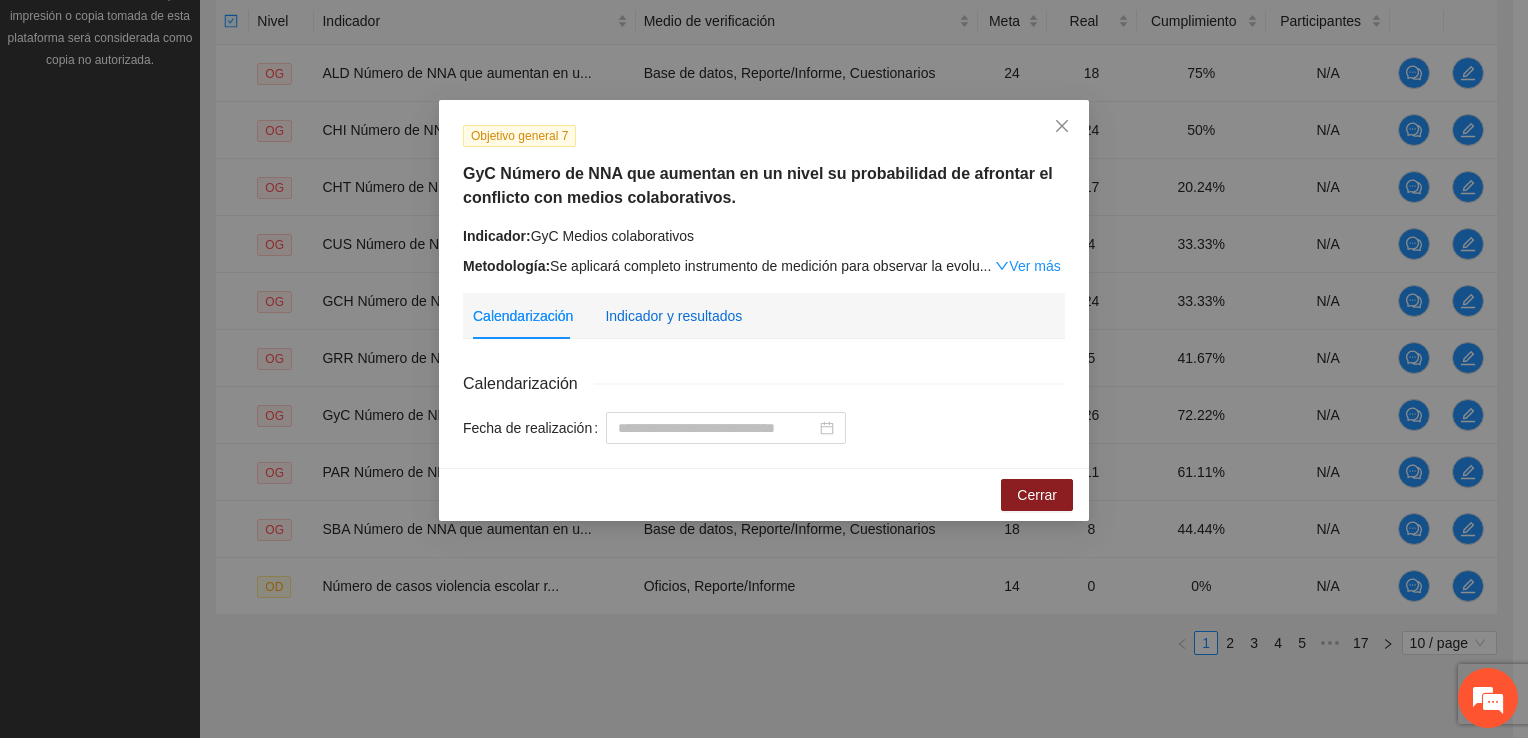 click on "Indicador y resultados" at bounding box center [673, 316] 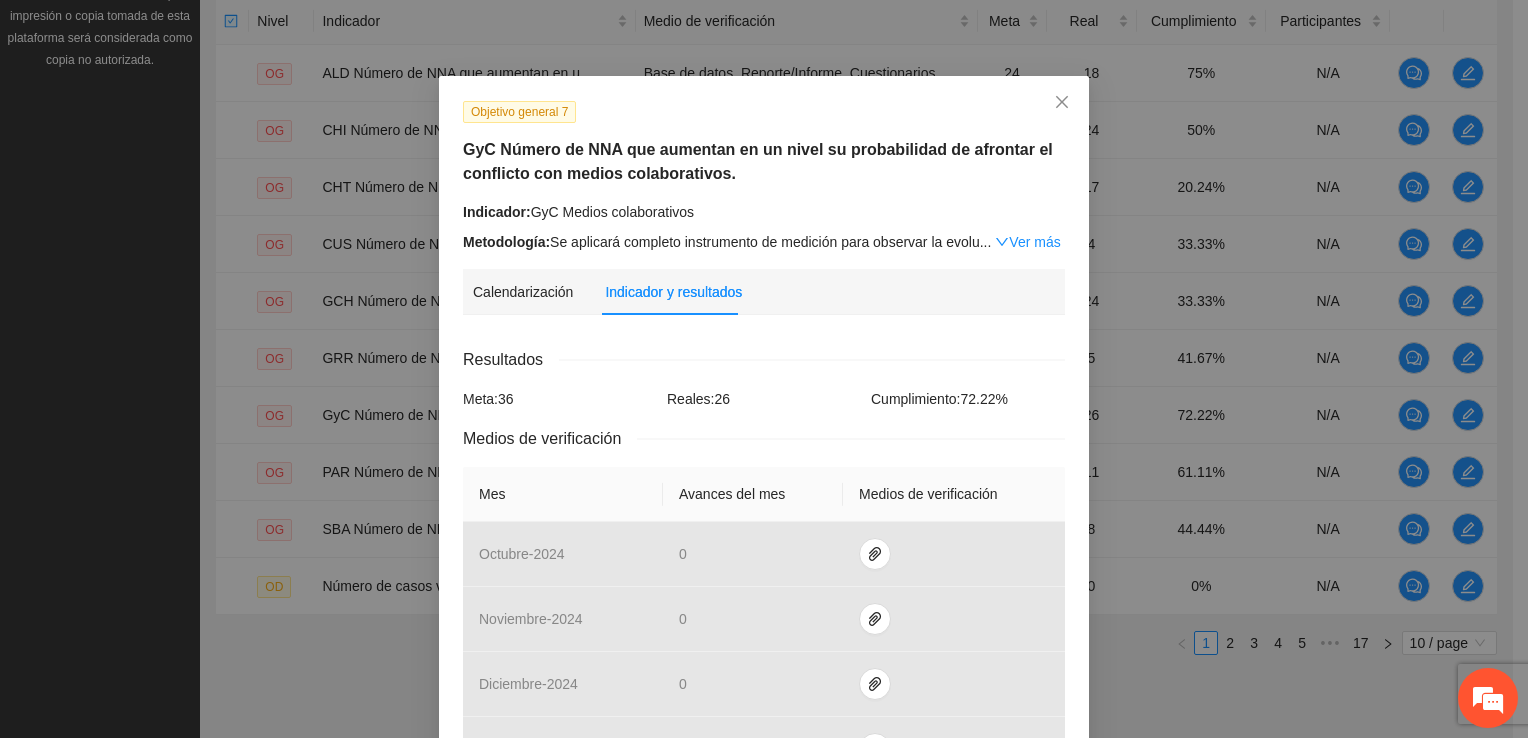 scroll, scrollTop: 0, scrollLeft: 0, axis: both 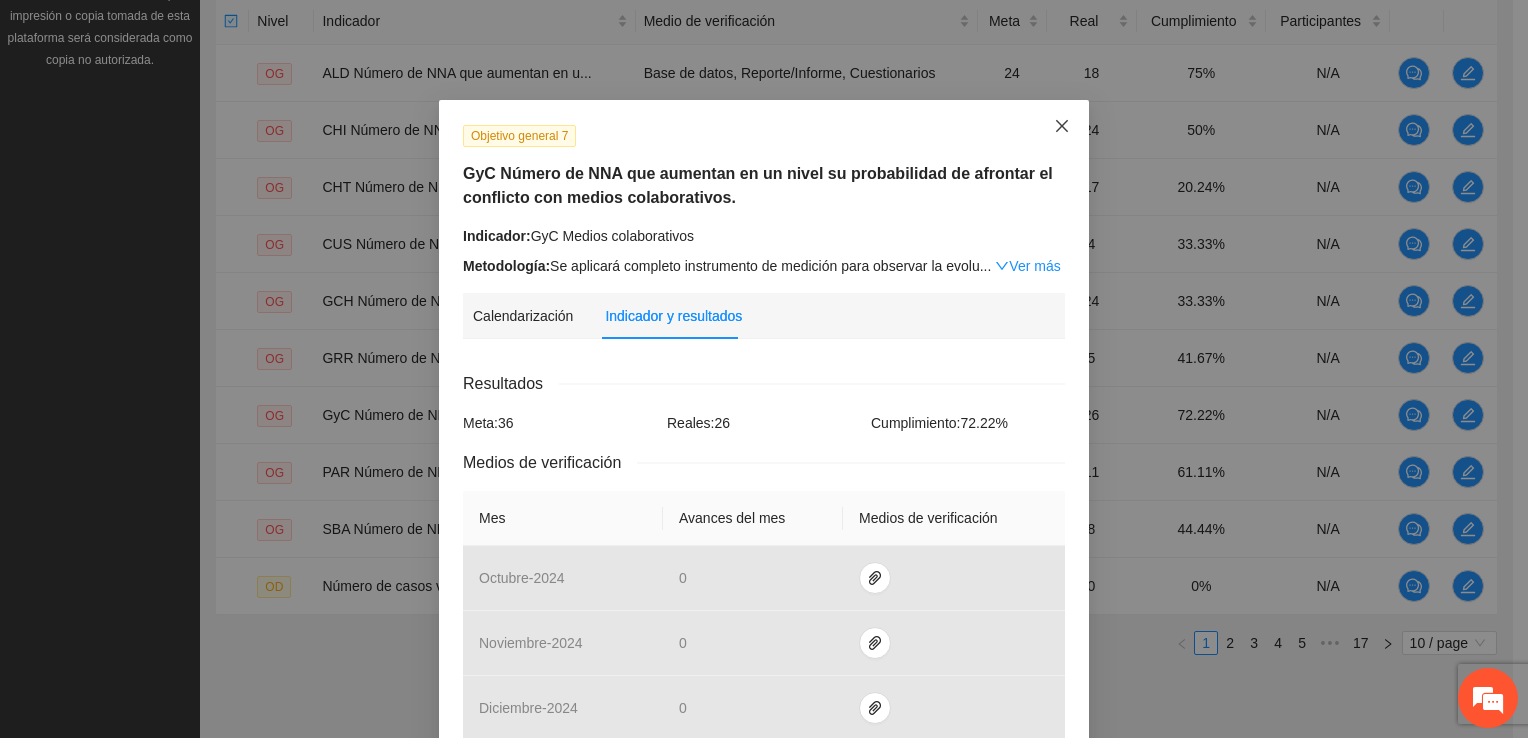 click at bounding box center (1062, 127) 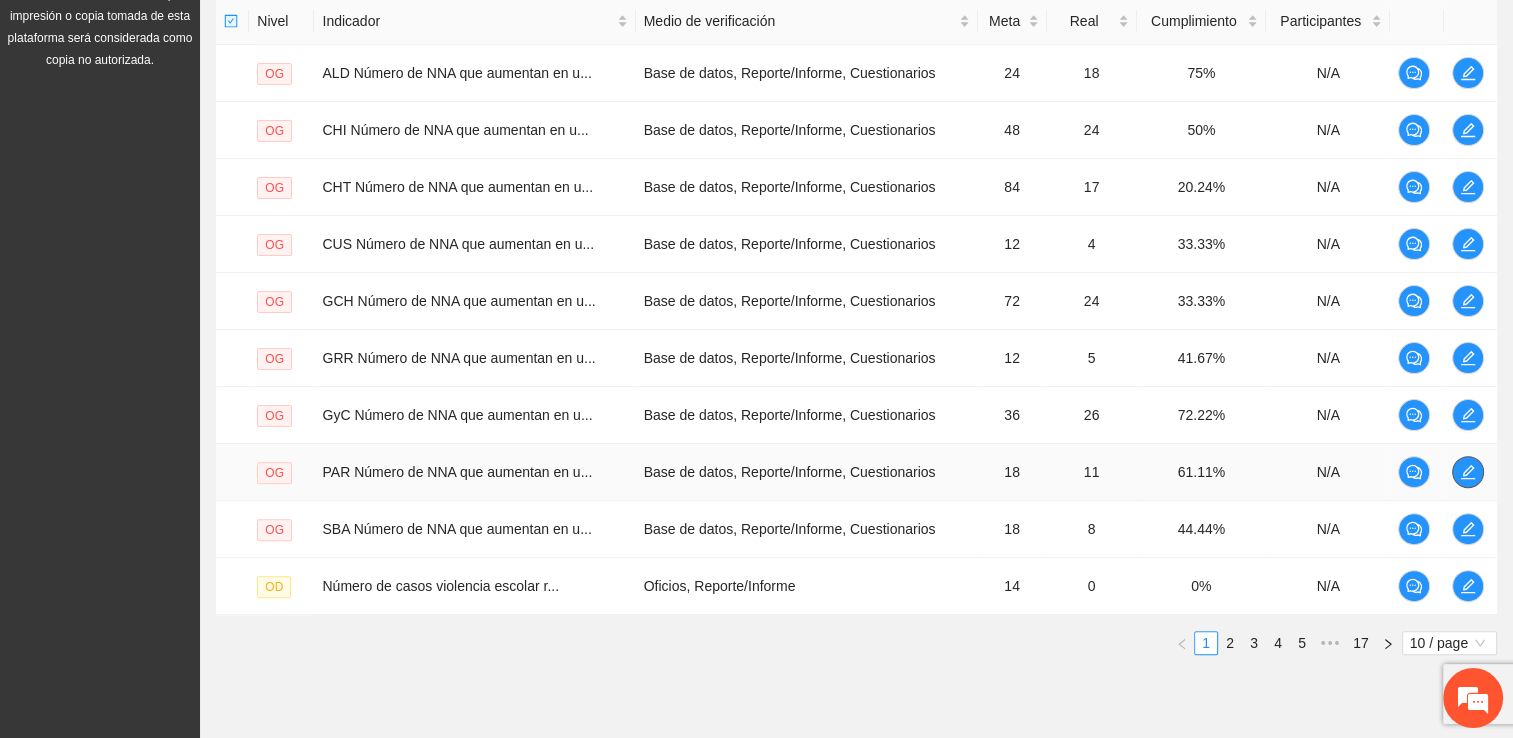 click at bounding box center (1468, 472) 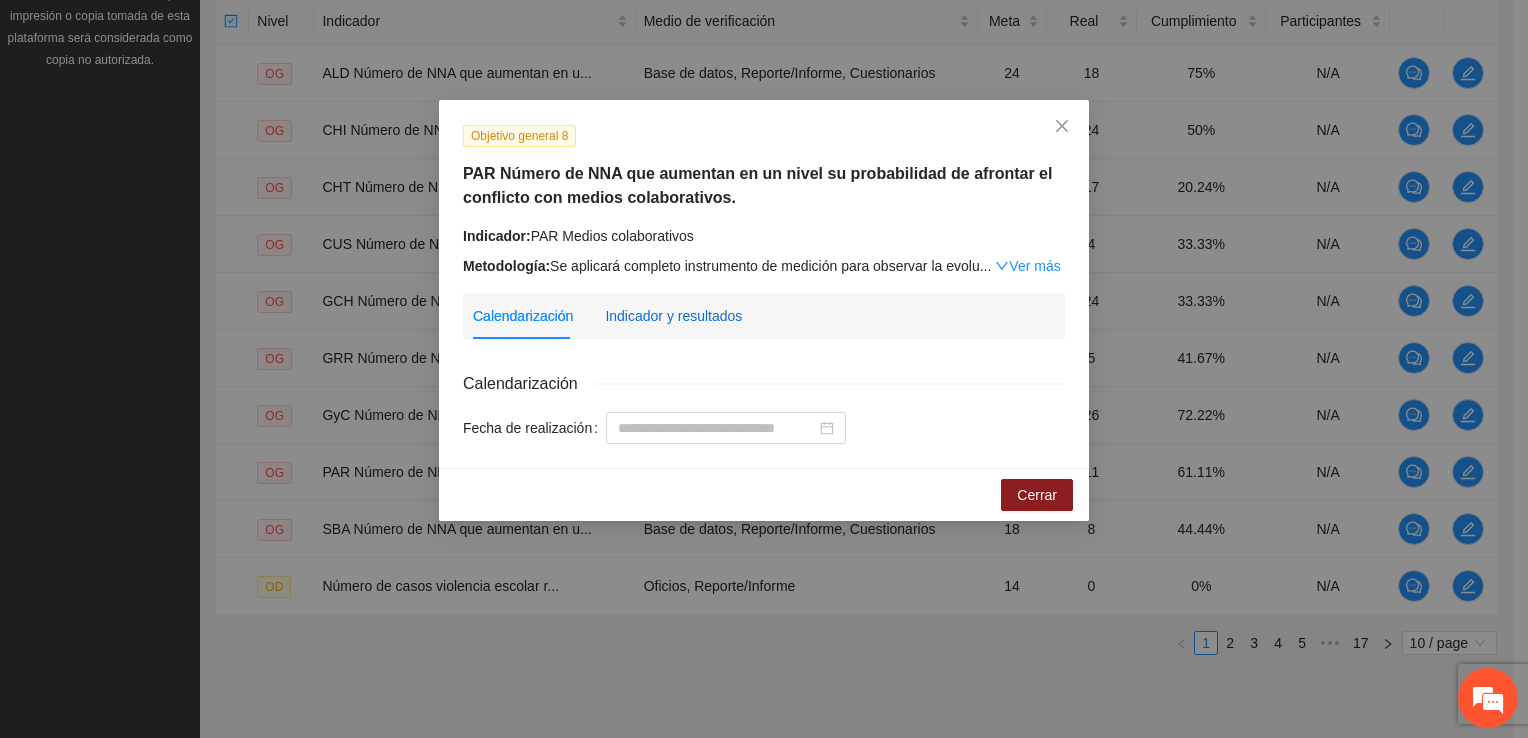click on "Indicador y resultados" at bounding box center [673, 316] 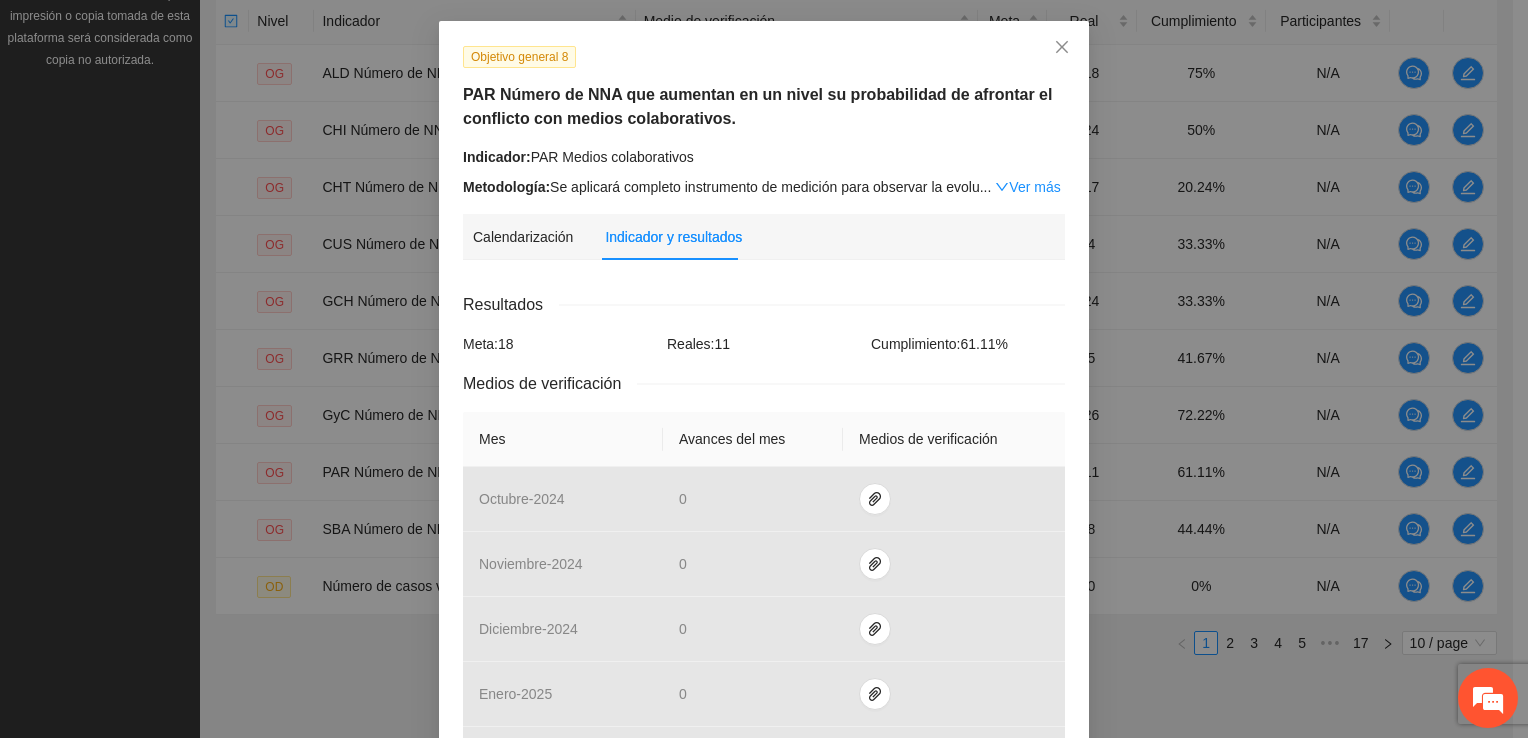 scroll, scrollTop: 0, scrollLeft: 0, axis: both 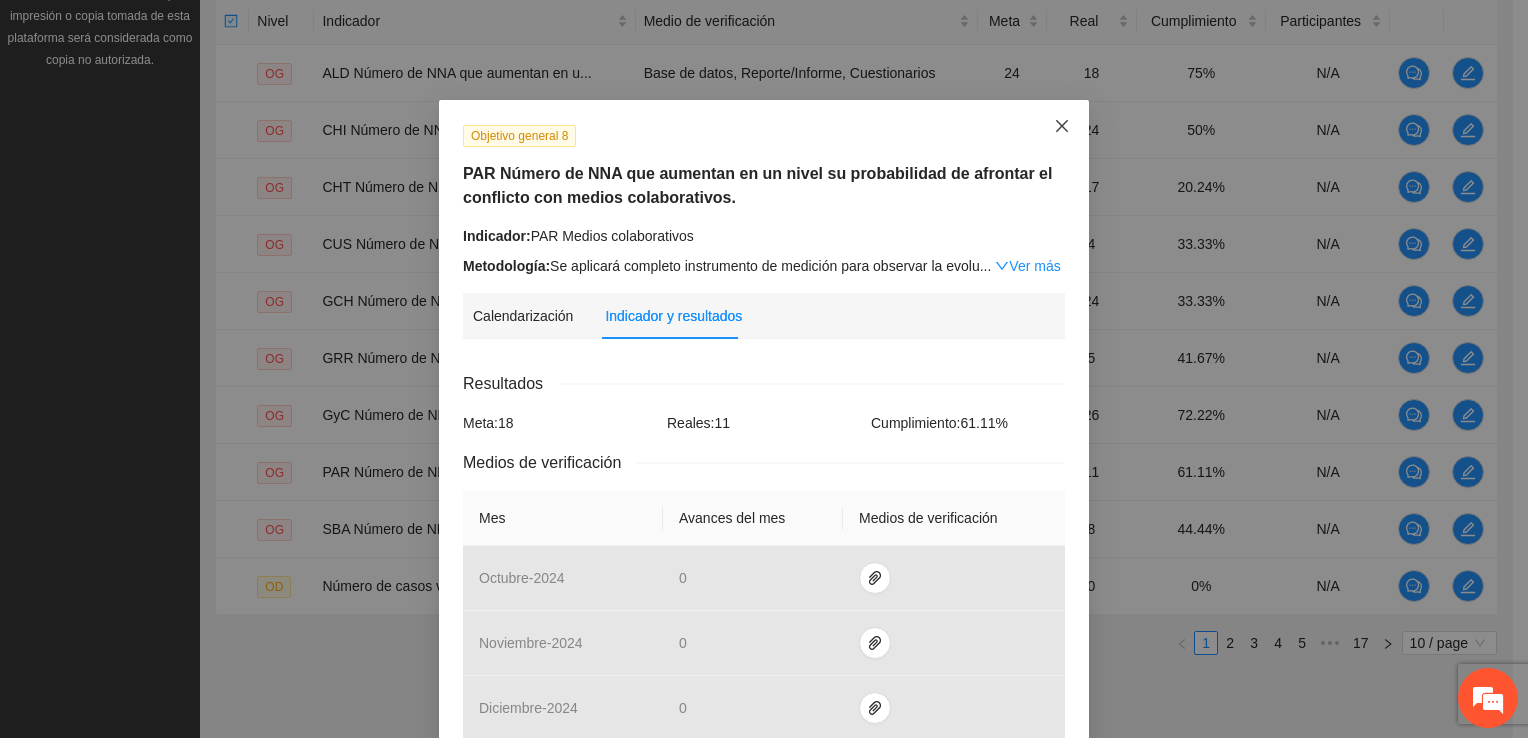 click 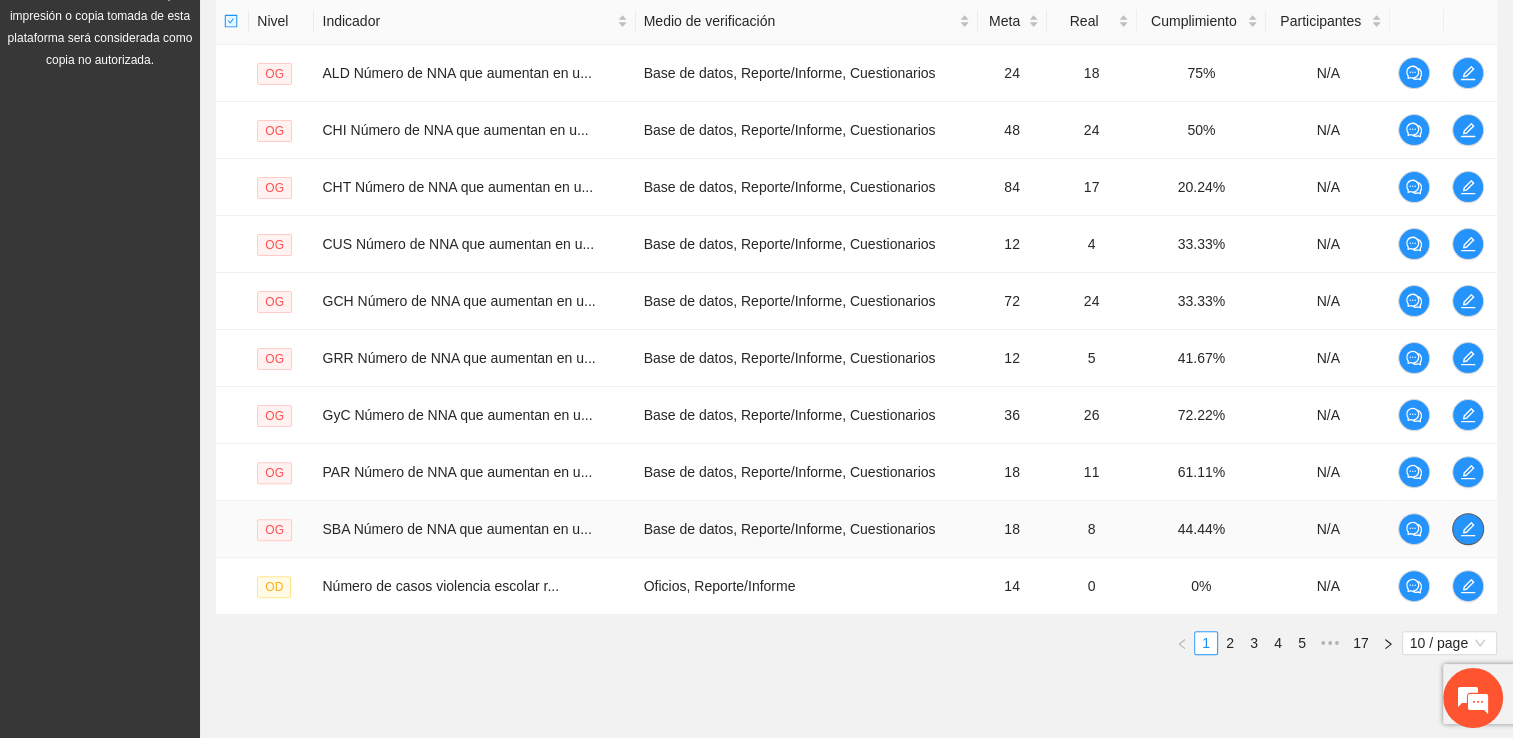 click 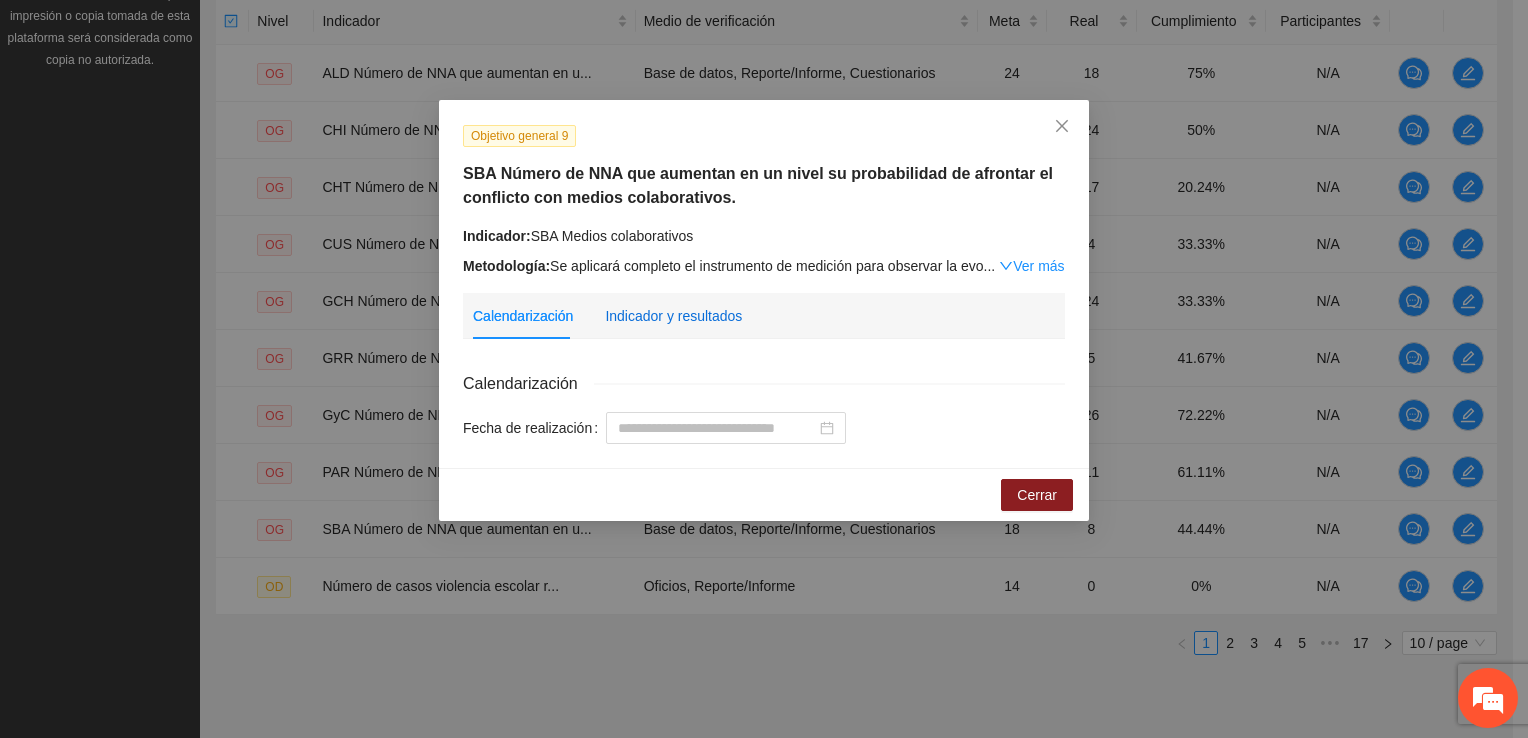 click on "Indicador y resultados" at bounding box center [673, 316] 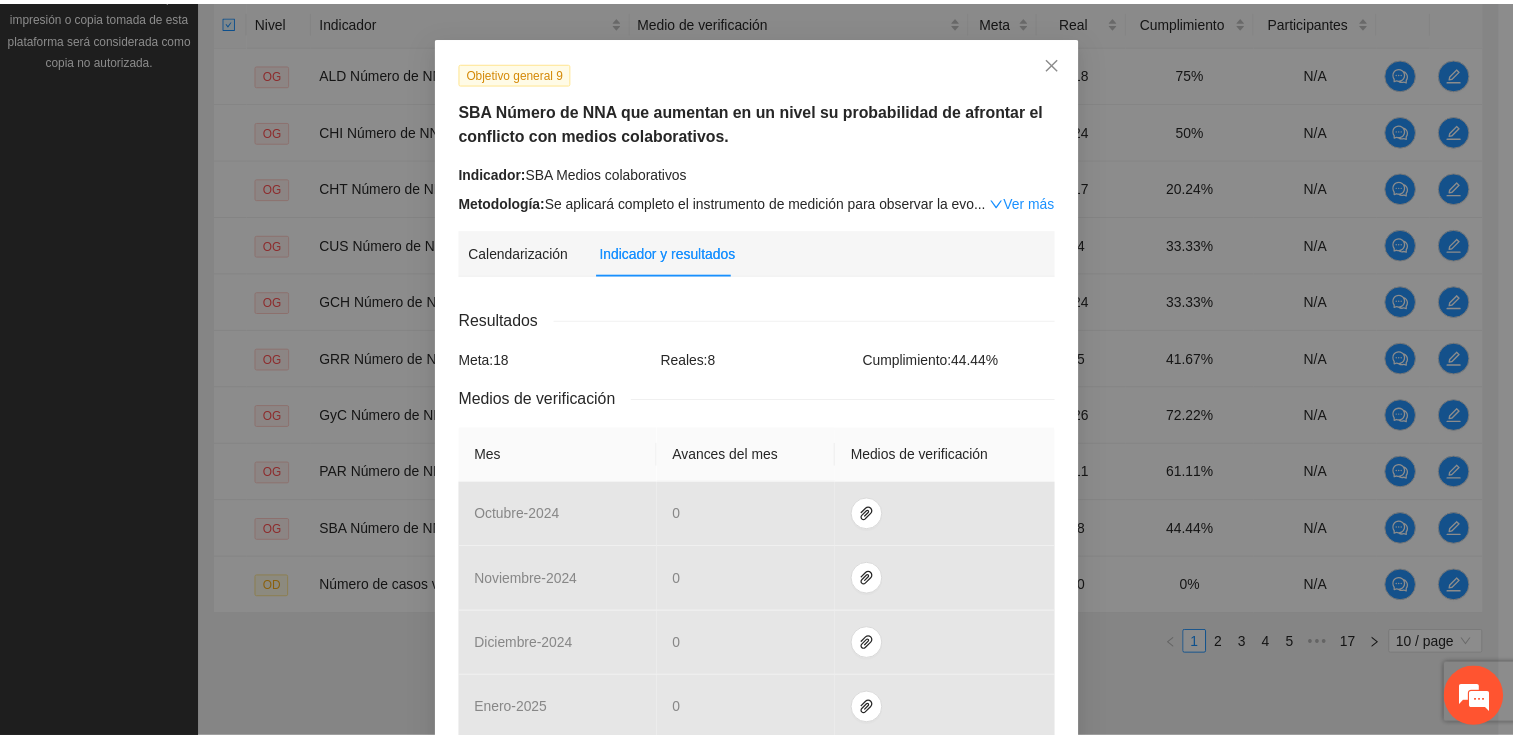 scroll, scrollTop: 49, scrollLeft: 0, axis: vertical 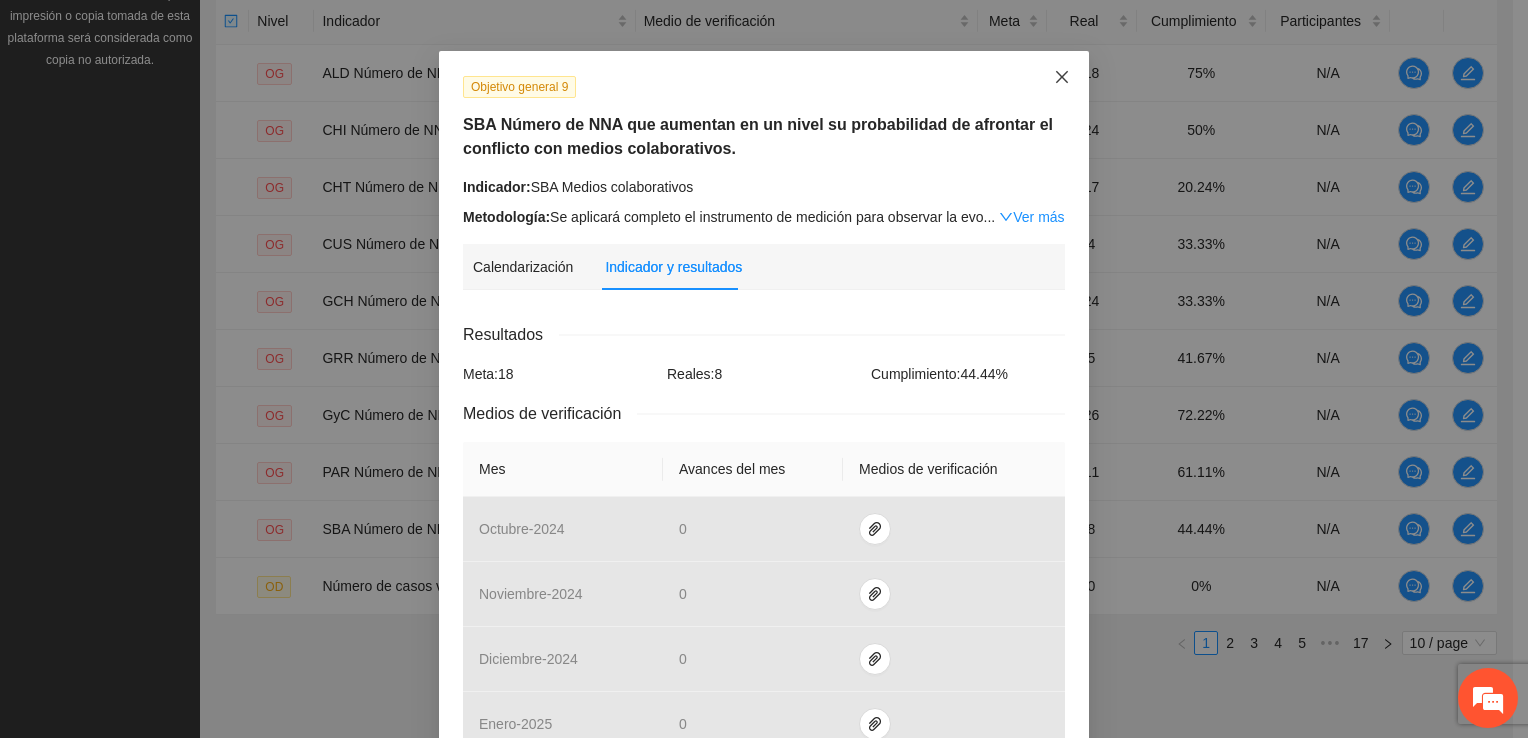 click 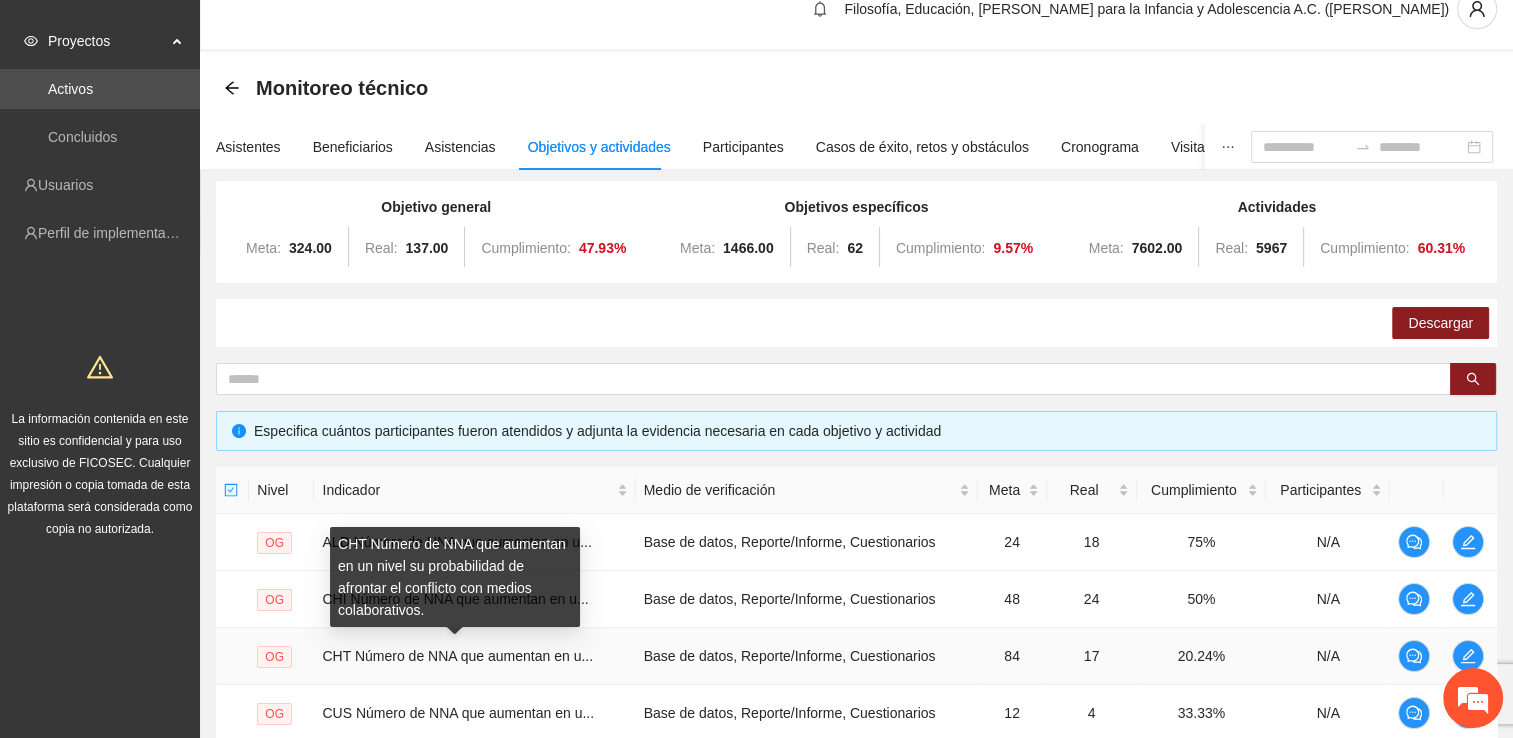 scroll, scrollTop: 0, scrollLeft: 0, axis: both 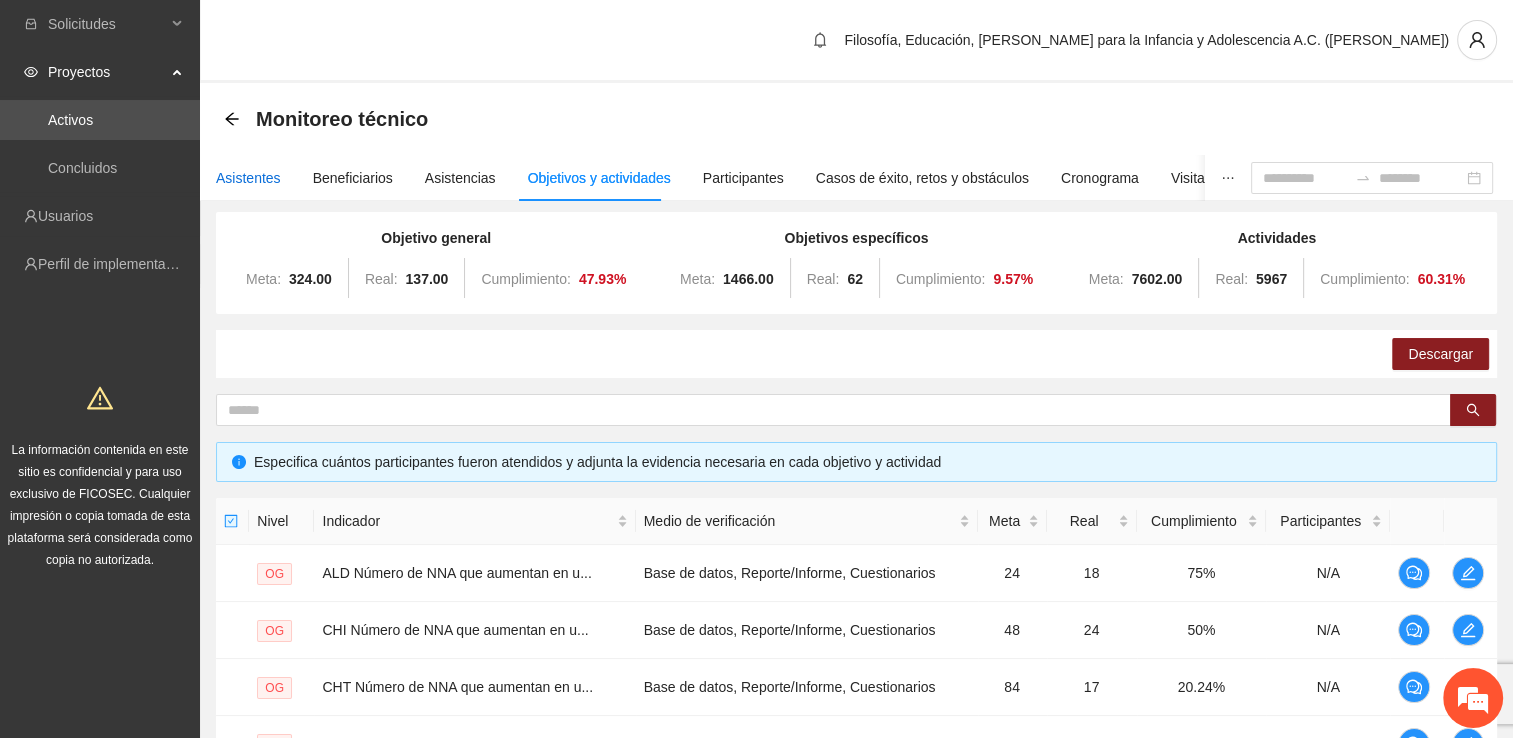 click on "Asistentes" at bounding box center [248, 178] 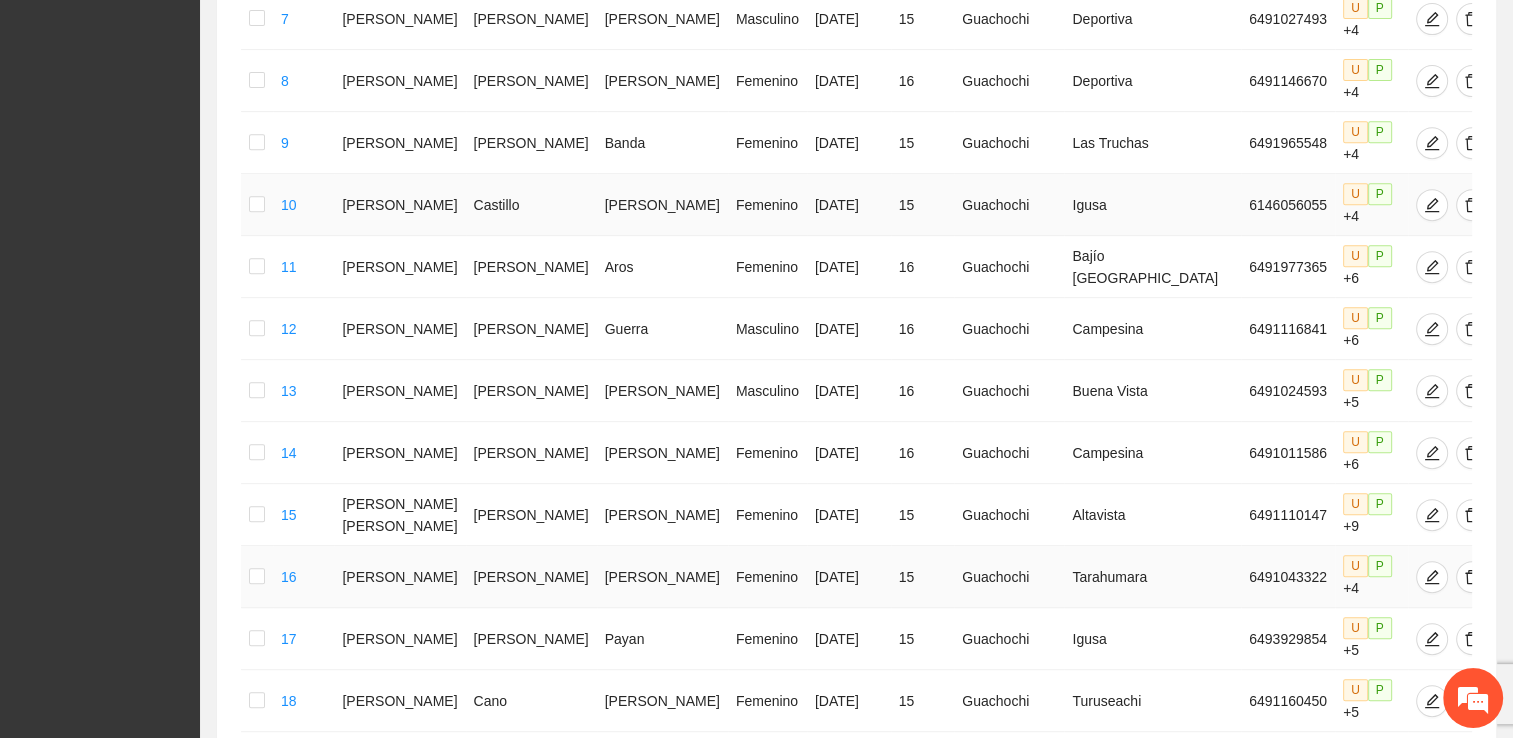 scroll, scrollTop: 900, scrollLeft: 0, axis: vertical 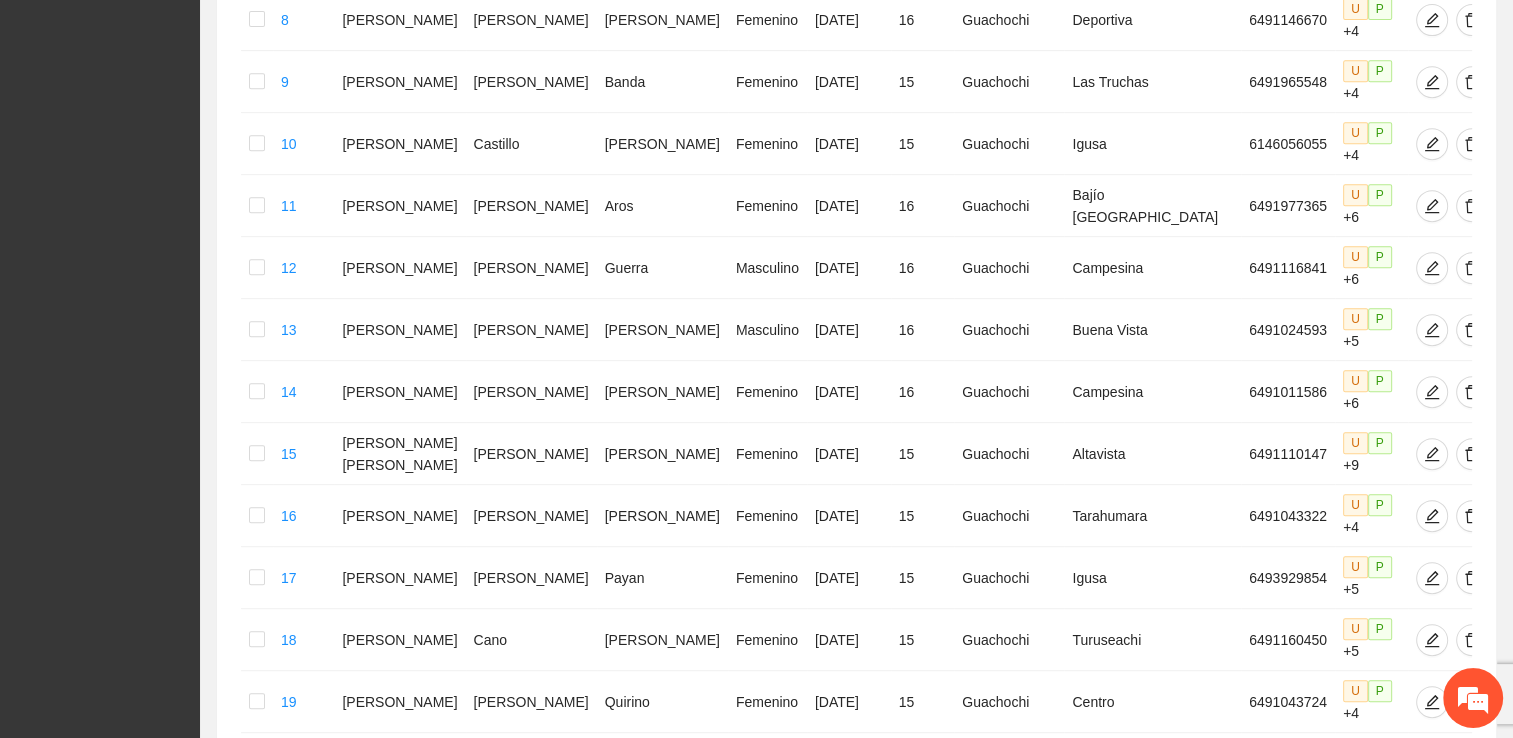 click on "20 / page" at bounding box center [1424, 823] 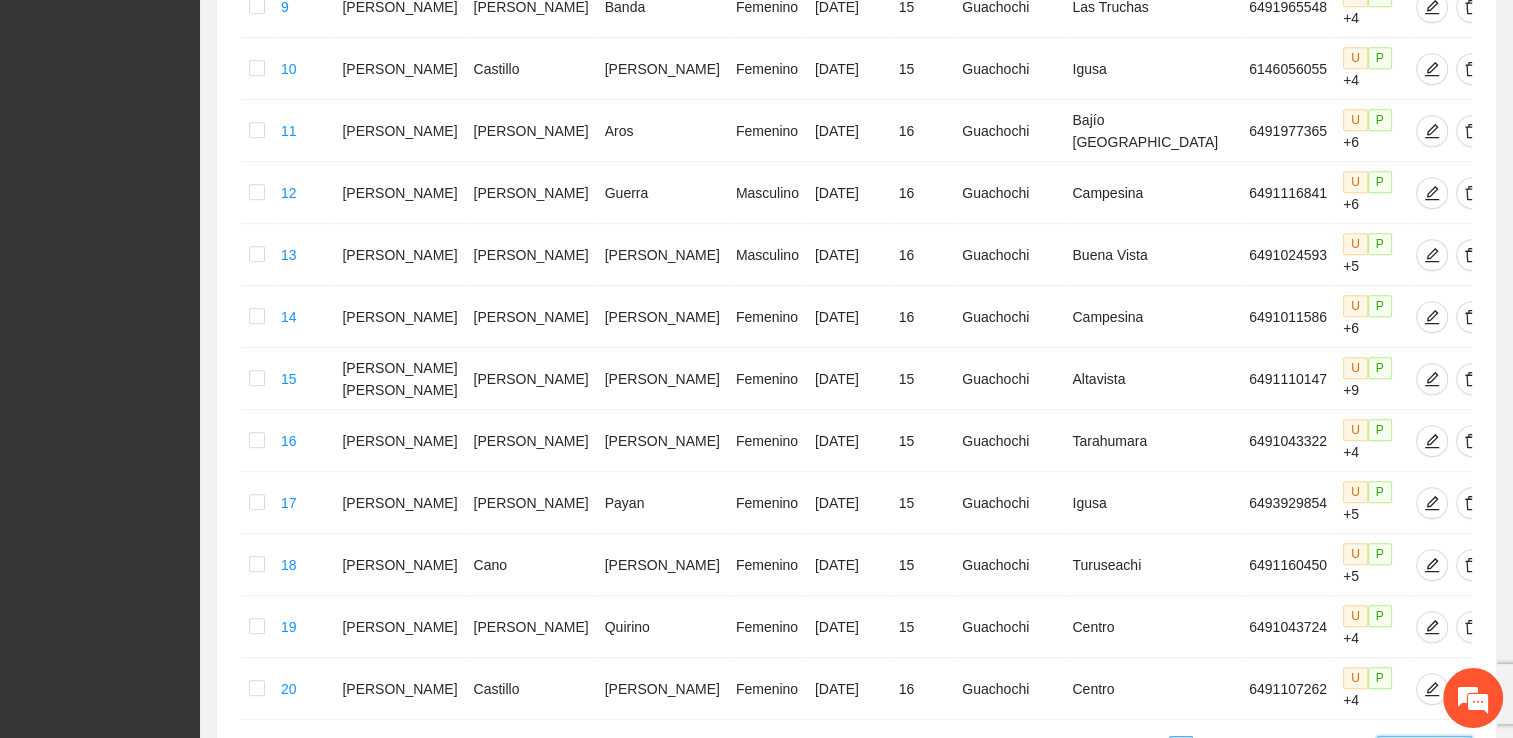 scroll, scrollTop: 988, scrollLeft: 0, axis: vertical 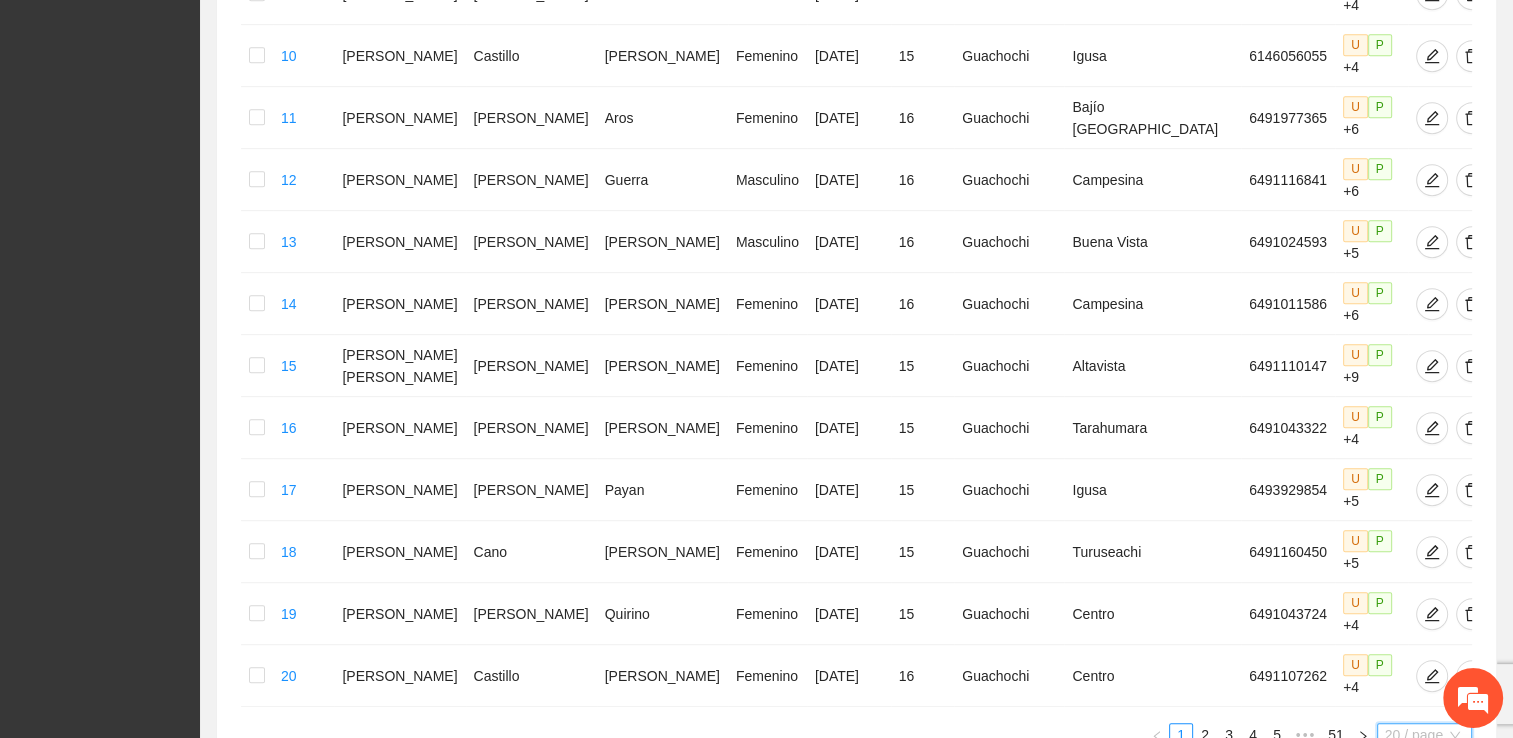 click on "100 / page" at bounding box center [1425, 867] 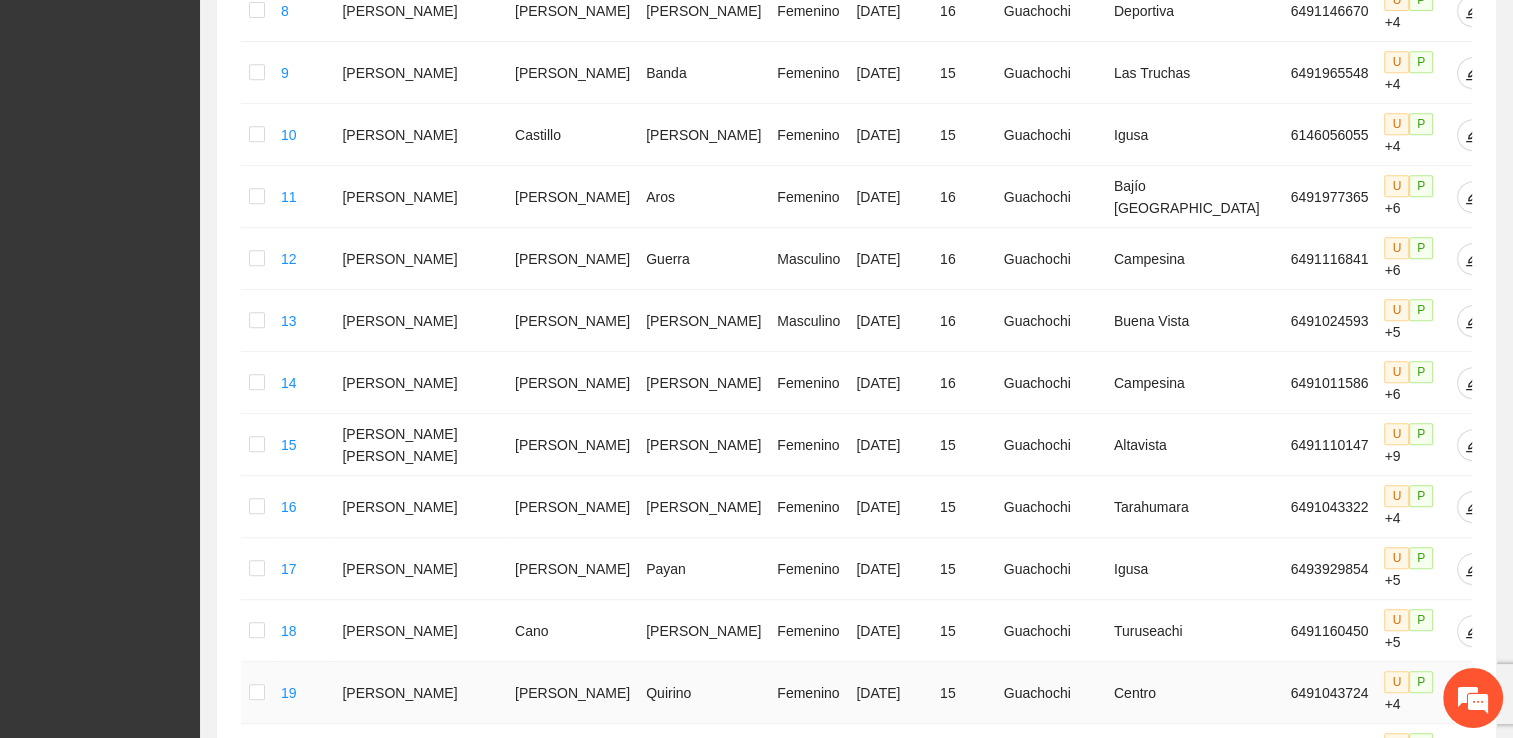 scroll, scrollTop: 588, scrollLeft: 0, axis: vertical 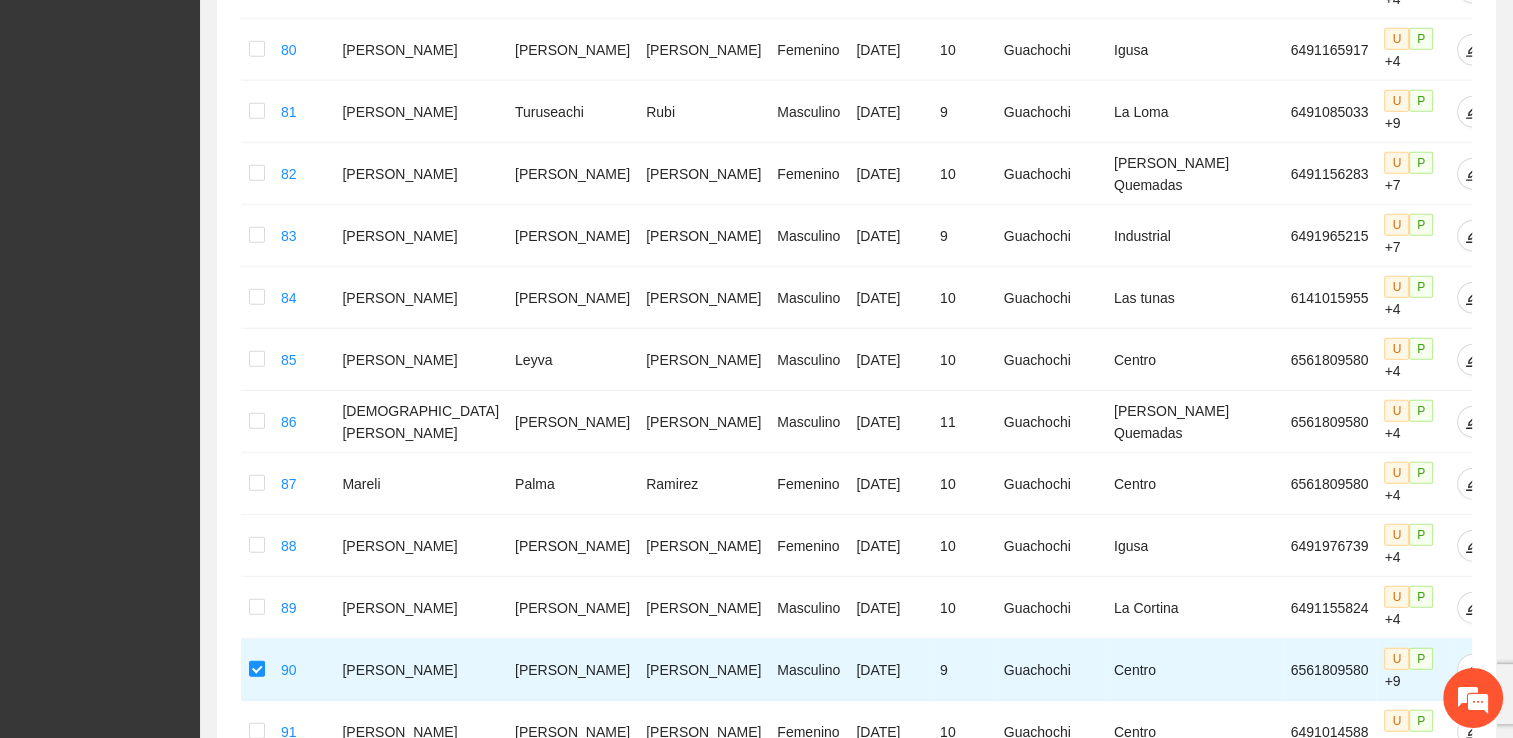 click on "2" at bounding box center (1197, 1349) 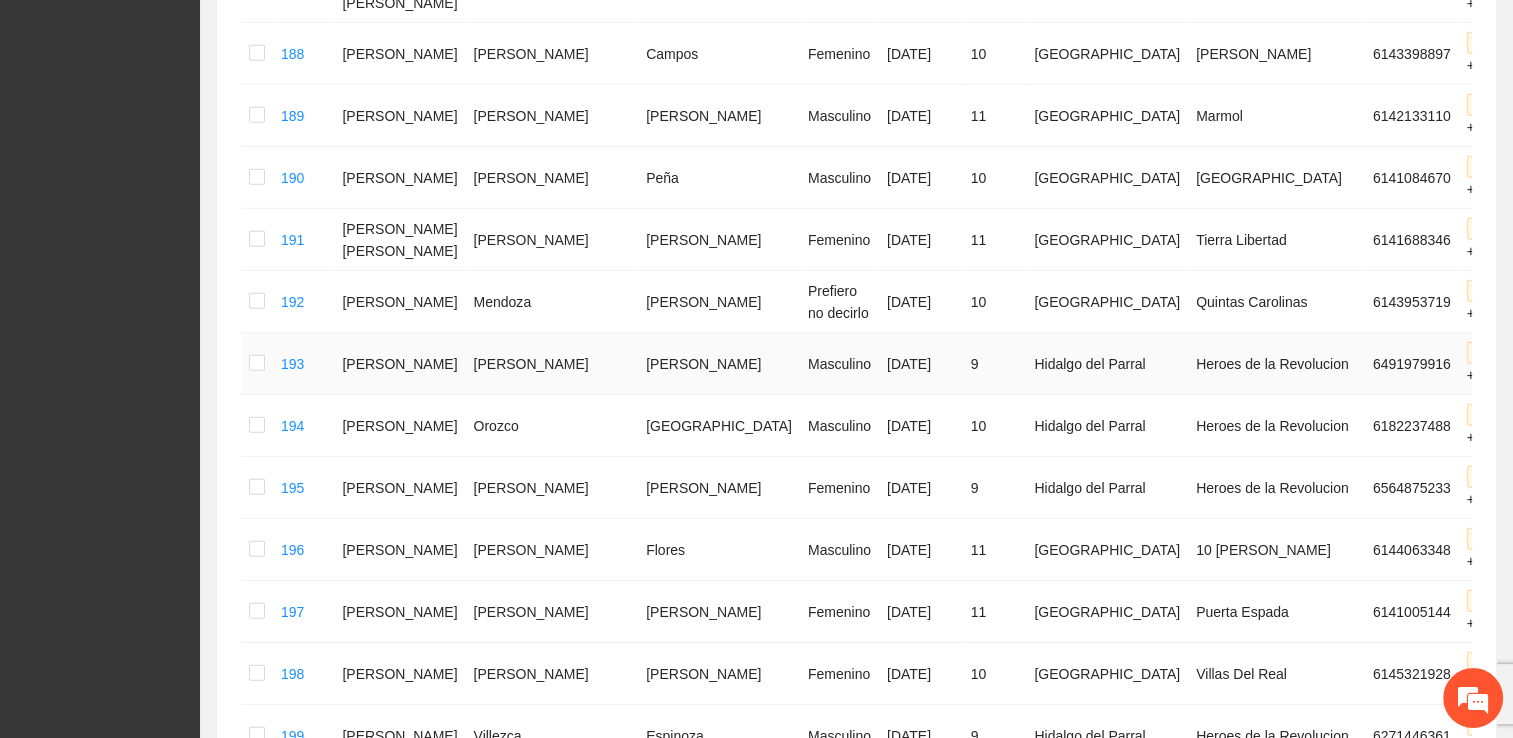 scroll, scrollTop: 5850, scrollLeft: 0, axis: vertical 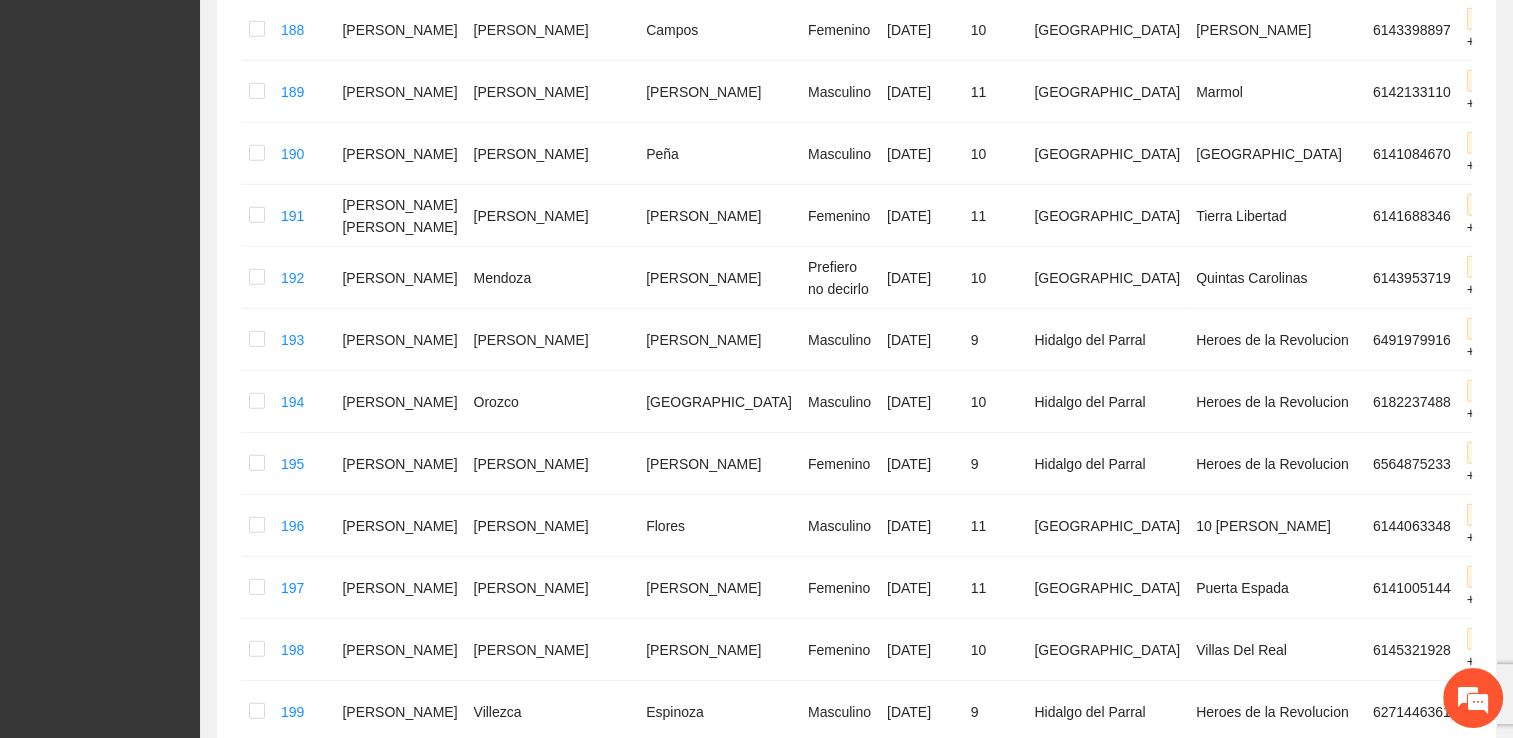 click on "1" at bounding box center (1173, 833) 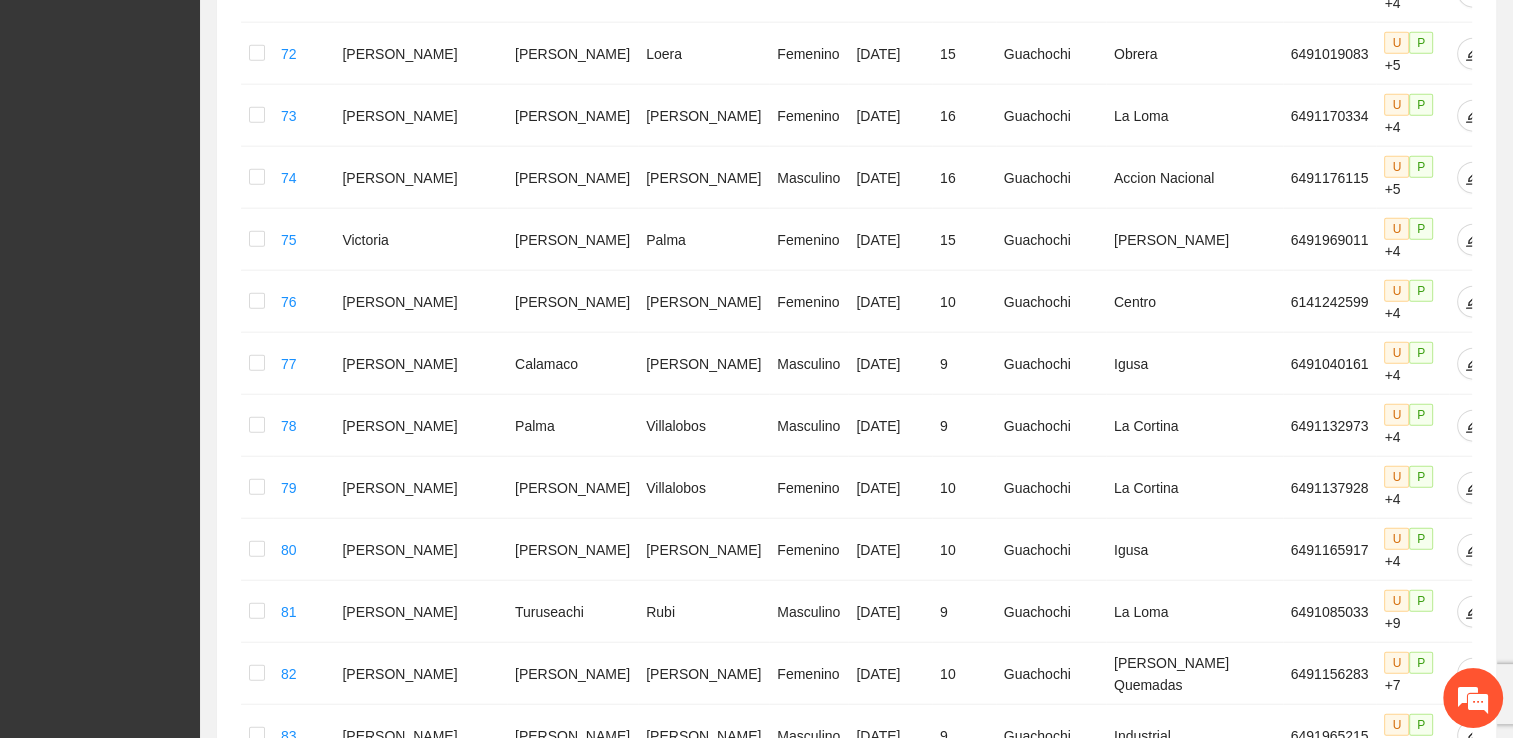 scroll, scrollTop: 5334, scrollLeft: 0, axis: vertical 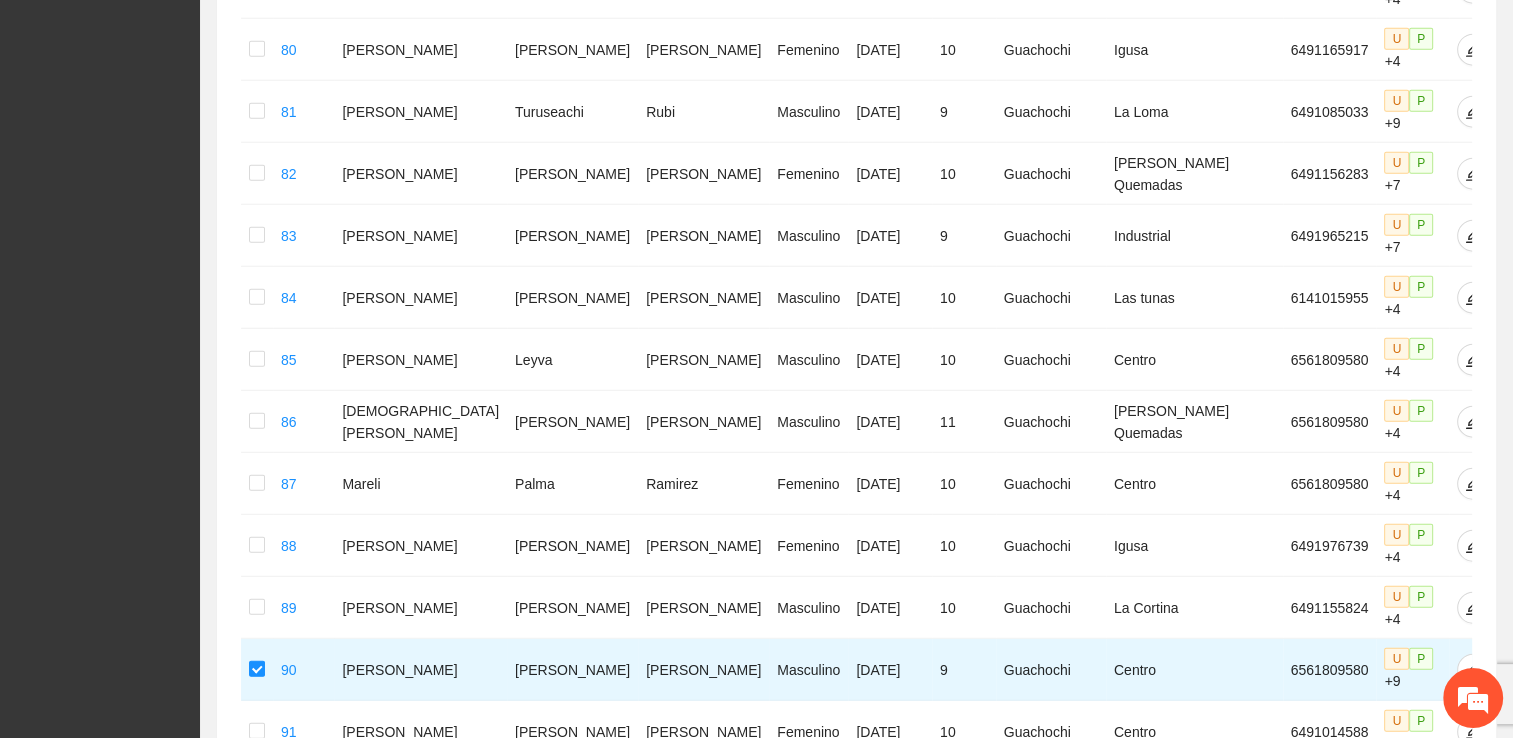 click on "2" at bounding box center [1197, 1349] 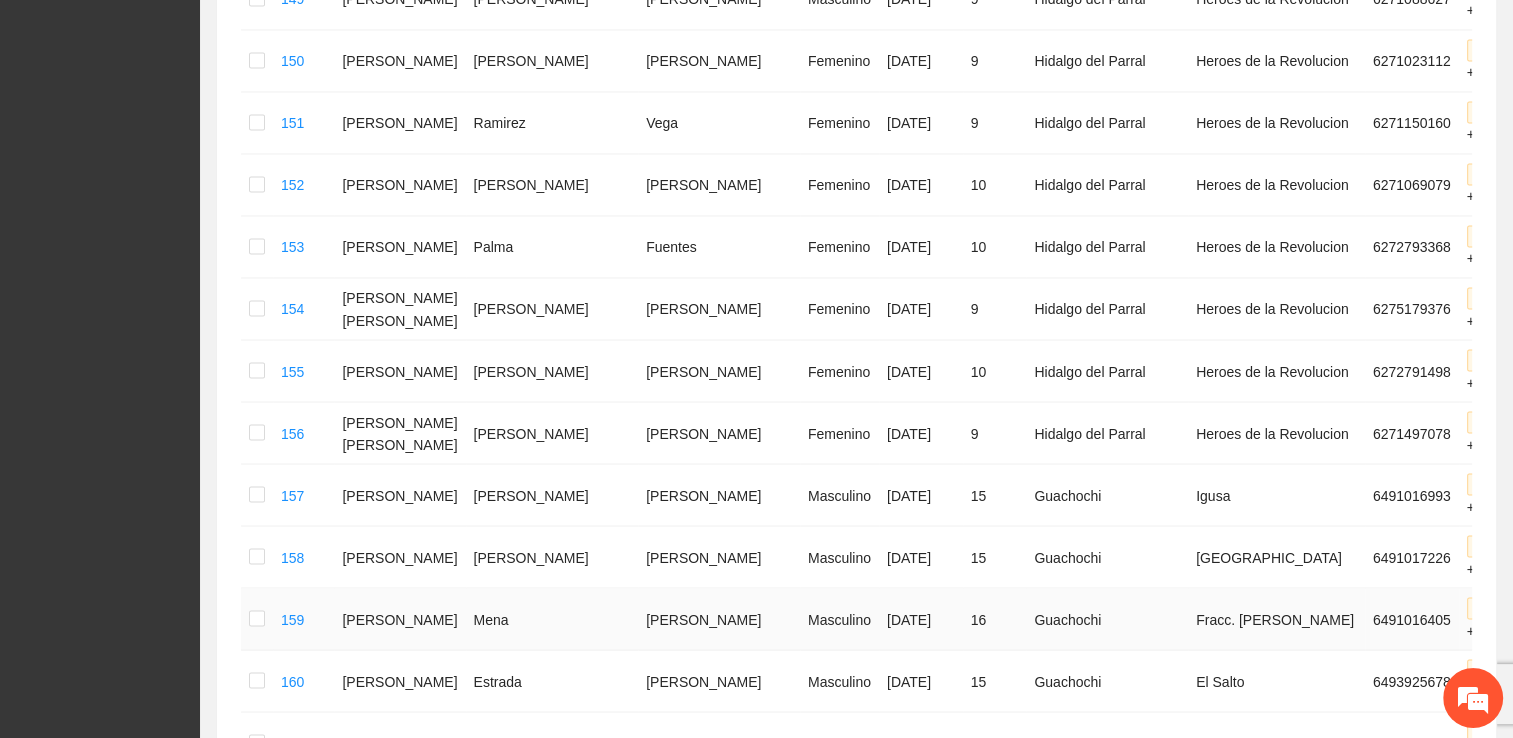 scroll, scrollTop: 3434, scrollLeft: 0, axis: vertical 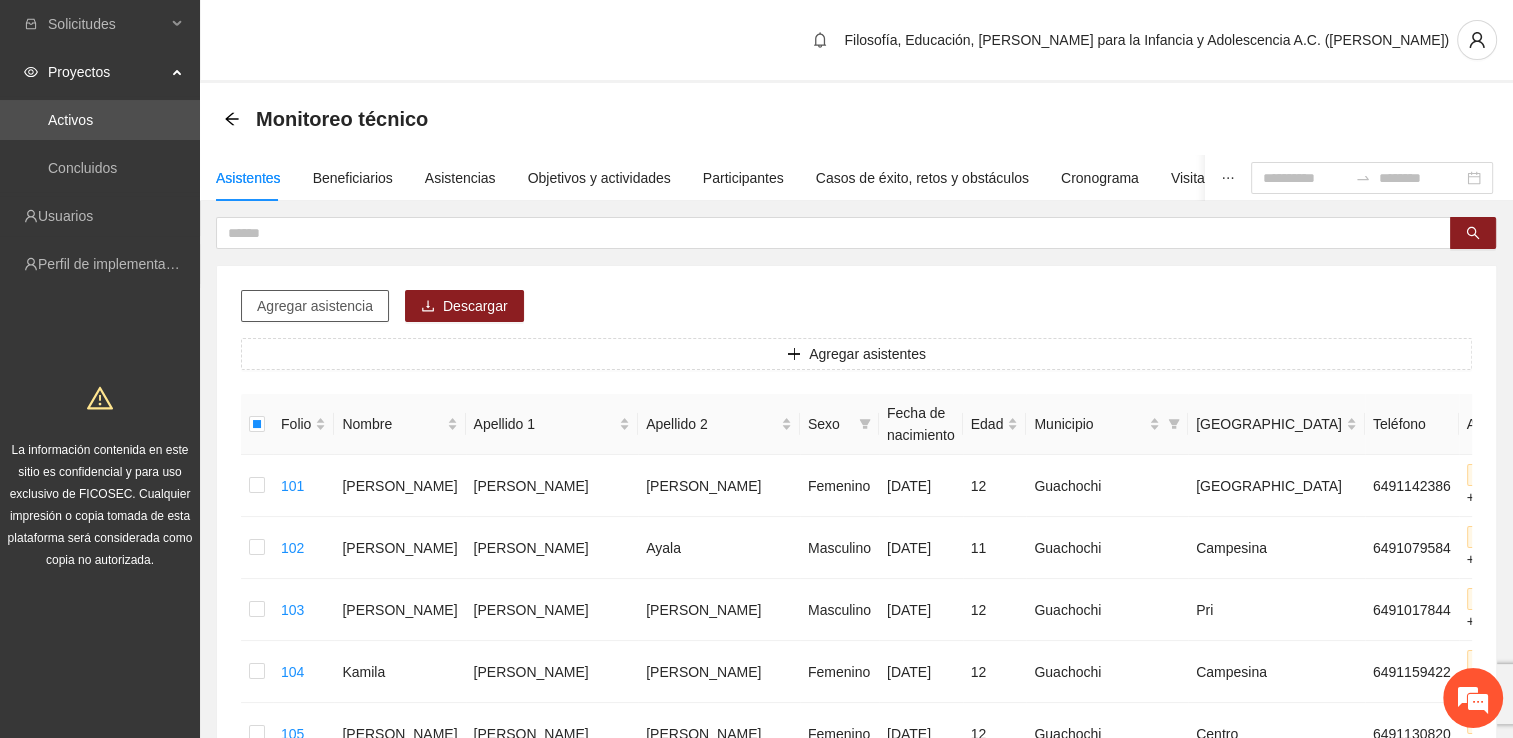 click on "Agregar asistencia" at bounding box center [315, 306] 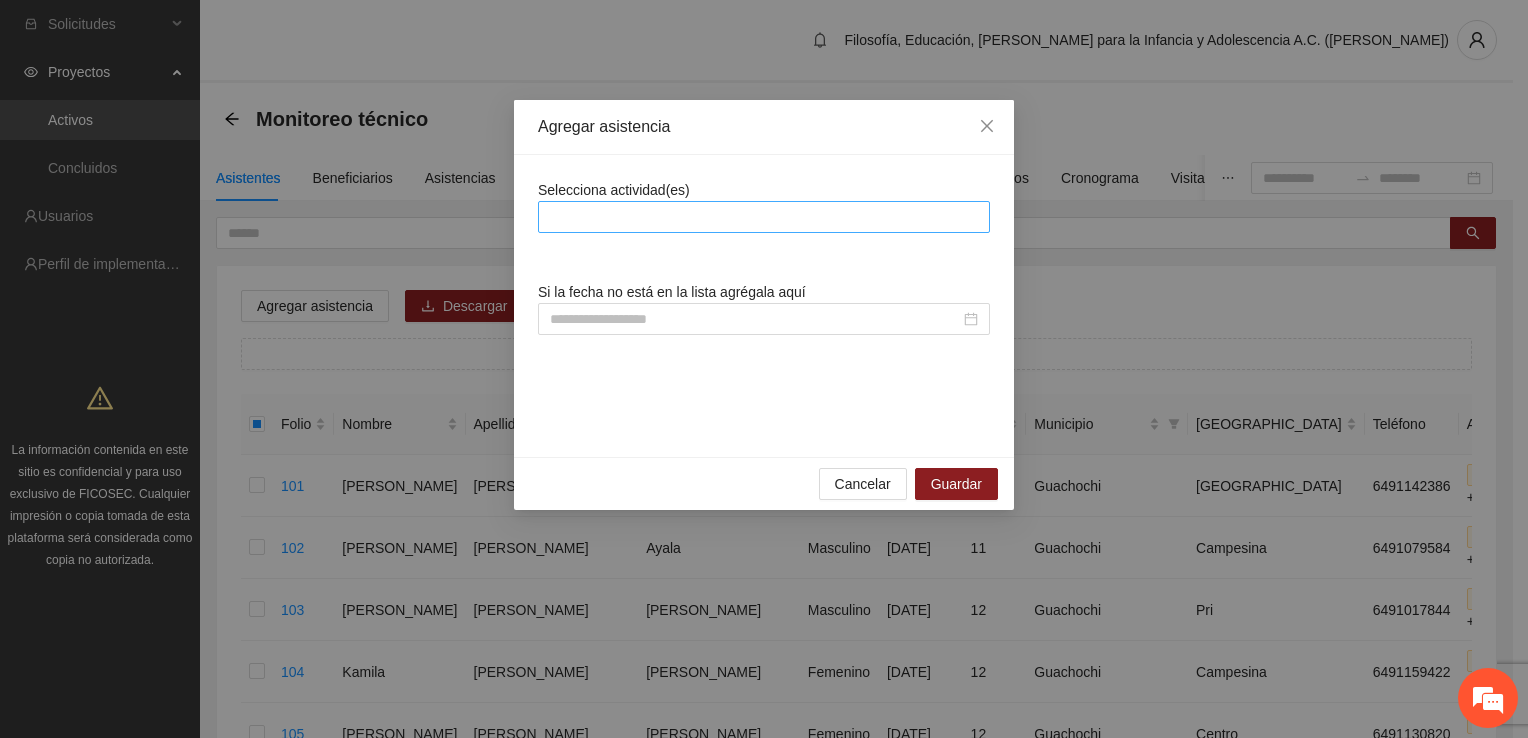 click at bounding box center (764, 217) 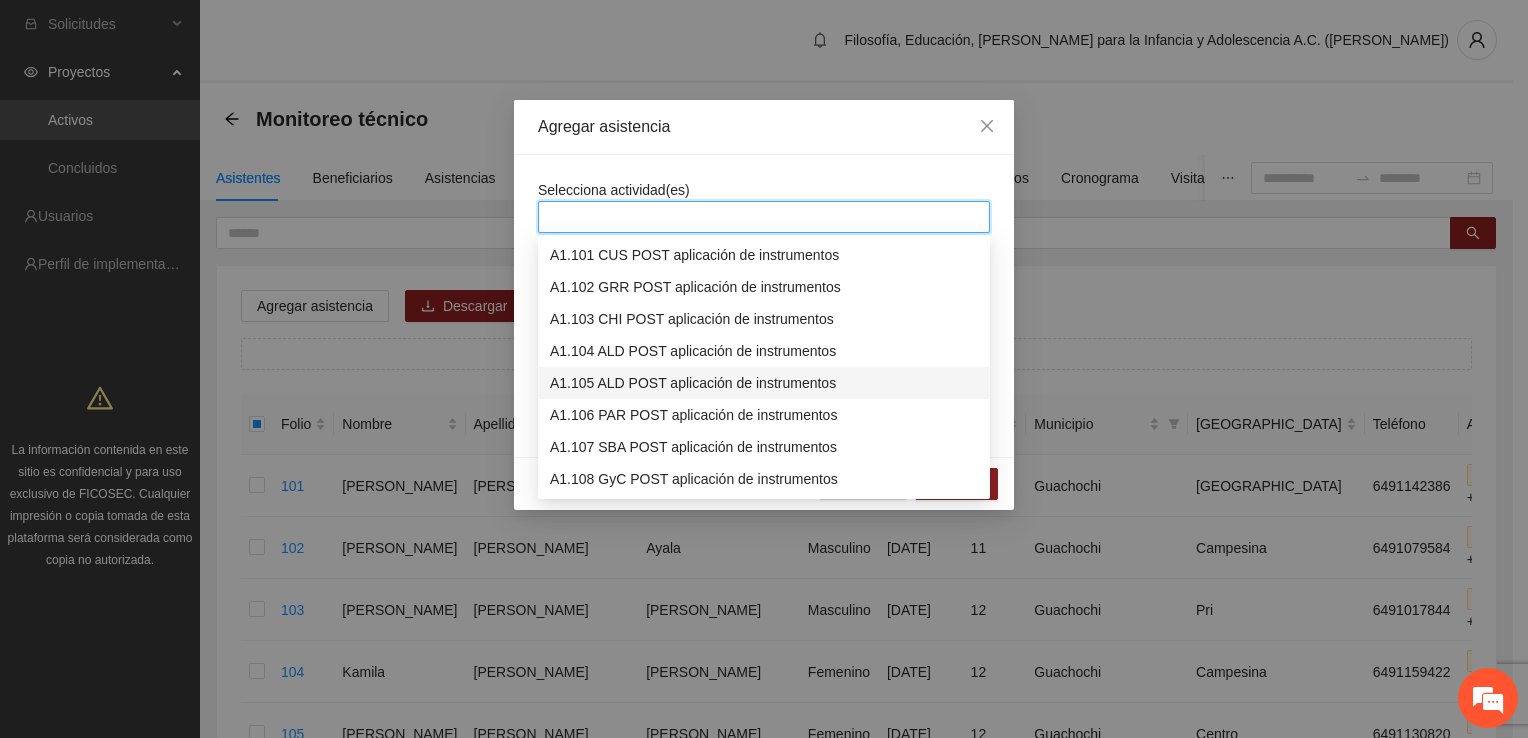 scroll, scrollTop: 3300, scrollLeft: 0, axis: vertical 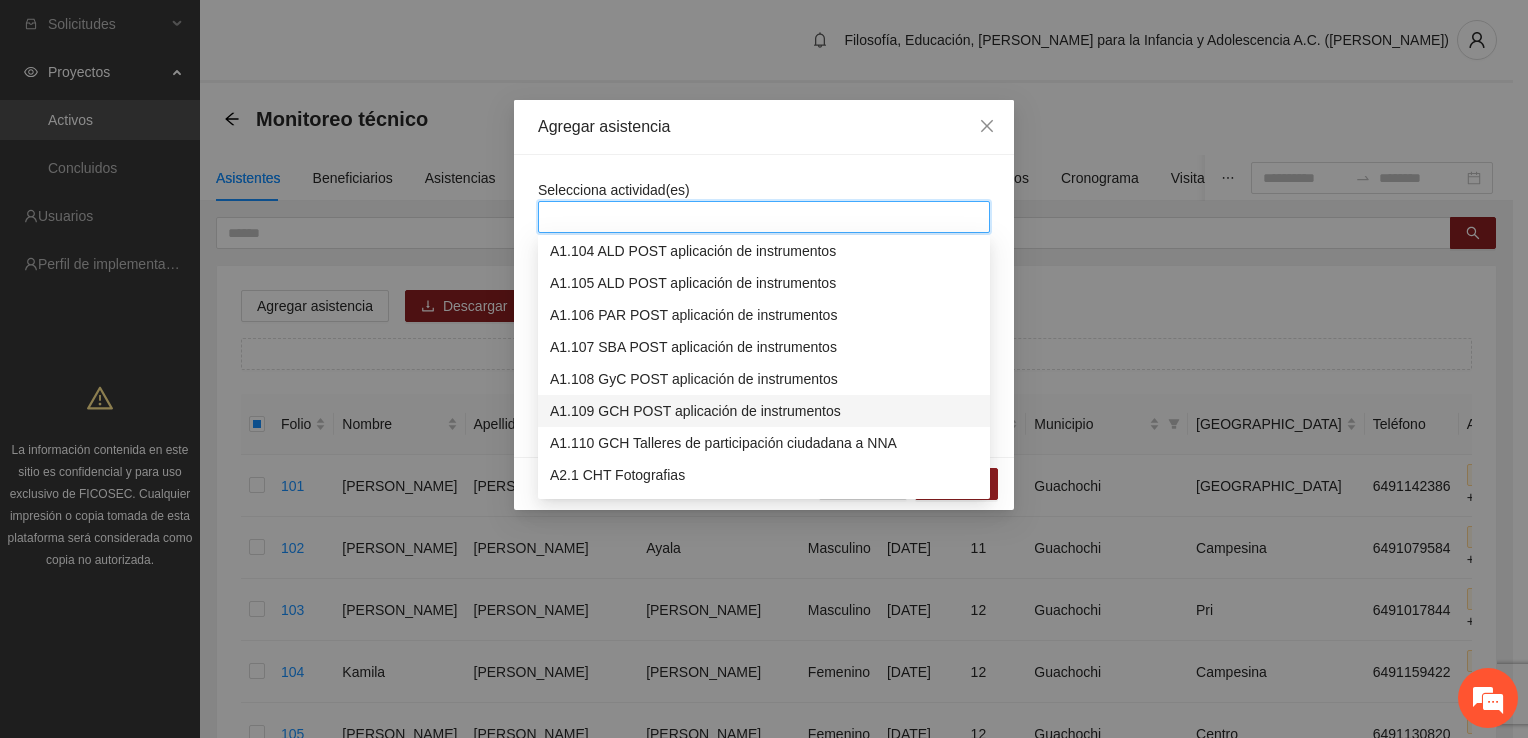 click on "A1.109 GCH POST aplicación de instrumentos" at bounding box center (764, 411) 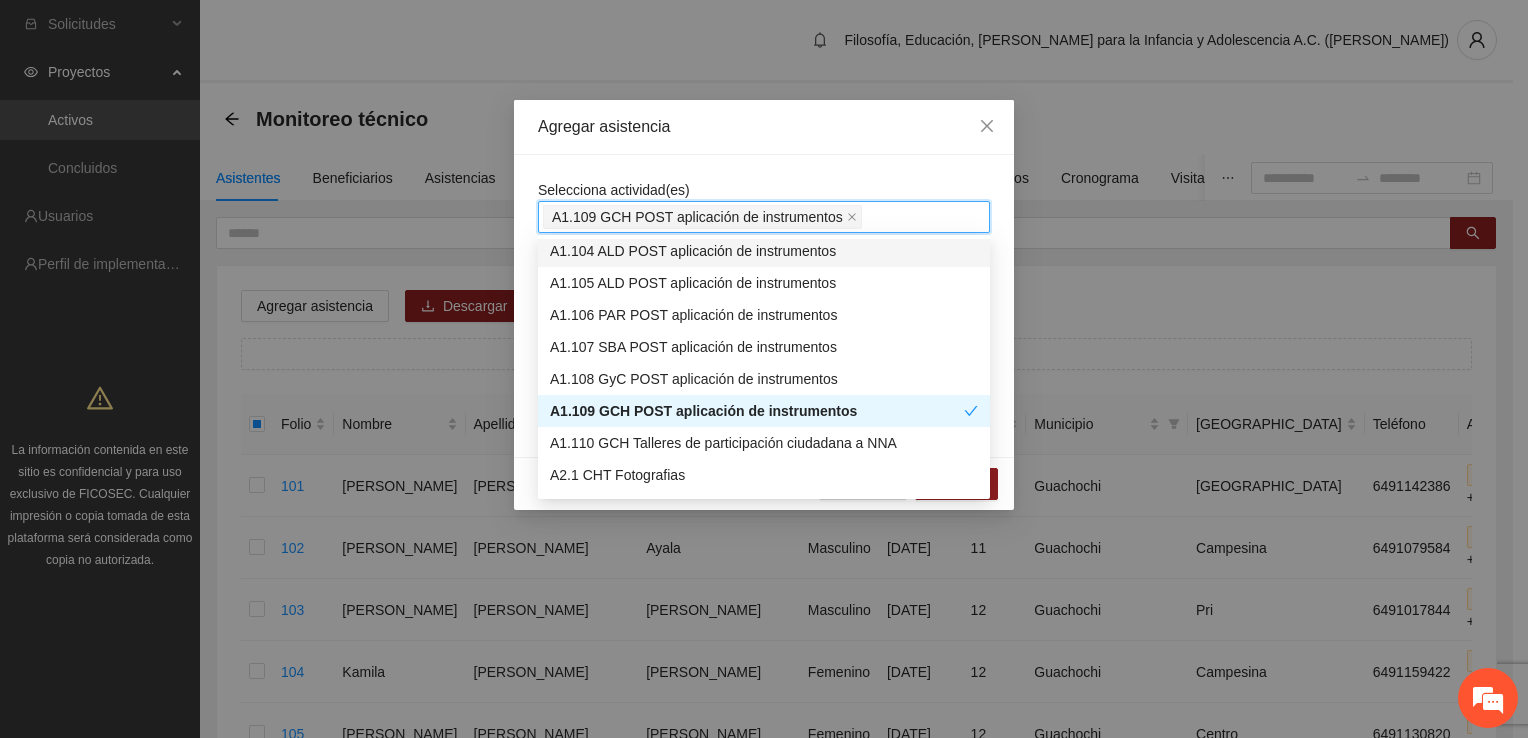 click on "A1.109 GCH POST aplicación de instrumentos" at bounding box center [764, 217] 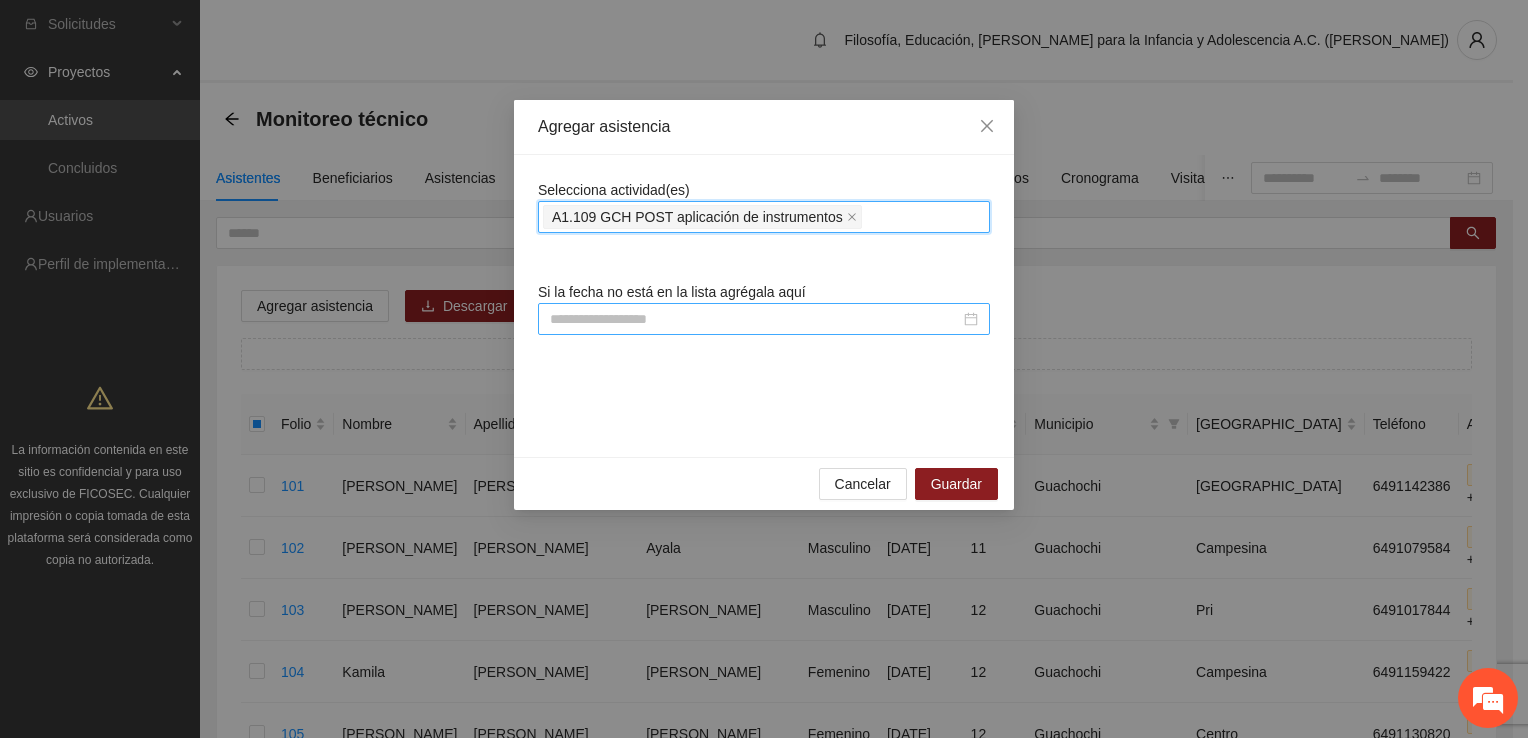 click at bounding box center [764, 319] 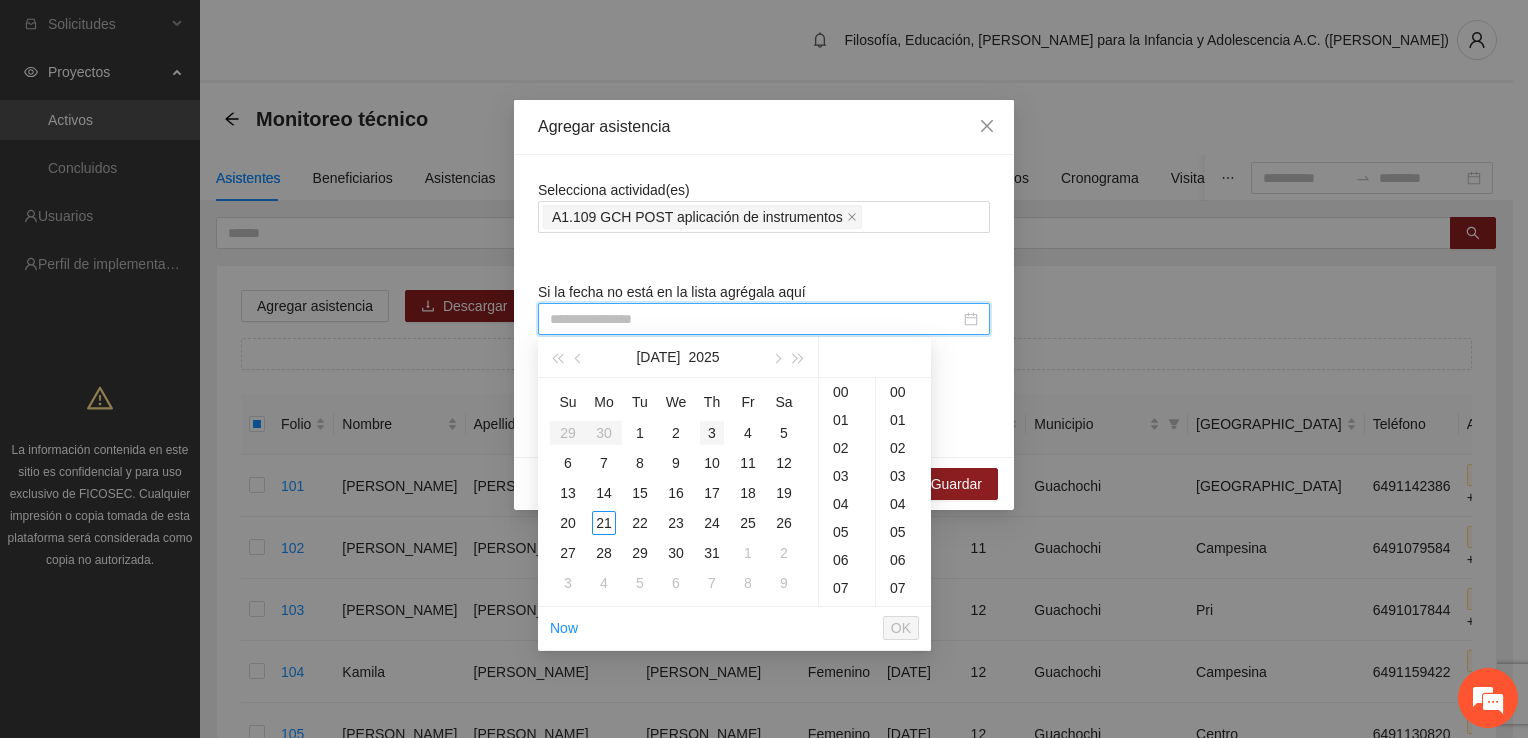 click on "3" at bounding box center (712, 433) 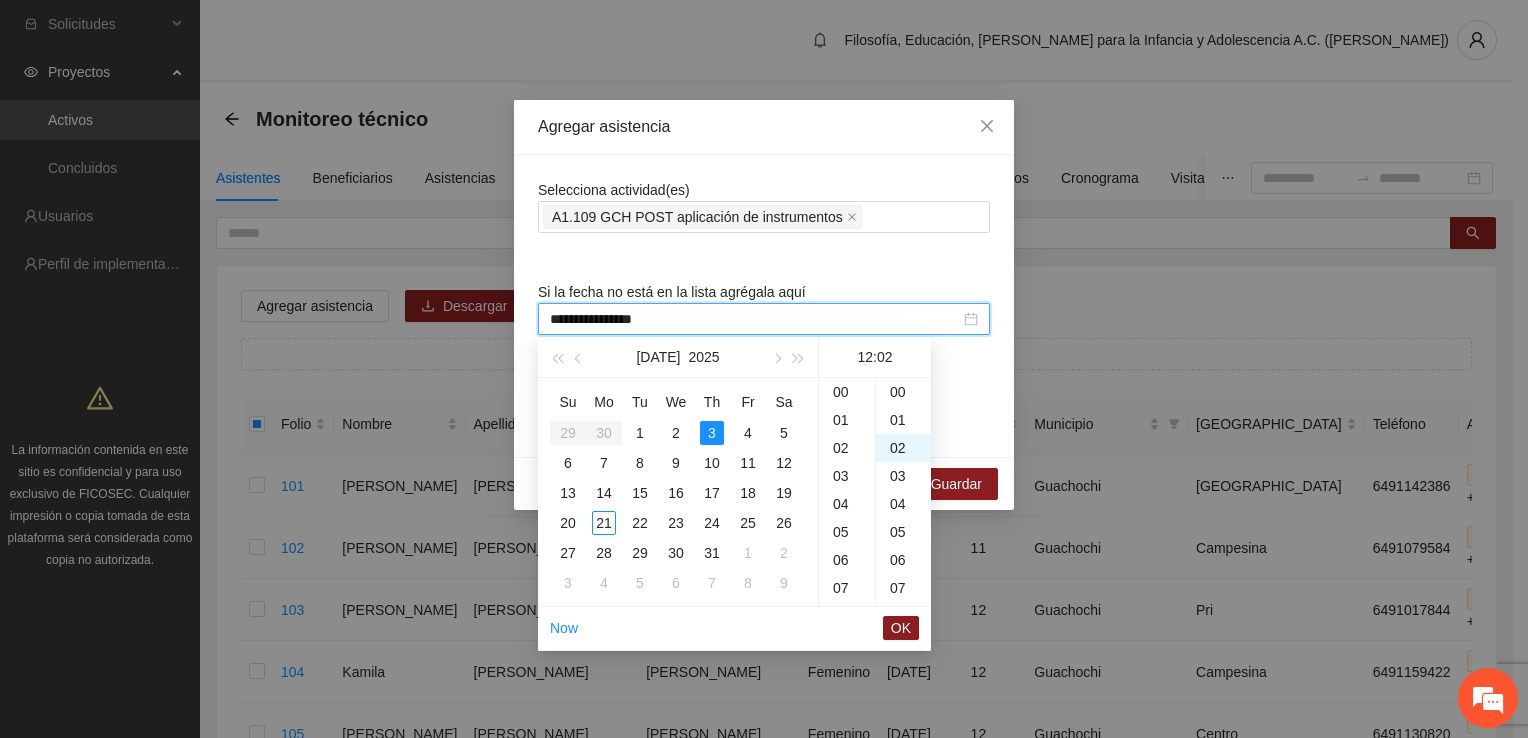 scroll, scrollTop: 336, scrollLeft: 0, axis: vertical 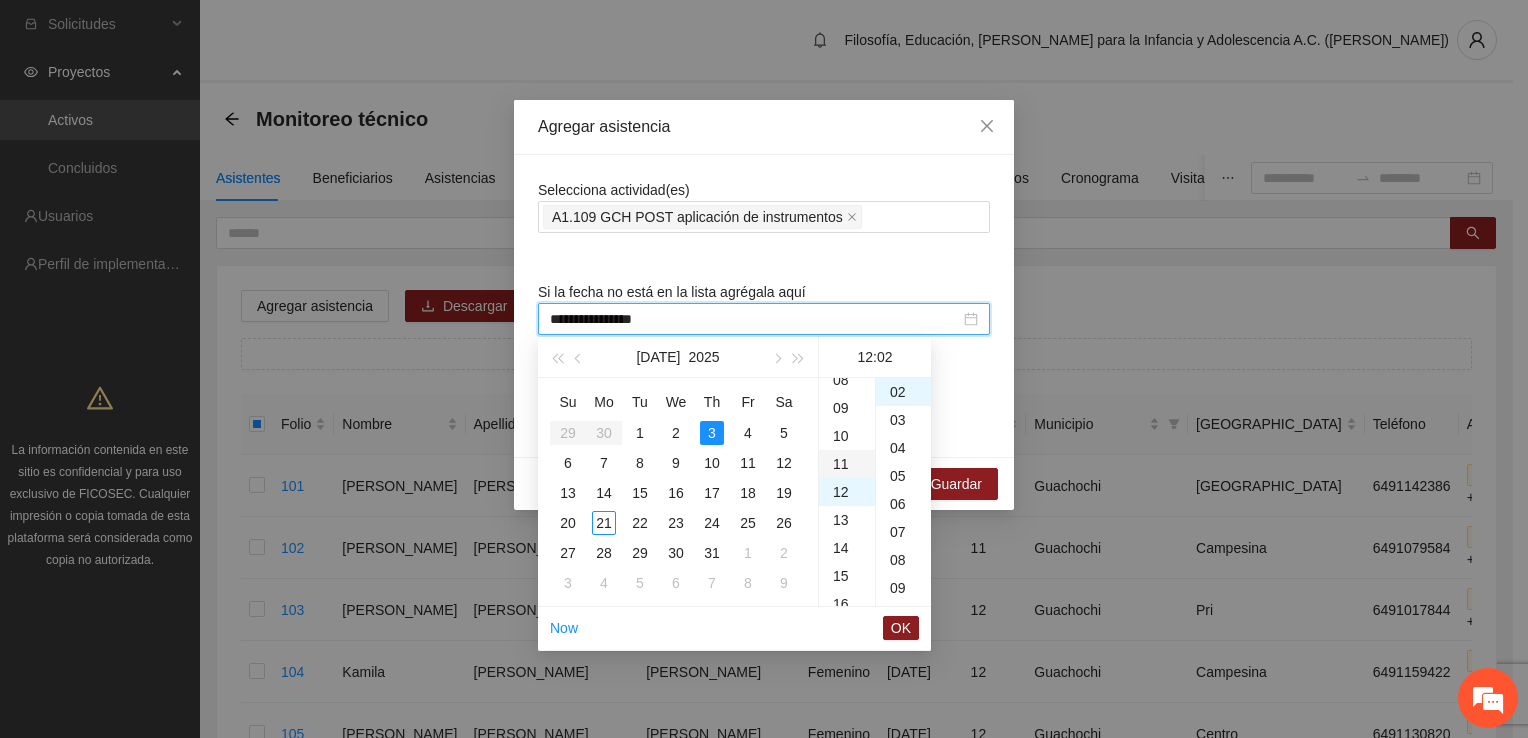 click on "11" at bounding box center [847, 464] 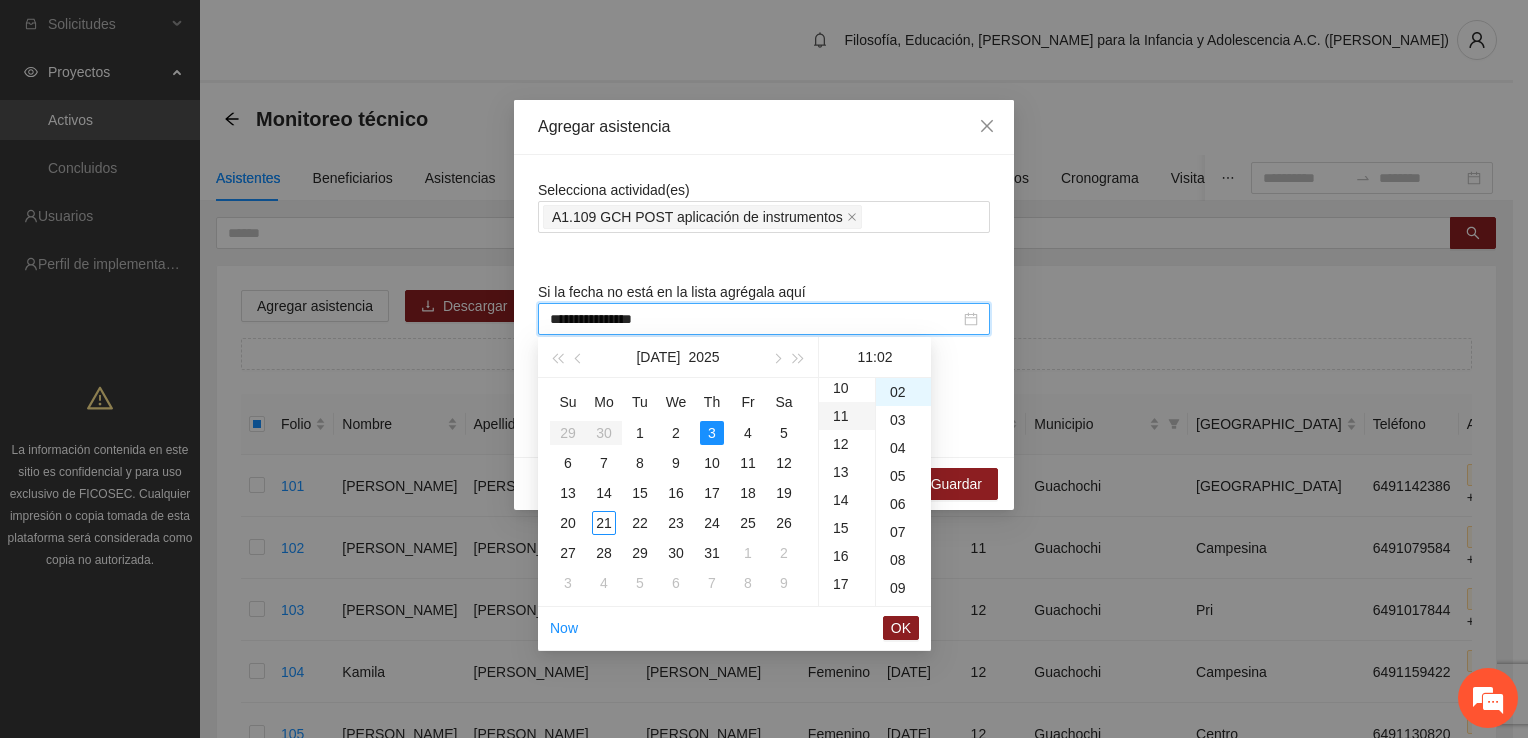 scroll, scrollTop: 308, scrollLeft: 0, axis: vertical 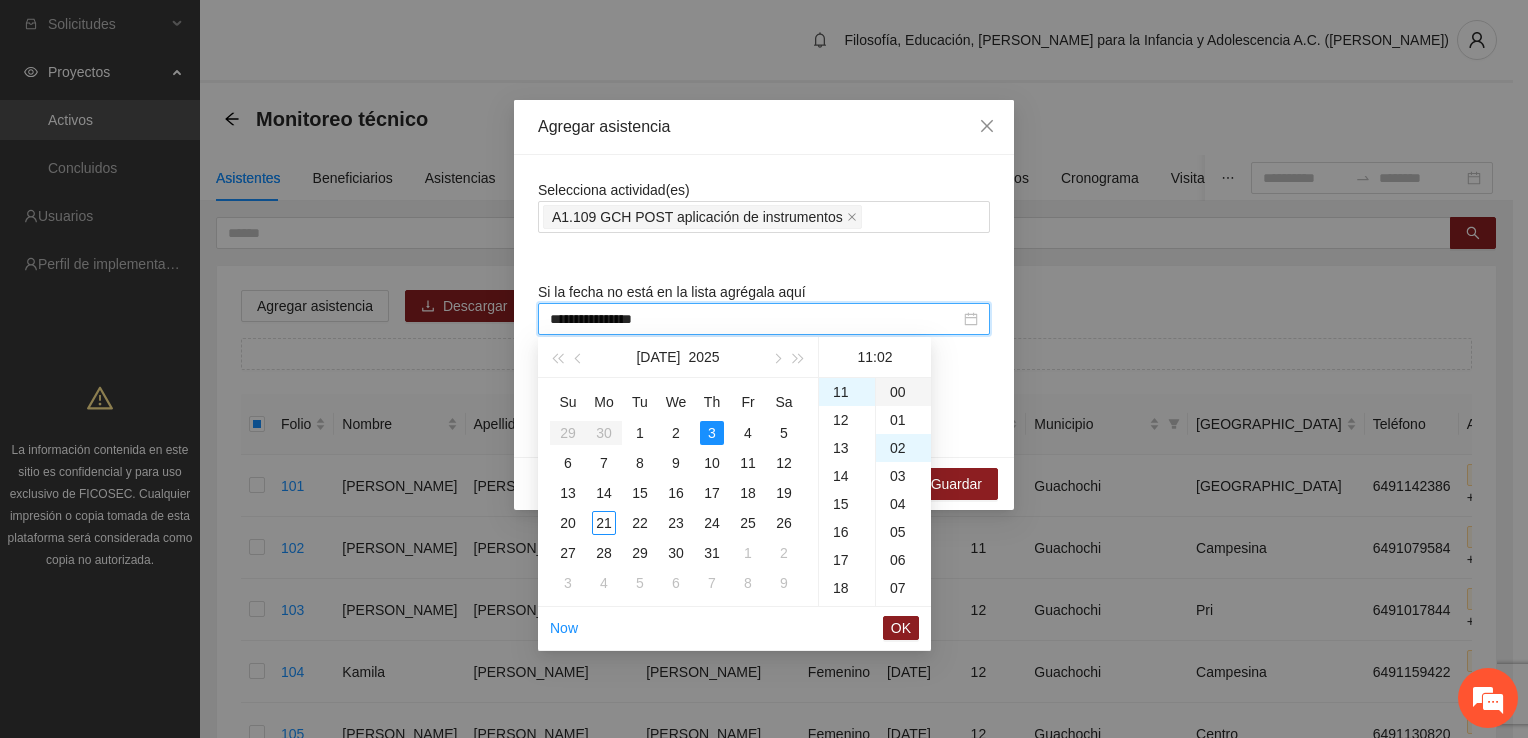 click on "00" at bounding box center [903, 392] 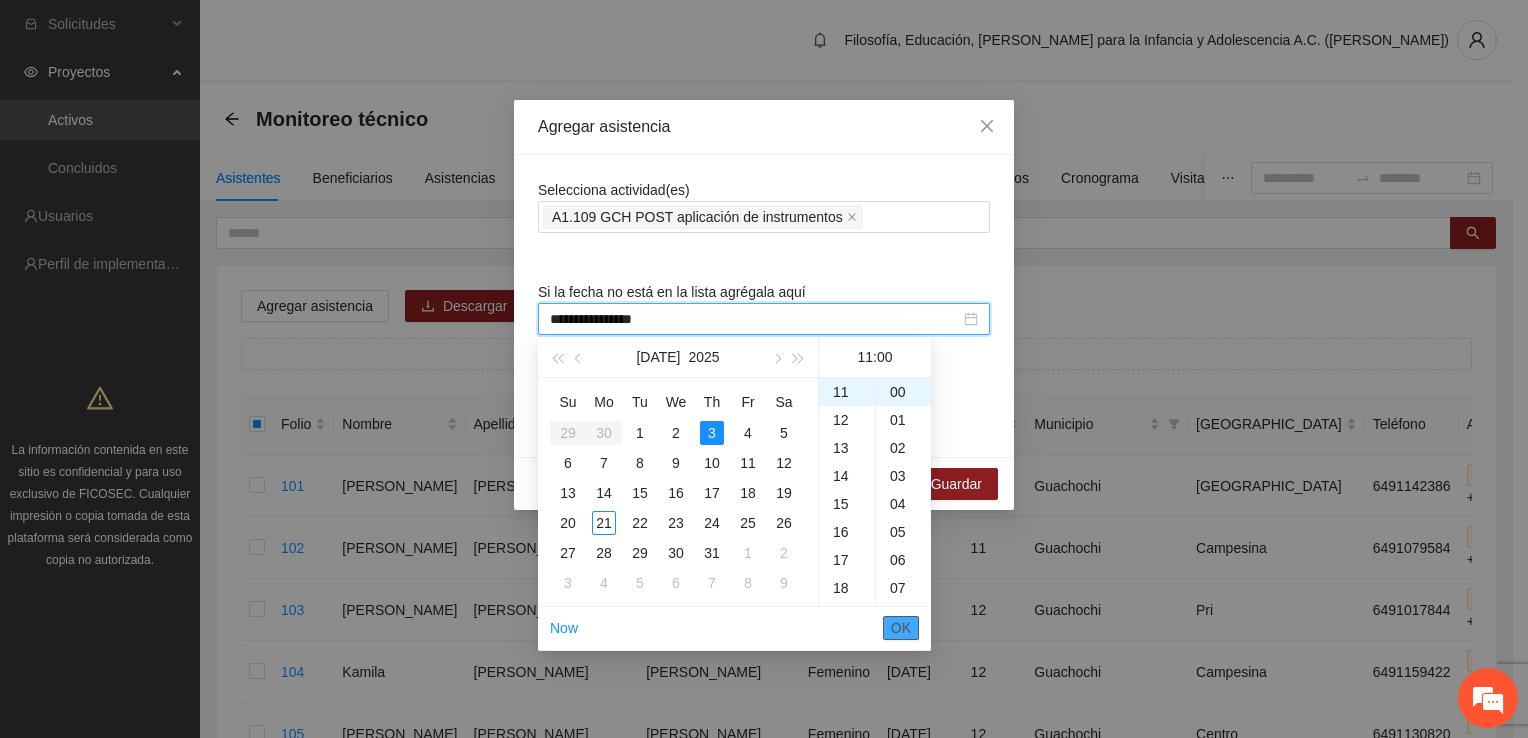 click on "OK" at bounding box center [901, 628] 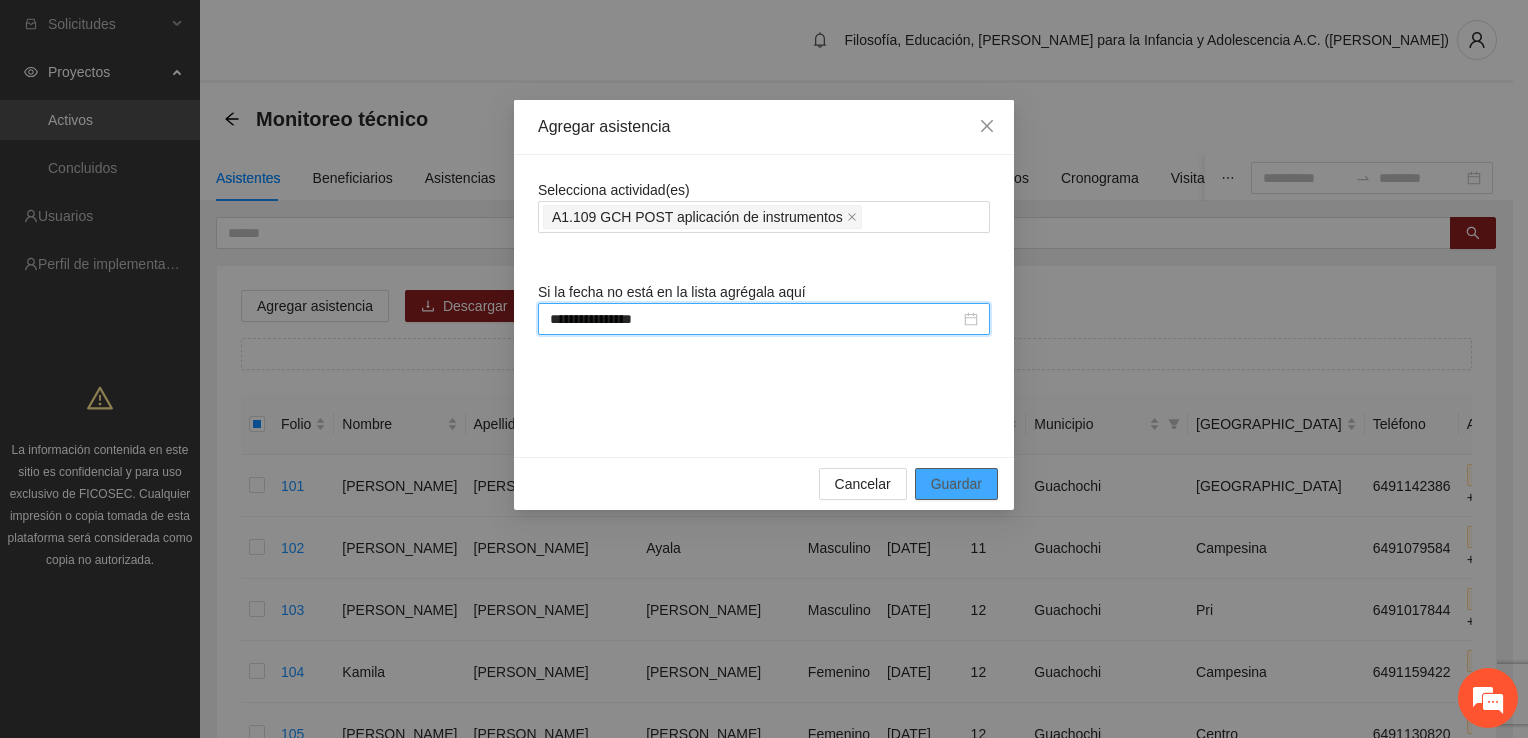 click on "Guardar" at bounding box center (956, 484) 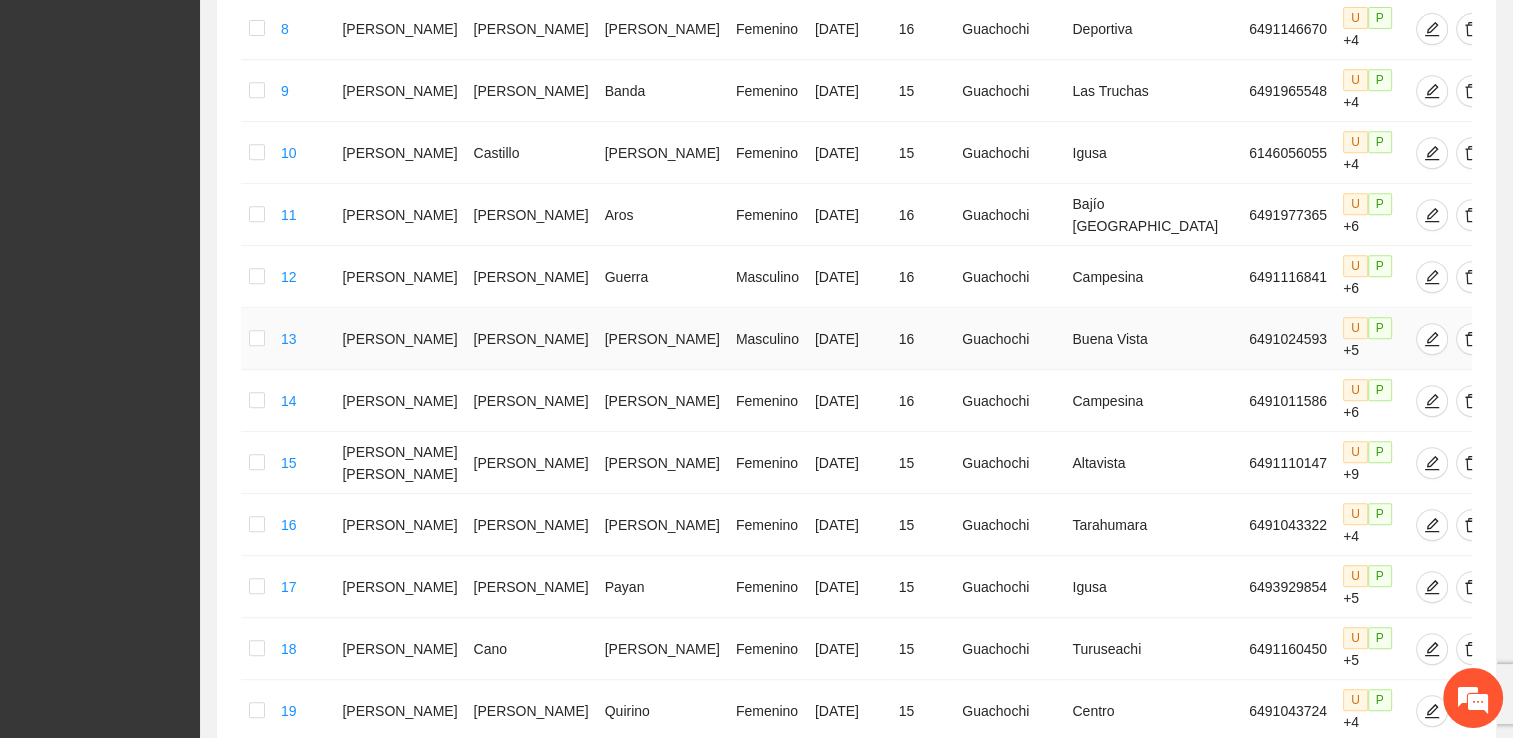 scroll, scrollTop: 988, scrollLeft: 0, axis: vertical 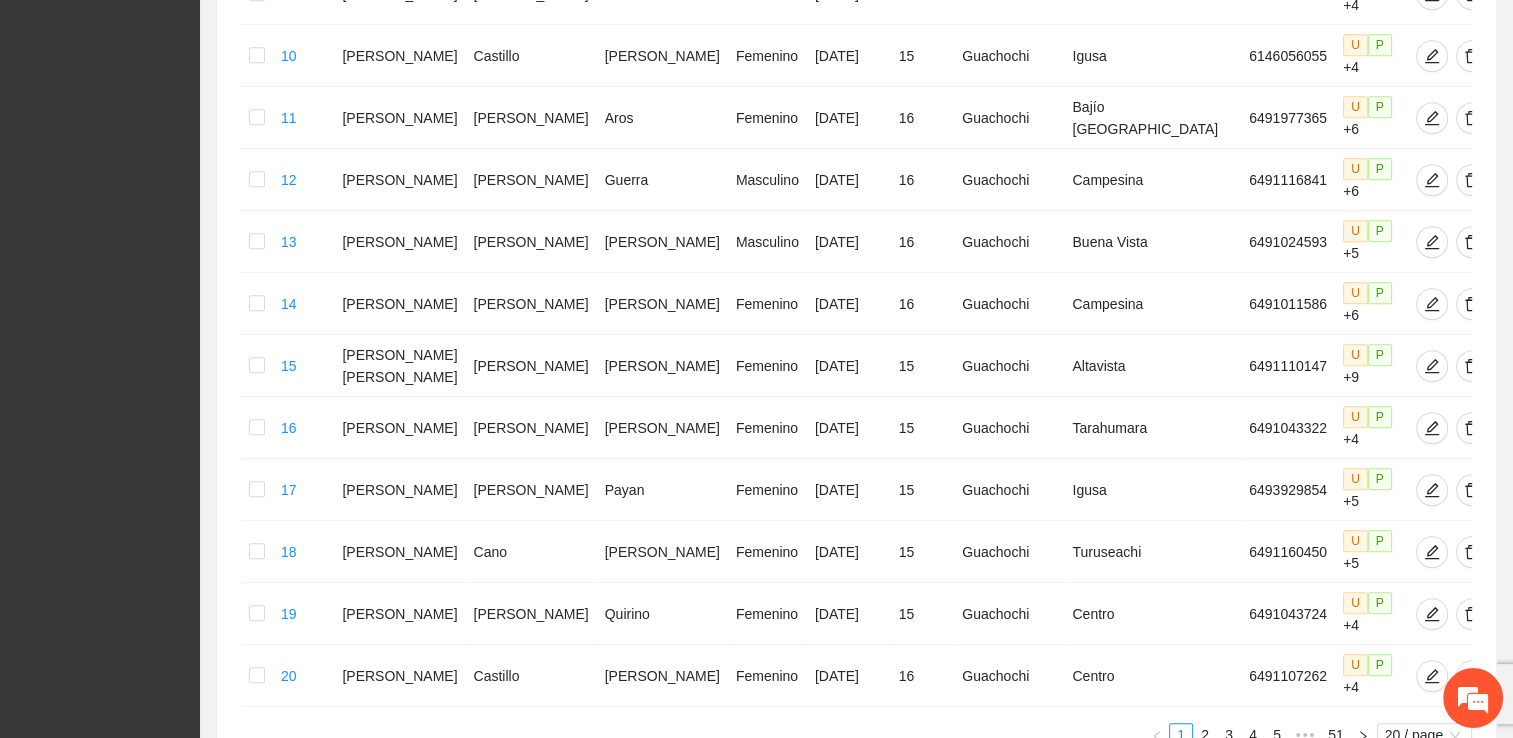 click on "1 2 3 4 5 ••• 51 20 / page 50 100 10 / page 20 / page 50 / page 100 / page" at bounding box center [856, 735] 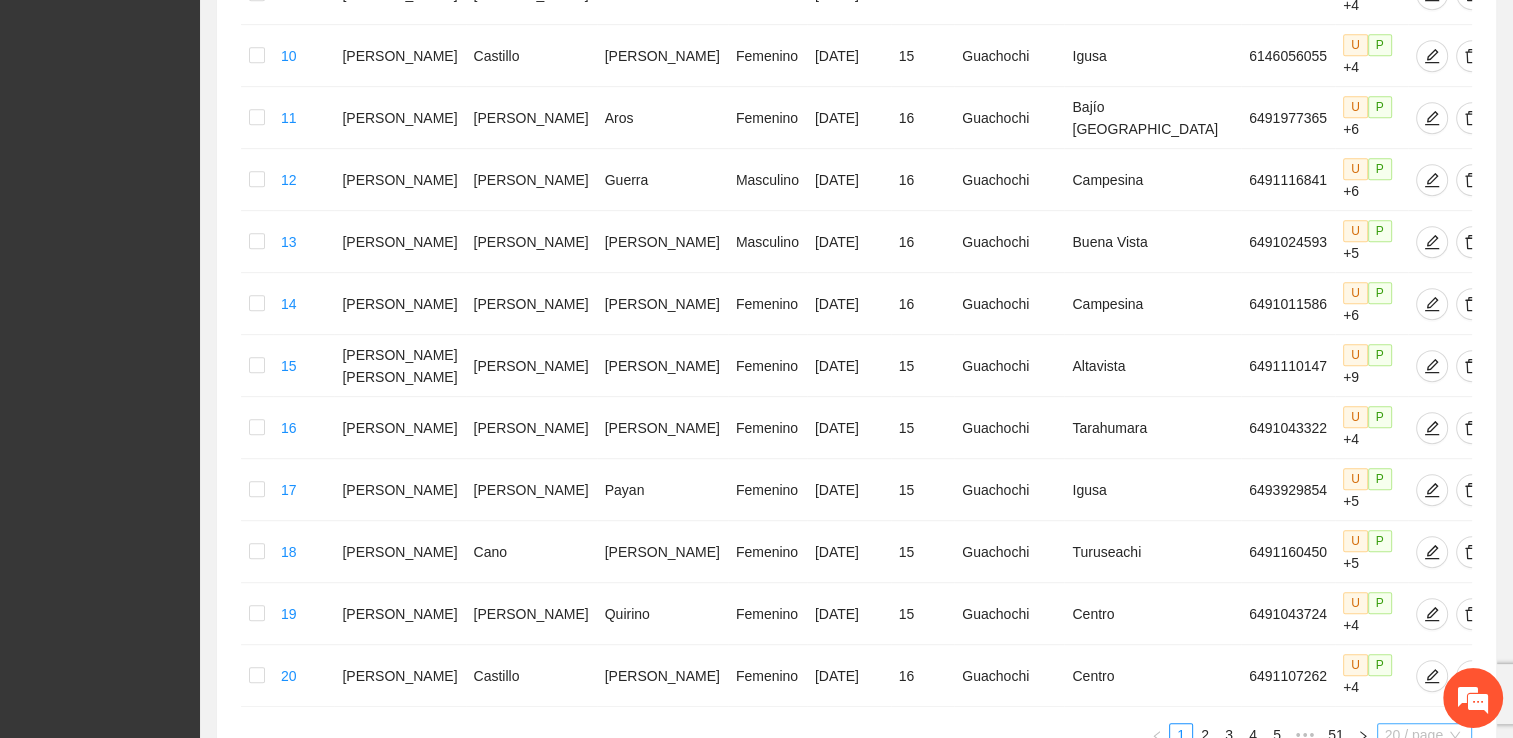 click on "20 / page" at bounding box center [1424, 735] 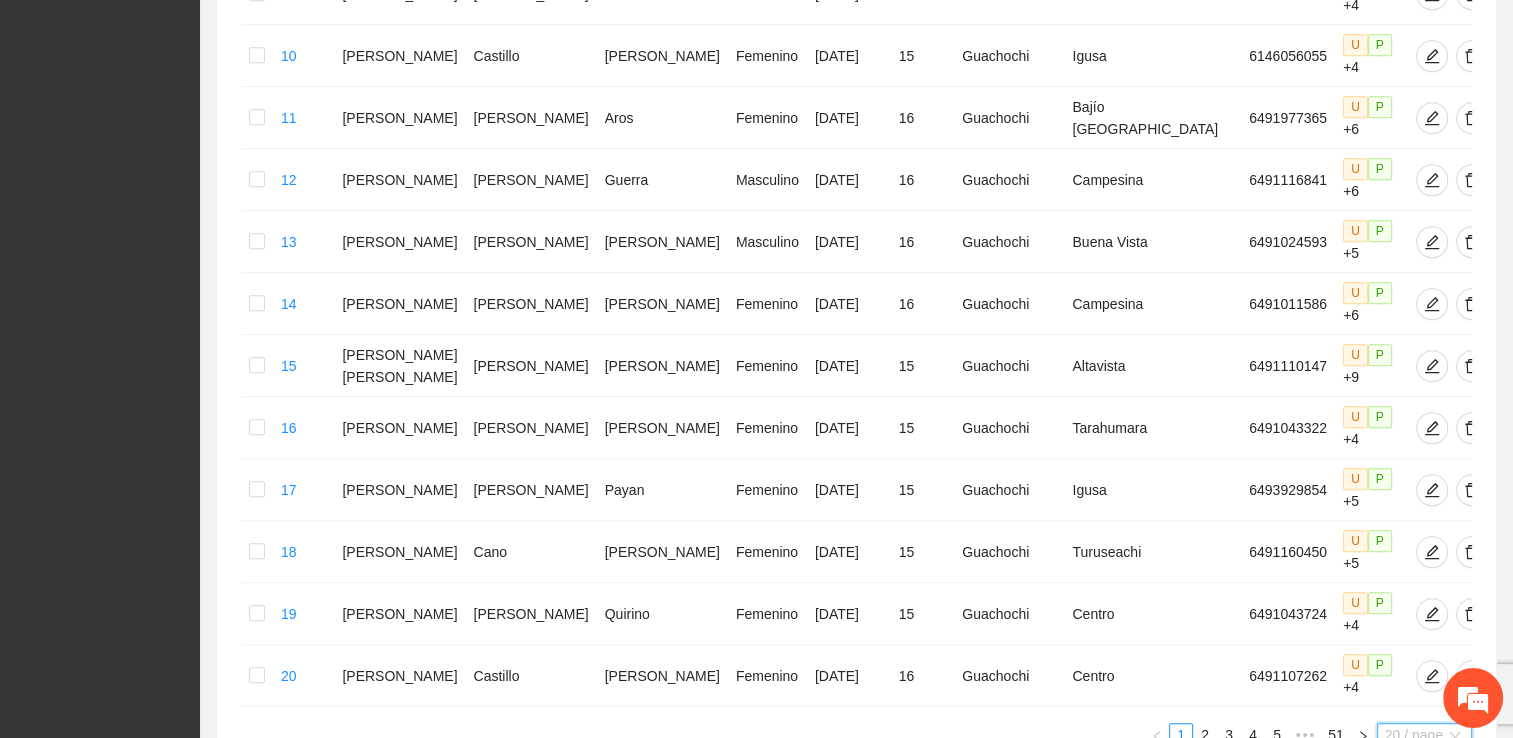 click on "100 / page" at bounding box center [1425, 867] 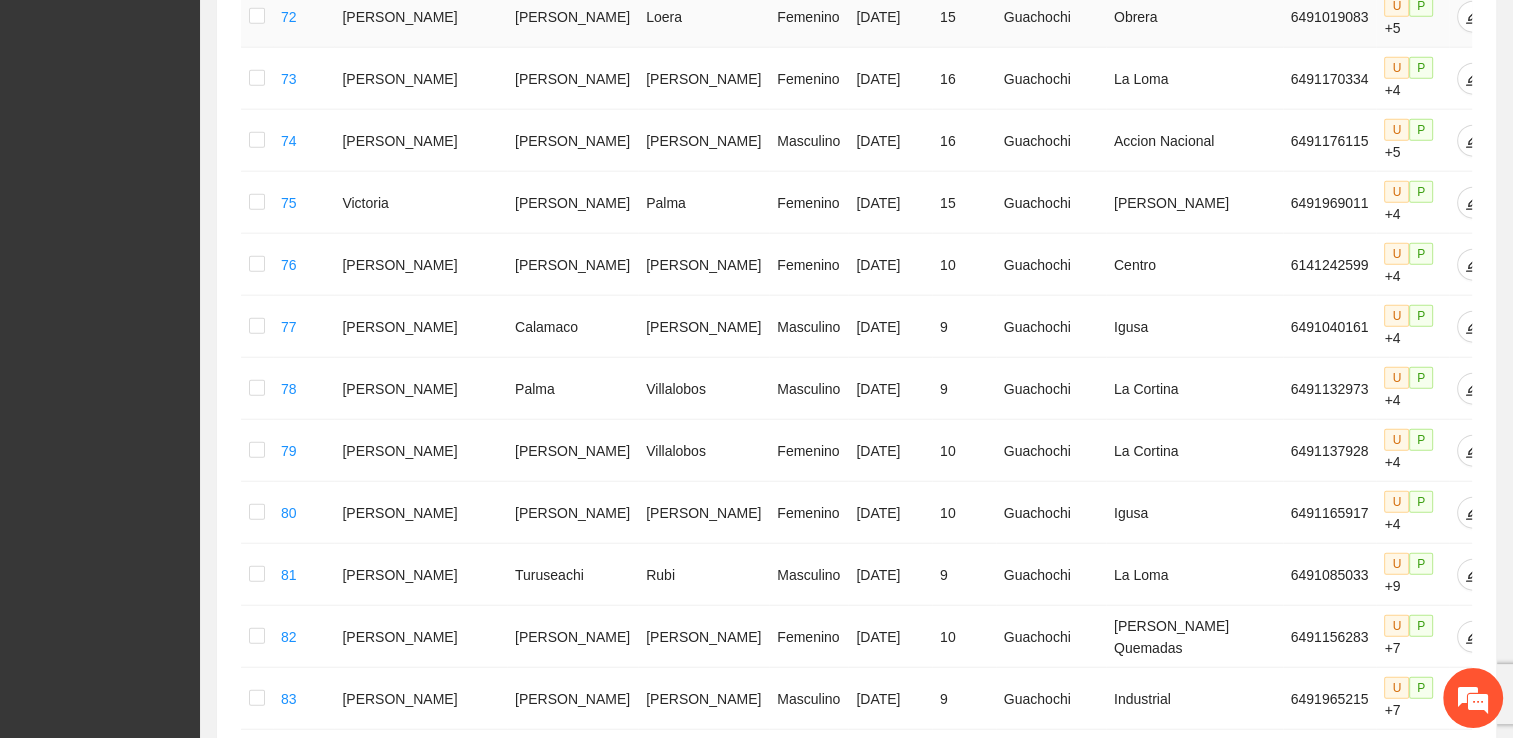 scroll, scrollTop: 5334, scrollLeft: 0, axis: vertical 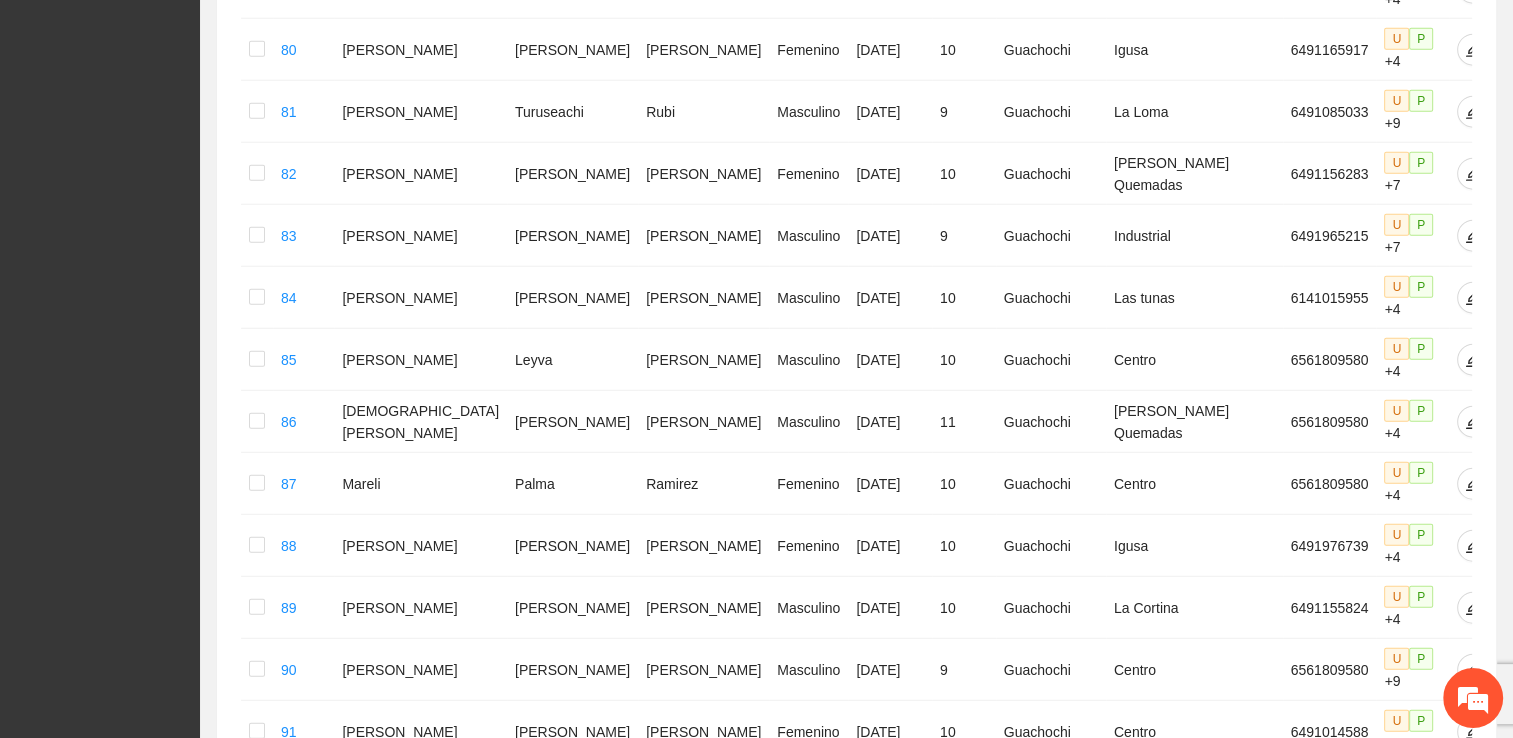 click on "5" at bounding box center (1269, 1349) 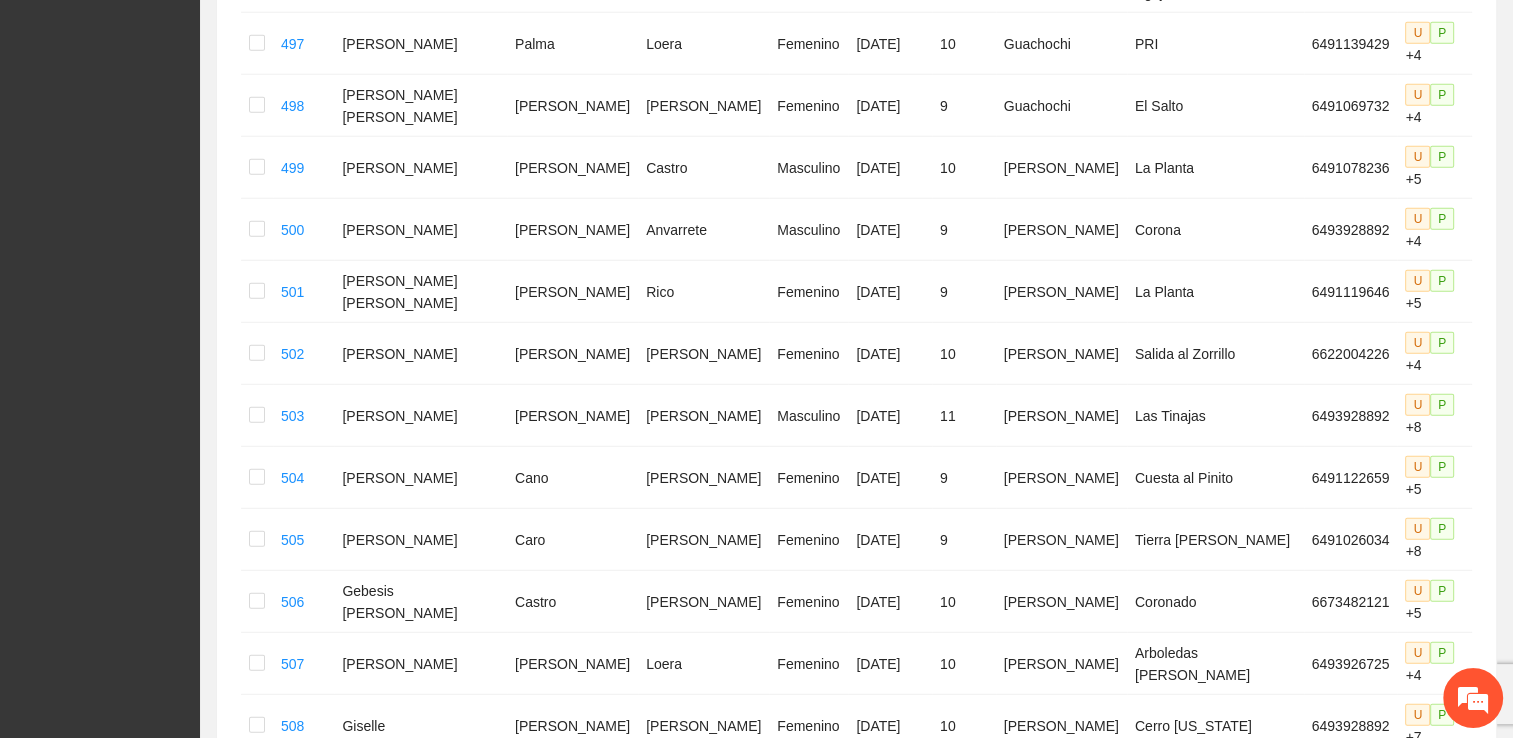 scroll, scrollTop: 5408, scrollLeft: 0, axis: vertical 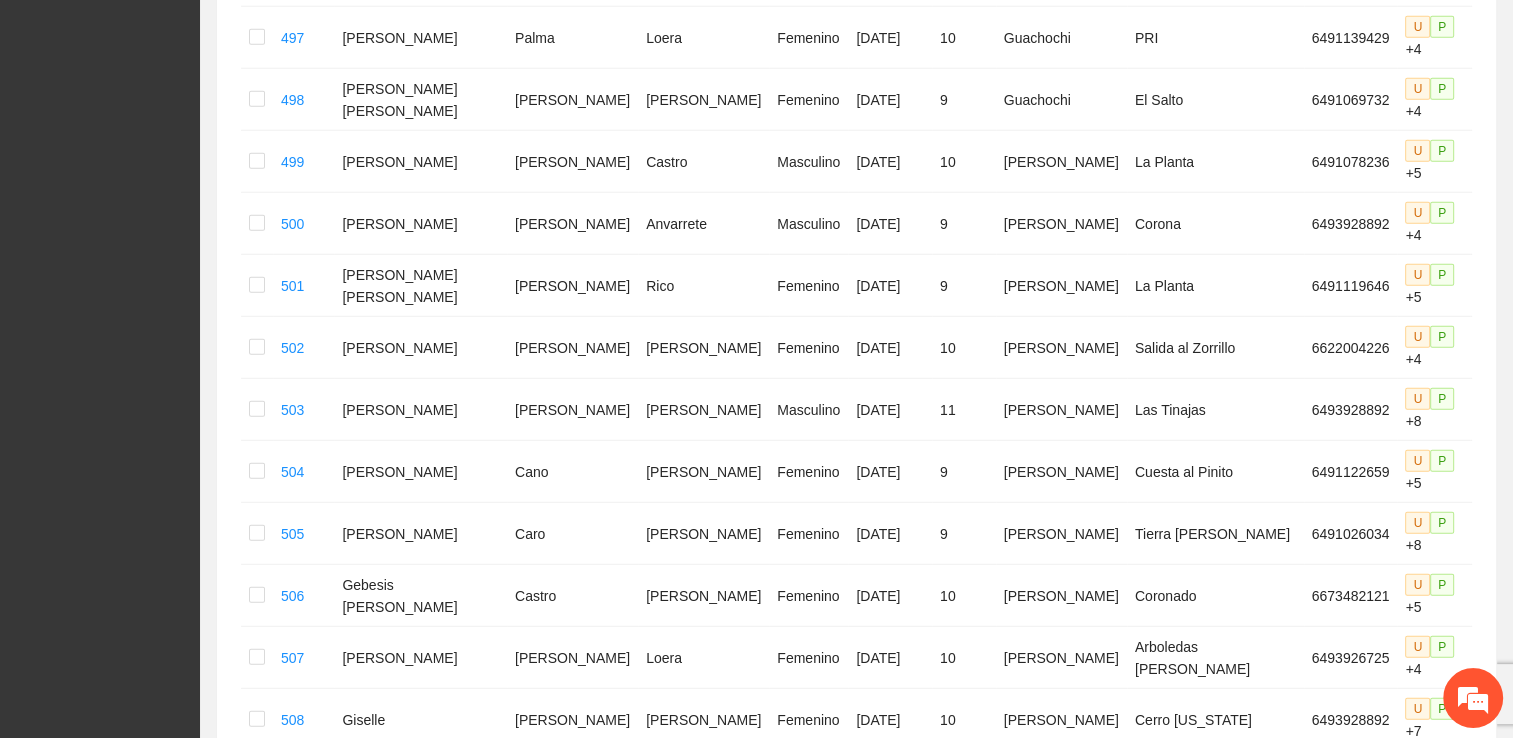 click on "4" at bounding box center (1197, 1275) 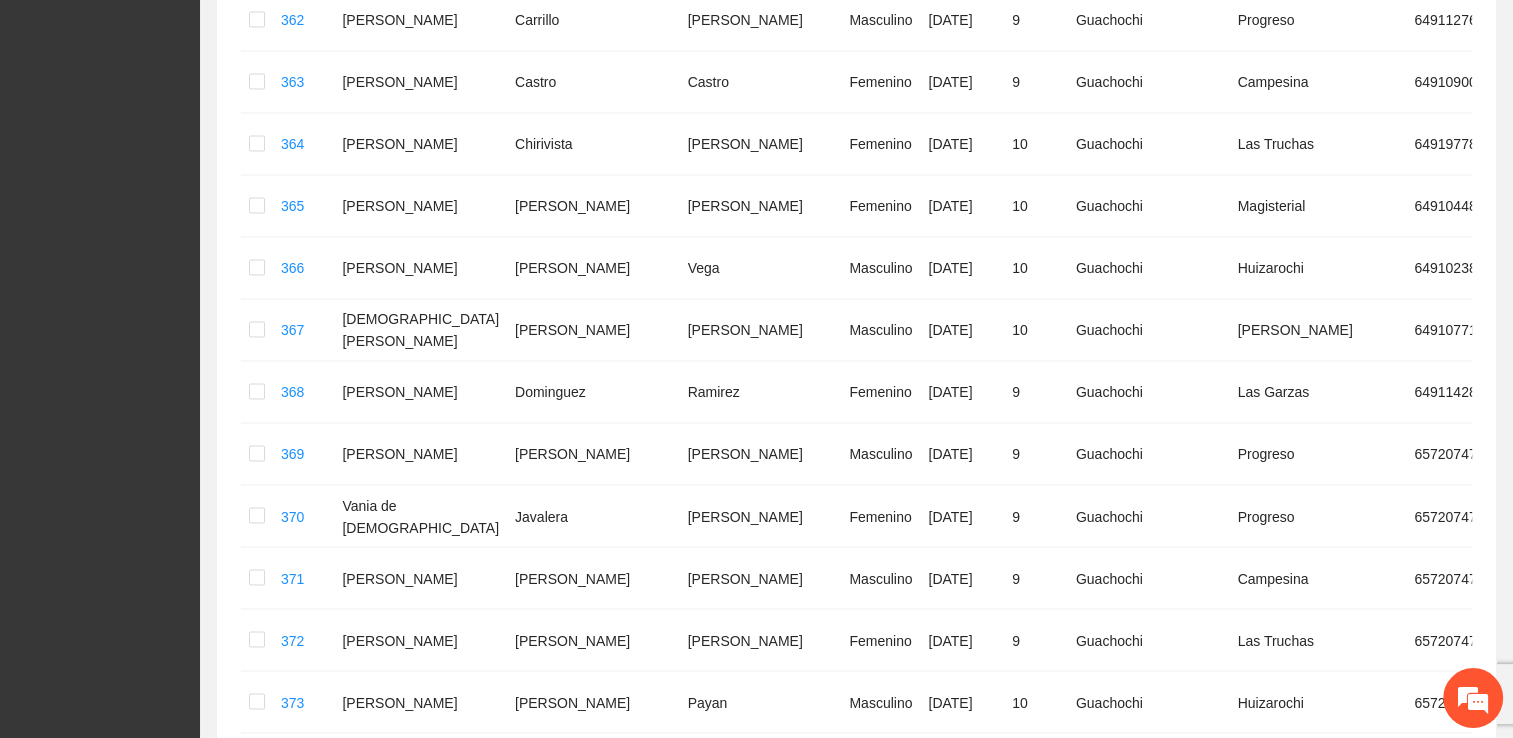 scroll, scrollTop: 3308, scrollLeft: 0, axis: vertical 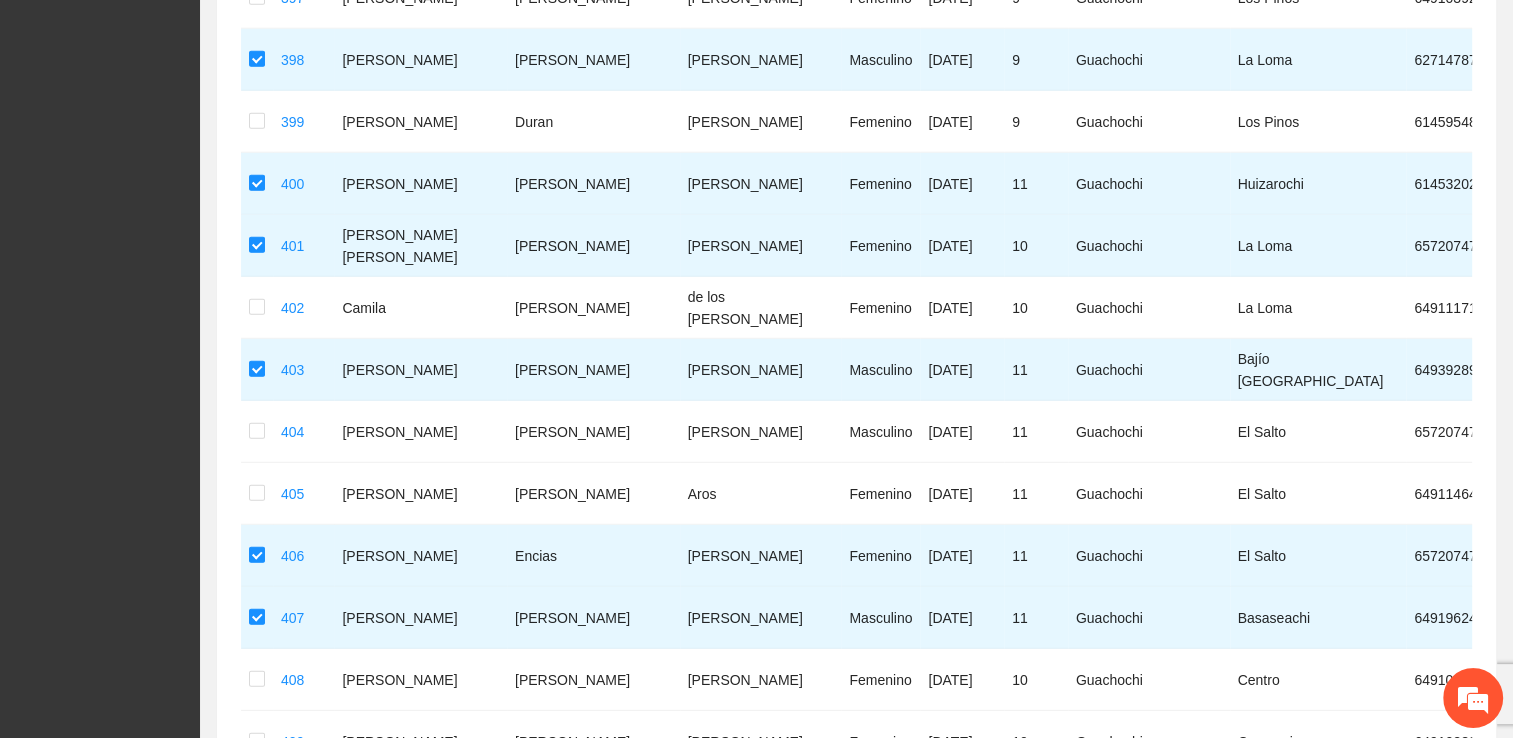 click on "5" at bounding box center (1245, 1235) 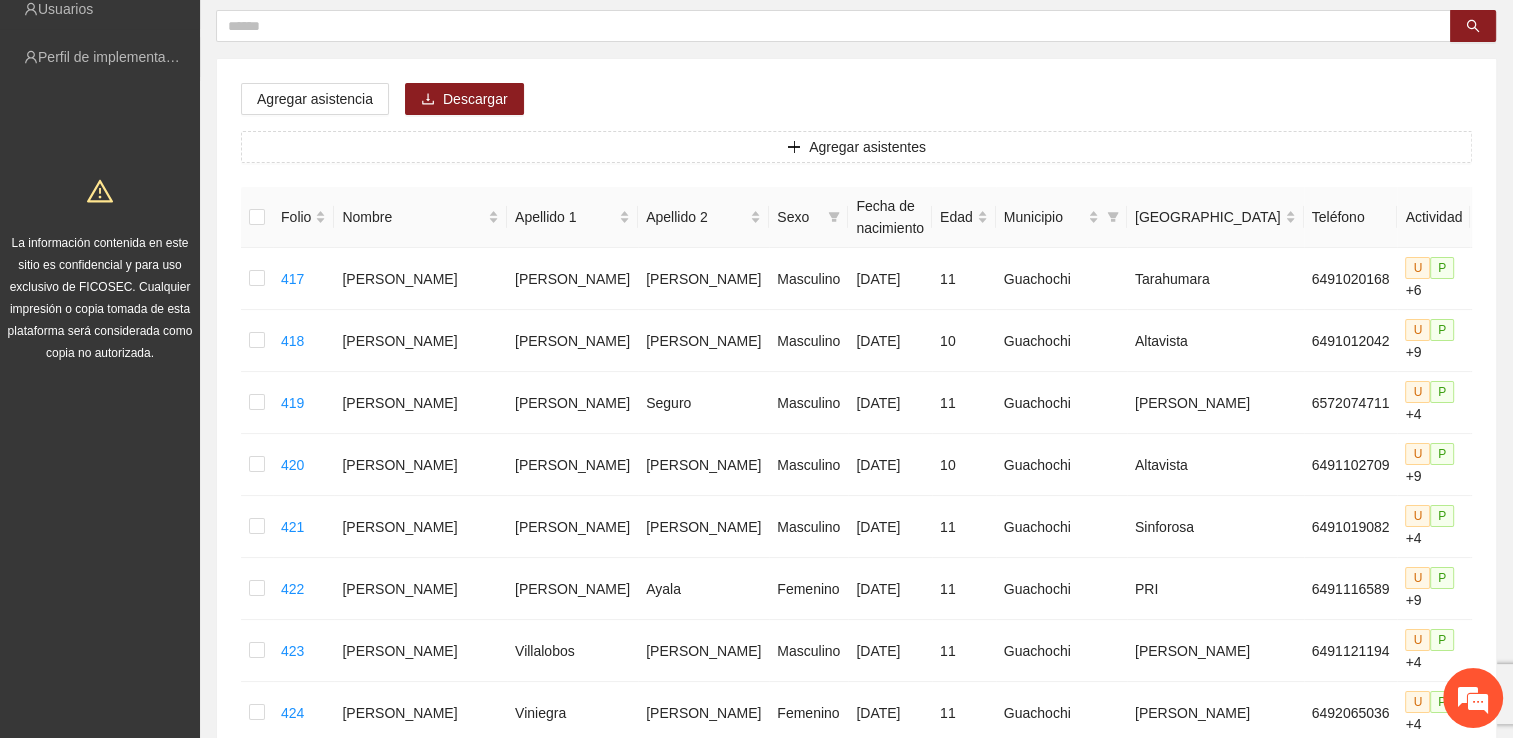 scroll, scrollTop: 108, scrollLeft: 0, axis: vertical 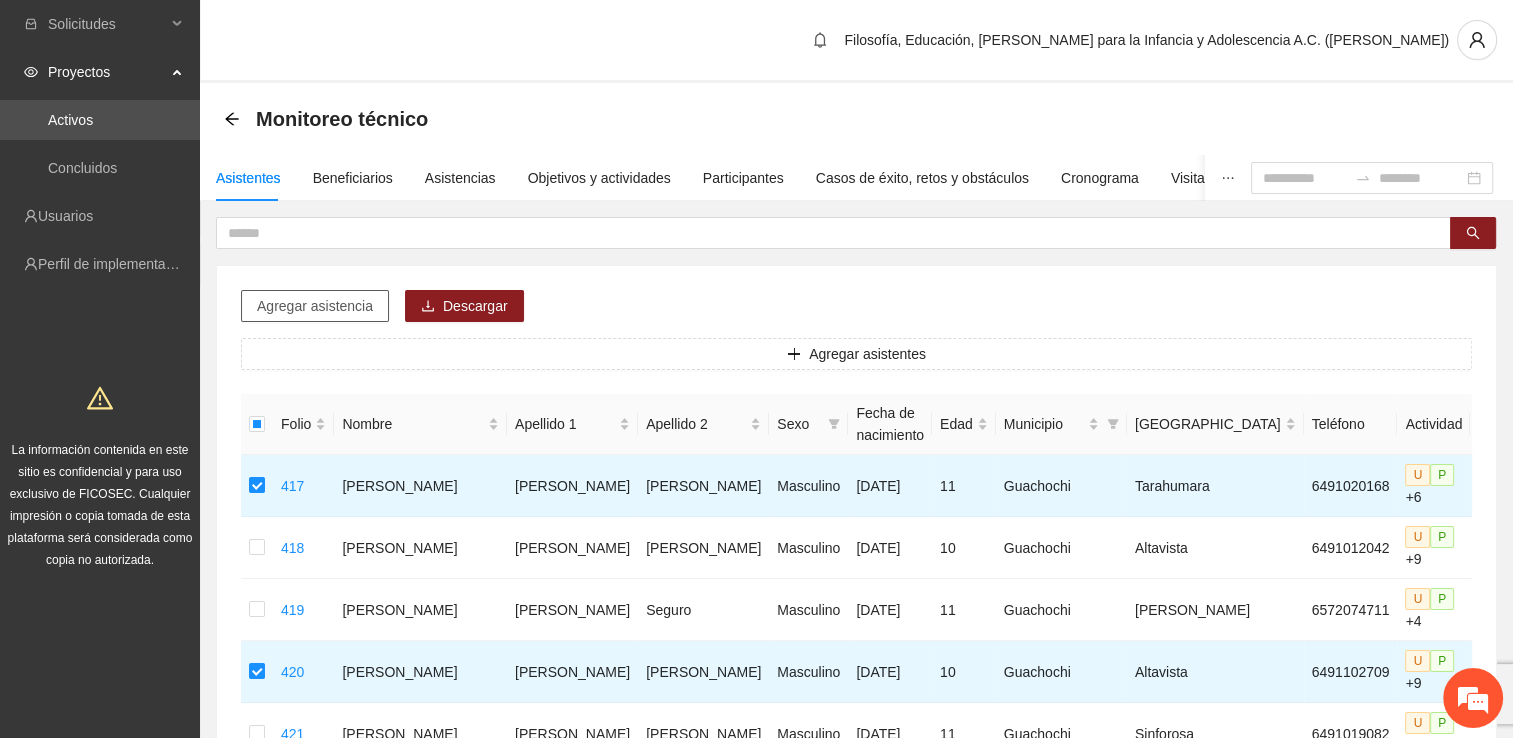 click on "Agregar asistencia" at bounding box center (315, 306) 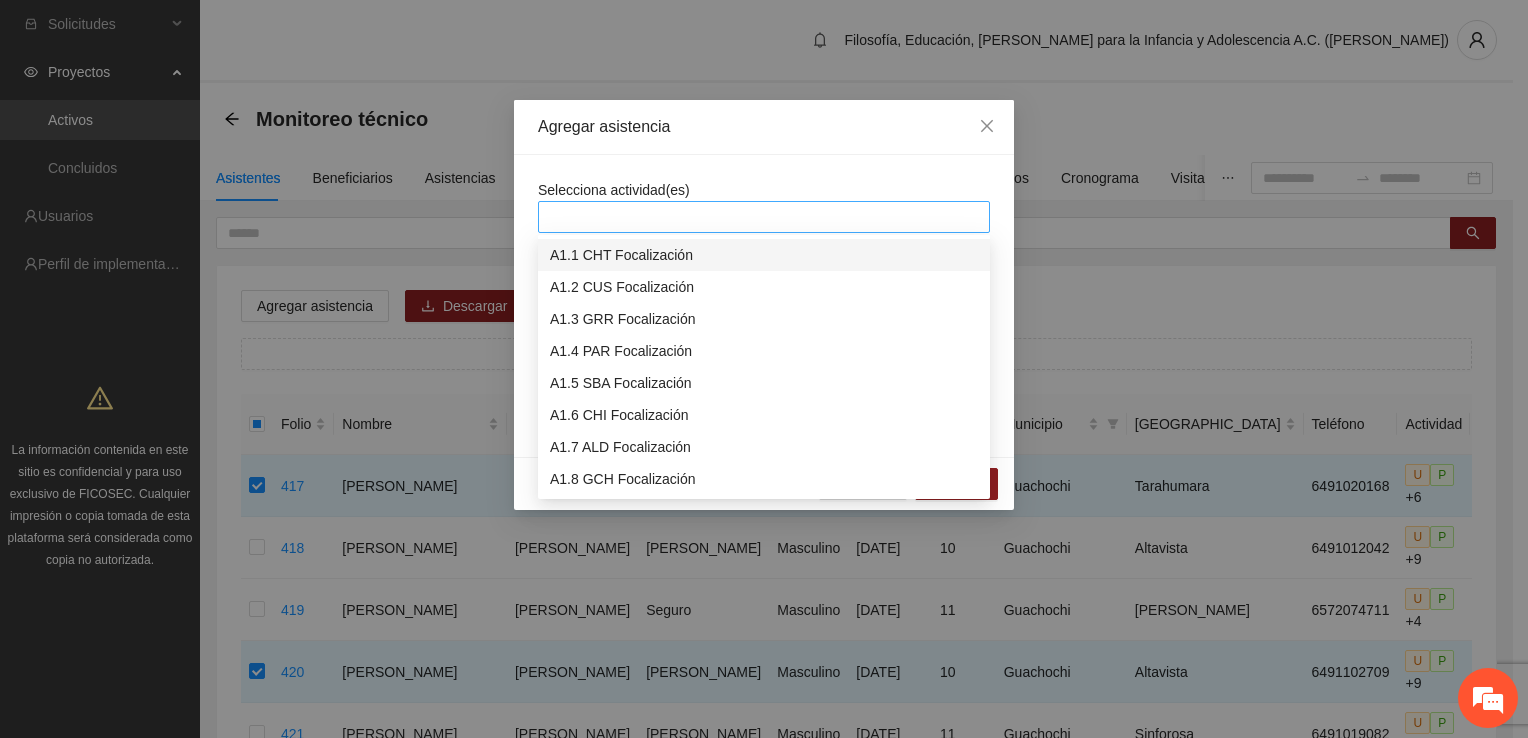 click at bounding box center (764, 217) 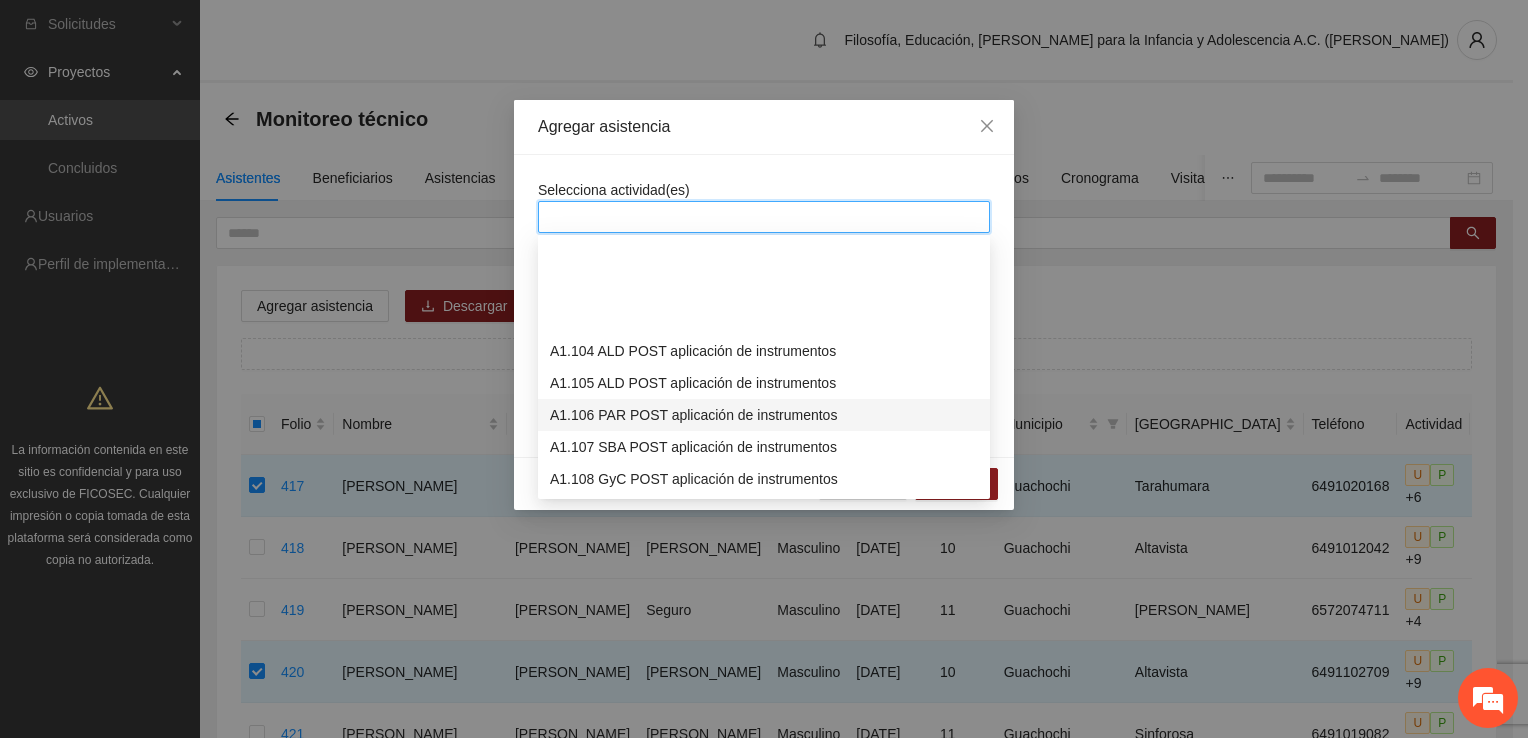 scroll, scrollTop: 3300, scrollLeft: 0, axis: vertical 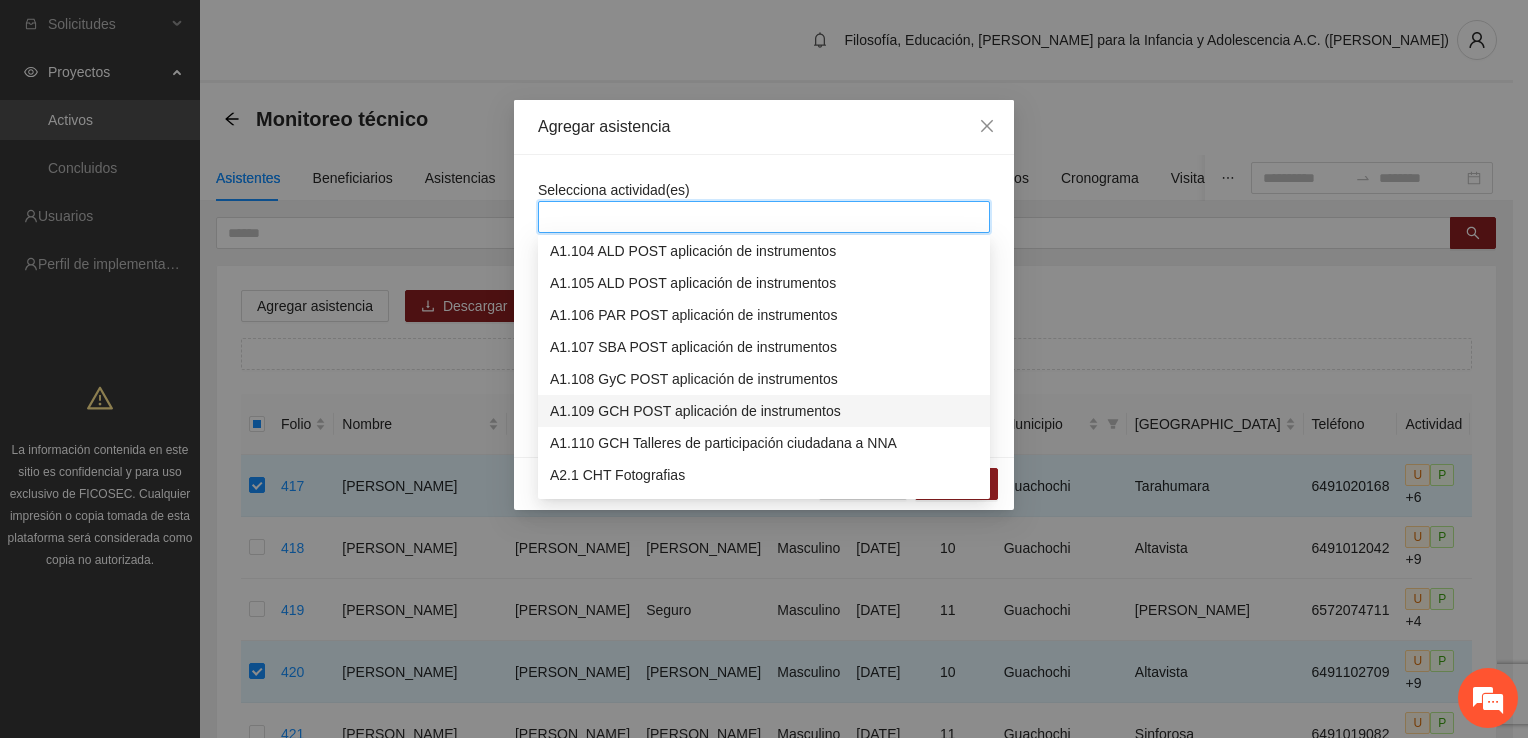 click on "A1.109 GCH POST aplicación de instrumentos" at bounding box center (764, 411) 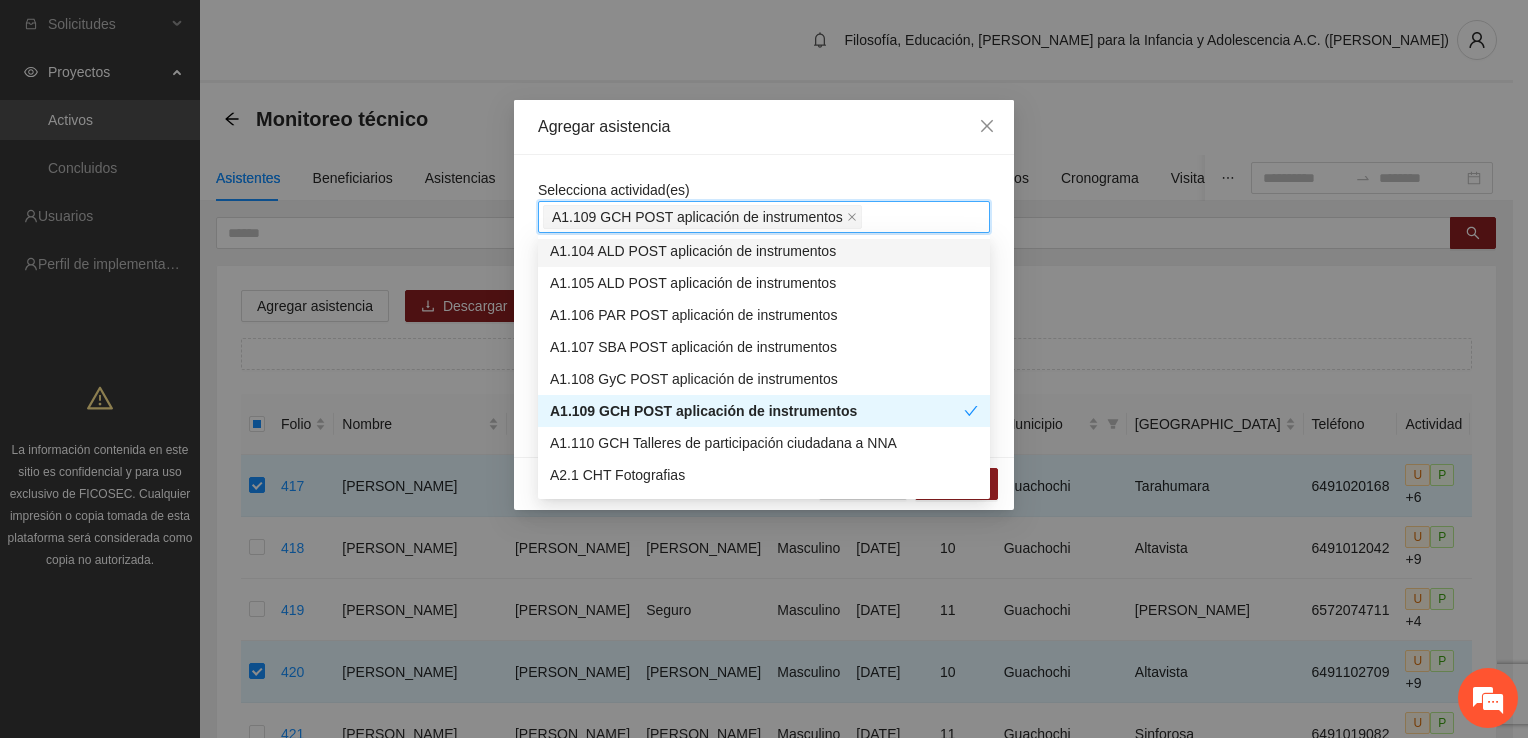 click on "A1.109 GCH POST aplicación de instrumentos" at bounding box center [764, 217] 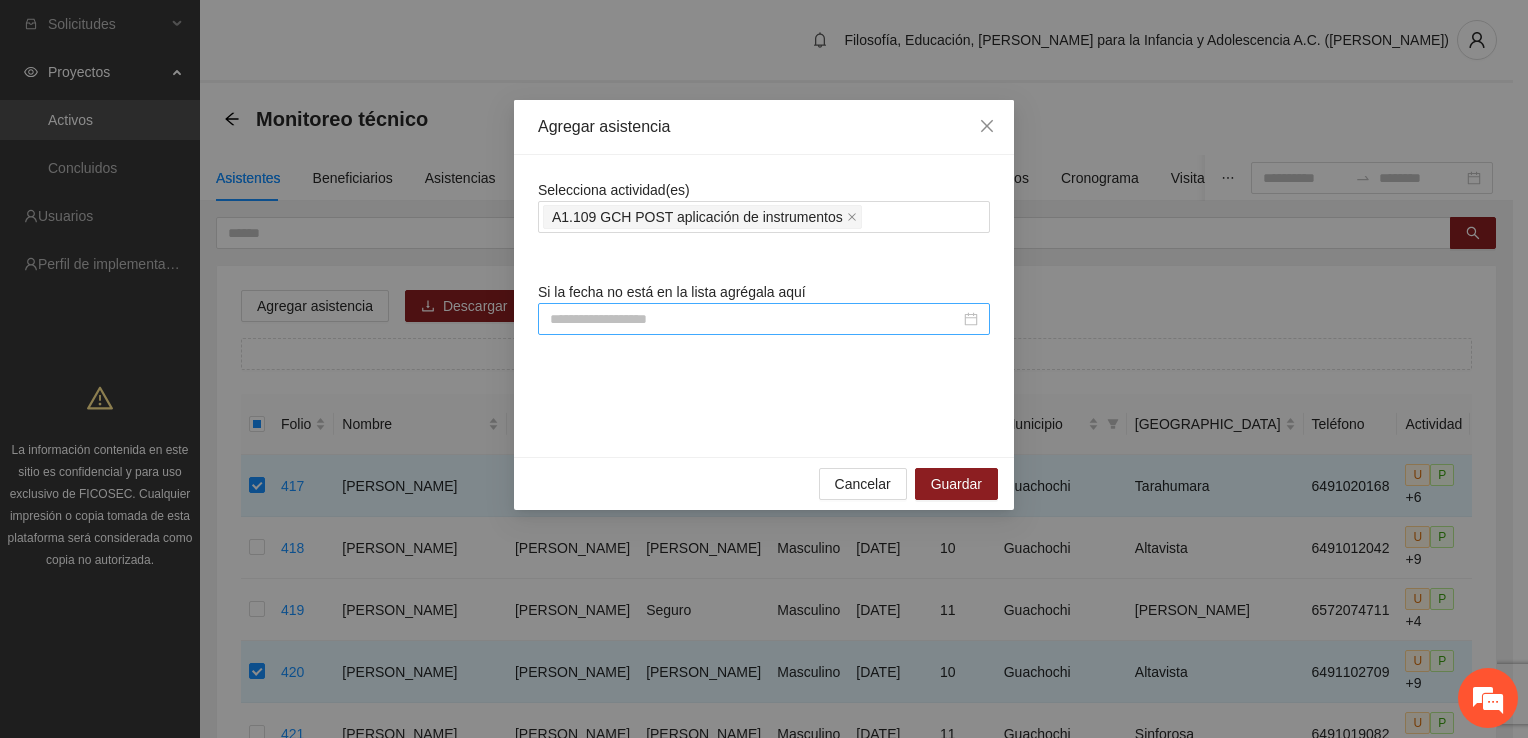 click at bounding box center [764, 319] 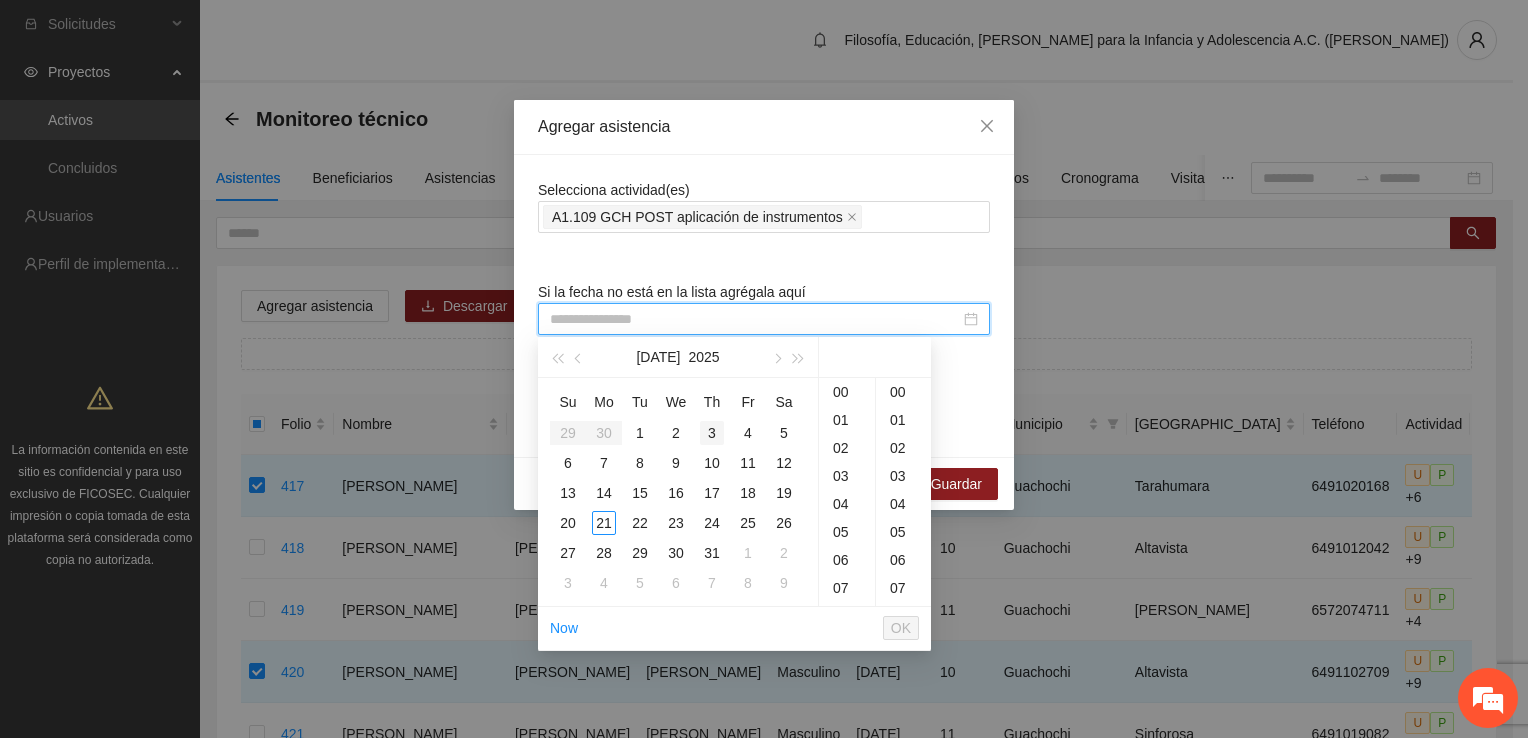 click on "3" at bounding box center [712, 433] 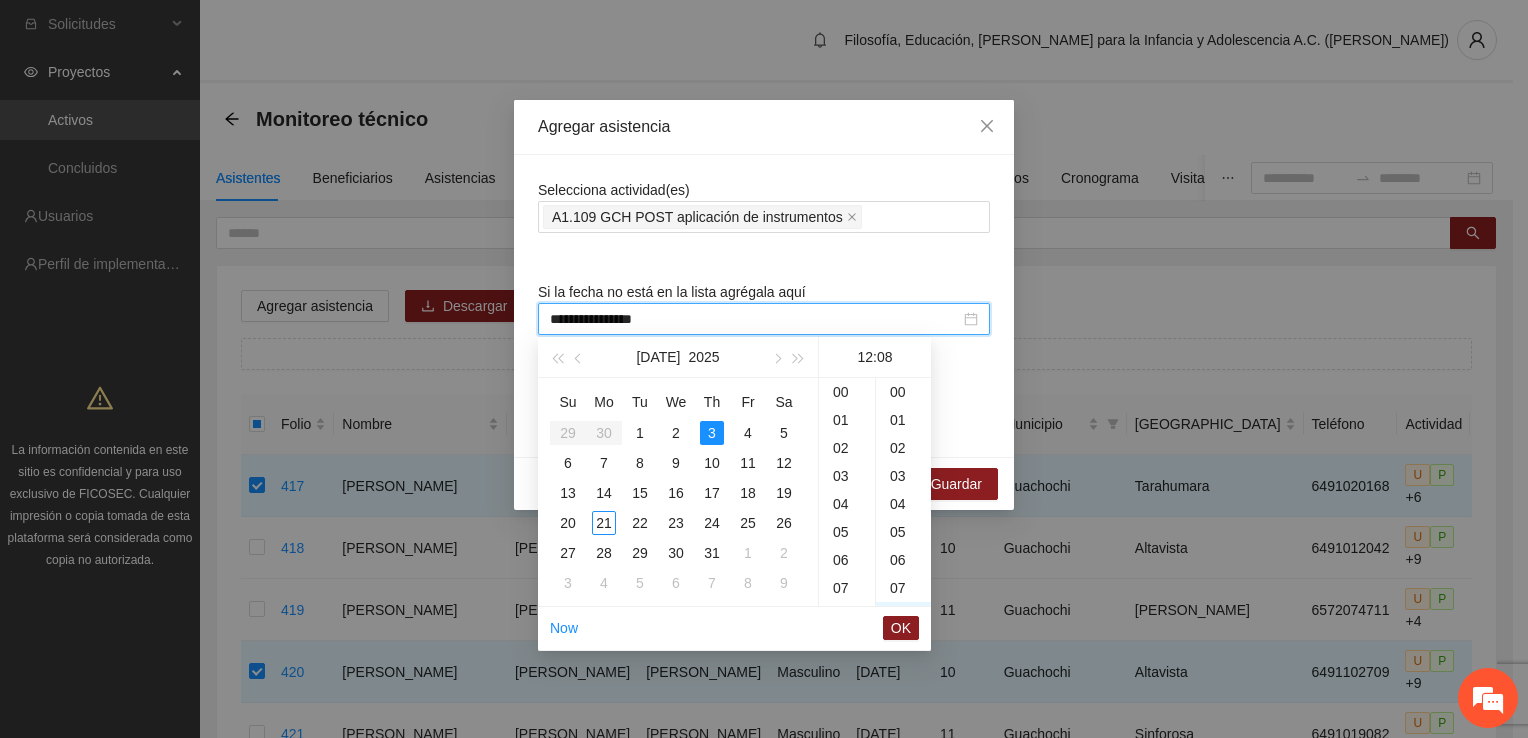 scroll, scrollTop: 336, scrollLeft: 0, axis: vertical 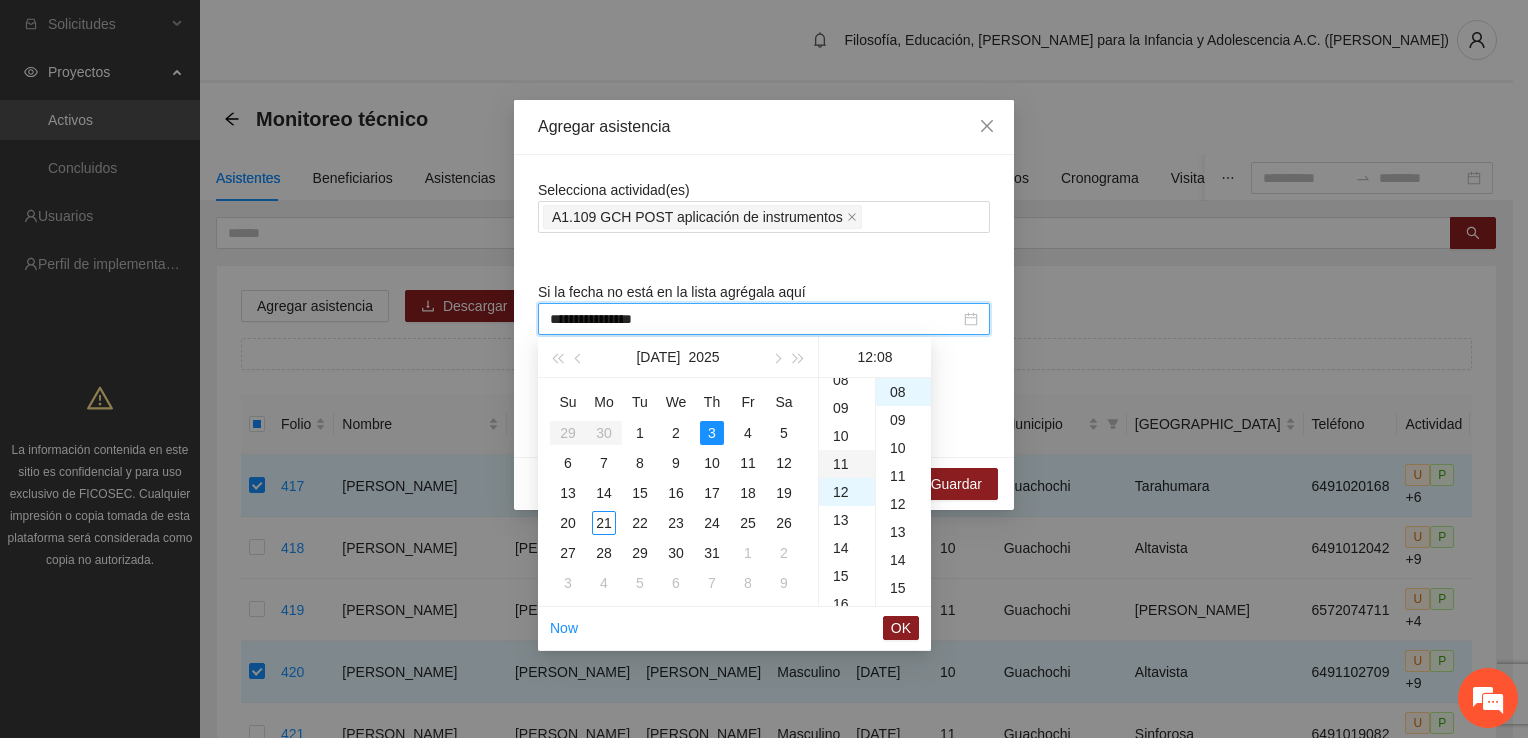 click on "11" at bounding box center [847, 464] 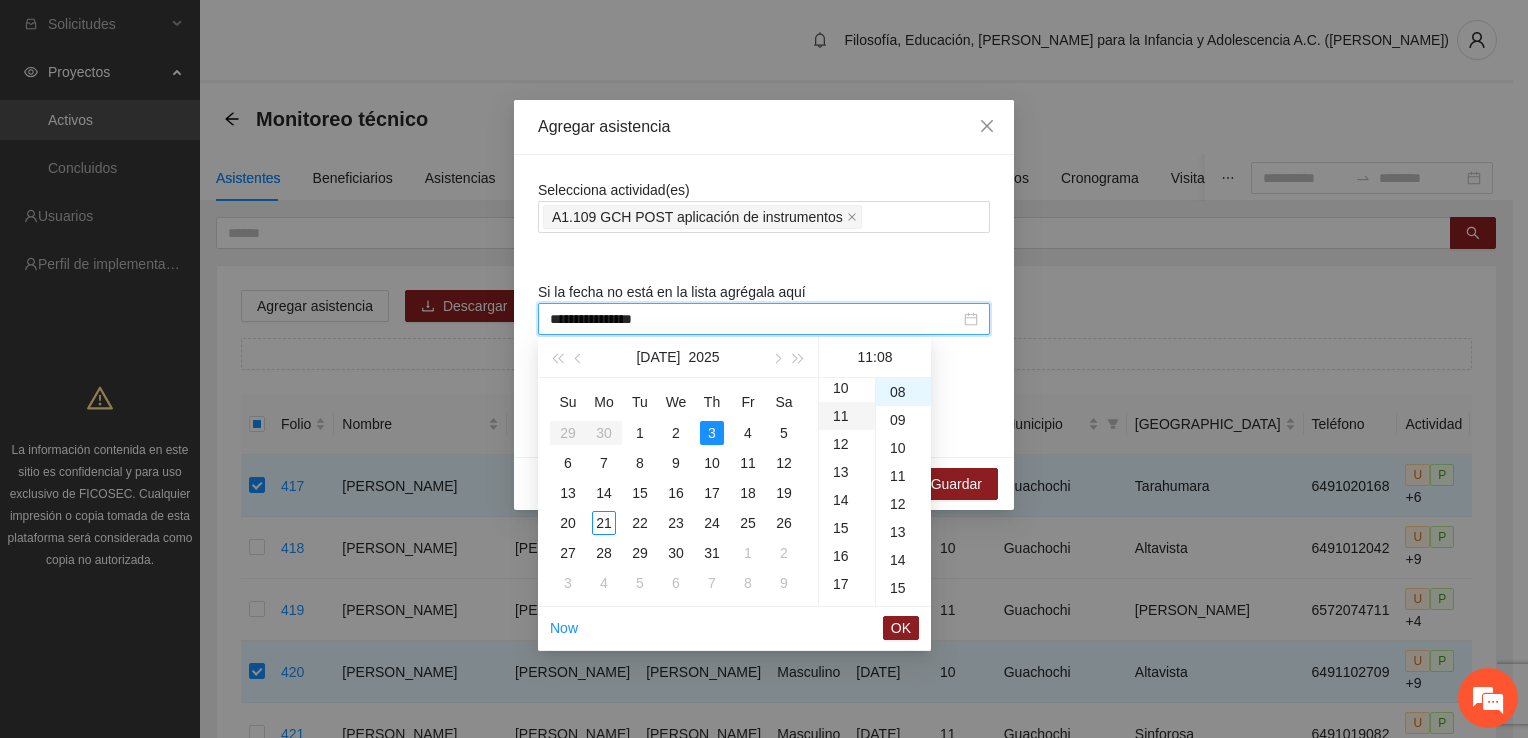 scroll, scrollTop: 308, scrollLeft: 0, axis: vertical 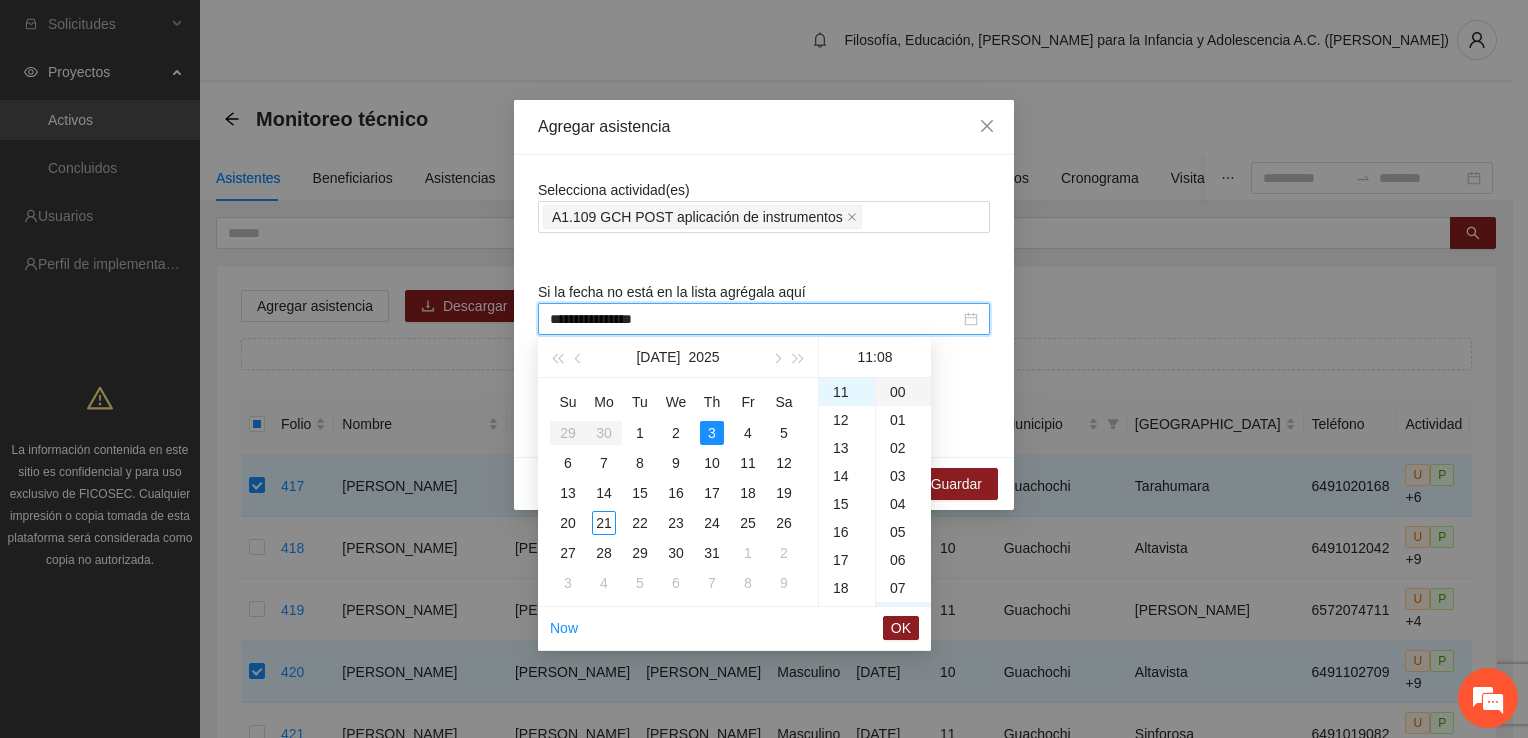 click on "00" at bounding box center [903, 392] 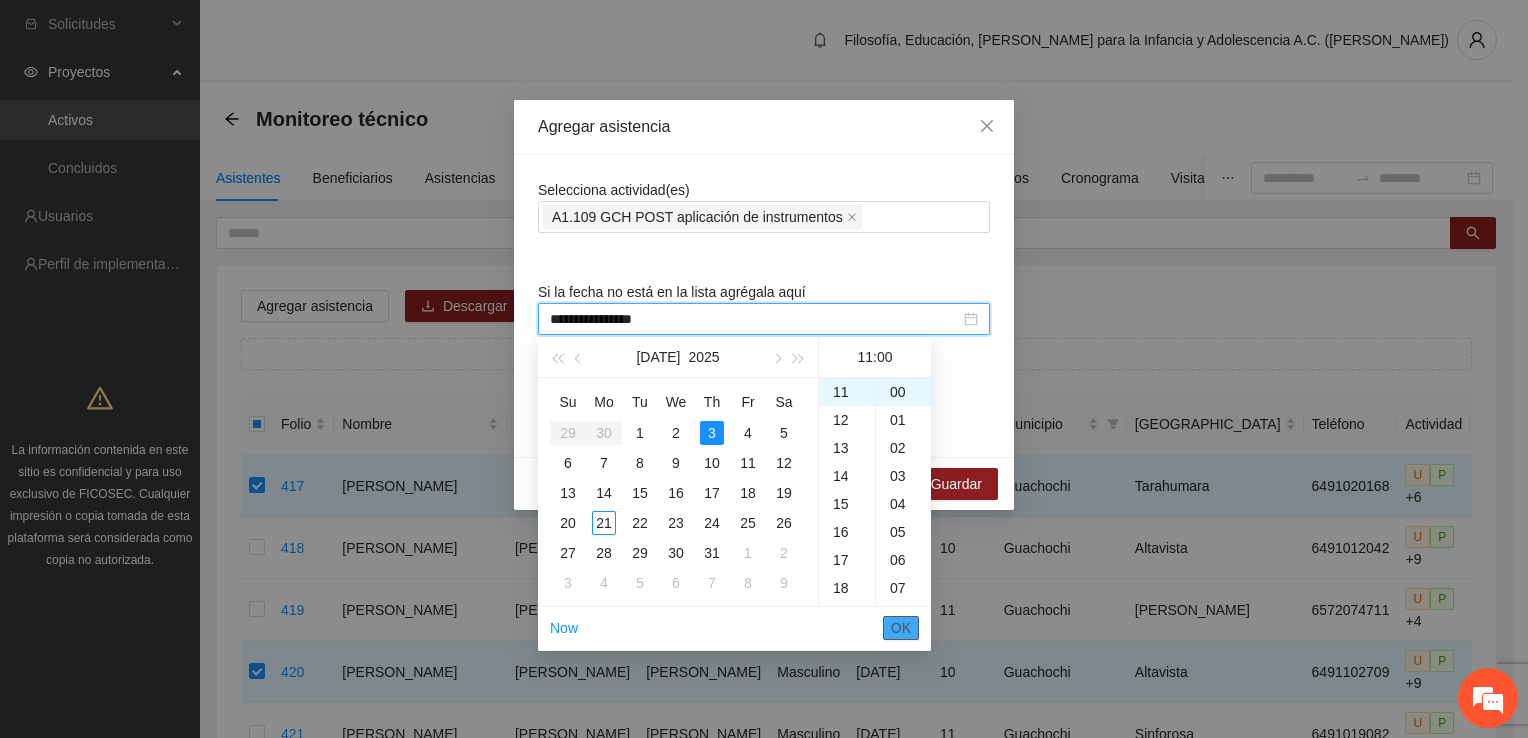 click on "OK" at bounding box center [901, 628] 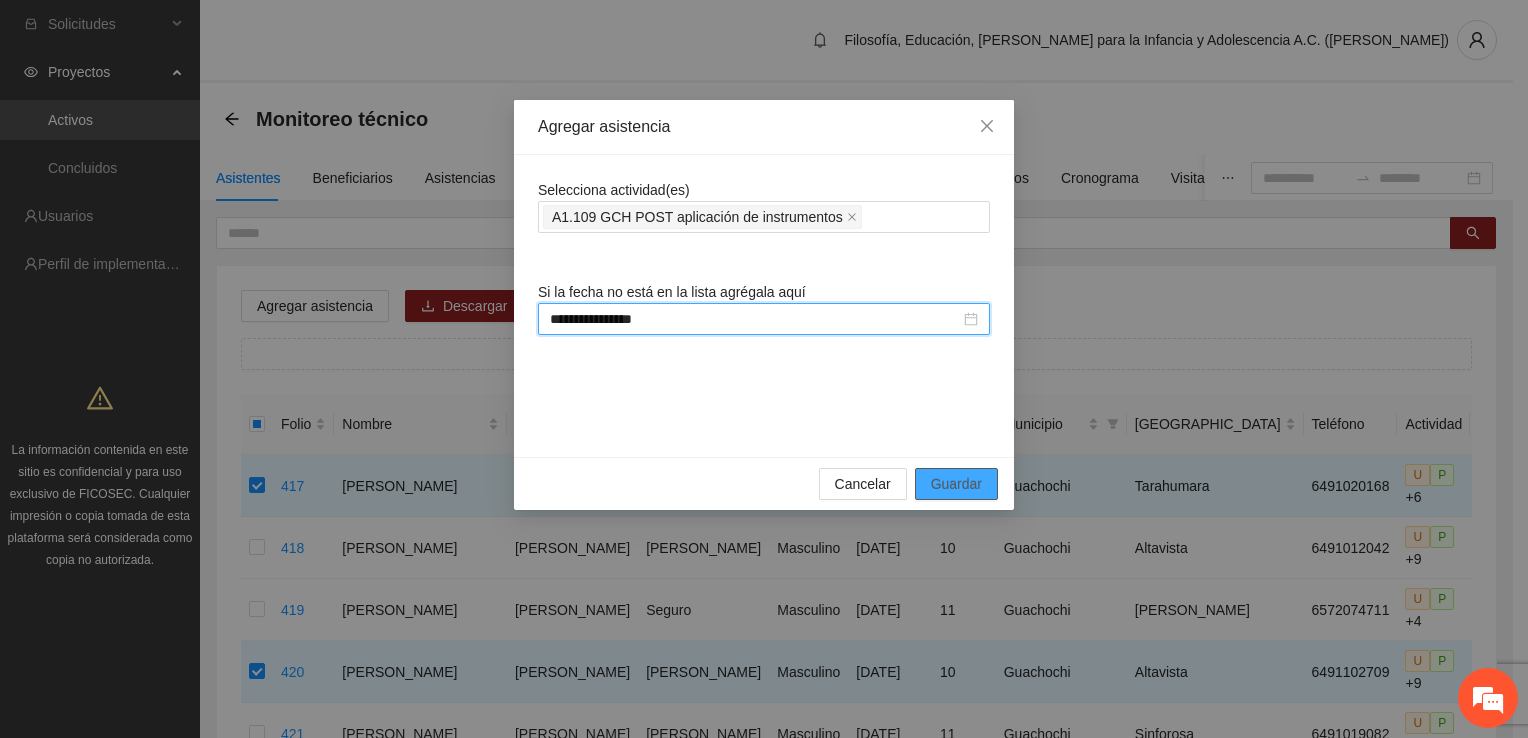 click on "Guardar" at bounding box center [956, 484] 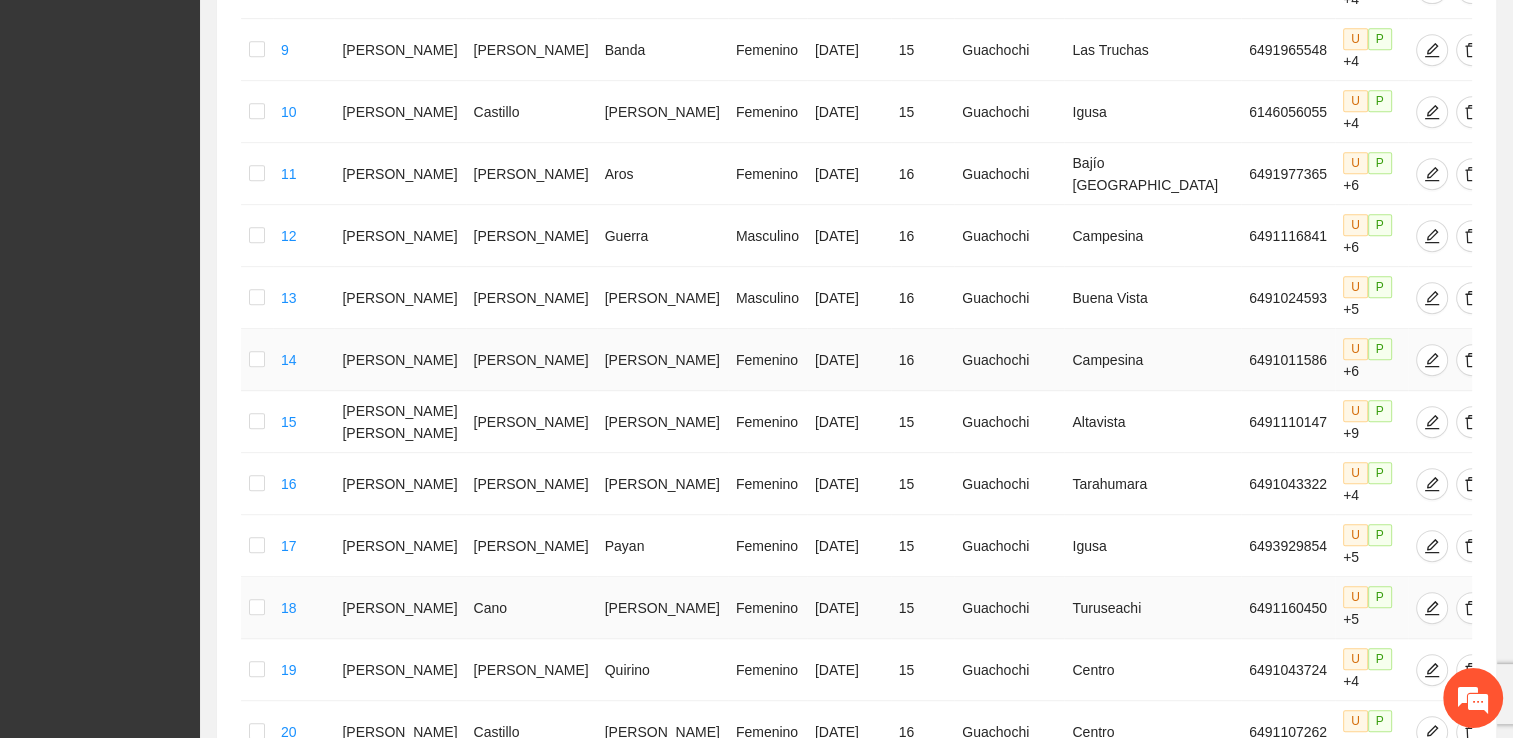 scroll, scrollTop: 988, scrollLeft: 0, axis: vertical 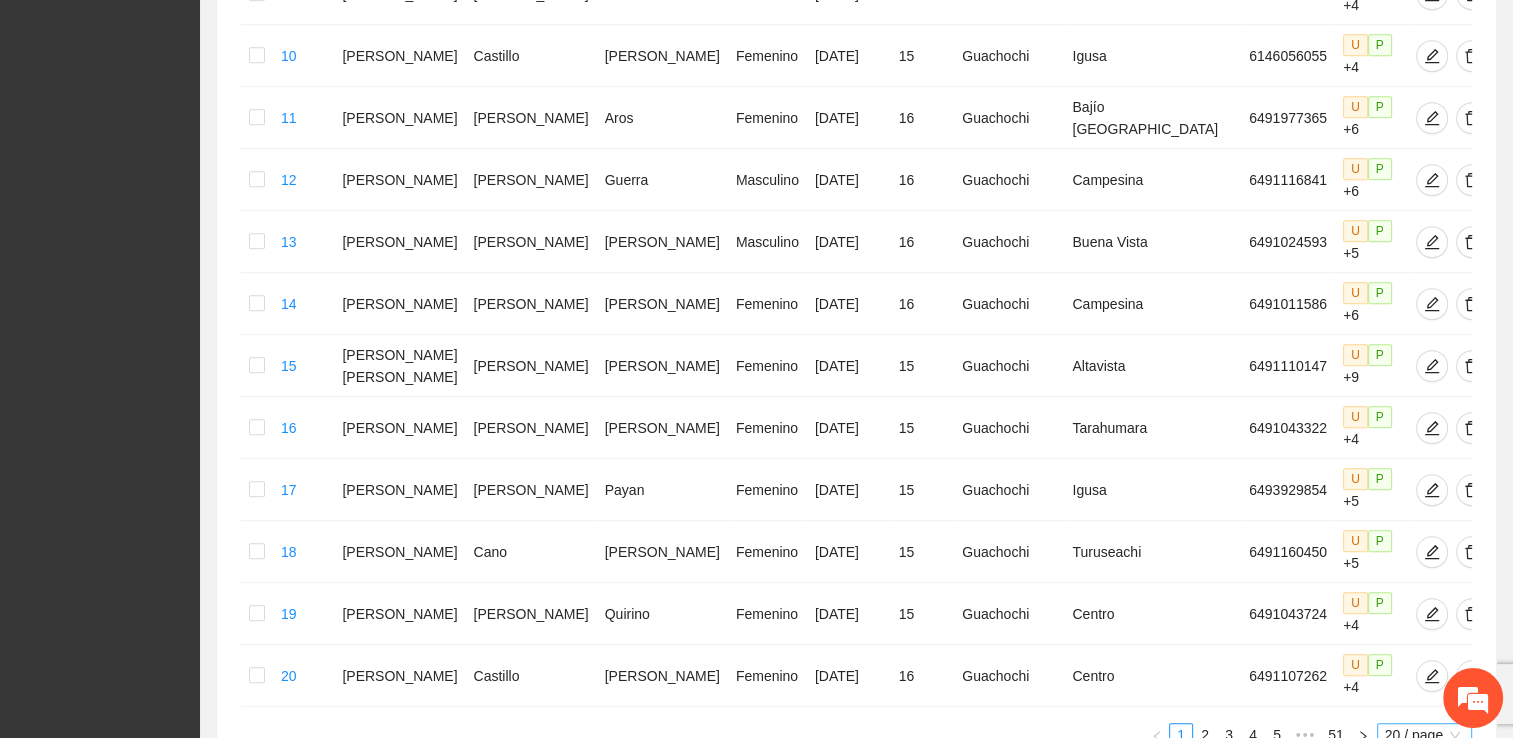 click on "20 / page" at bounding box center [1424, 735] 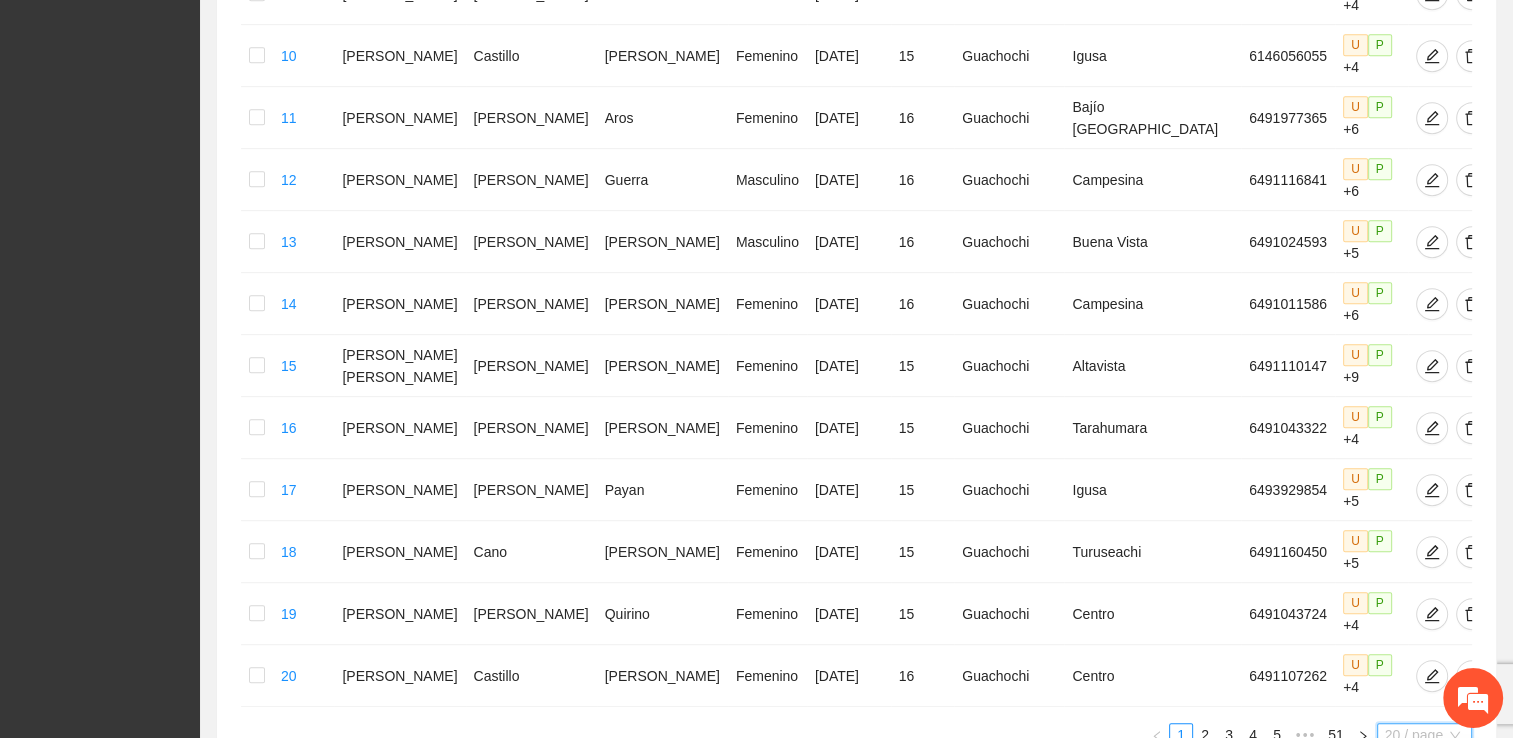 click on "100 / page" at bounding box center [1425, 867] 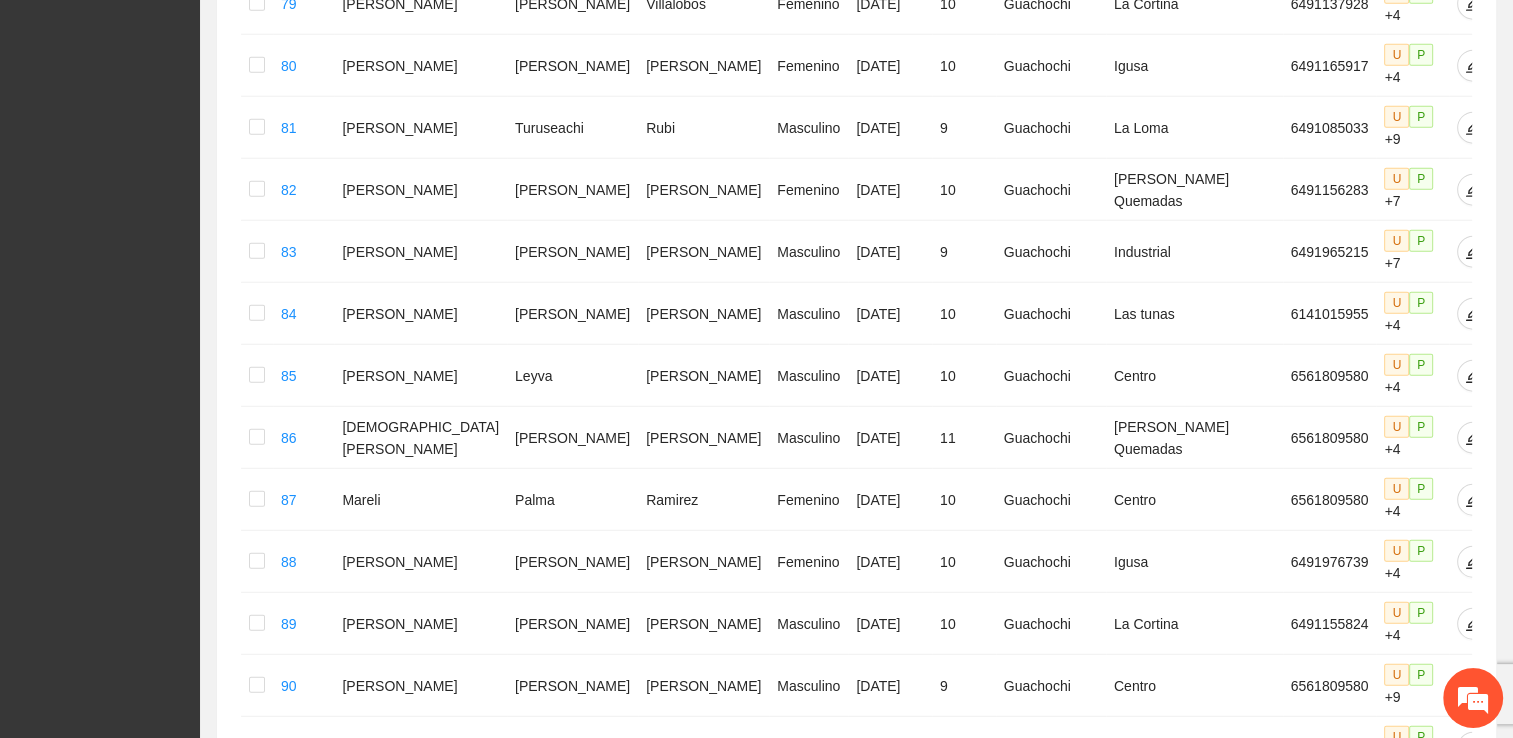 scroll, scrollTop: 5334, scrollLeft: 0, axis: vertical 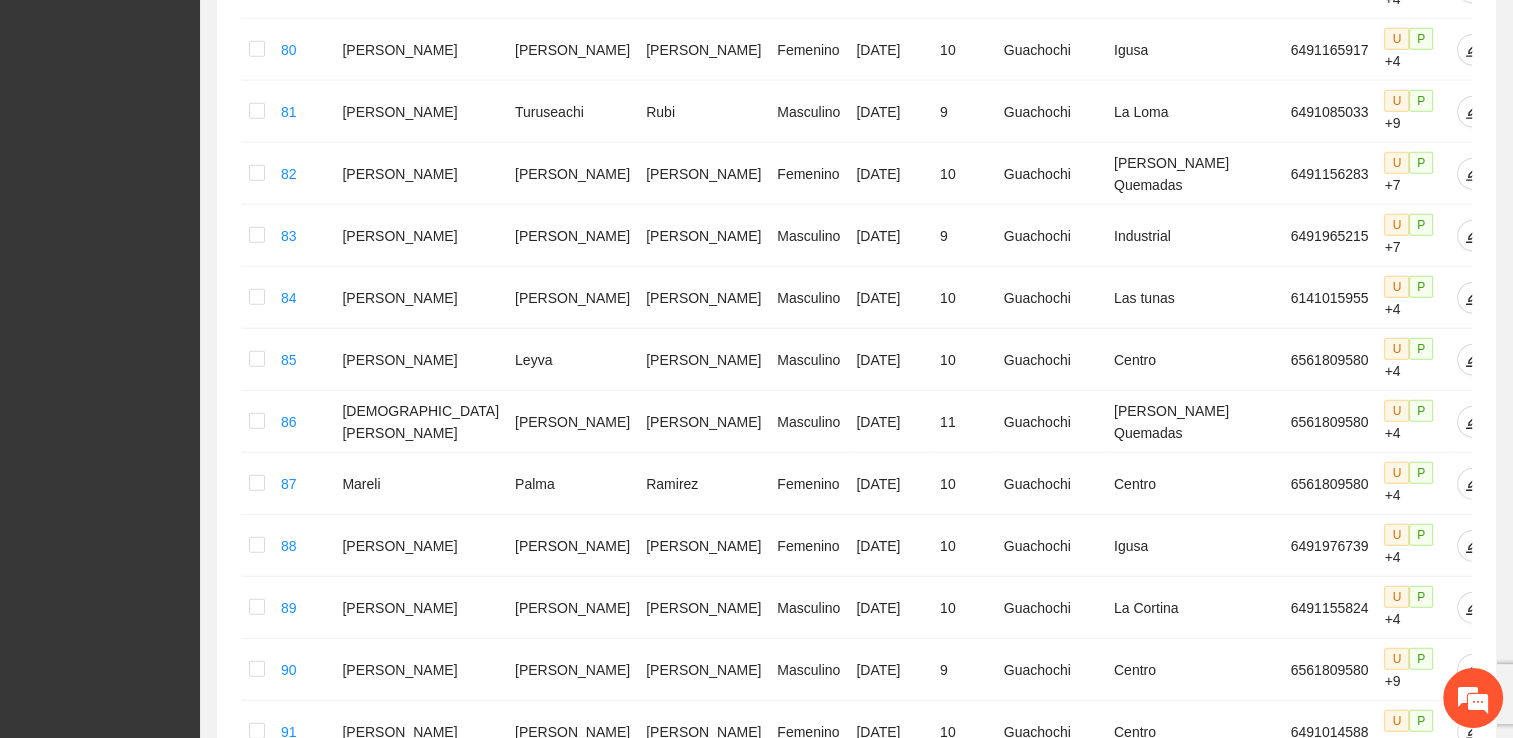 click on "5" at bounding box center [1269, 1349] 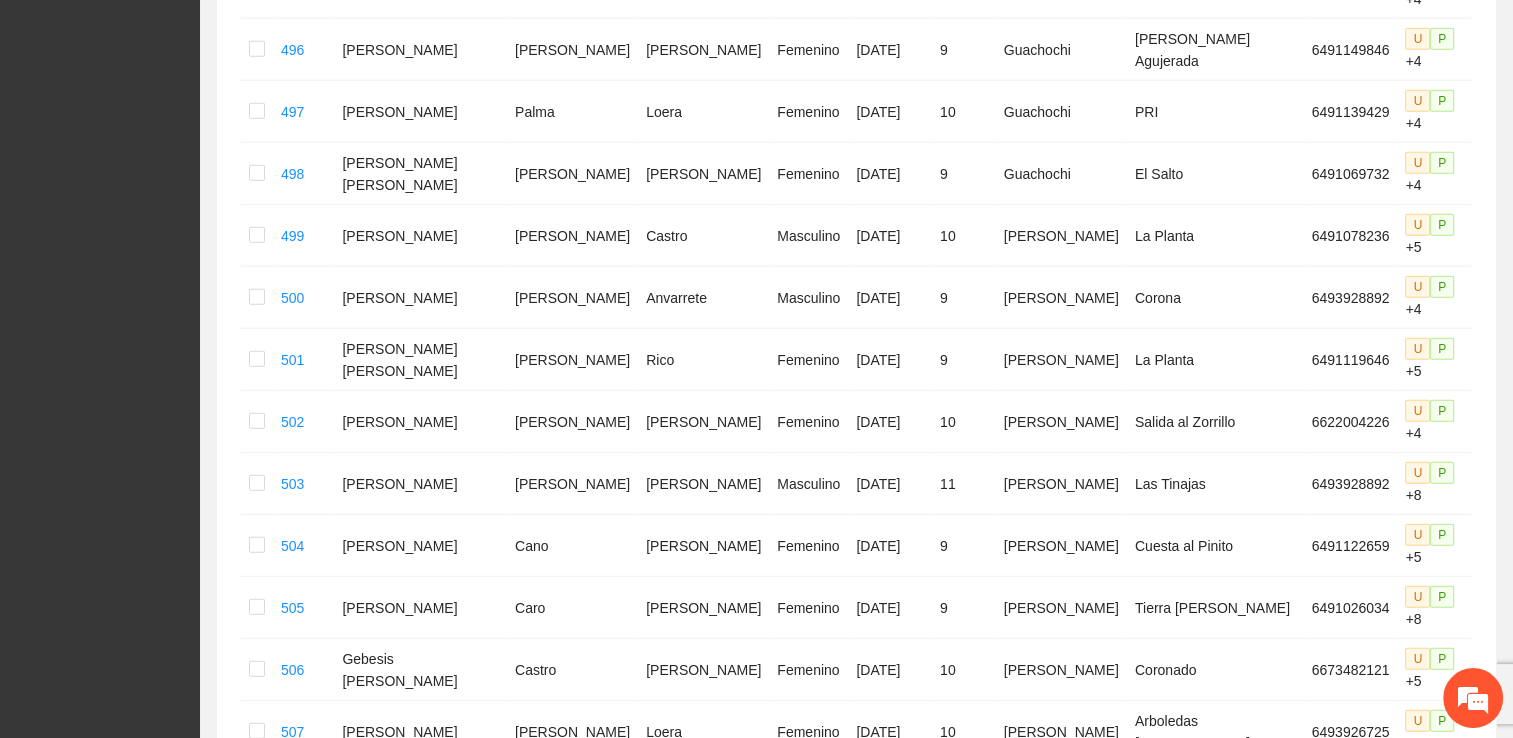 click on "6" at bounding box center (1245, 1349) 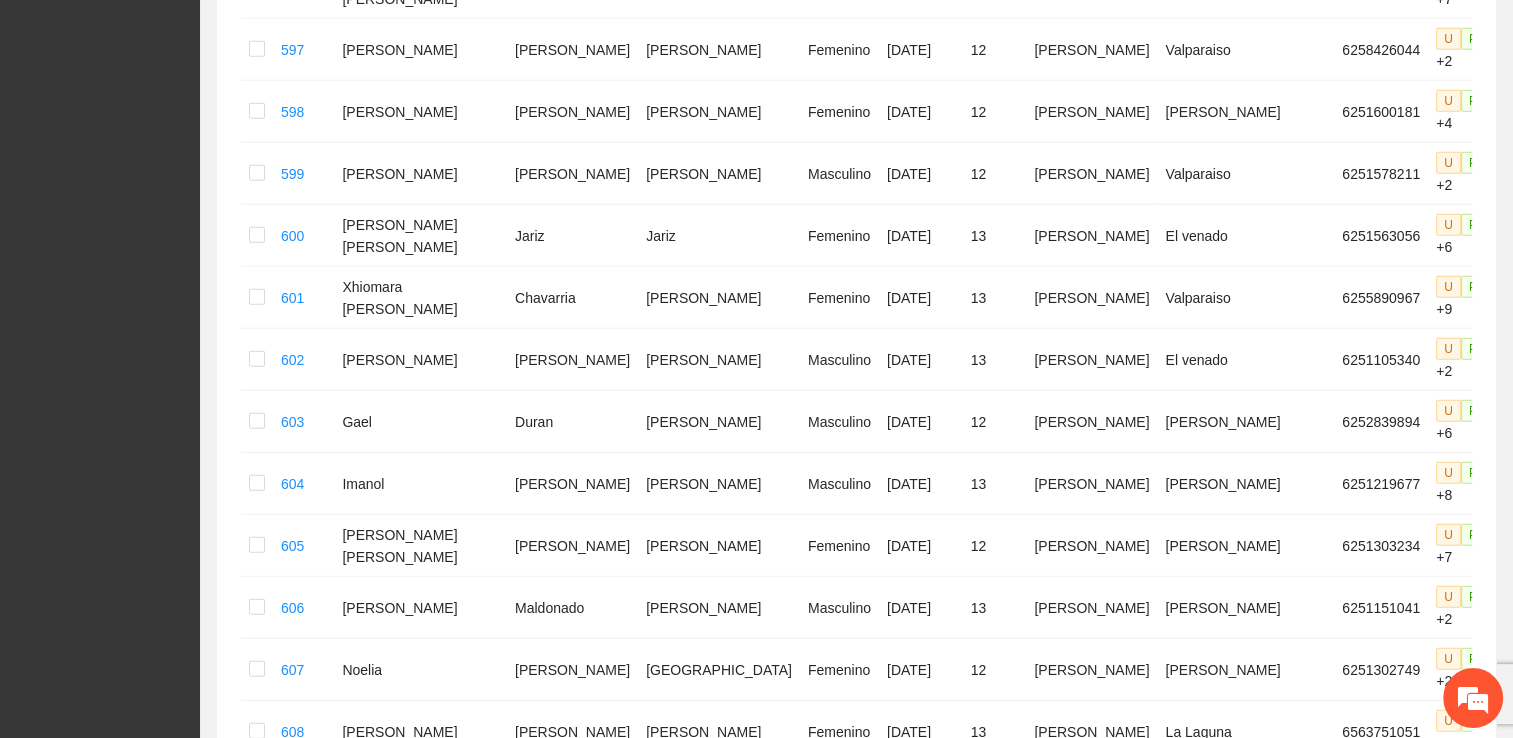scroll, scrollTop: 5228, scrollLeft: 0, axis: vertical 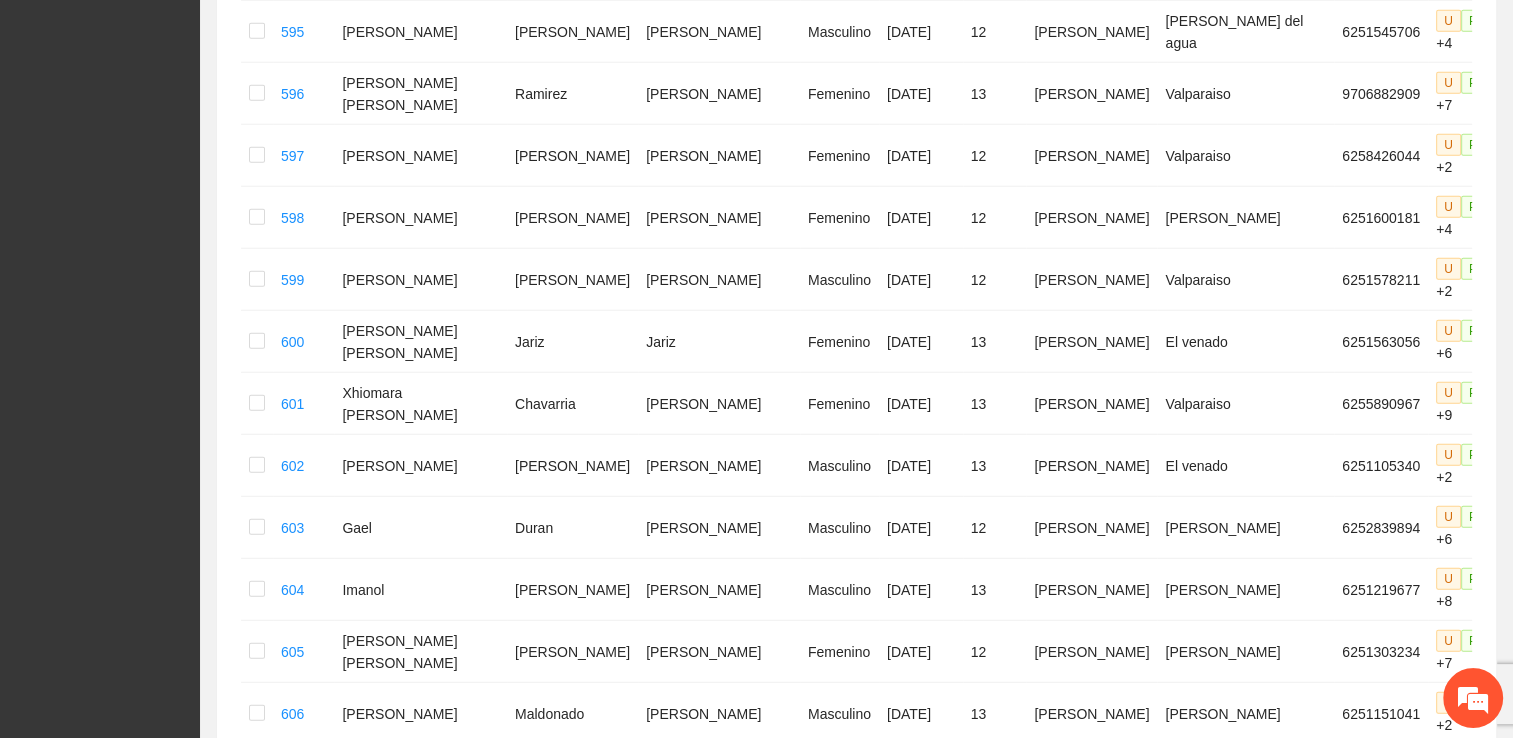 click on "7" at bounding box center [1245, 1455] 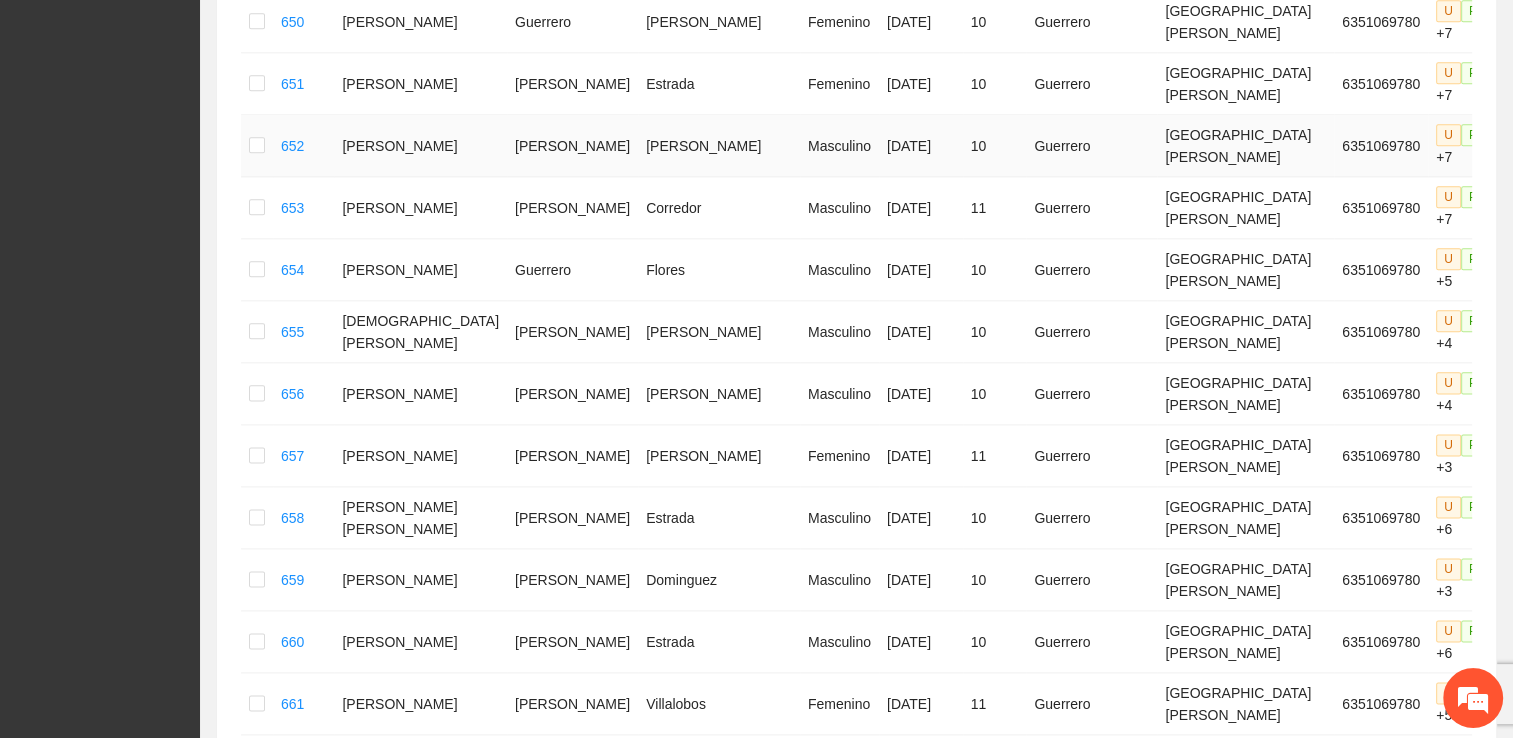 scroll, scrollTop: 2500, scrollLeft: 0, axis: vertical 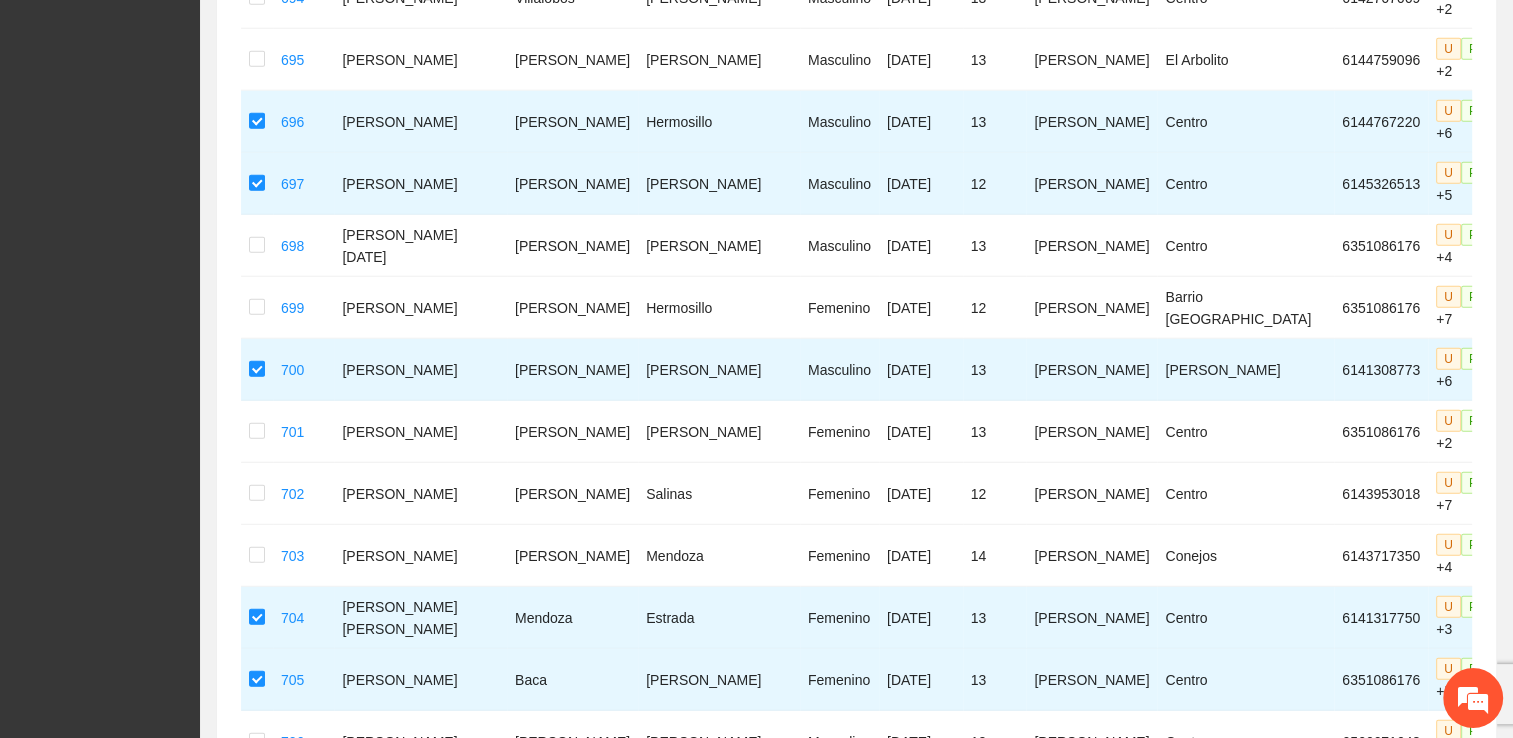 click on "8" at bounding box center (1245, 1483) 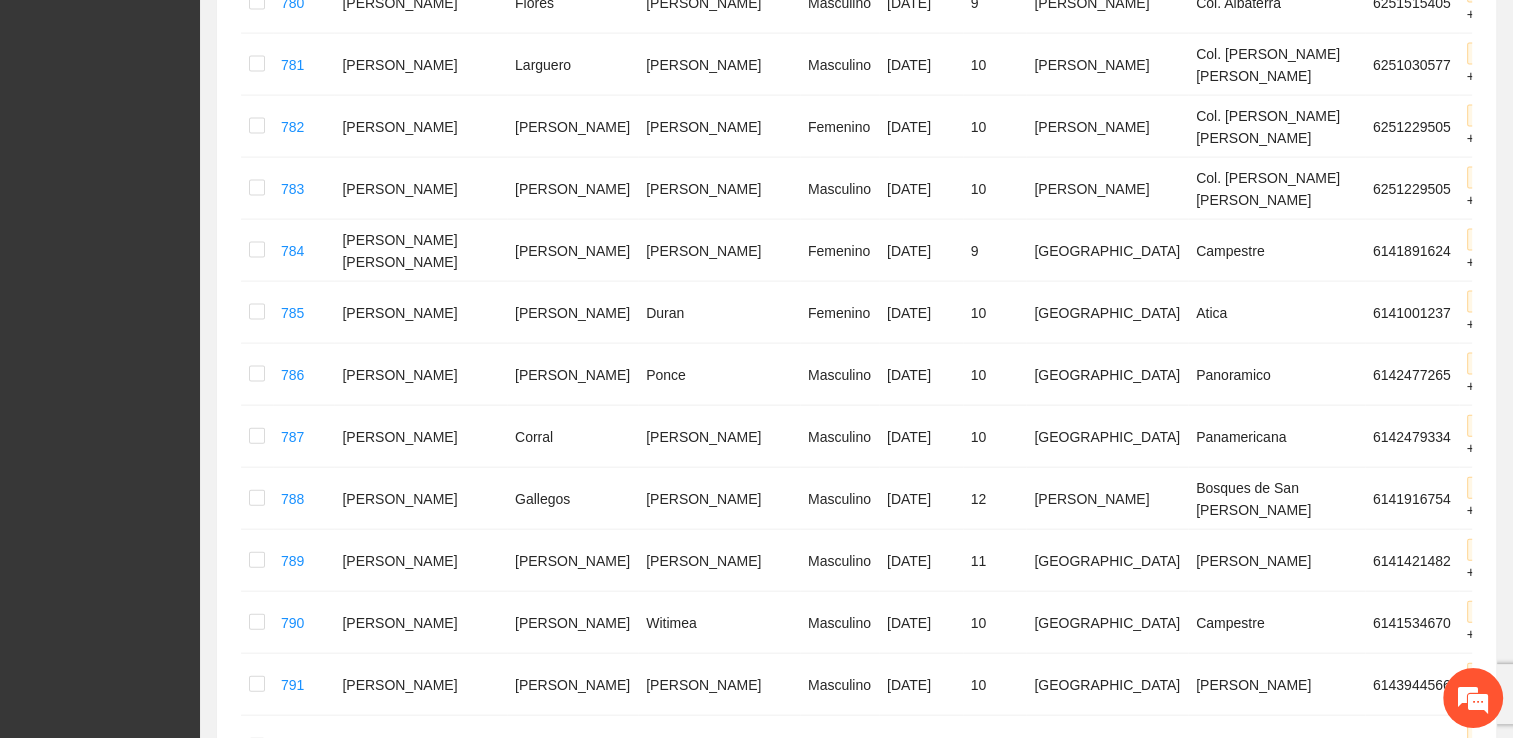scroll, scrollTop: 4304, scrollLeft: 0, axis: vertical 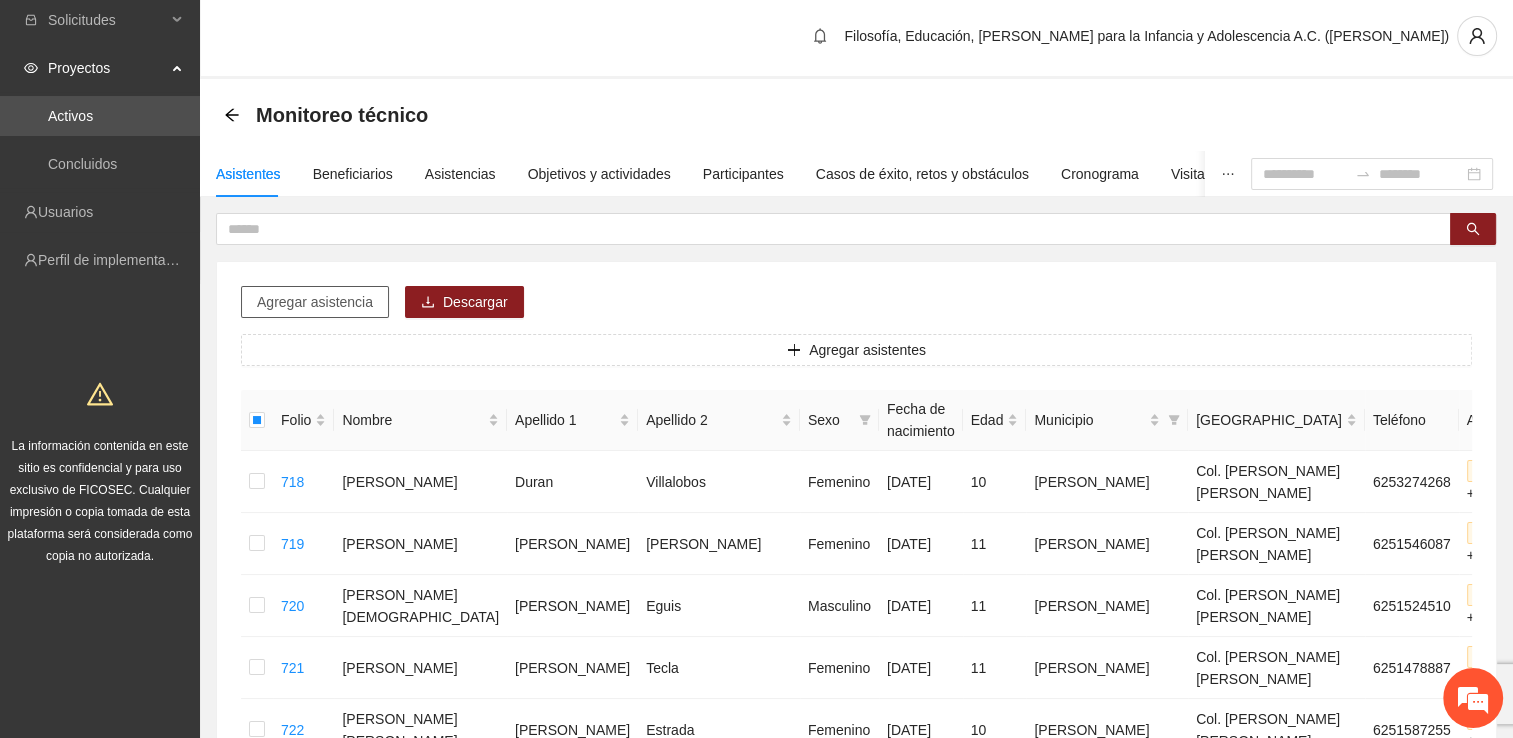 click on "Agregar asistencia" at bounding box center (315, 302) 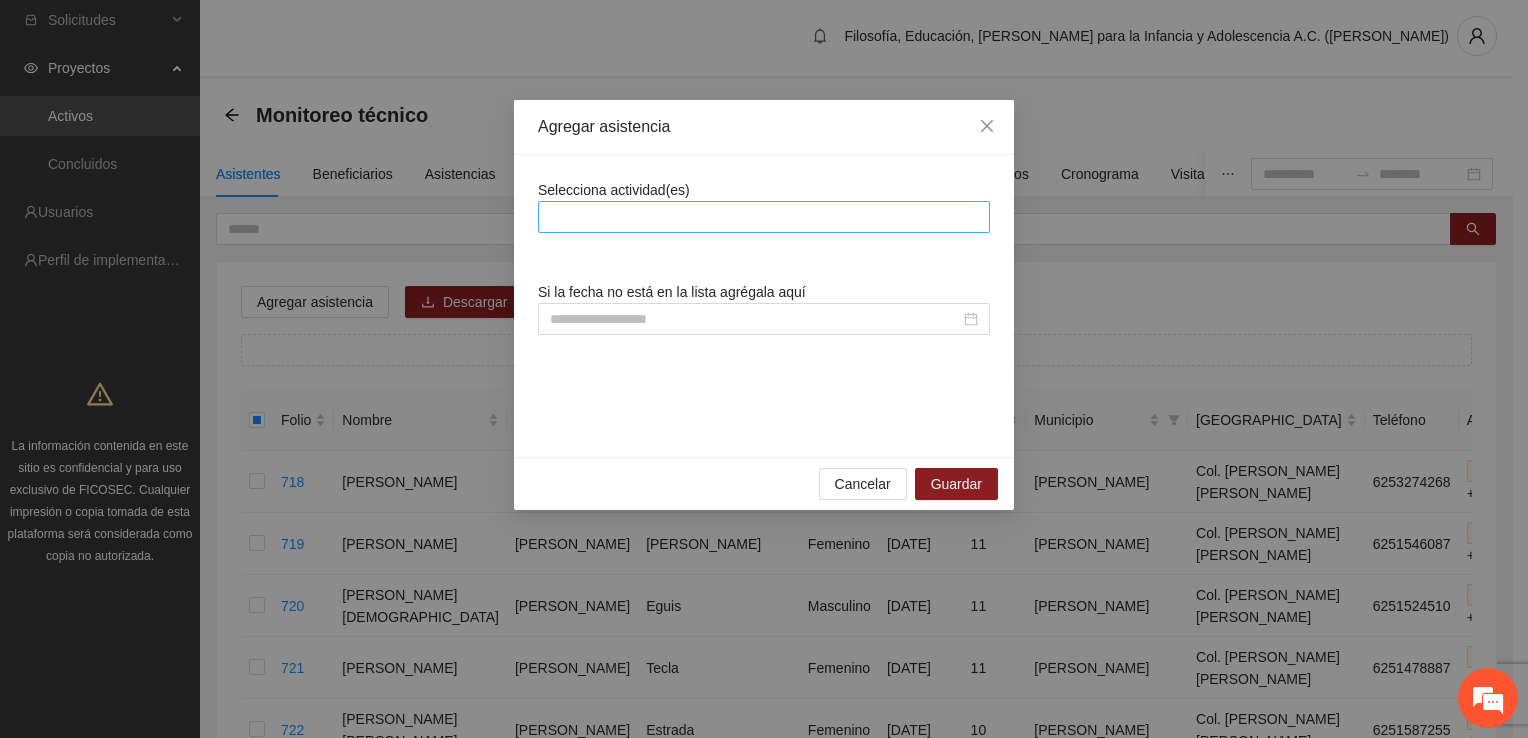 click at bounding box center (764, 217) 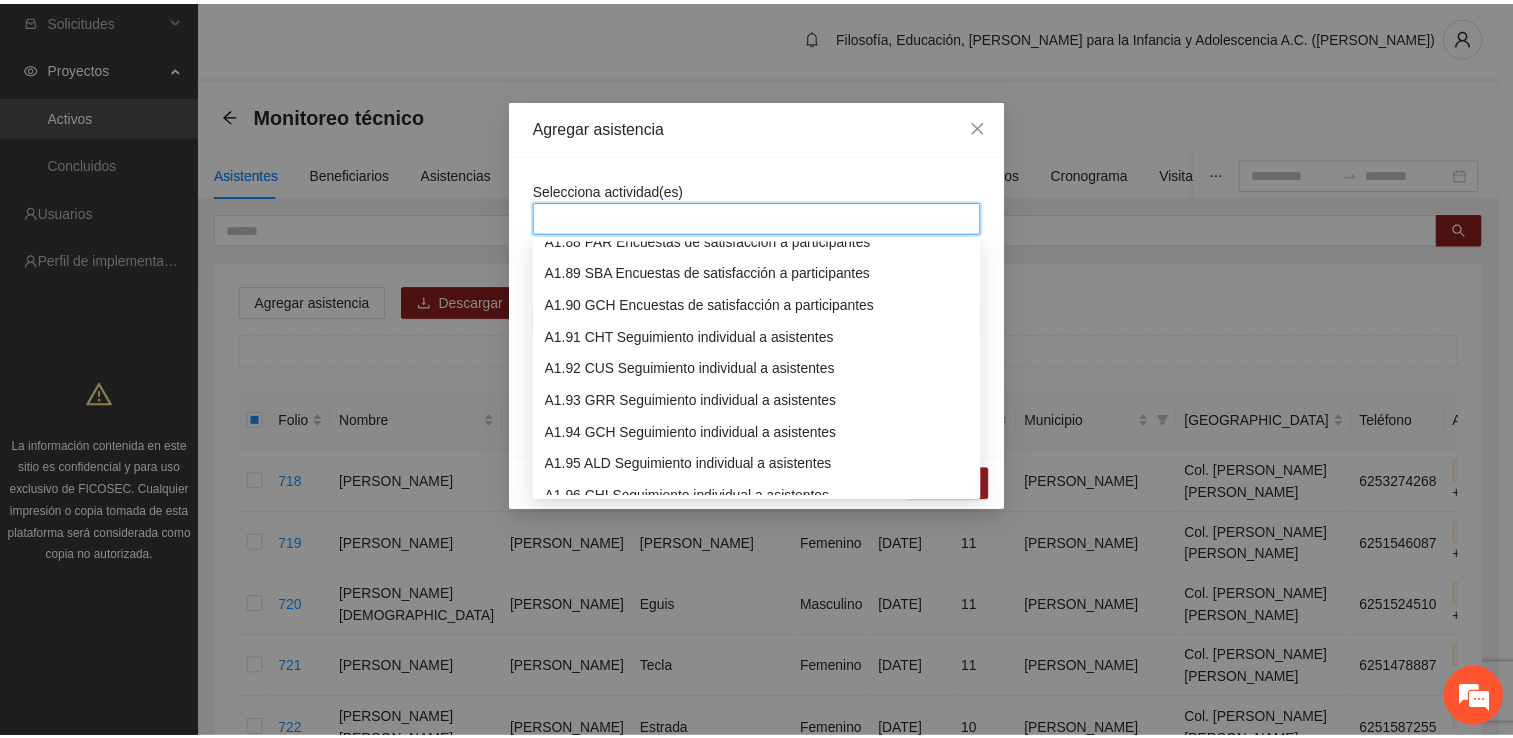 scroll, scrollTop: 3100, scrollLeft: 0, axis: vertical 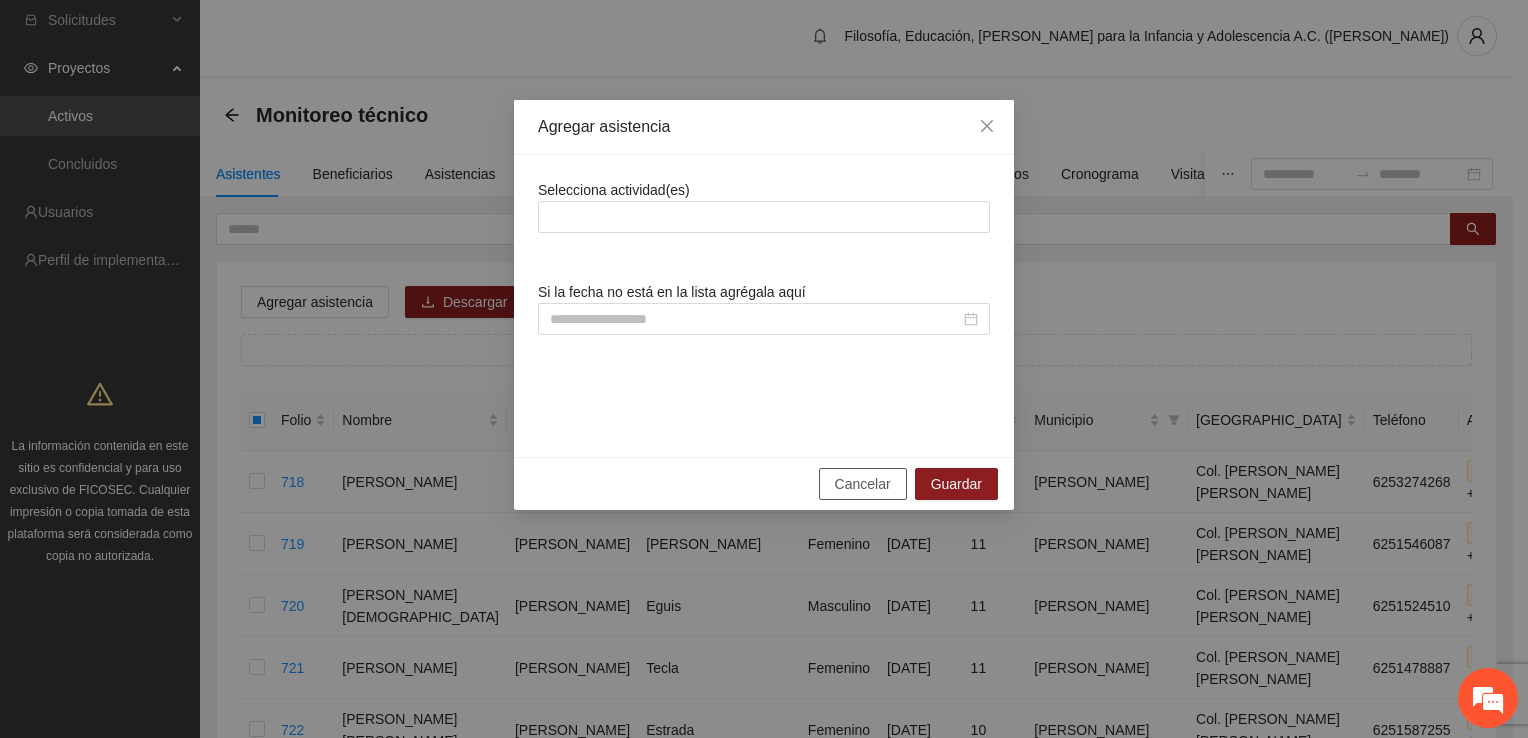 click on "Cancelar" at bounding box center [863, 484] 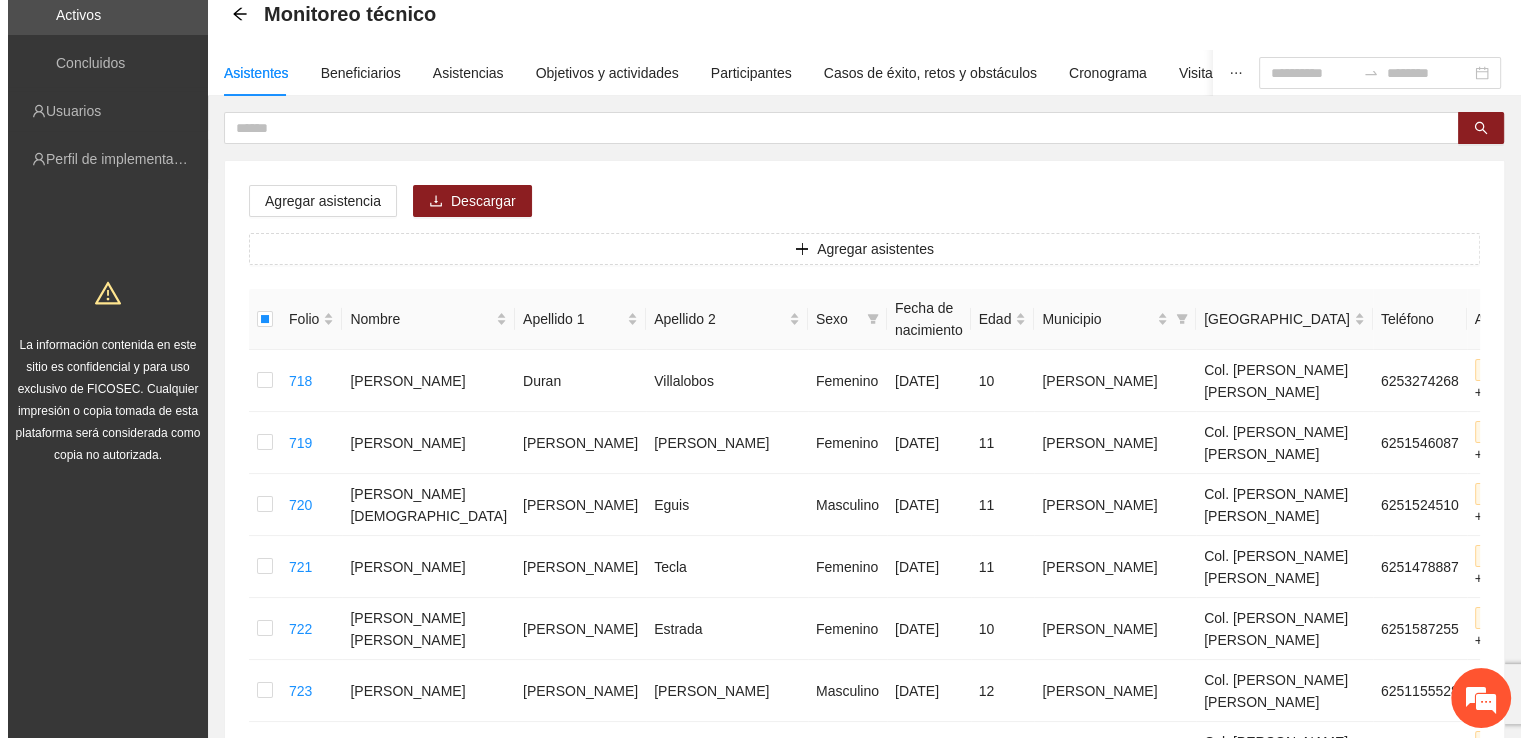 scroll, scrollTop: 0, scrollLeft: 0, axis: both 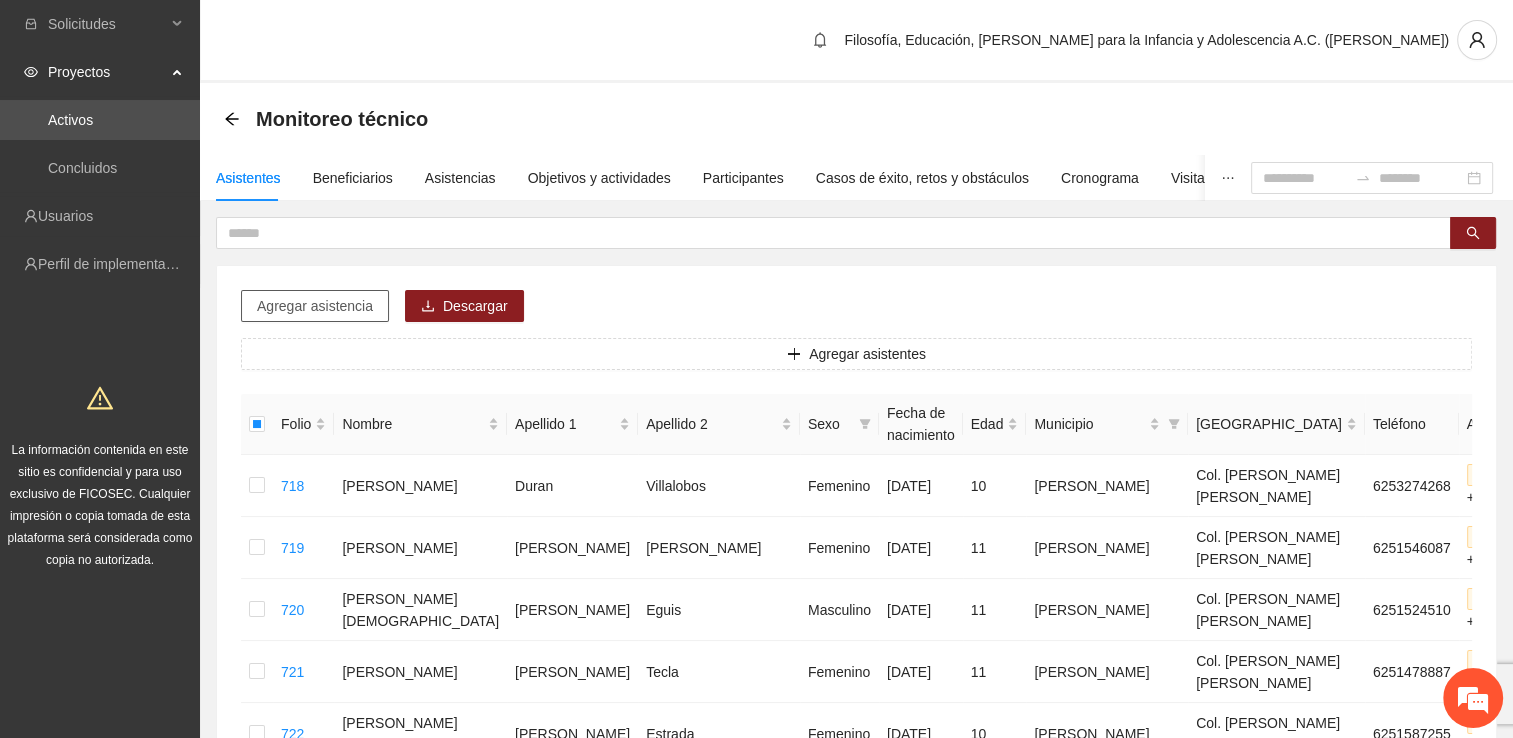 click on "Agregar asistencia" at bounding box center (315, 306) 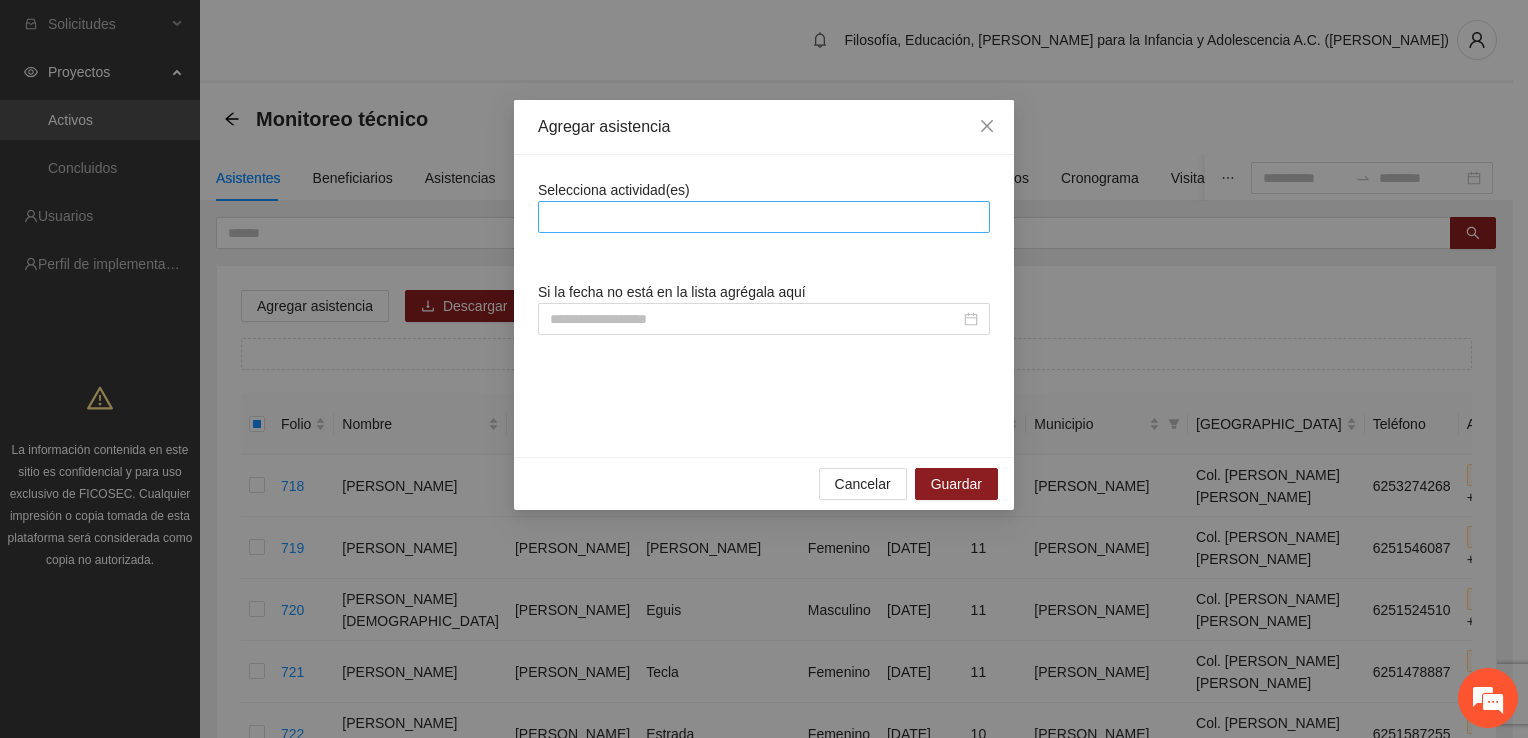 click at bounding box center (764, 217) 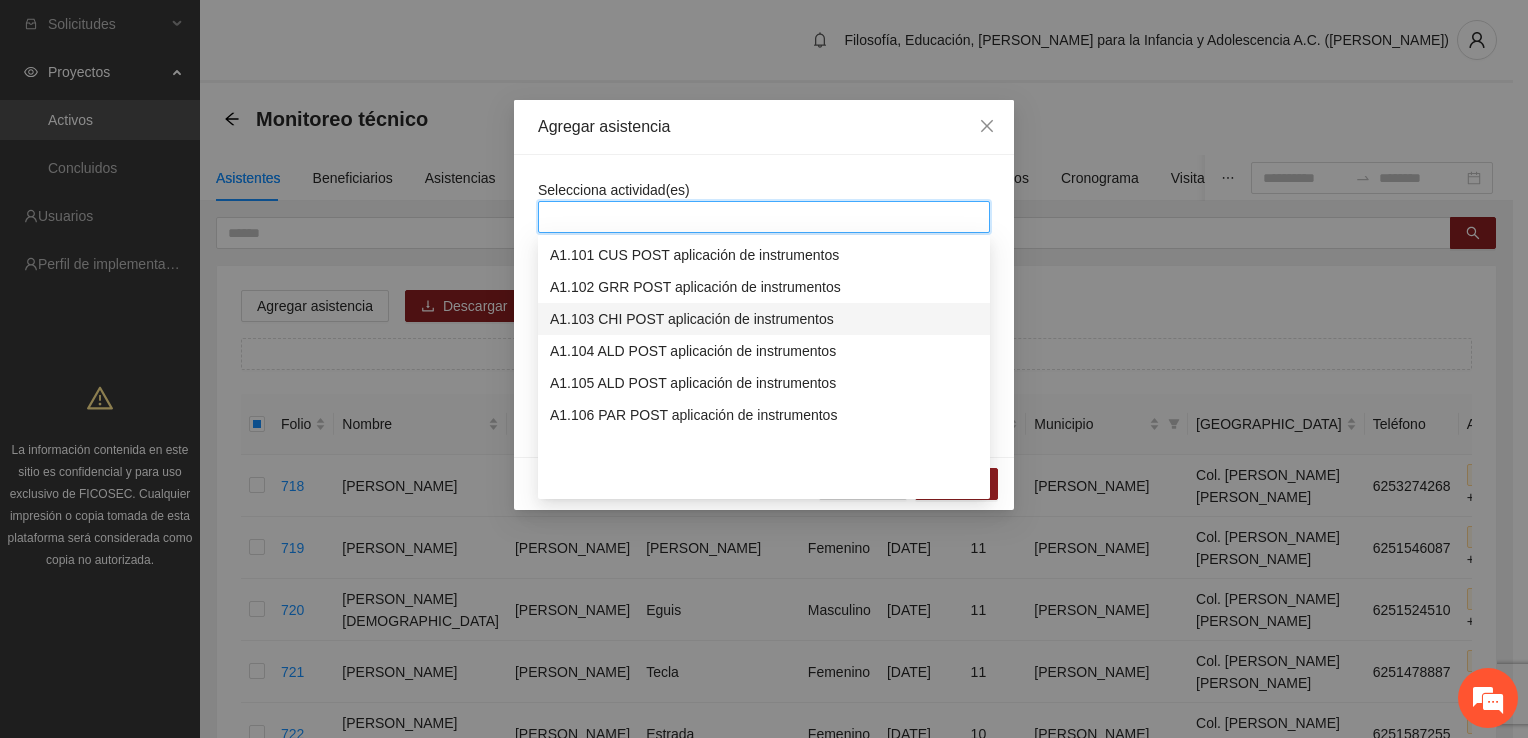 scroll, scrollTop: 3100, scrollLeft: 0, axis: vertical 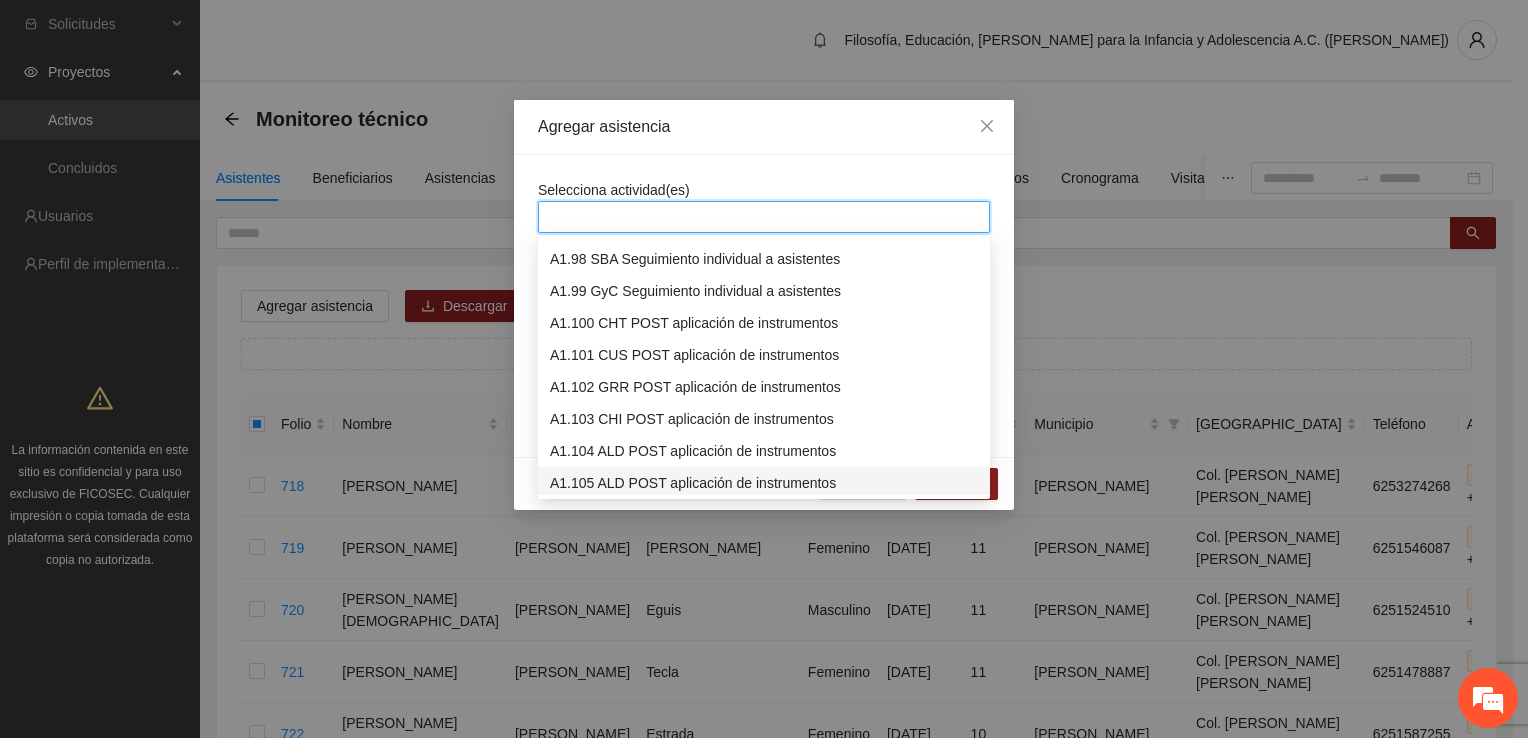 click on "A1.105 ALD POST aplicación de instrumentos" at bounding box center [764, 483] 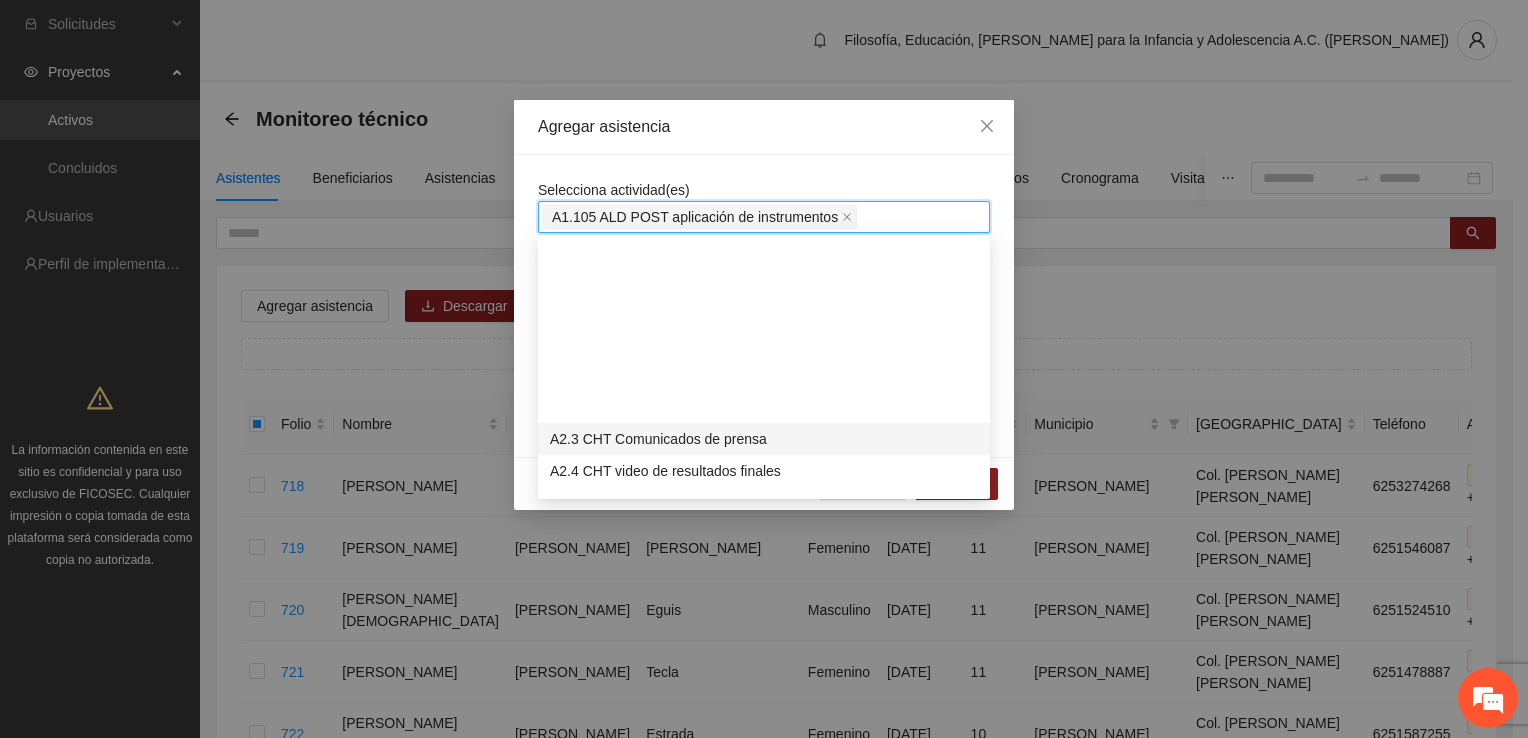 scroll, scrollTop: 3600, scrollLeft: 0, axis: vertical 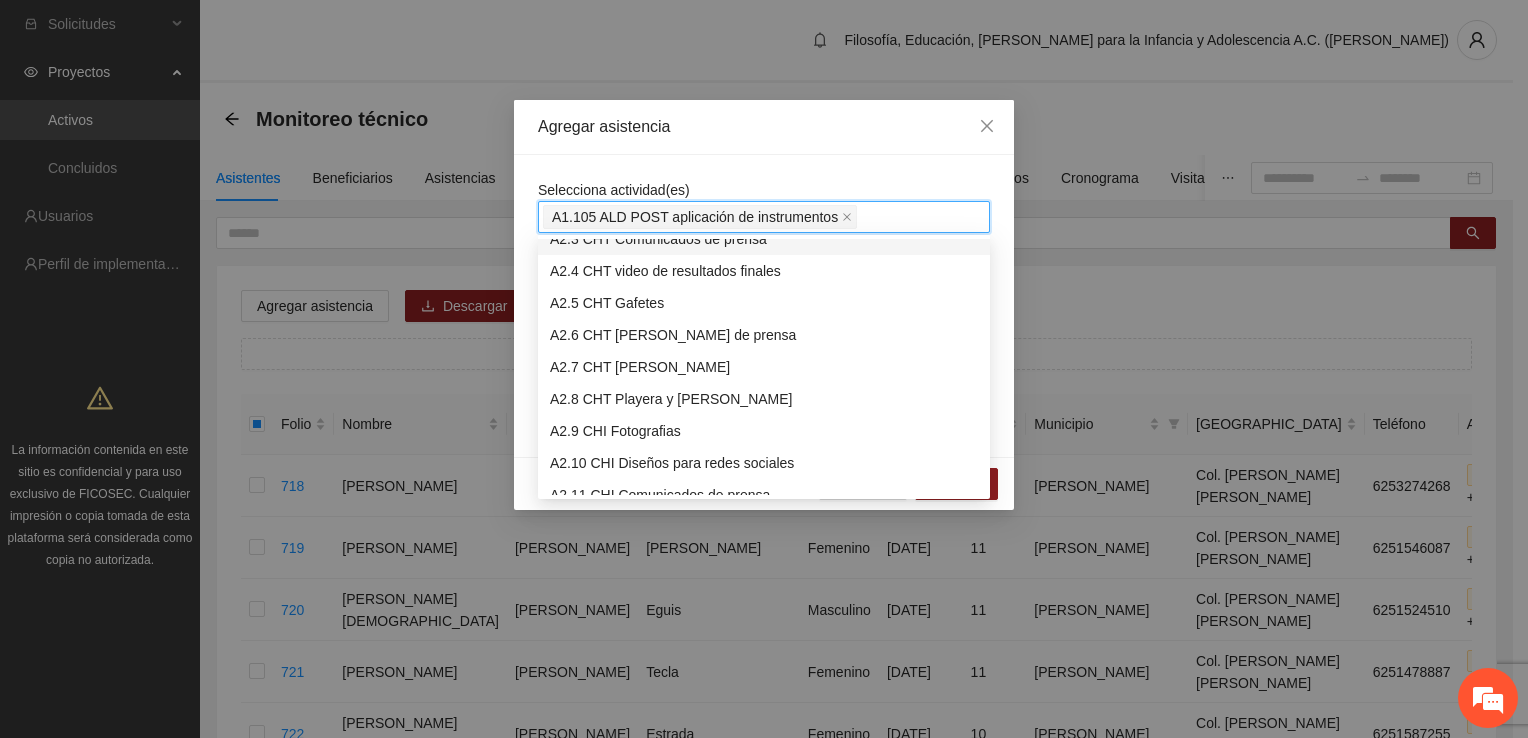 click on "A1.105 ALD POST aplicación de instrumentos" at bounding box center (764, 217) 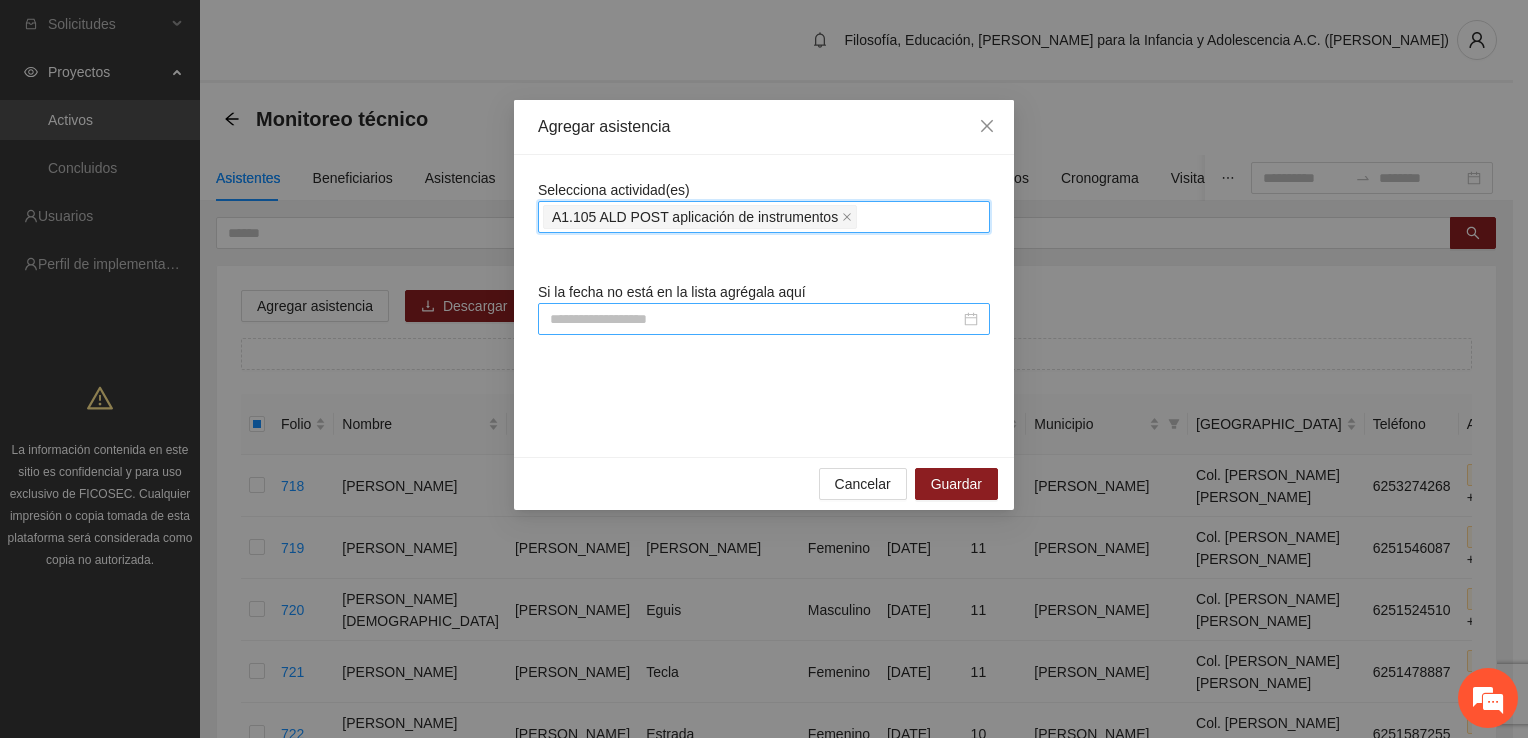 click at bounding box center [764, 319] 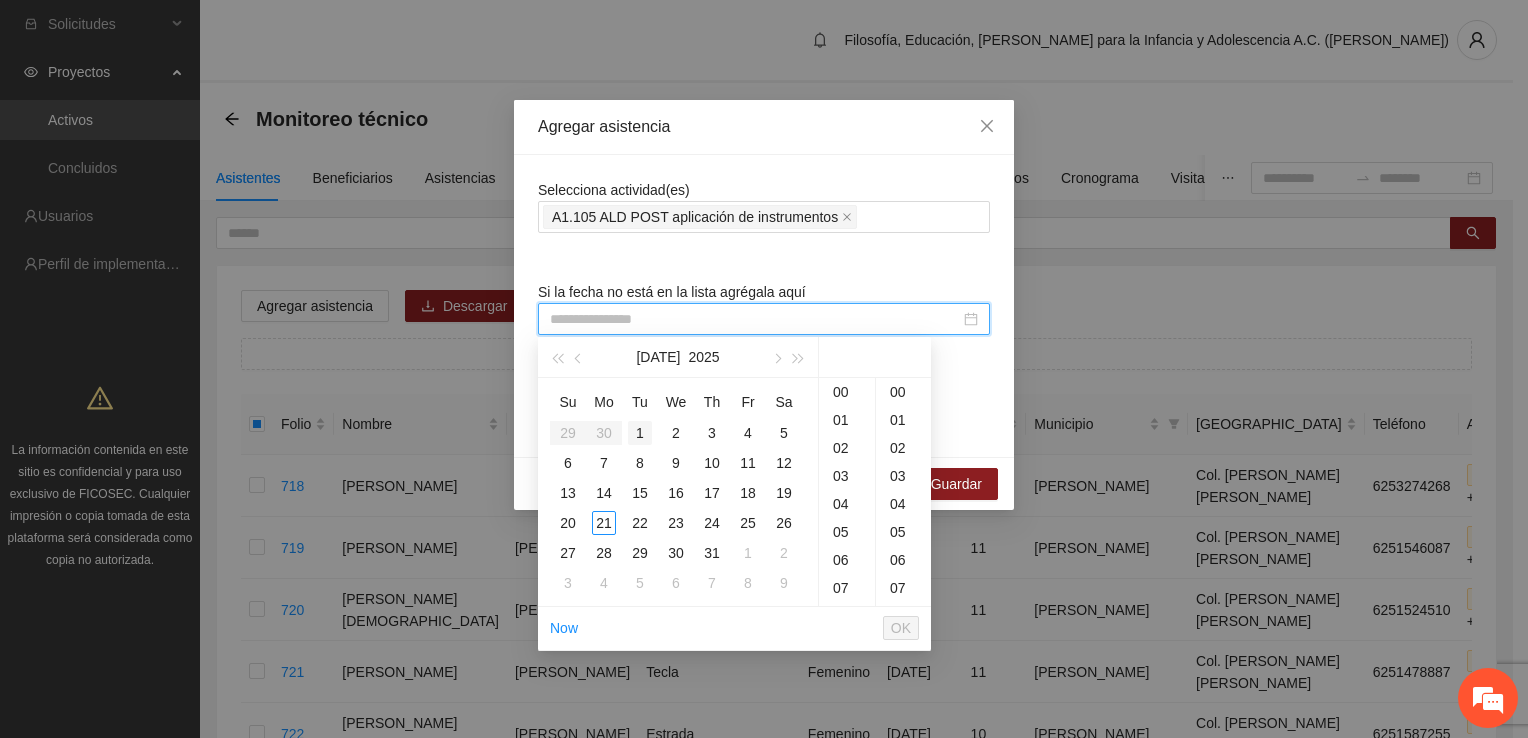 click on "1" at bounding box center (640, 433) 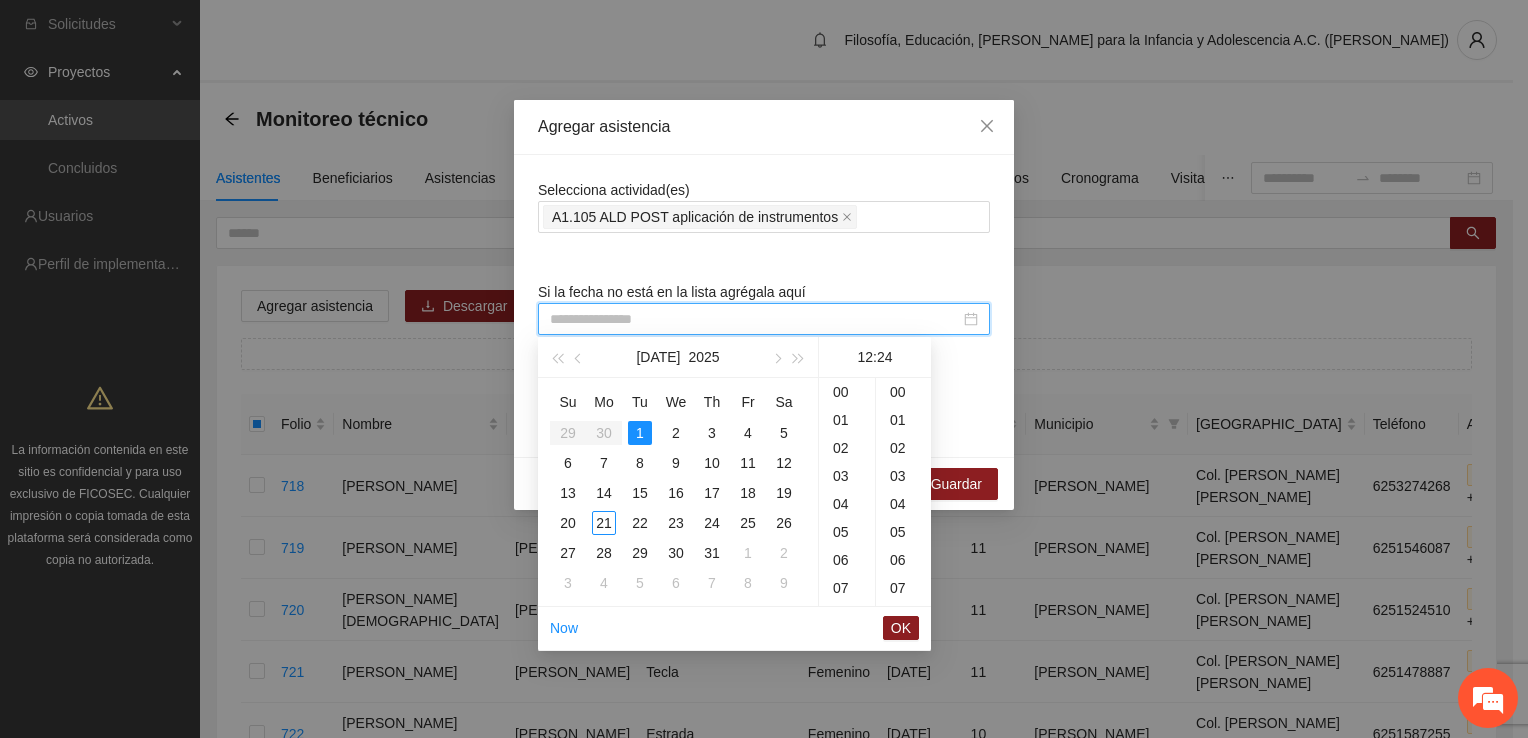 scroll, scrollTop: 336, scrollLeft: 0, axis: vertical 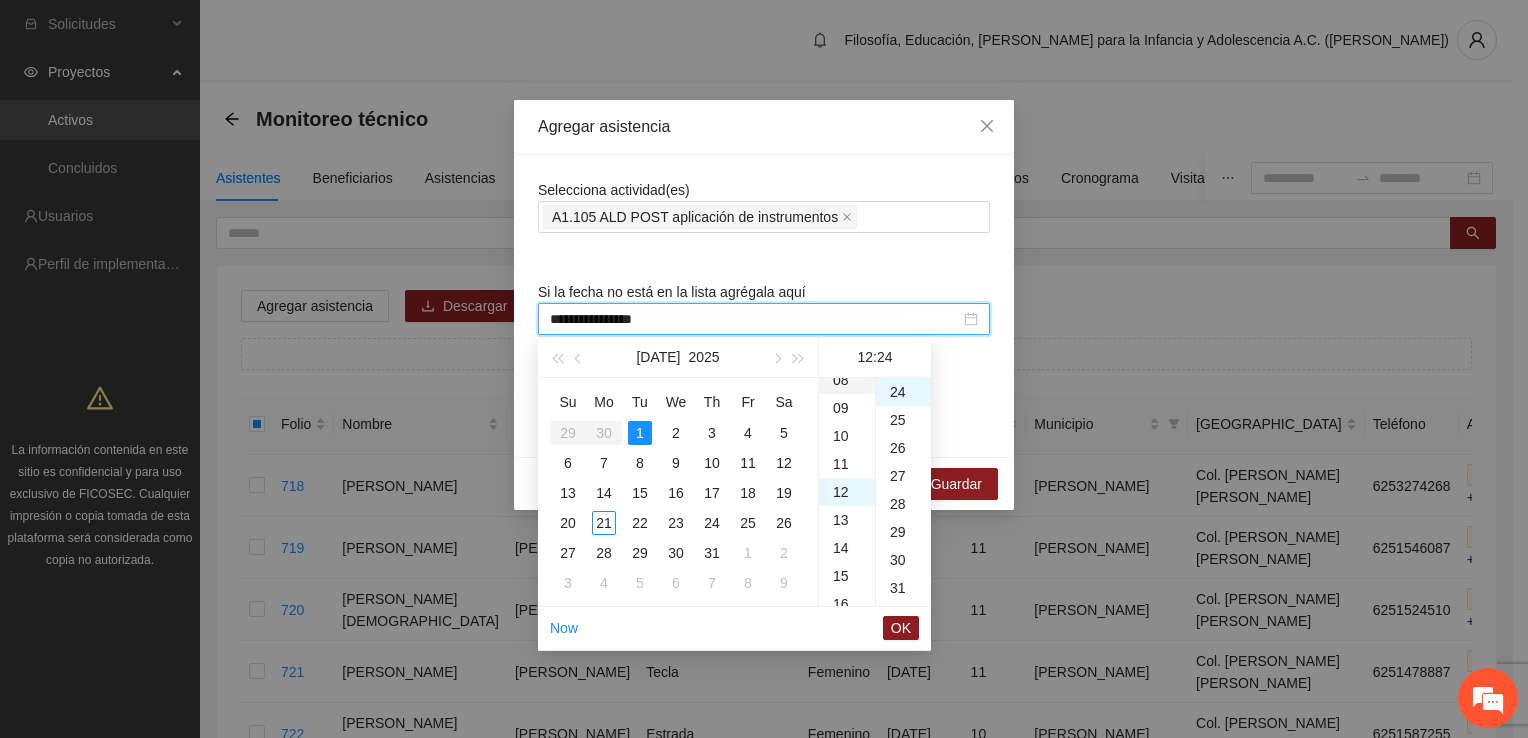 click on "08" at bounding box center (847, 380) 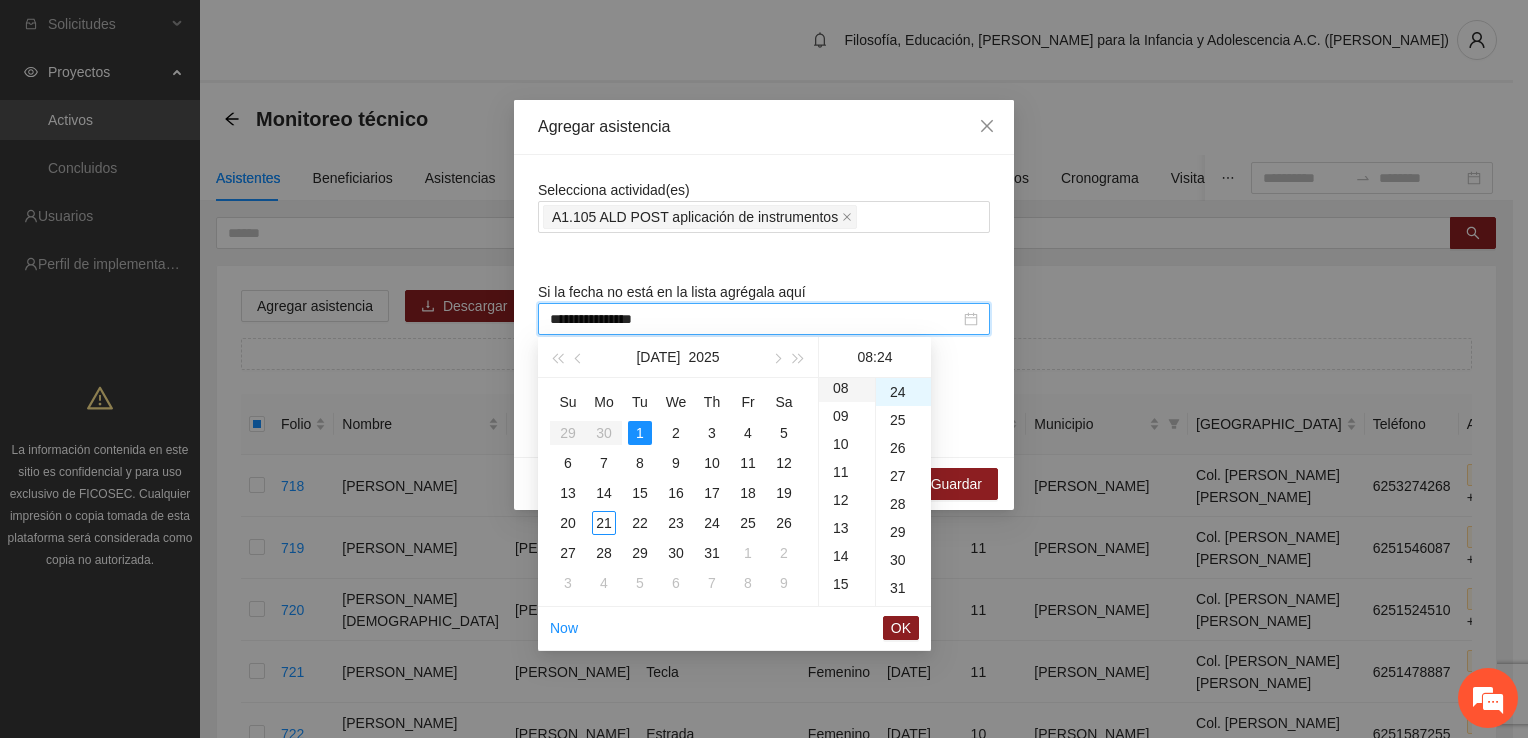 scroll, scrollTop: 224, scrollLeft: 0, axis: vertical 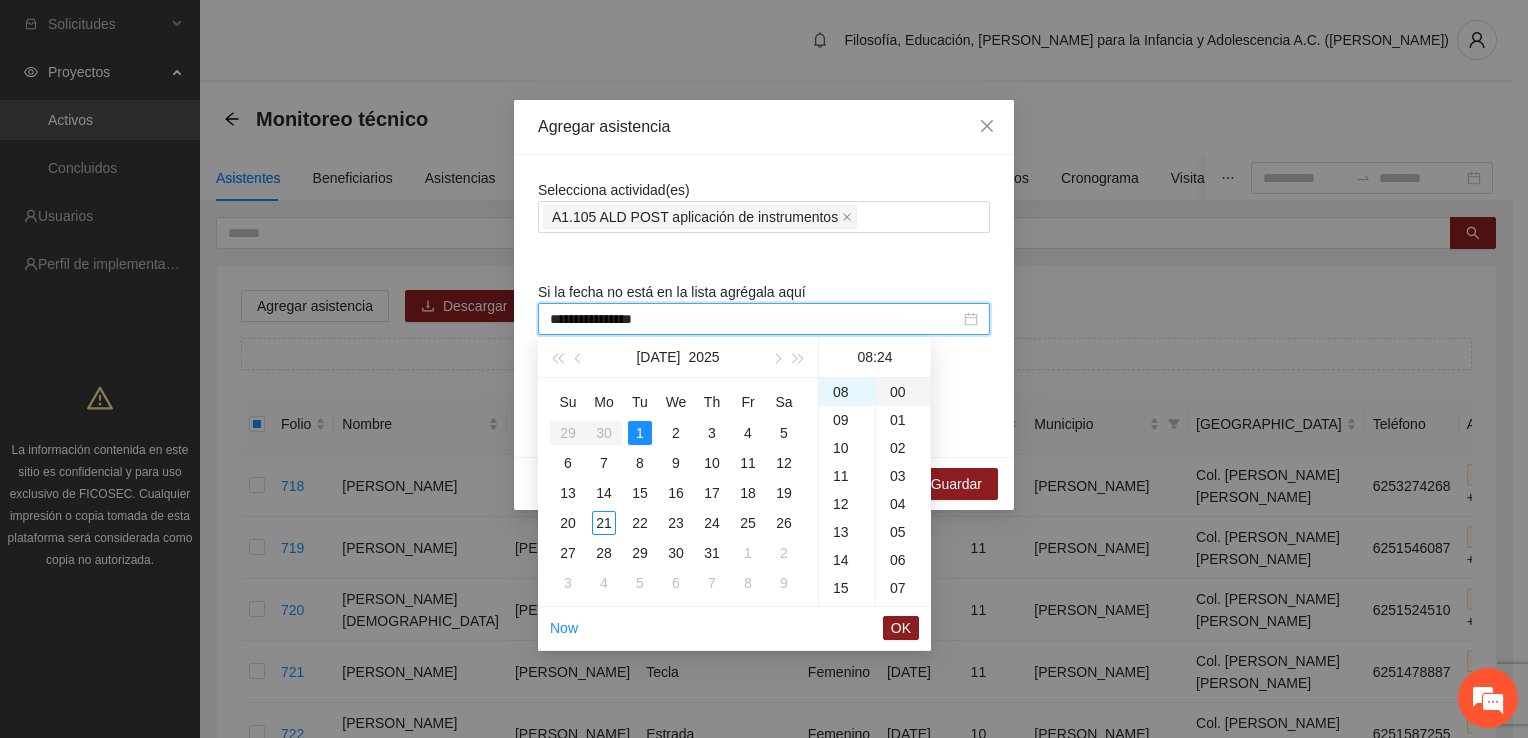 click on "00" at bounding box center [903, 392] 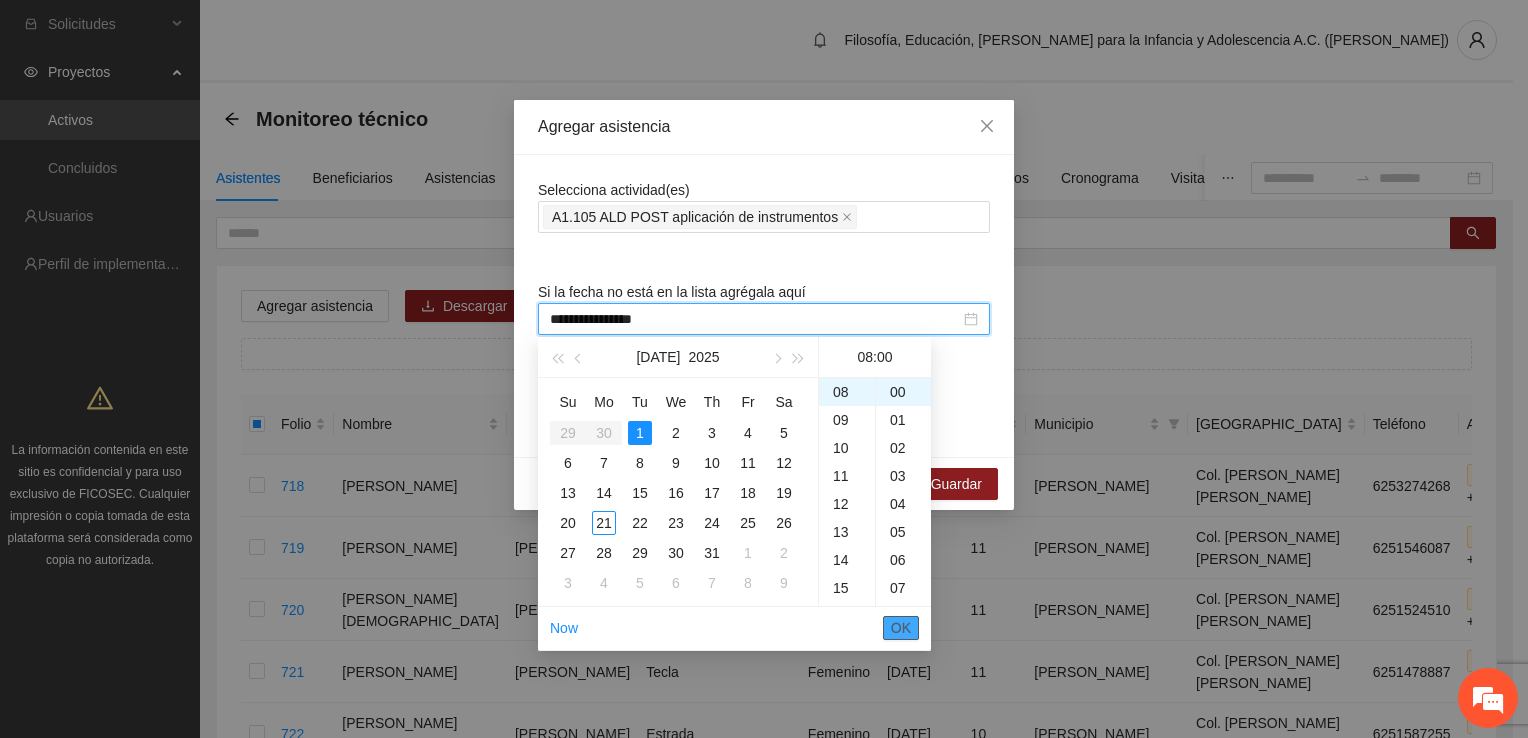 click on "OK" at bounding box center [901, 628] 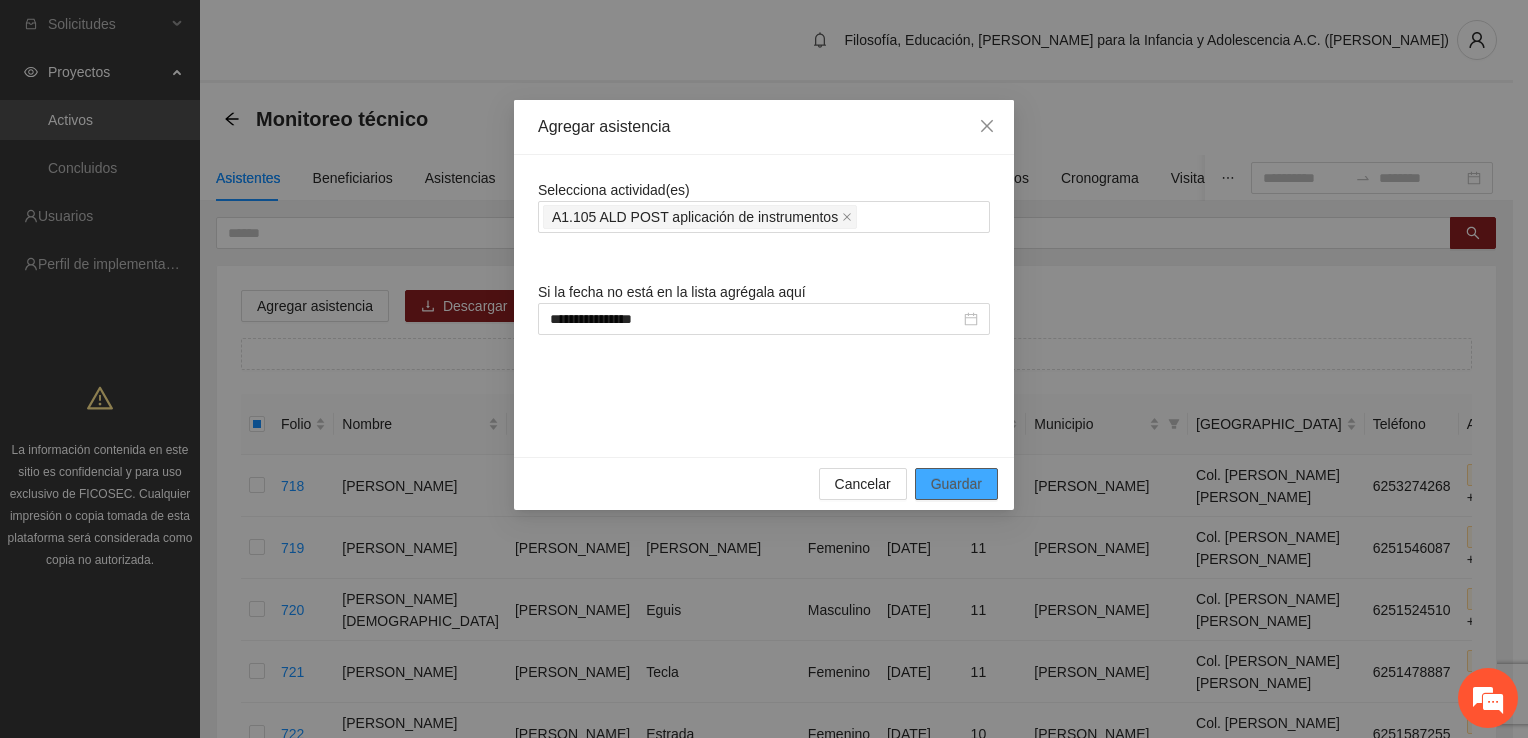 click on "Guardar" at bounding box center (956, 484) 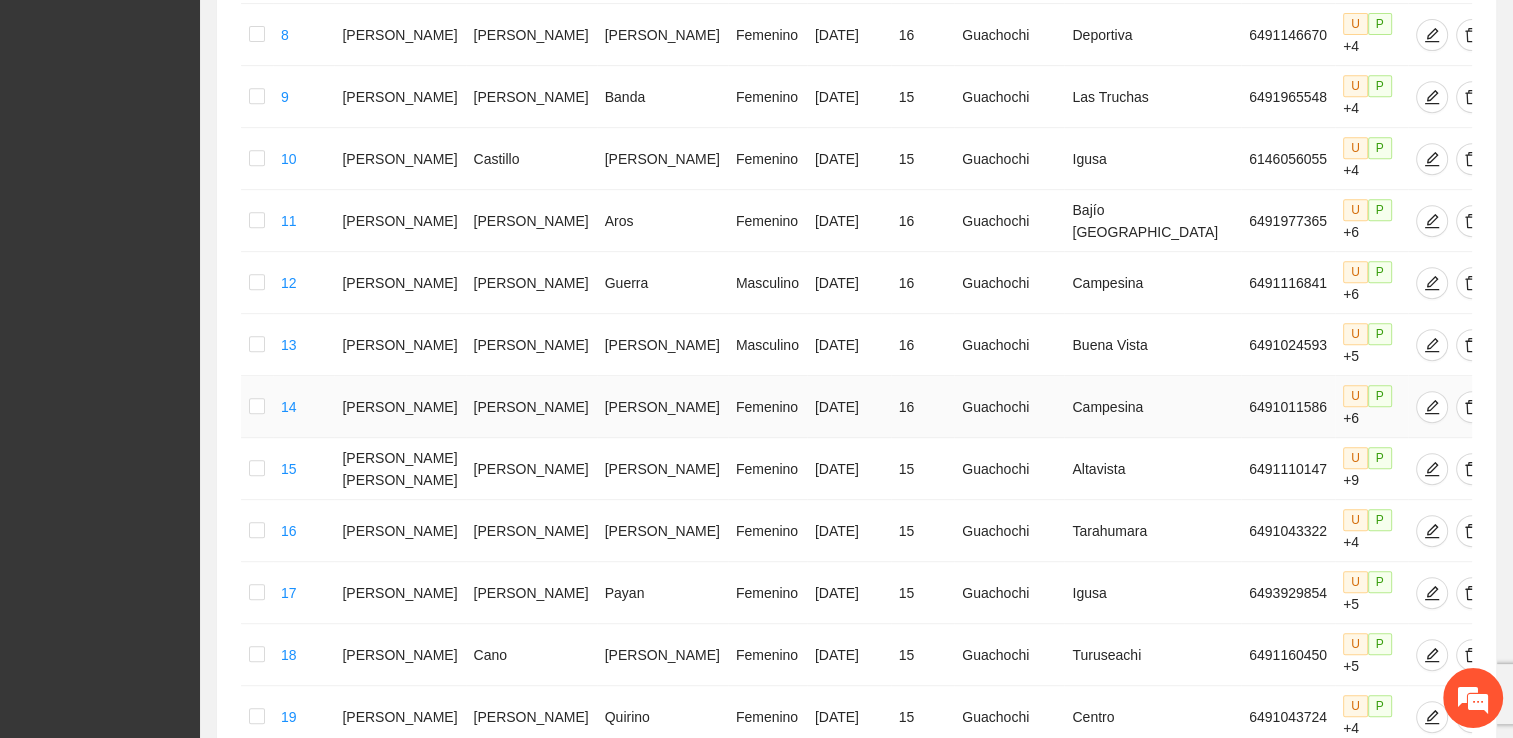 scroll, scrollTop: 988, scrollLeft: 0, axis: vertical 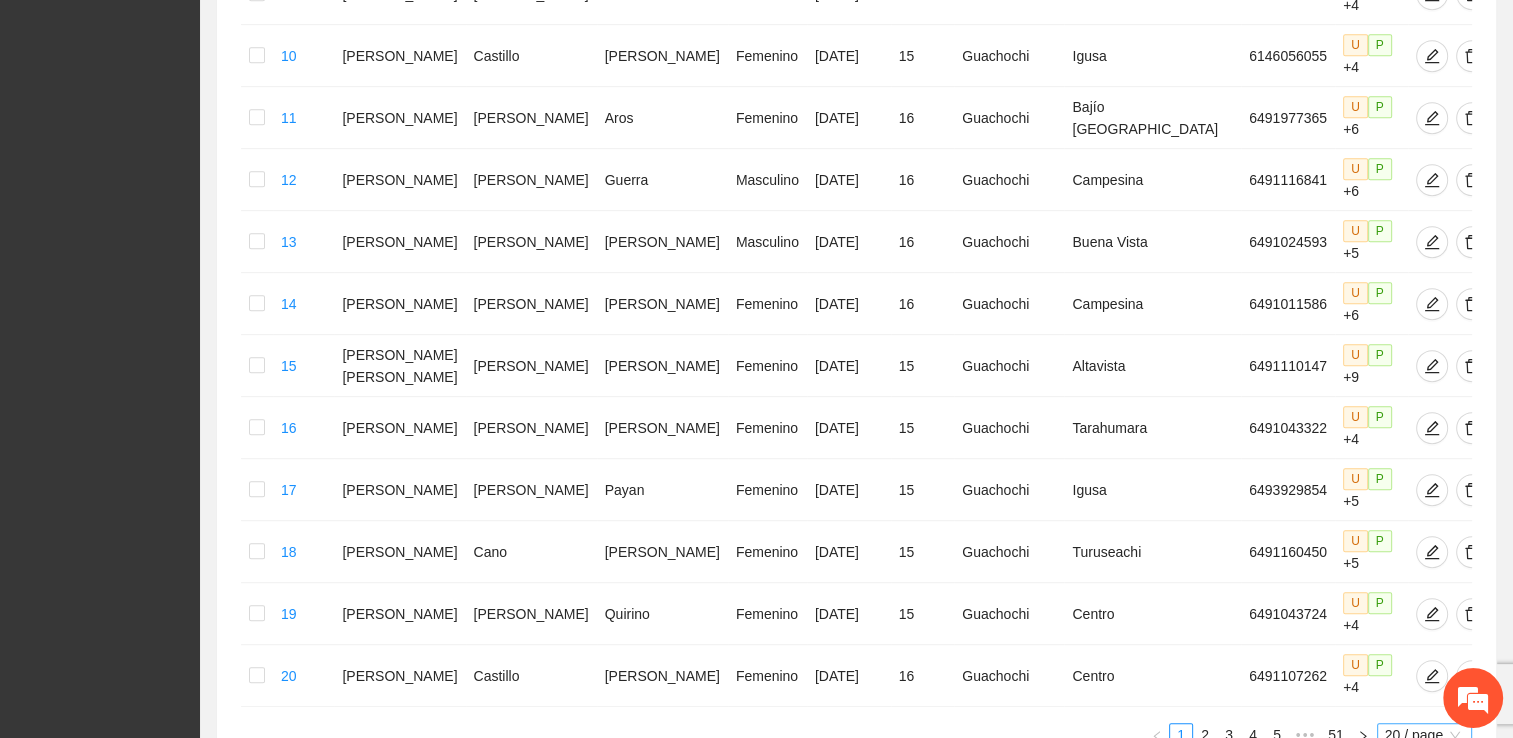 click on "20 / page" at bounding box center (1424, 735) 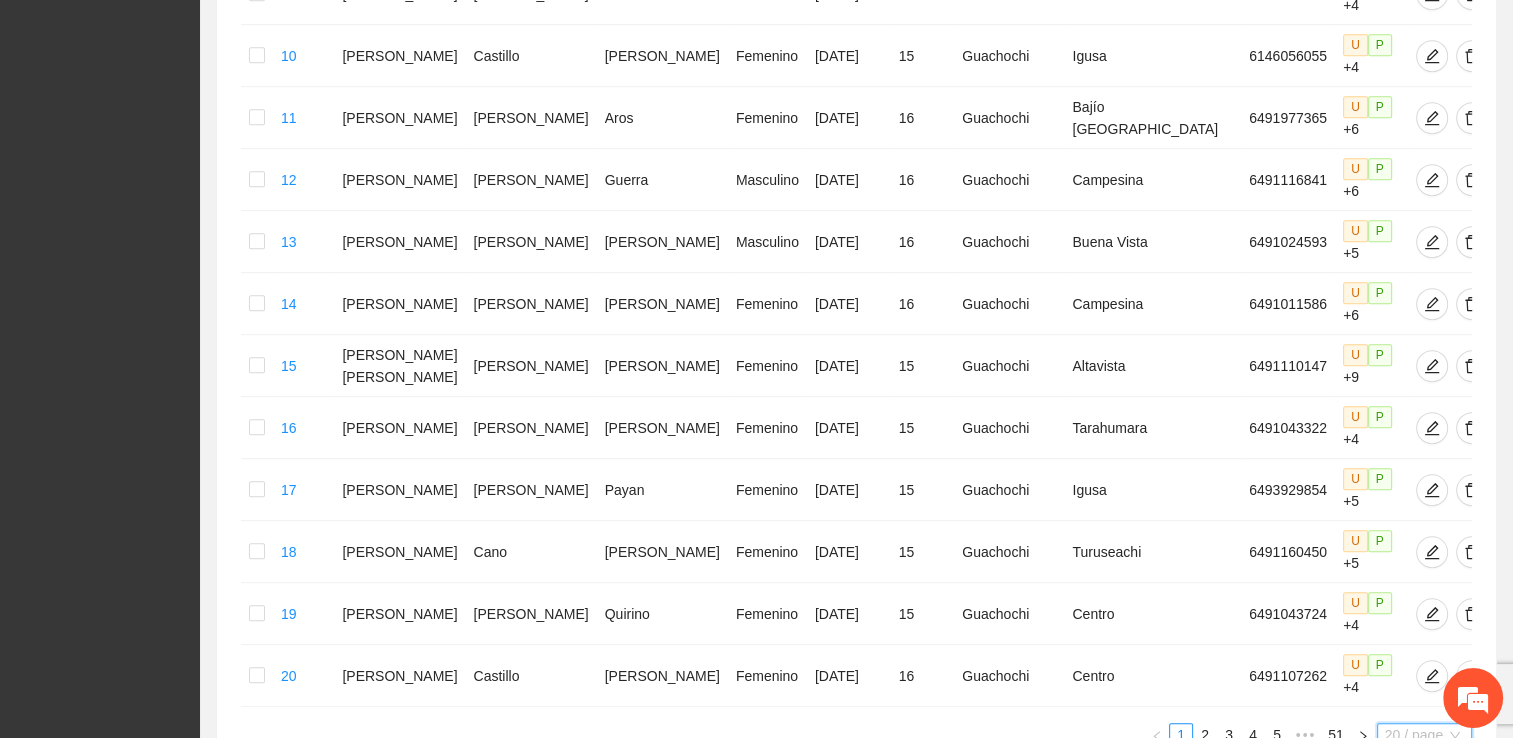 click on "100 / page" at bounding box center [1425, 867] 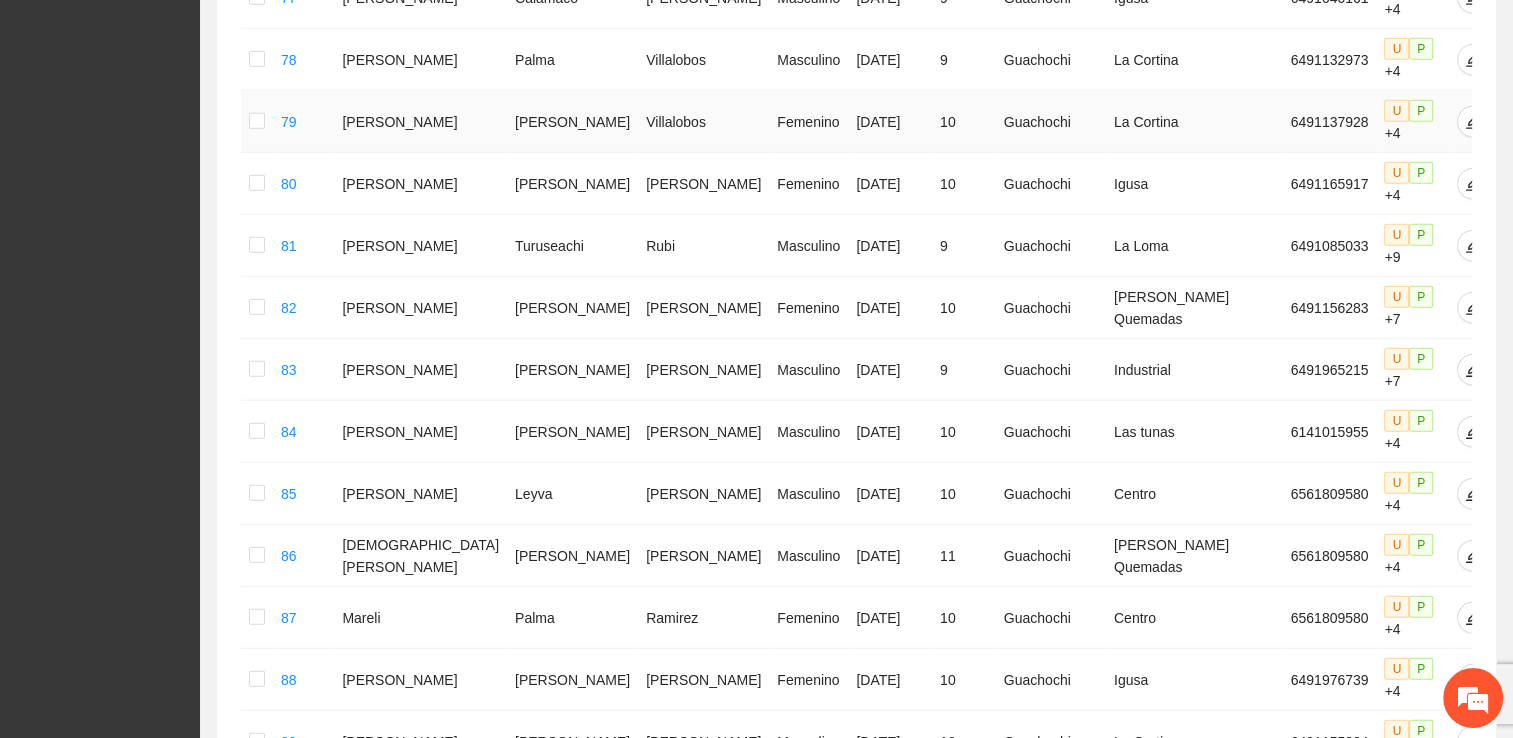scroll, scrollTop: 5334, scrollLeft: 0, axis: vertical 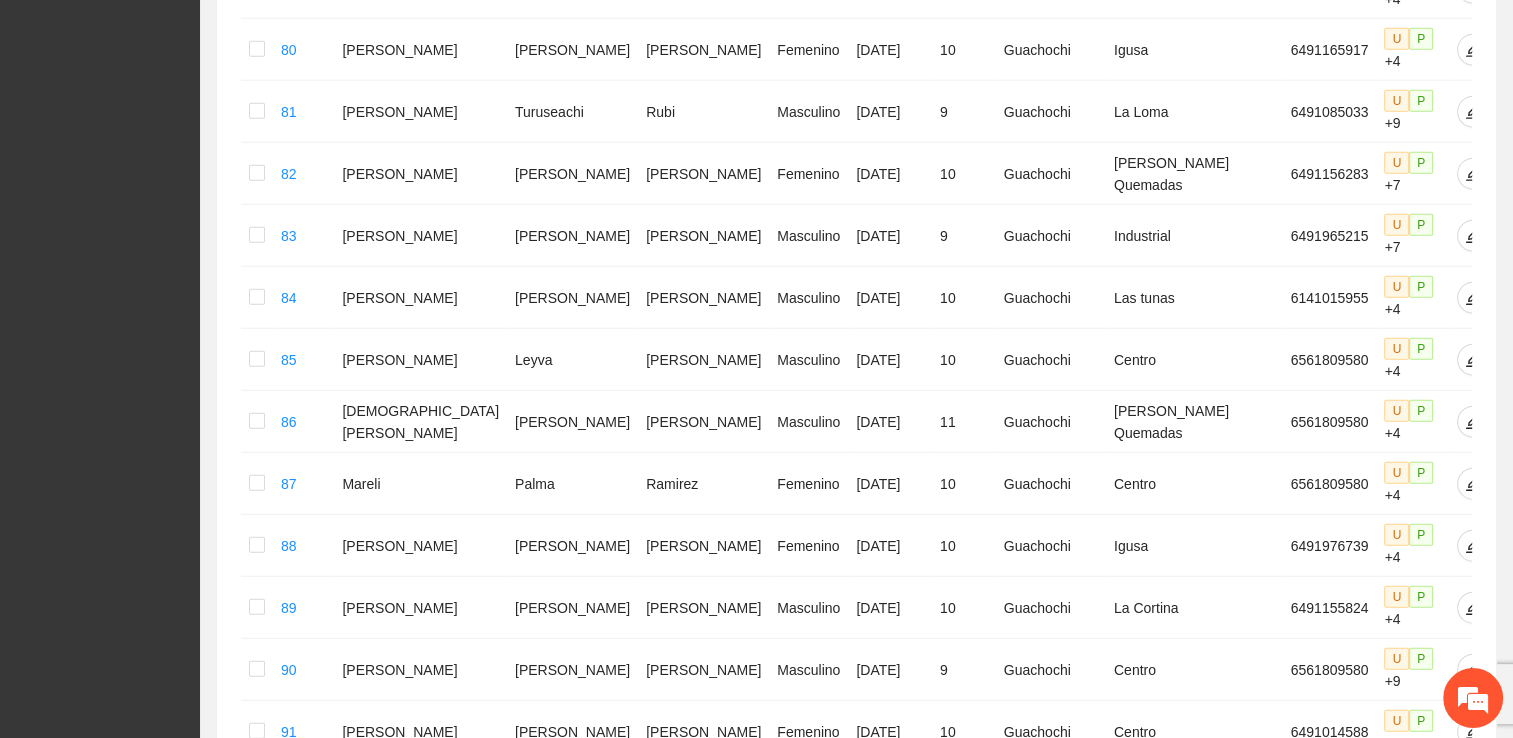 click on "3" at bounding box center [1221, 1349] 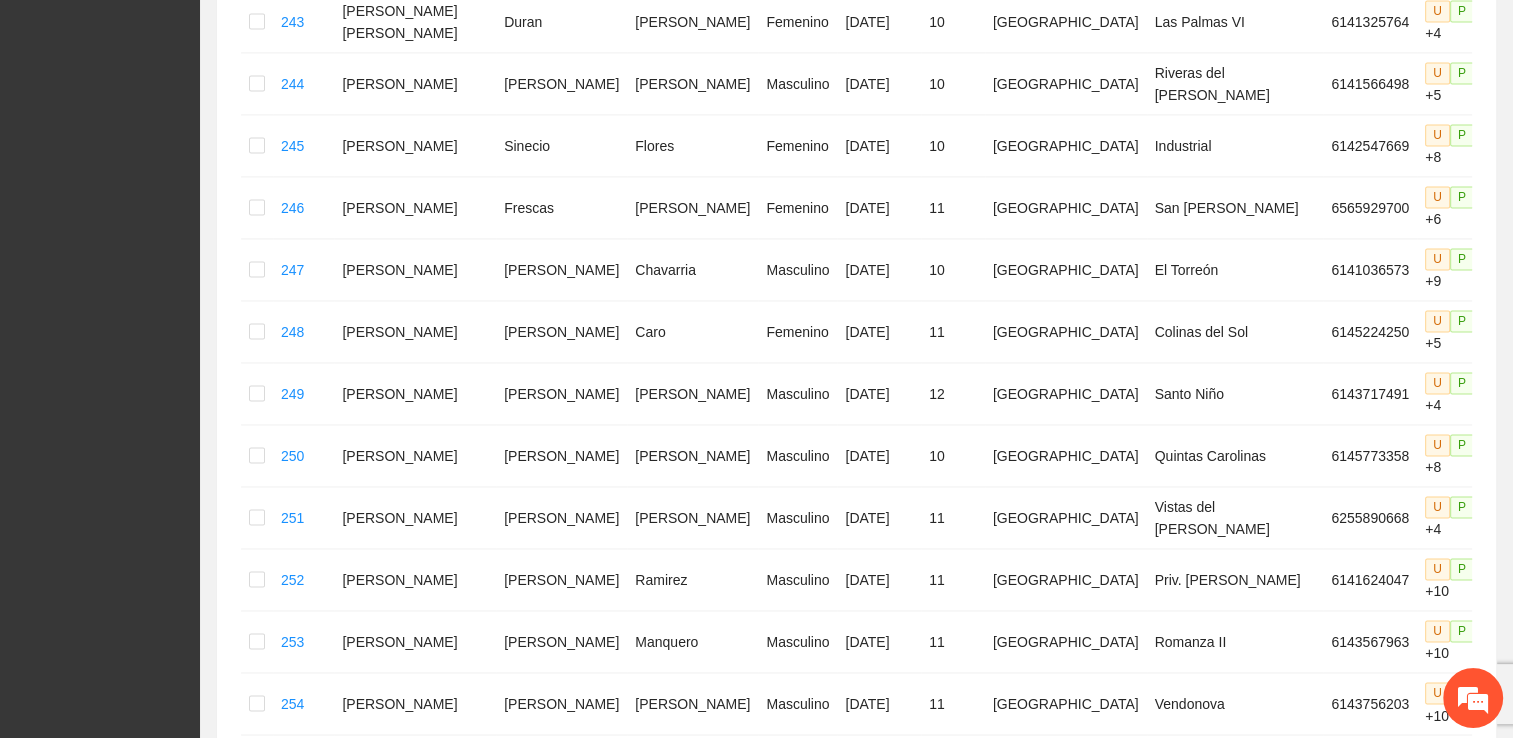 scroll, scrollTop: 2734, scrollLeft: 0, axis: vertical 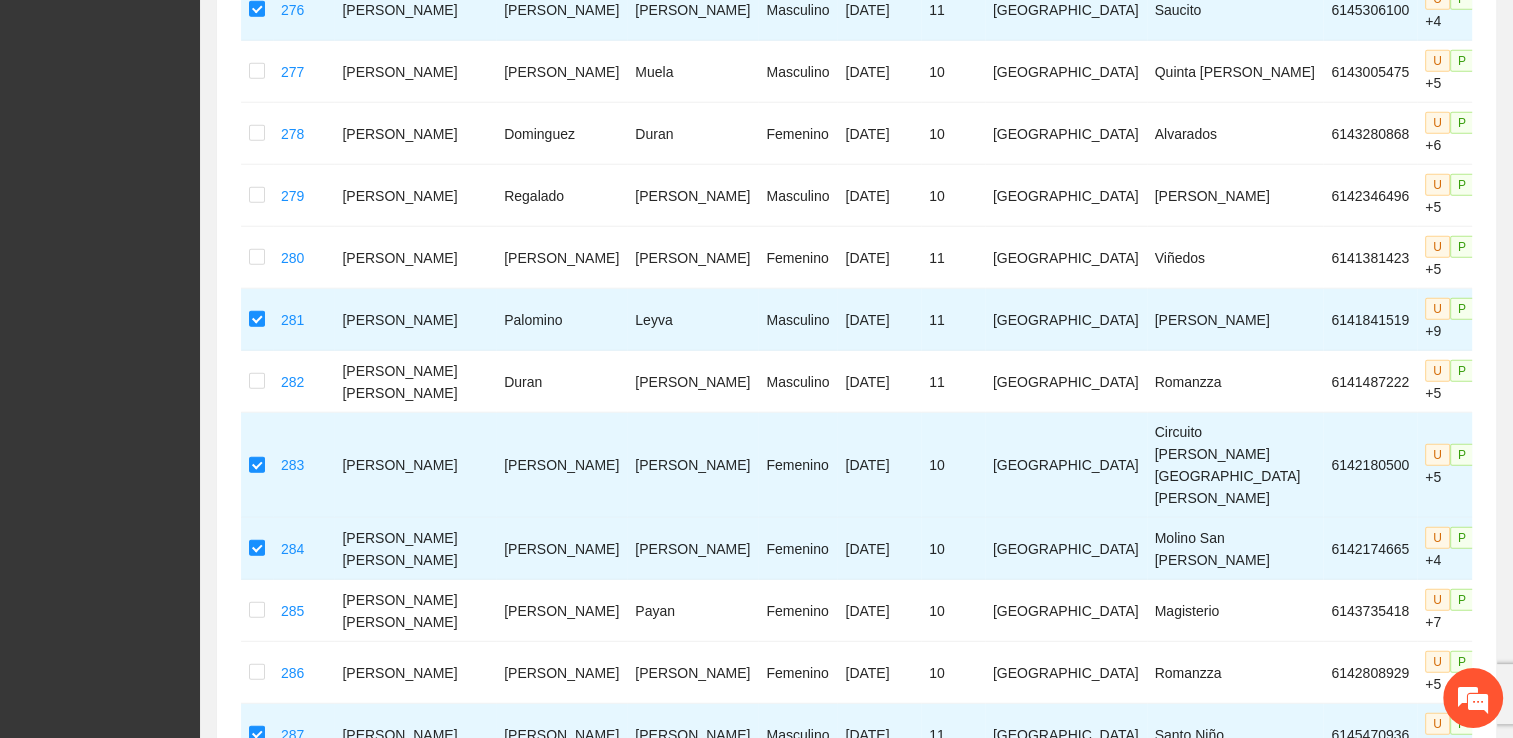 click at bounding box center (257, 1004) 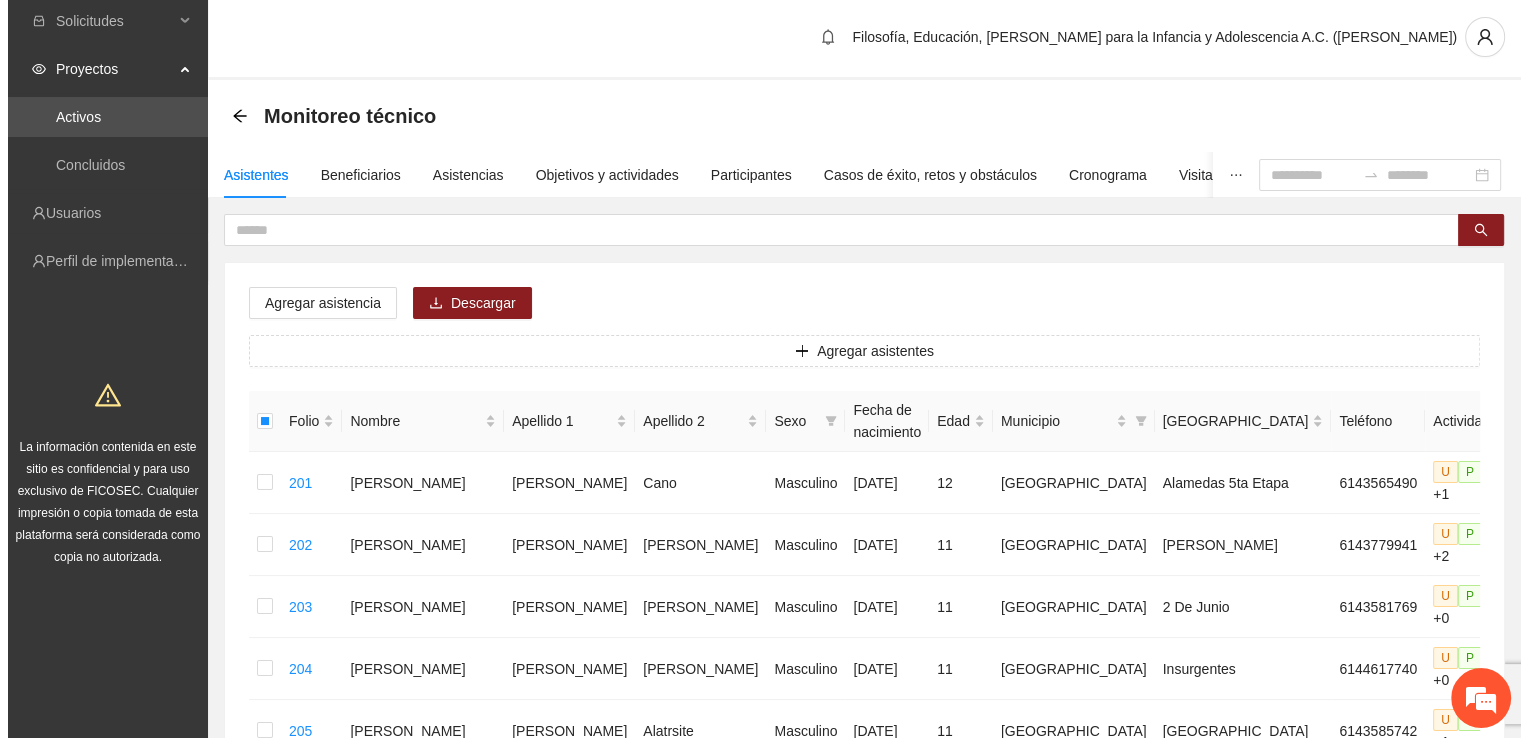 scroll, scrollTop: 0, scrollLeft: 0, axis: both 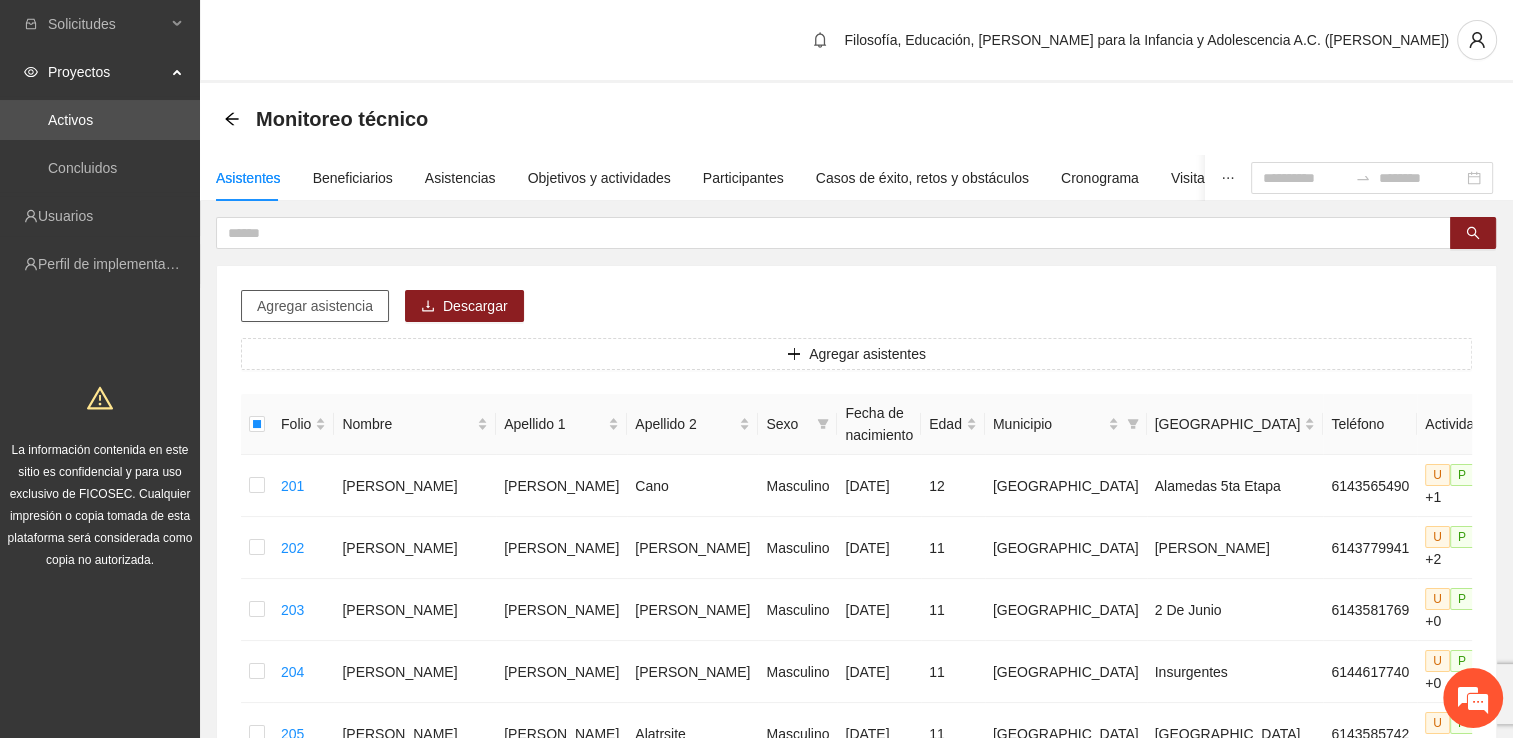 click on "Agregar asistencia" at bounding box center (315, 306) 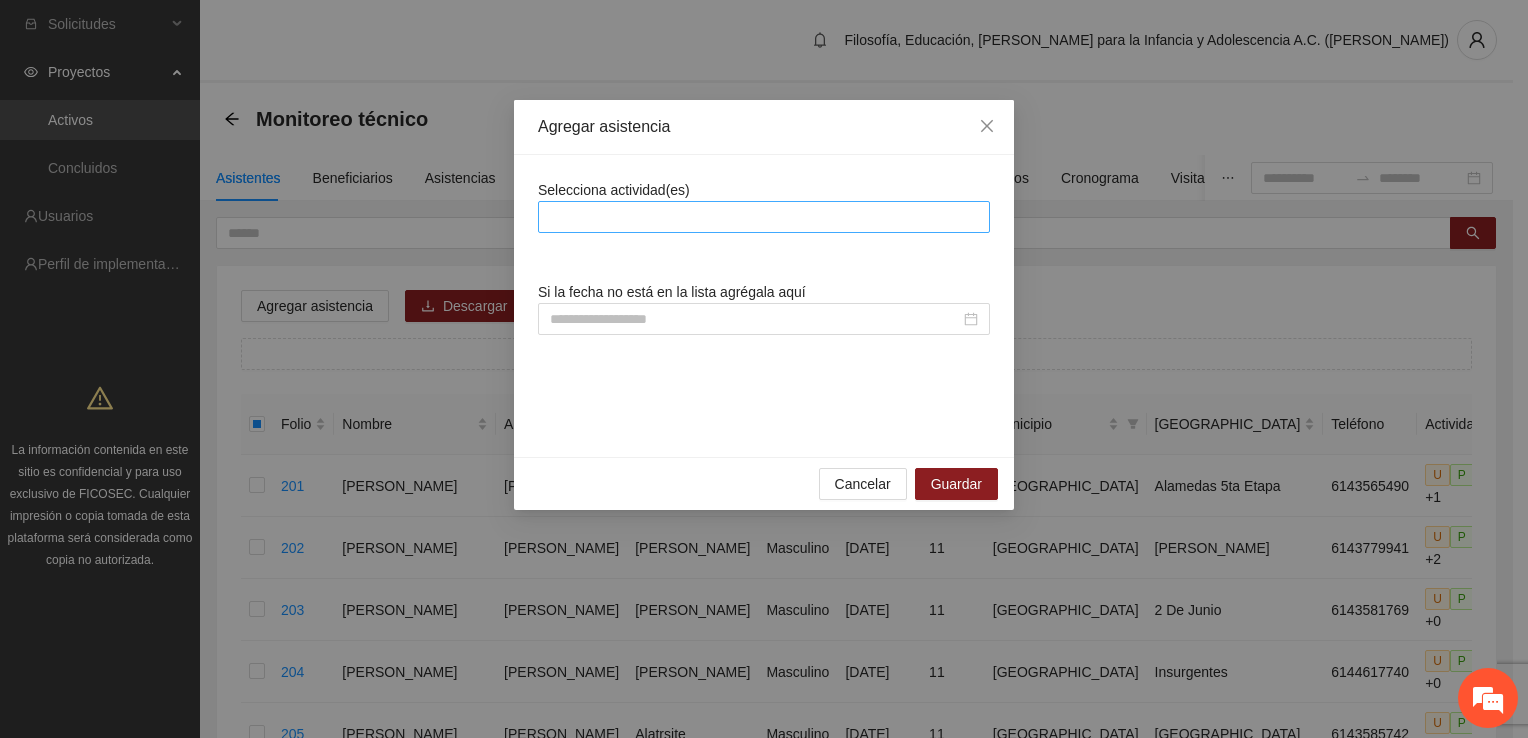 click at bounding box center (764, 217) 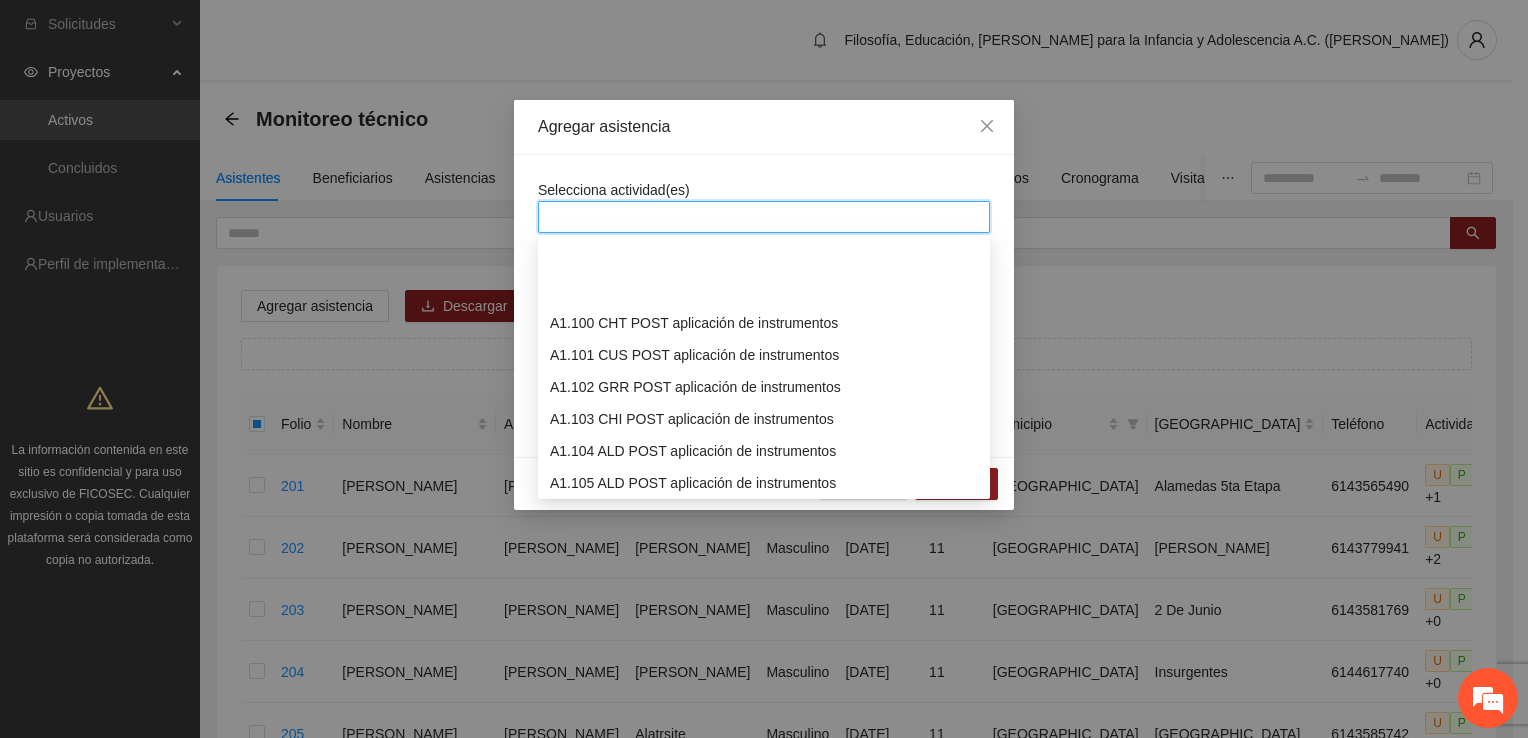 scroll, scrollTop: 3200, scrollLeft: 0, axis: vertical 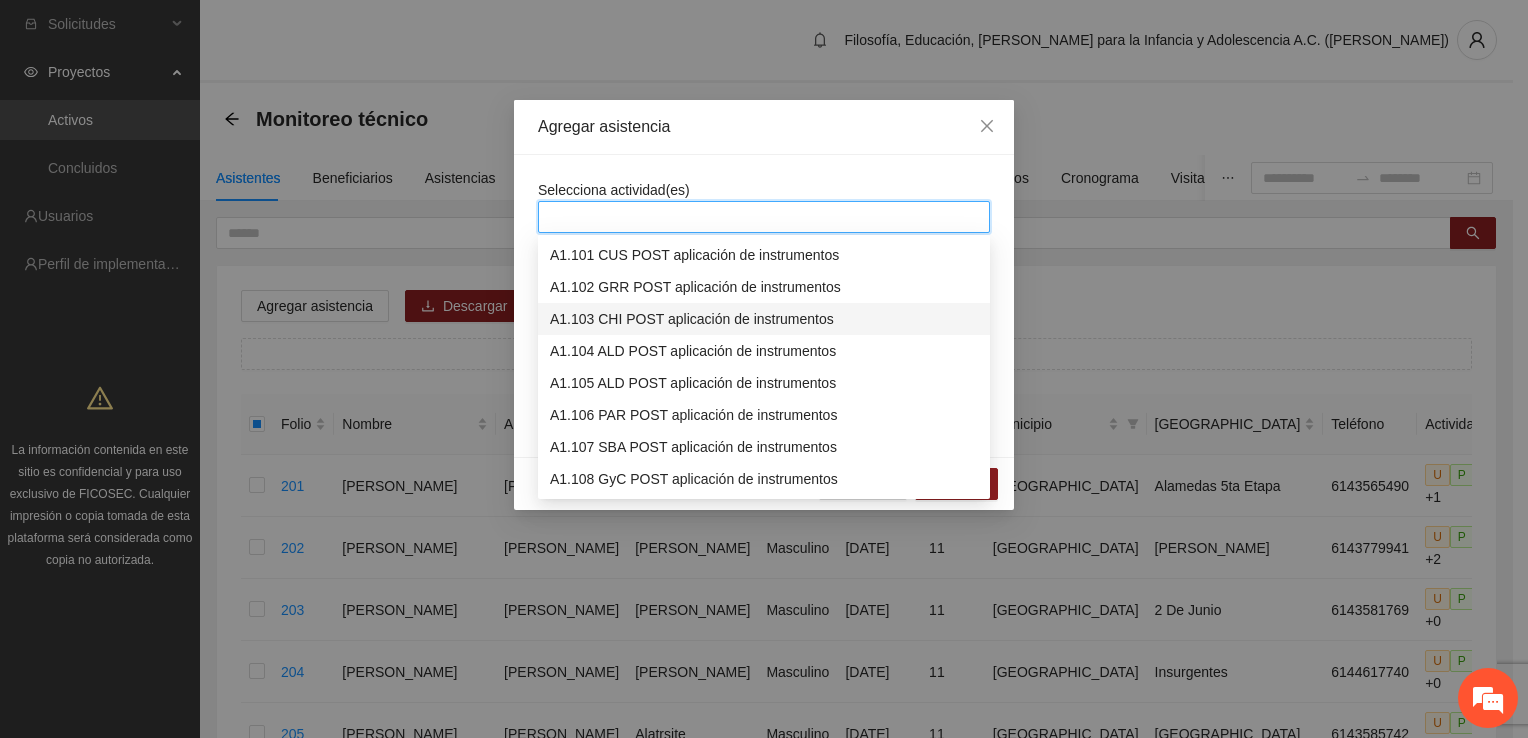 click on "A1.103 CHI POST aplicación de instrumentos" at bounding box center [764, 319] 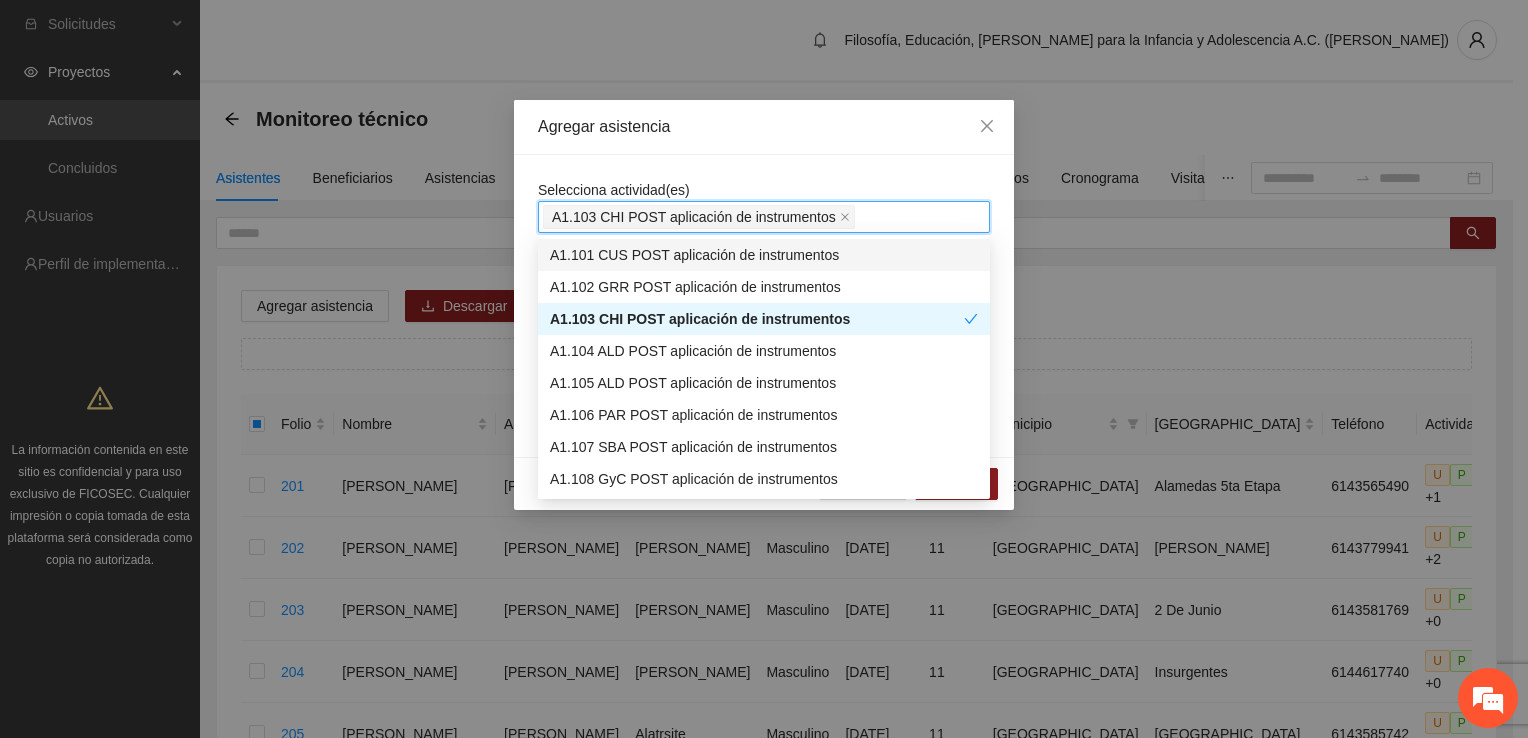 click on "A1.103 CHI POST aplicación de instrumentos" at bounding box center [764, 217] 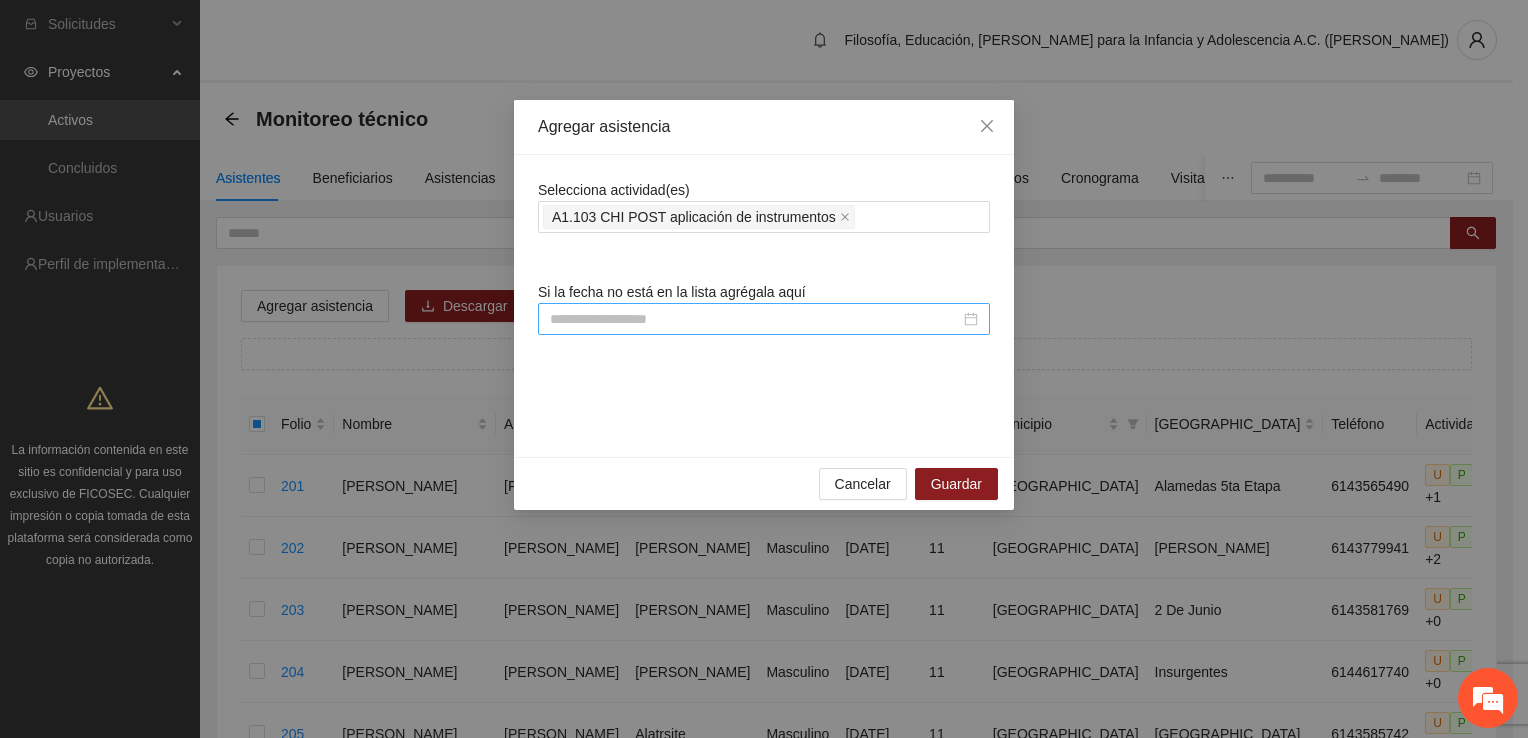 click at bounding box center [764, 319] 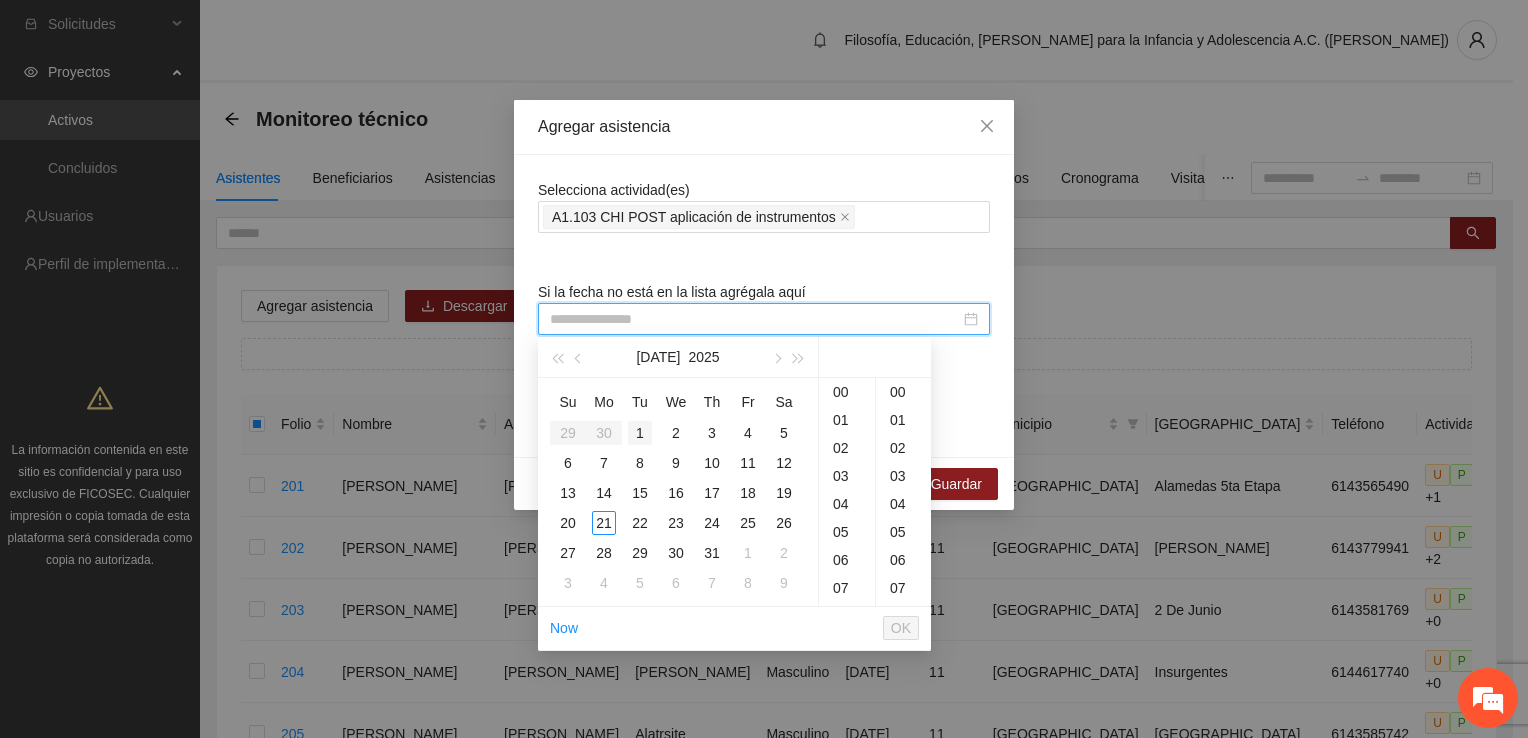 click on "1" at bounding box center (640, 433) 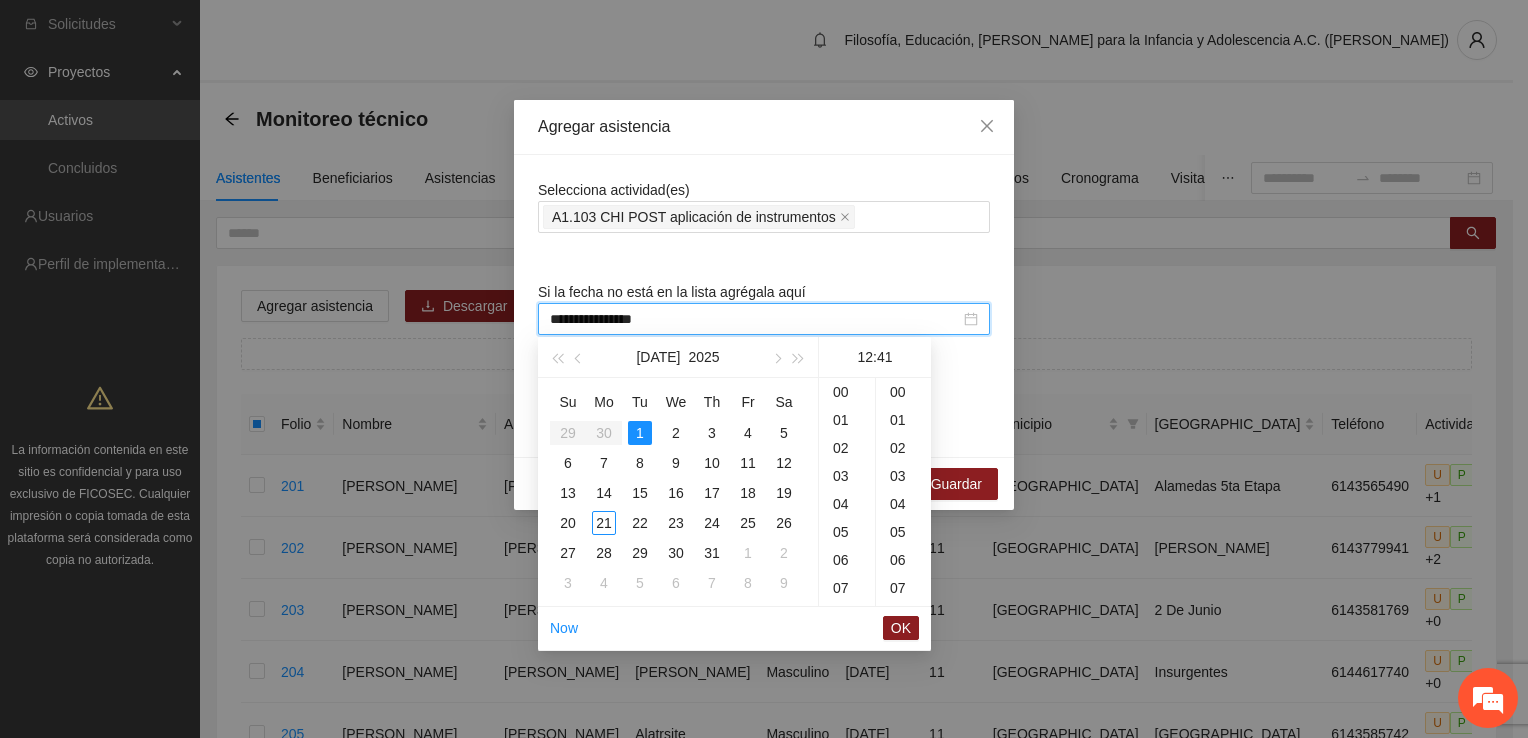 scroll, scrollTop: 252, scrollLeft: 0, axis: vertical 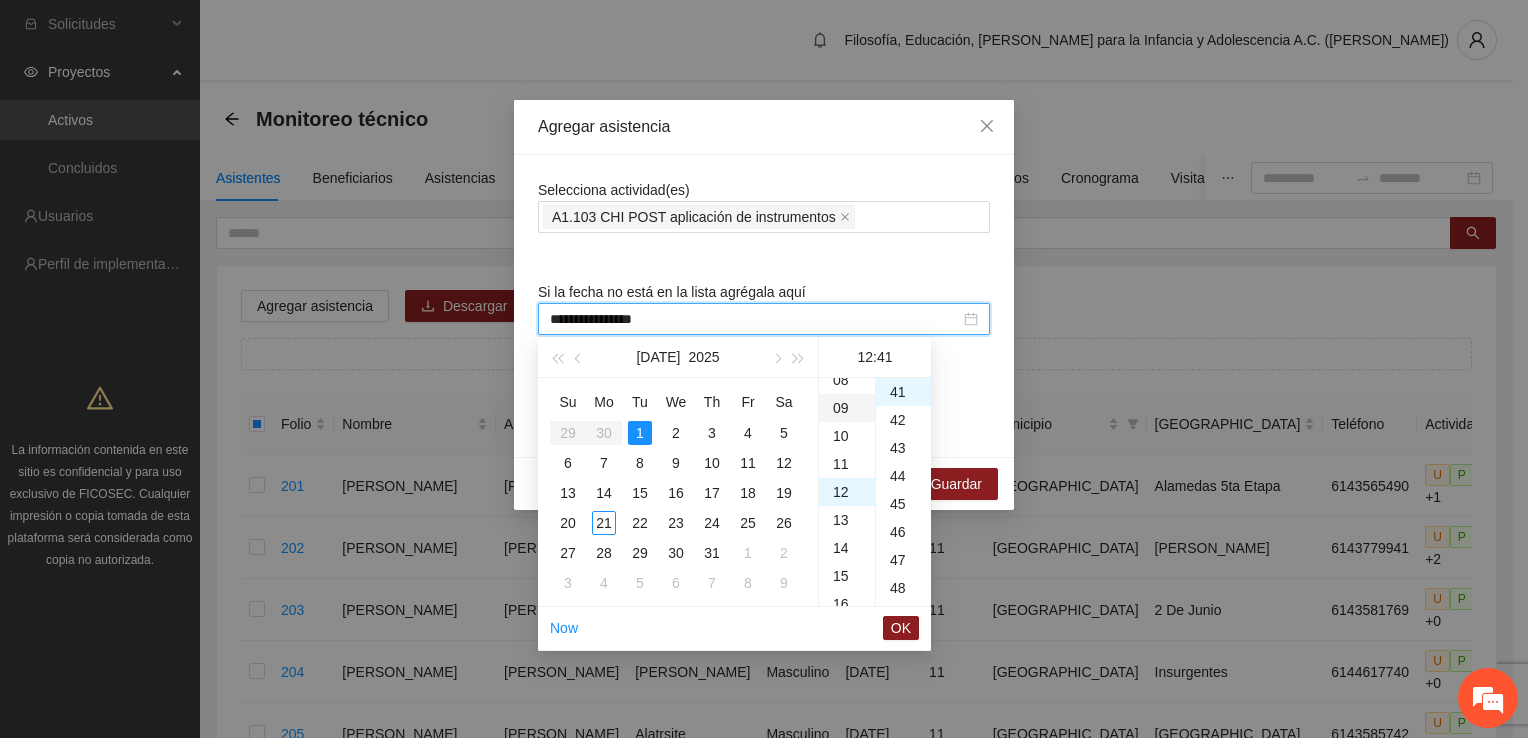 click on "09" at bounding box center (847, 408) 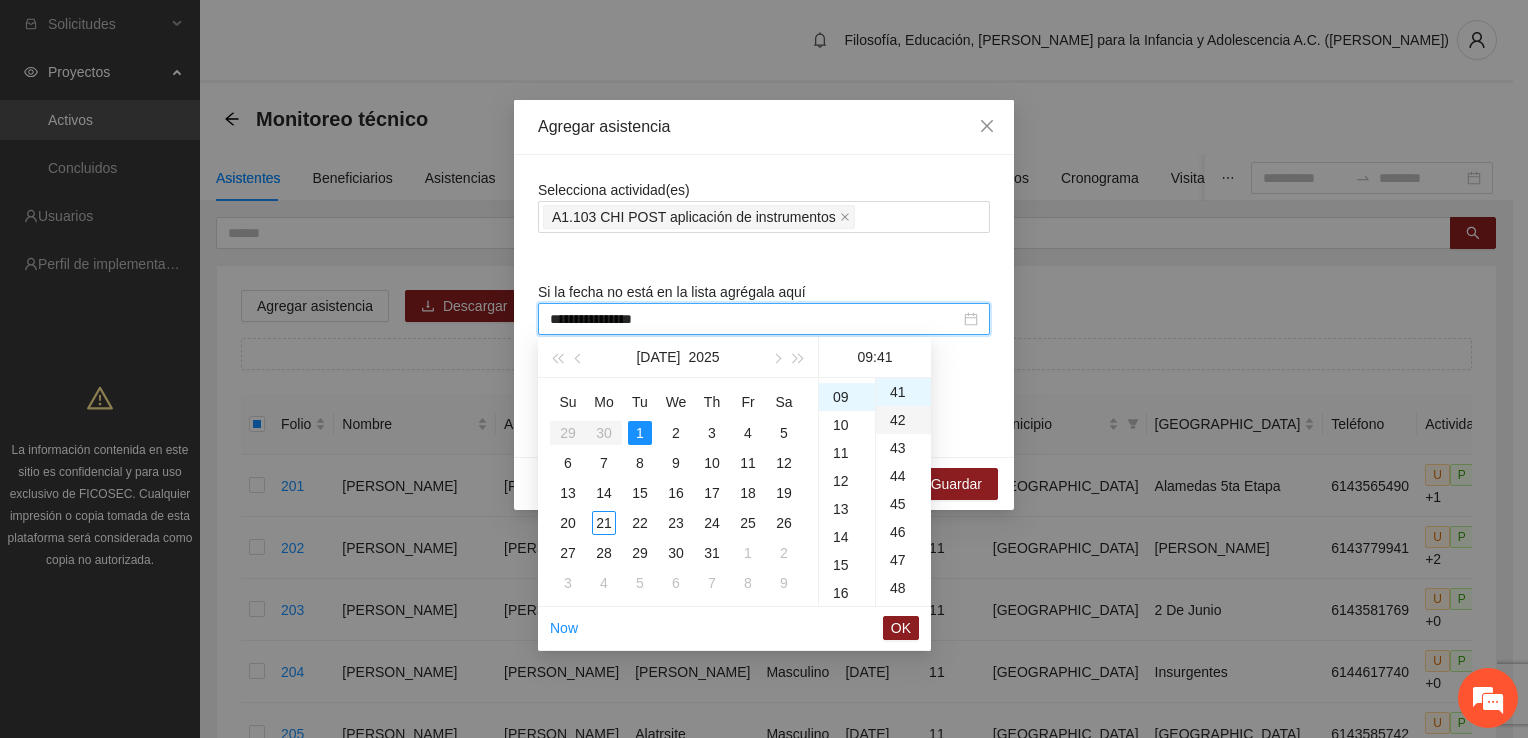 scroll, scrollTop: 252, scrollLeft: 0, axis: vertical 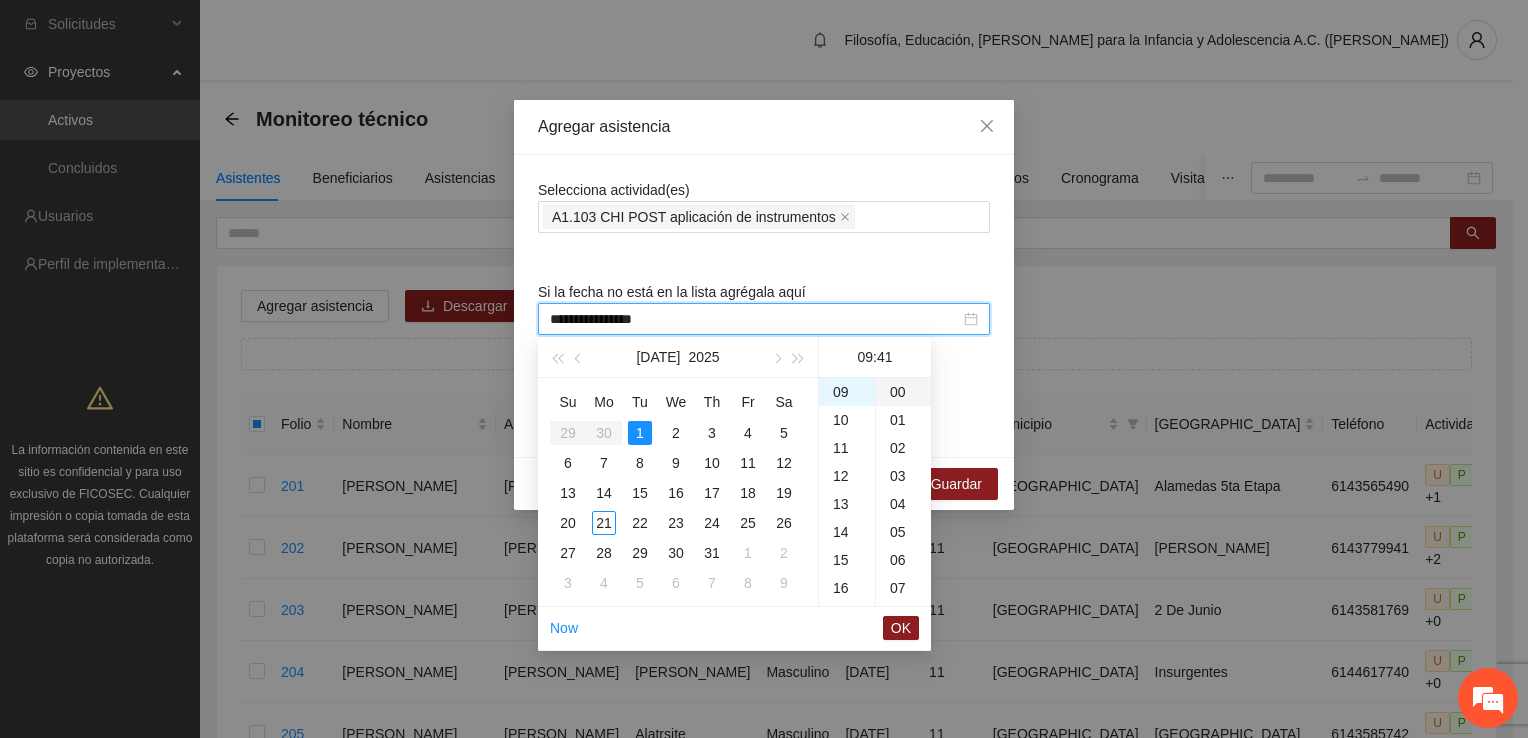 click on "00" at bounding box center (903, 392) 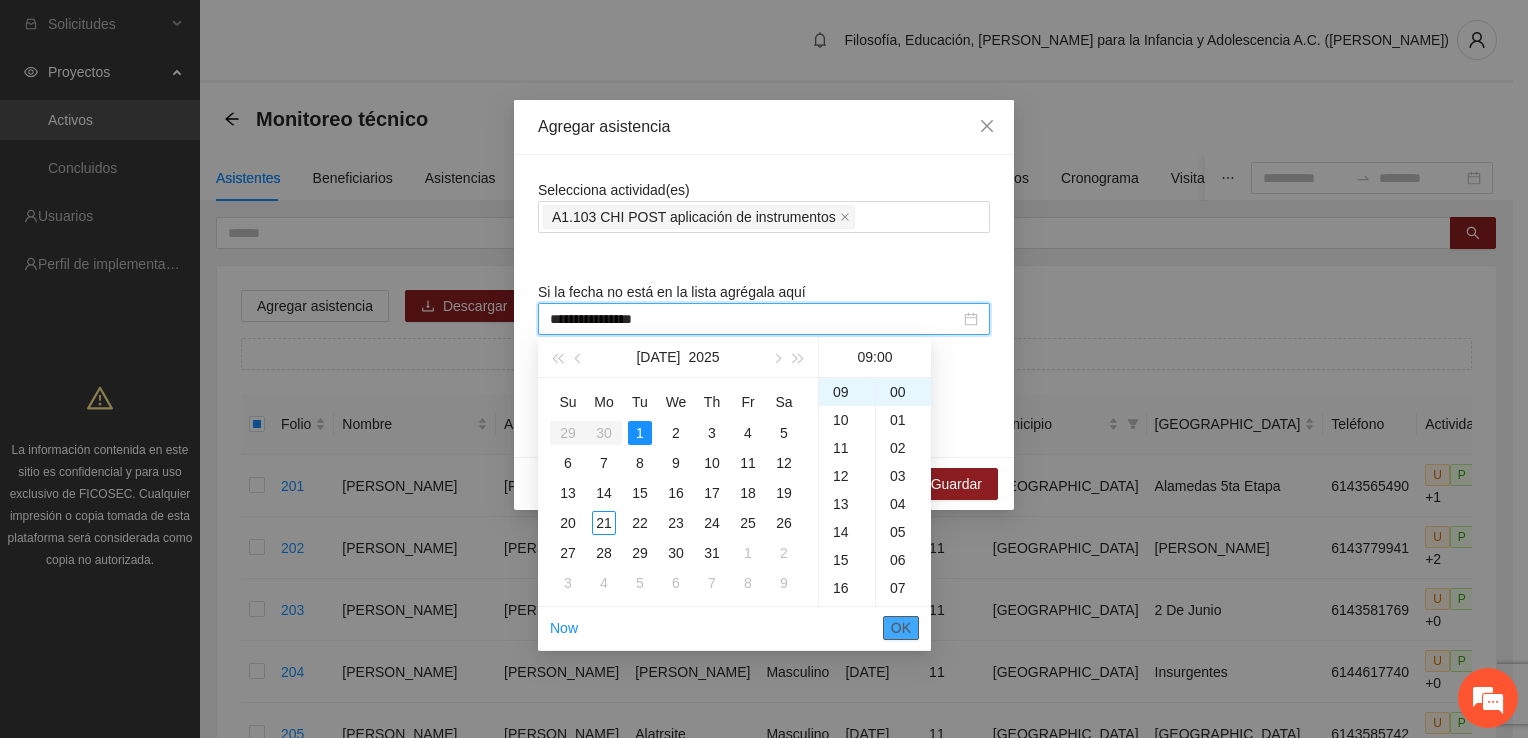 click on "OK" at bounding box center [901, 628] 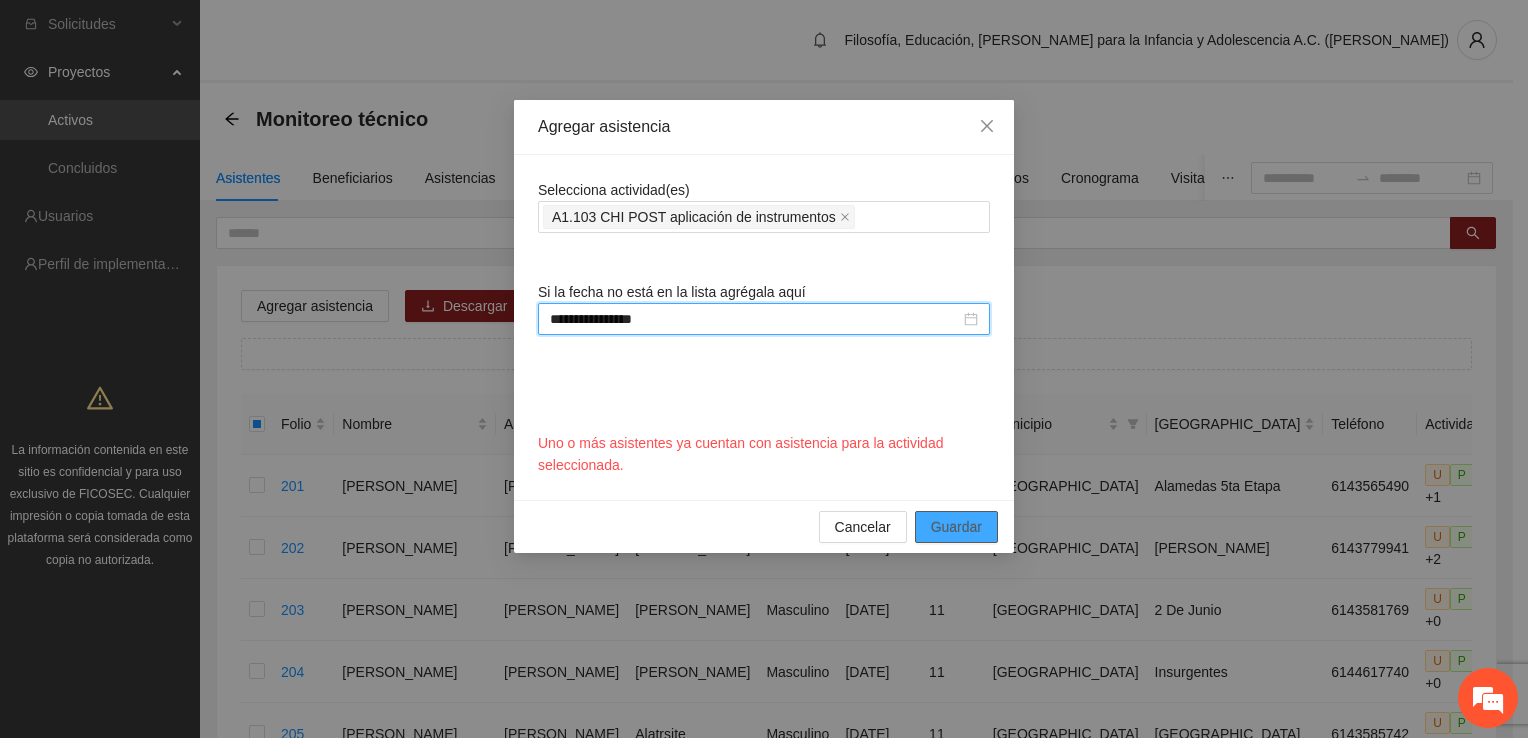 click on "Guardar" at bounding box center (956, 527) 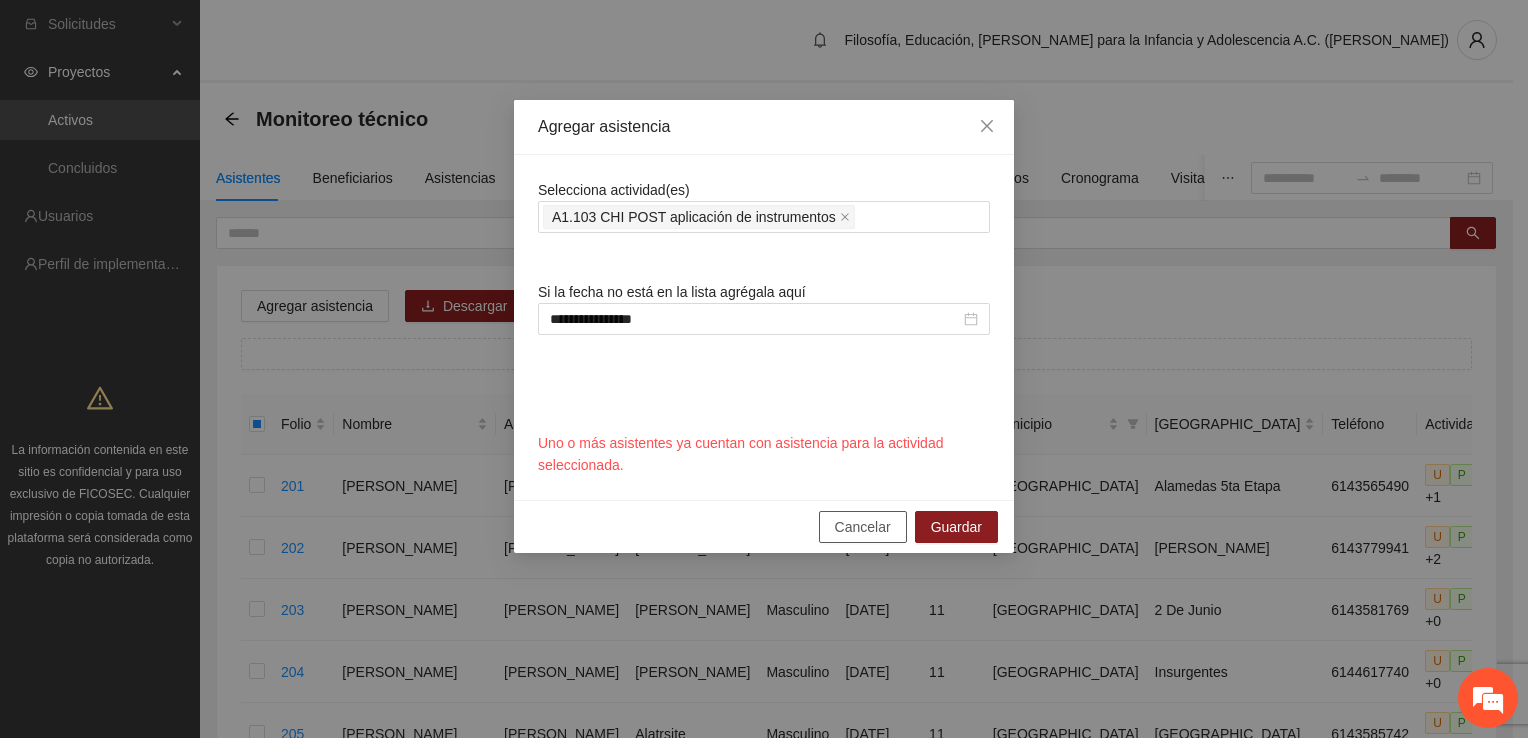 click on "Cancelar" at bounding box center (863, 527) 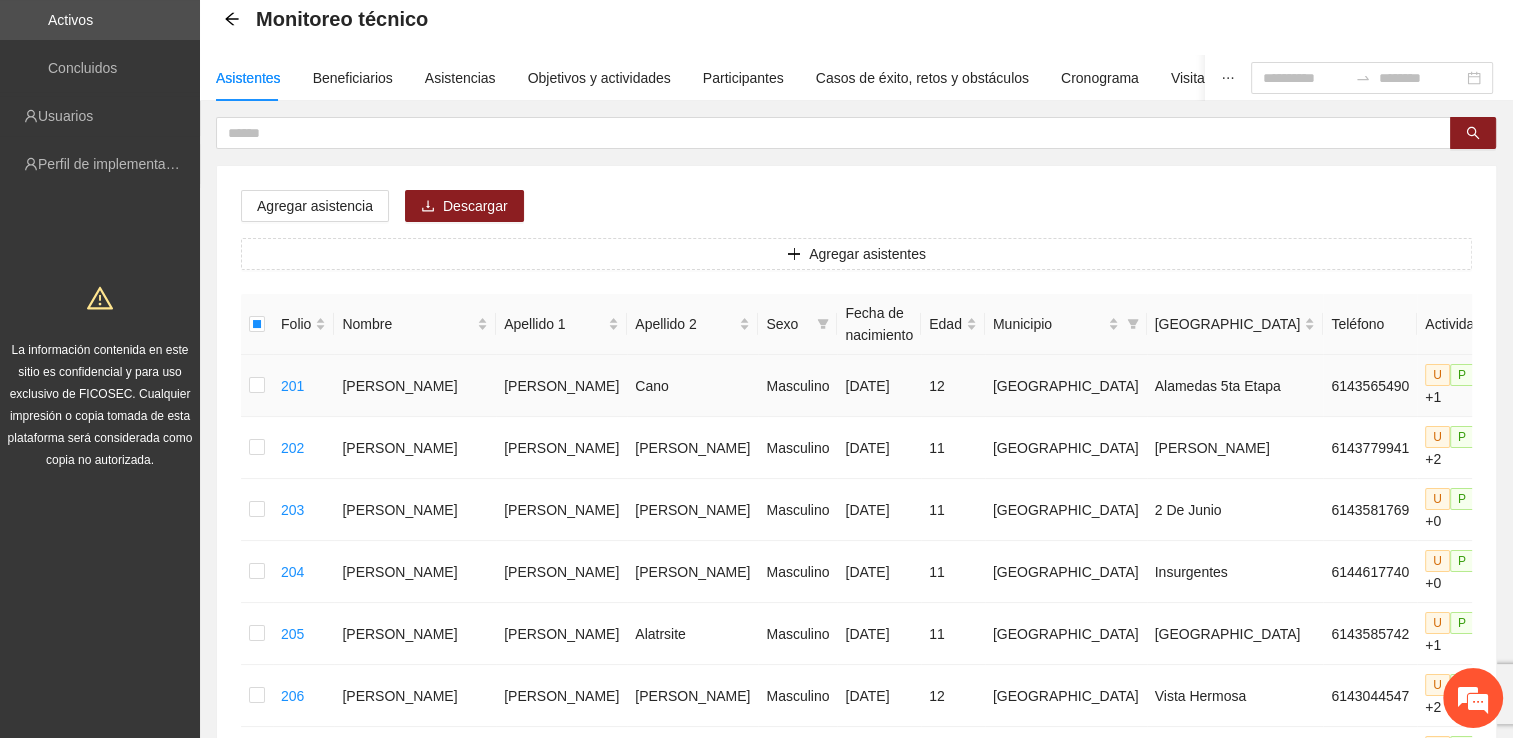 scroll, scrollTop: 0, scrollLeft: 0, axis: both 